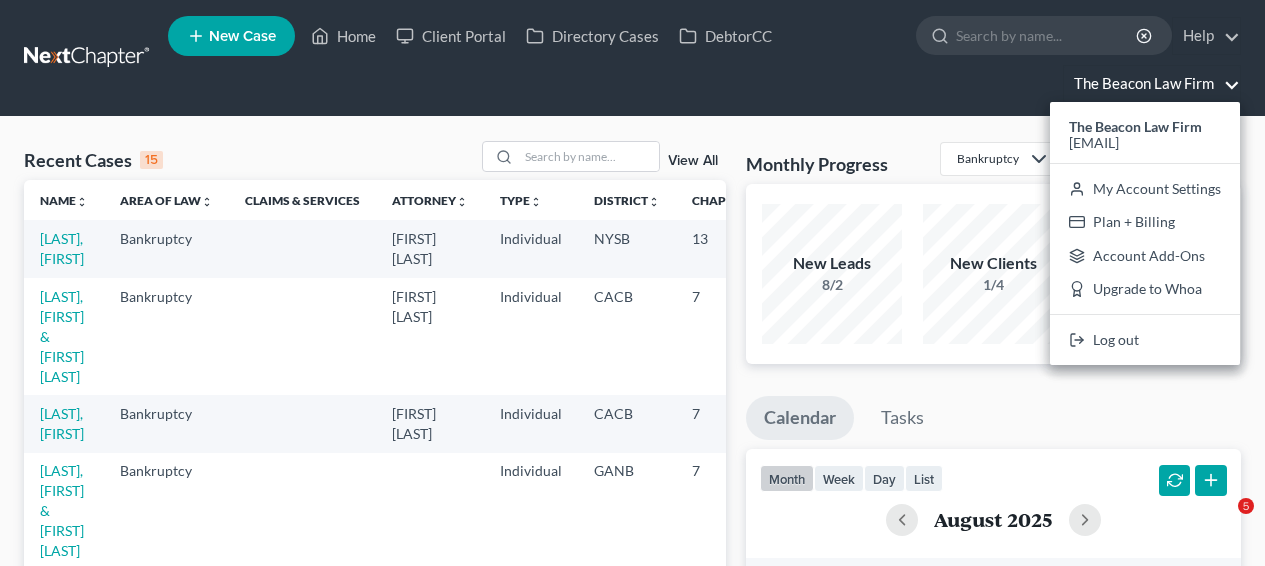 scroll, scrollTop: 0, scrollLeft: 0, axis: both 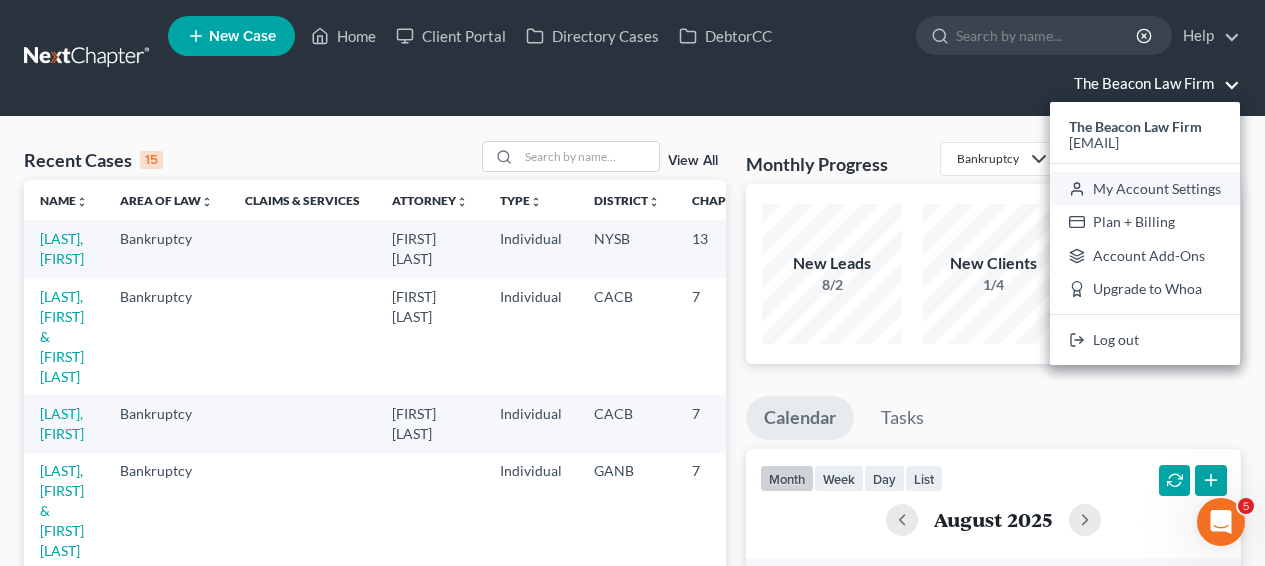 click on "My Account Settings" at bounding box center (1145, 189) 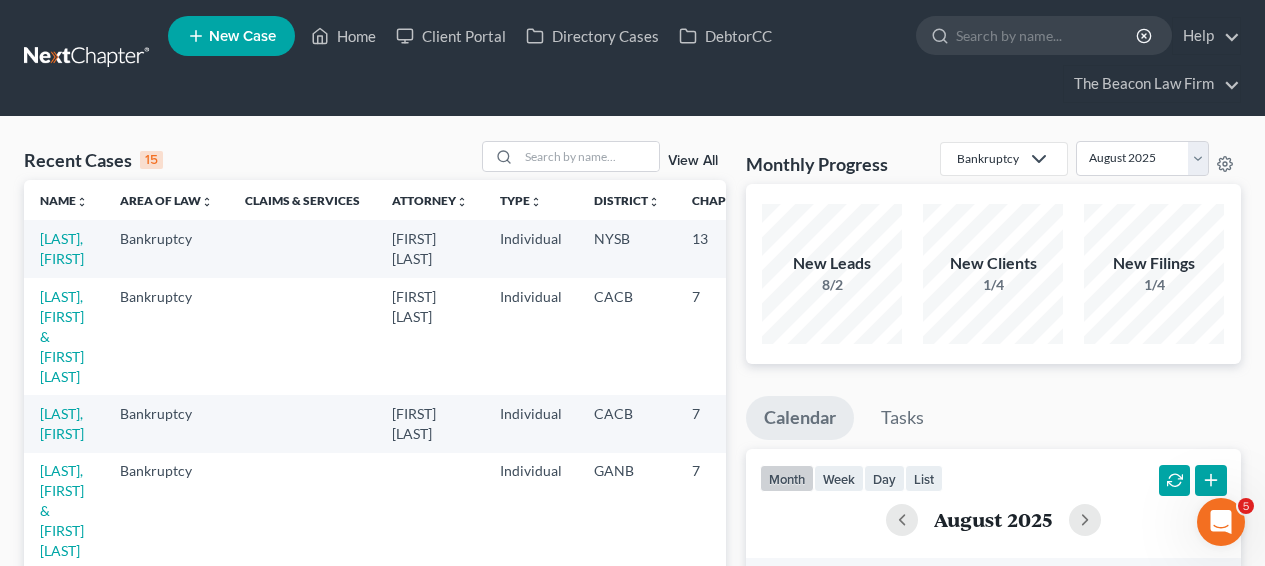 select on "24" 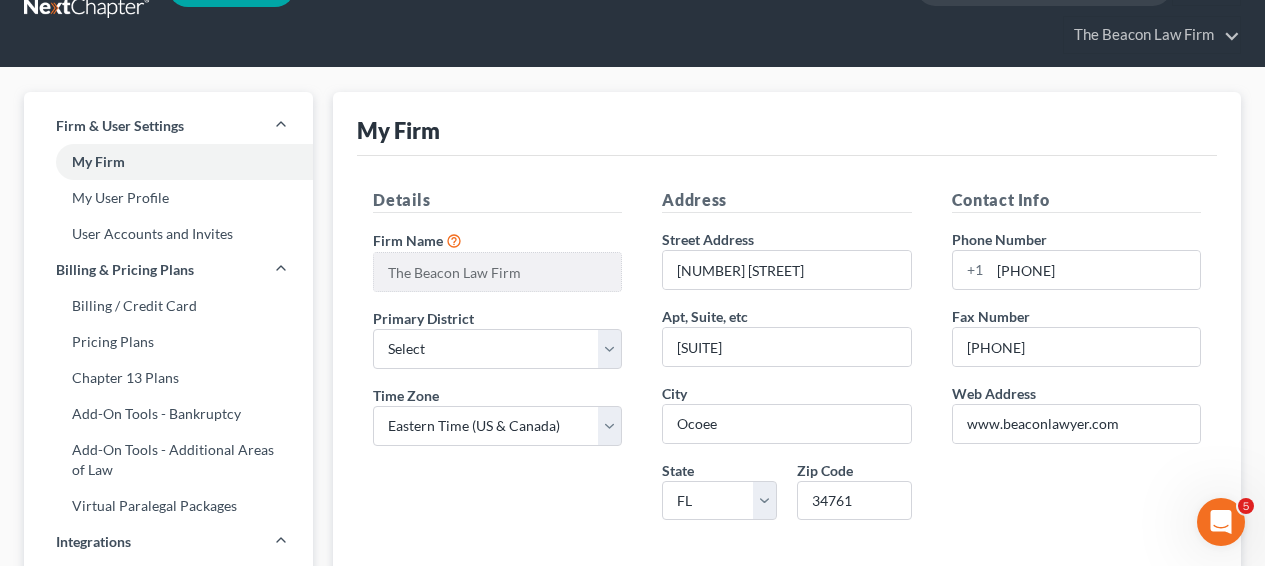 scroll, scrollTop: 546, scrollLeft: 0, axis: vertical 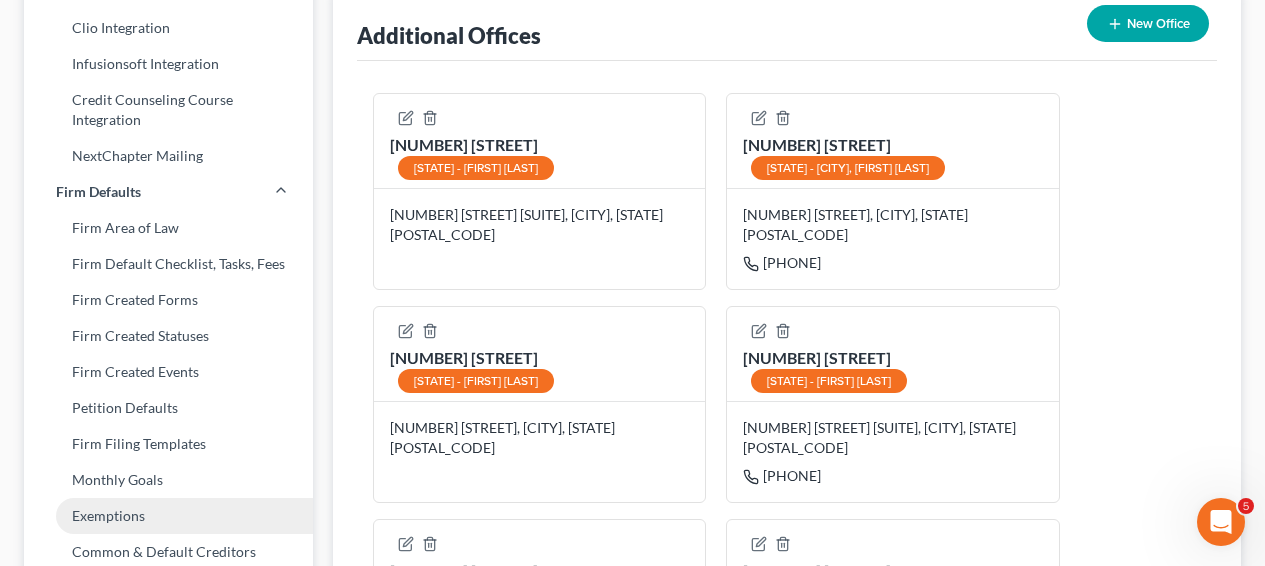 click on "Exemptions" at bounding box center [168, 516] 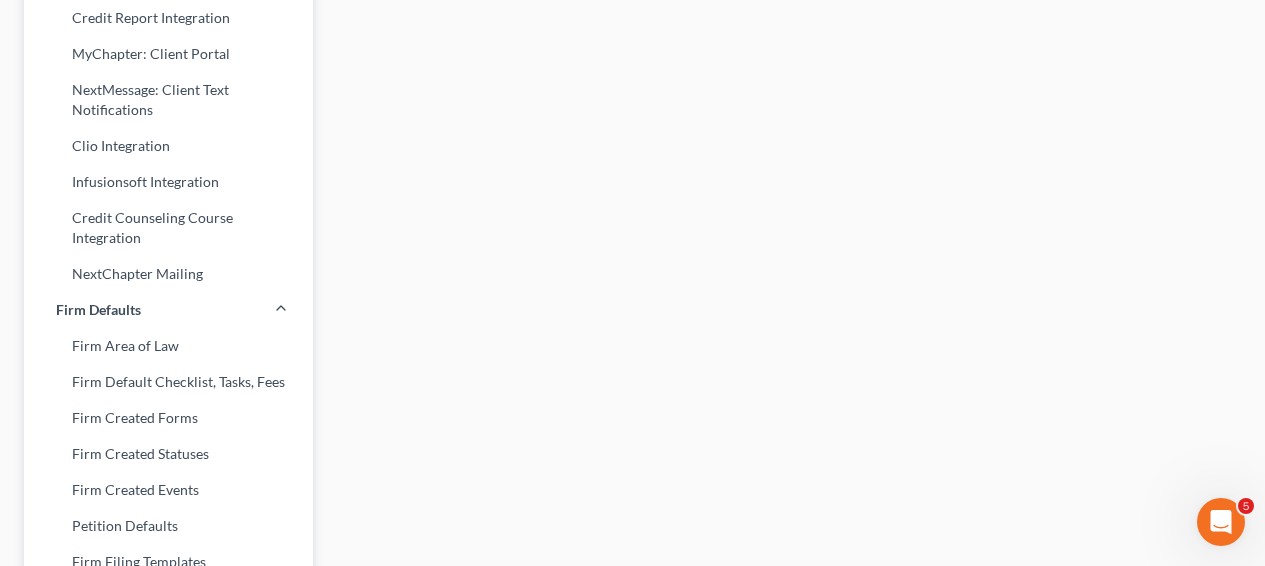scroll, scrollTop: 203, scrollLeft: 0, axis: vertical 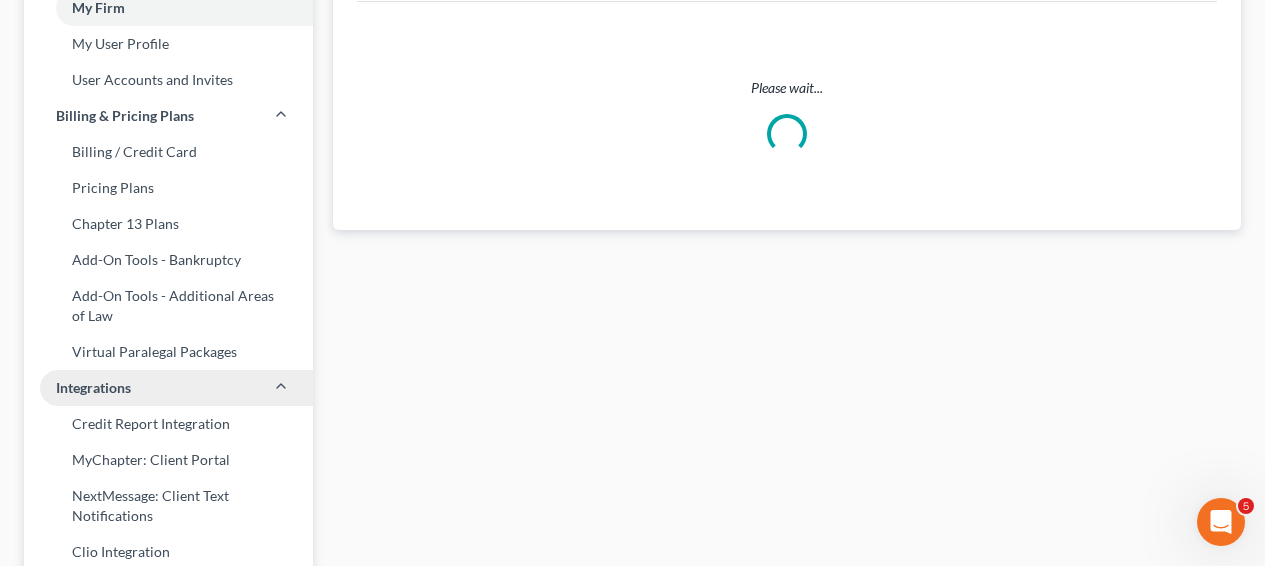 select on "0" 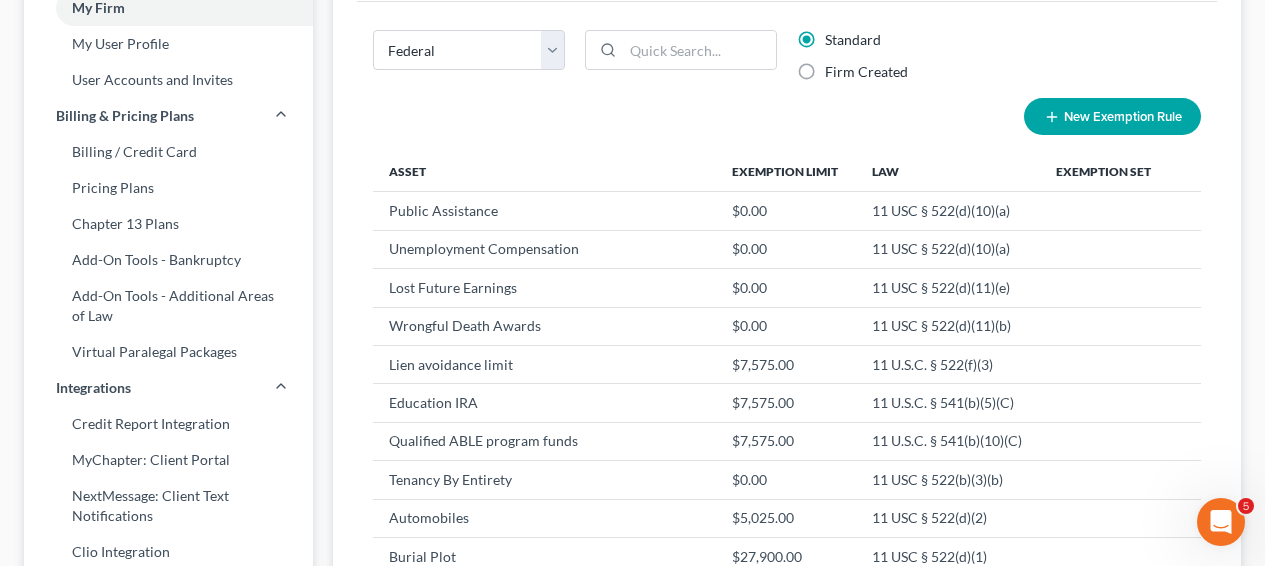 scroll, scrollTop: 0, scrollLeft: 0, axis: both 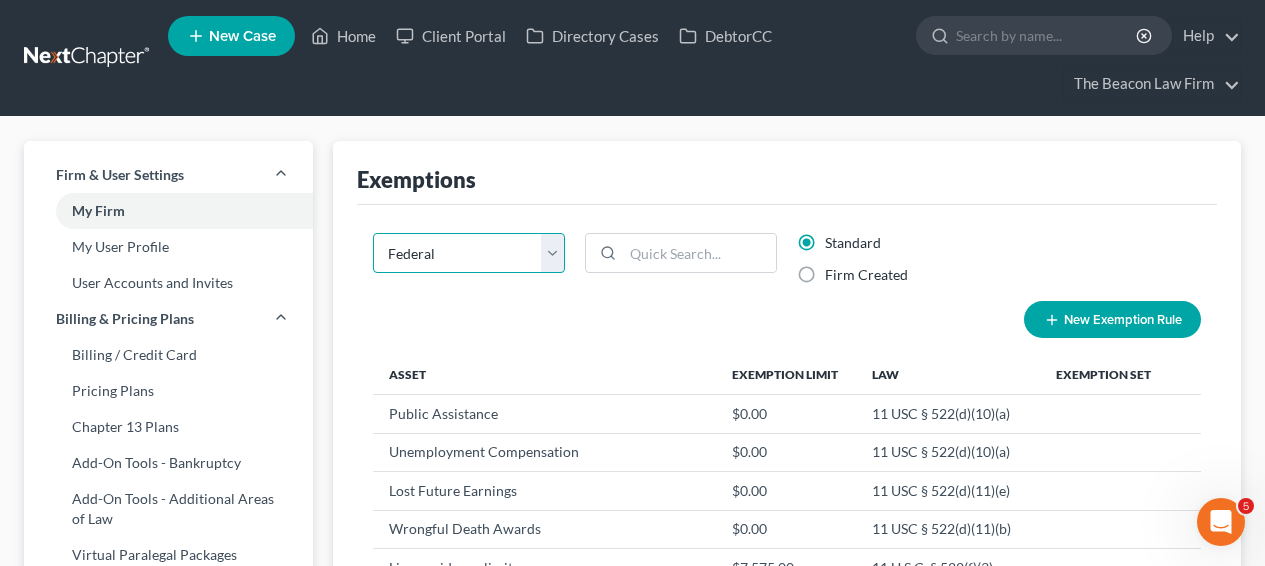 click on "State Federal AL AK AR AZ CA CO CT DE DC FL GA GU HI ID IL IN IA KS KY LA ME MD MA MI MN MS MO MT NC ND NE NV NH NJ NM NY OH OK OR PA PR RI SC SD TN TX UT VI VA VT WA WV WI WY" at bounding box center [469, 253] 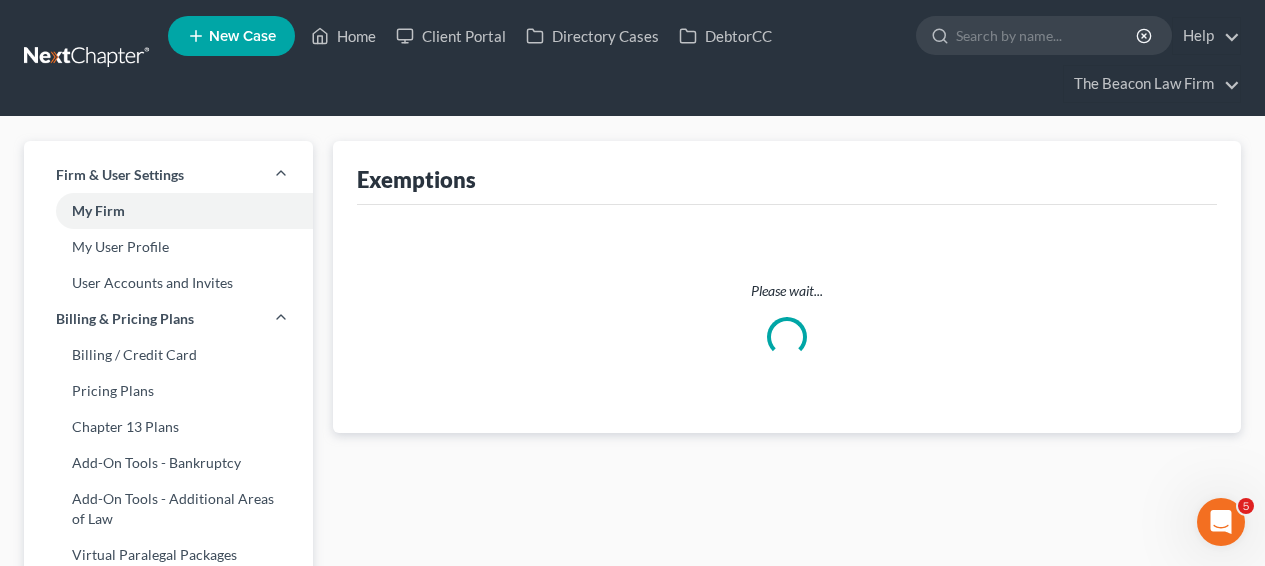 select on "11" 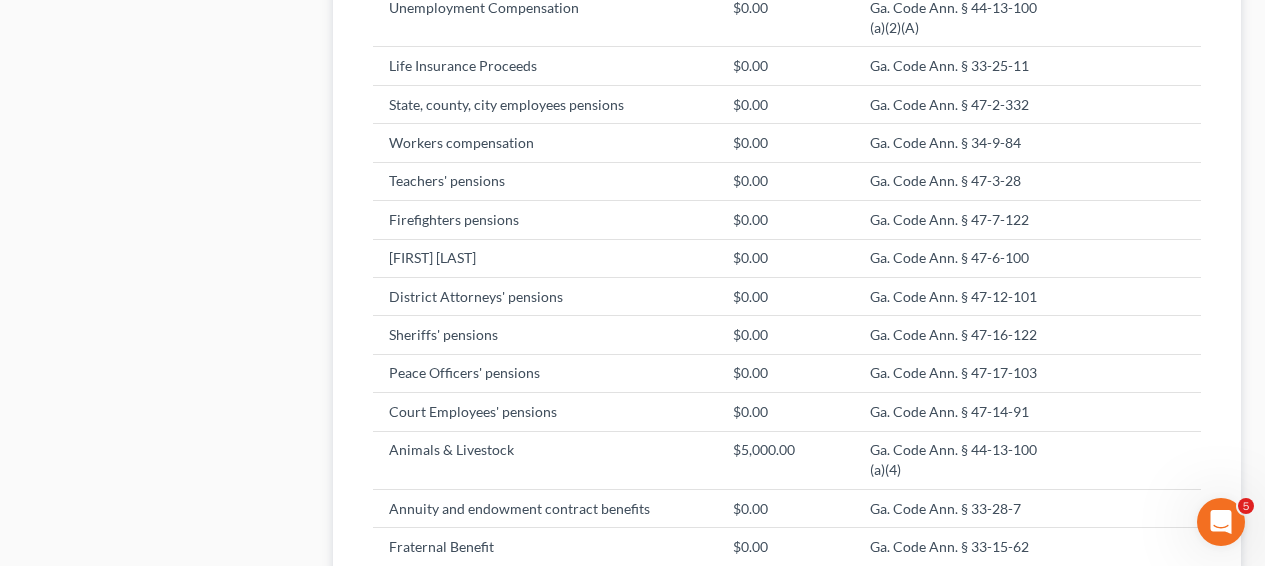 scroll, scrollTop: 1181, scrollLeft: 0, axis: vertical 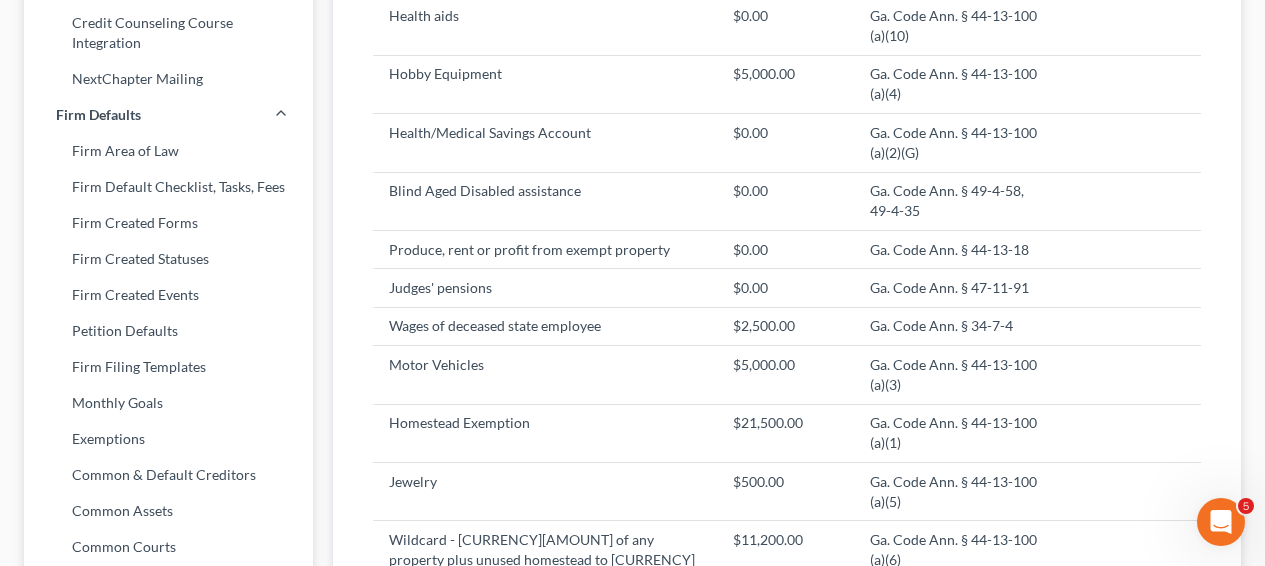 click on "Home New Case Client Portal Directory Cases DebtorCC The Beacon Law Firm prenn@beaconlawyer.com My Account Settings Plan + Billing Account Add-Ons Upgrade to Whoa Help Center Webinars Training Videos What's new Log out New Case Home Client Portal Directory Cases DebtorCC         - No Result - See all results Or Press Enter... Help Help Center Webinars Training Videos What's new The Beacon Law Firm The Beacon Law Firm prenn@beaconlawyer.com My Account Settings Plan + Billing Account Add-Ons Upgrade to Whoa Log out
Firm & User Settings
My Firm
My User Profile
User Accounts and Invites
Billing & Pricing Plans
Billing / Credit Card
Pricing Plans
Chapter 13 Plans
Add-On Tools - Bankruptcy
Add-On Tools - Additional Areas of Law" at bounding box center [632, 801] 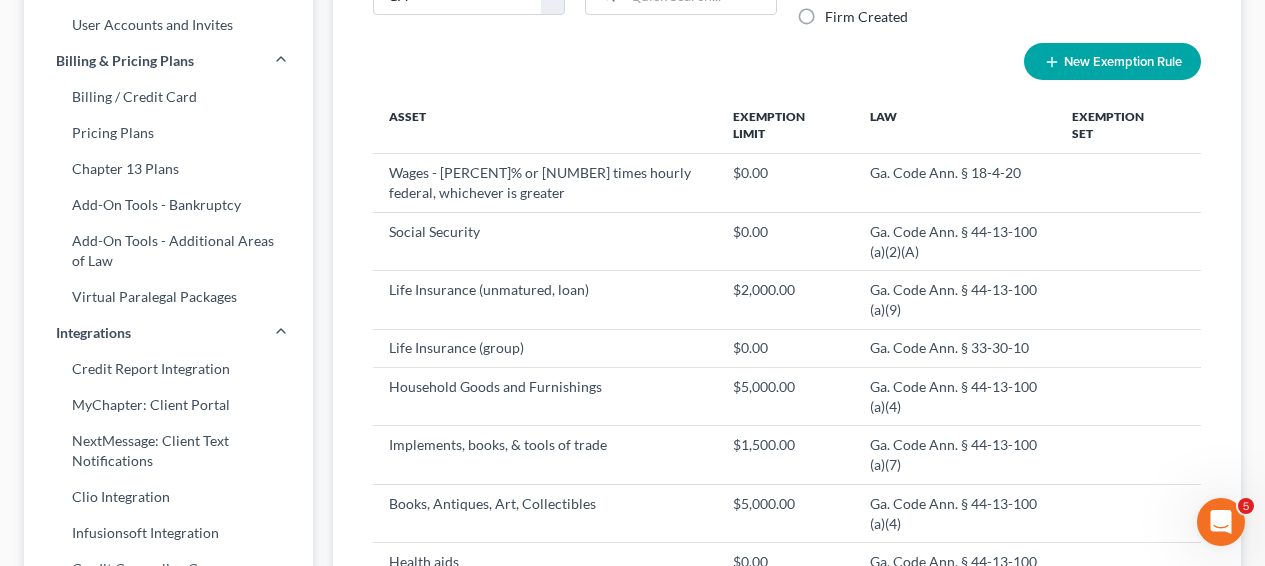 scroll, scrollTop: 0, scrollLeft: 0, axis: both 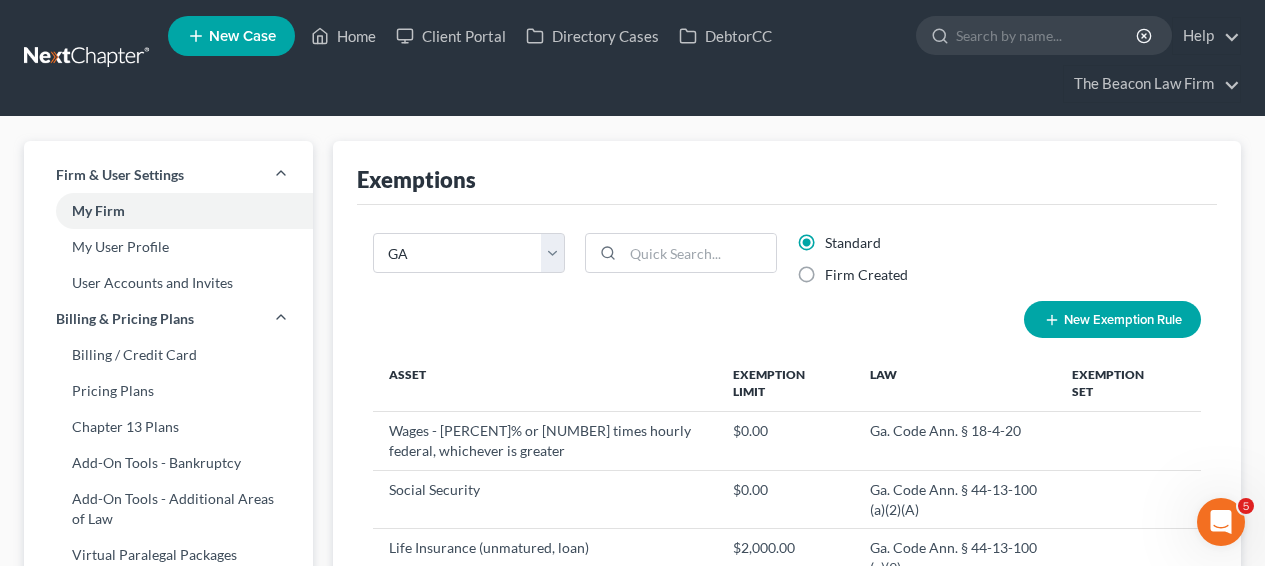 click at bounding box center (88, 58) 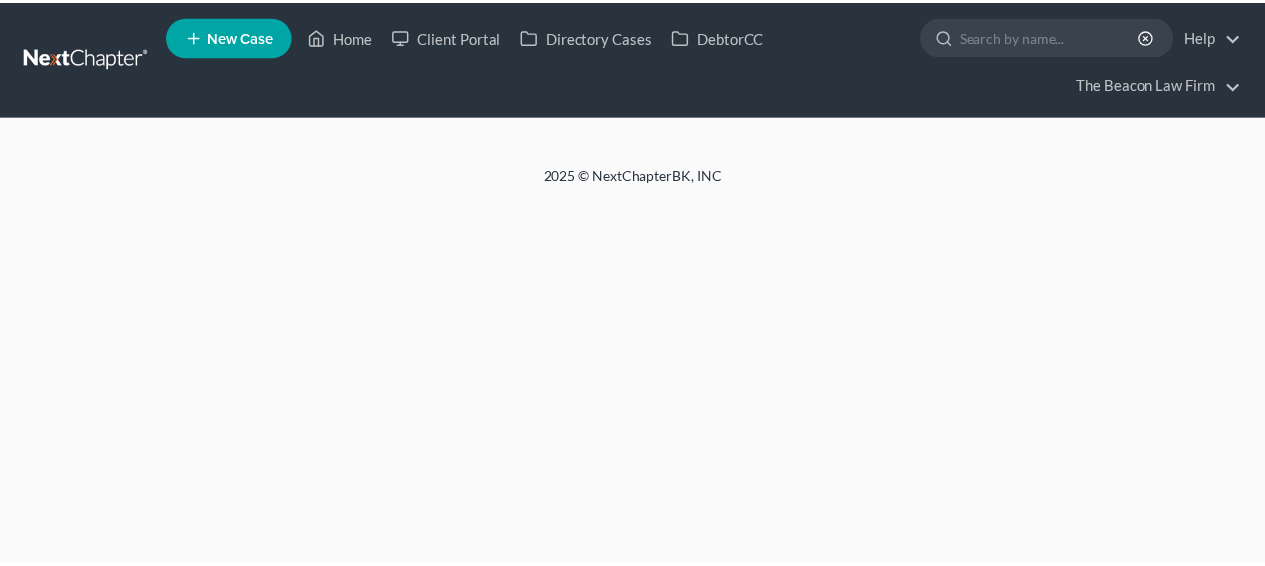 scroll, scrollTop: 0, scrollLeft: 0, axis: both 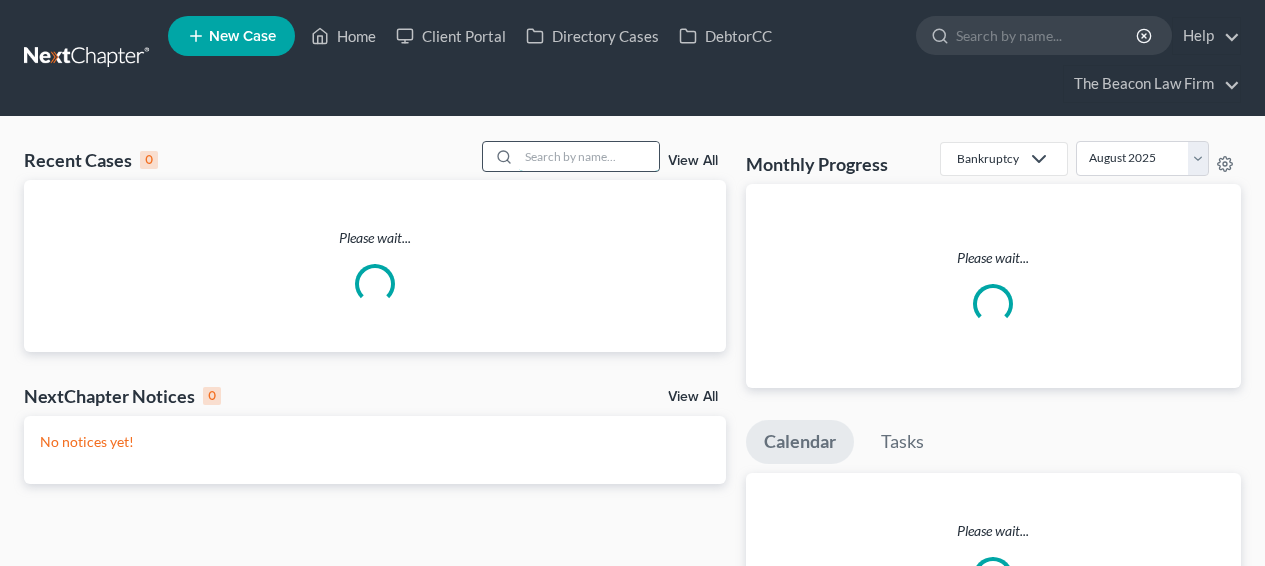 click at bounding box center [589, 156] 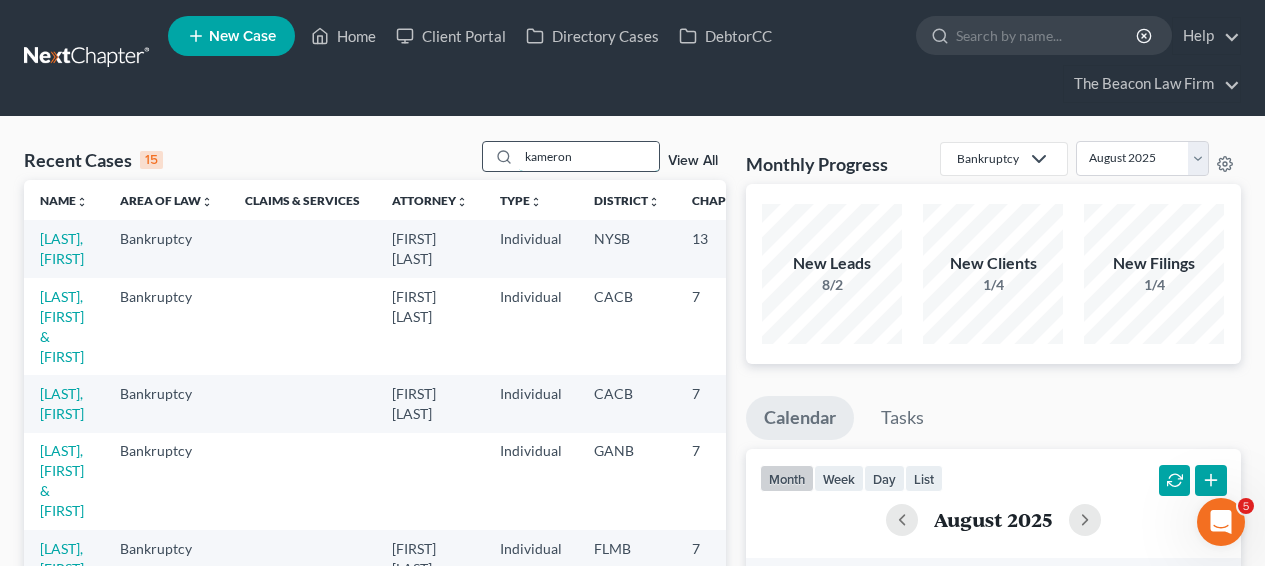 scroll, scrollTop: 0, scrollLeft: 0, axis: both 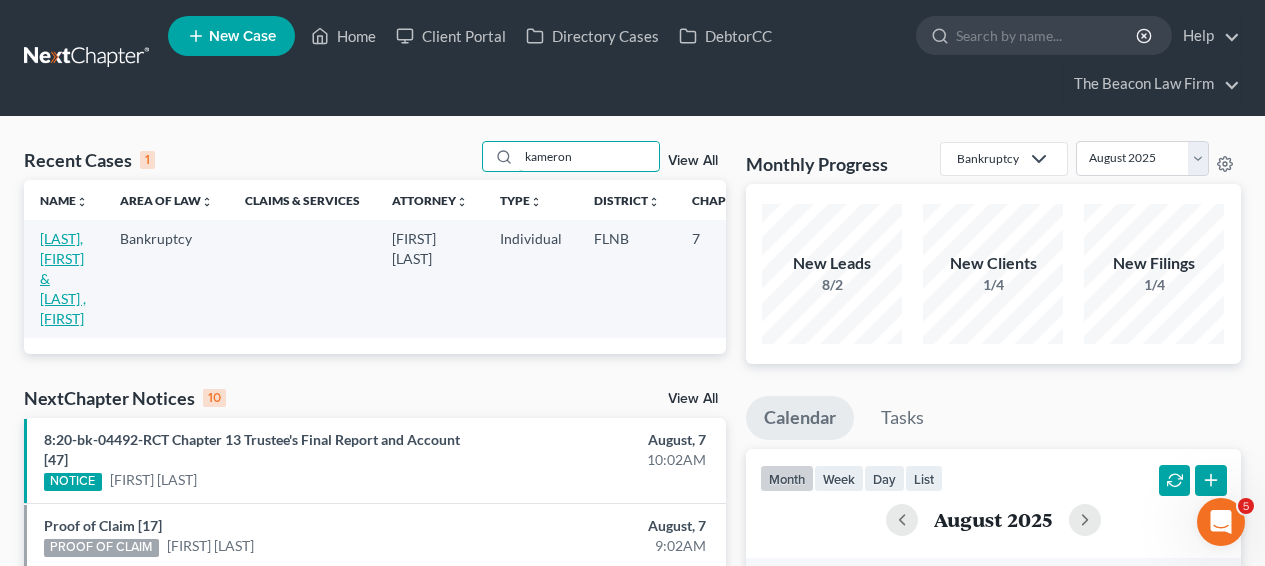 type on "kameron" 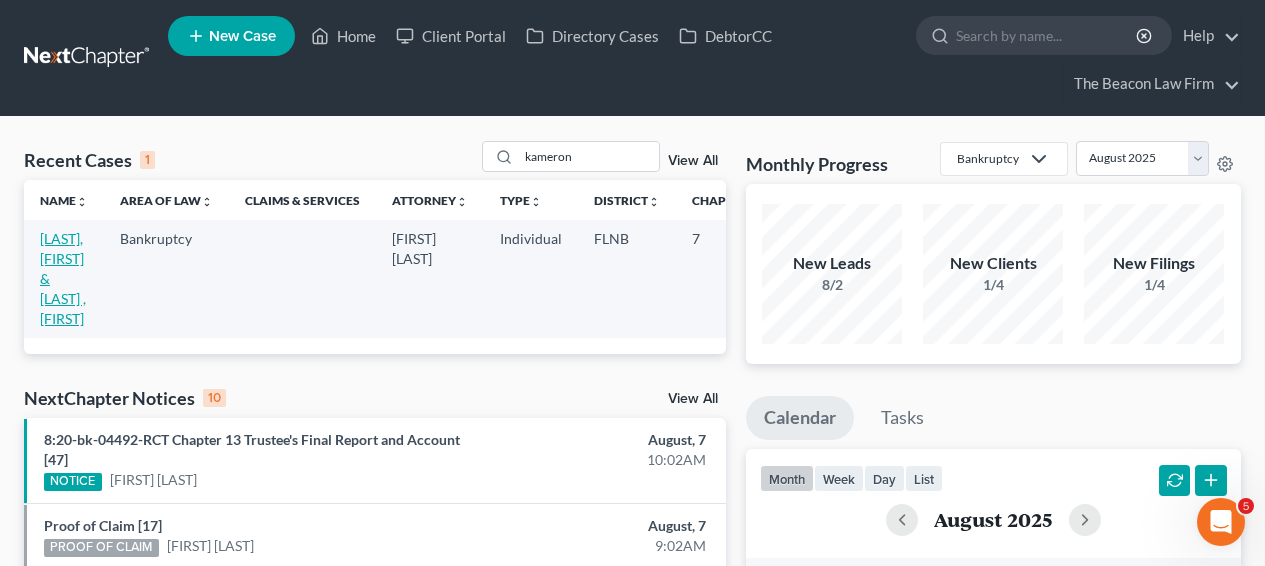click on "[LAST], [FIRST] & [LAST], [FIRST]" at bounding box center (63, 278) 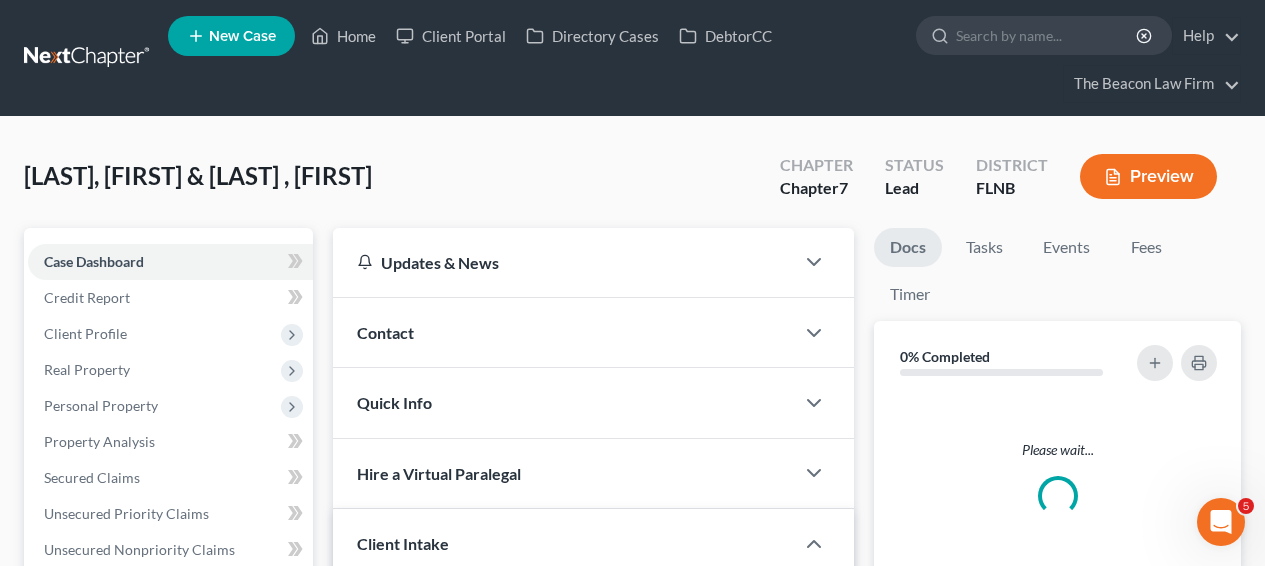 click on "Home New Case Client Portal Directory Cases DebtorCC The Beacon Law Firm prenn@beaconlawyer.com My Account Settings Plan + Billing Account Add-Ons Upgrade to Whoa Help Center Webinars Training Videos What's new Log out New Case Home Client Portal Directory Cases DebtorCC         - No Result - See all results Or Press Enter... Help Help Center Webinars Training Videos What's new The Beacon Law Firm The Beacon Law Firm prenn@beaconlawyer.com My Account Settings Plan + Billing Account Add-Ons Upgrade to Whoa Log out 	 Davison, Kameron & Vincent , Kayla Upgraded Chapter Chapter  7 Status Lead District FLNB Preview Petition Navigation
Case Dashboard
Payments" at bounding box center (632, 571) 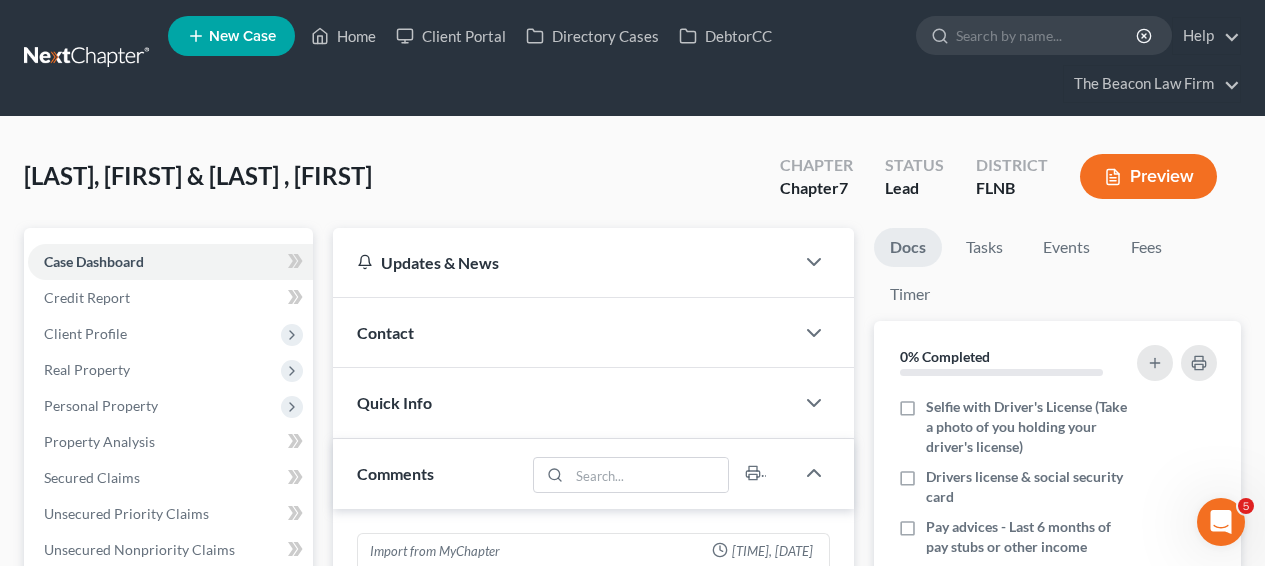 scroll, scrollTop: 546, scrollLeft: 0, axis: vertical 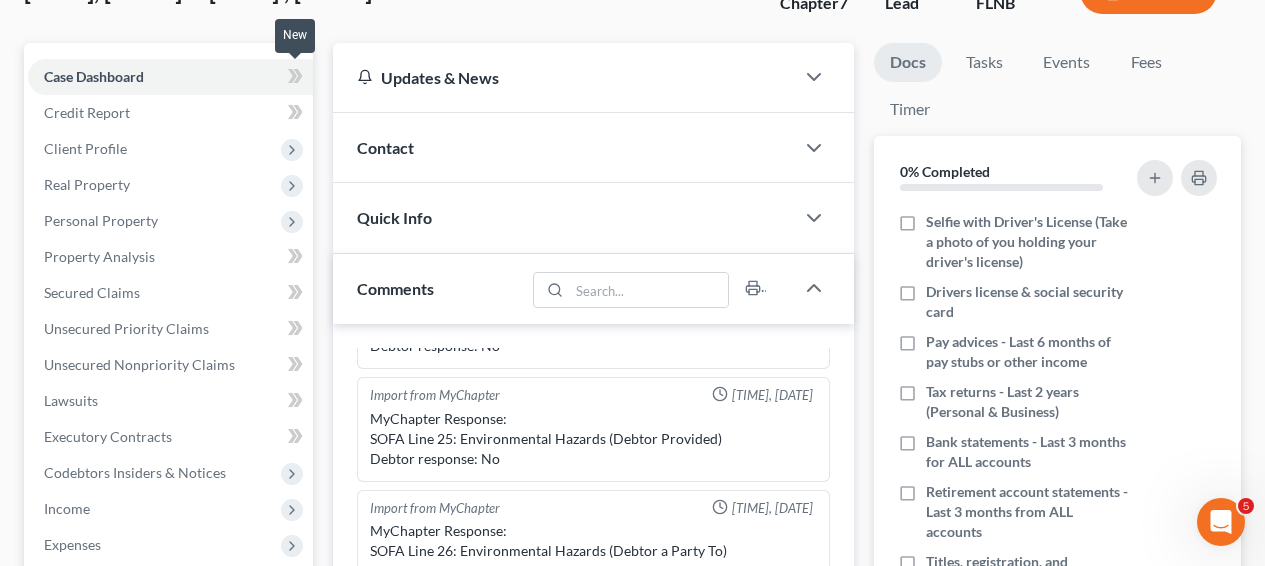 click at bounding box center (295, 79) 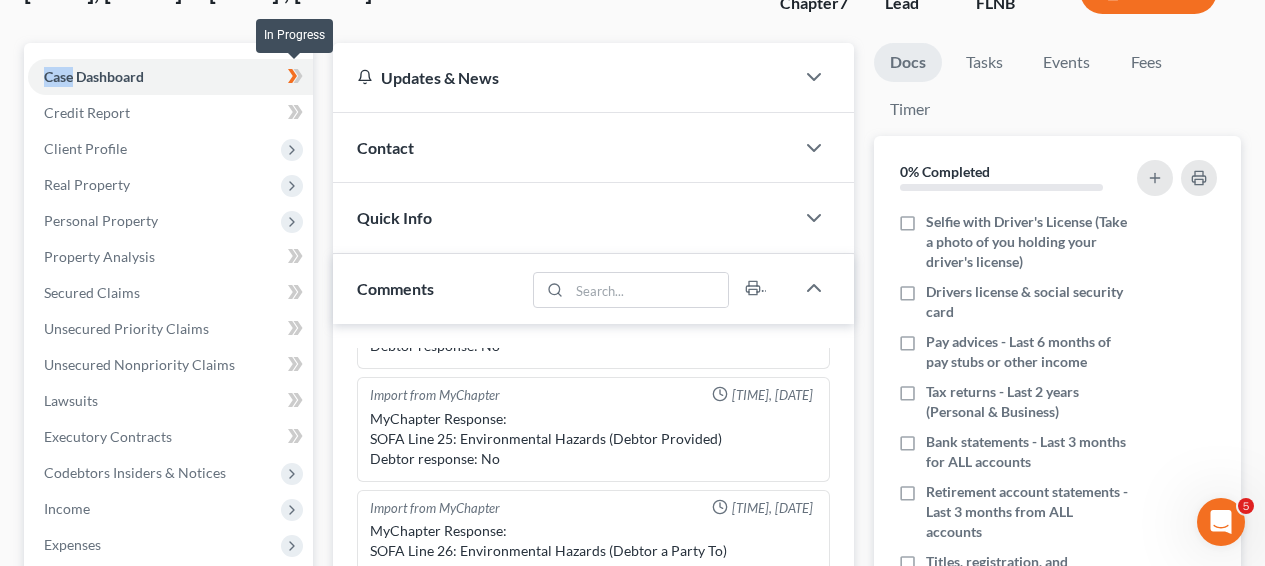 click at bounding box center (295, 79) 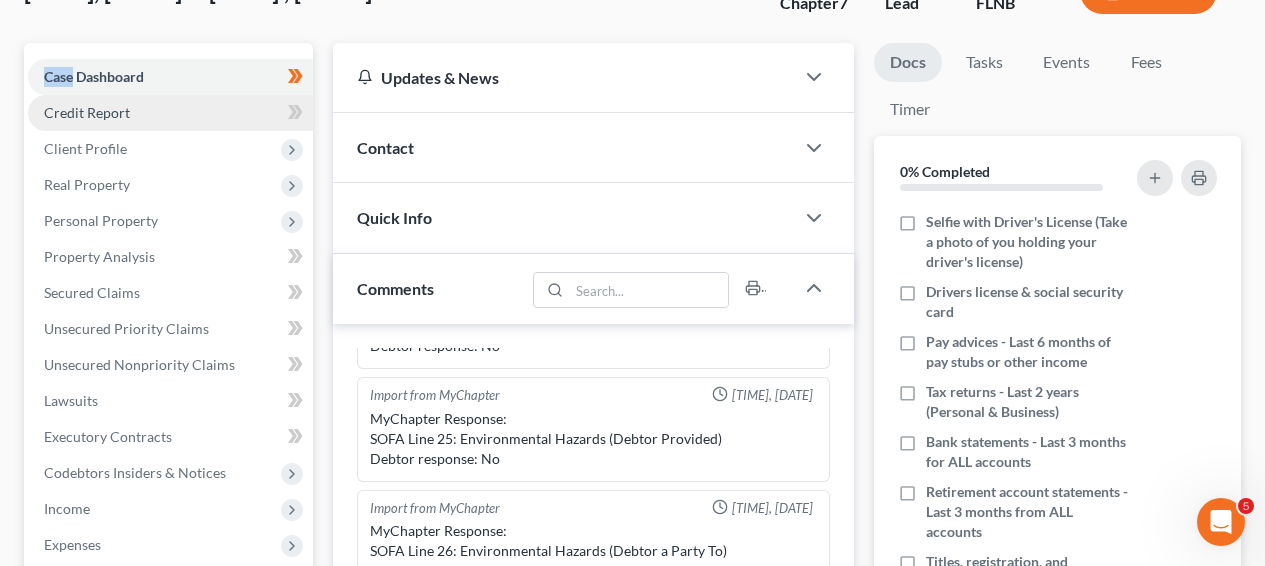 click on "Credit Report" at bounding box center (170, 113) 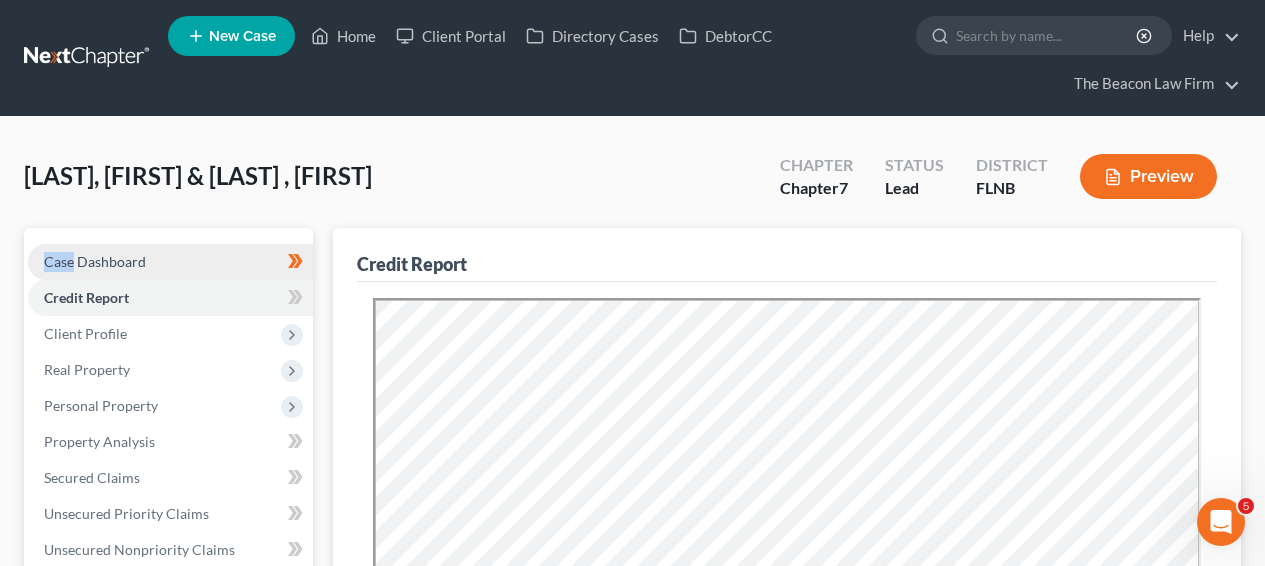 scroll, scrollTop: 0, scrollLeft: 0, axis: both 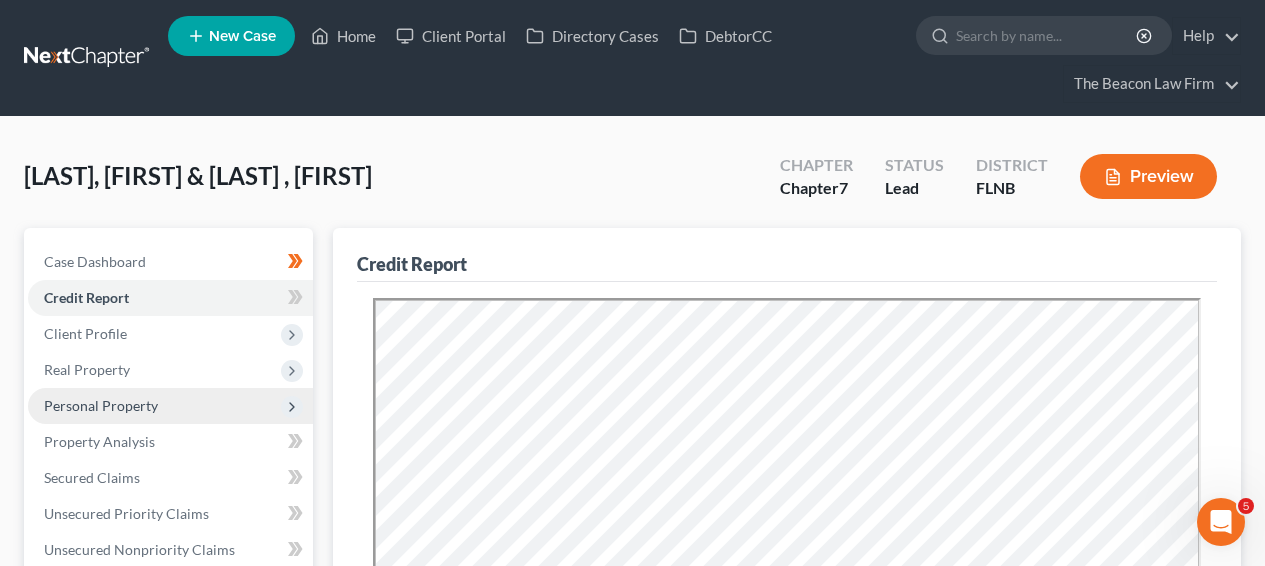 click on "Personal Property" at bounding box center [170, 406] 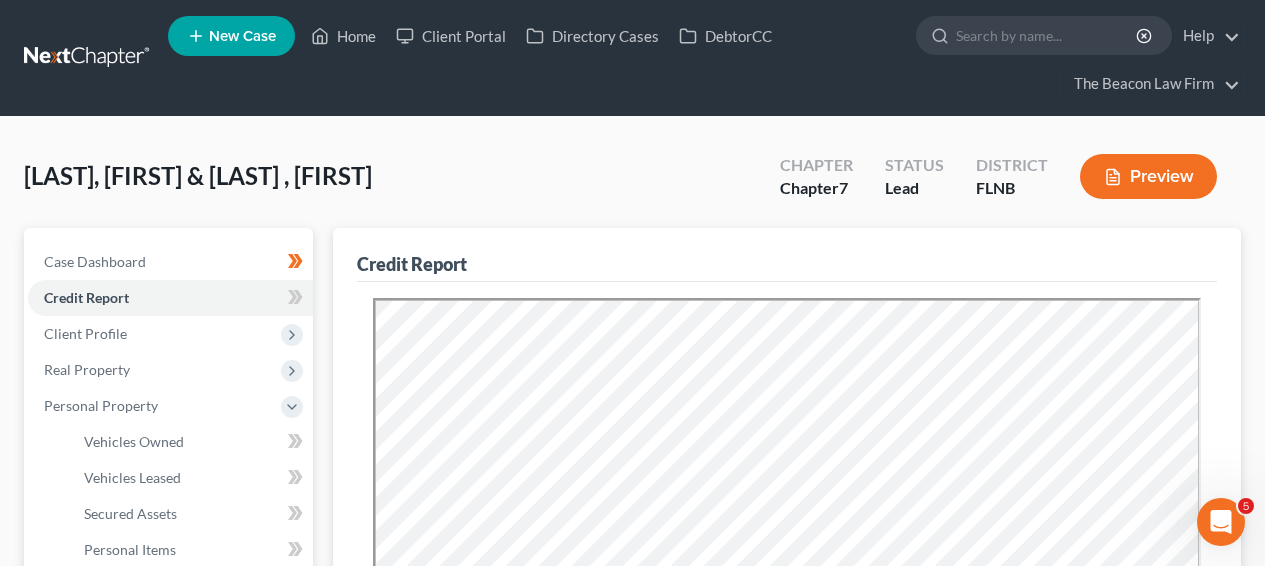 scroll, scrollTop: 546, scrollLeft: 0, axis: vertical 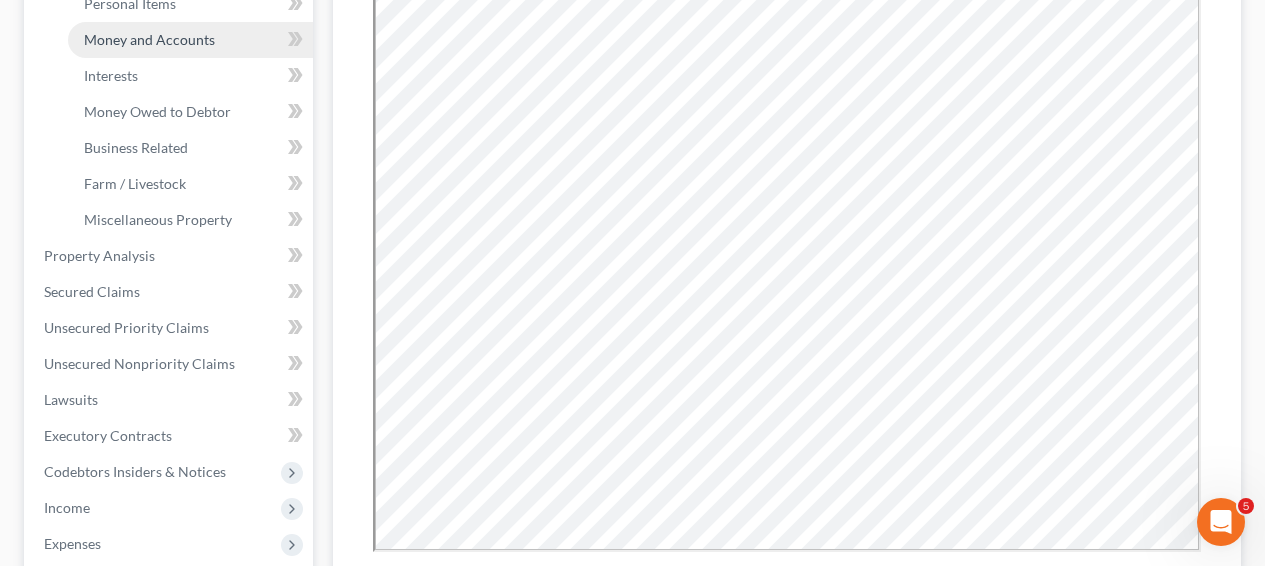 click on "Money and Accounts" at bounding box center (190, 40) 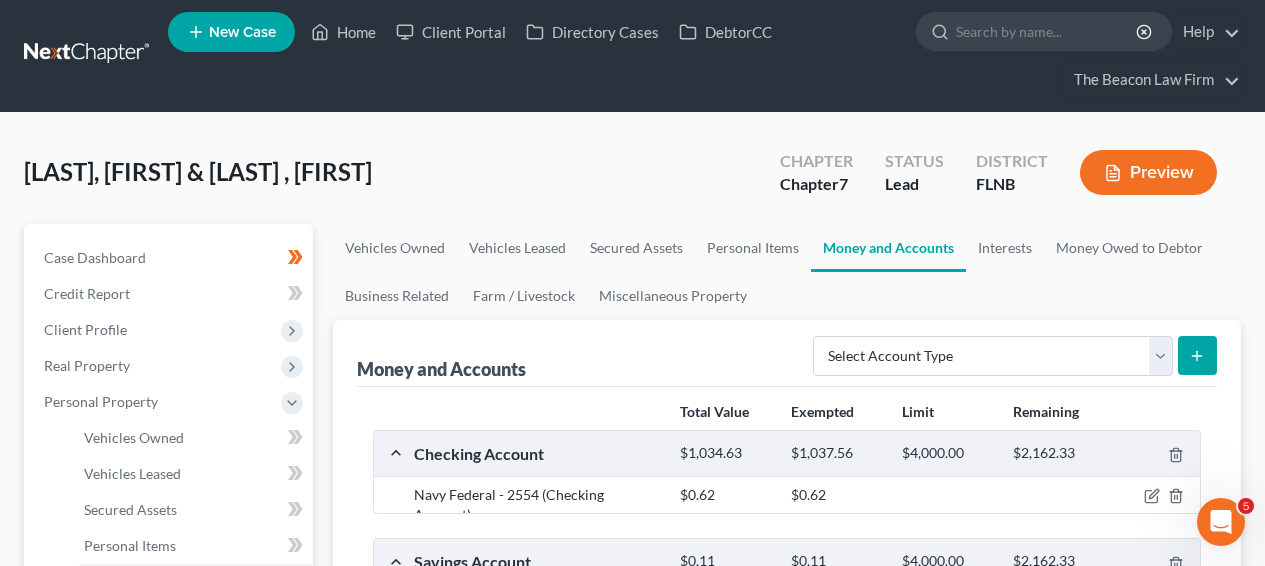 scroll, scrollTop: 0, scrollLeft: 0, axis: both 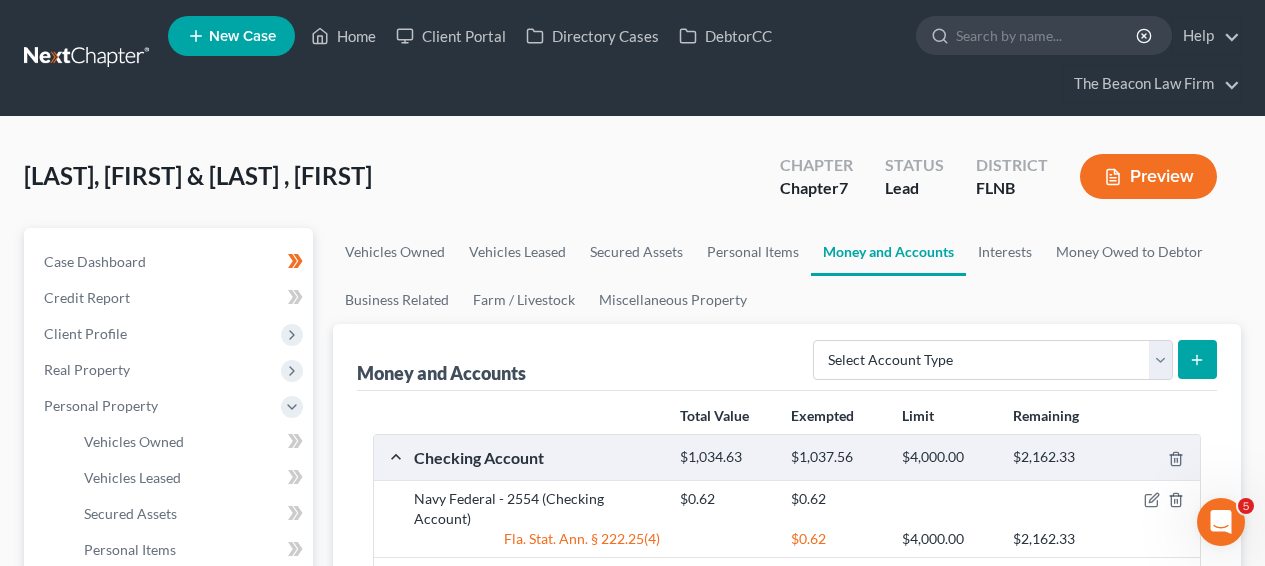 click at bounding box center (88, 58) 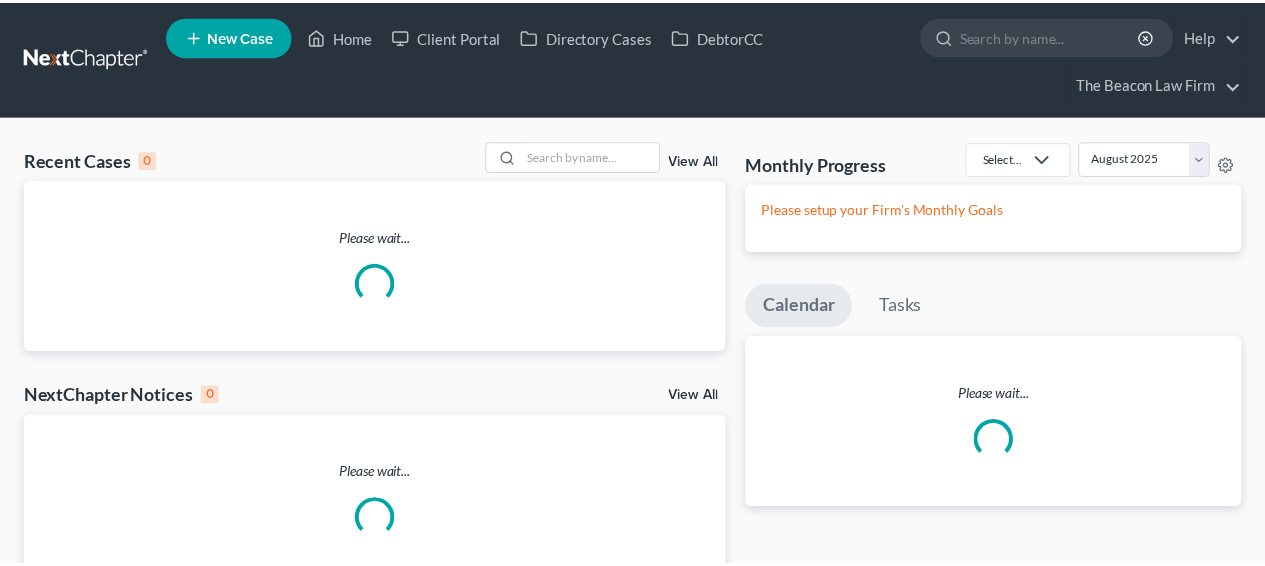 scroll, scrollTop: 0, scrollLeft: 0, axis: both 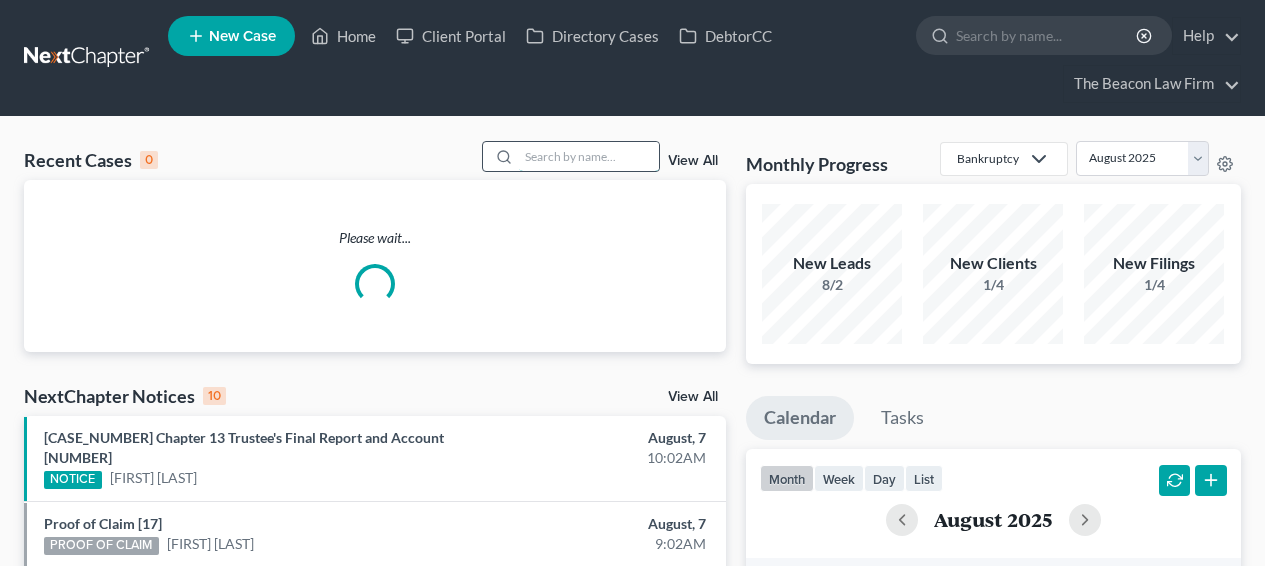 click at bounding box center (589, 156) 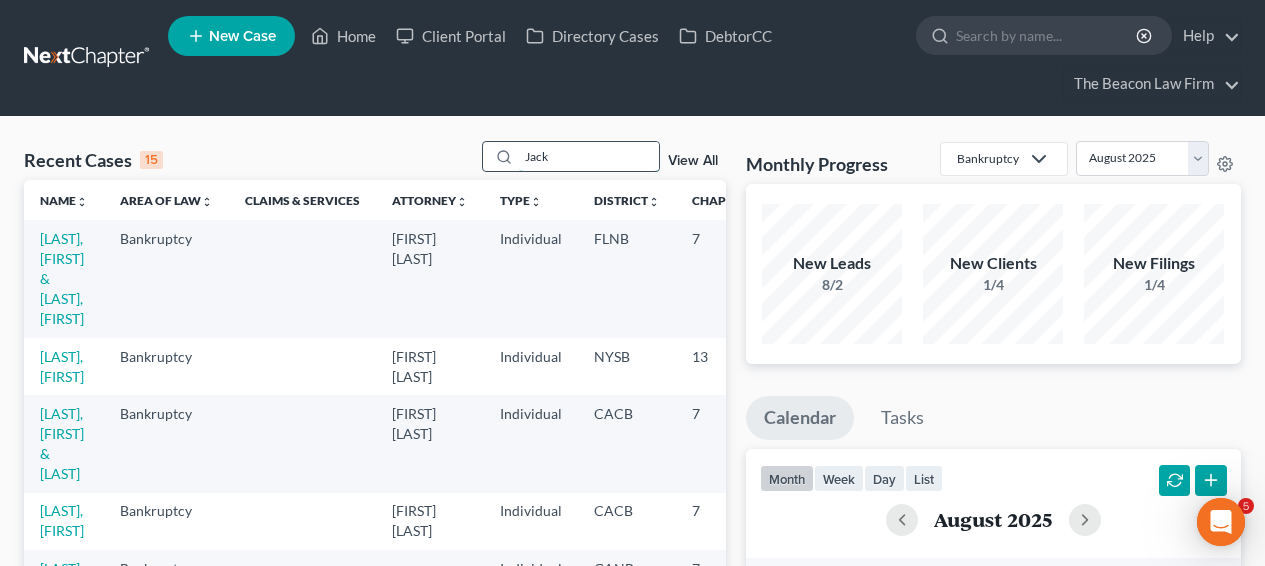 scroll, scrollTop: 0, scrollLeft: 0, axis: both 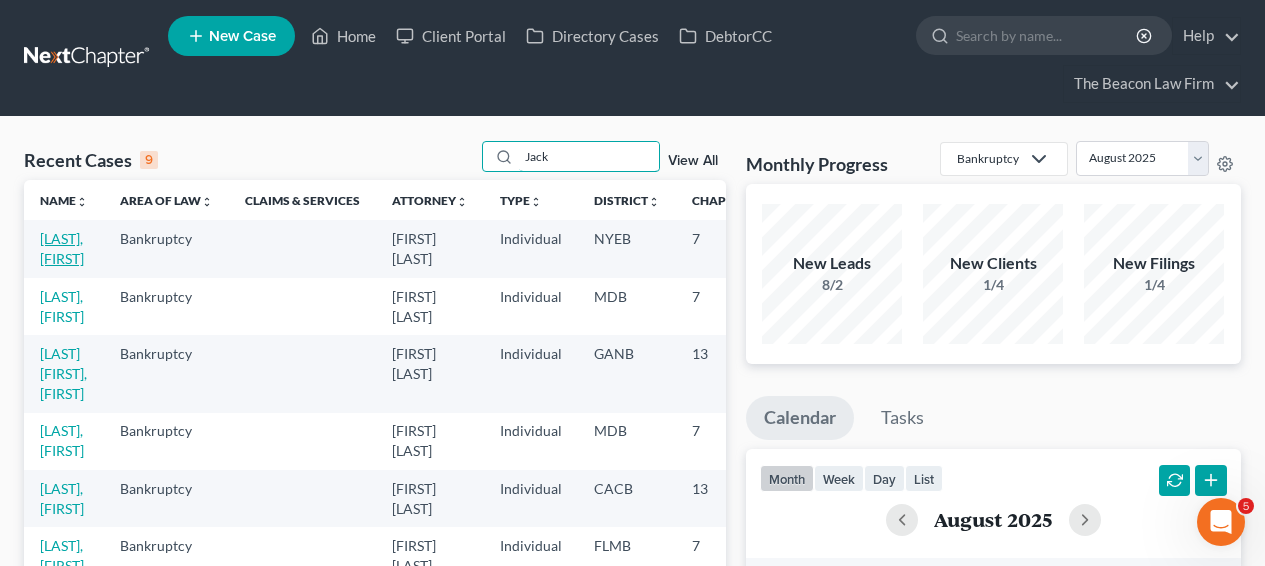 type on "Jack" 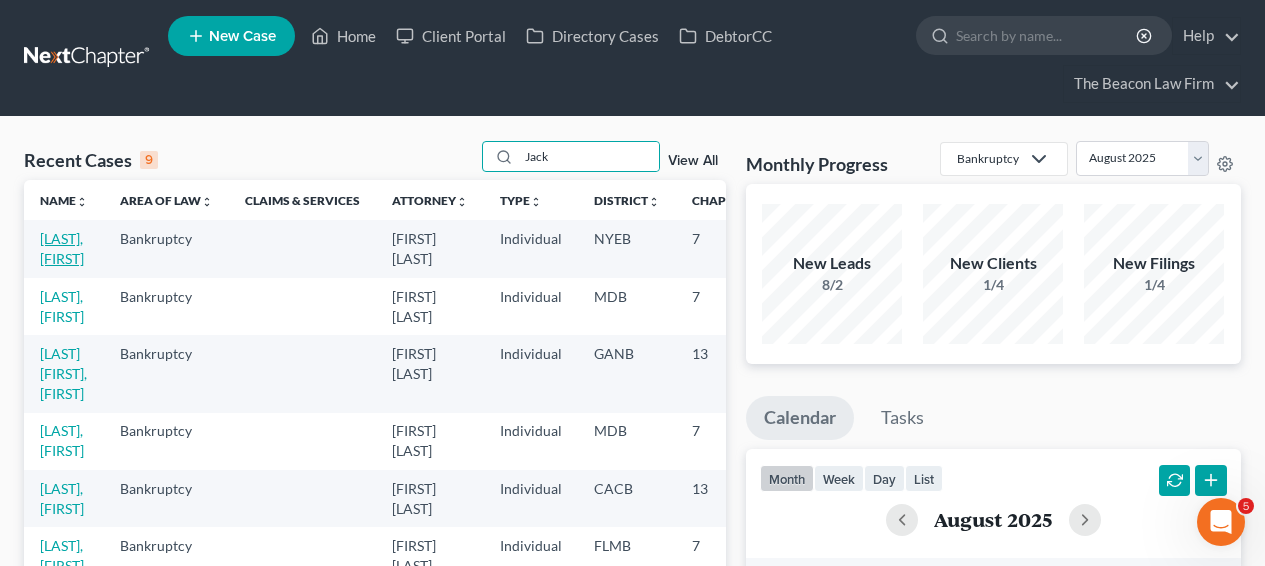 click on "[LAST], [FIRST]" at bounding box center (62, 248) 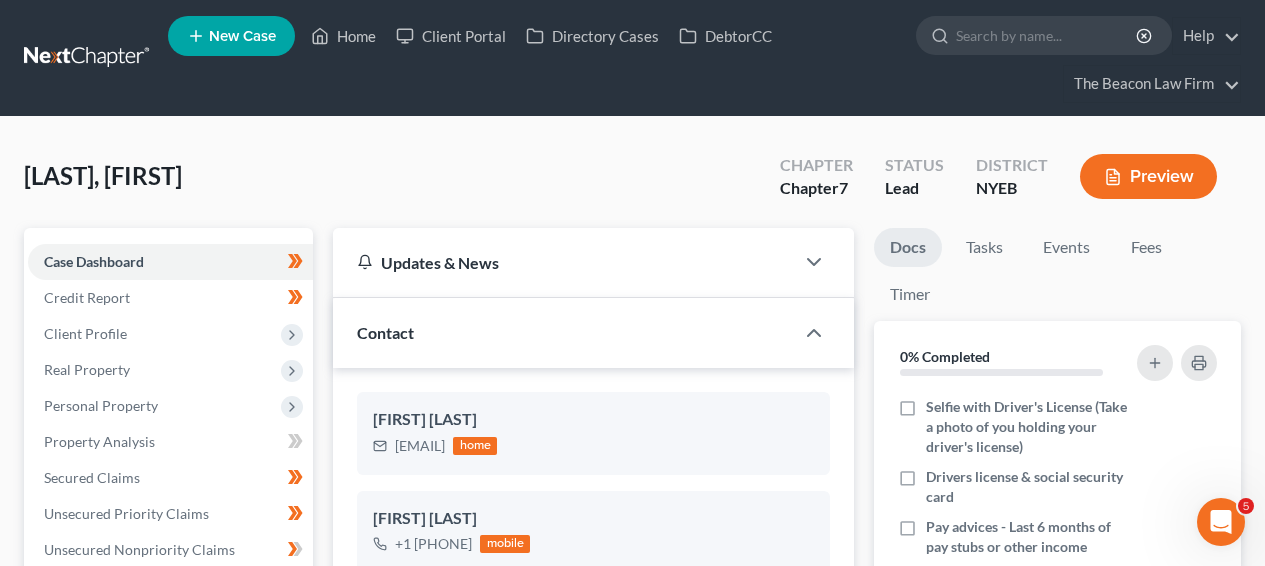 scroll, scrollTop: 586, scrollLeft: 0, axis: vertical 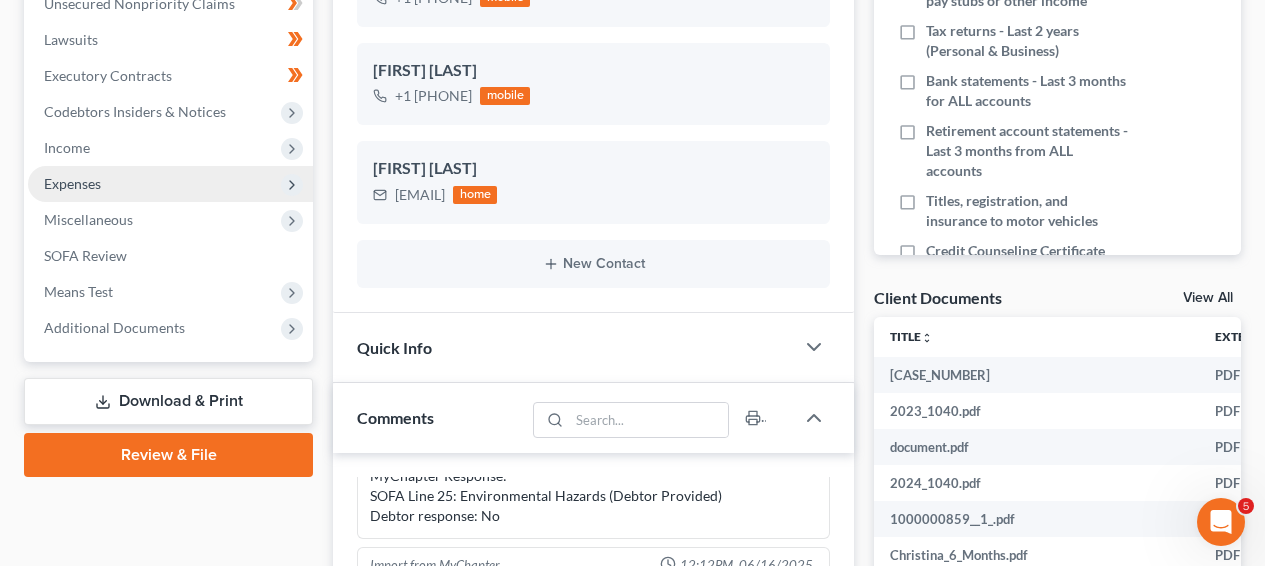 click on "Expenses" at bounding box center (170, 184) 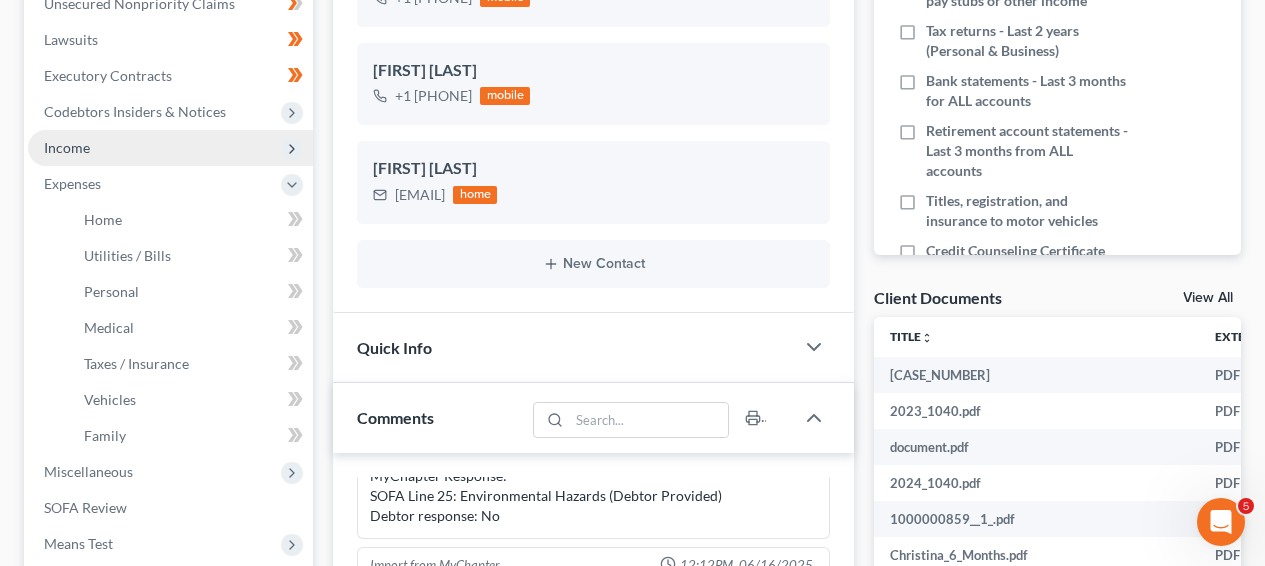 click on "Income" at bounding box center (170, 148) 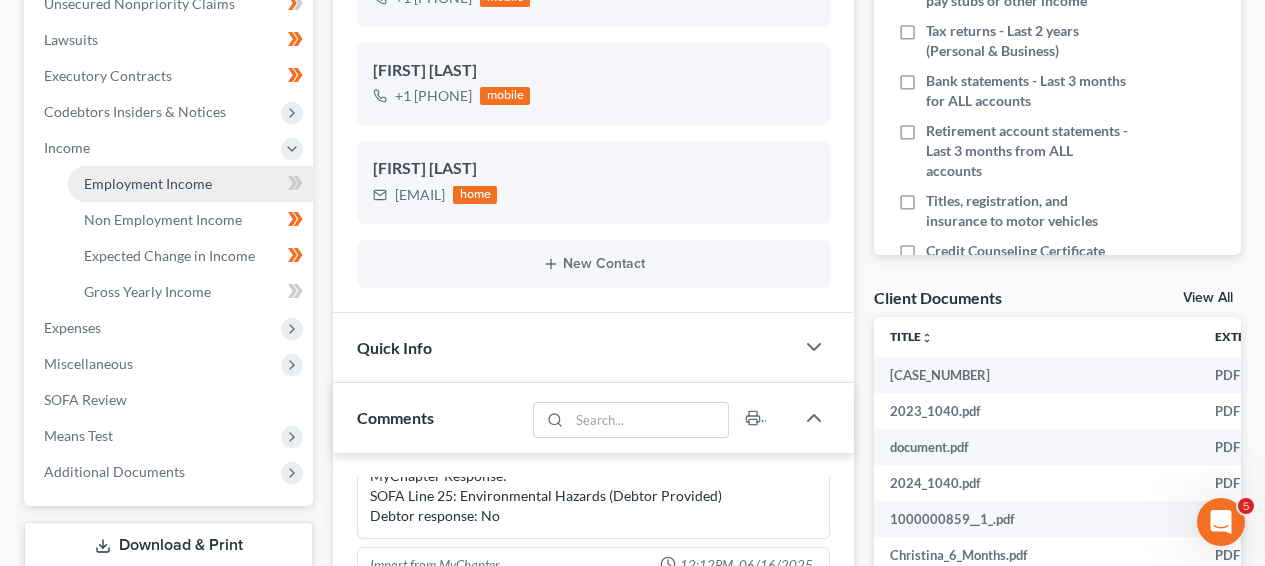 click on "Employment Income" at bounding box center (148, 183) 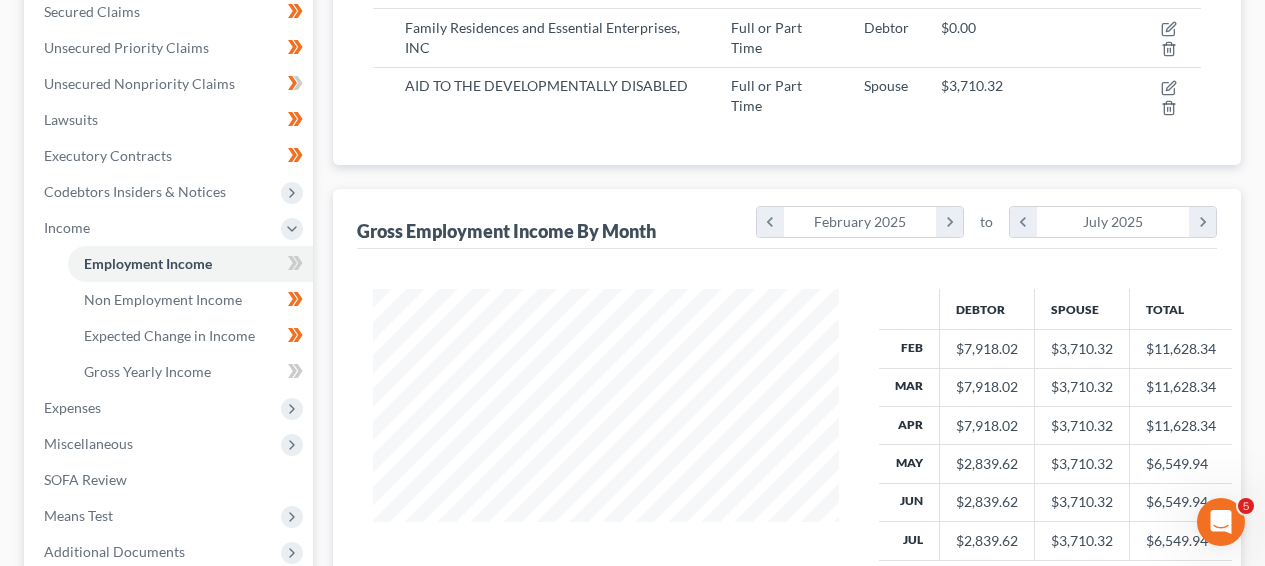 scroll, scrollTop: 0, scrollLeft: 0, axis: both 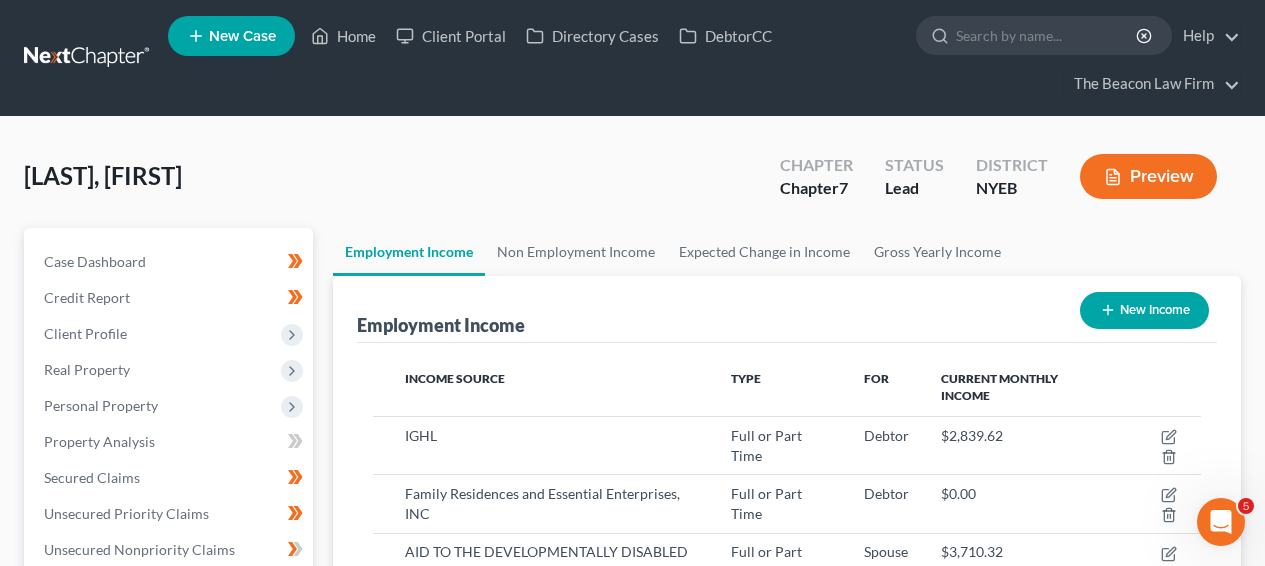 drag, startPoint x: 1259, startPoint y: 187, endPoint x: 1259, endPoint y: 204, distance: 17 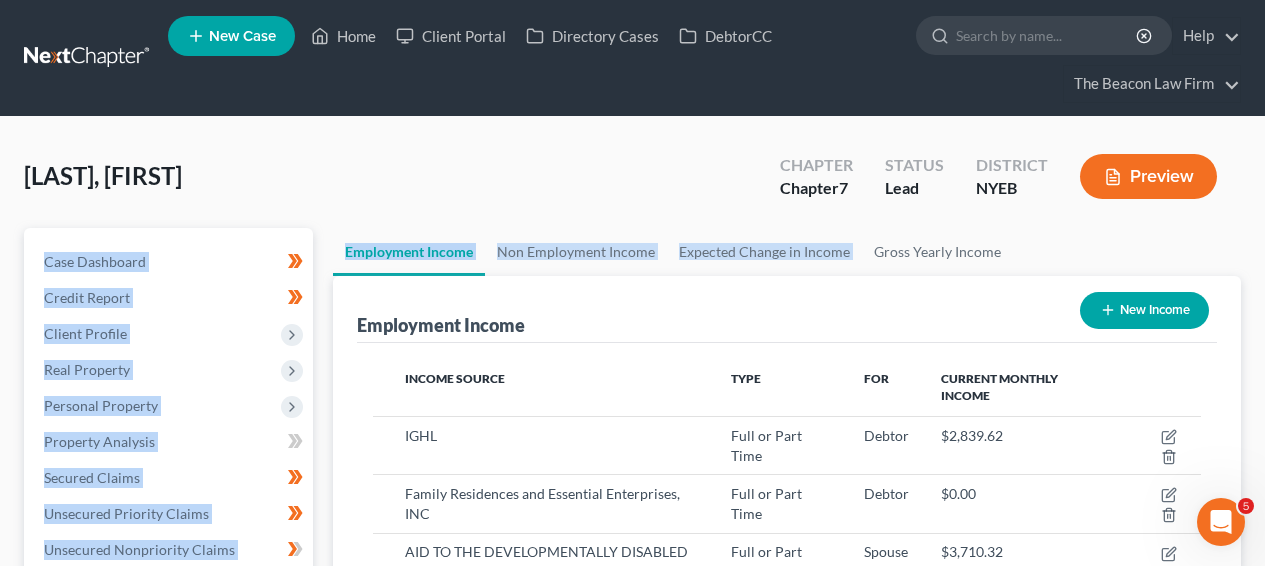 drag, startPoint x: 1262, startPoint y: 223, endPoint x: 1270, endPoint y: 232, distance: 12.0415945 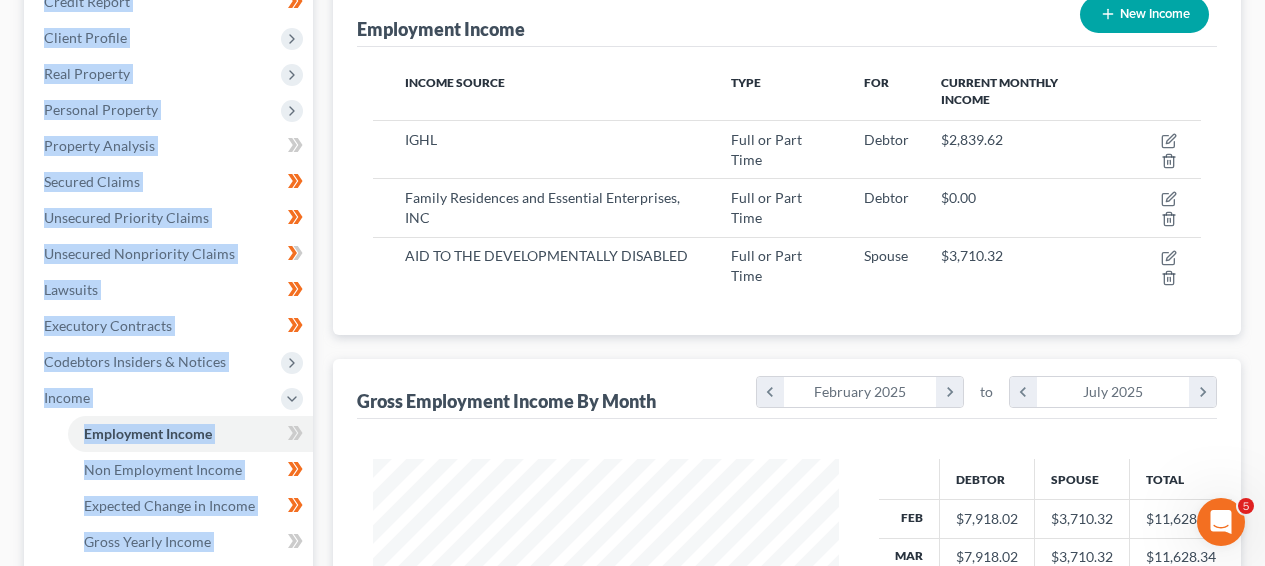 scroll, scrollTop: 299, scrollLeft: 0, axis: vertical 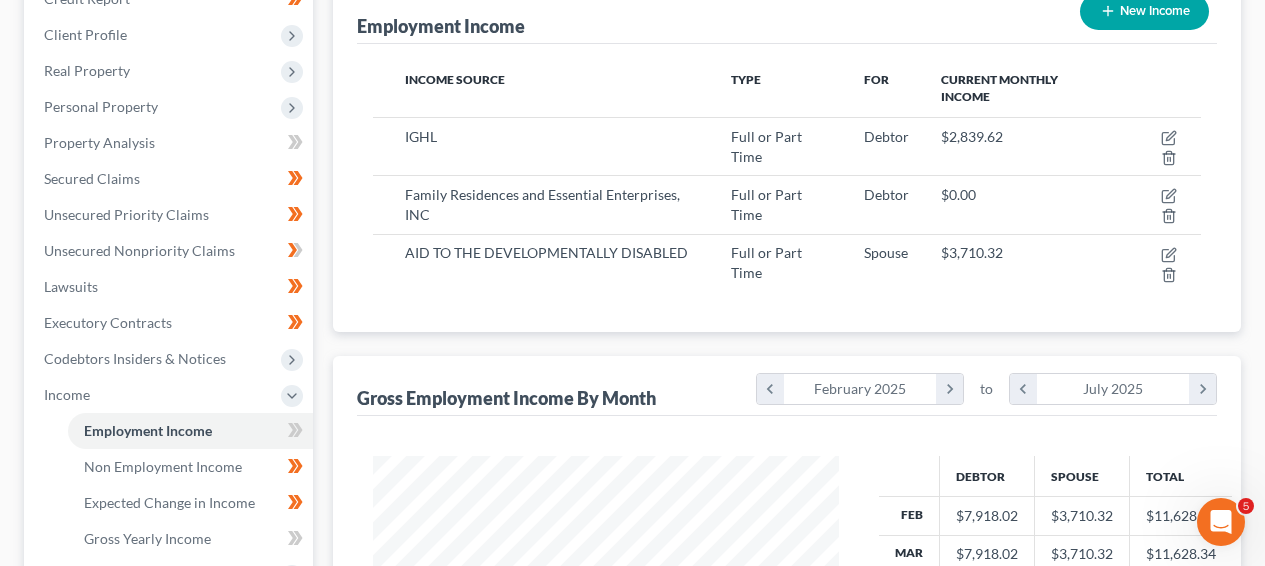 click on "Gross Employment Income By Month" at bounding box center (506, 398) 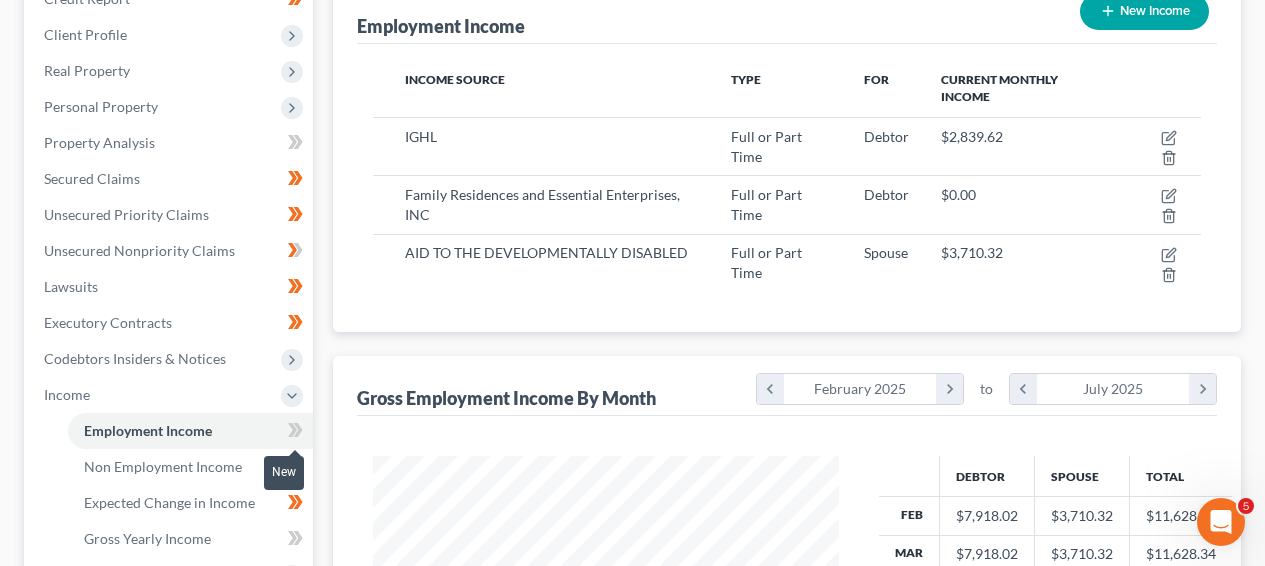 click at bounding box center (295, 433) 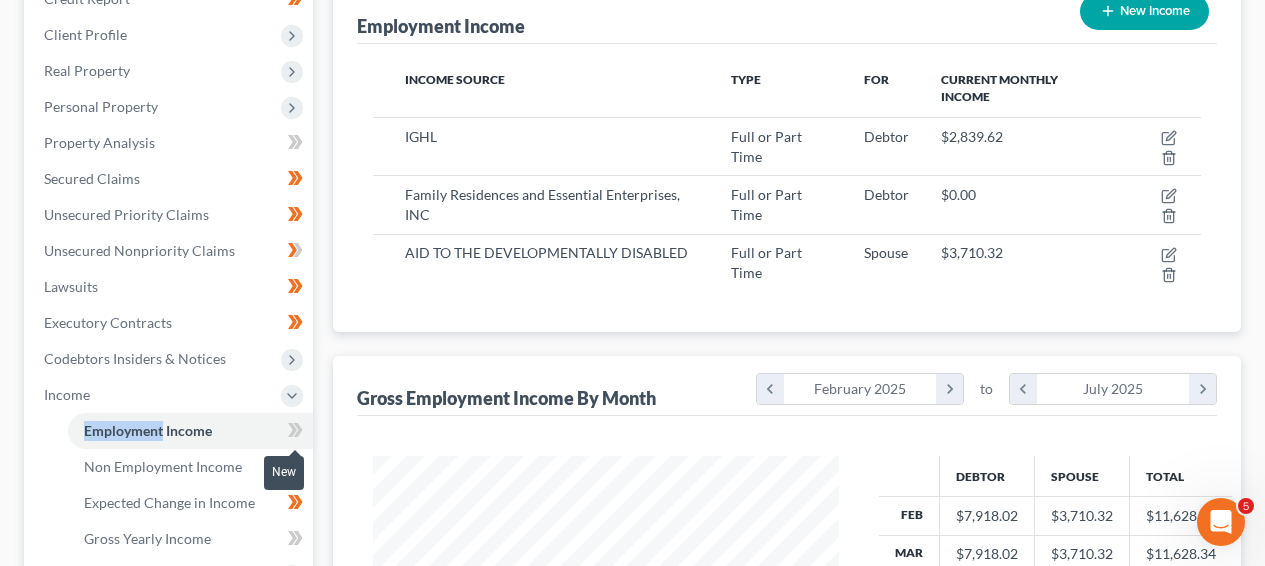 click at bounding box center (295, 433) 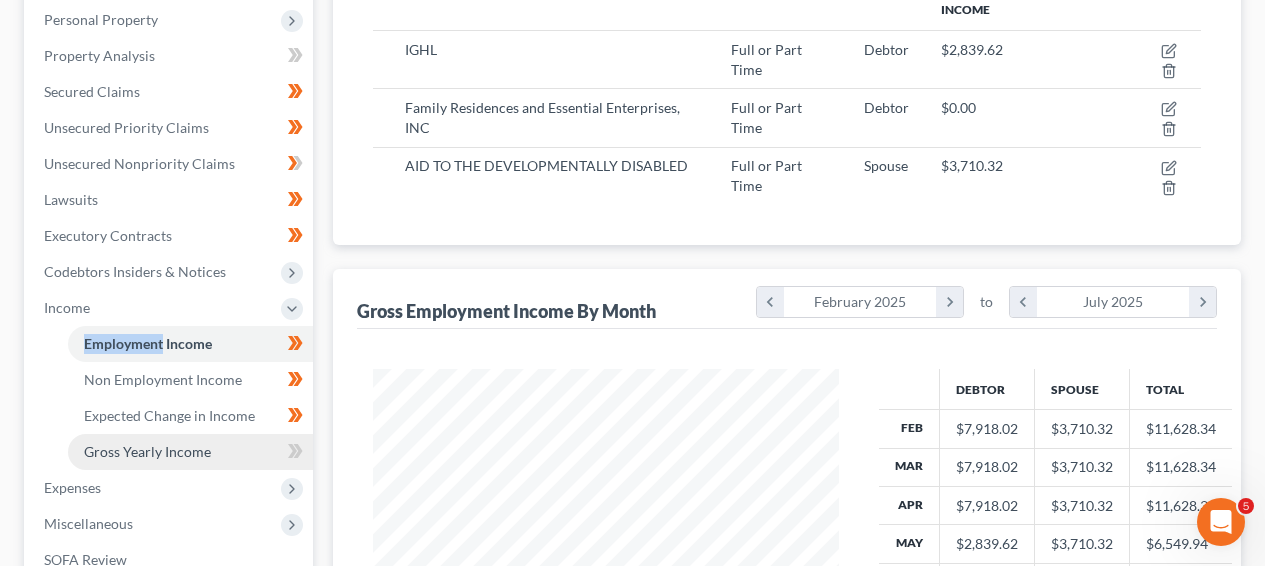 click on "Gross Yearly Income" at bounding box center (147, 451) 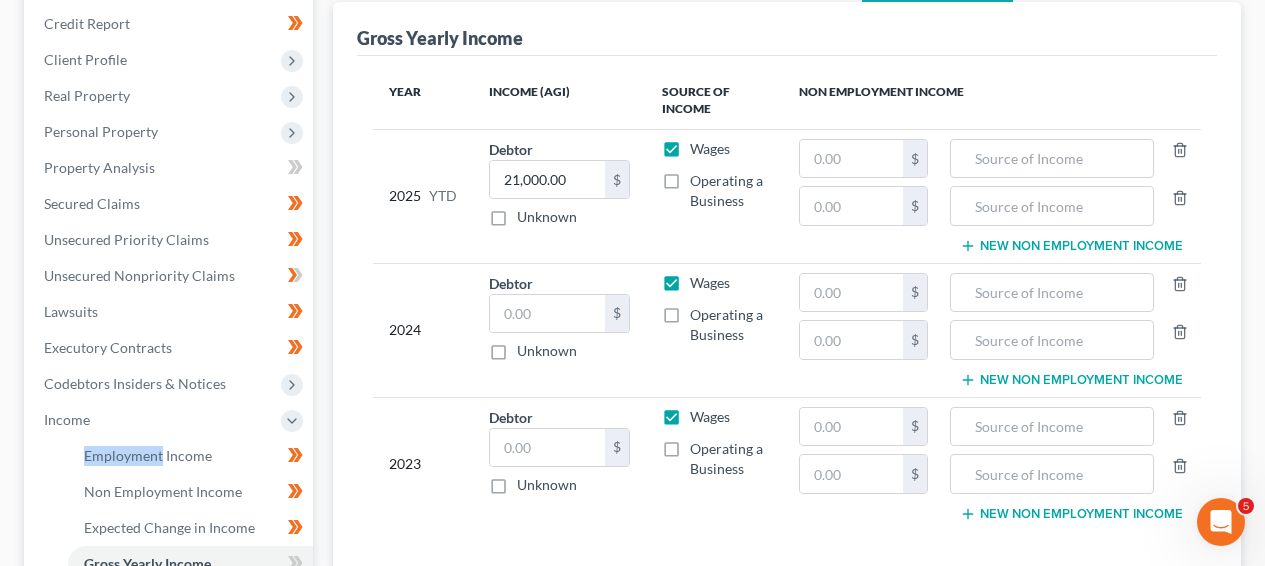 scroll, scrollTop: 278, scrollLeft: 0, axis: vertical 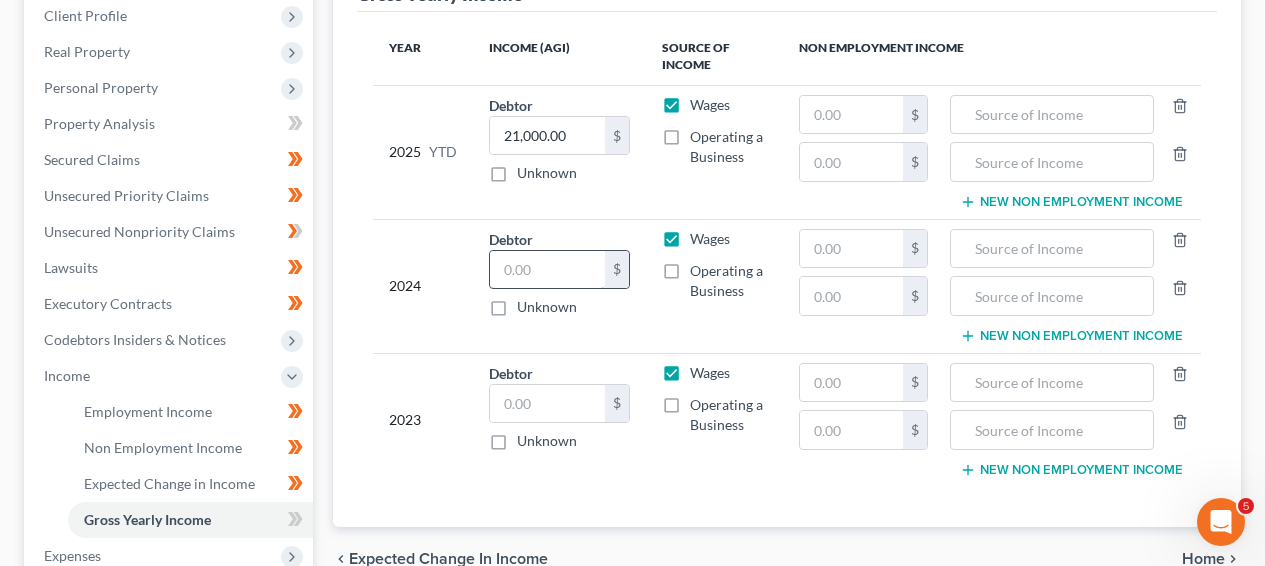 click at bounding box center (547, 270) 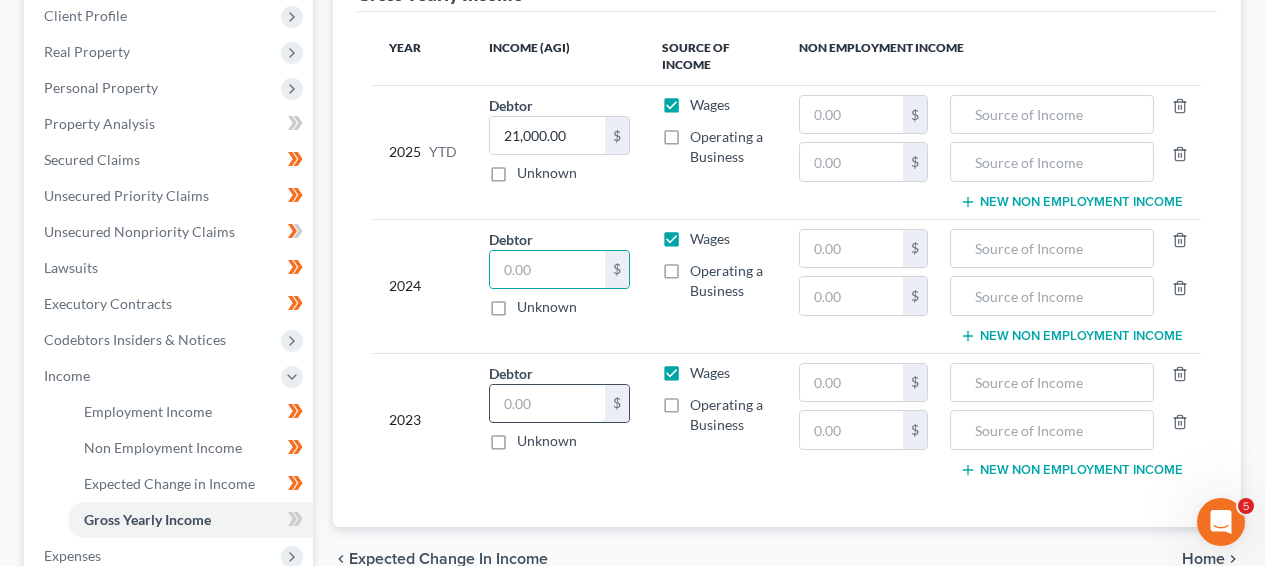 click at bounding box center (547, 404) 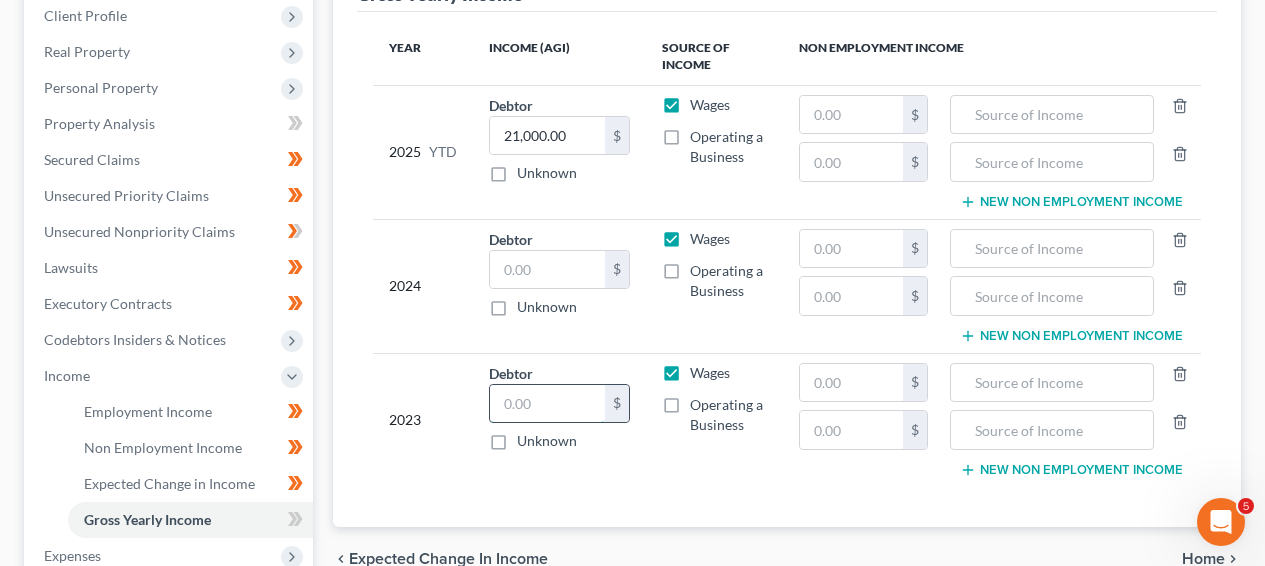 click at bounding box center (547, 404) 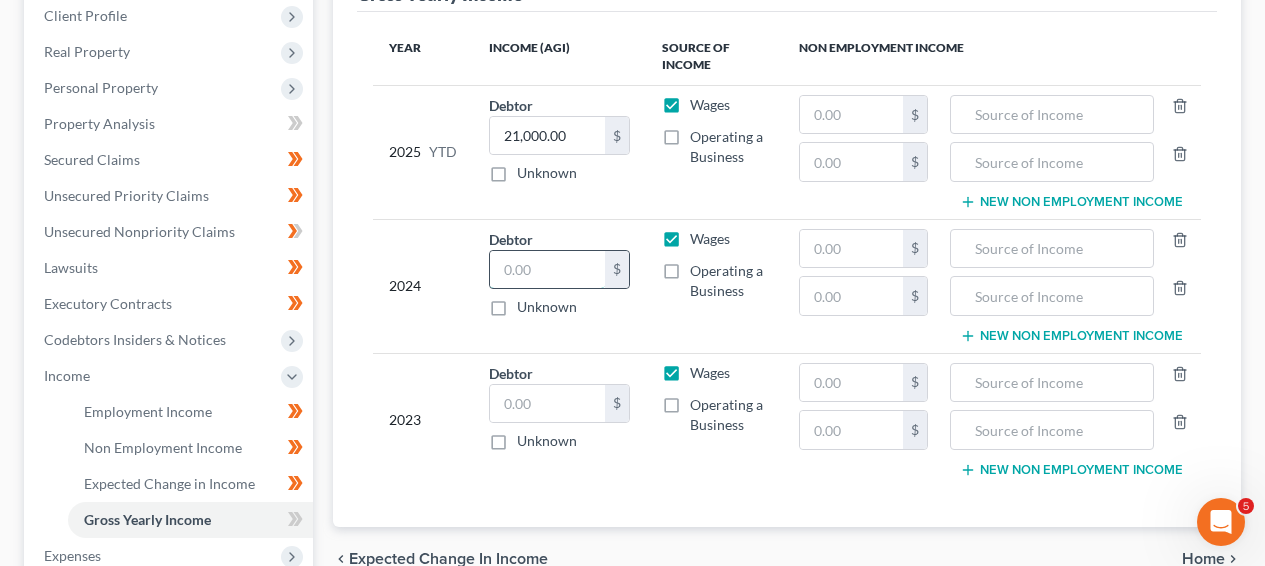 click at bounding box center [547, 270] 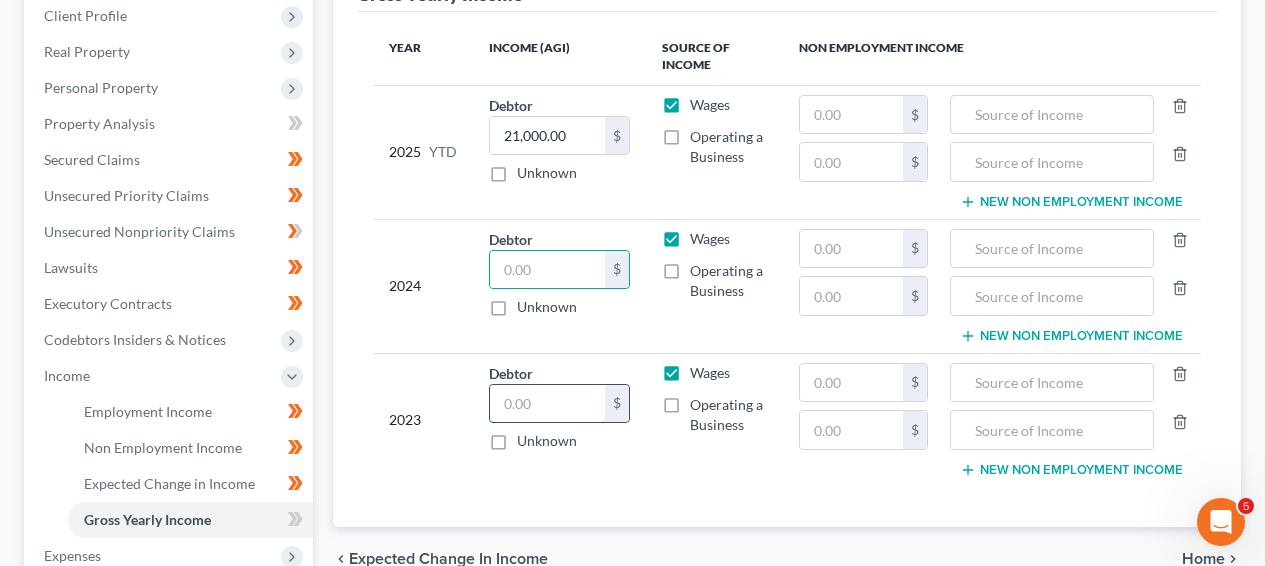 click at bounding box center [547, 404] 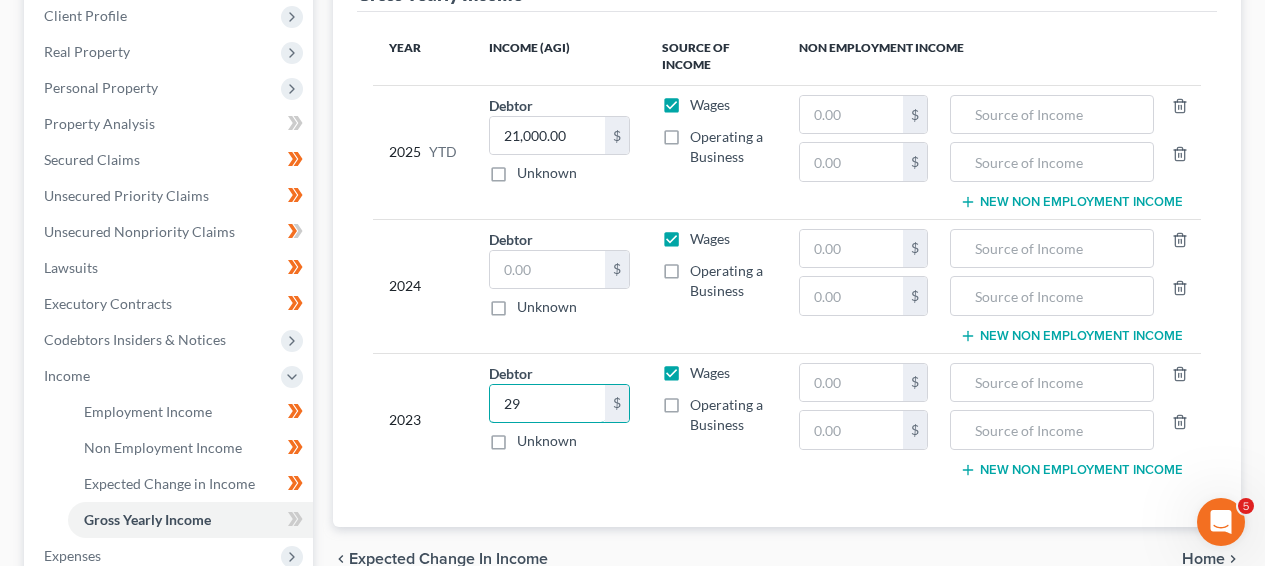 type on "2" 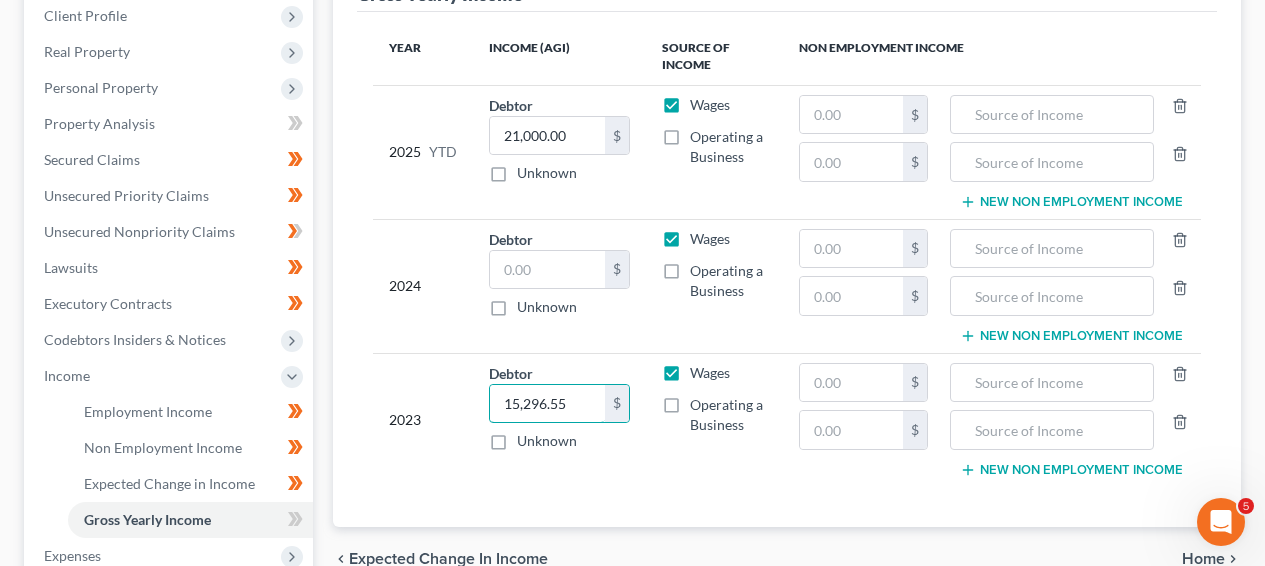 type on "15,296.55" 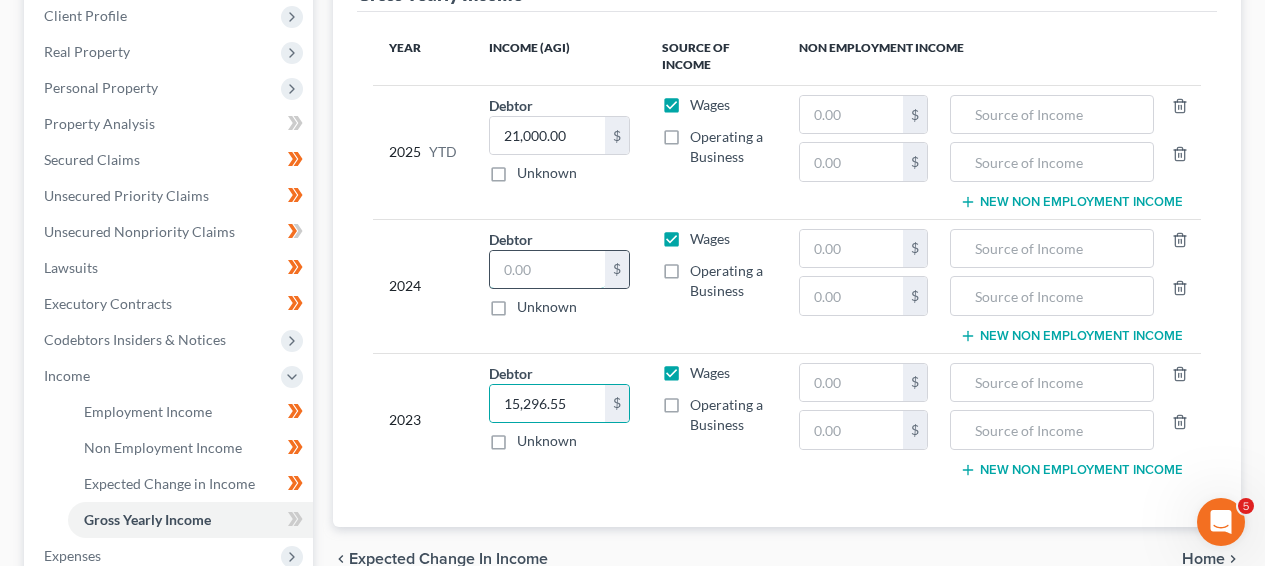 click at bounding box center (547, 270) 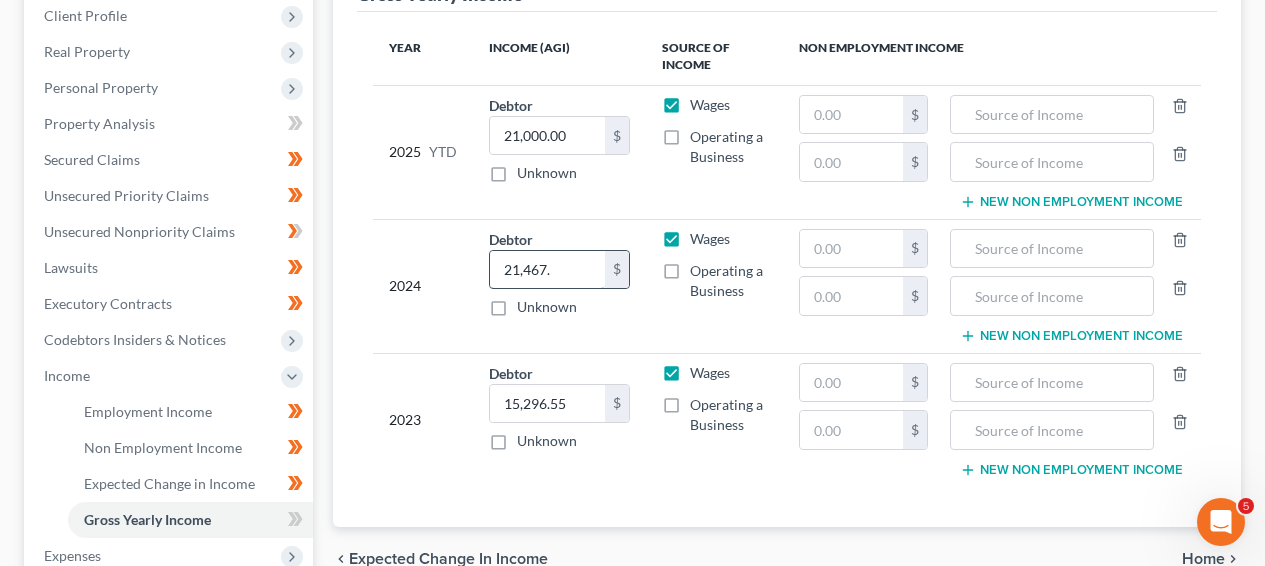 click on "21,467." at bounding box center (547, 270) 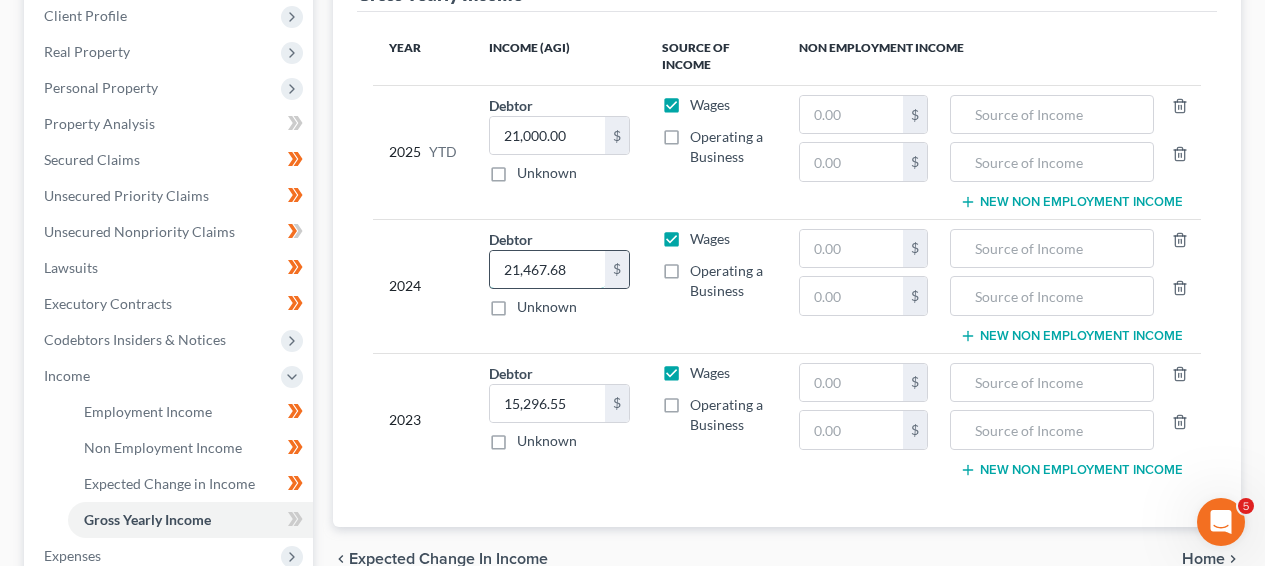 type on "21,467.68" 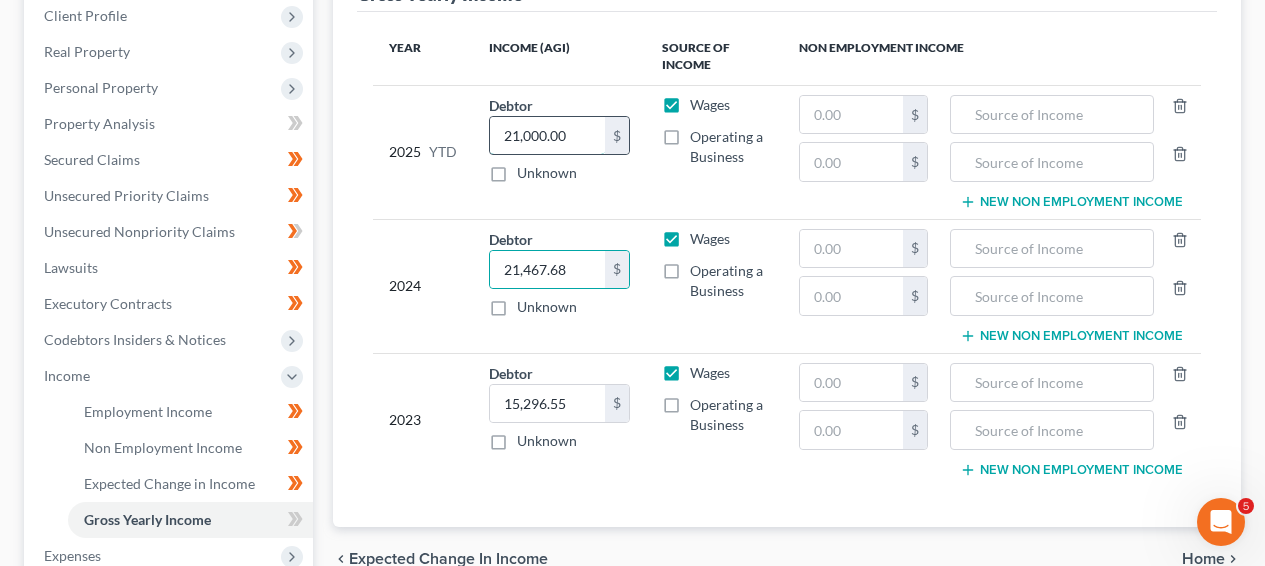 click on "21,000.00" at bounding box center (547, 136) 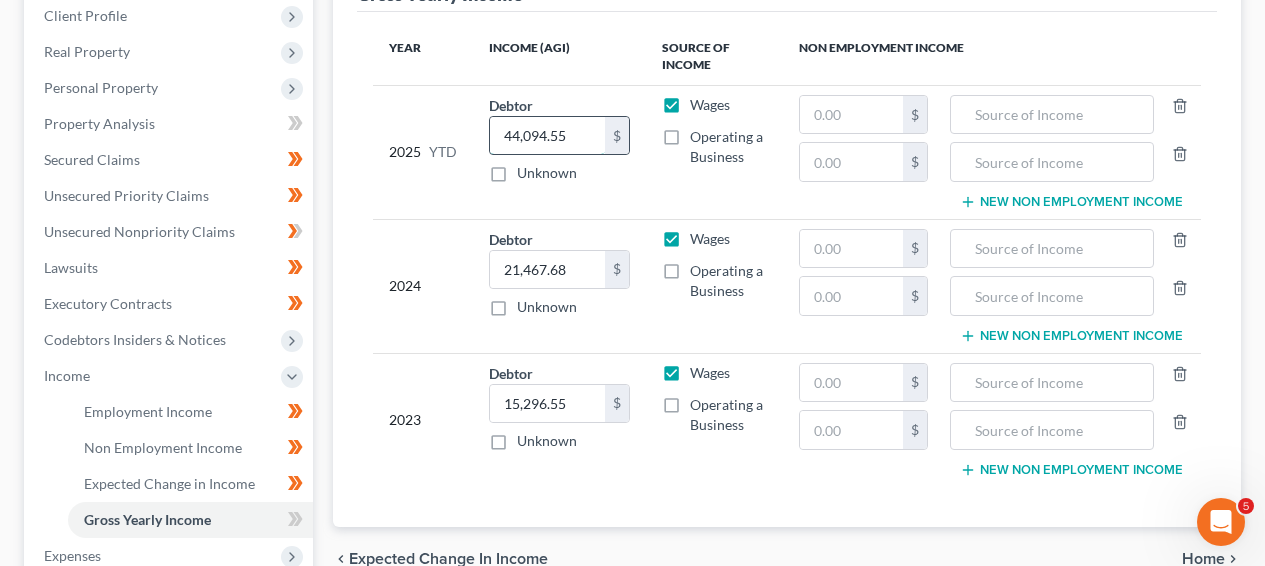 type on "44,094.55" 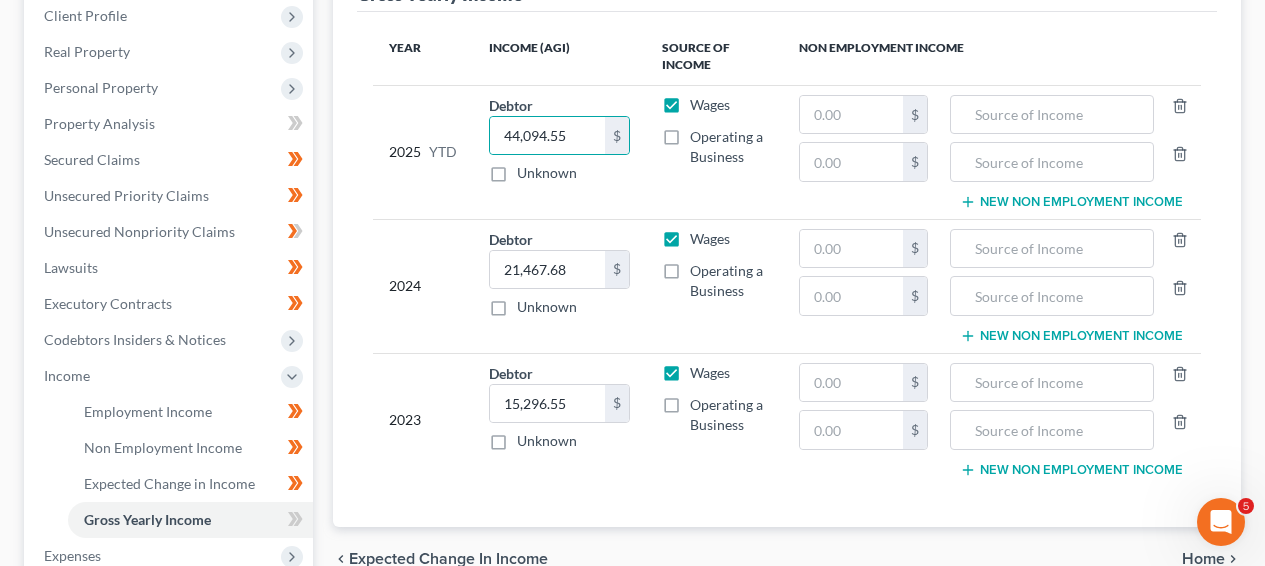 click on "Debtor
44,094.55 $
Unknown
Balance Undetermined
44,094.55 $
Unknown" at bounding box center [559, 152] 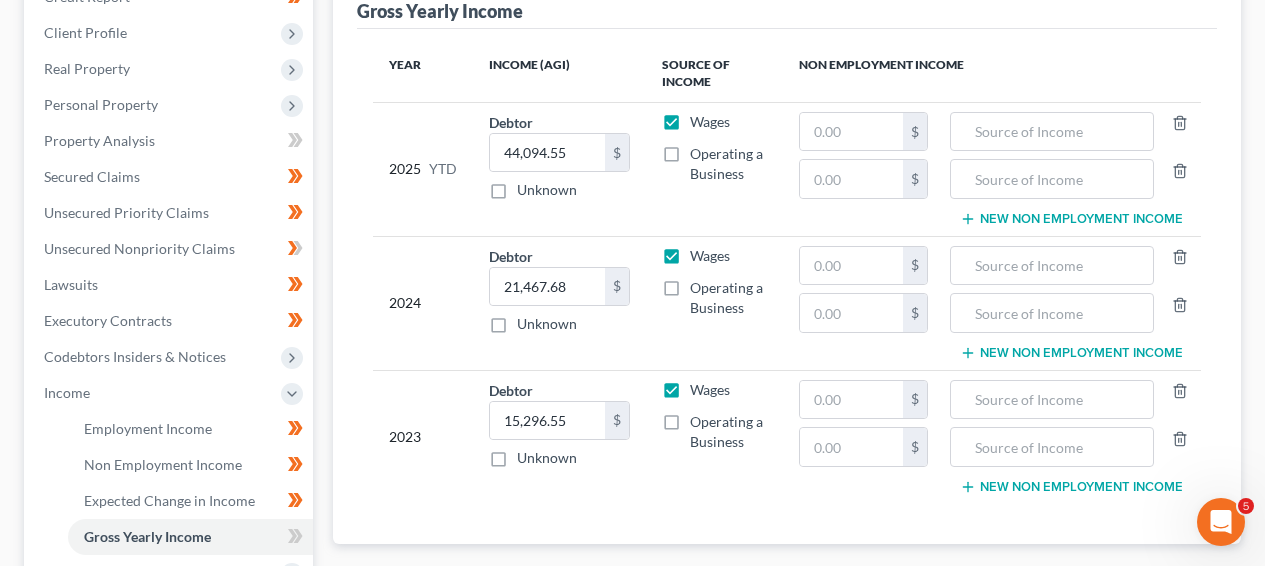 scroll, scrollTop: 282, scrollLeft: 0, axis: vertical 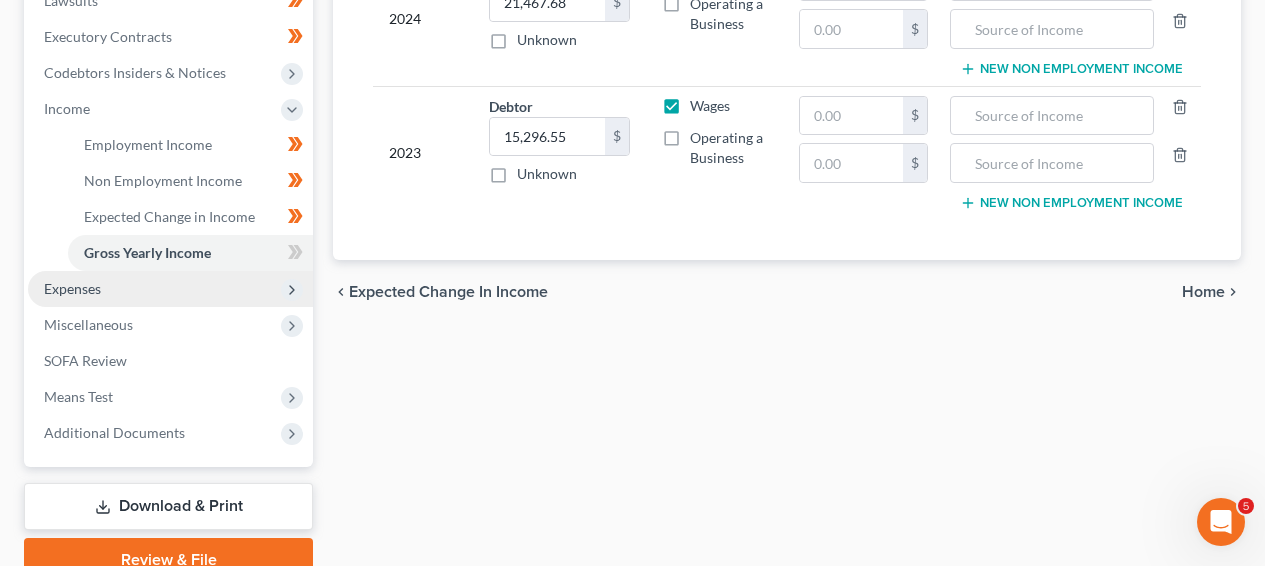 click on "Expenses" at bounding box center [72, 288] 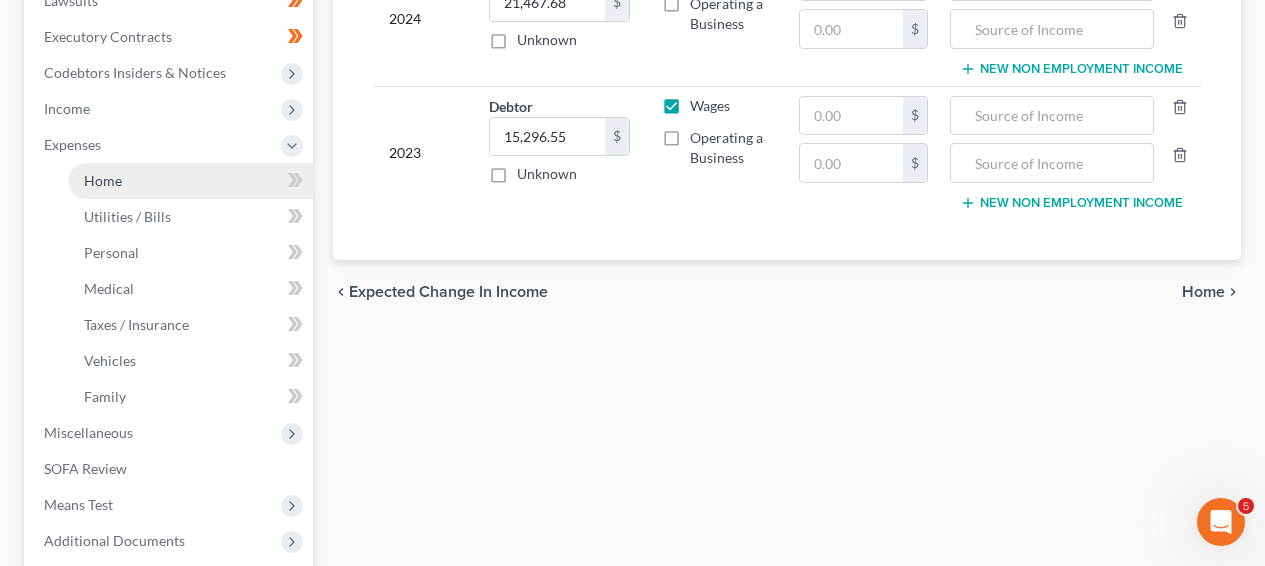 click on "Home" at bounding box center (190, 181) 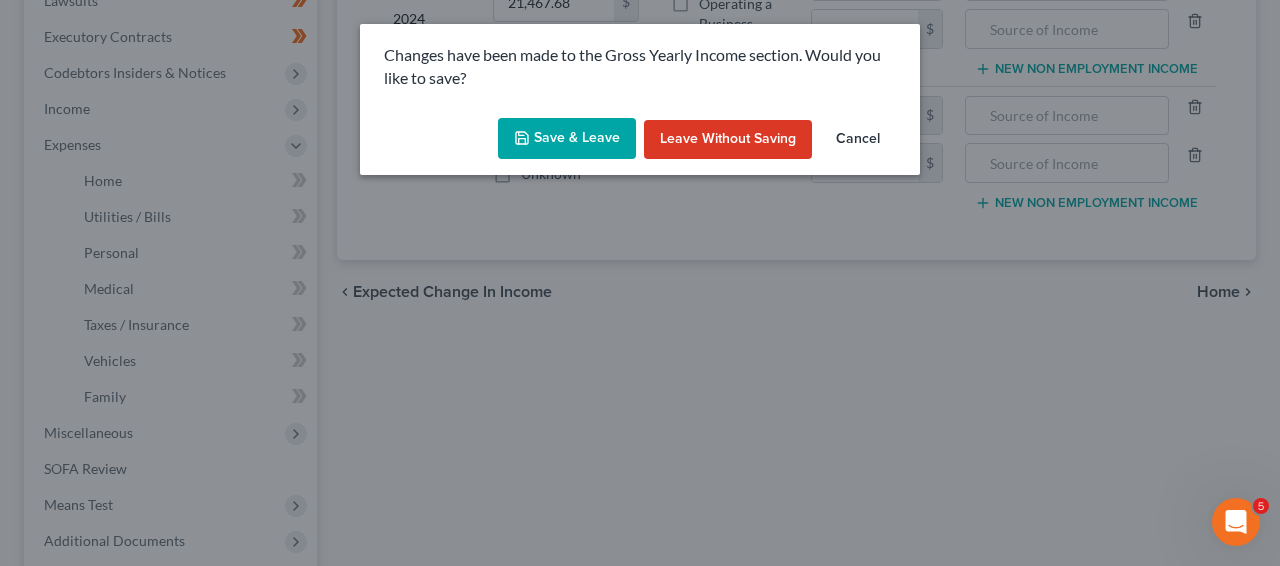 click 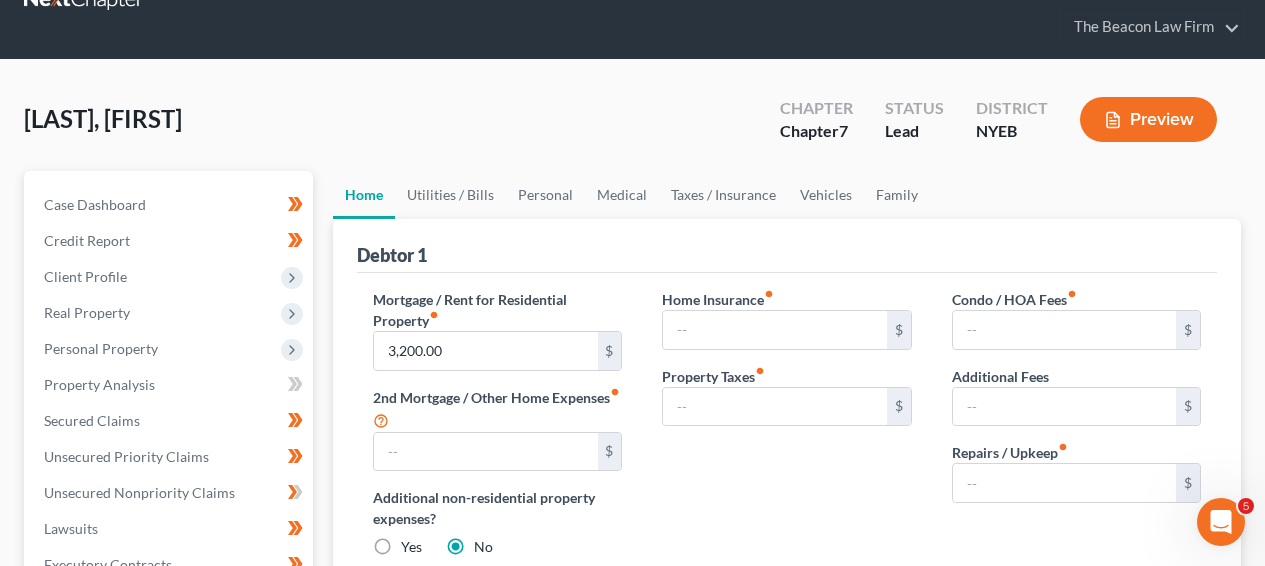 scroll, scrollTop: 0, scrollLeft: 0, axis: both 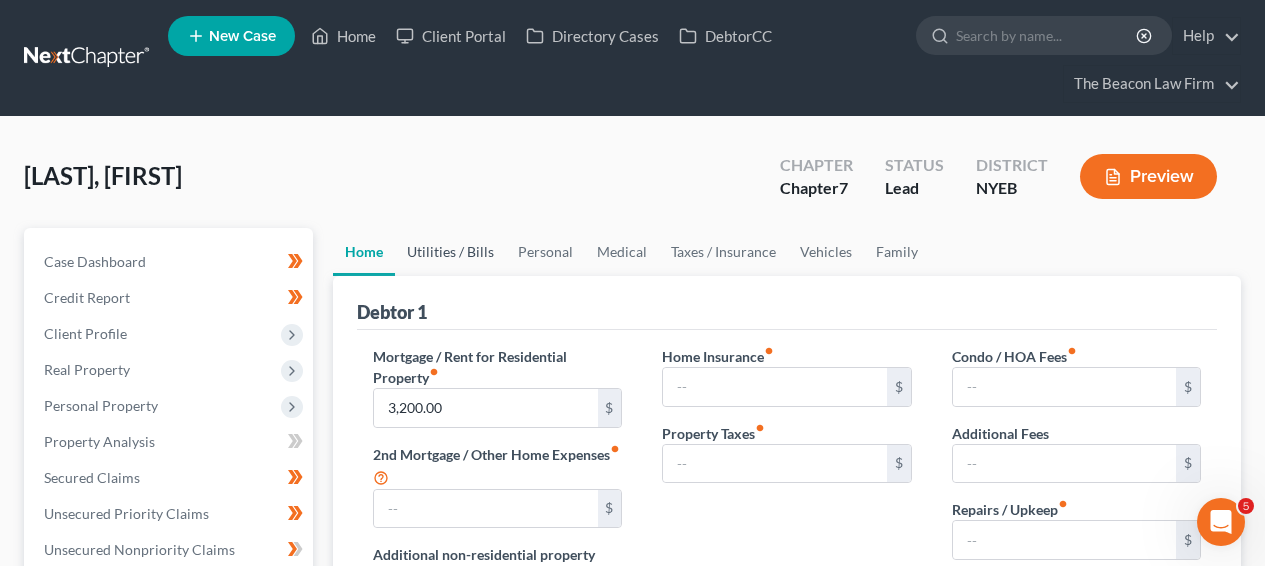 click on "Utilities / Bills" at bounding box center [450, 252] 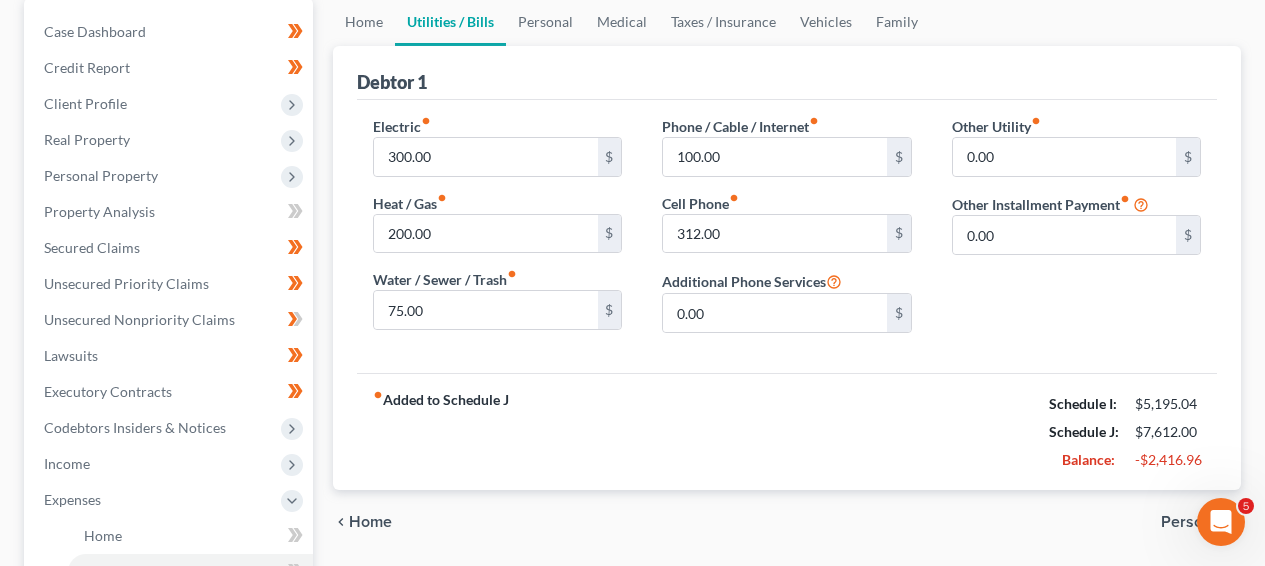 scroll, scrollTop: 125, scrollLeft: 0, axis: vertical 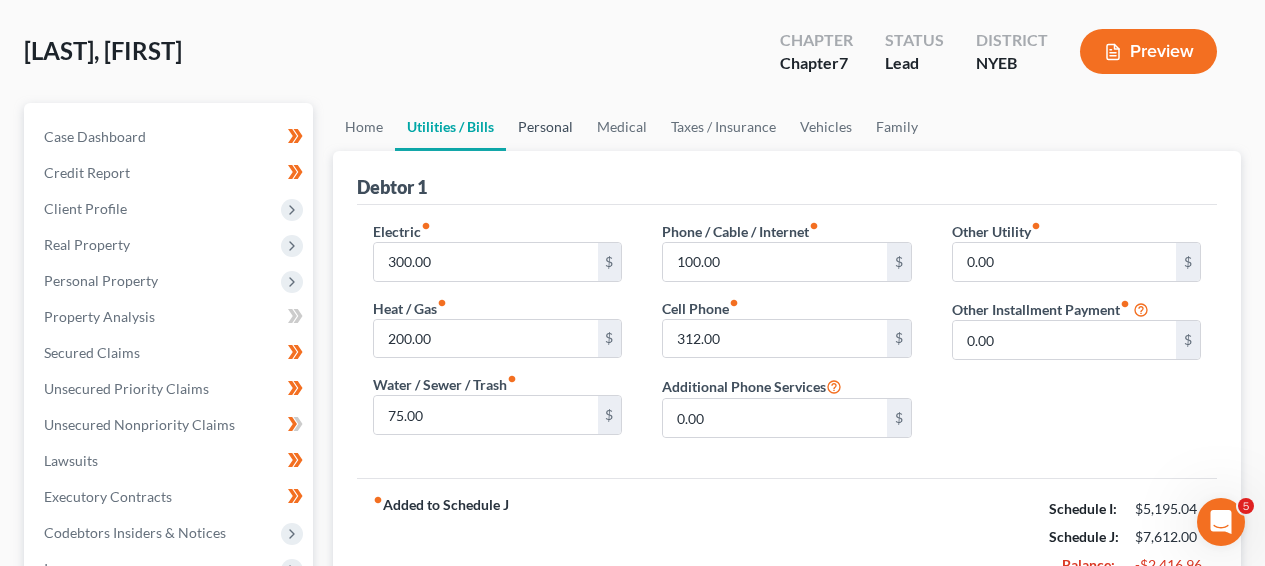 click on "Personal" at bounding box center (545, 127) 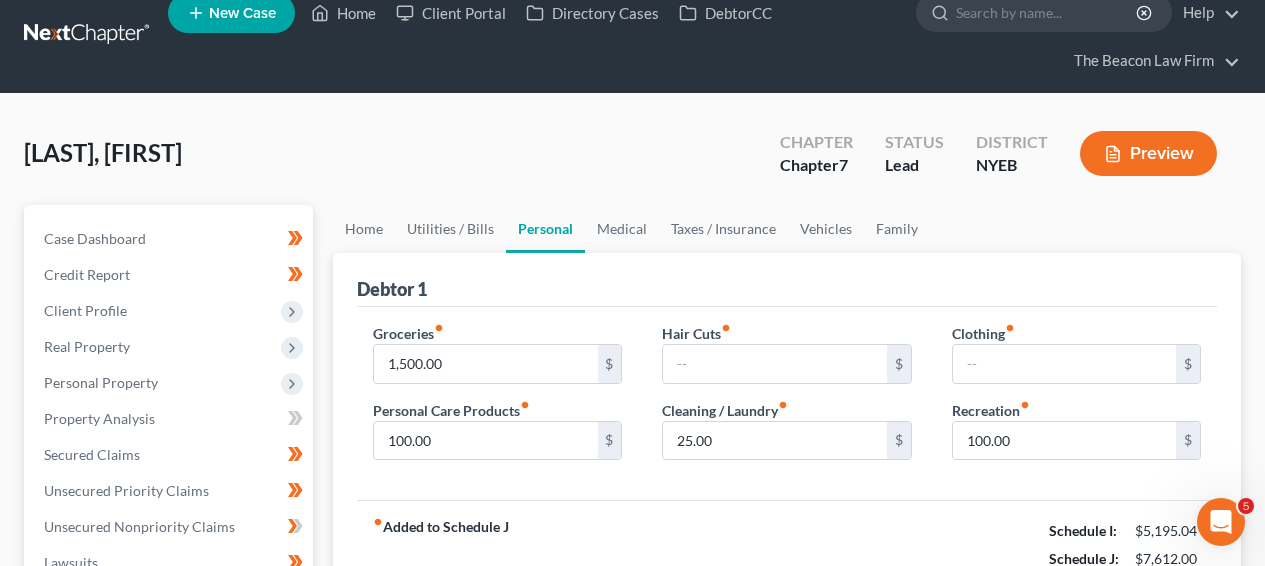 scroll, scrollTop: 0, scrollLeft: 0, axis: both 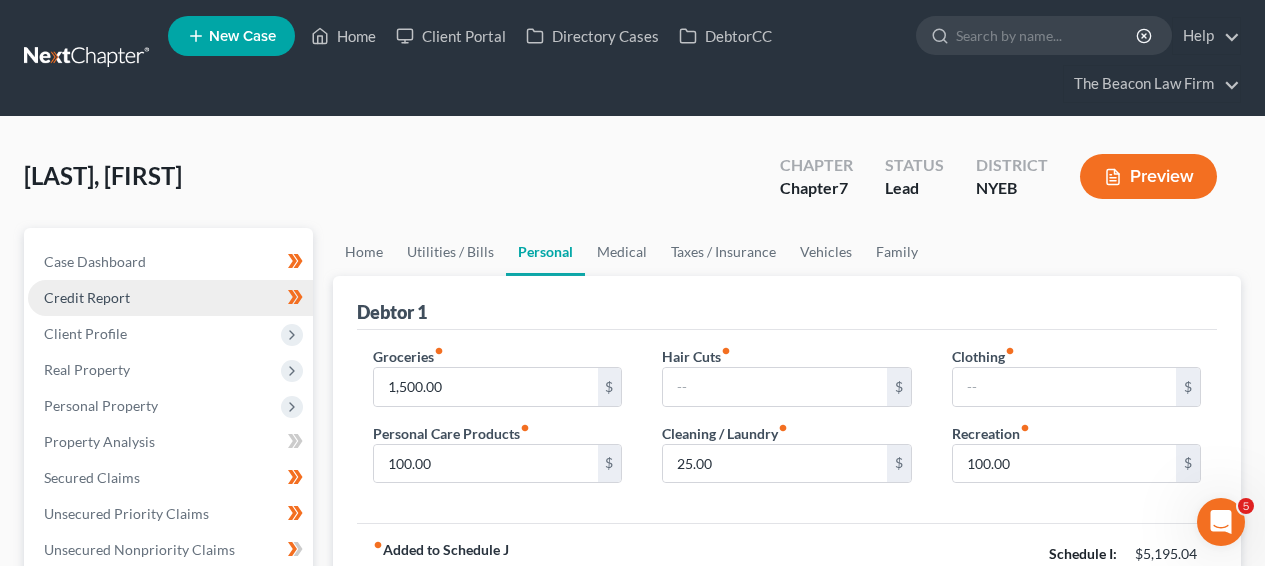 click on "Credit Report" at bounding box center (170, 298) 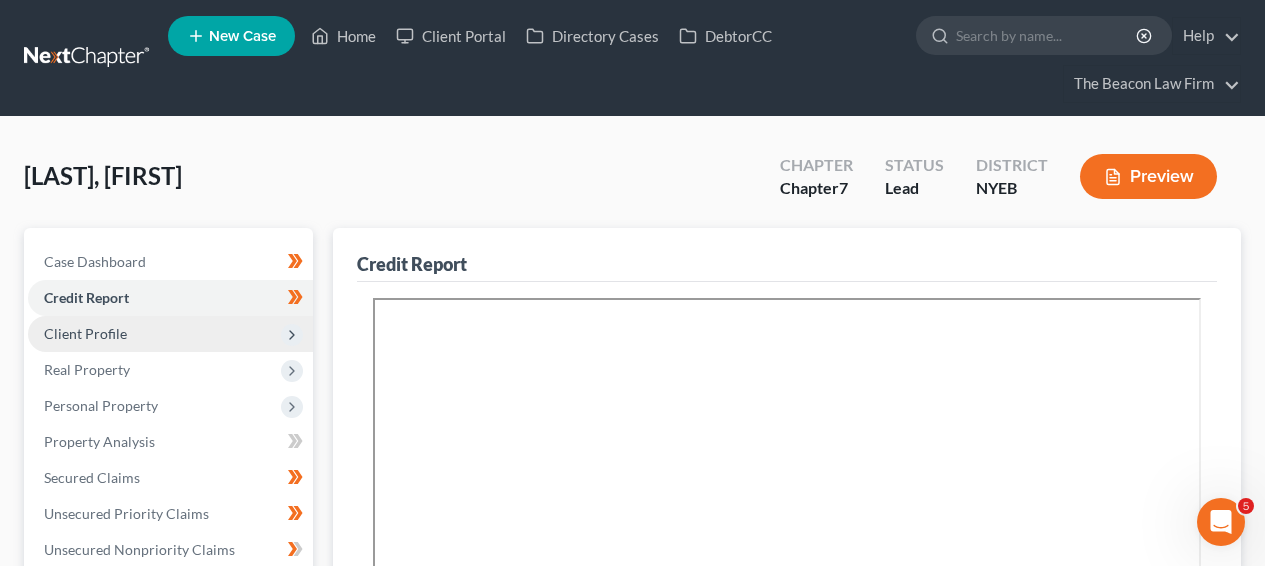 click on "Client Profile" at bounding box center (170, 334) 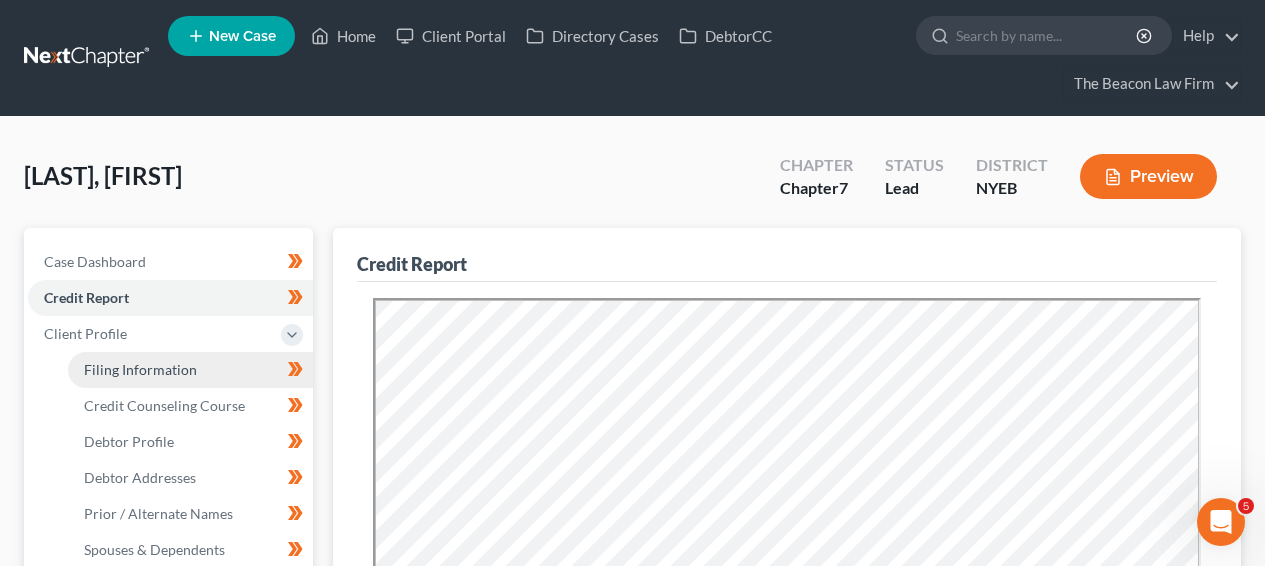 scroll, scrollTop: 0, scrollLeft: 0, axis: both 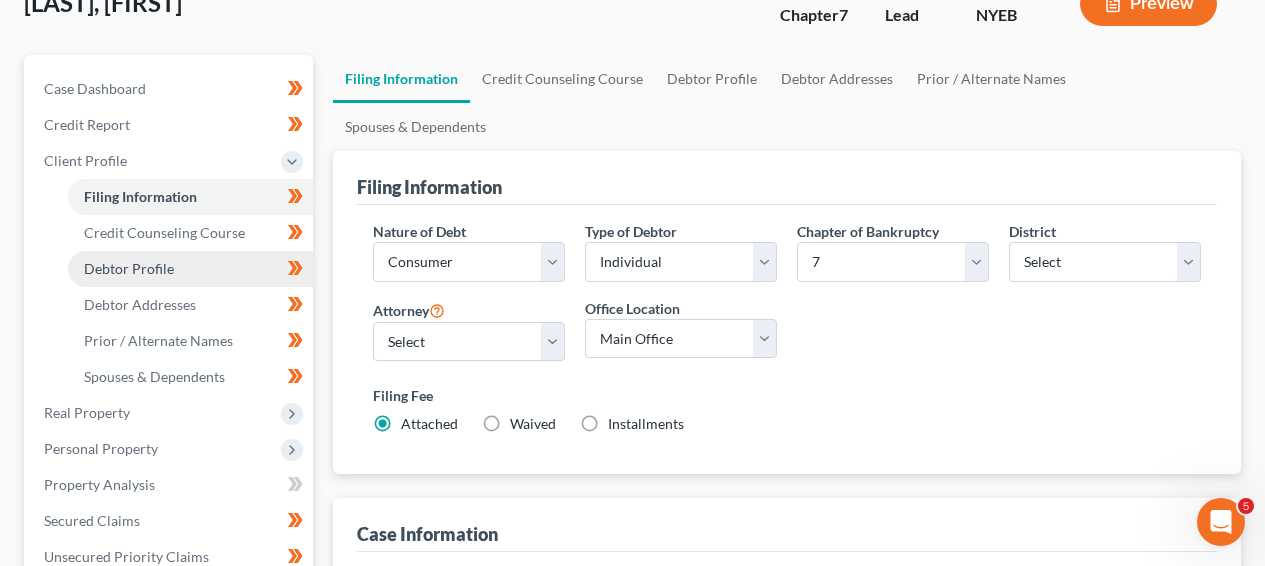 click on "Debtor Profile" at bounding box center (129, 268) 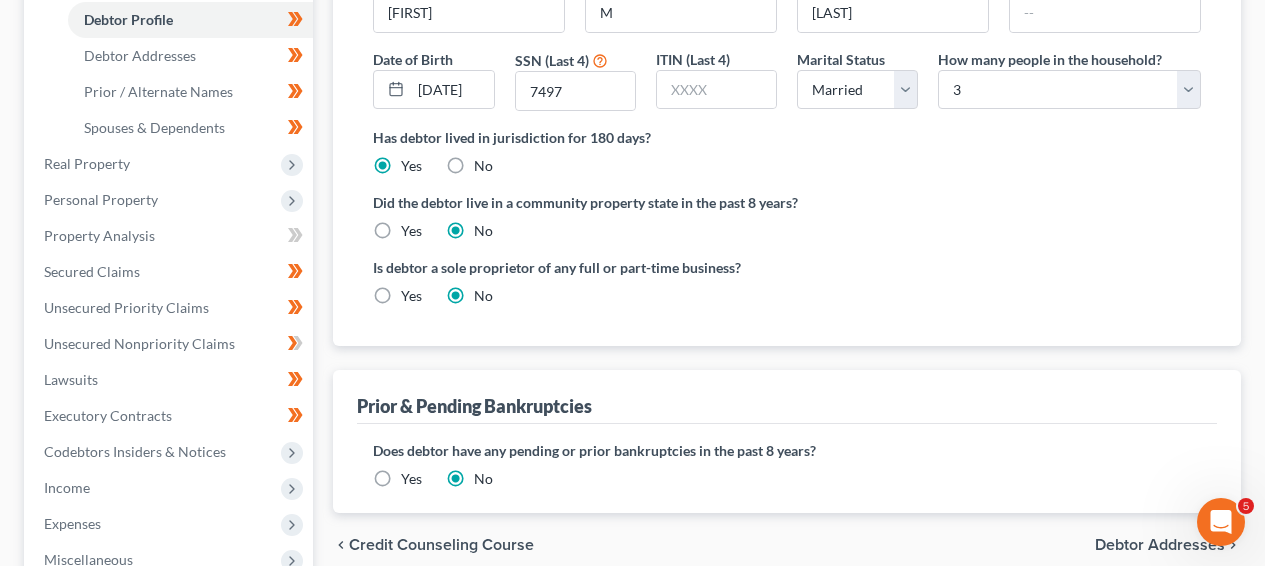 scroll, scrollTop: 398, scrollLeft: 0, axis: vertical 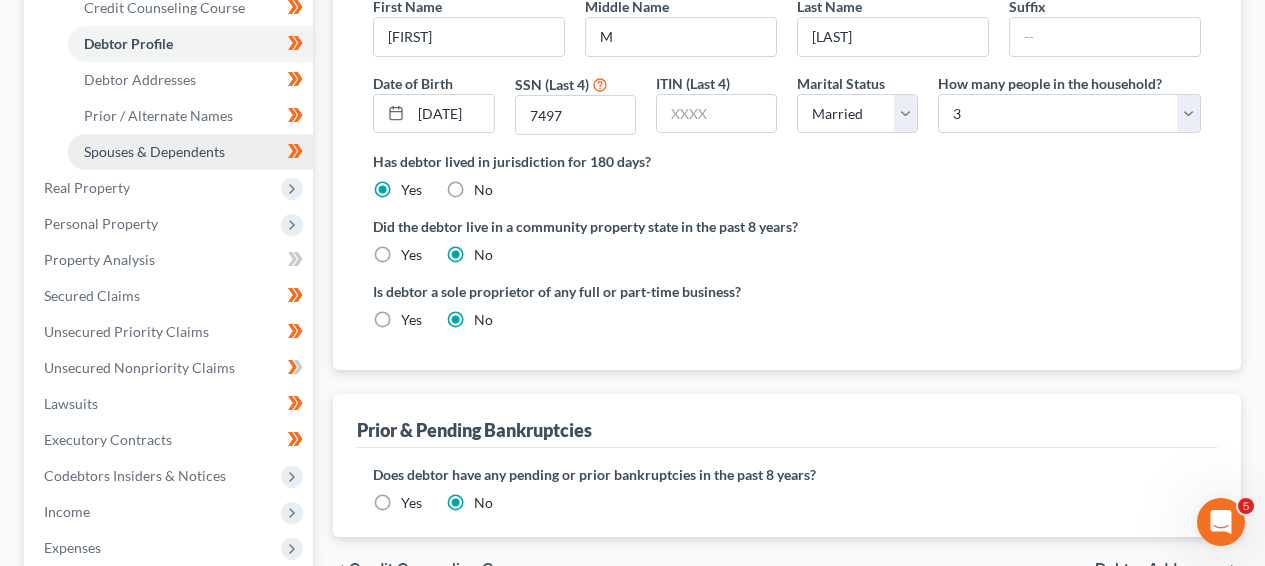 click on "Spouses & Dependents" at bounding box center [154, 151] 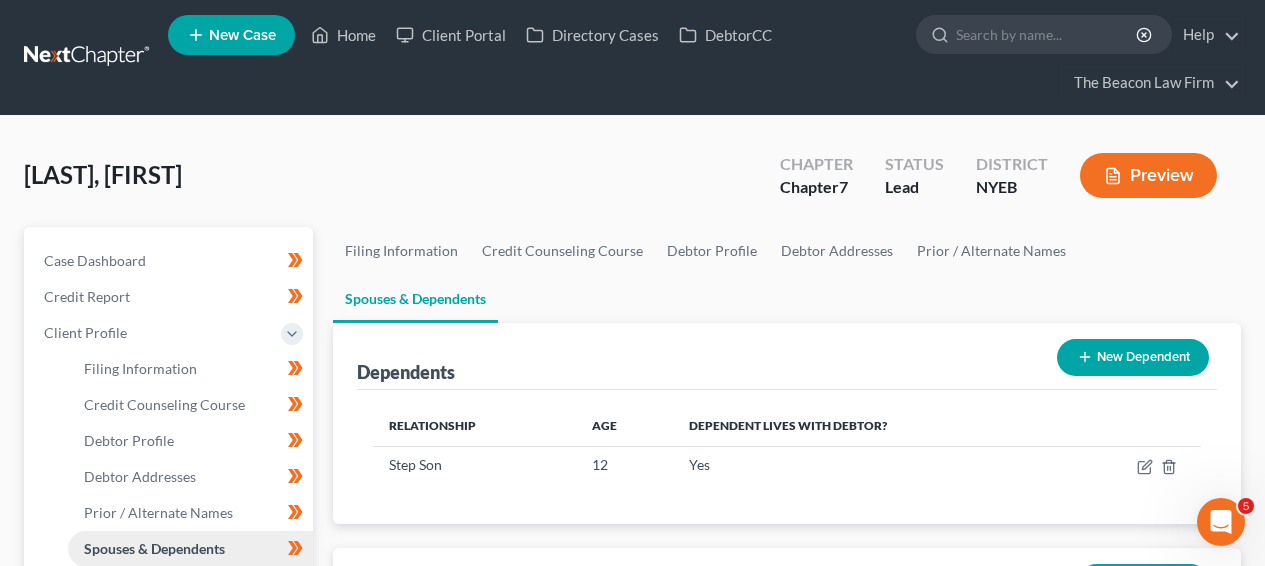 scroll, scrollTop: 0, scrollLeft: 0, axis: both 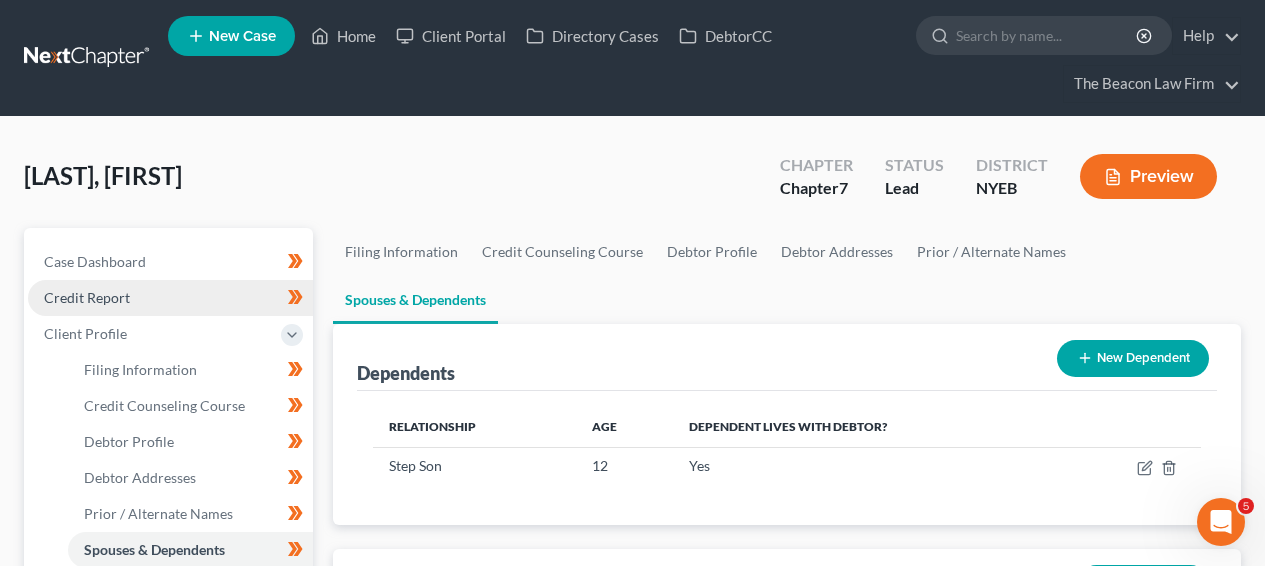 click on "Credit Report" at bounding box center (170, 298) 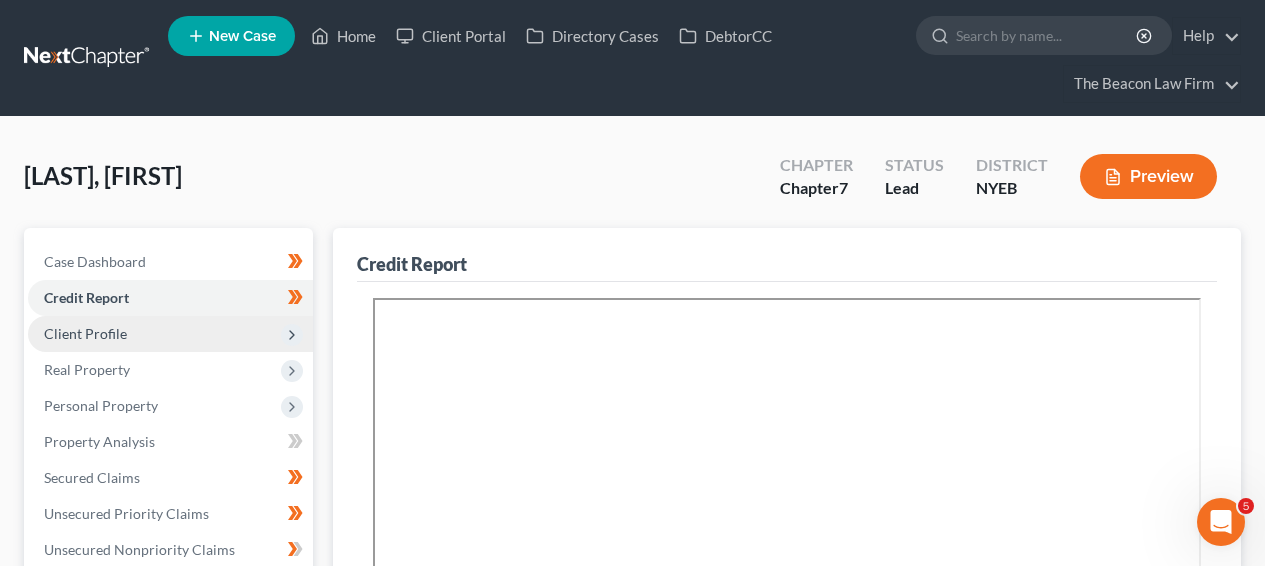 click on "Client Profile" at bounding box center (170, 334) 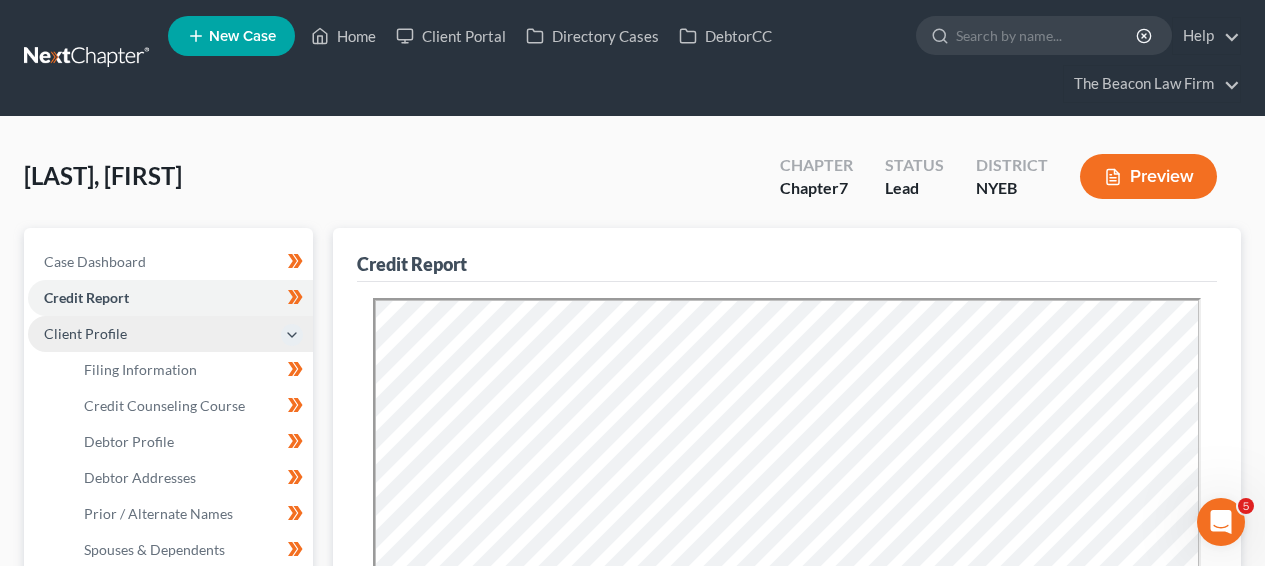 scroll, scrollTop: 0, scrollLeft: 0, axis: both 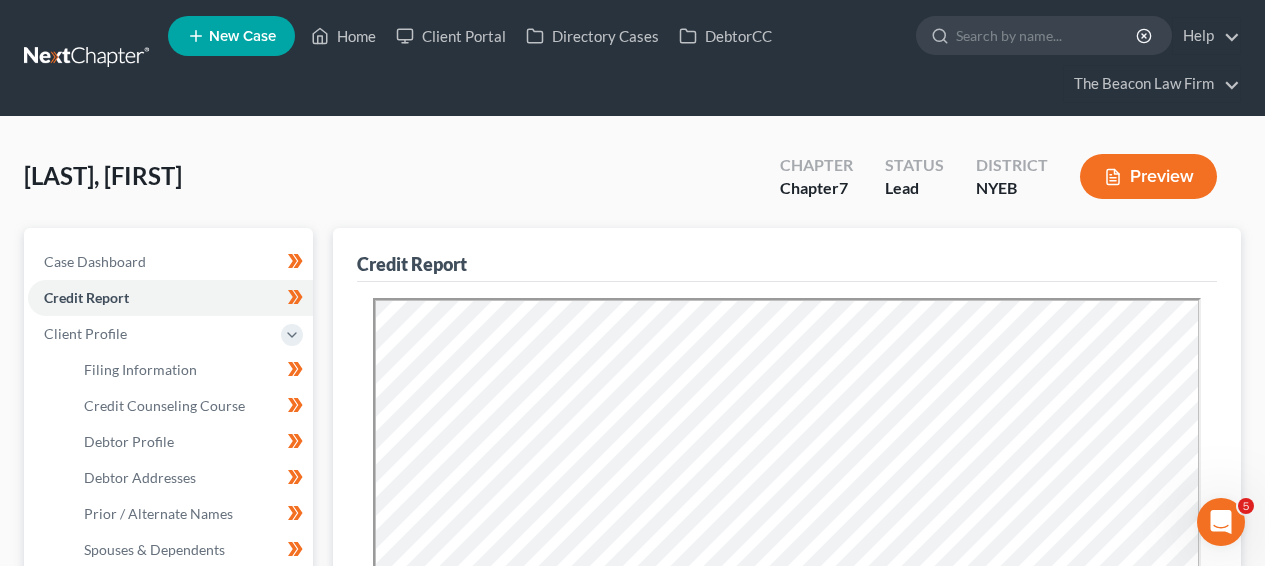 click on "Home New Case Client Portal Directory Cases DebtorCC The Beacon Law Firm prenn@beaconlawyer.com My Account Settings Plan + Billing Account Add-Ons Upgrade to Whoa Help Center Webinars Training Videos What's new Log out New Case Home Client Portal Directory Cases DebtorCC         - No Result - See all results Or Press Enter... Help Help Center Webinars Training Videos What's new The Beacon Law Firm The Beacon Law Firm prenn@beaconlawyer.com My Account Settings Plan + Billing Account Add-Ons Upgrade to Whoa Log out 	 Jackimowicz, Jeffrey Upgraded Chapter Chapter  7 Status Lead District NYEB Preview Petition Navigation
Case Dashboard
Payments
Invoices Income" at bounding box center [632, 674] 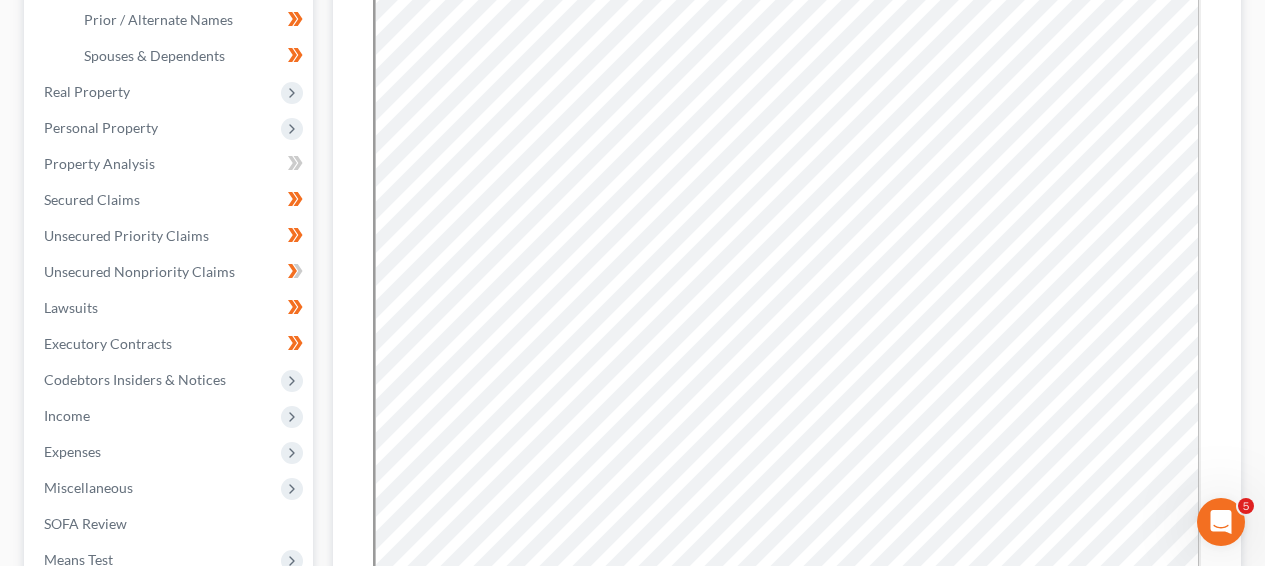 scroll, scrollTop: 782, scrollLeft: 0, axis: vertical 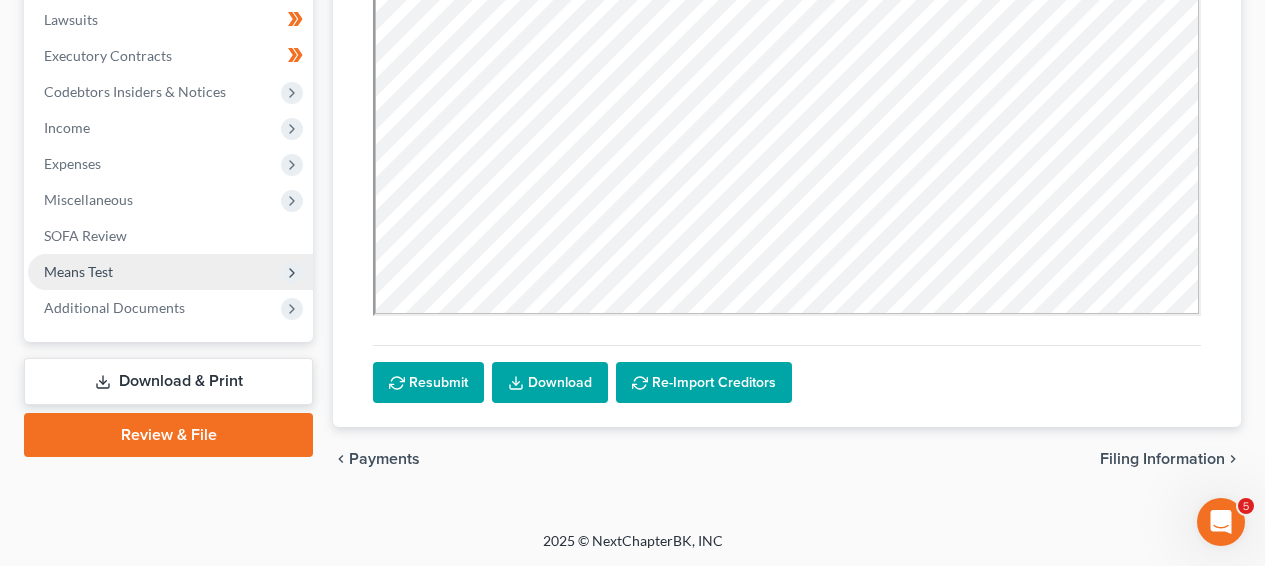 click on "Means Test" at bounding box center (170, 272) 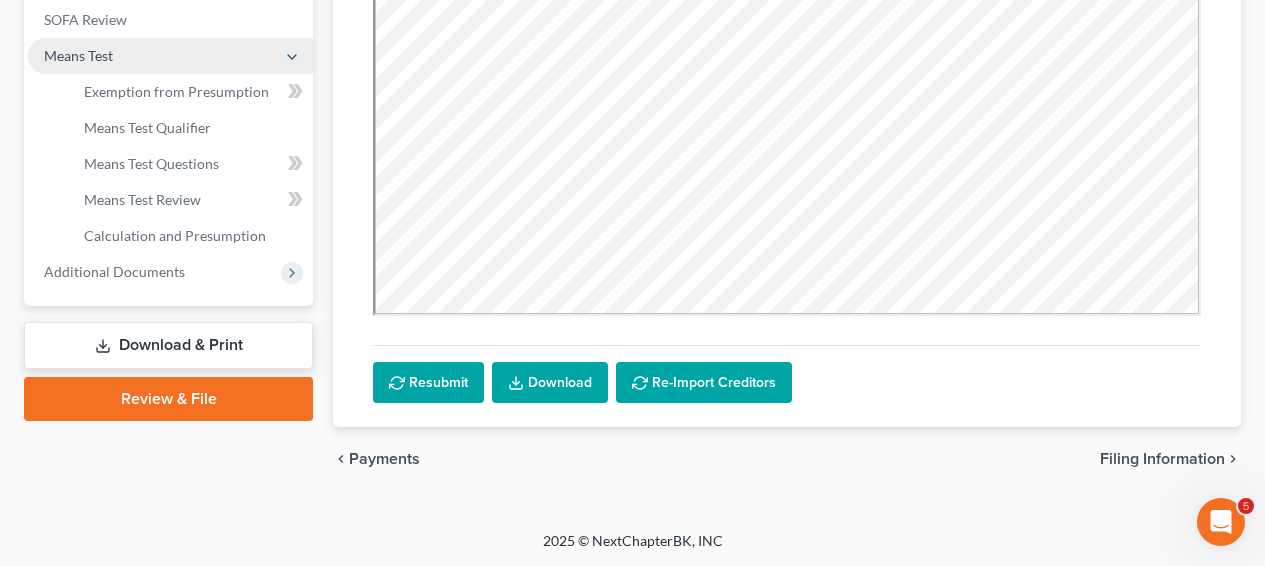 scroll, scrollTop: 566, scrollLeft: 0, axis: vertical 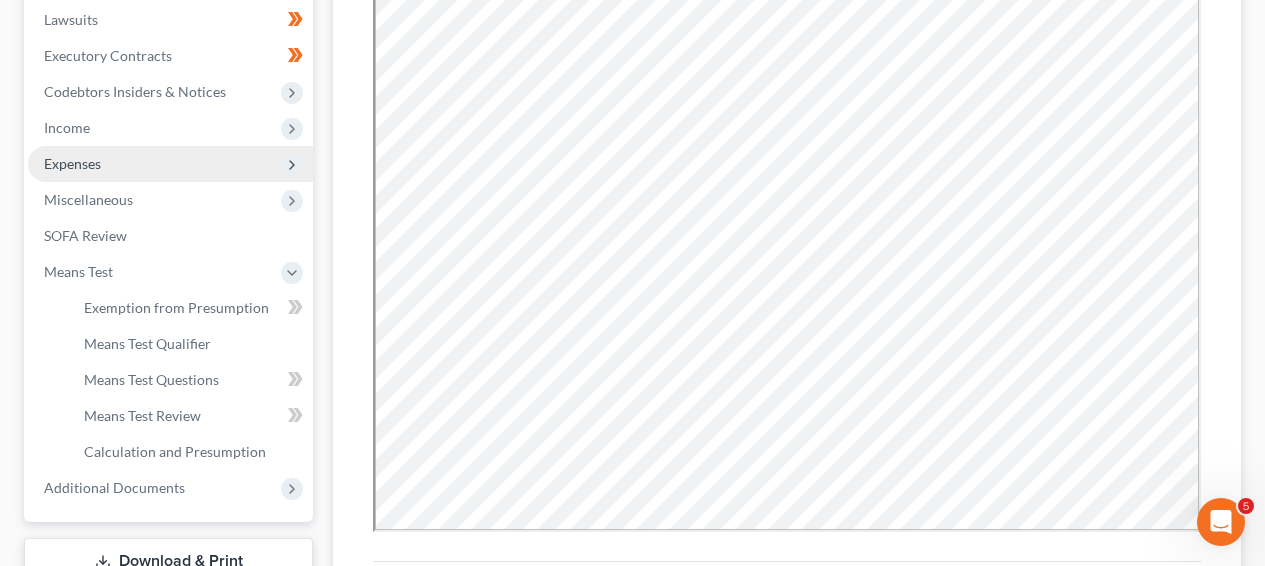 click on "Expenses" at bounding box center (170, 164) 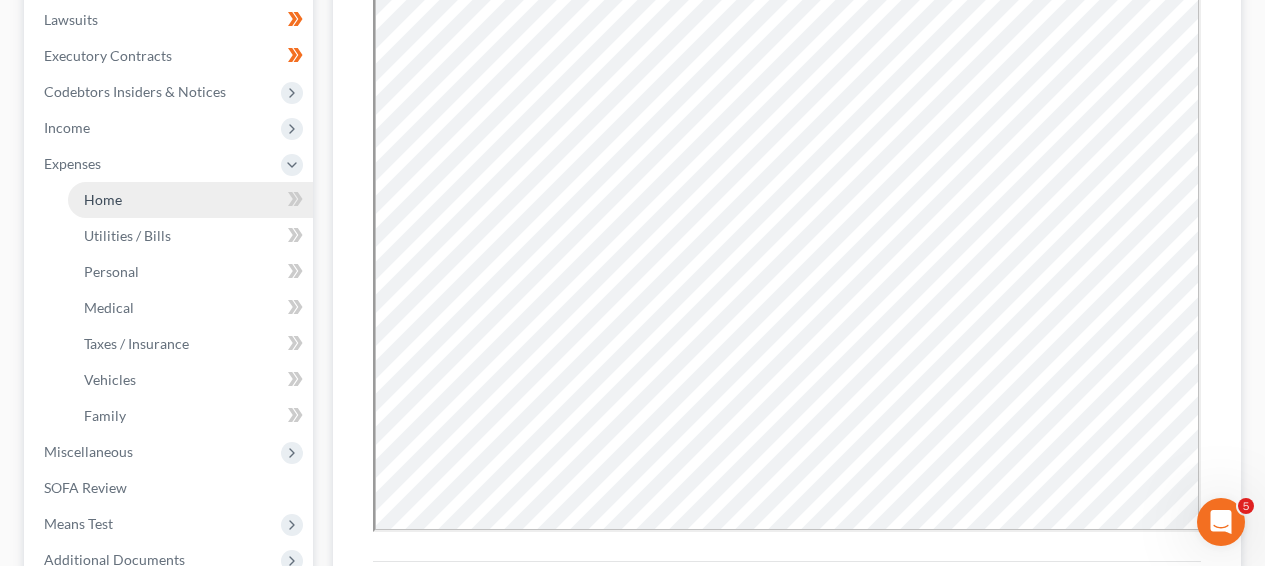 click on "Home" at bounding box center [190, 200] 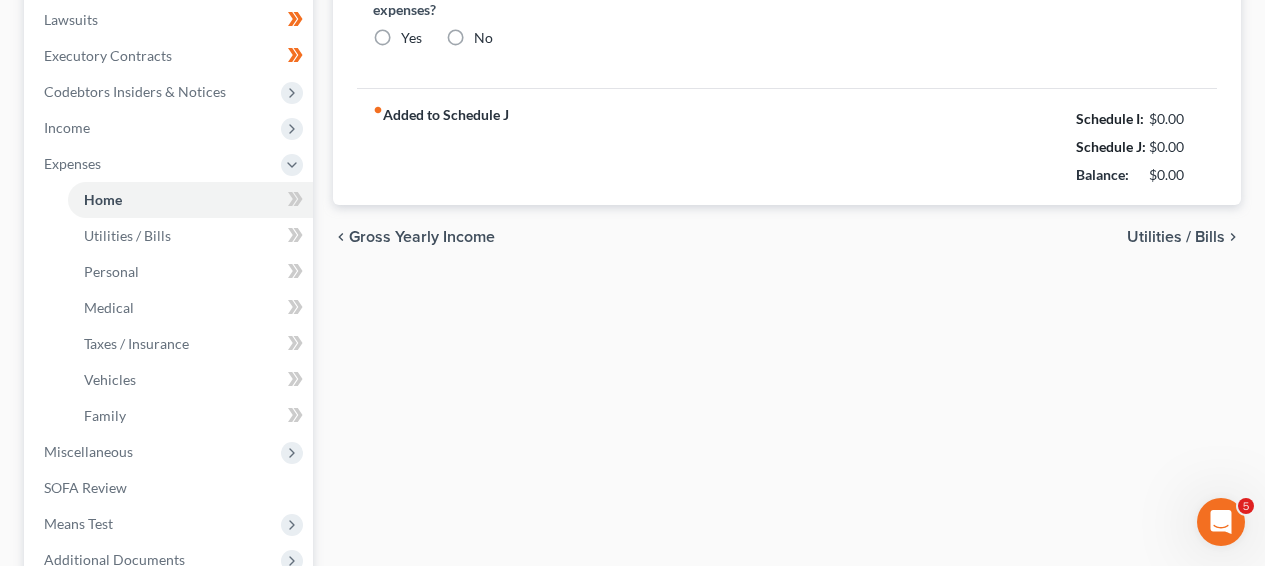 type on "3,200.00" 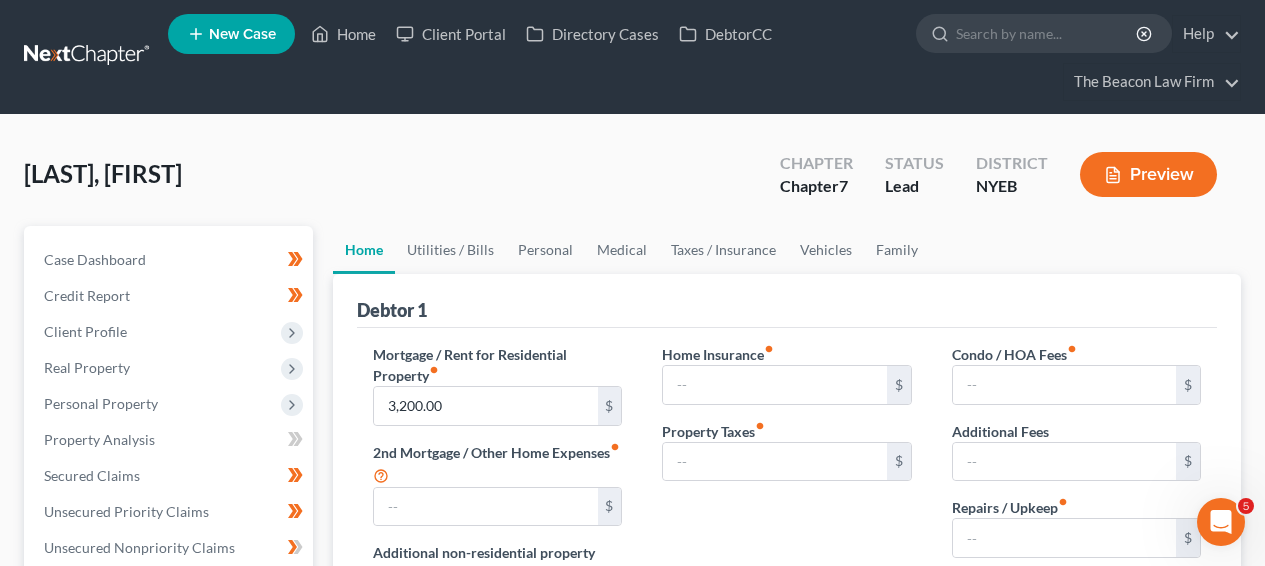 scroll, scrollTop: 0, scrollLeft: 0, axis: both 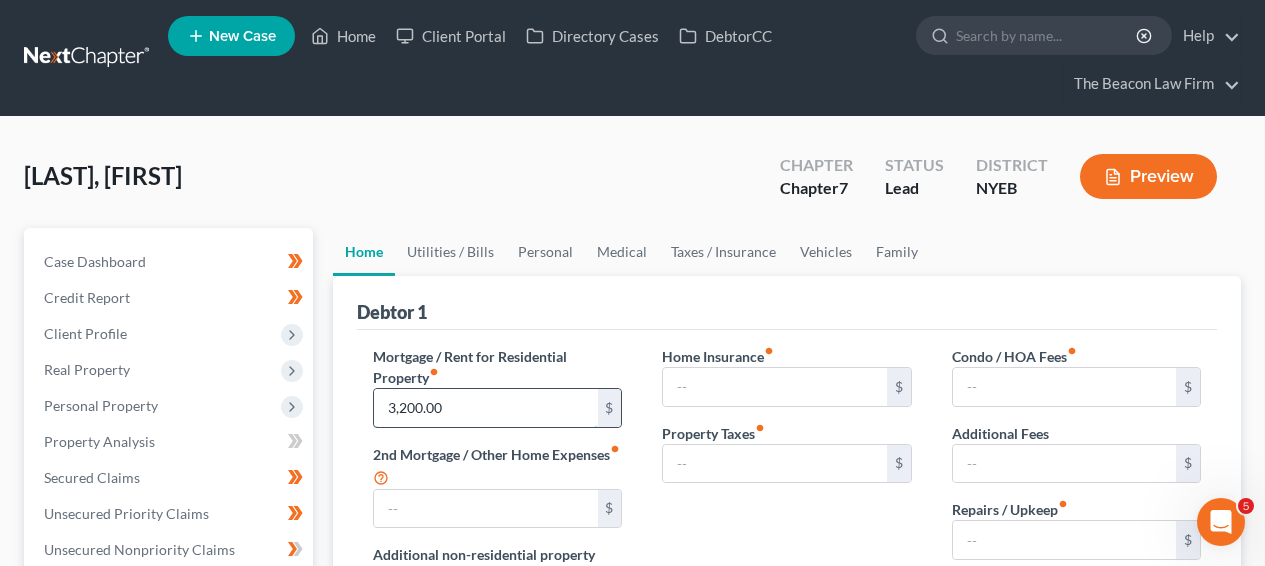 click on "3,200.00" at bounding box center [485, 408] 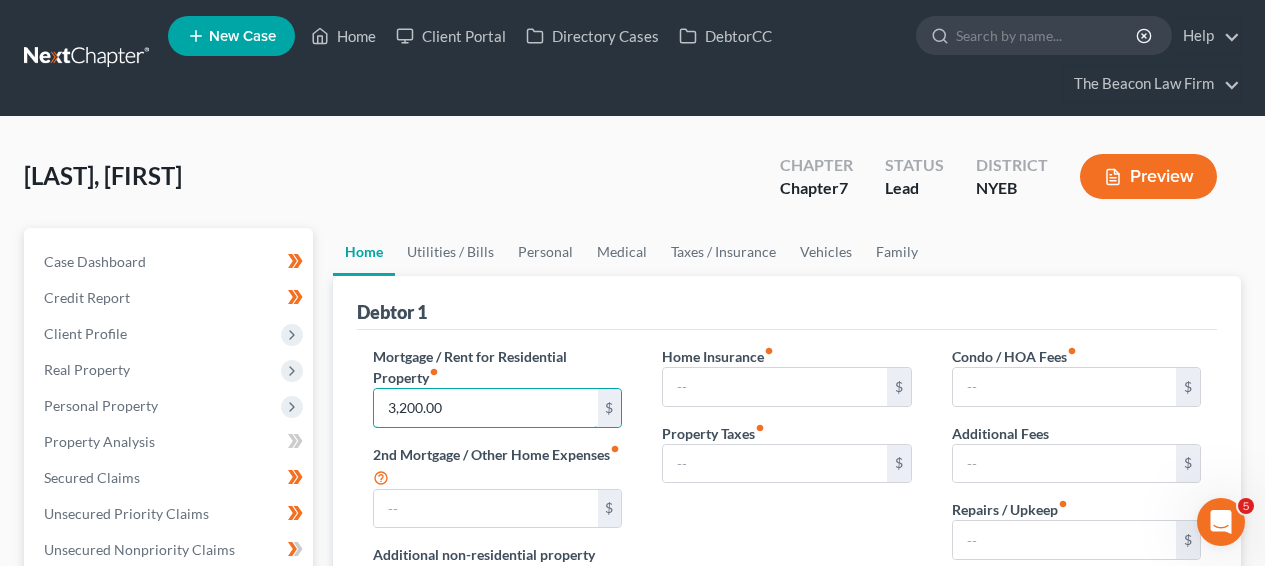 scroll, scrollTop: 546, scrollLeft: 0, axis: vertical 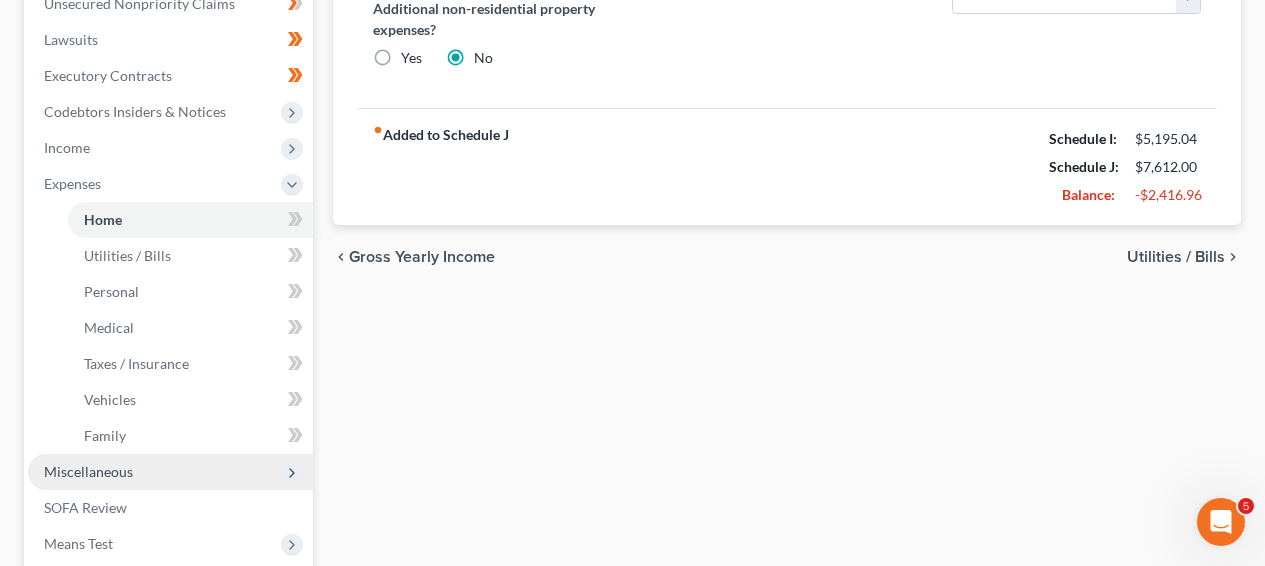 click on "Miscellaneous" at bounding box center [170, 472] 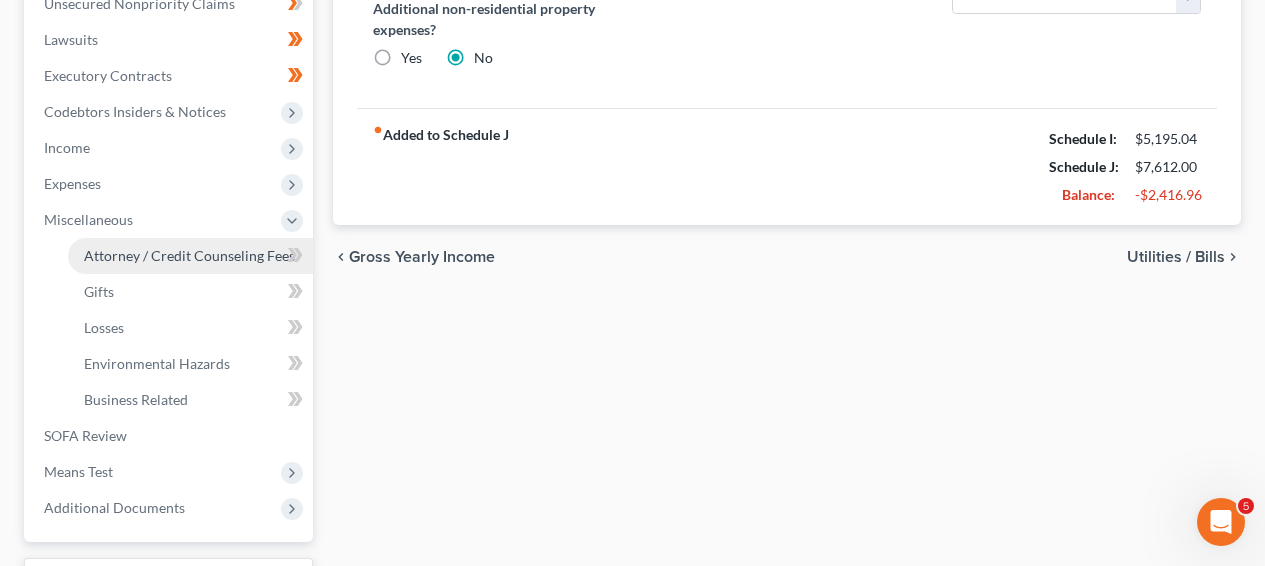 click on "Attorney / Credit Counseling Fees" at bounding box center (189, 255) 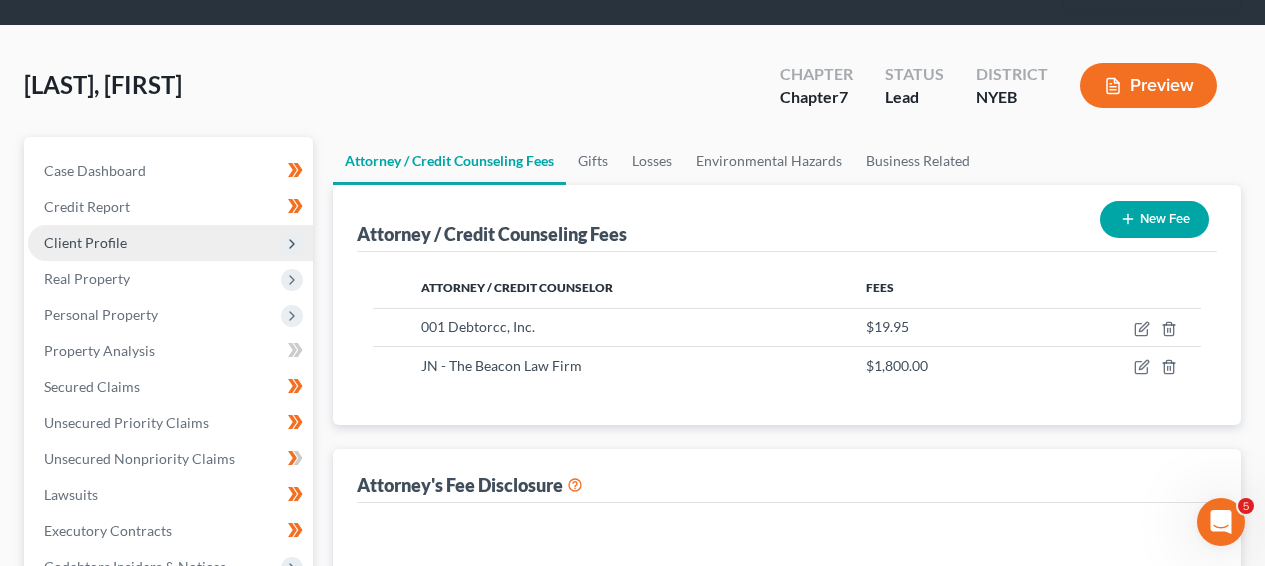 scroll, scrollTop: 15, scrollLeft: 0, axis: vertical 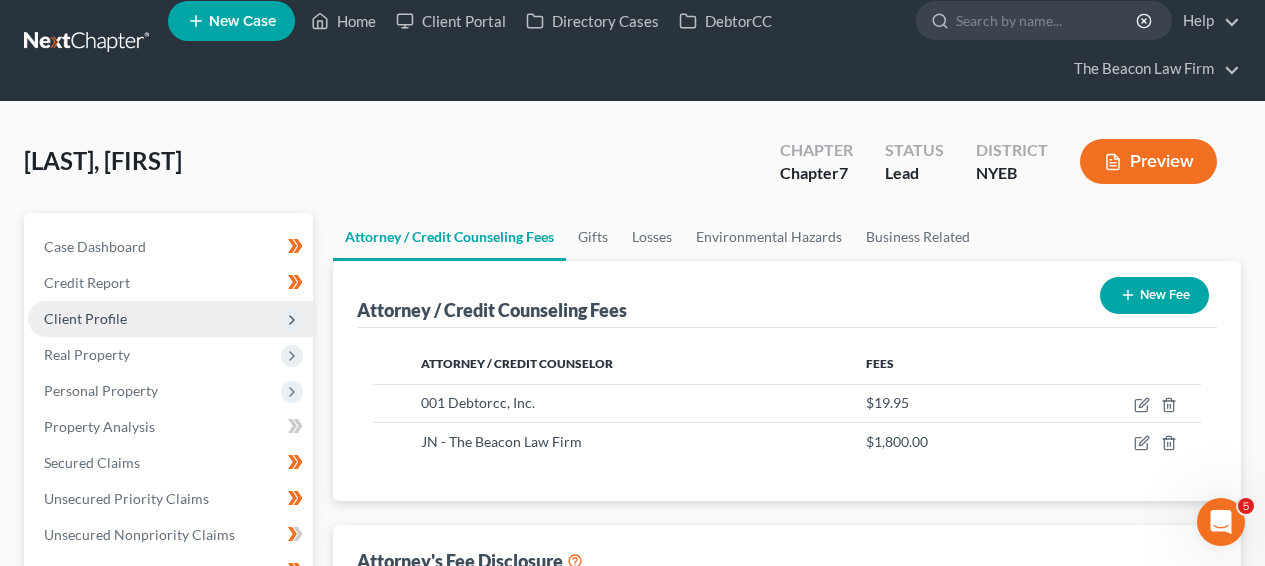 select on "1" 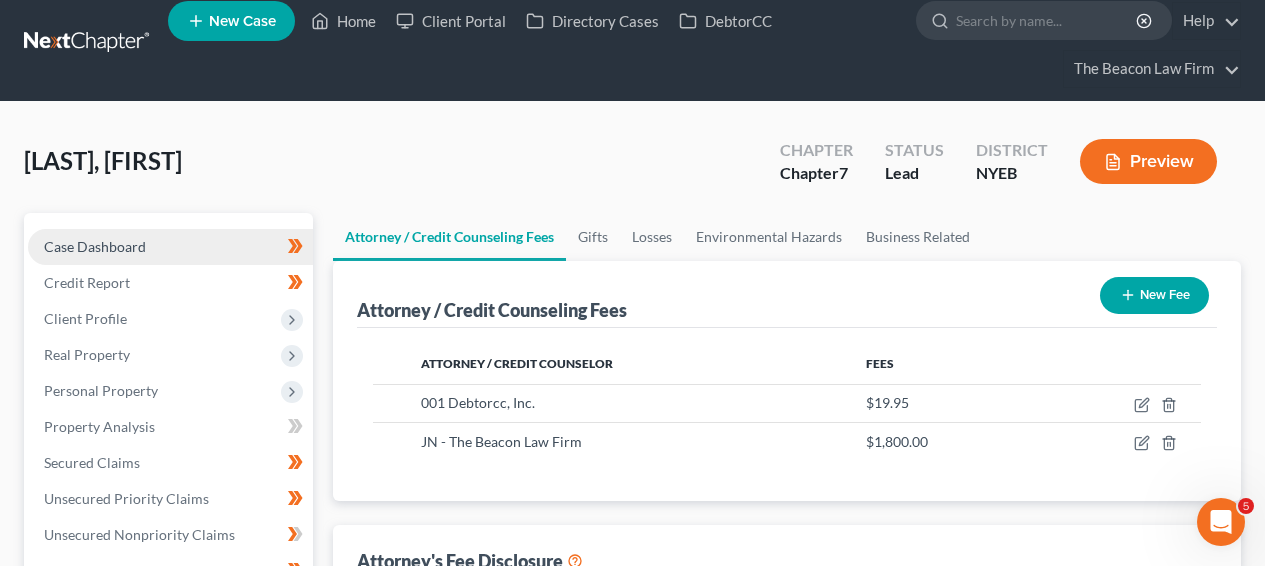scroll, scrollTop: 0, scrollLeft: 0, axis: both 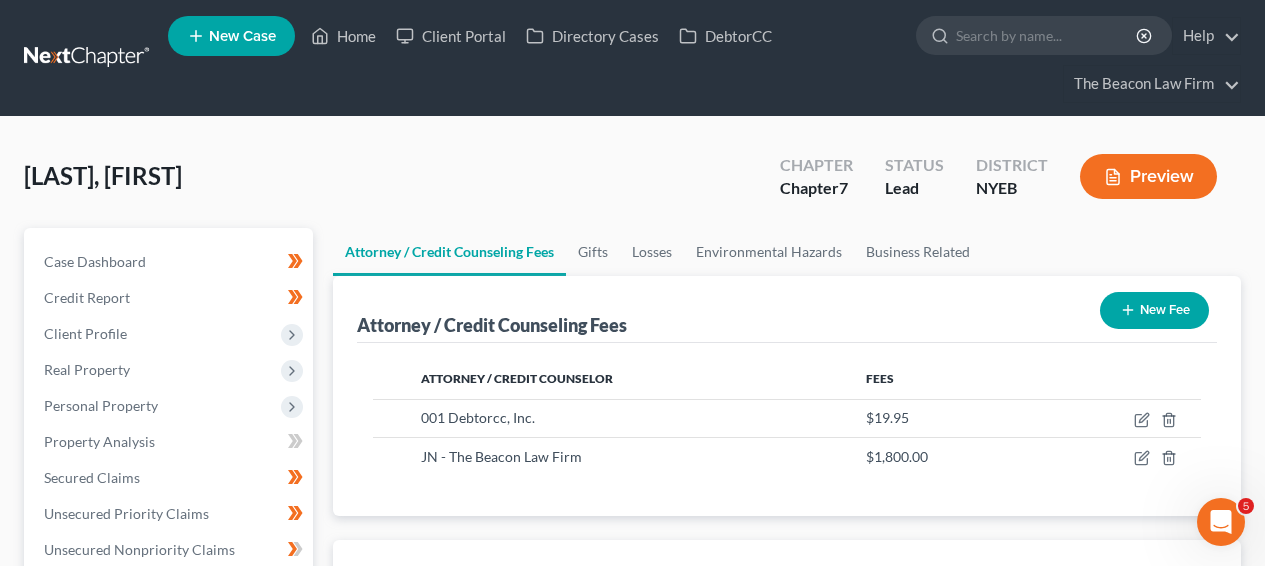 click on "Home New Case Client Portal Directory Cases DebtorCC The Beacon Law Firm prenn@beaconlawyer.com My Account Settings Plan + Billing Account Add-Ons Upgrade to Whoa Help Center Webinars Training Videos What's new Log out New Case Home Client Portal Directory Cases DebtorCC         - No Result - See all results Or Press Enter... Help Help Center Webinars Training Videos What's new The Beacon Law Firm The Beacon Law Firm prenn@beaconlawyer.com My Account Settings Plan + Billing Account Add-Ons Upgrade to Whoa Log out 	 Jackimowicz, Jeffrey Upgraded Chapter Chapter  7 Status Lead District NYEB Preview Petition Navigation
Case Dashboard
Payments
Invoices Income" at bounding box center [632, 639] 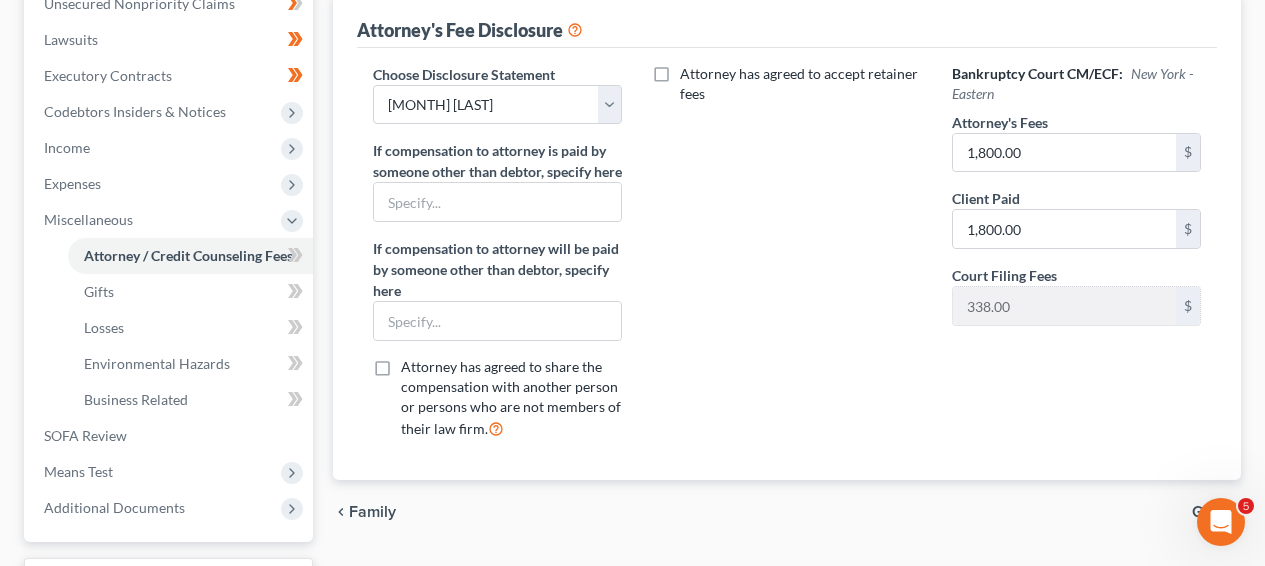 click on "Home New Case Client Portal Directory Cases DebtorCC The Beacon Law Firm prenn@beaconlawyer.com My Account Settings Plan + Billing Account Add-Ons Upgrade to Whoa Help Center Webinars Training Videos What's new Log out New Case Home Client Portal Directory Cases DebtorCC         - No Result - See all results Or Press Enter... Help Help Center Webinars Training Videos What's new The Beacon Law Firm The Beacon Law Firm prenn@beaconlawyer.com My Account Settings Plan + Billing Account Add-Ons Upgrade to Whoa Log out 	 Jackimowicz, Jeffrey Upgraded Chapter Chapter  7 Status Lead District NYEB Preview Petition Navigation
Case Dashboard
Payments
Invoices Income" at bounding box center [632, 93] 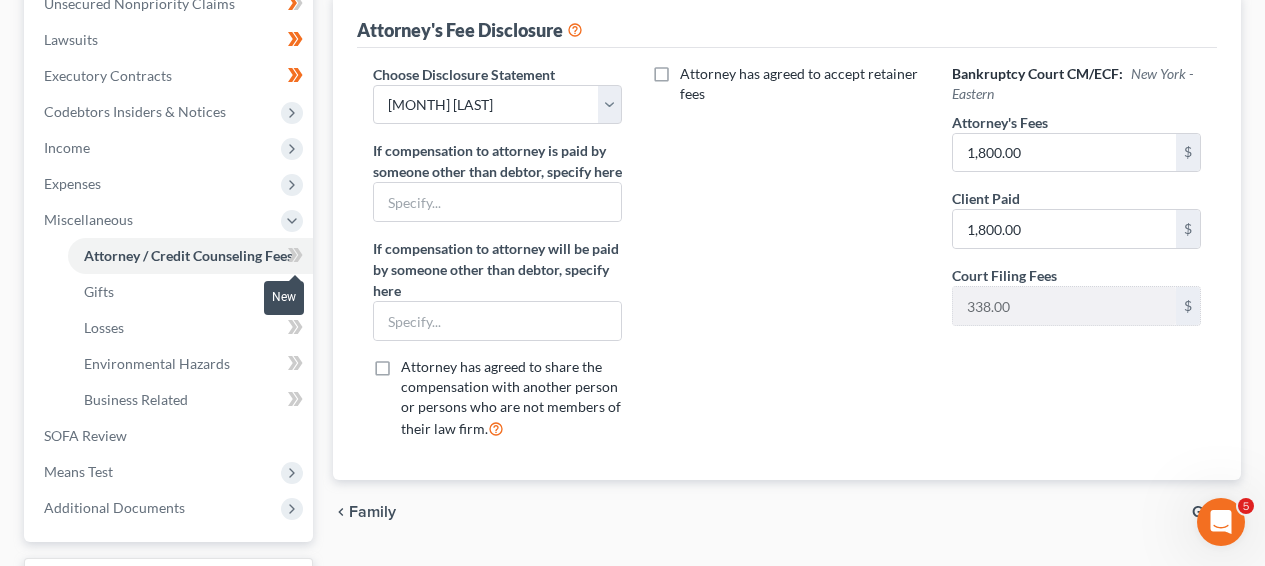 click 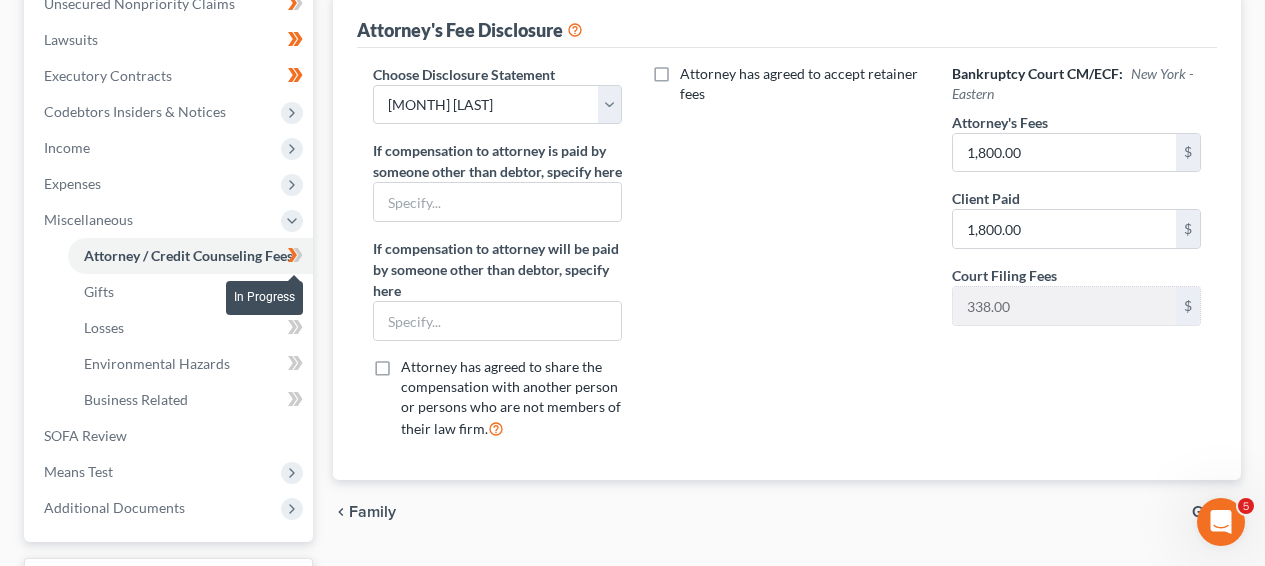 click 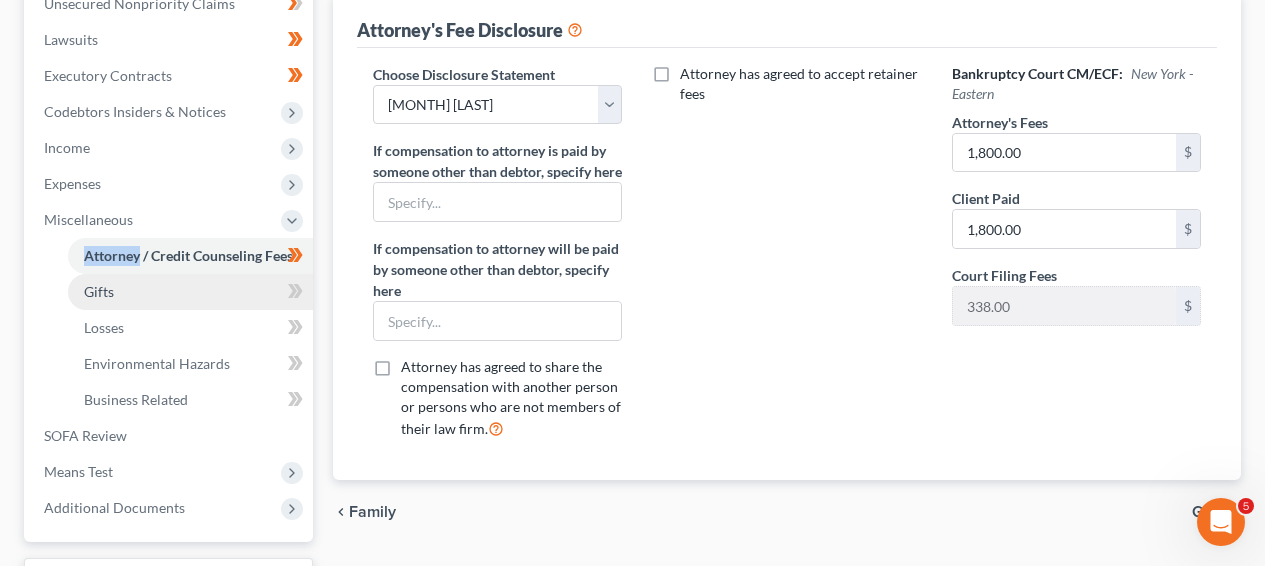 click on "Gifts" at bounding box center [190, 292] 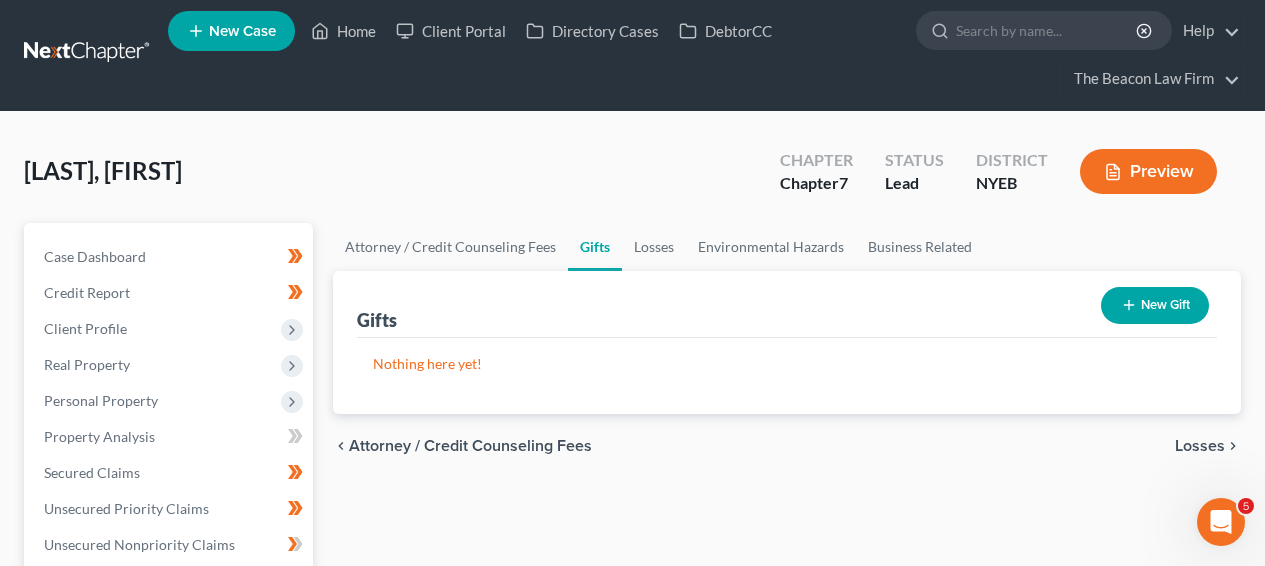 scroll, scrollTop: 0, scrollLeft: 0, axis: both 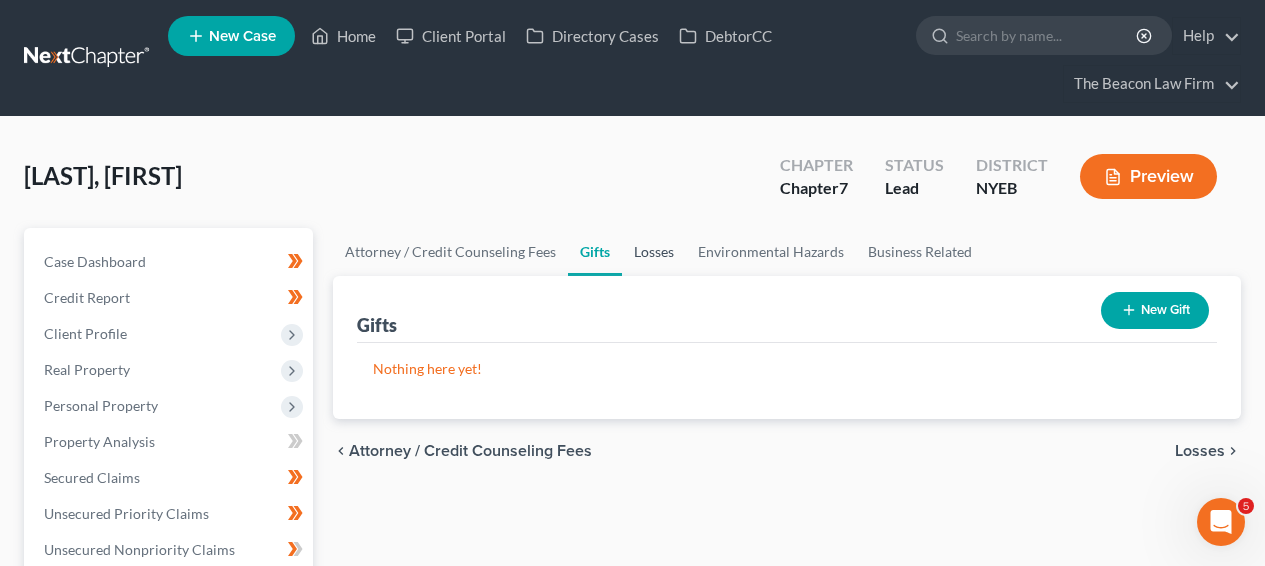 click on "Losses" at bounding box center [654, 252] 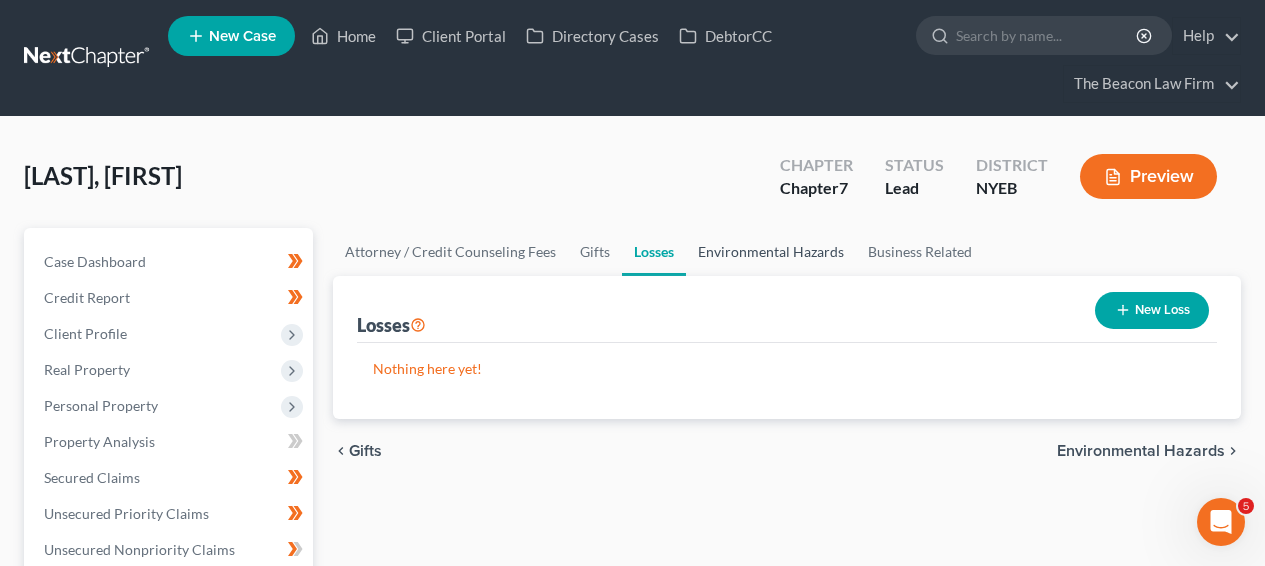 drag, startPoint x: 753, startPoint y: 249, endPoint x: 773, endPoint y: 248, distance: 20.024984 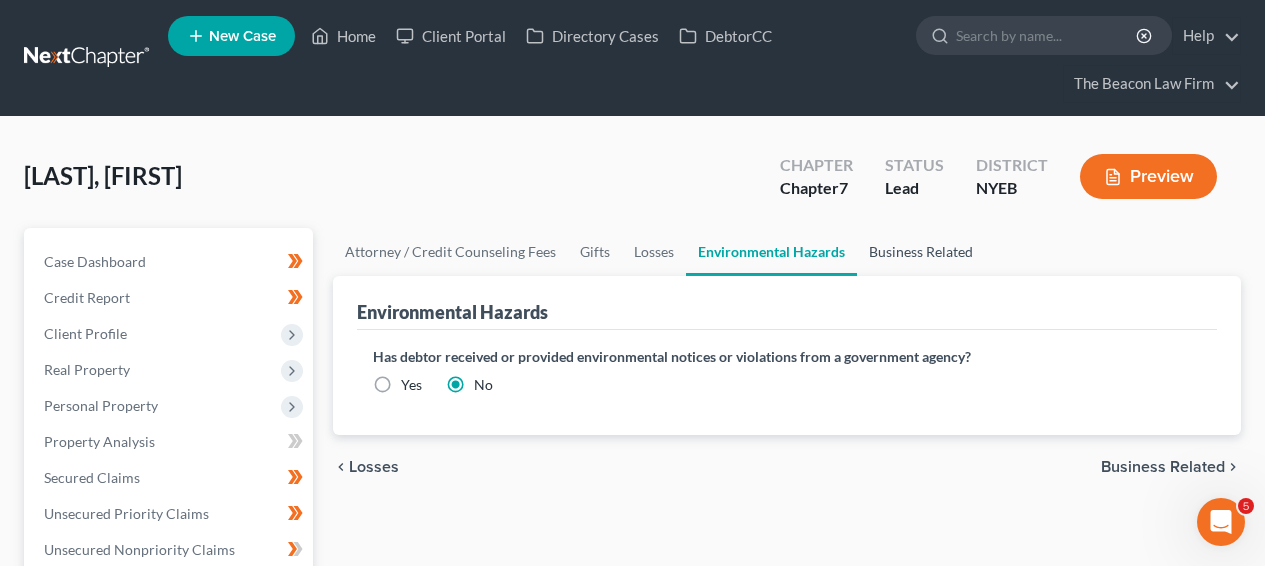 click on "Business Related" at bounding box center [921, 252] 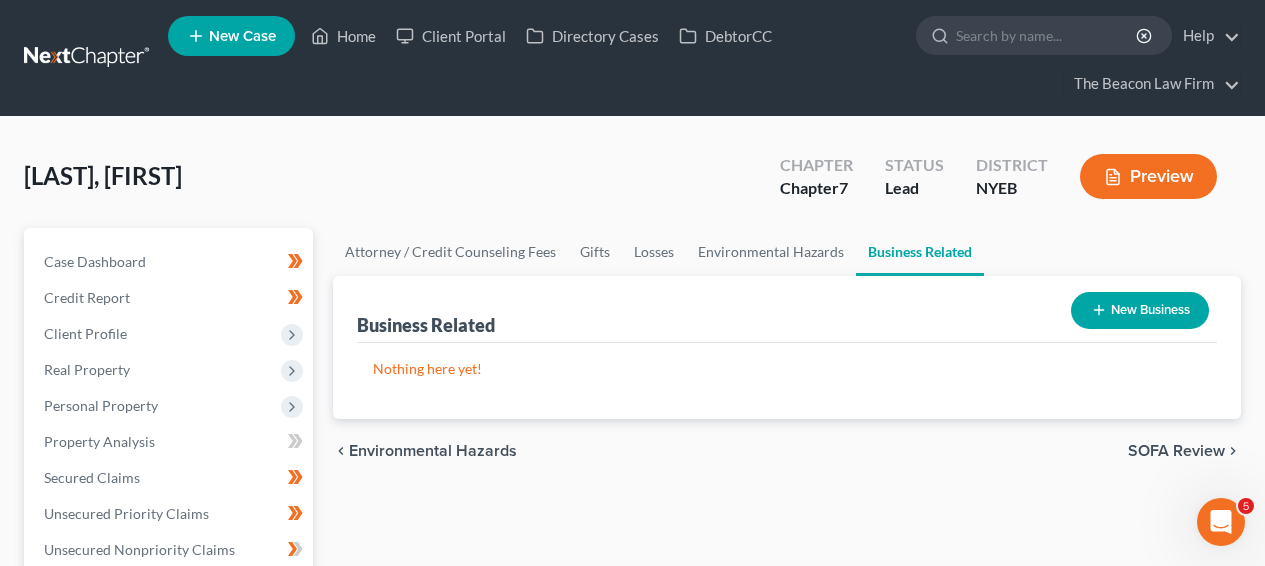click on "Home New Case Client Portal Directory Cases DebtorCC The Beacon Law Firm prenn@beaconlawyer.com My Account Settings Plan + Billing Account Add-Ons Upgrade to Whoa Help Center Webinars Training Videos What's new Log out New Case Home Client Portal Directory Cases DebtorCC         - No Result - See all results Or Press Enter... Help Help Center Webinars Training Videos What's new The Beacon Law Firm The Beacon Law Firm prenn@beaconlawyer.com My Account Settings Plan + Billing Account Add-Ons Upgrade to Whoa Log out 	 Jackimowicz, Jeffrey Upgraded Chapter Chapter  7 Status Lead District NYEB Preview Petition Navigation
Case Dashboard
Payments
Invoices Income" at bounding box center [632, 639] 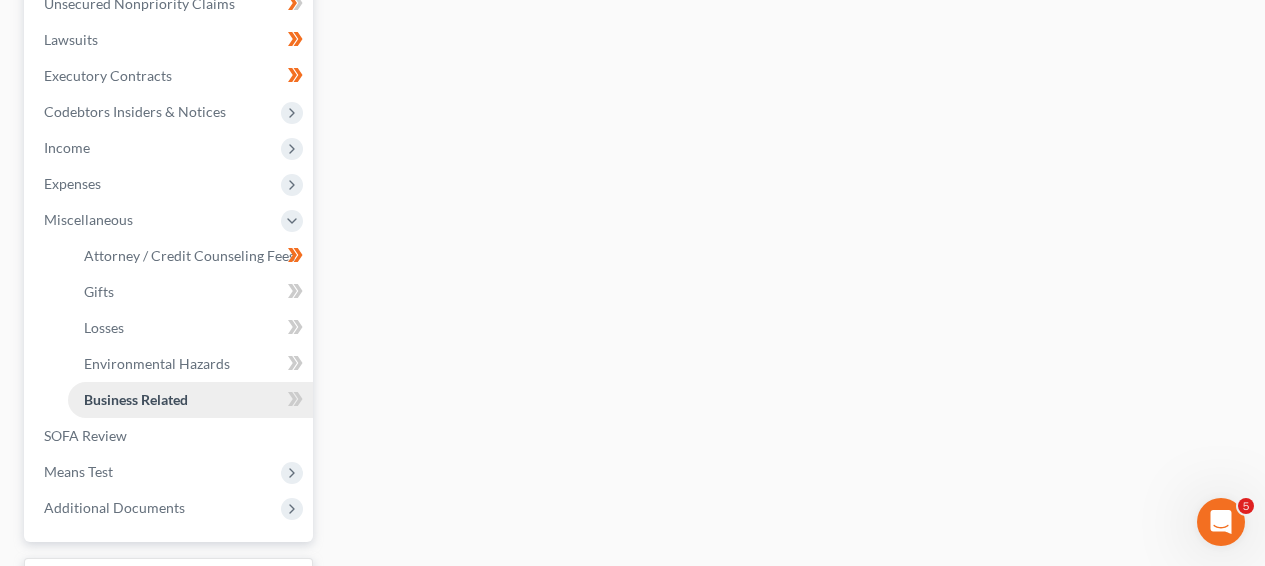 click on "Business Related" at bounding box center [190, 400] 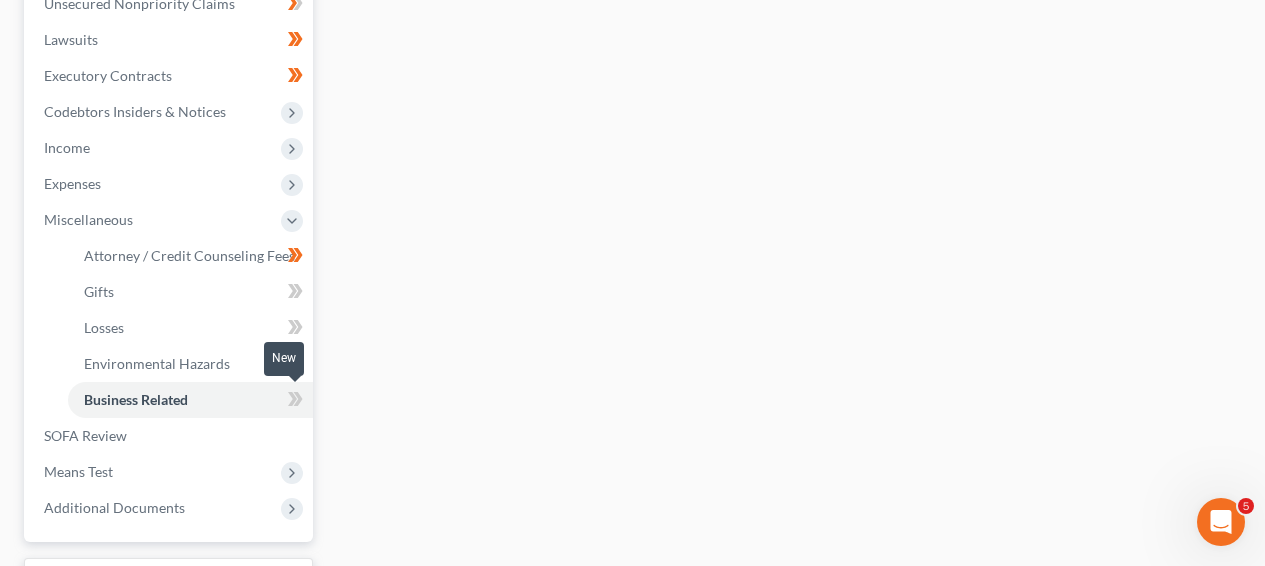 click 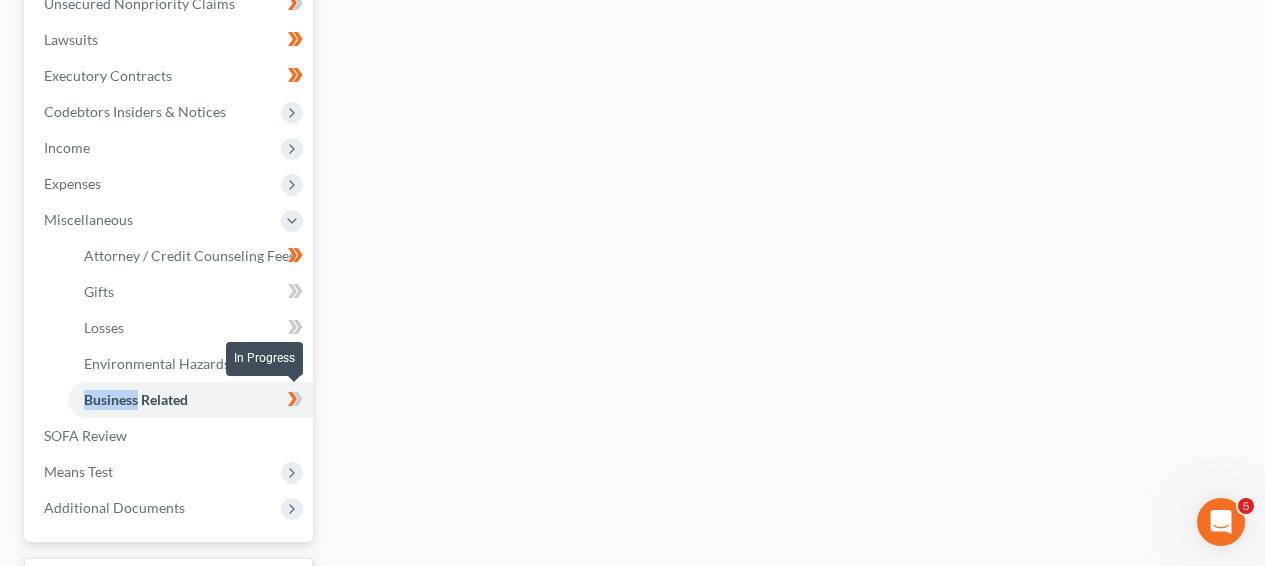click 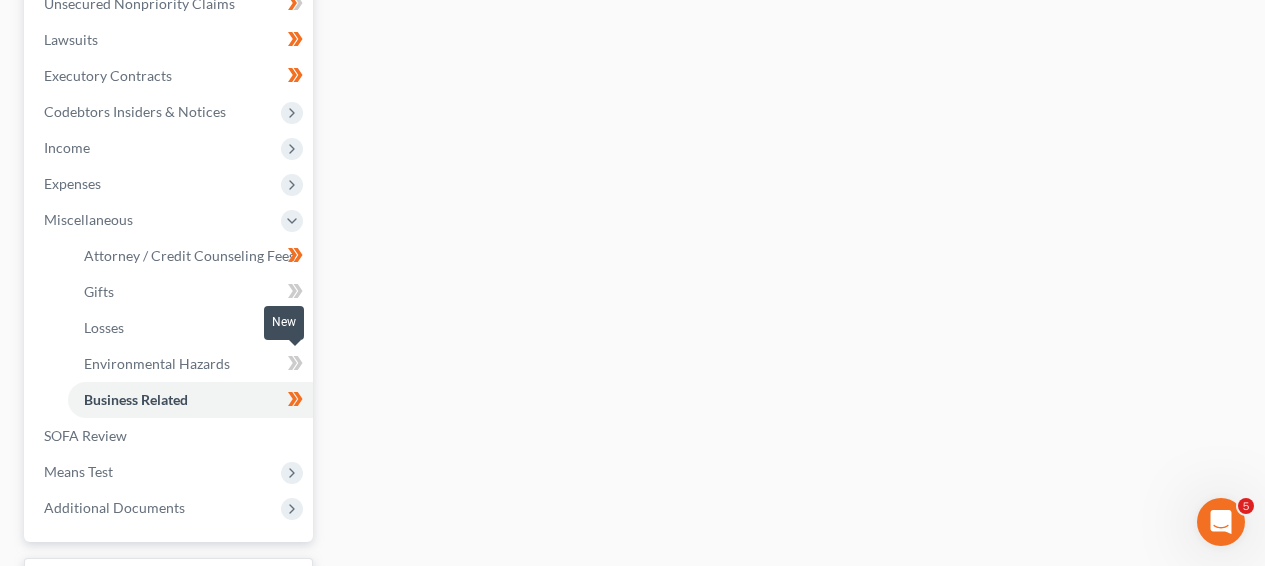 click at bounding box center (295, 366) 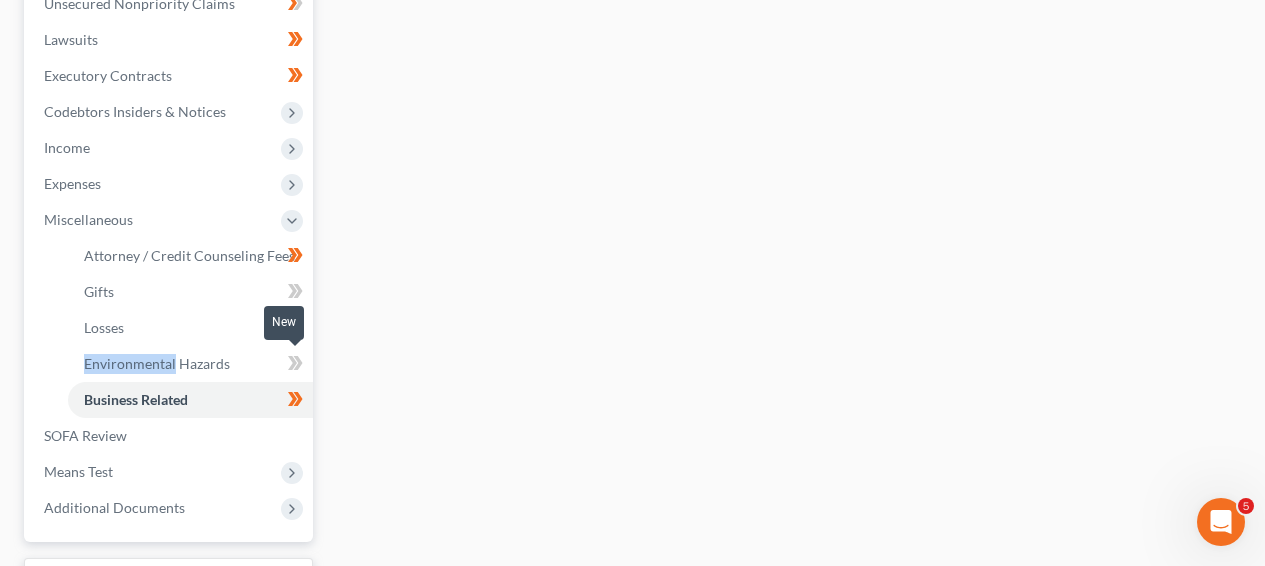 click at bounding box center (295, 366) 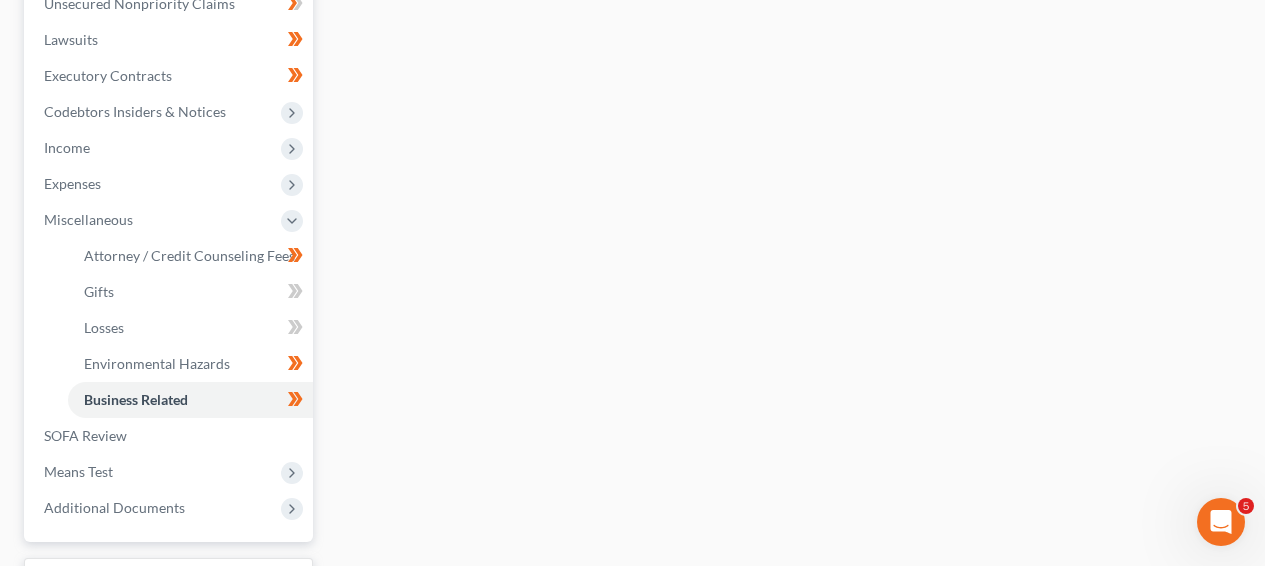 click 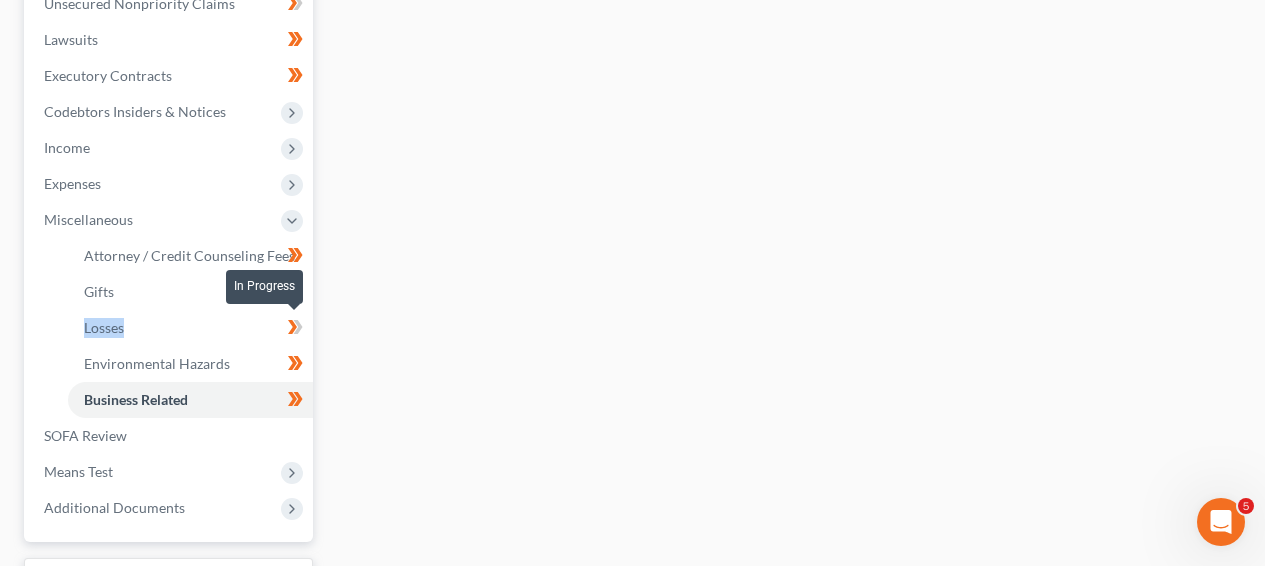 click 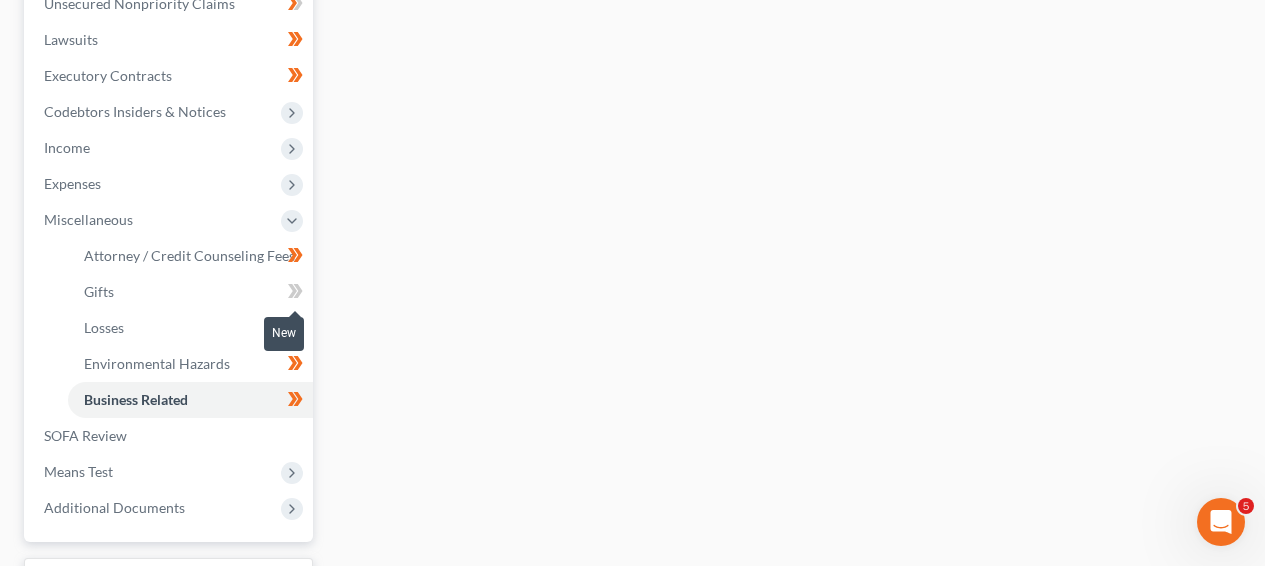 click 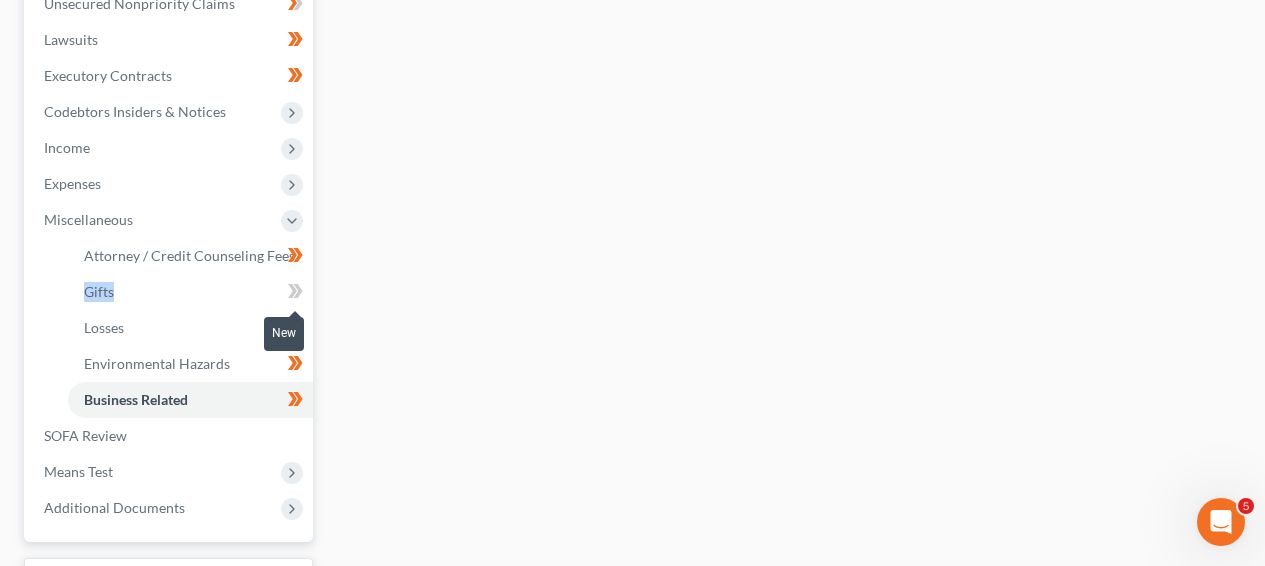 click 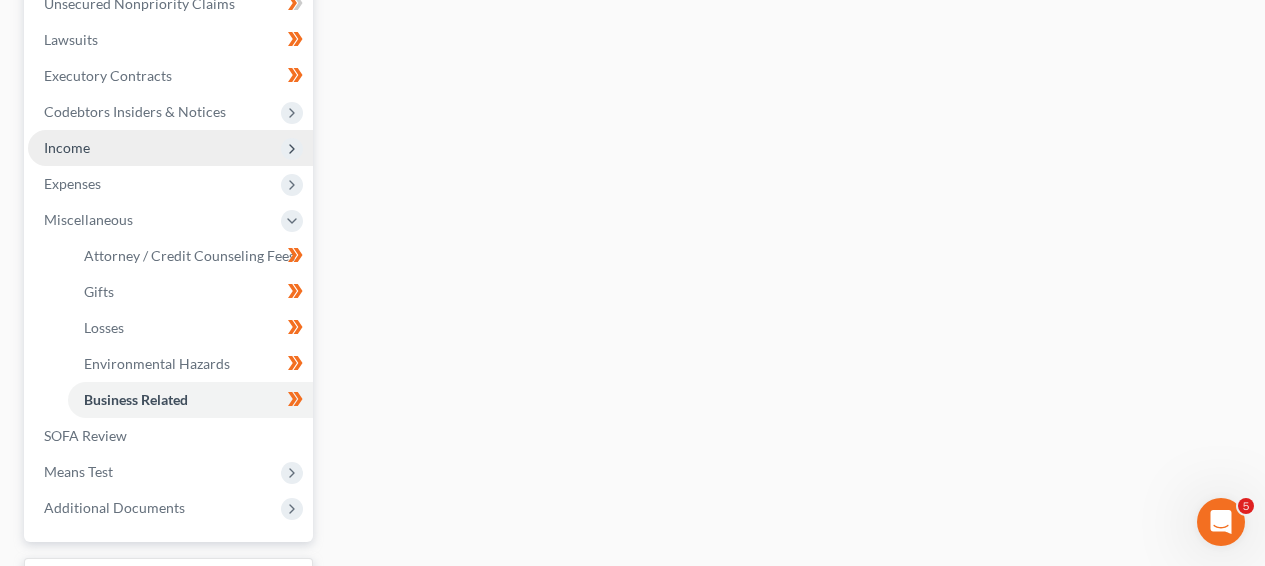 click on "Income" at bounding box center (170, 148) 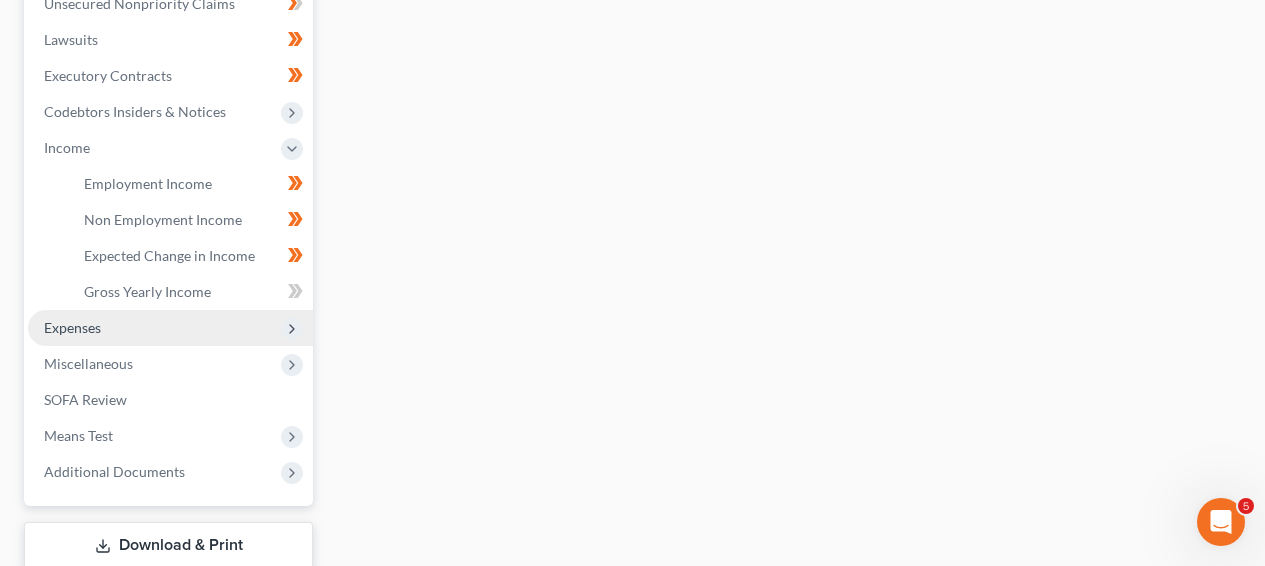 click on "Expenses" at bounding box center (170, 328) 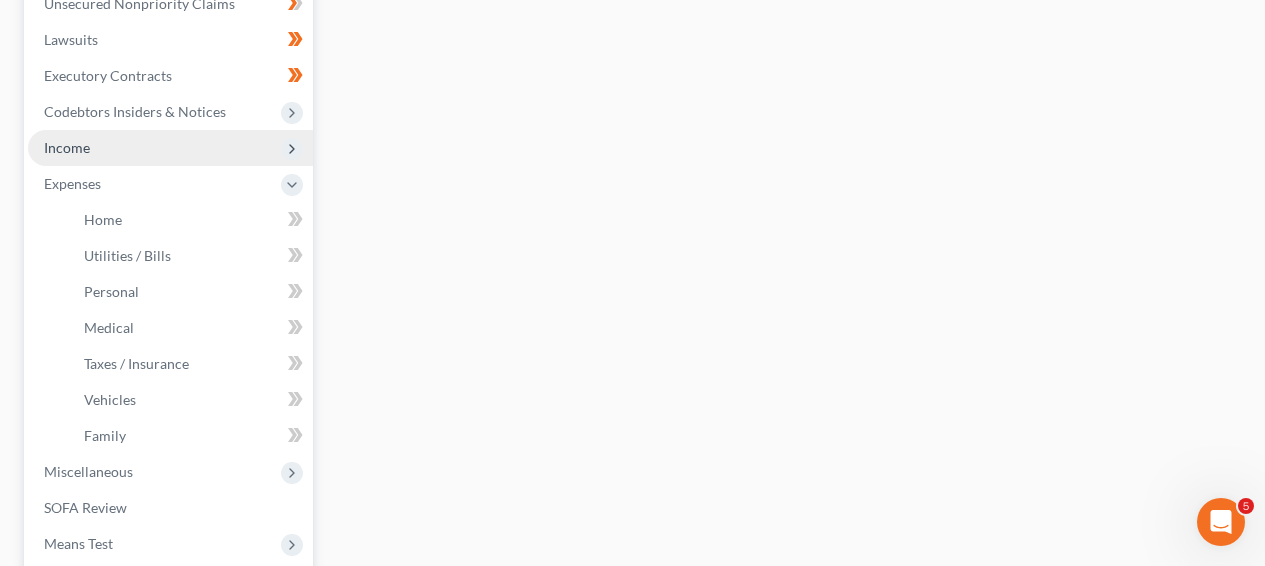 click on "Income" at bounding box center [170, 148] 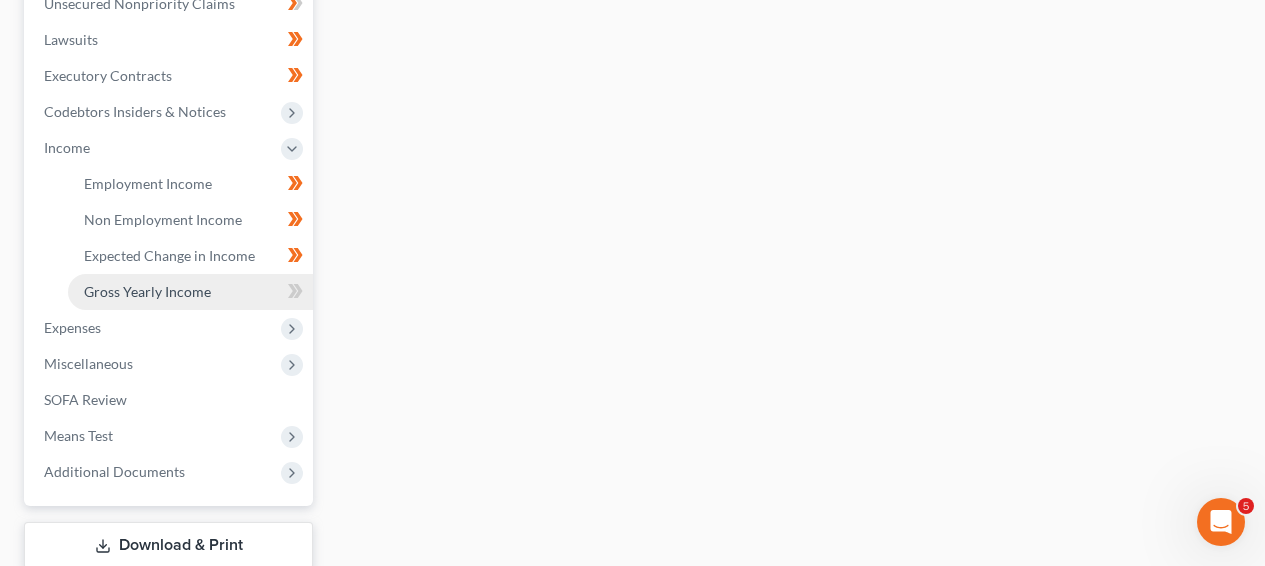 click on "Gross Yearly Income" at bounding box center [190, 292] 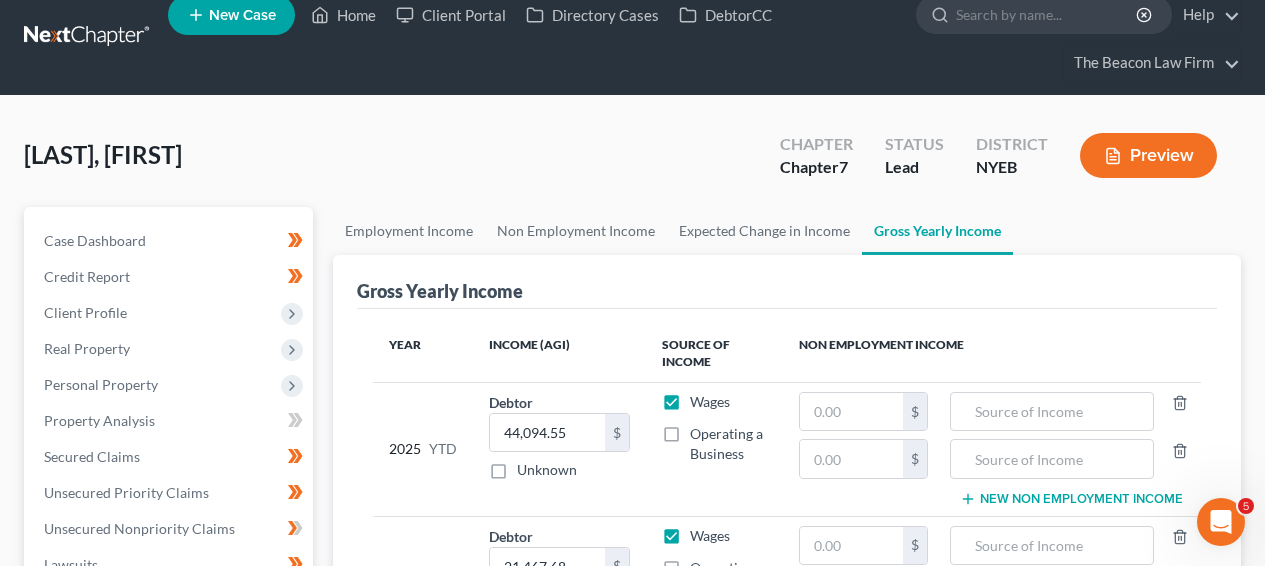 scroll, scrollTop: 0, scrollLeft: 0, axis: both 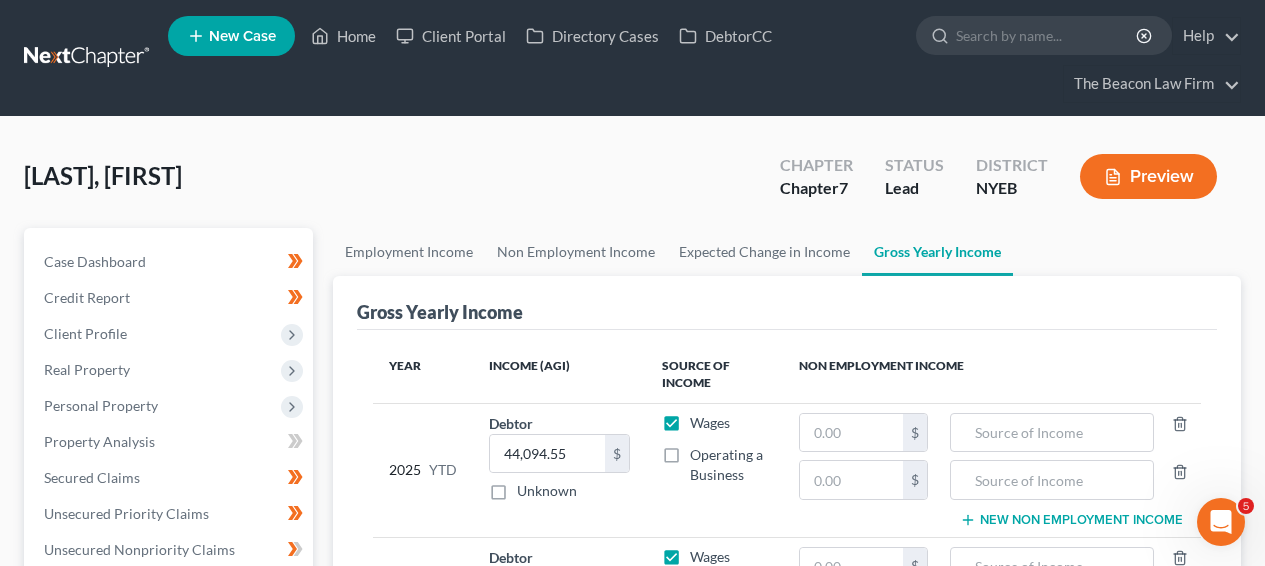 click on "Home New Case Client Portal Directory Cases DebtorCC The Beacon Law Firm prenn@beaconlawyer.com My Account Settings Plan + Billing Account Add-Ons Upgrade to Whoa Help Center Webinars Training Videos What's new Log out New Case Home Client Portal Directory Cases DebtorCC         - No Result - See all results Or Press Enter... Help Help Center Webinars Training Videos What's new The Beacon Law Firm The Beacon Law Firm prenn@beaconlawyer.com My Account Settings Plan + Billing Account Add-Ons Upgrade to Whoa Log out 	 Jackimowicz, Jeffrey Upgraded Chapter Chapter  7 Status Lead District NYEB Preview Petition Navigation
Case Dashboard
Payments
Invoices Income" at bounding box center [632, 621] 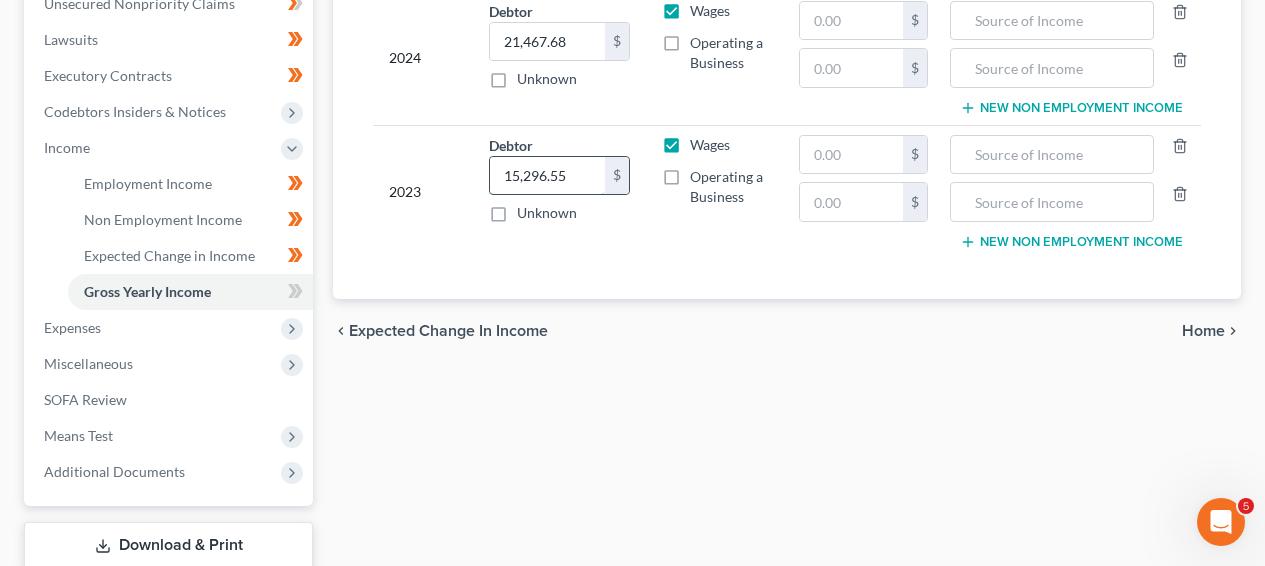 click on "15,296.55" at bounding box center (547, 176) 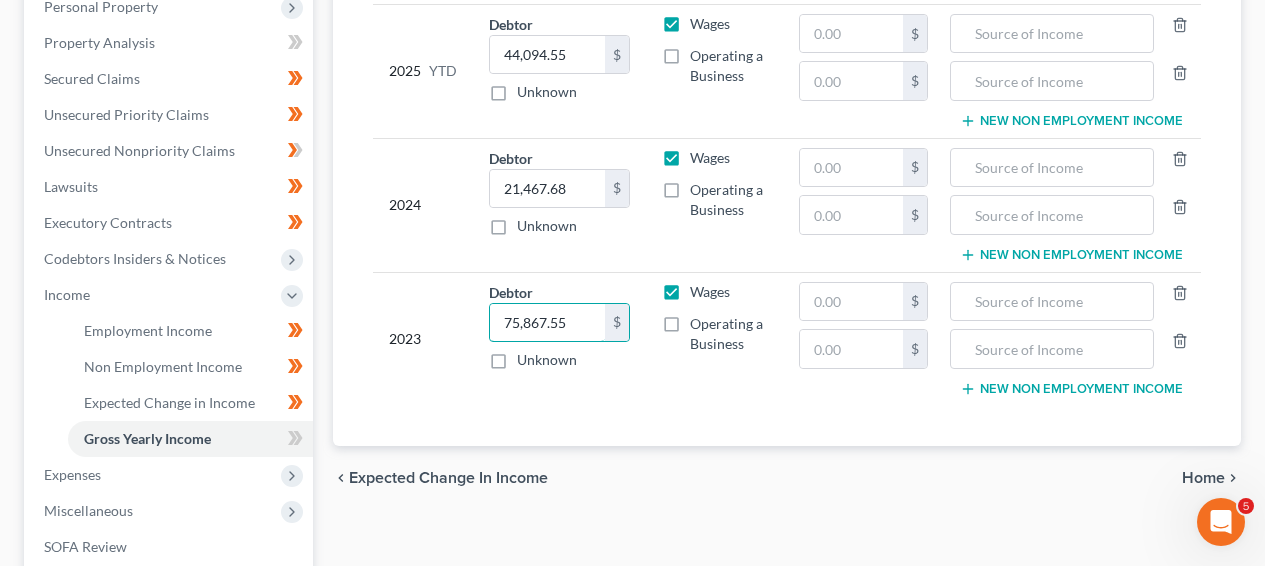 scroll, scrollTop: 393, scrollLeft: 0, axis: vertical 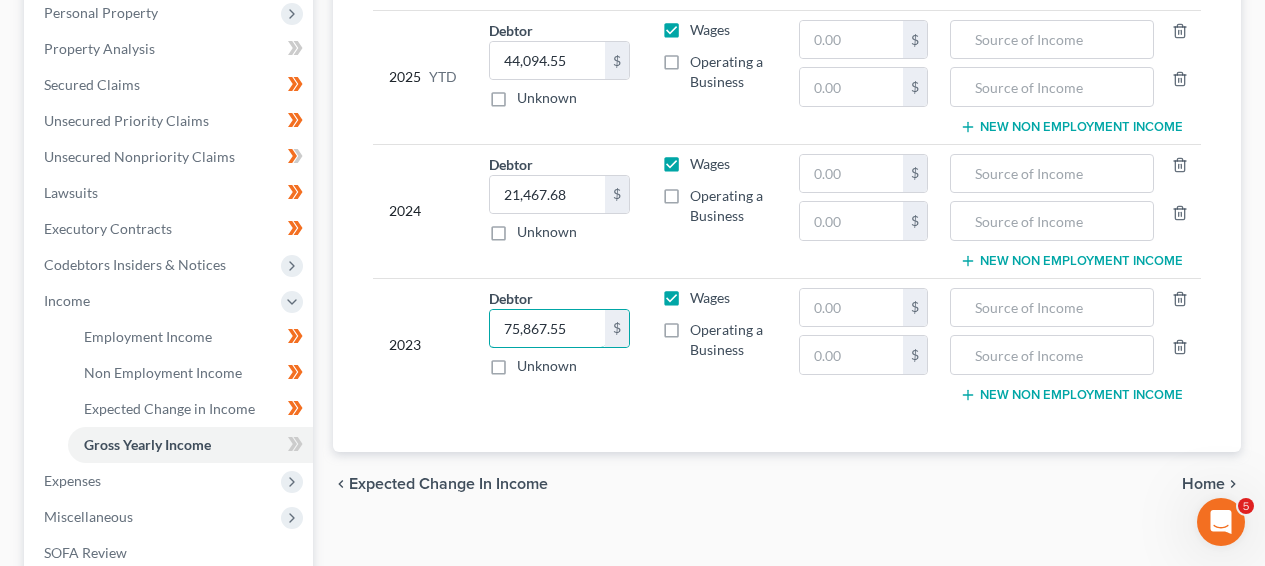 type on "75,867.55" 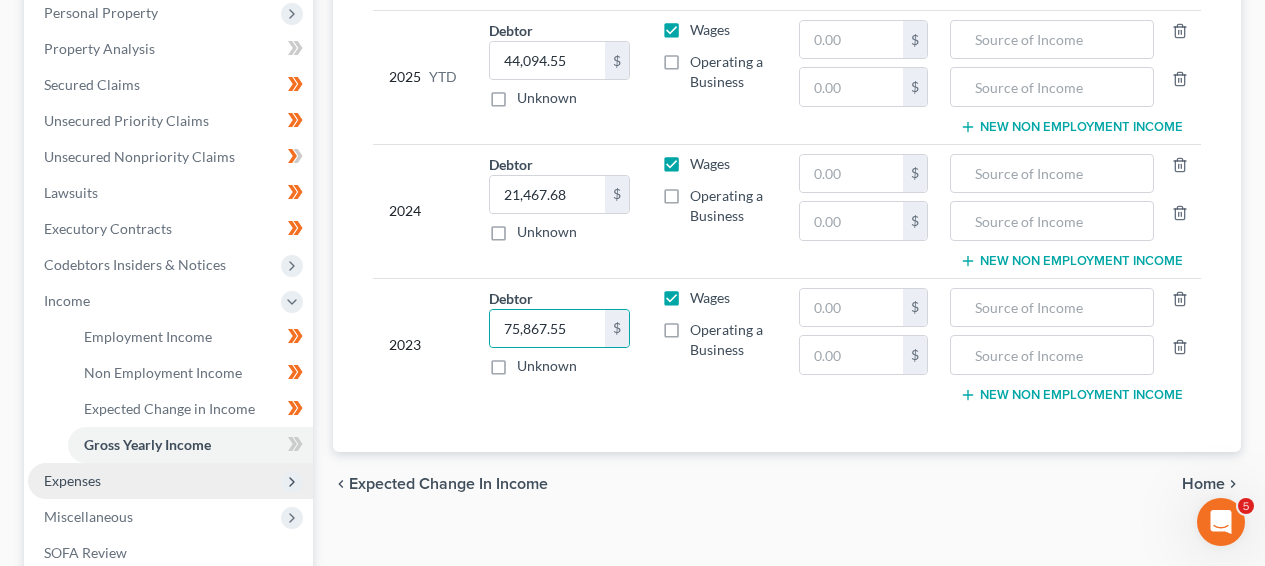 click on "Expenses" at bounding box center (170, 481) 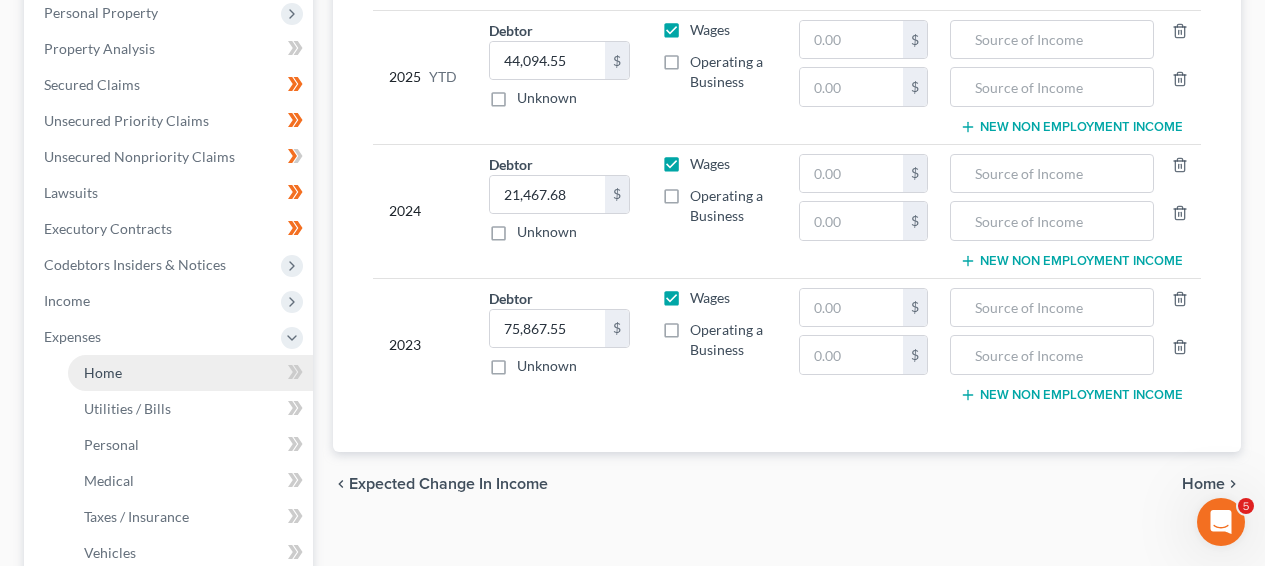 click on "Home" at bounding box center (190, 373) 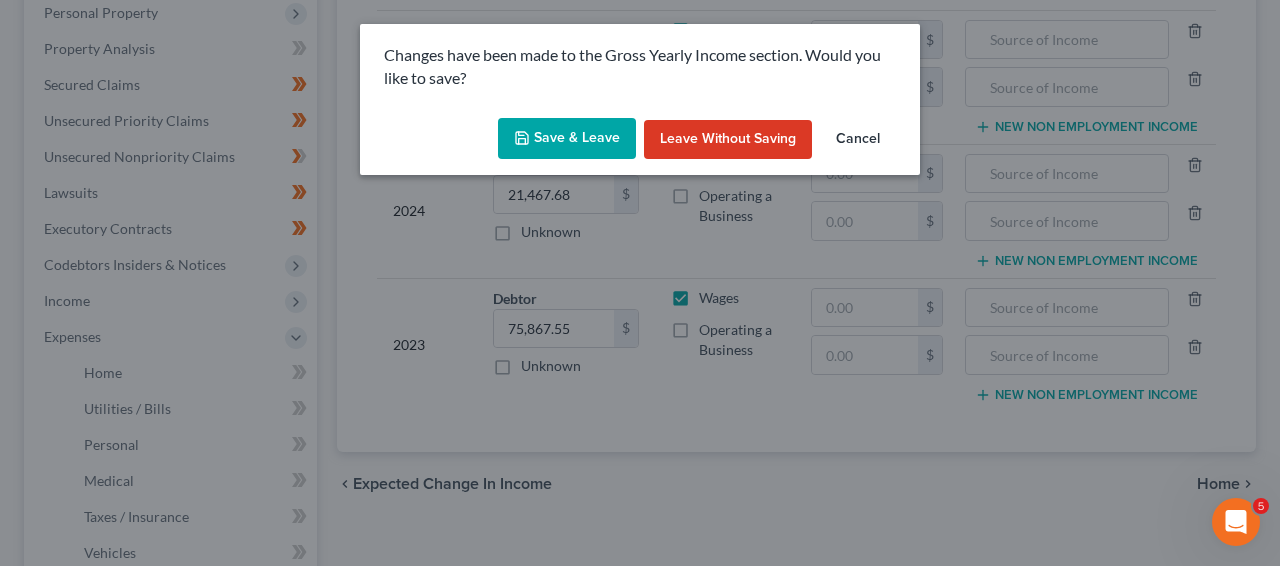 click on "Save & Leave" at bounding box center (567, 139) 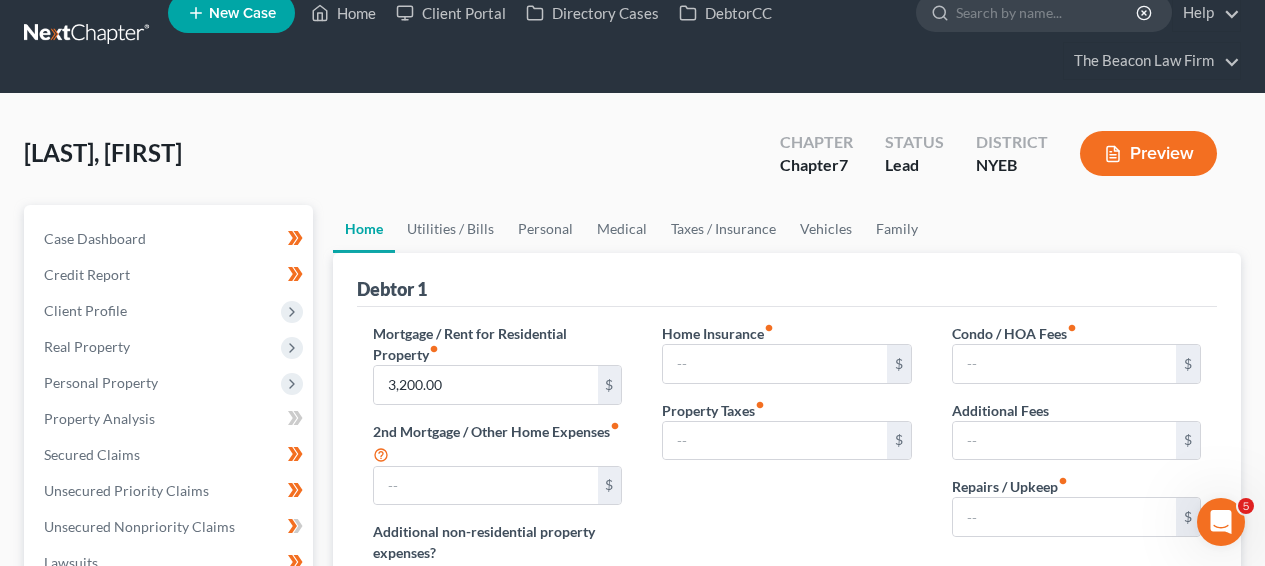 scroll, scrollTop: 0, scrollLeft: 0, axis: both 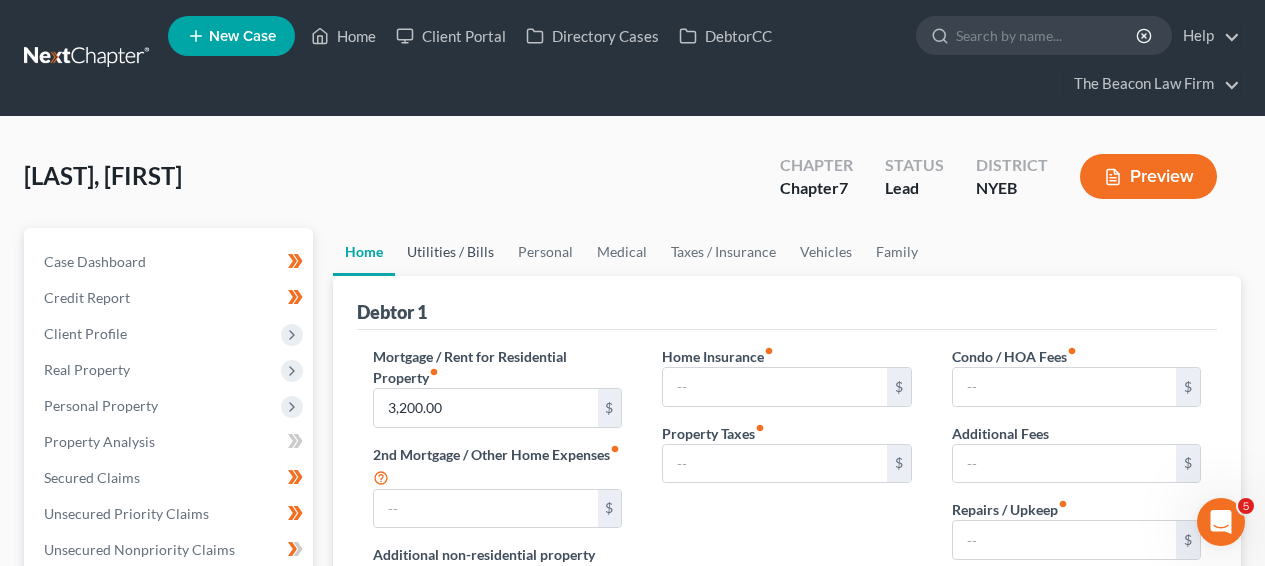 click on "Utilities / Bills" at bounding box center [450, 252] 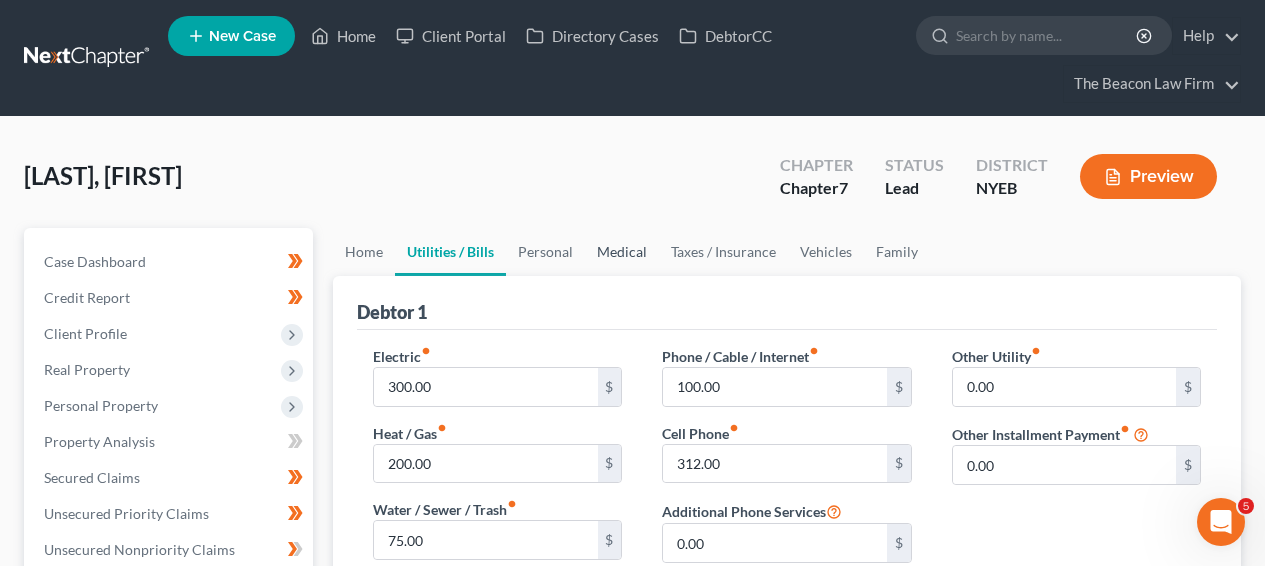 click on "Medical" at bounding box center [622, 252] 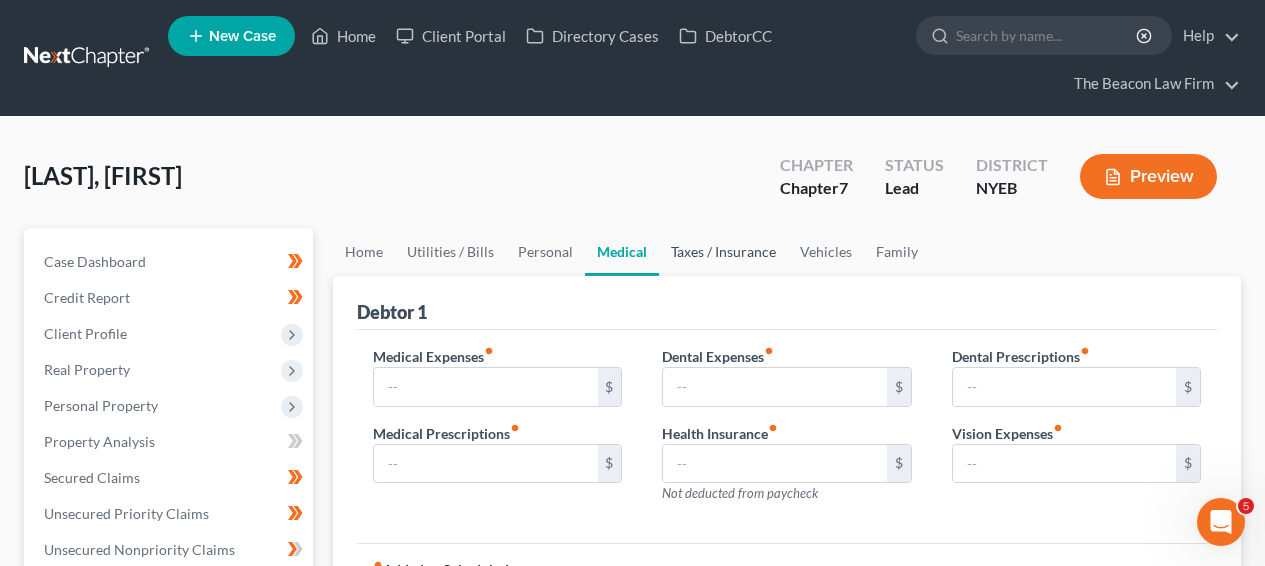 click on "Taxes / Insurance" at bounding box center (723, 252) 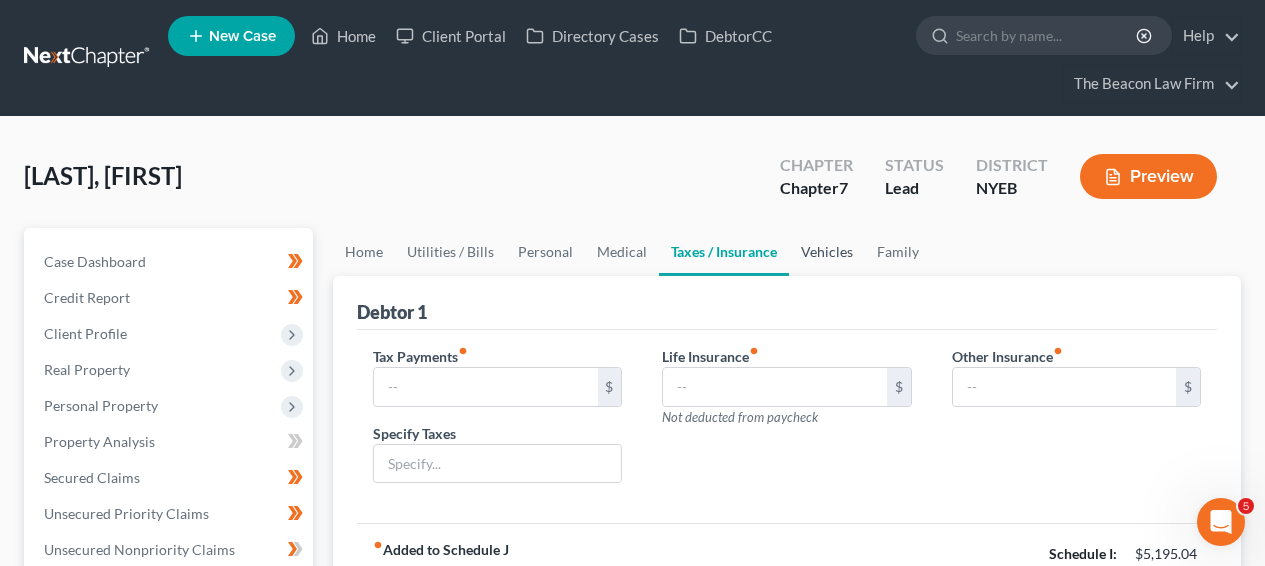 click on "Vehicles" at bounding box center [827, 252] 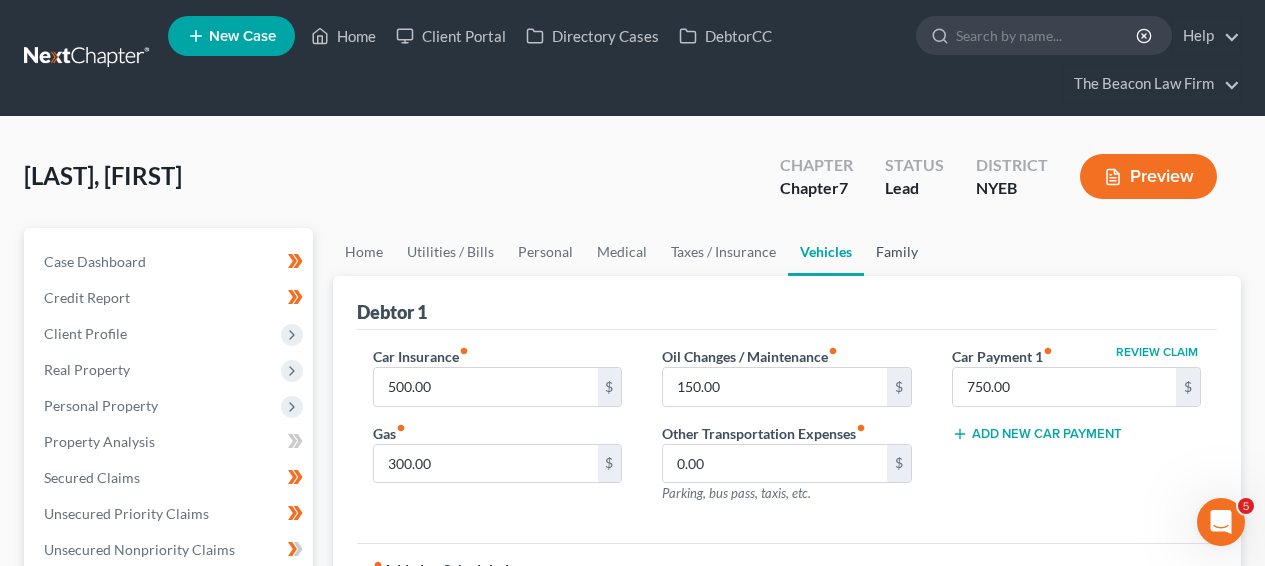 click on "Family" at bounding box center [897, 252] 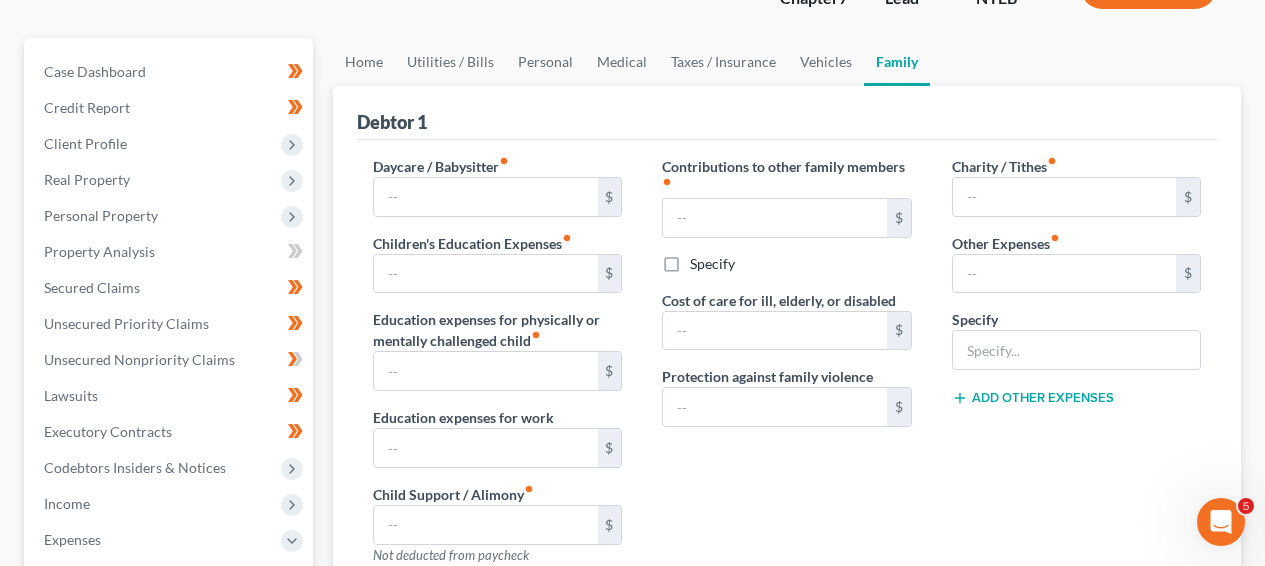 scroll, scrollTop: 188, scrollLeft: 0, axis: vertical 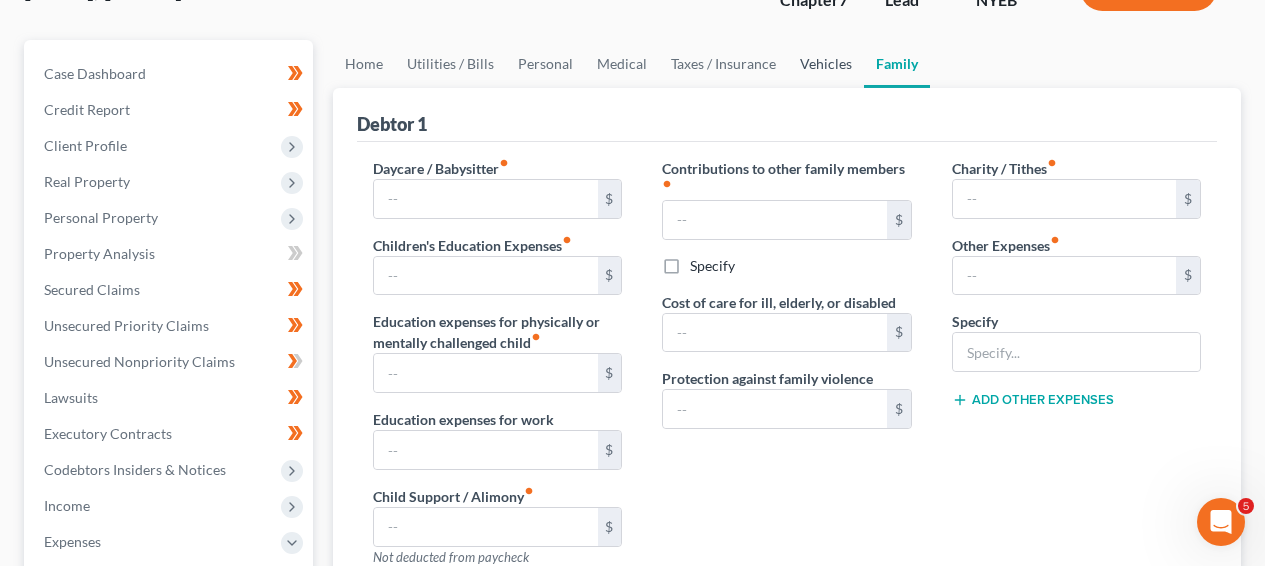 click on "Vehicles" at bounding box center [826, 64] 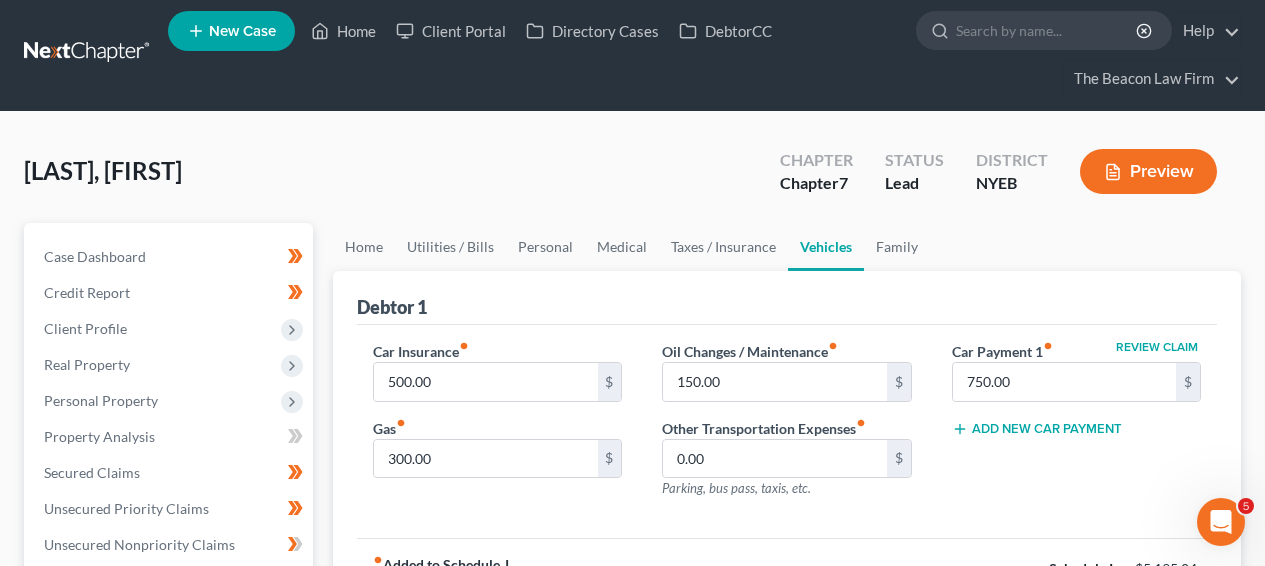scroll, scrollTop: 0, scrollLeft: 0, axis: both 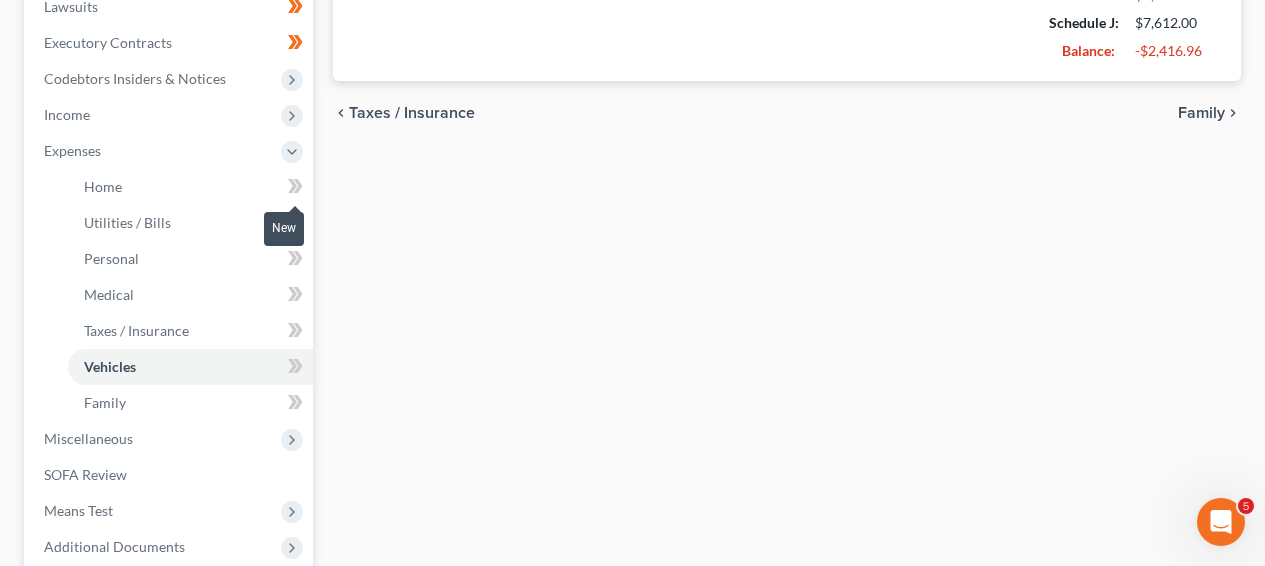 click at bounding box center [295, 189] 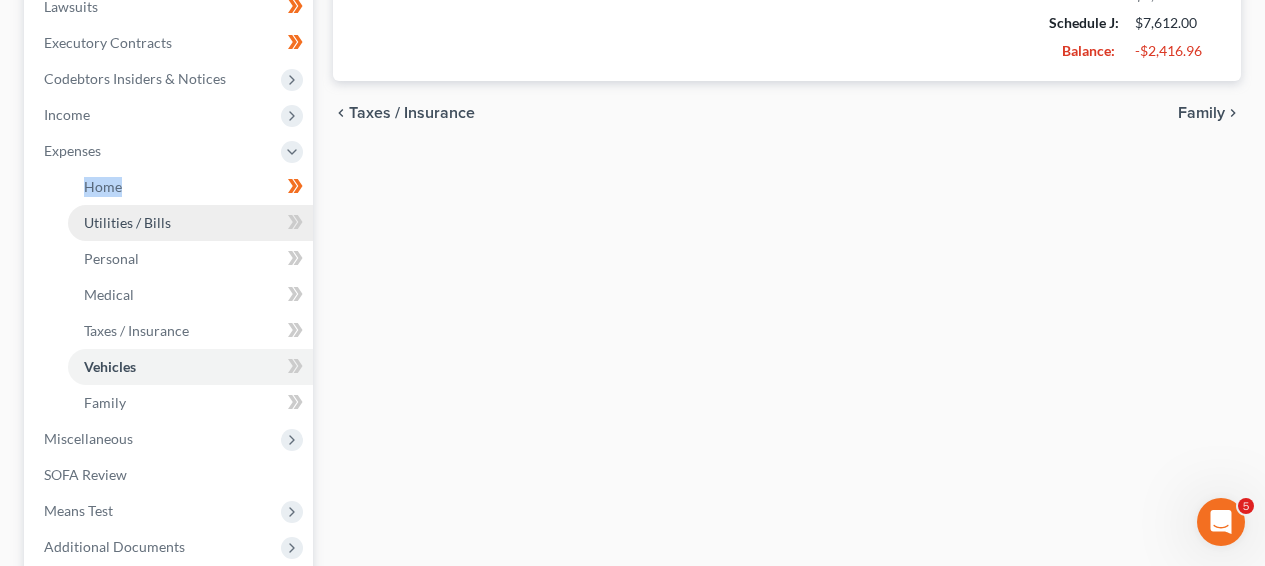 click on "Utilities / Bills" at bounding box center [190, 223] 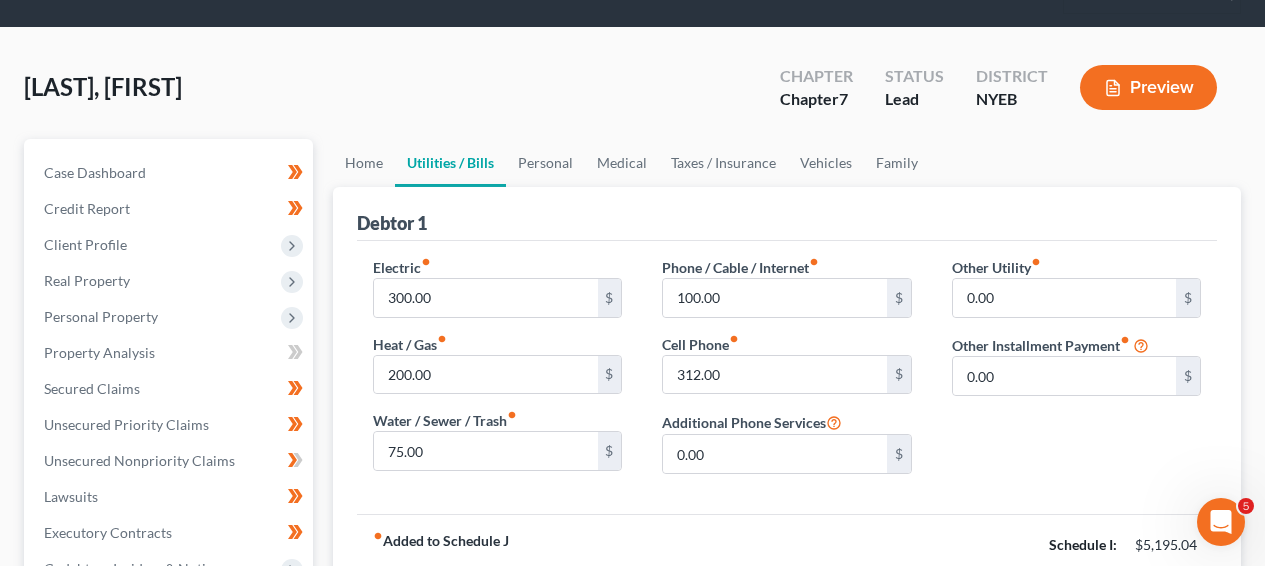 scroll, scrollTop: 0, scrollLeft: 0, axis: both 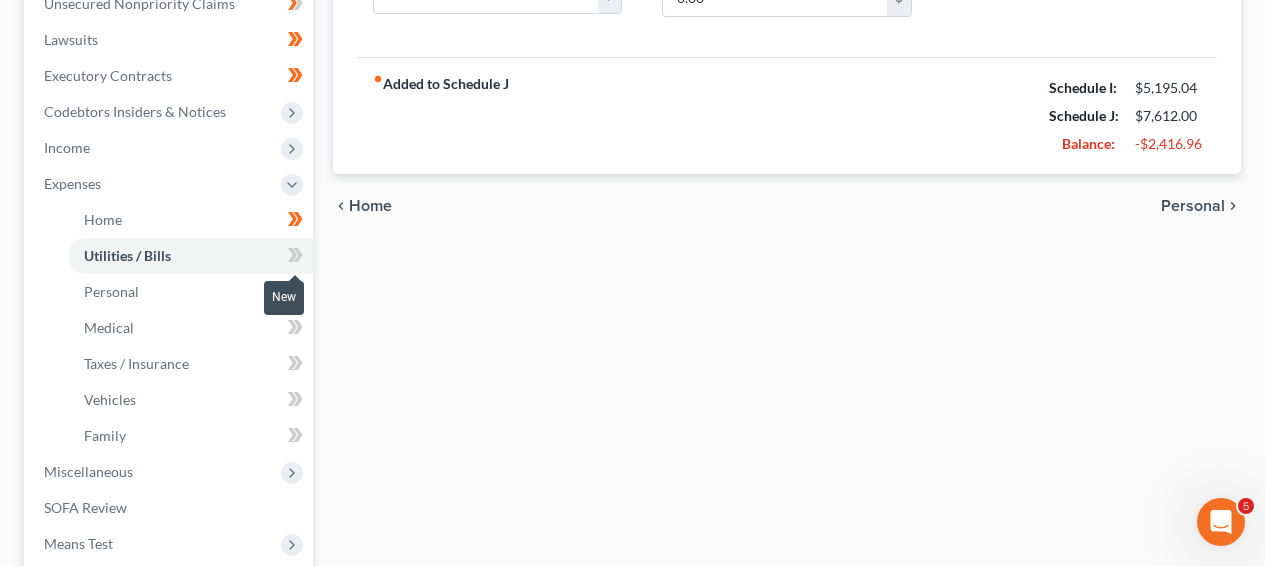 click 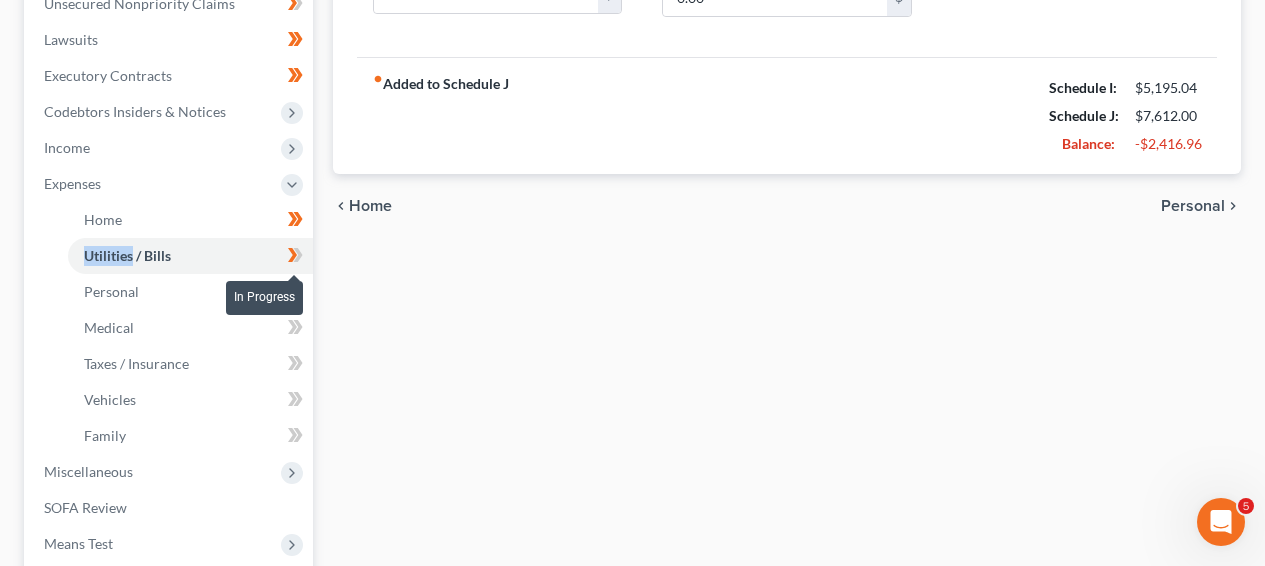 click 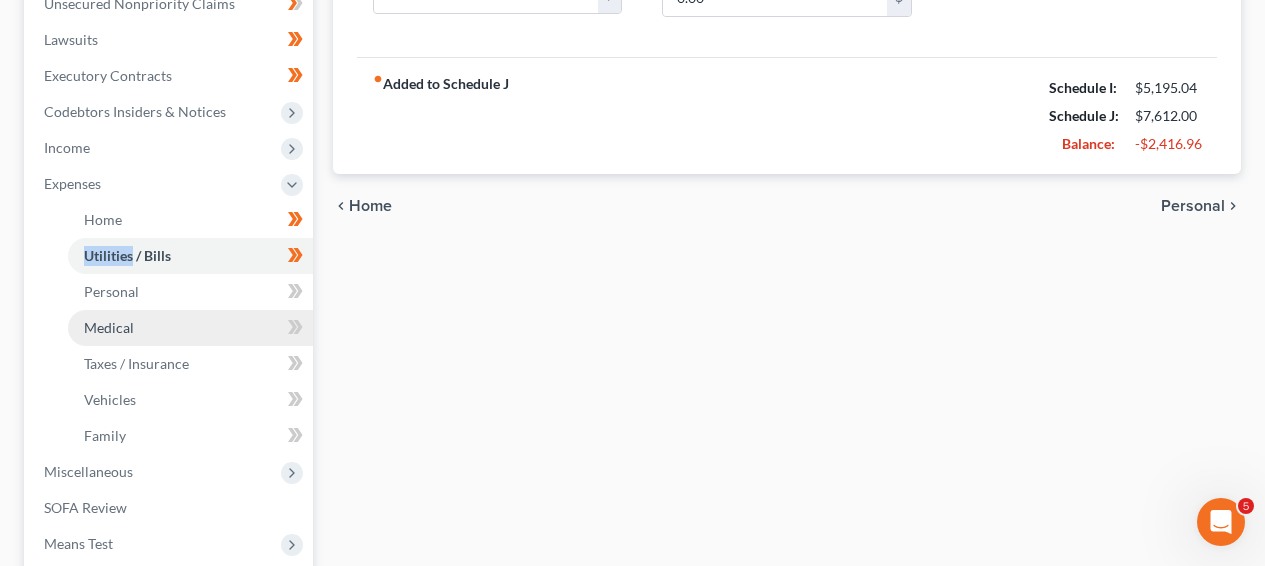click on "Medical" at bounding box center [190, 328] 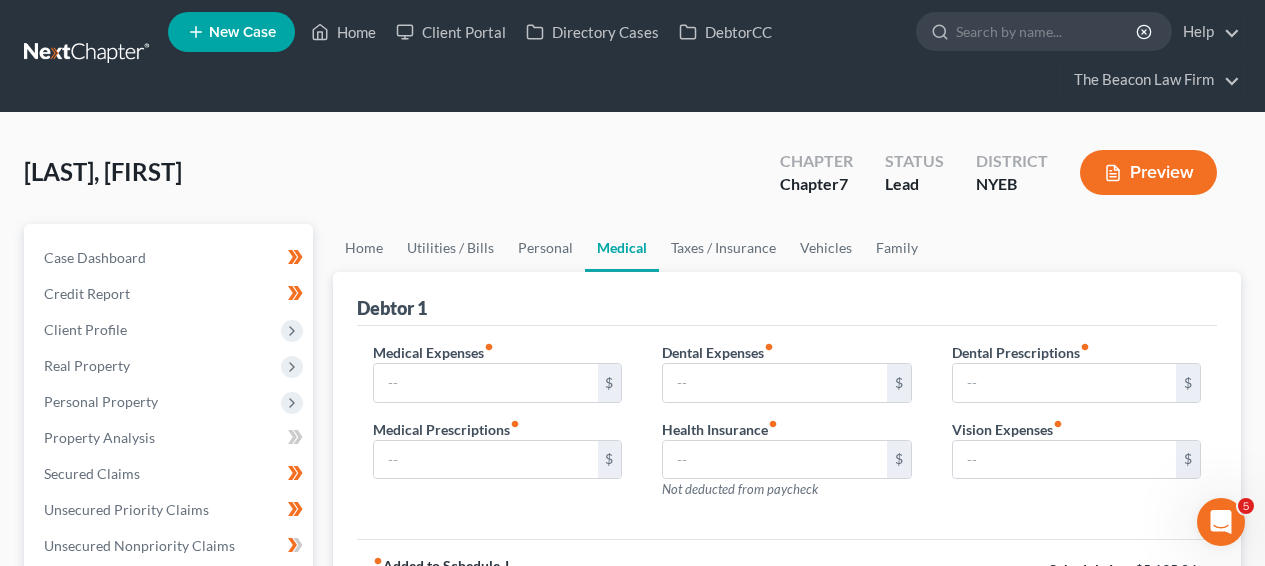 scroll, scrollTop: 0, scrollLeft: 0, axis: both 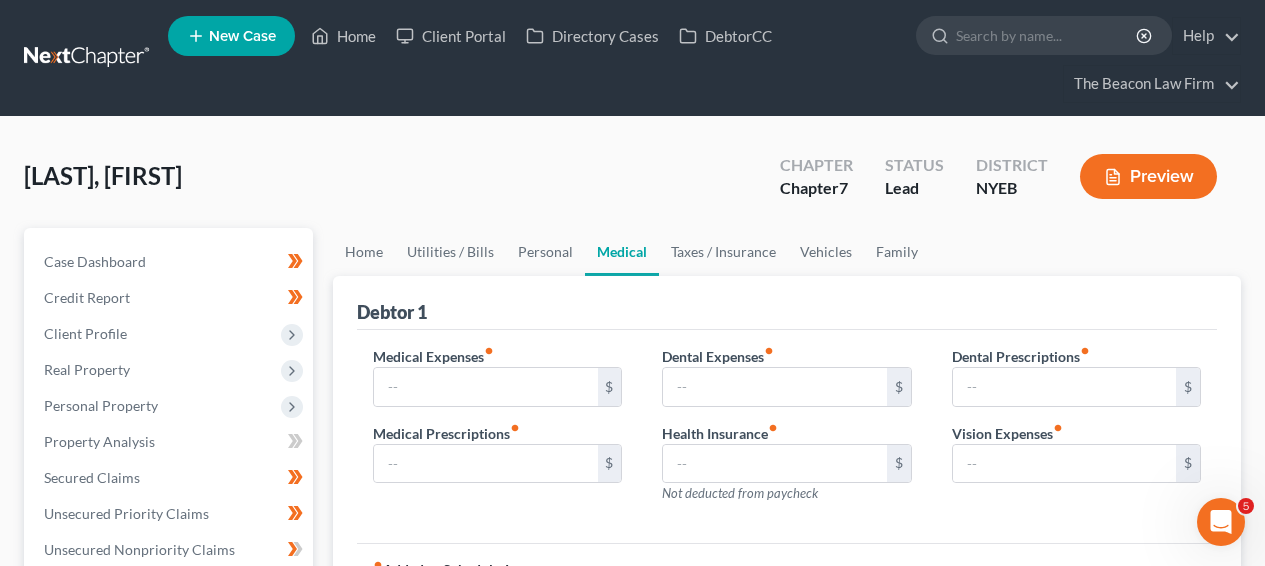 click on "Home New Case Client Portal Directory Cases DebtorCC The Beacon Law Firm prenn@beaconlawyer.com My Account Settings Plan + Billing Account Add-Ons Upgrade to Whoa Help Center Webinars Training Videos What's new Log out New Case Home Client Portal Directory Cases DebtorCC         - No Result - See all results Or Press Enter... Help Help Center Webinars Training Videos What's new The Beacon Law Firm The Beacon Law Firm prenn@beaconlawyer.com My Account Settings Plan + Billing Account Add-Ons Upgrade to Whoa Log out 	 Jackimowicz, Jeffrey Upgraded Chapter Chapter  7 Status Lead District NYEB Preview Petition Navigation
Case Dashboard
Payments
Invoices Income" at bounding box center (632, 675) 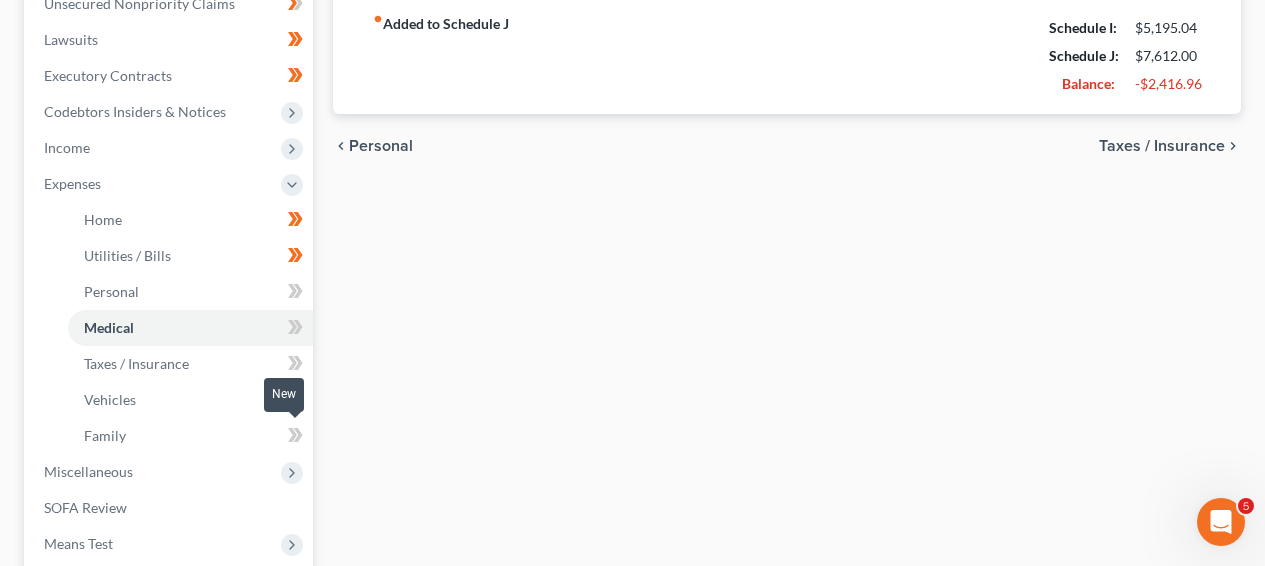 click 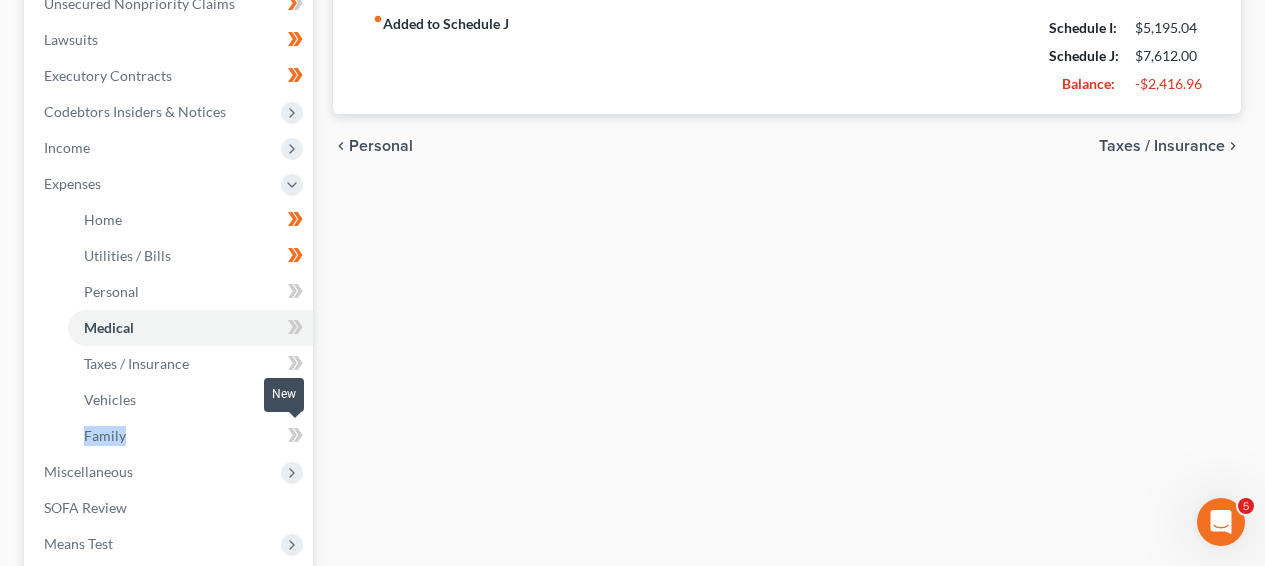 click 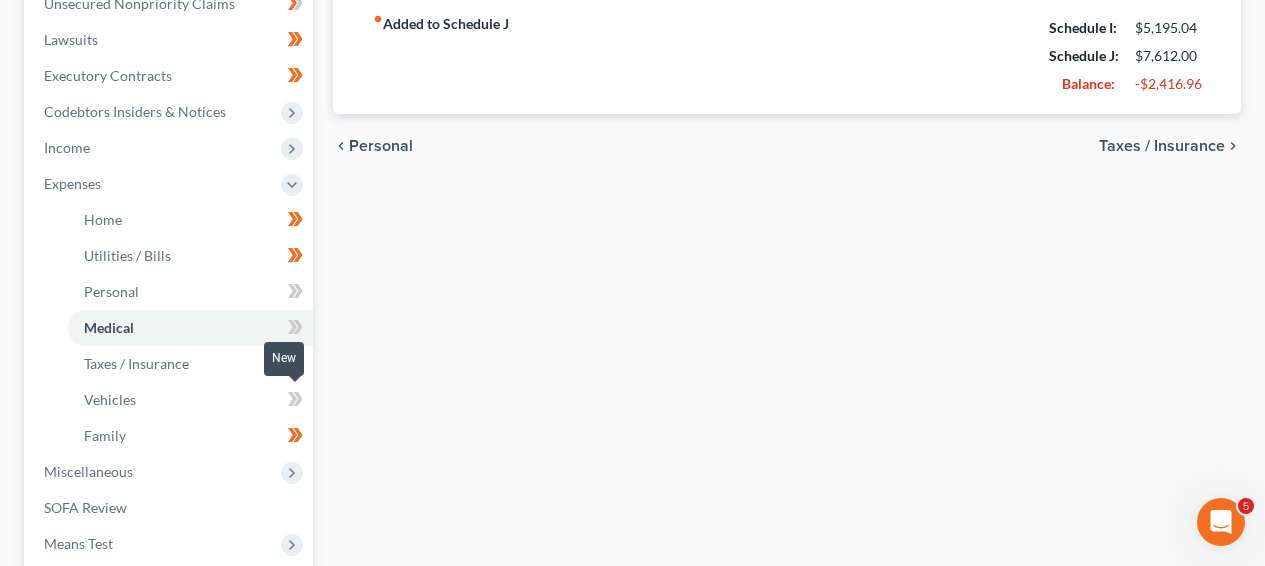 click 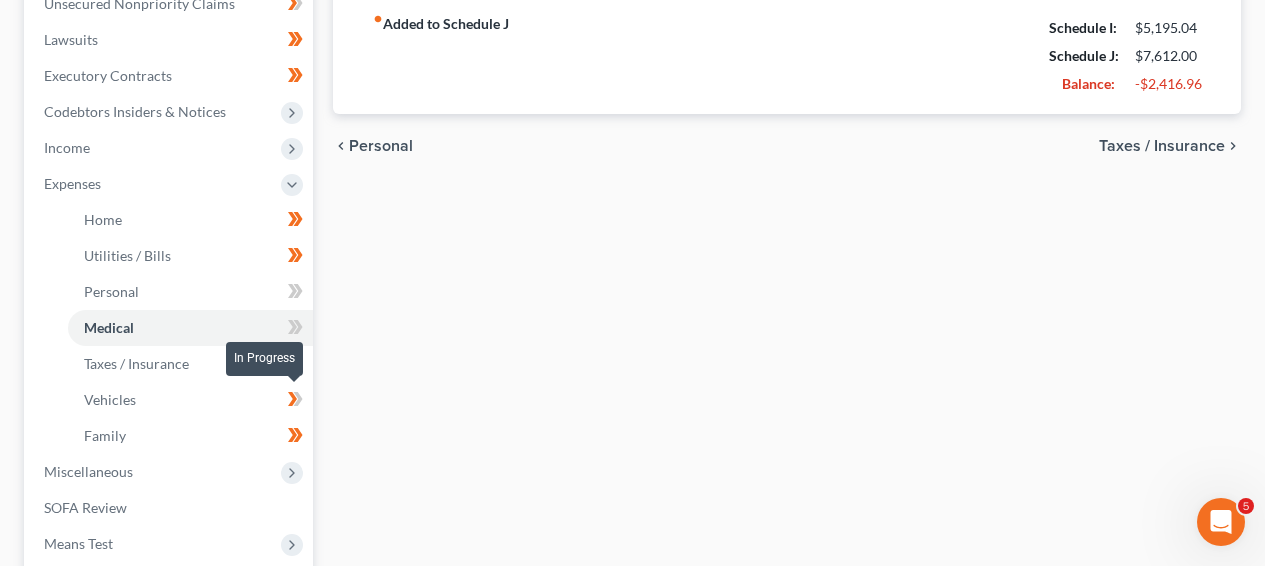 click 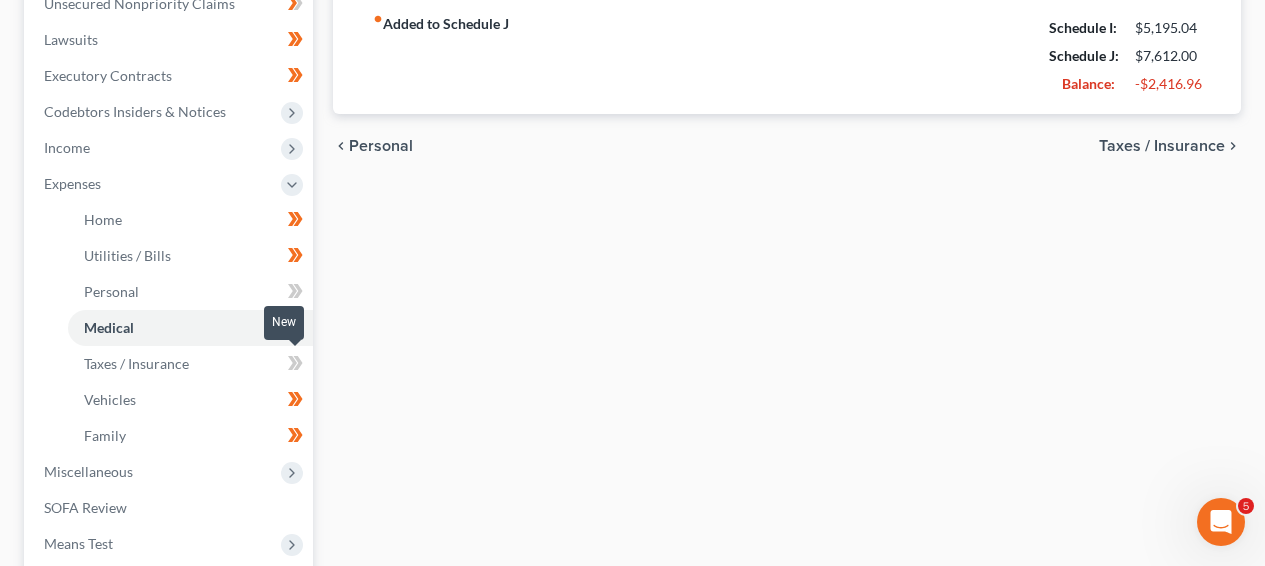 click 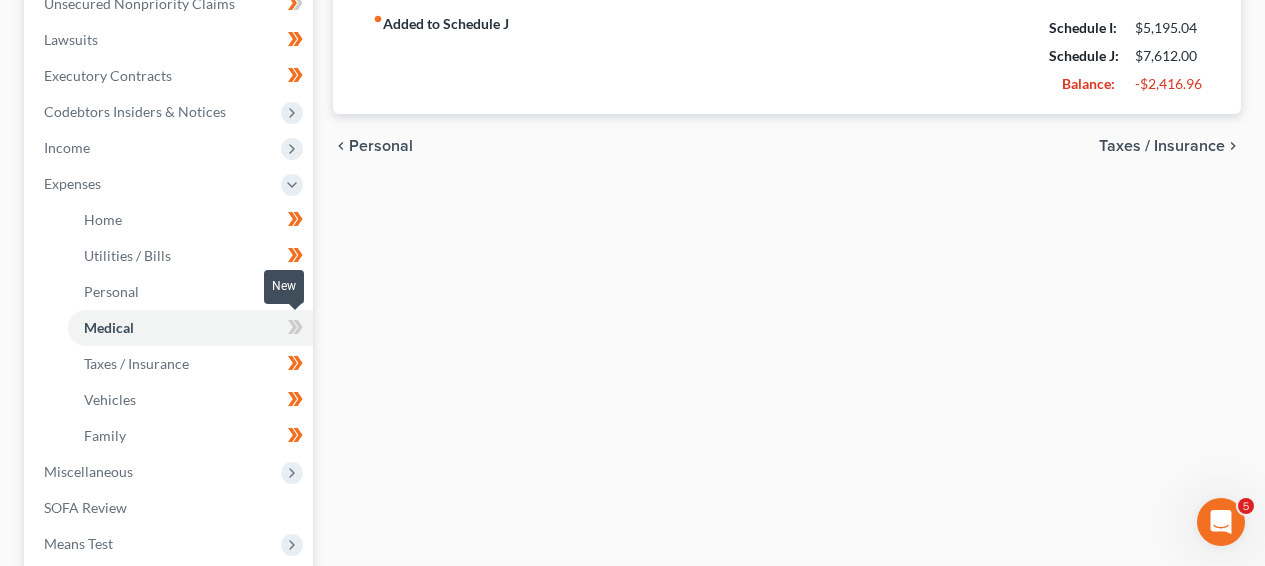 click at bounding box center [295, 330] 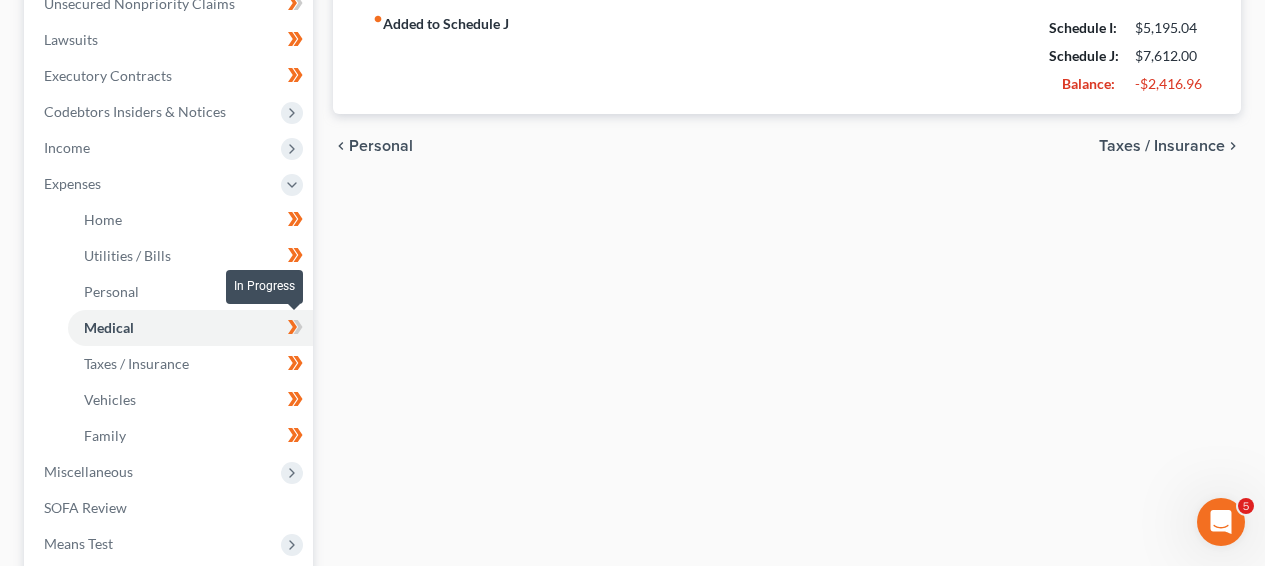 click at bounding box center [295, 330] 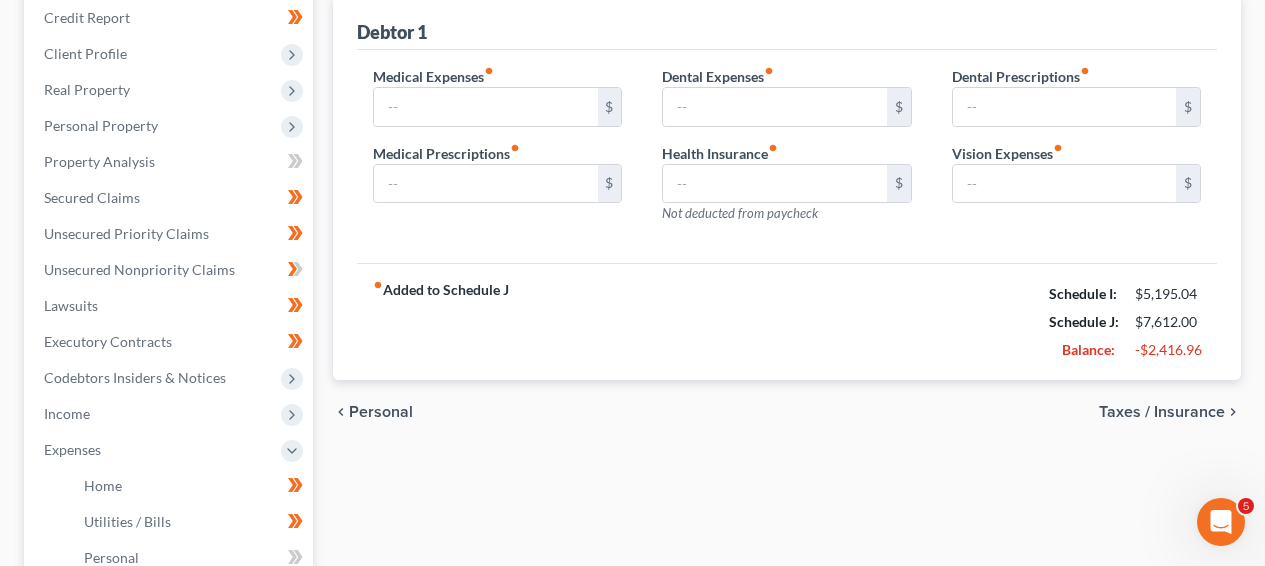scroll, scrollTop: 279, scrollLeft: 0, axis: vertical 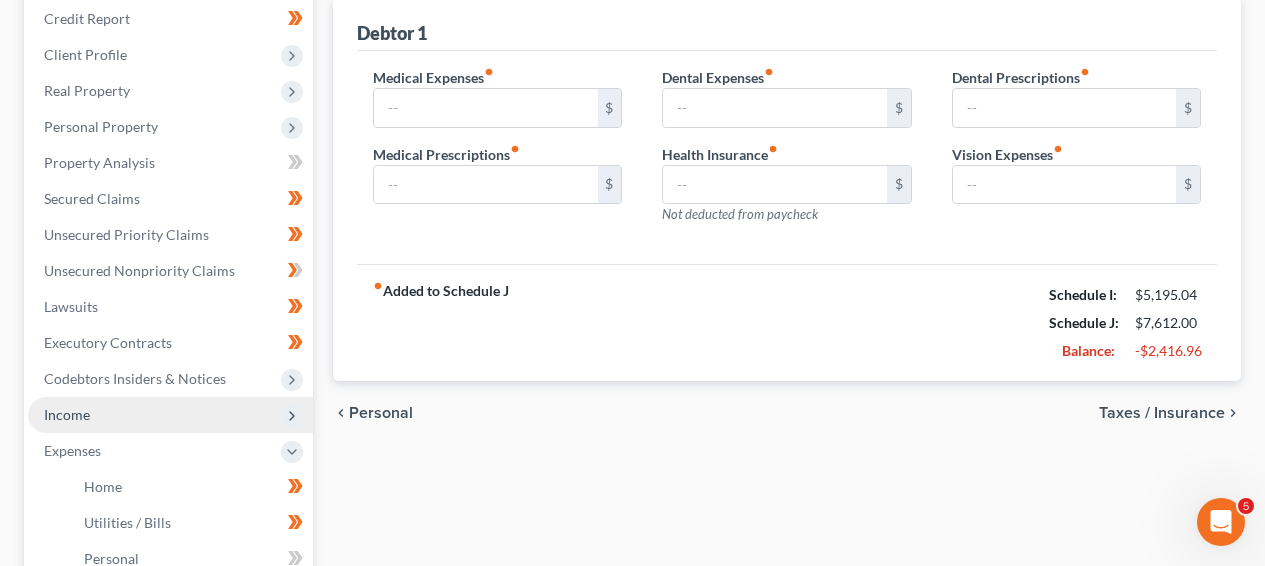 click on "Income" at bounding box center (170, 415) 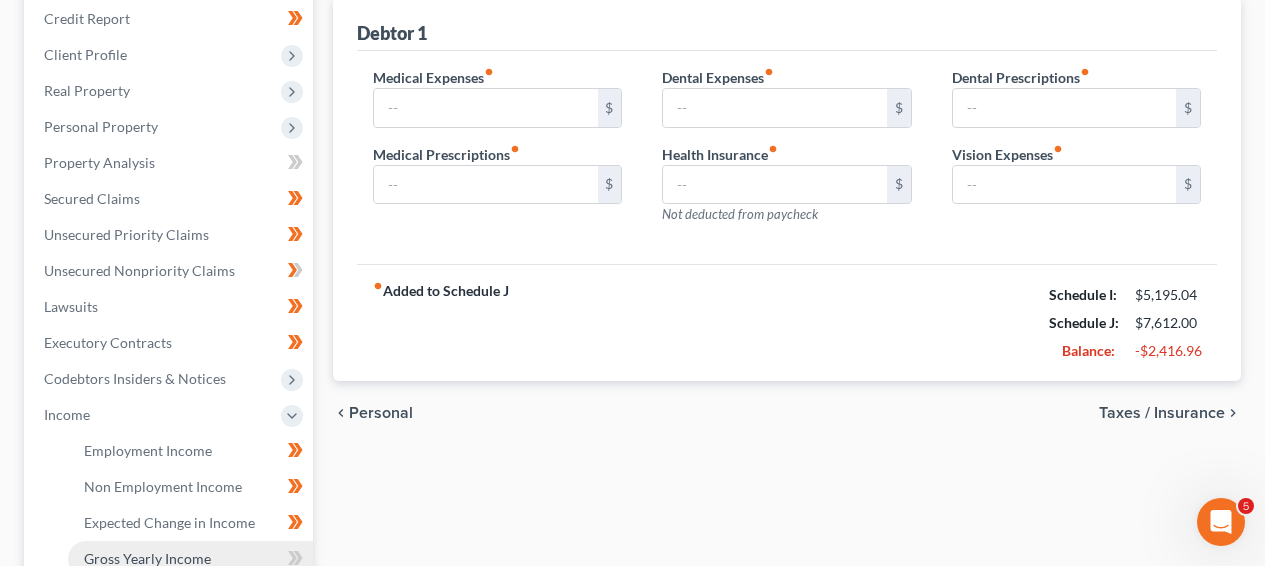 click on "Gross Yearly Income" at bounding box center [147, 558] 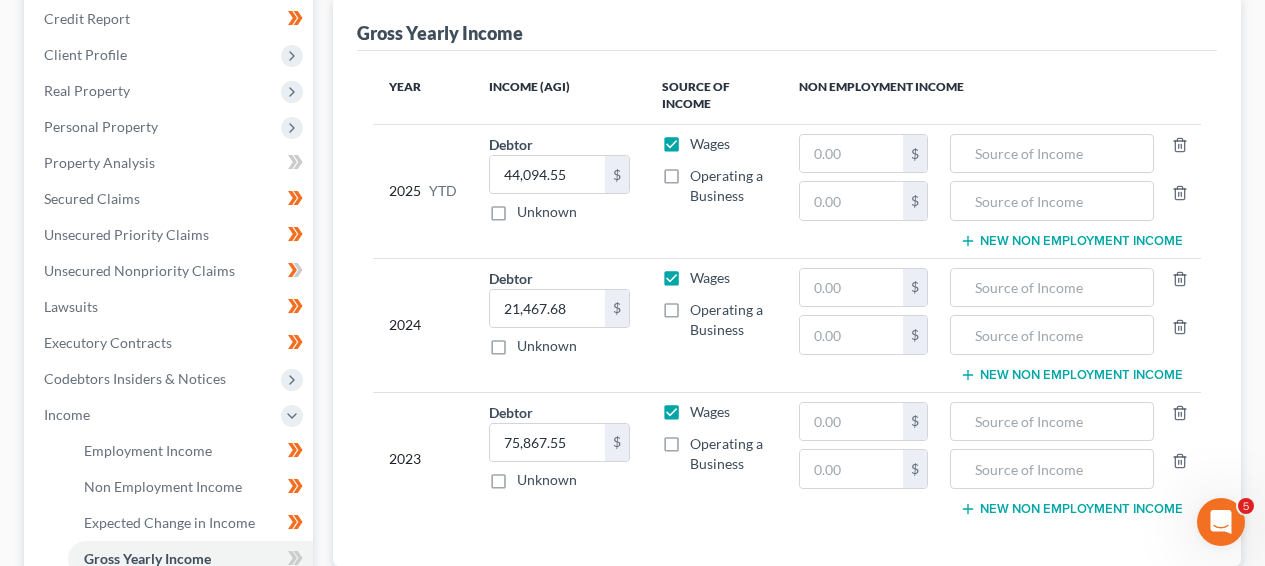 scroll, scrollTop: 280, scrollLeft: 0, axis: vertical 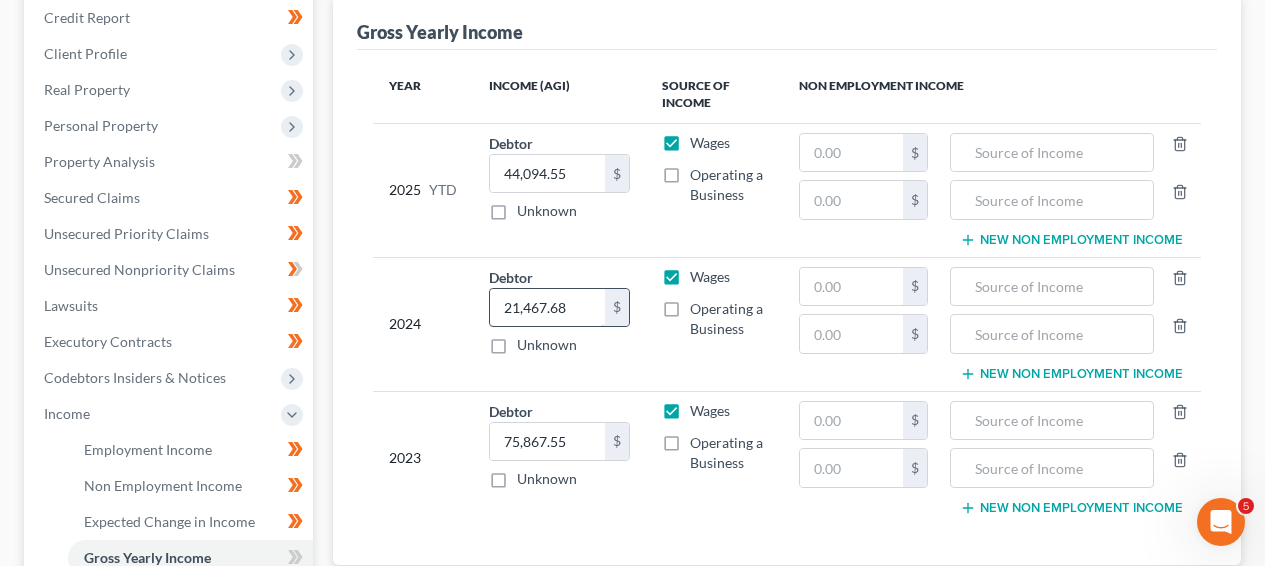 click on "21,467.68" at bounding box center [547, 308] 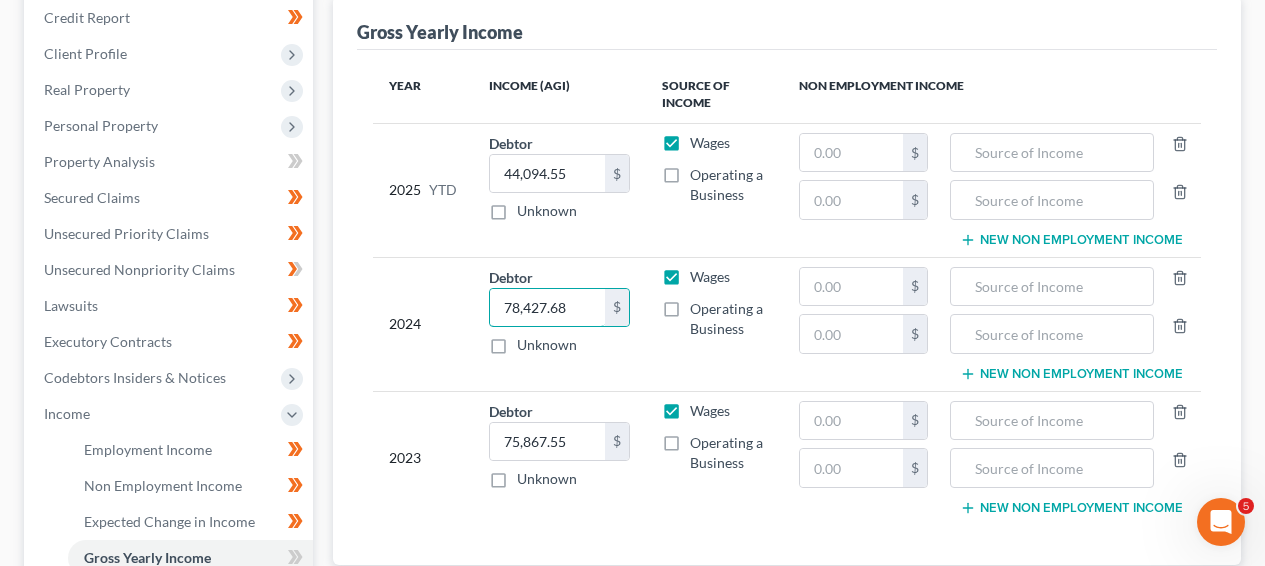 type on "78,427.68" 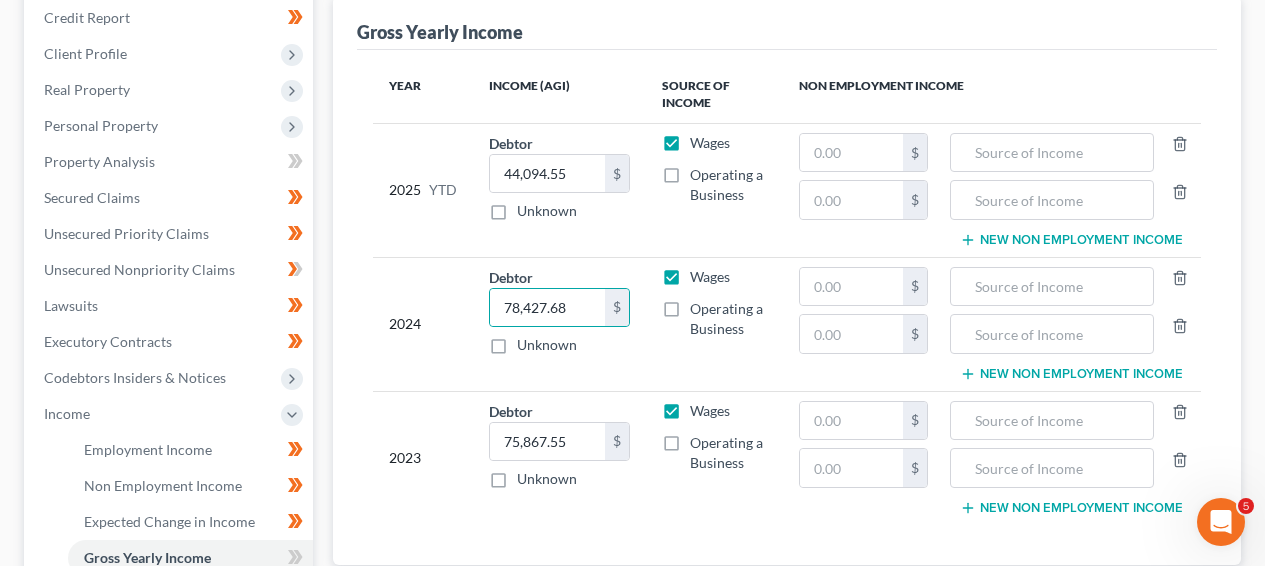 click at bounding box center [1174, 287] 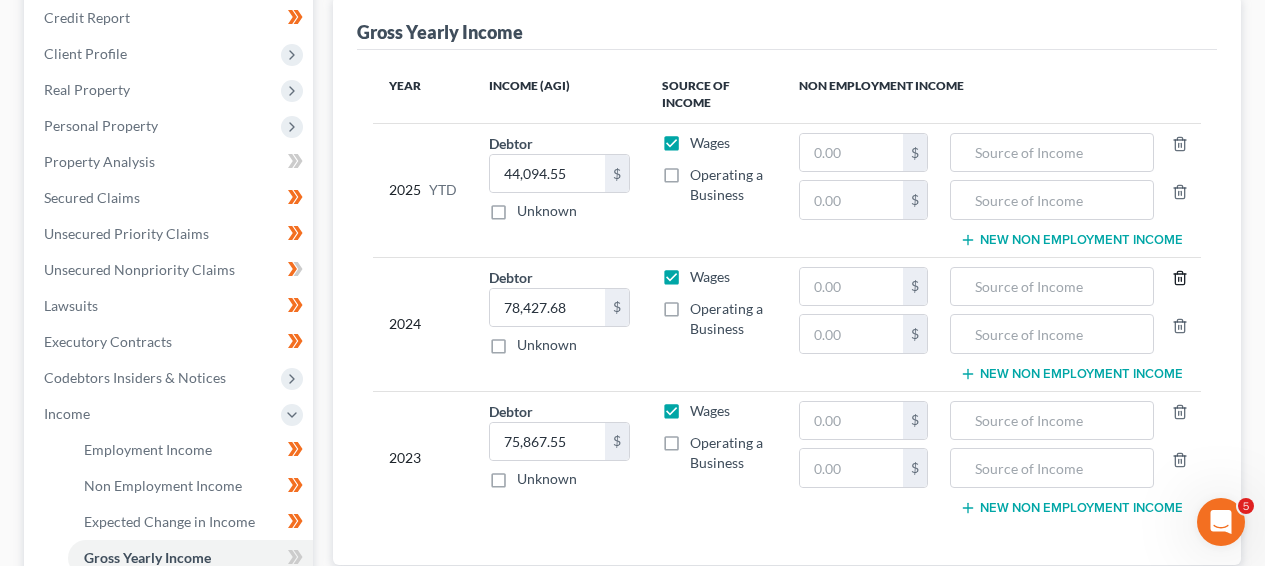 click 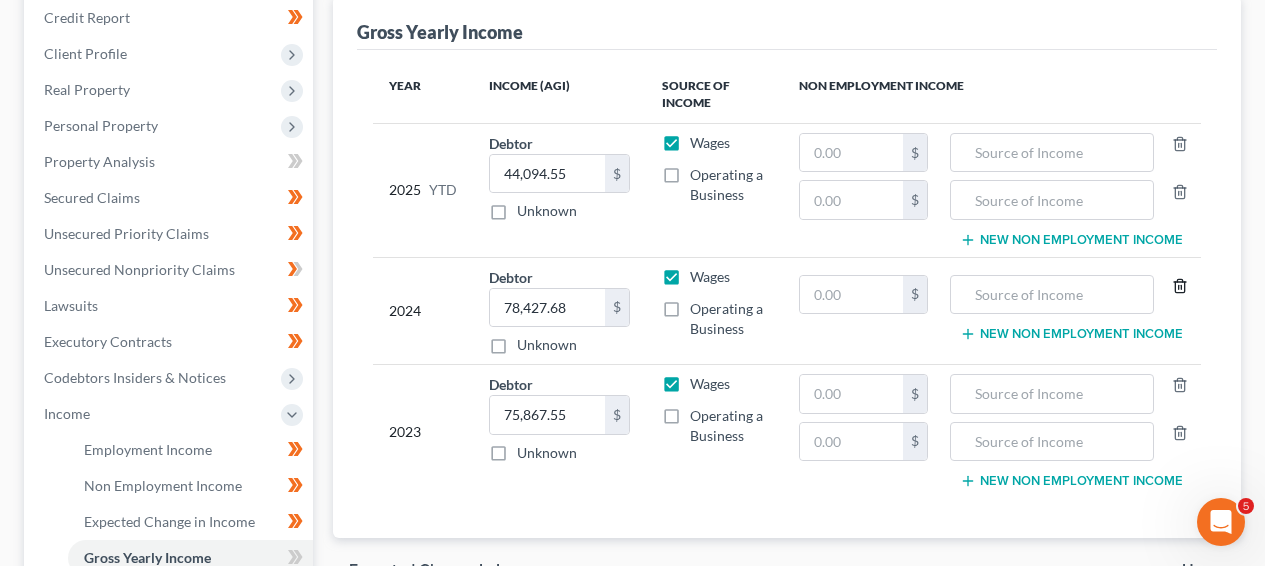 click 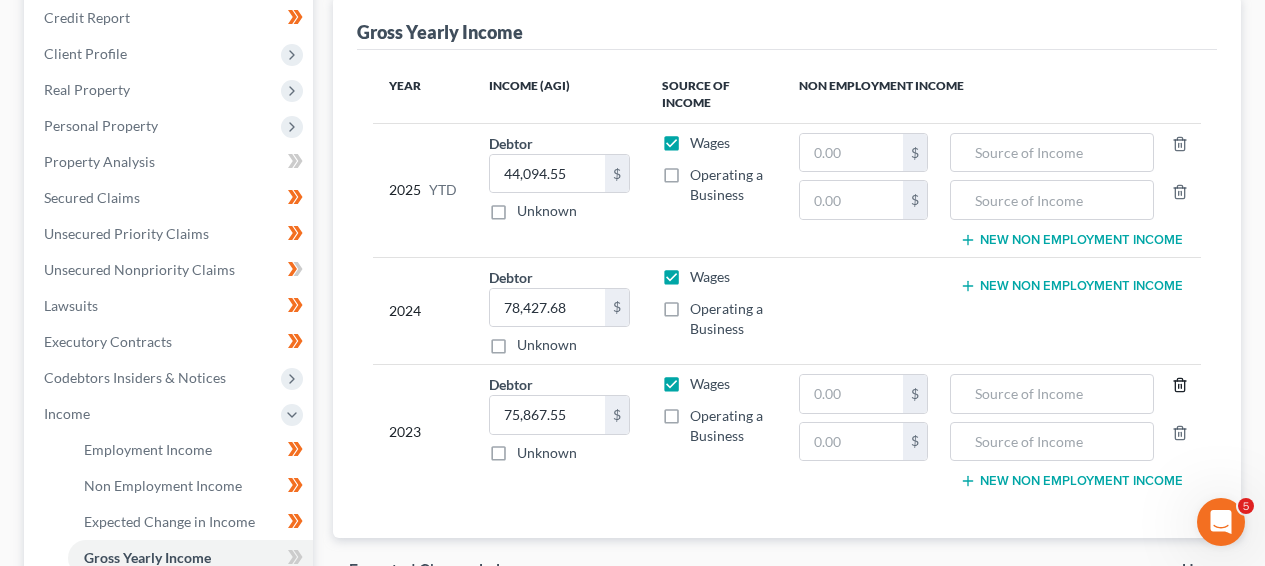 click 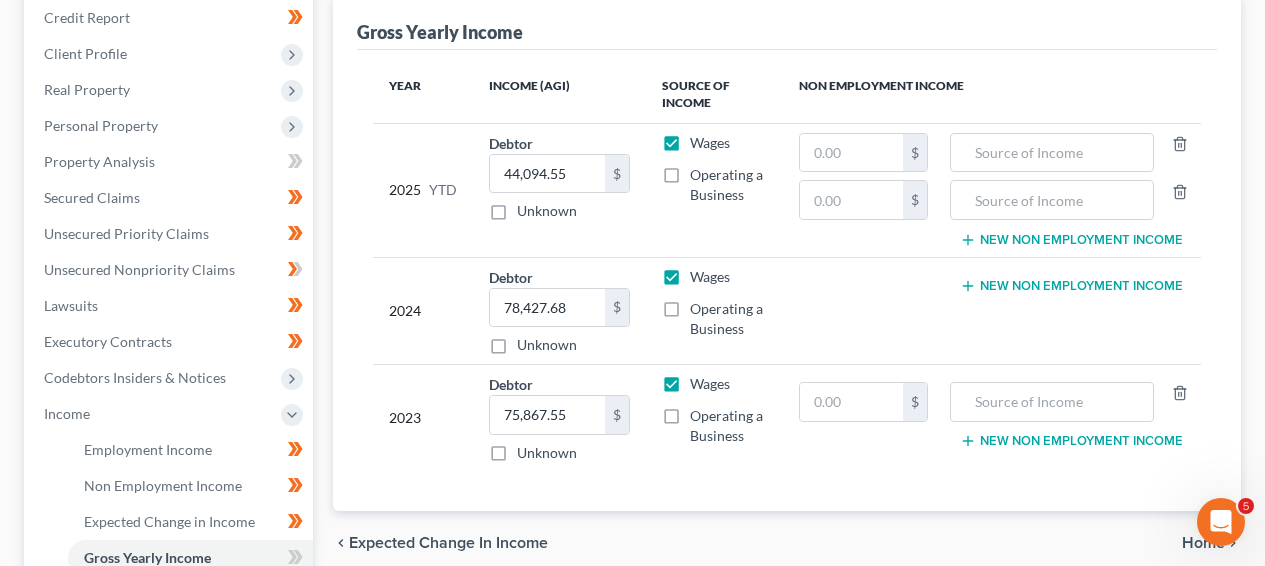 click at bounding box center [1174, 402] 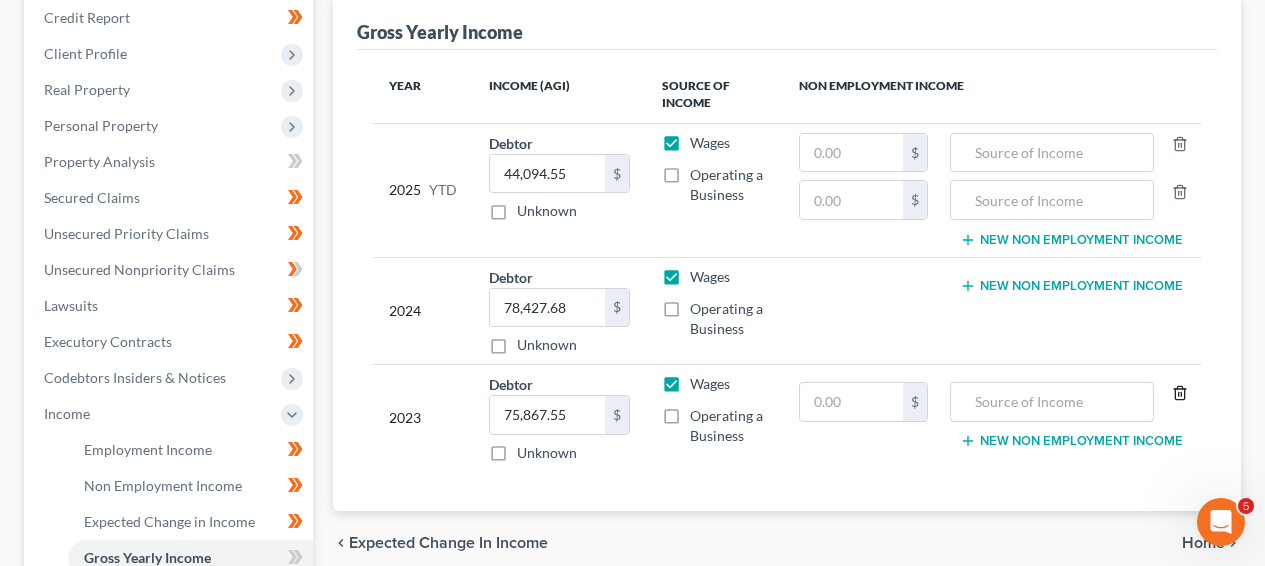 click 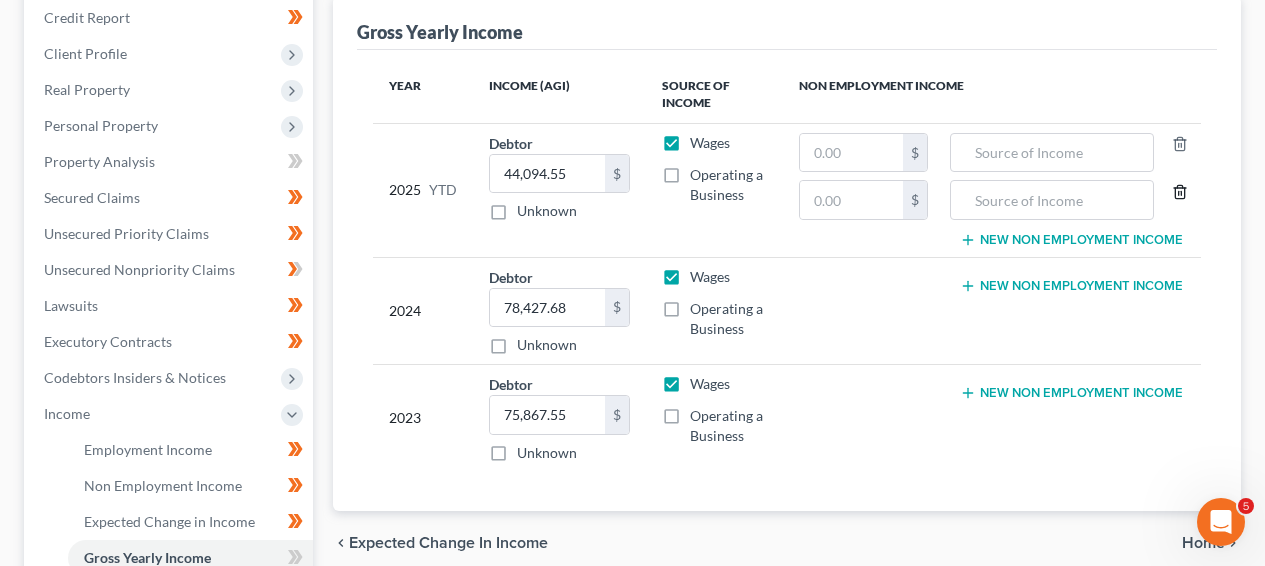click 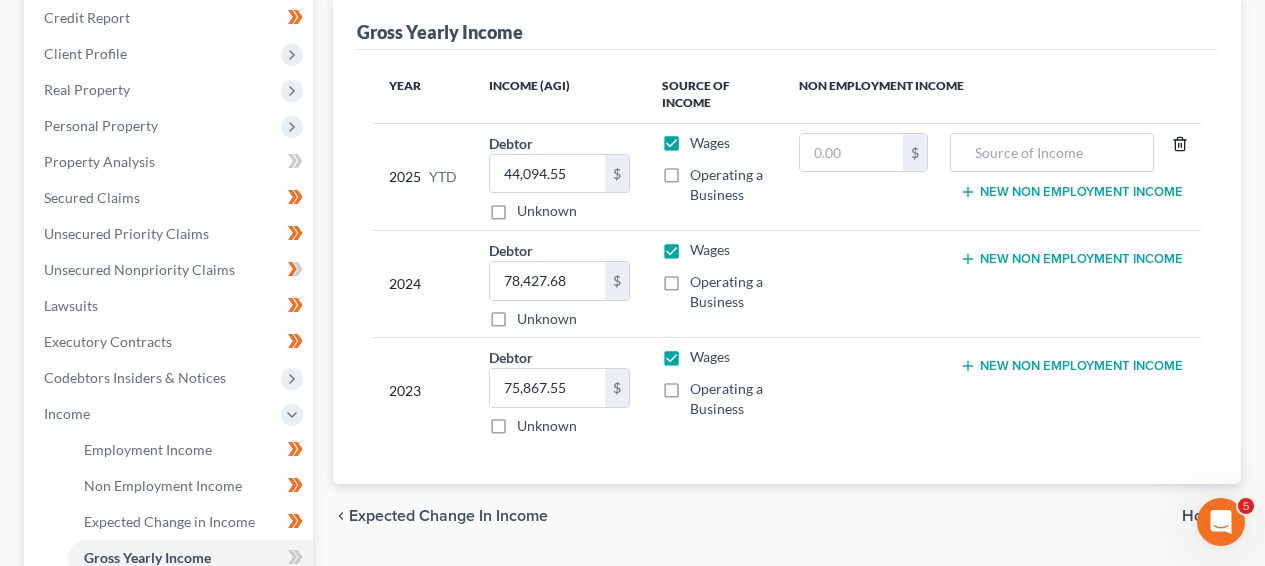 click 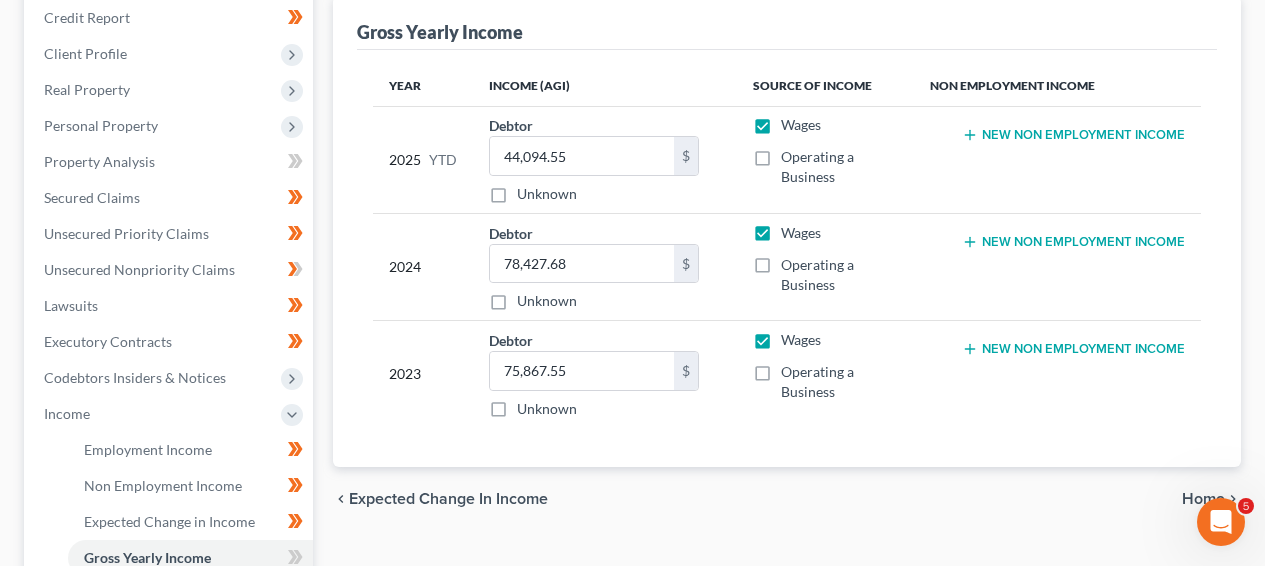 drag, startPoint x: 1261, startPoint y: 211, endPoint x: 1261, endPoint y: 229, distance: 18 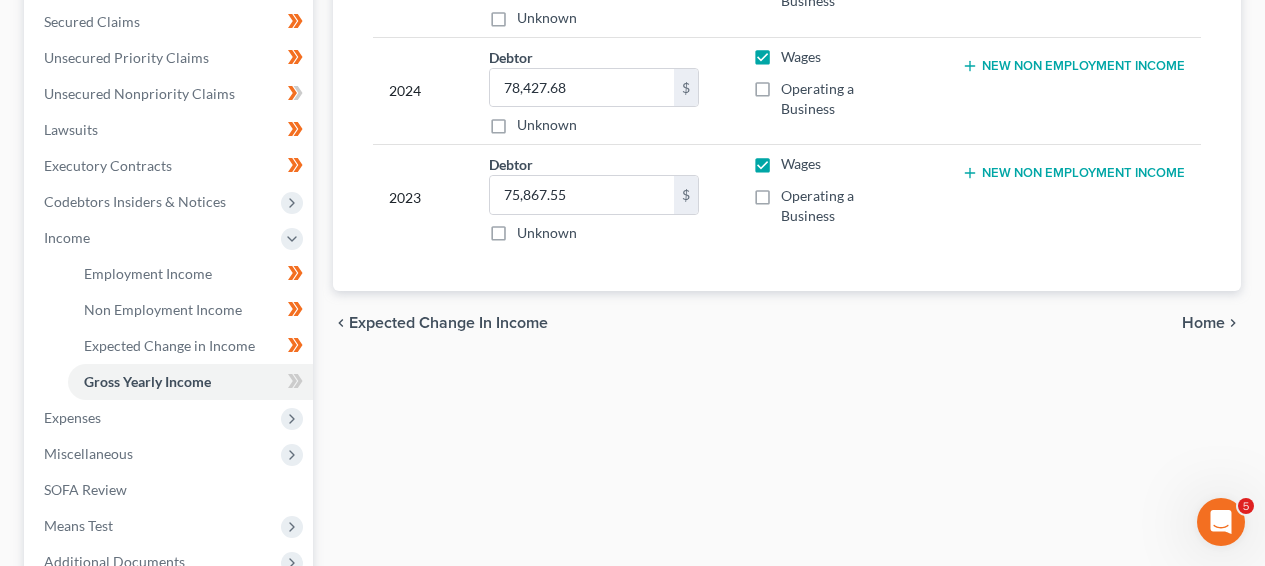 scroll, scrollTop: 457, scrollLeft: 0, axis: vertical 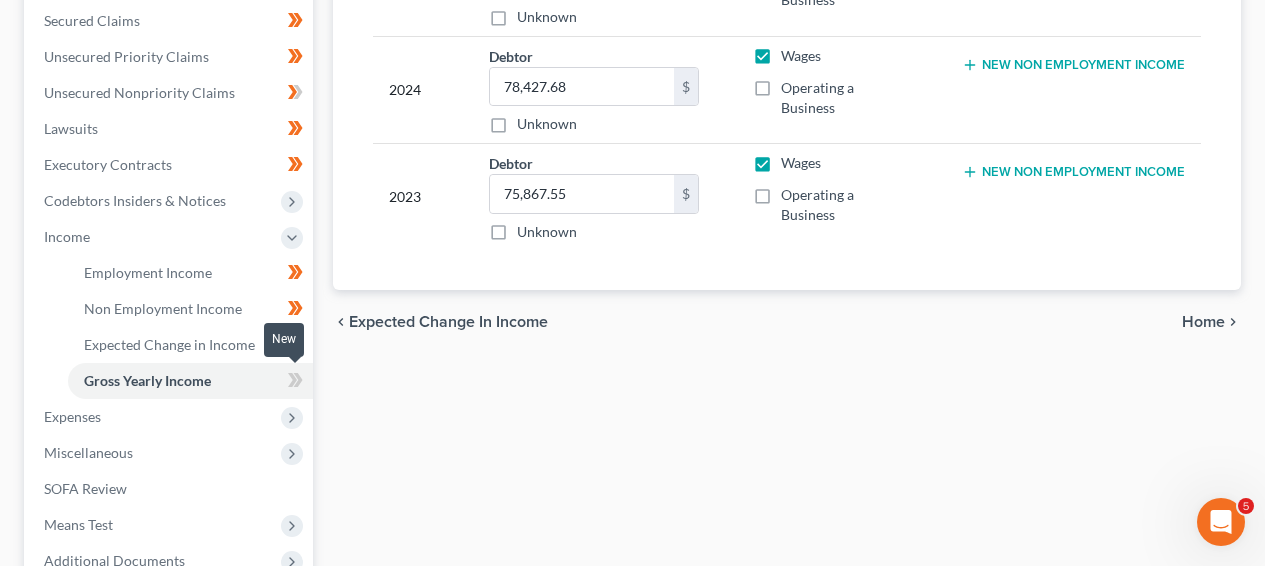 click 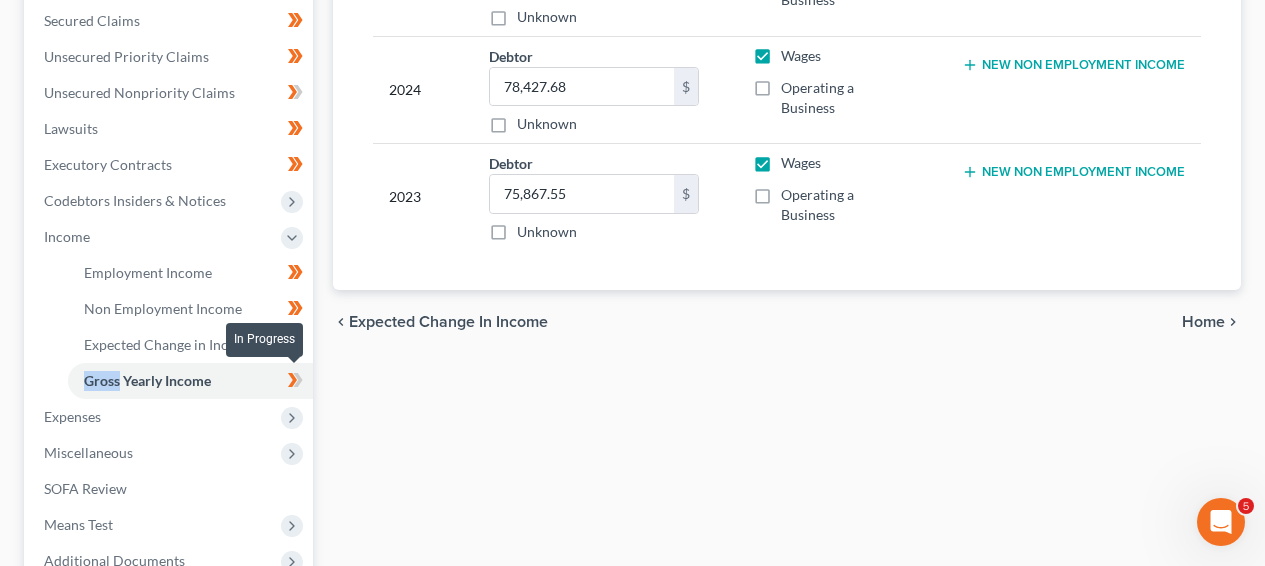 click 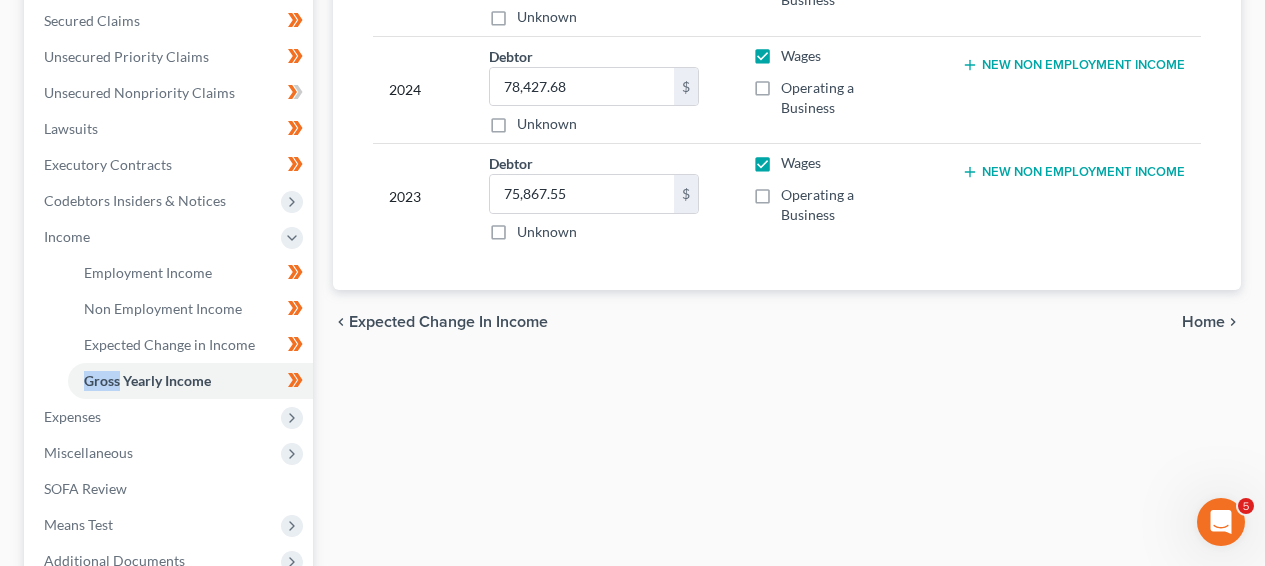 scroll, scrollTop: 675, scrollLeft: 0, axis: vertical 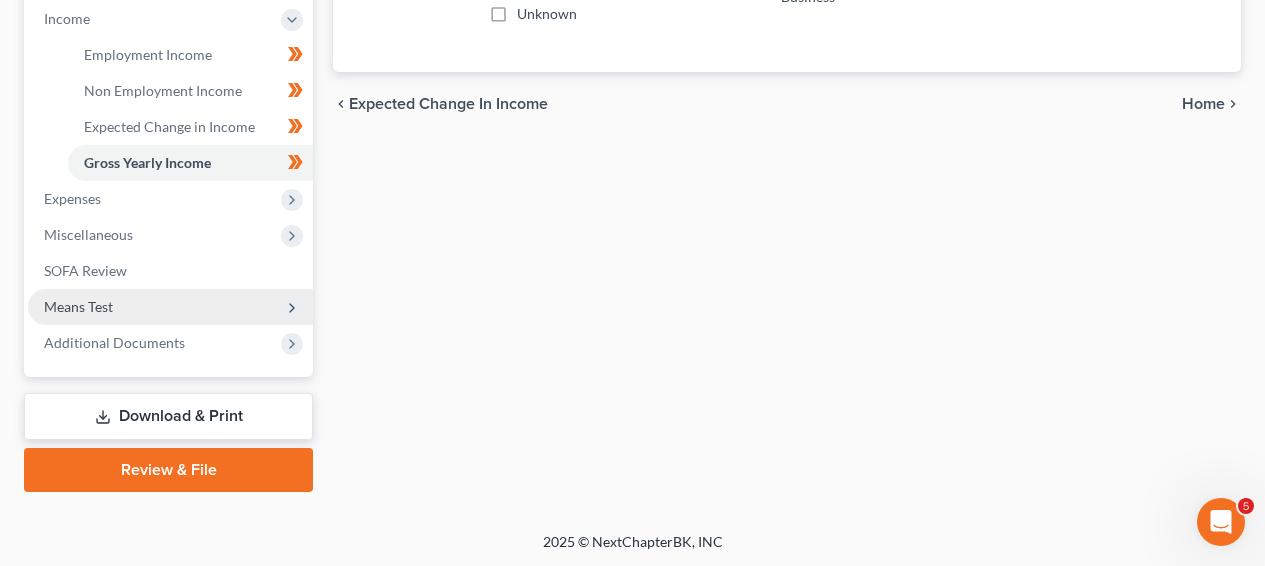 click on "Means Test" at bounding box center (170, 307) 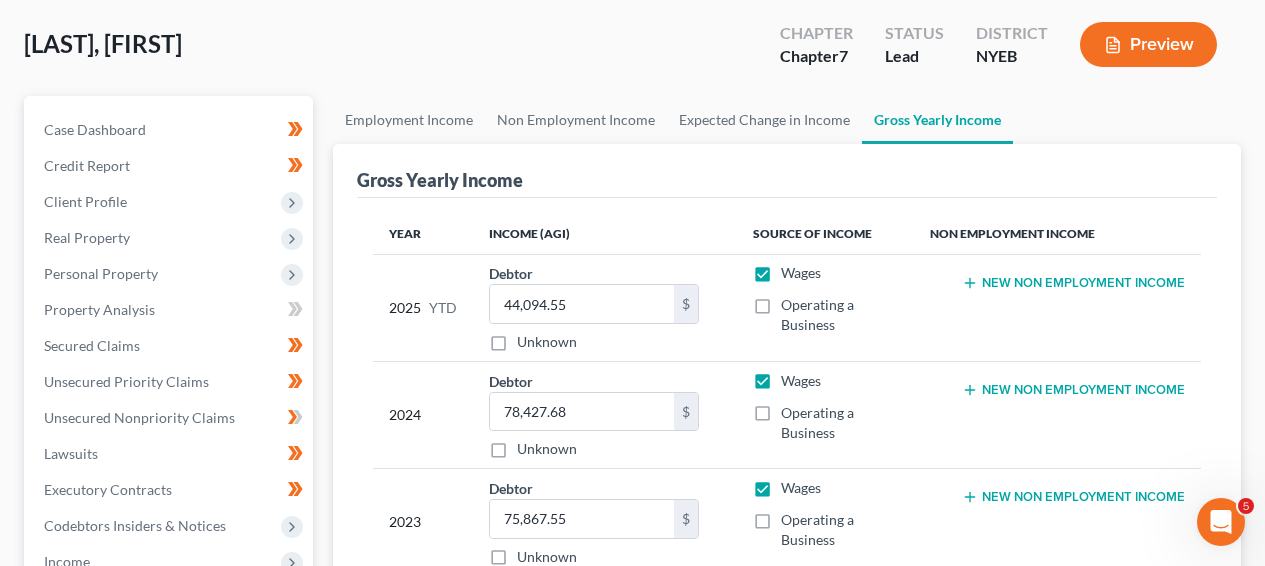 scroll, scrollTop: 119, scrollLeft: 0, axis: vertical 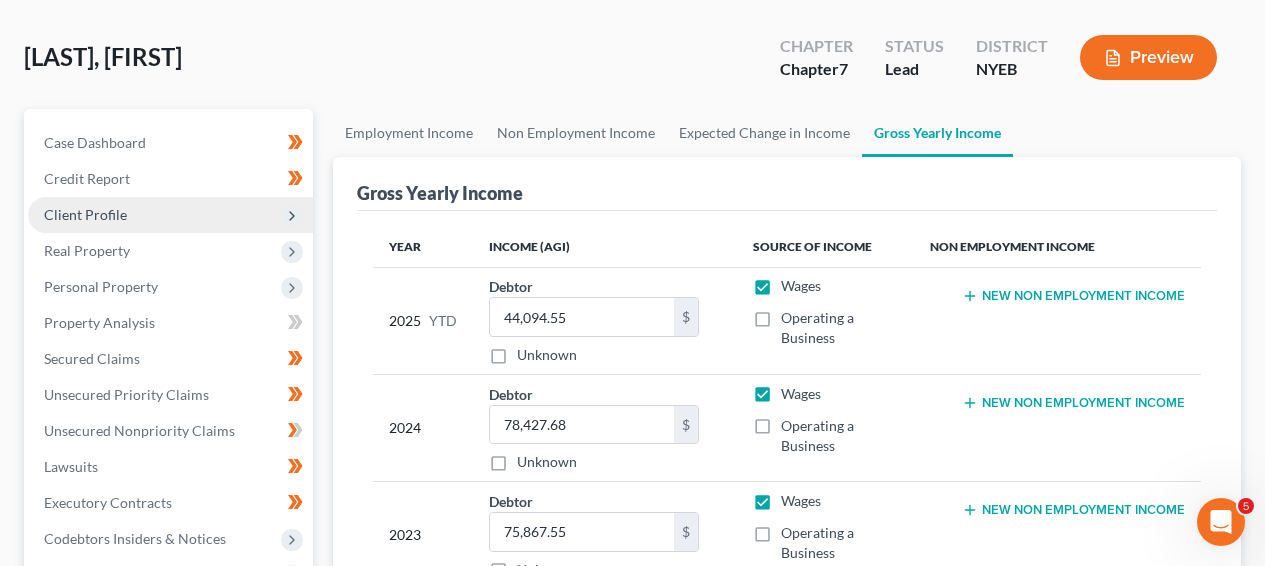 click on "Client Profile" at bounding box center (170, 215) 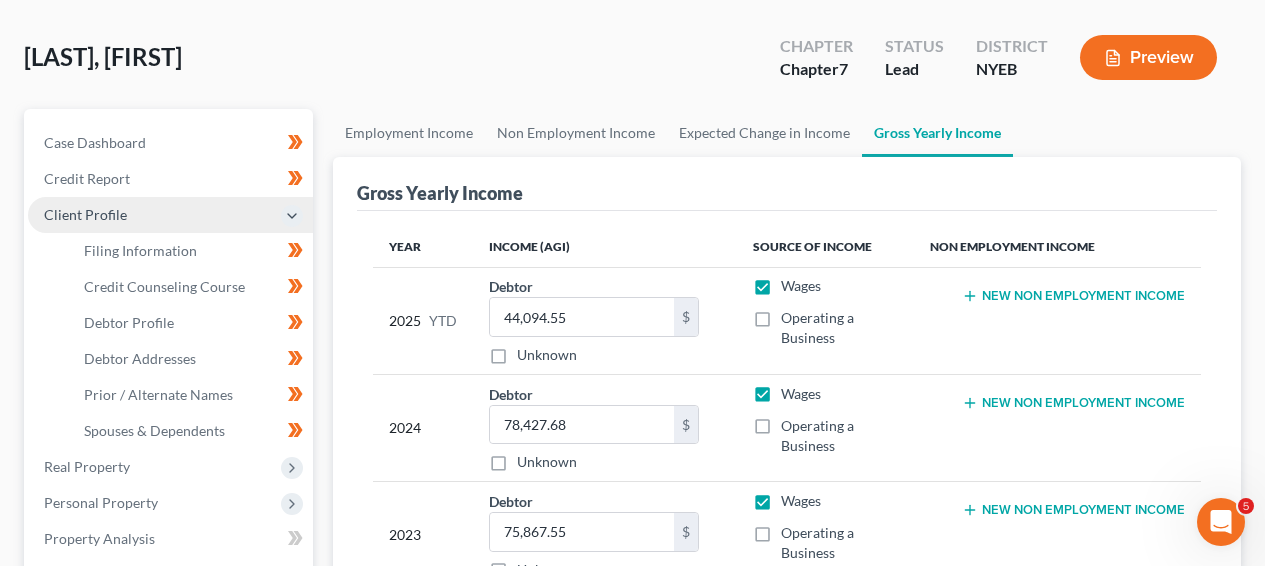 click on "Client Profile" at bounding box center (170, 215) 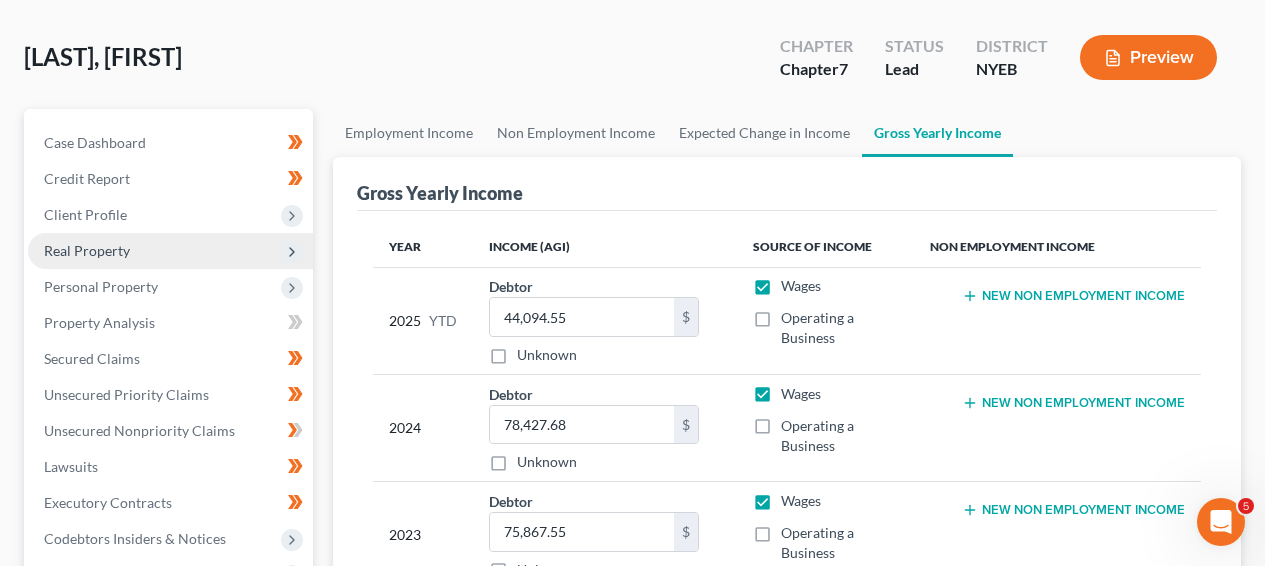 click on "Real Property" at bounding box center [170, 251] 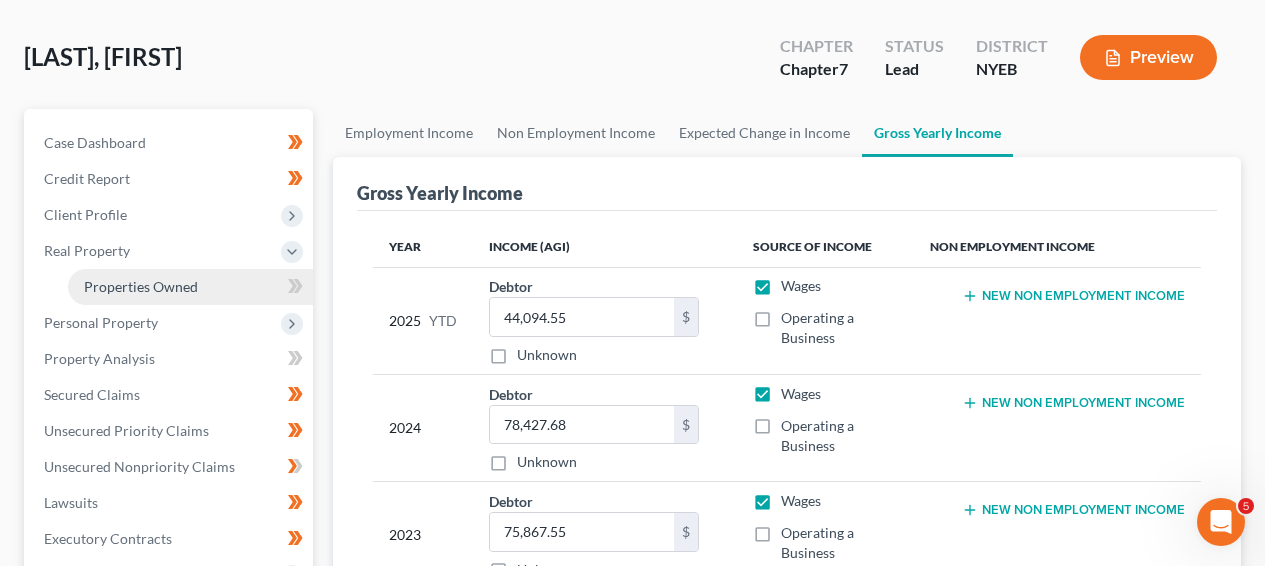 click on "Properties Owned" at bounding box center (141, 286) 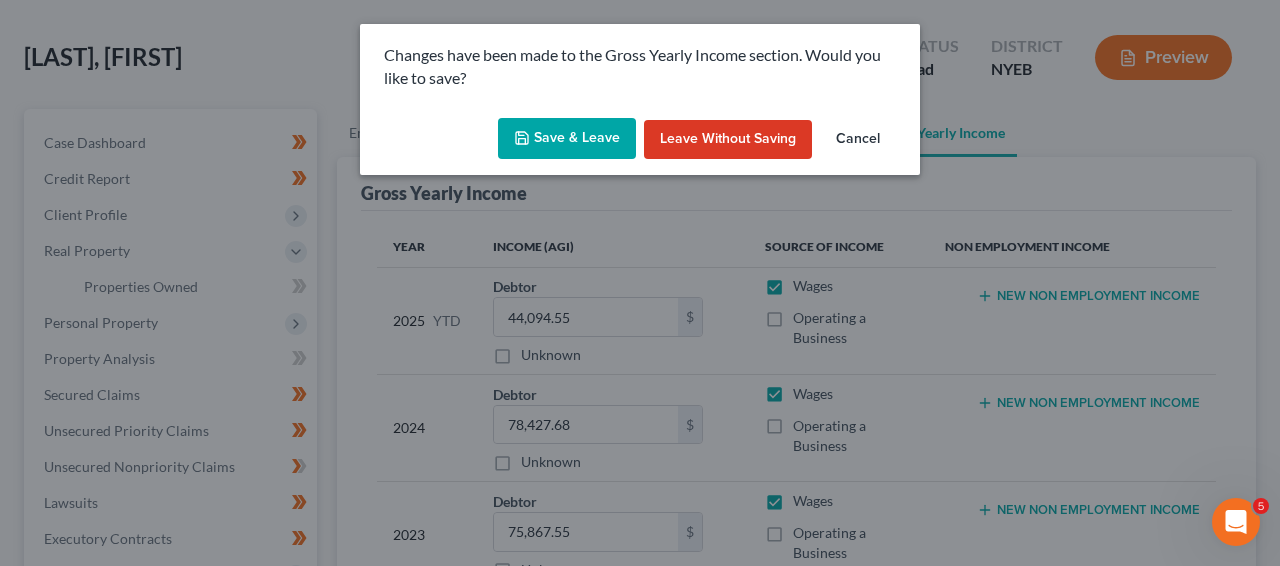 click on "Save & Leave" at bounding box center [567, 139] 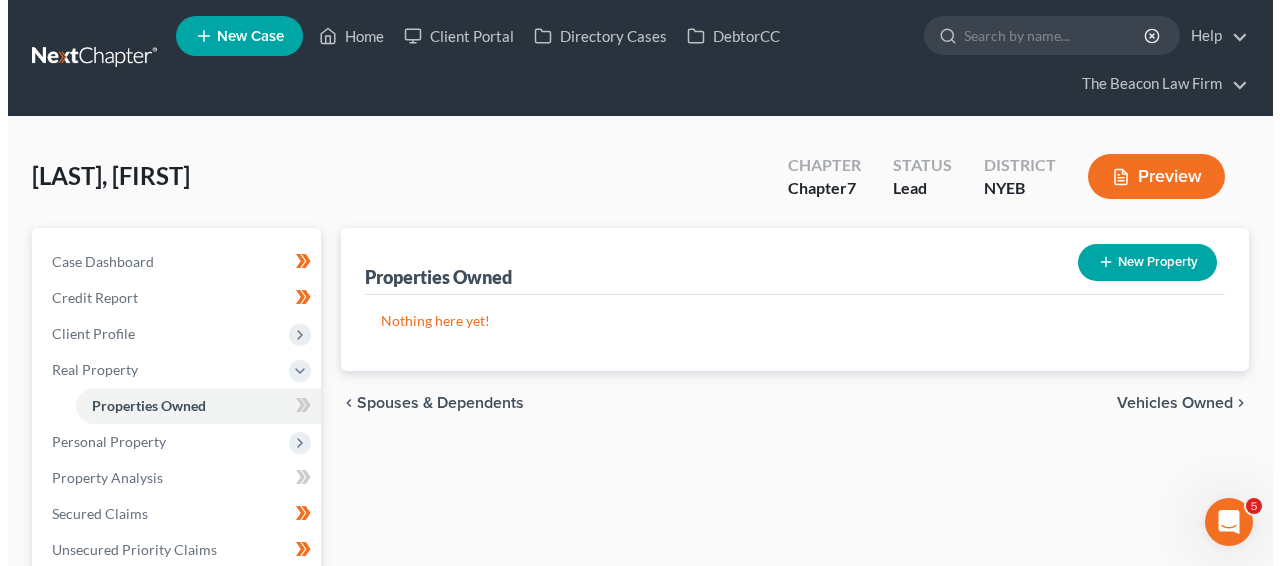 scroll, scrollTop: 0, scrollLeft: 0, axis: both 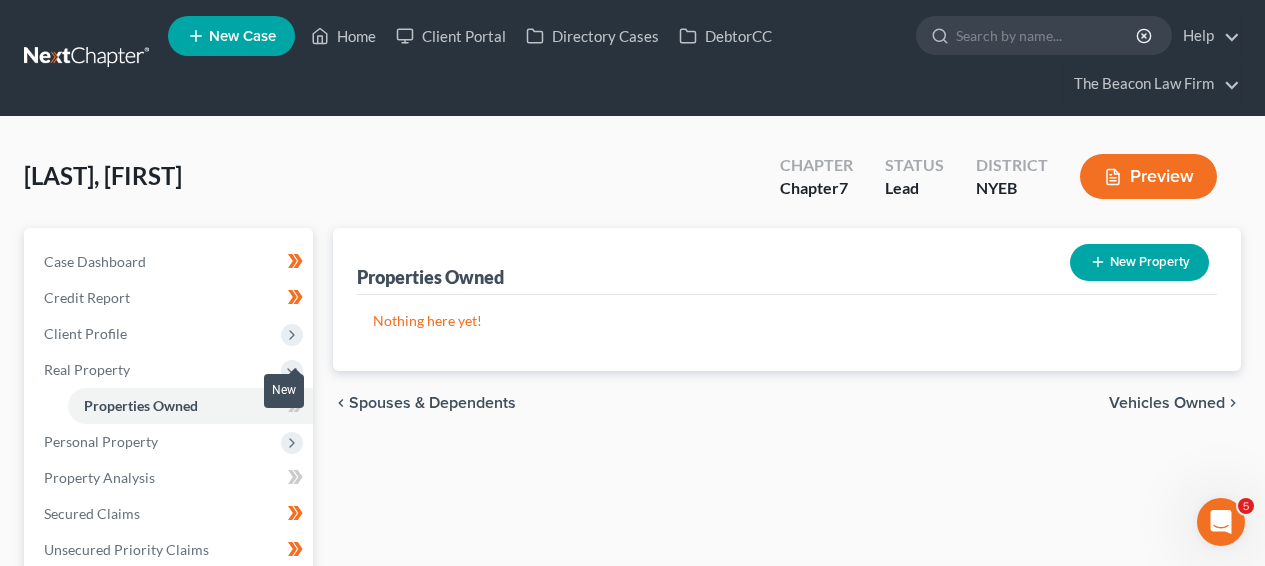 click at bounding box center [295, 408] 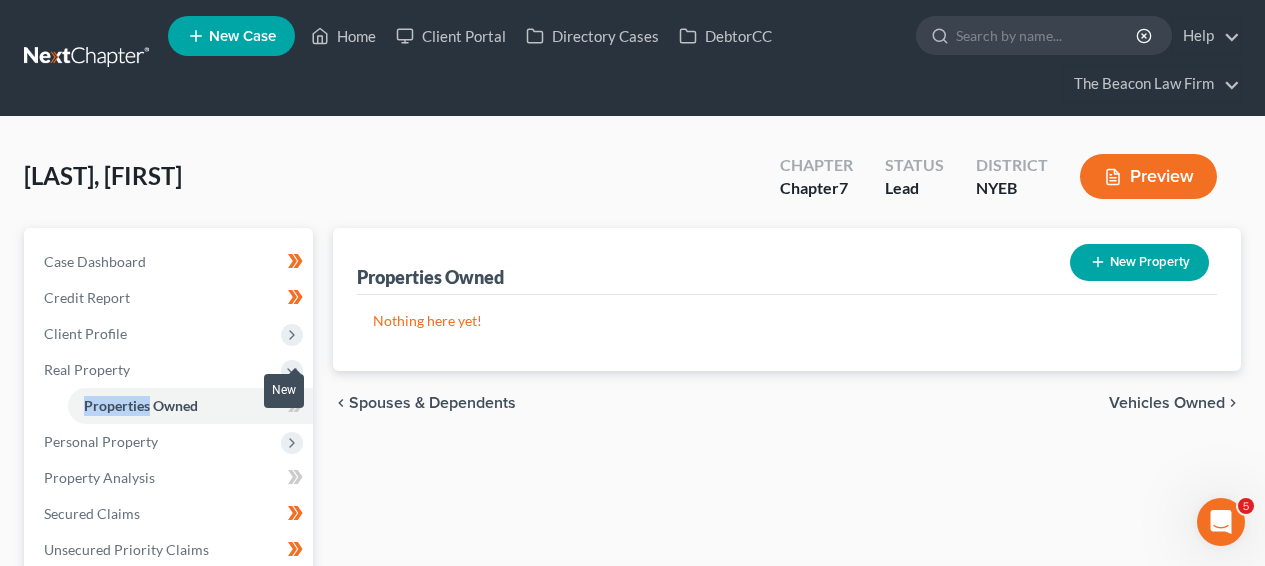 click at bounding box center (295, 408) 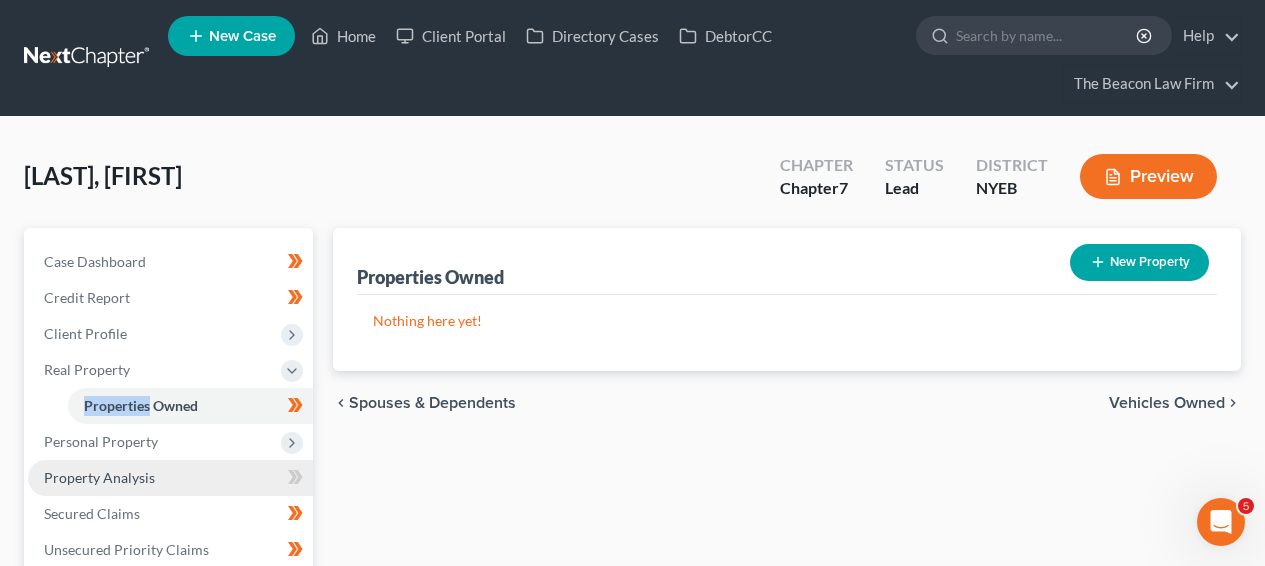 click on "Property Analysis" at bounding box center [170, 478] 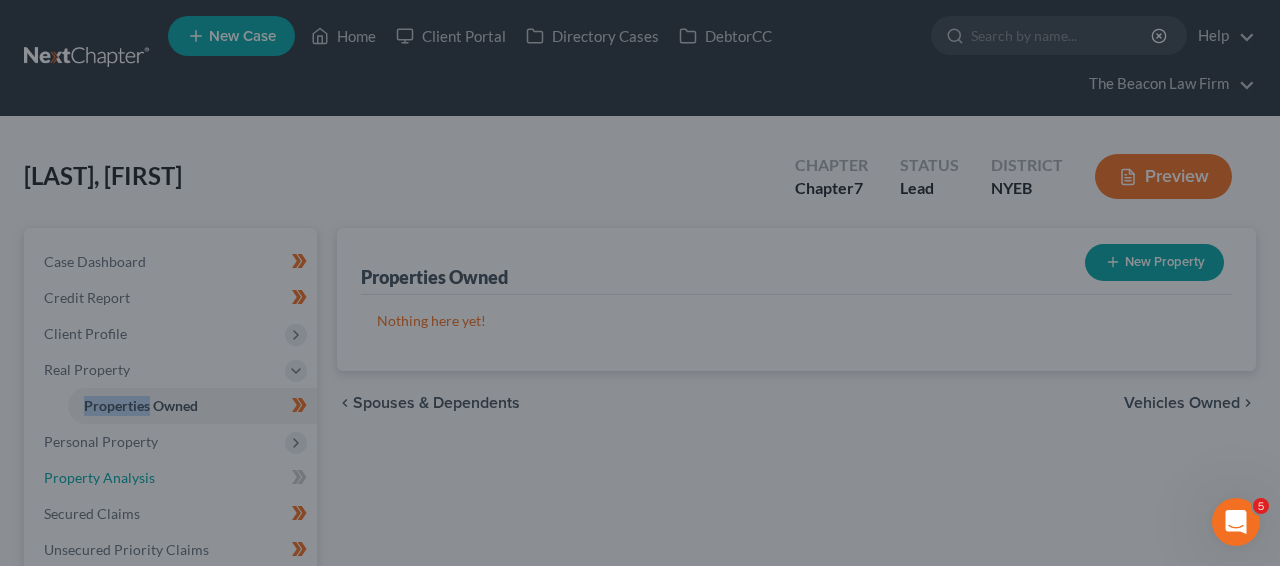 scroll, scrollTop: 119, scrollLeft: 0, axis: vertical 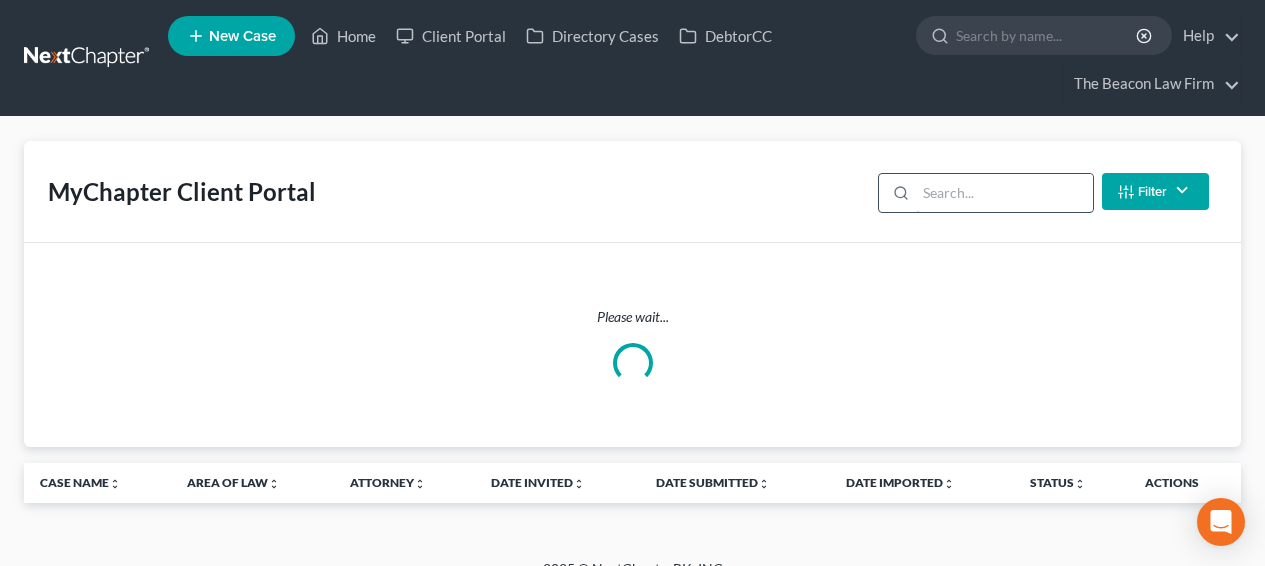 click at bounding box center (1004, 193) 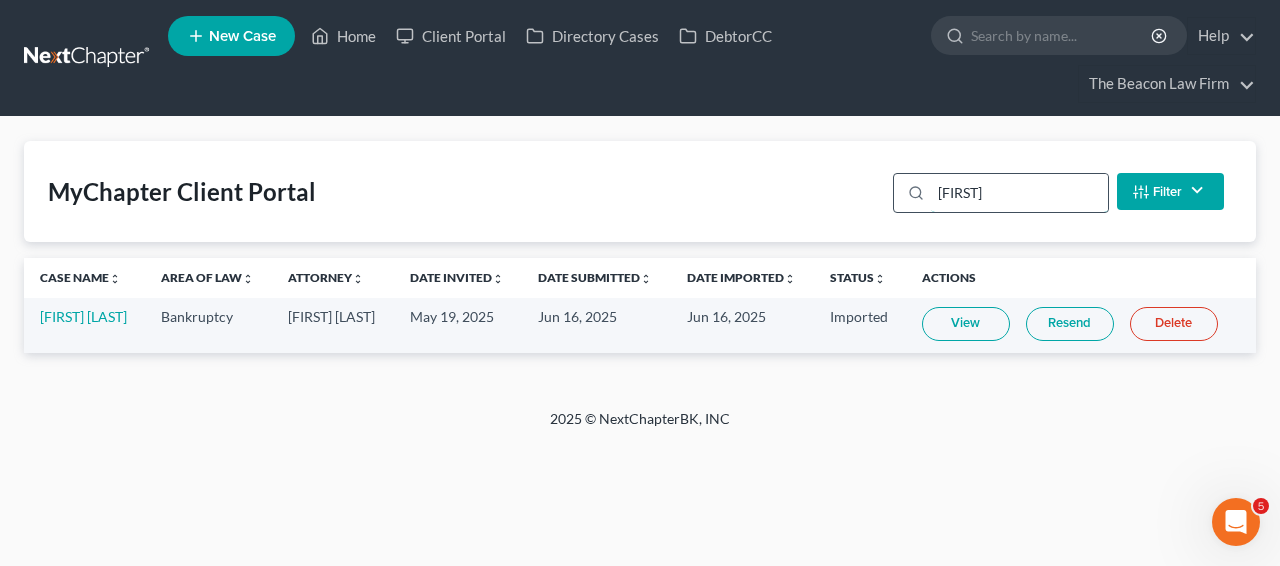 scroll, scrollTop: 0, scrollLeft: 0, axis: both 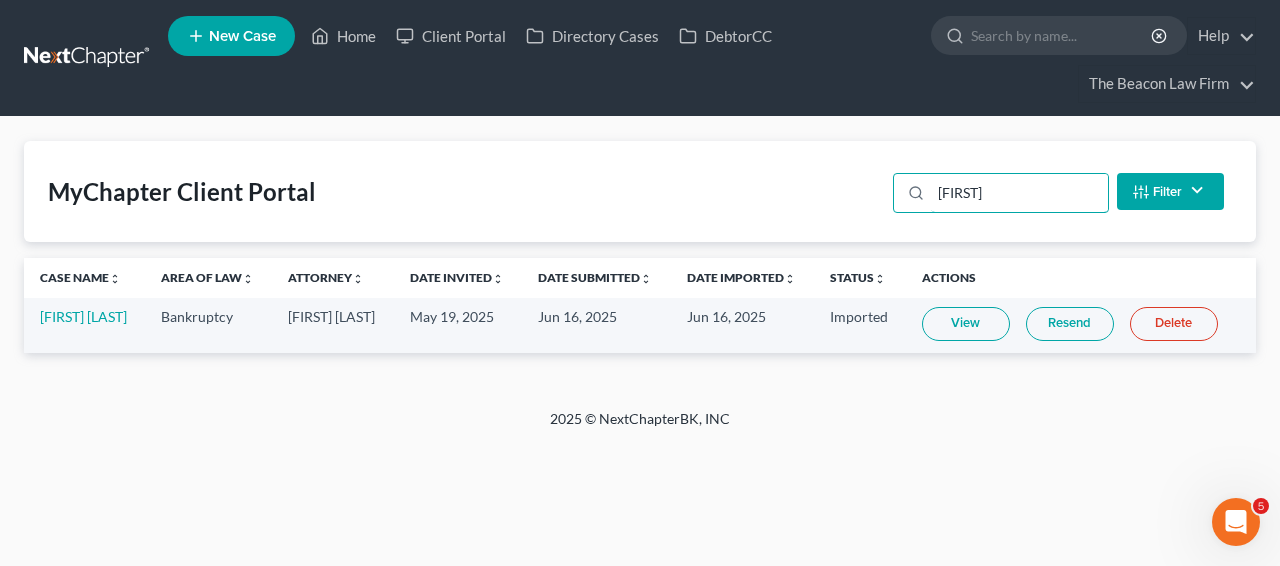 type on "[FIRST]" 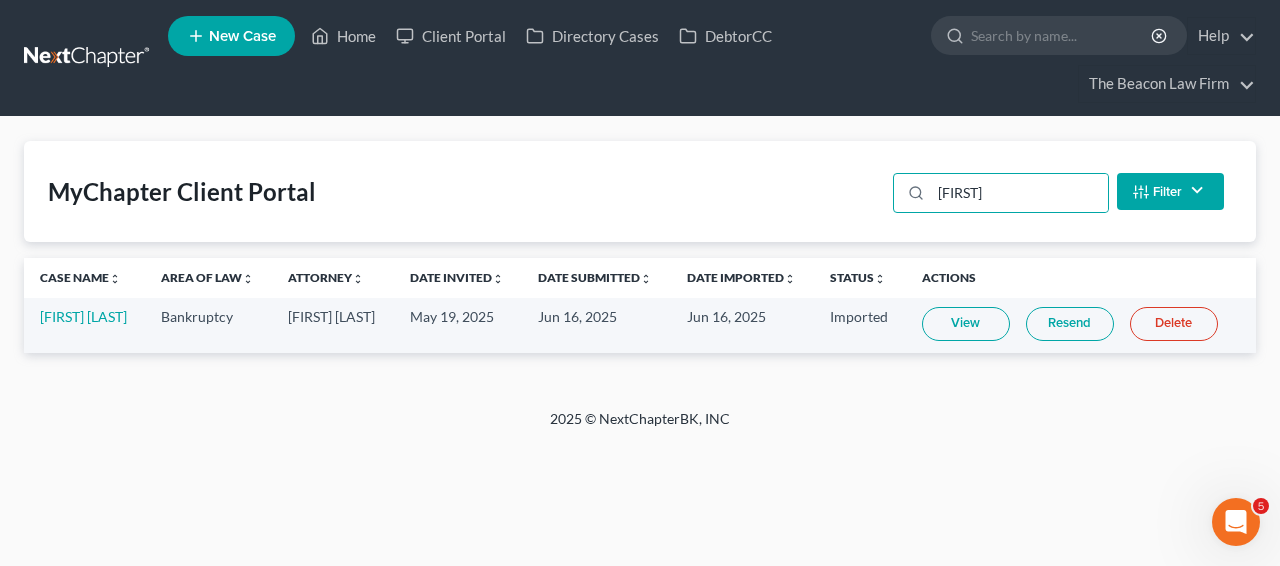 click on "View" at bounding box center [966, 324] 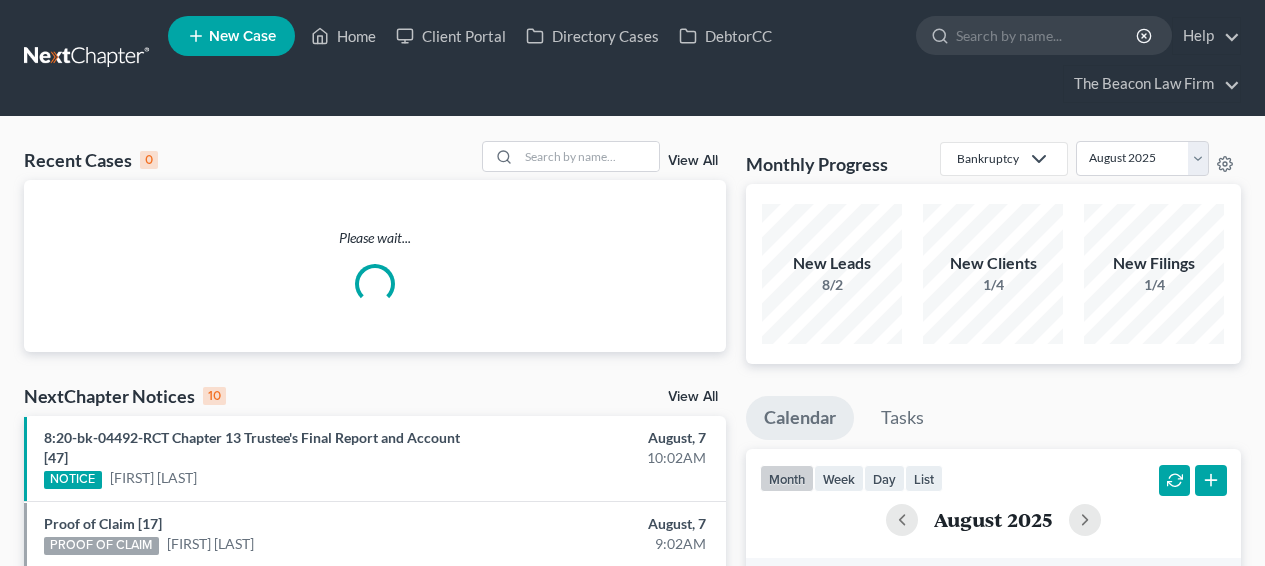 scroll, scrollTop: 0, scrollLeft: 0, axis: both 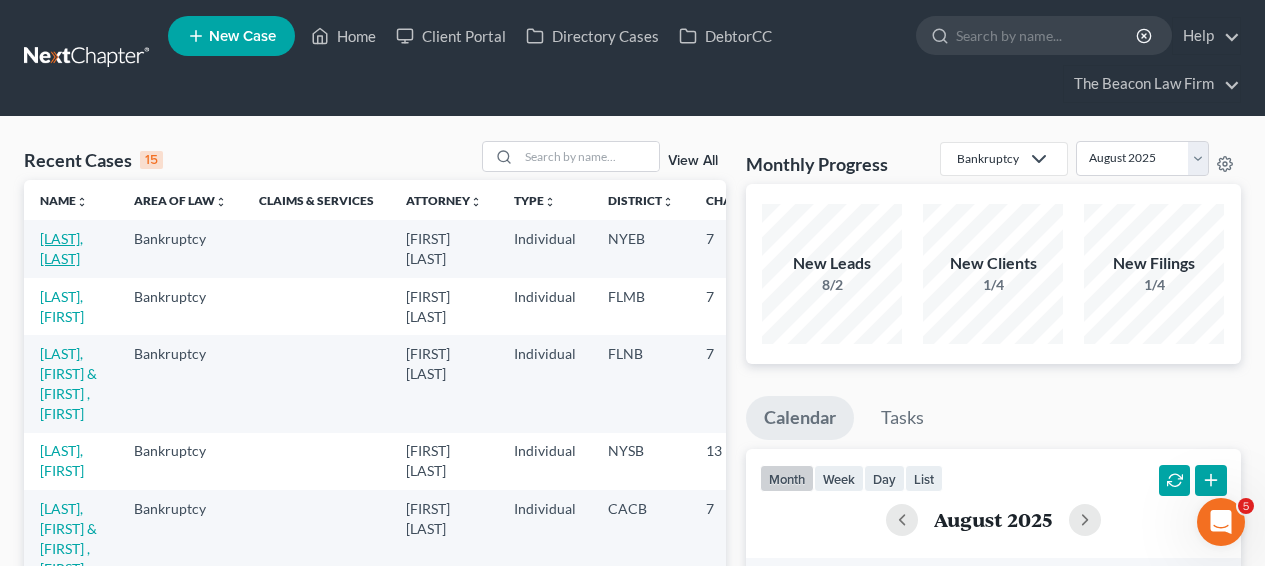 click on "Jackimowicz, Jeffrey" at bounding box center (61, 248) 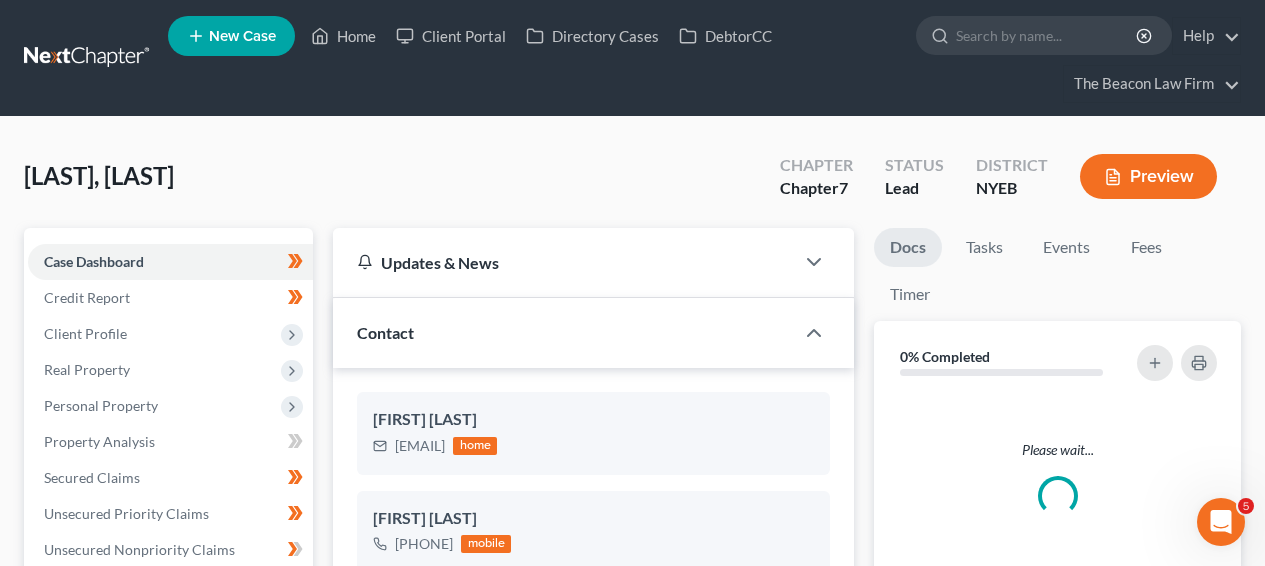 click on "Home New Case Client Portal Directory Cases DebtorCC The Beacon Law Firm prenn@beaconlawyer.com My Account Settings Plan + Billing Account Add-Ons Upgrade to Whoa Help Center Webinars Training Videos What's new Log out New Case Home Client Portal Directory Cases DebtorCC         - No Result - See all results Or Press Enter... Help Help Center Webinars Training Videos What's new The Beacon Law Firm The Beacon Law Firm prenn@beaconlawyer.com My Account Settings Plan + Billing Account Add-Ons Upgrade to Whoa Log out 	 Jackimowicz, Jeffrey Upgraded Chapter Chapter  7 Status Lead District NYEB Preview Petition Navigation
Case Dashboard
Payments
Invoices Income" at bounding box center [632, 899] 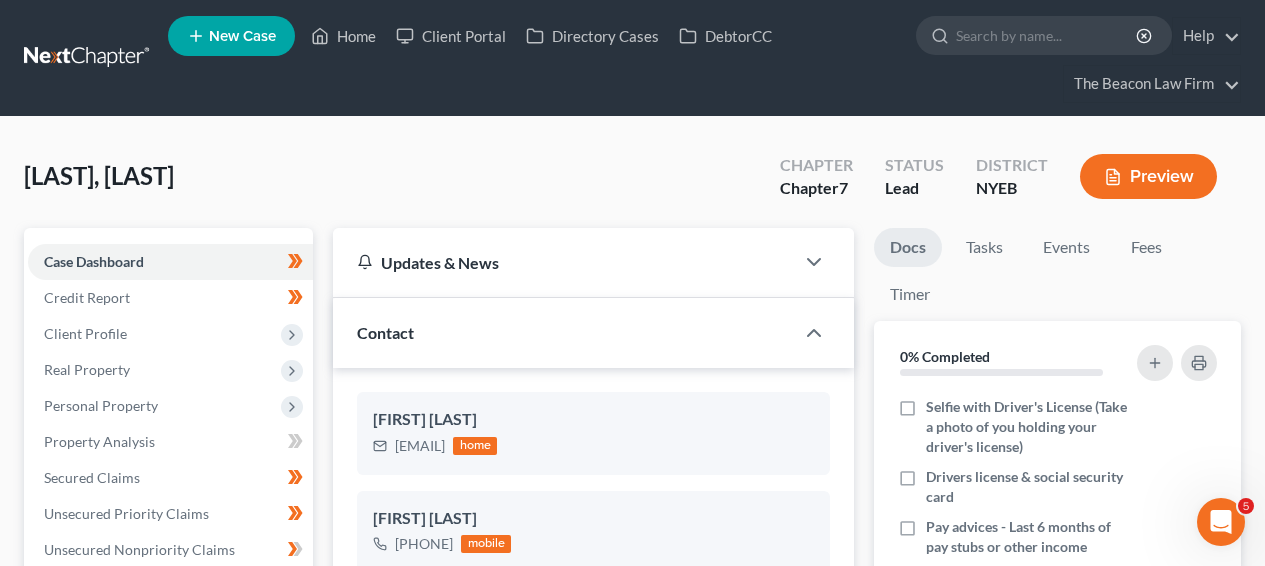 scroll, scrollTop: 546, scrollLeft: 0, axis: vertical 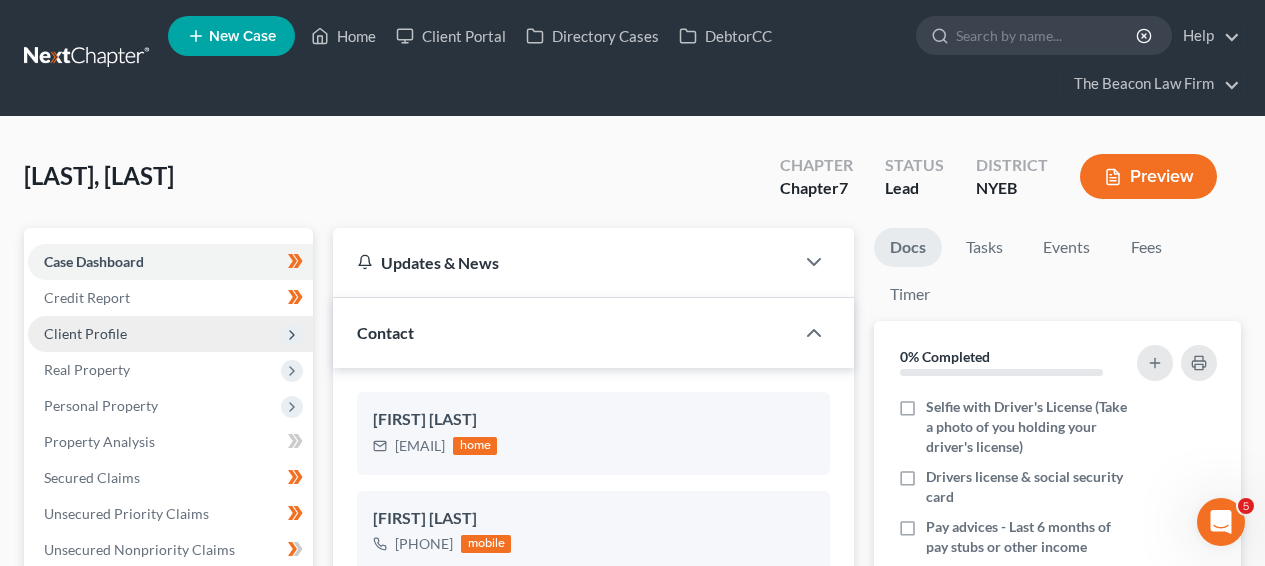 click on "Client Profile" at bounding box center [170, 334] 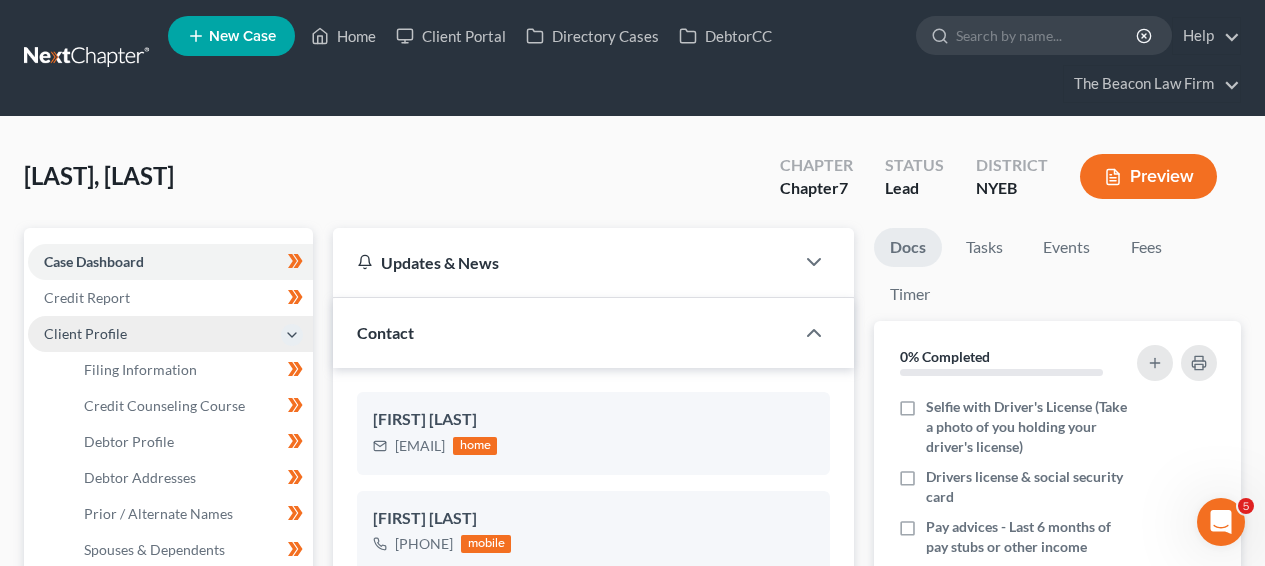 click on "Client Profile" at bounding box center [170, 334] 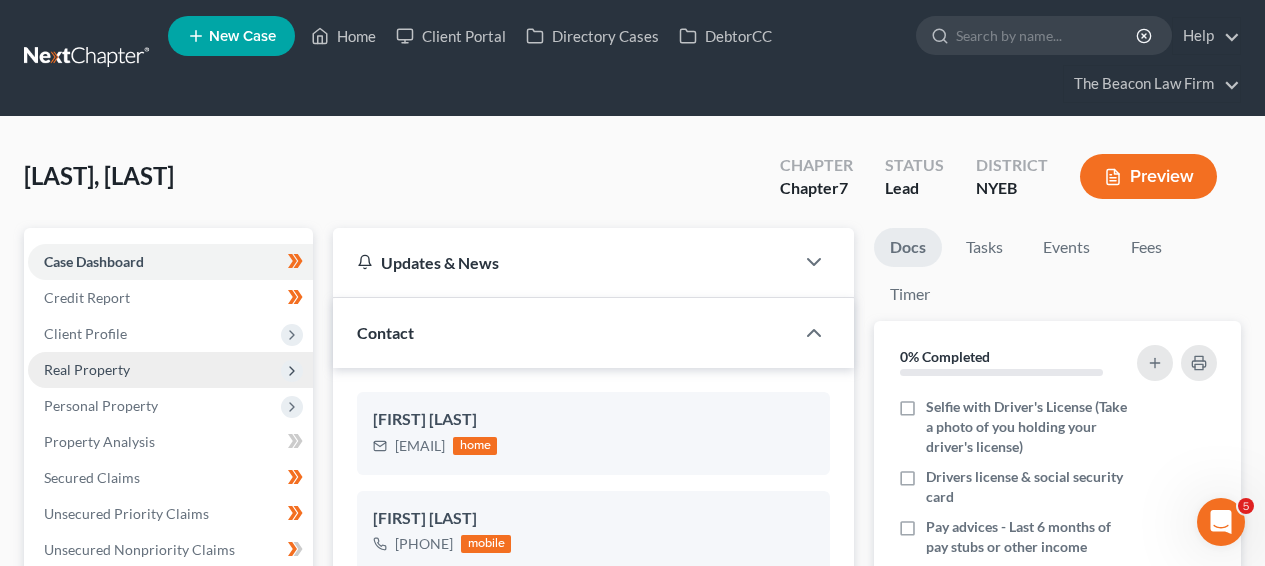 click on "Real Property" at bounding box center [170, 370] 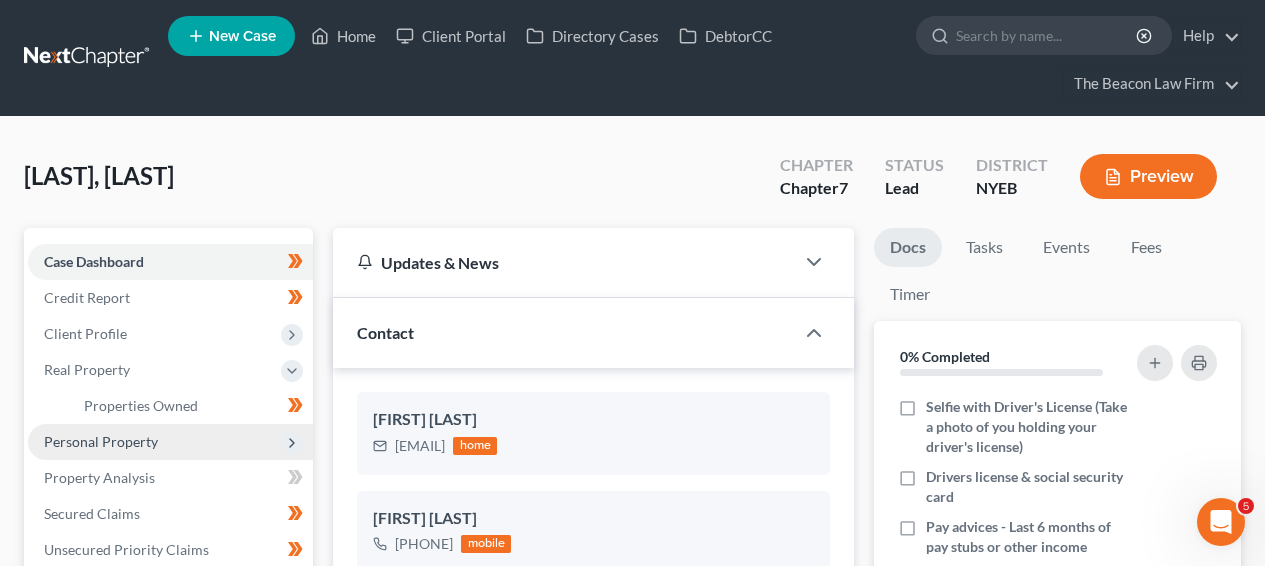 click on "Personal Property" at bounding box center (170, 442) 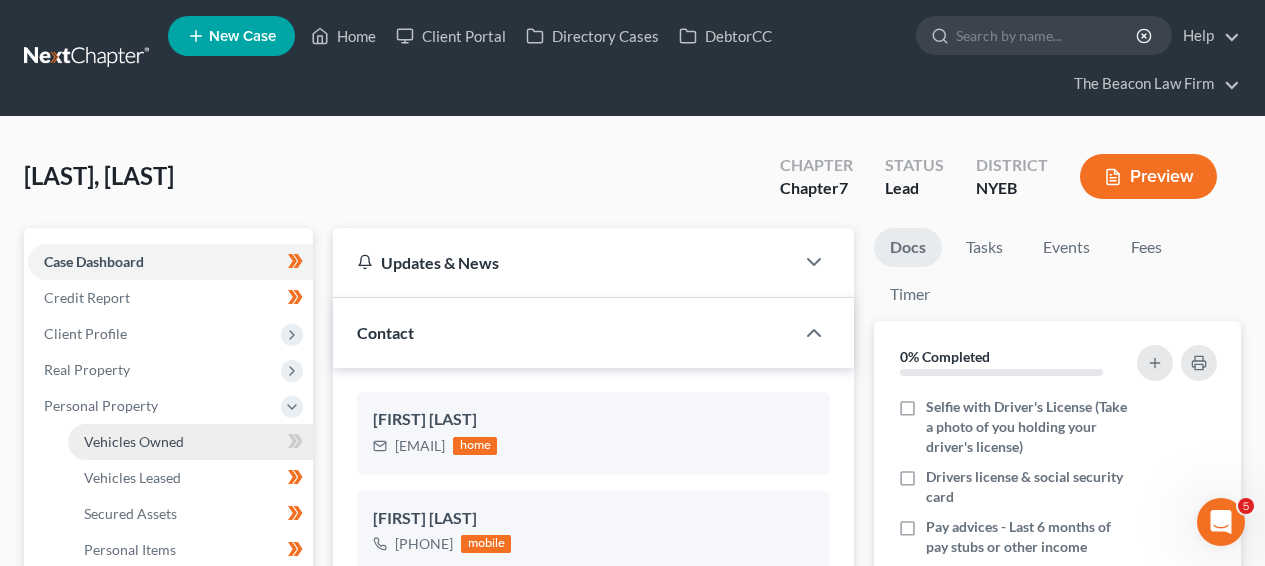 click on "Vehicles Owned" at bounding box center [190, 442] 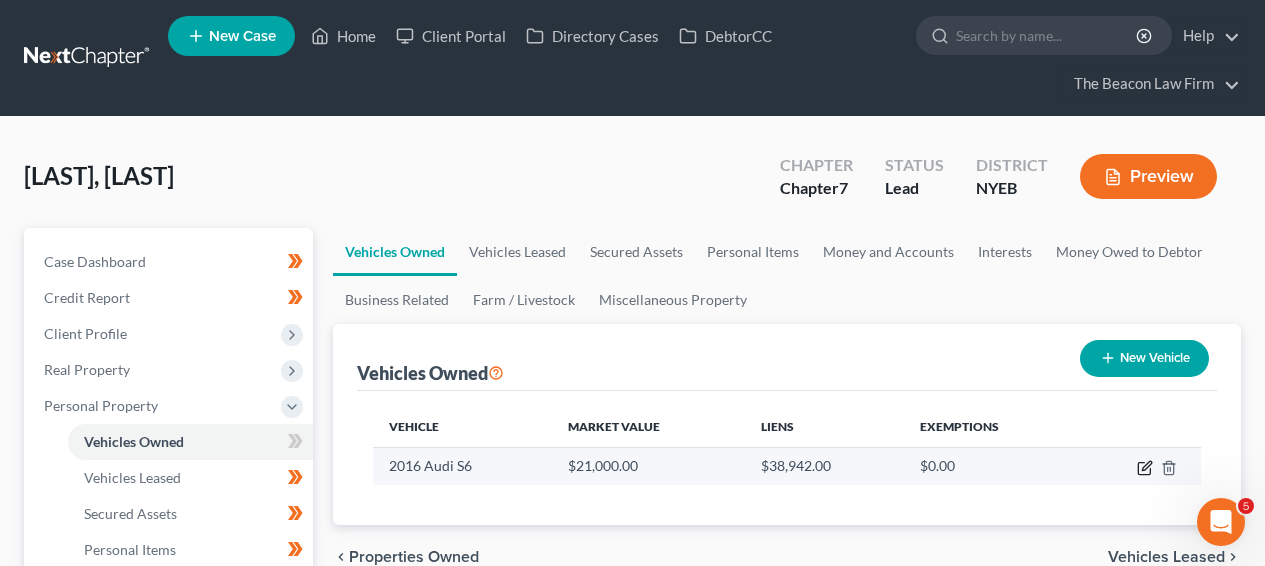 click 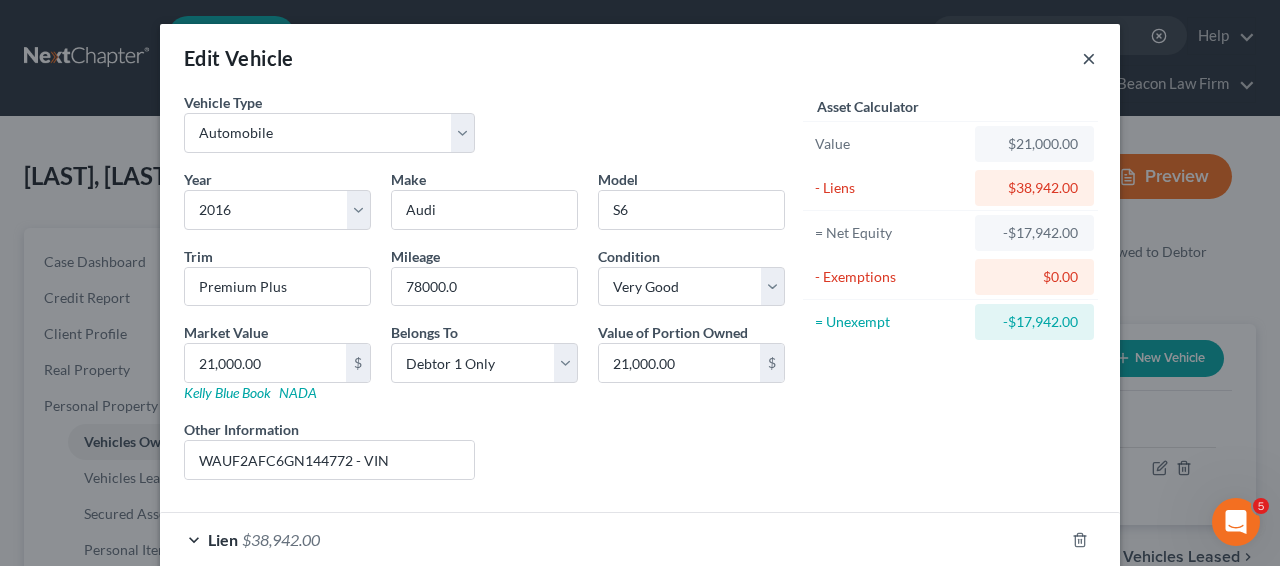 click on "×" at bounding box center (1089, 58) 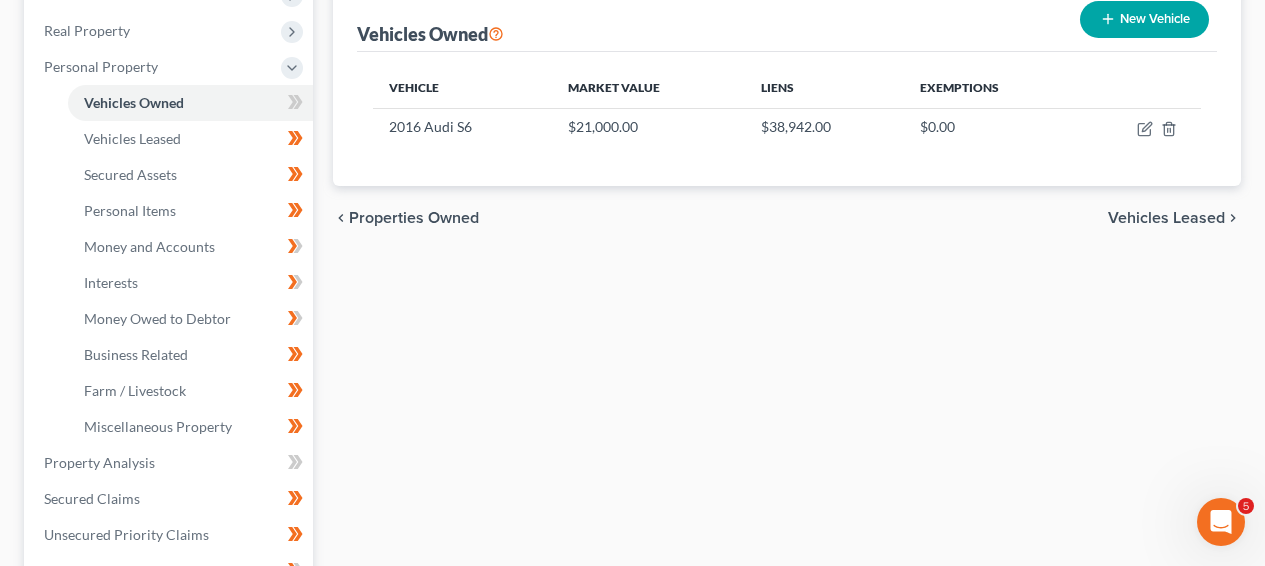 scroll, scrollTop: 420, scrollLeft: 0, axis: vertical 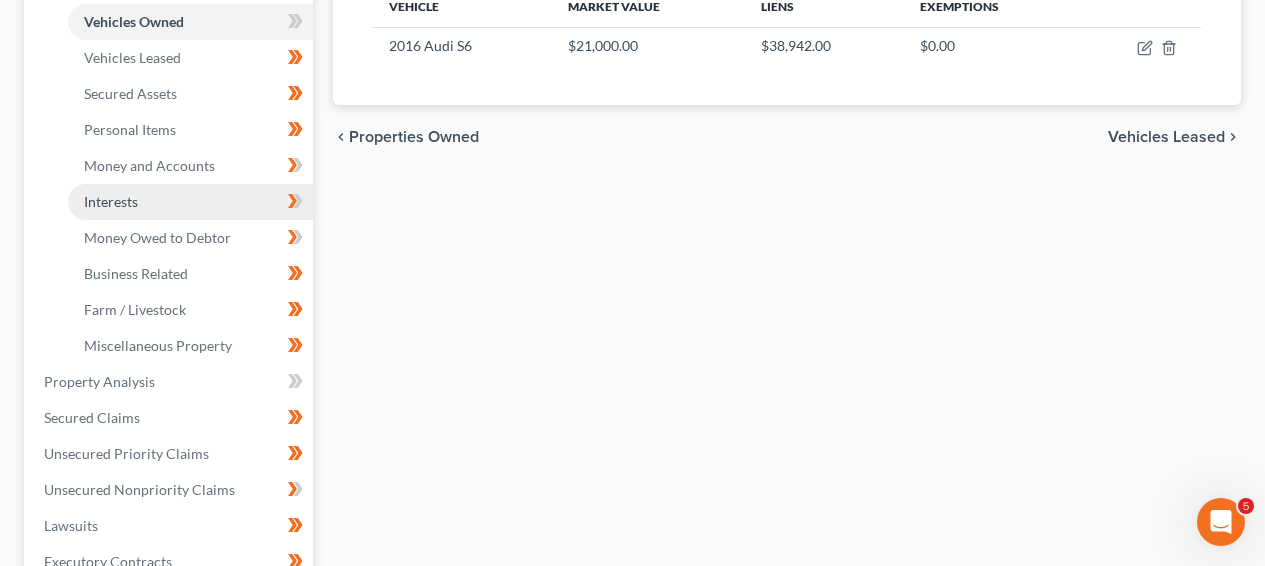 click on "Interests" at bounding box center (190, 202) 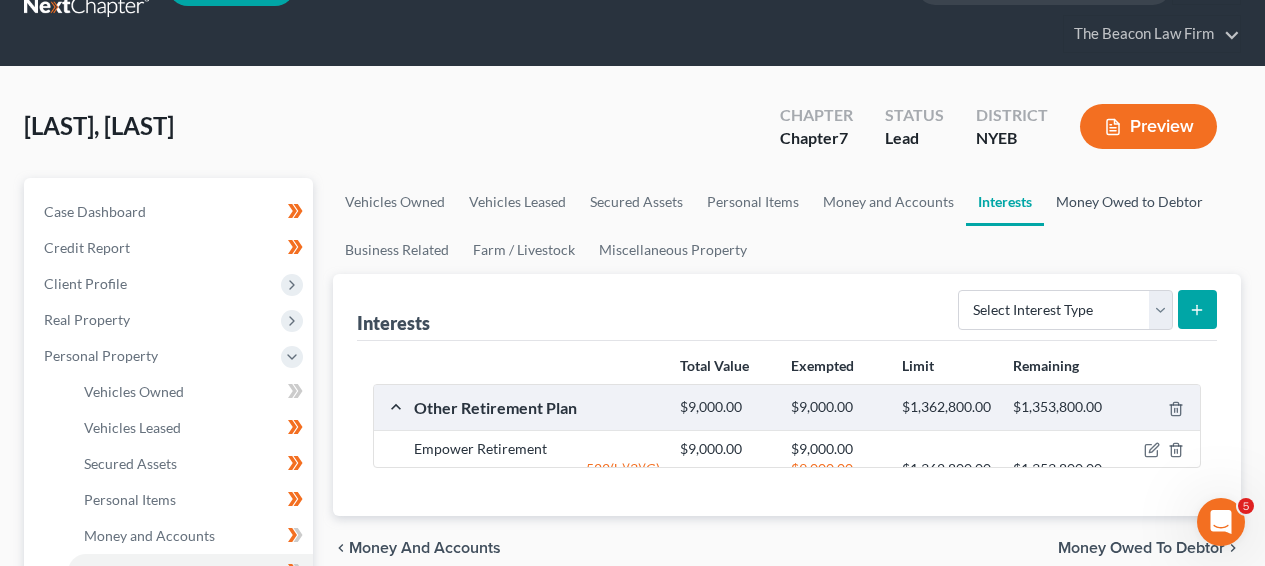 scroll, scrollTop: 0, scrollLeft: 0, axis: both 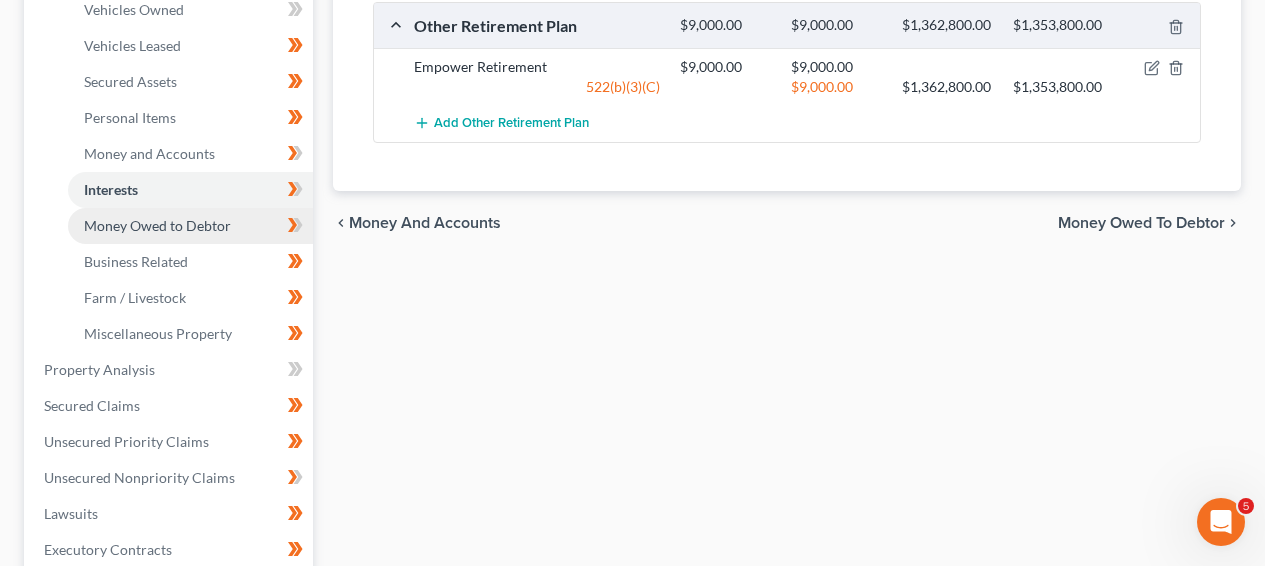 click on "Money Owed to Debtor" at bounding box center (190, 226) 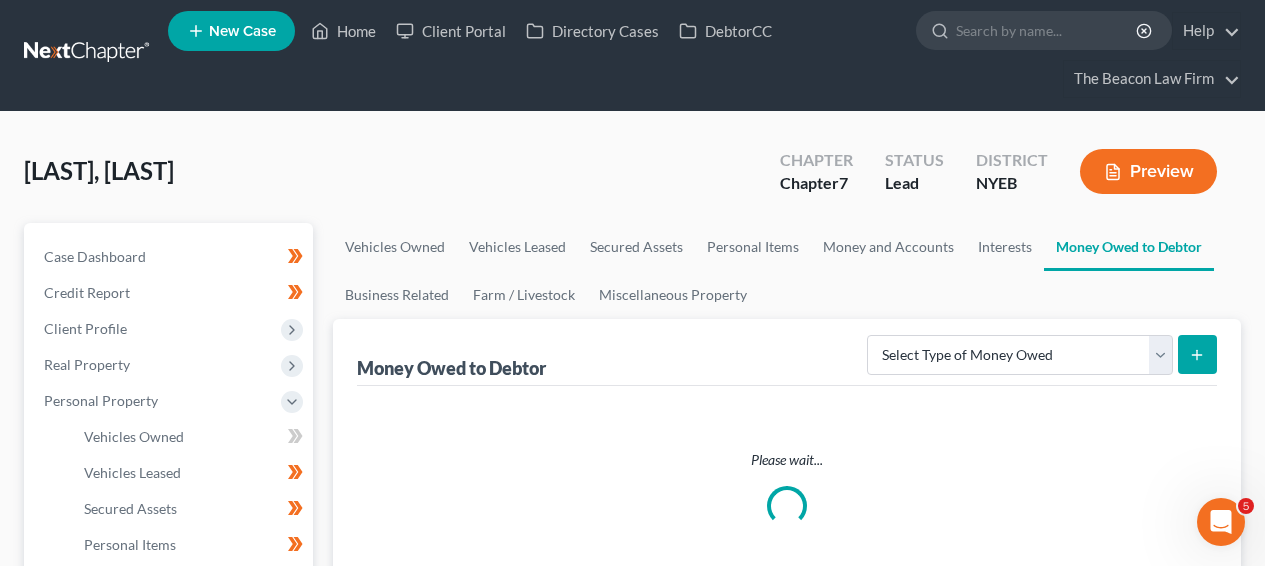 scroll, scrollTop: 0, scrollLeft: 0, axis: both 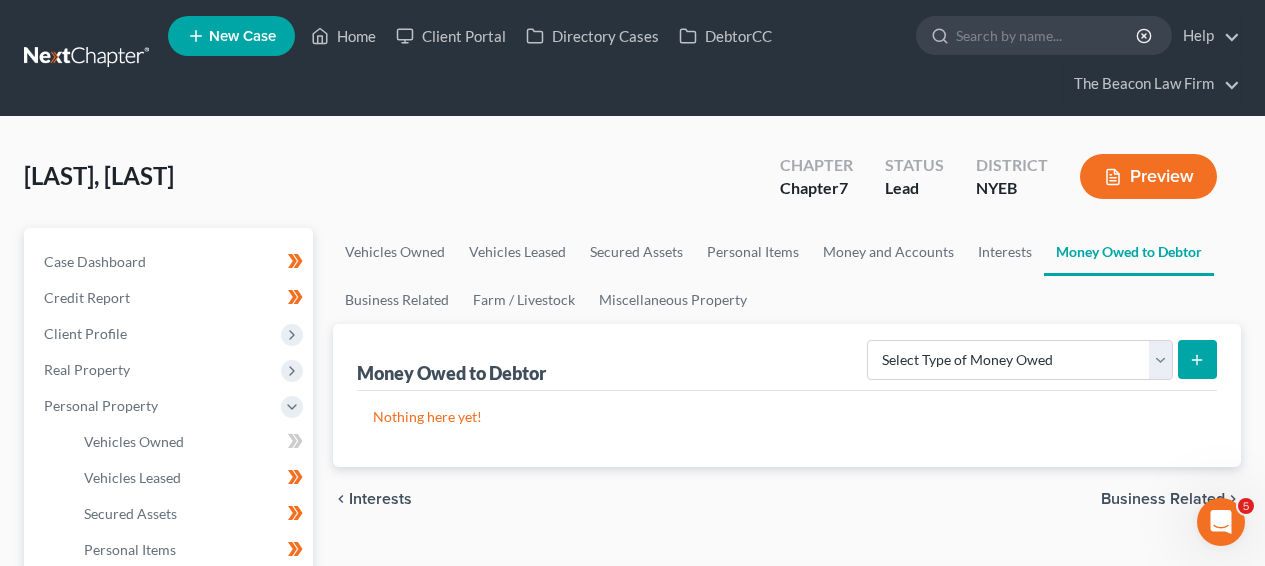 click on "Home New Case Client Portal Directory Cases DebtorCC The Beacon Law Firm prenn@beaconlawyer.com My Account Settings Plan + Billing Account Add-Ons Upgrade to Whoa Help Center Webinars Training Videos What's new Log out New Case Home Client Portal Directory Cases DebtorCC         - No Result - See all results Or Press Enter... Help Help Center Webinars Training Videos What's new The Beacon Law Firm The Beacon Law Firm prenn@beaconlawyer.com My Account Settings Plan + Billing Account Add-Ons Upgrade to Whoa Log out 	 Jackimowicz, Jeffrey Upgraded Chapter Chapter  7 Status Lead District NYEB Preview Petition Navigation
Case Dashboard
Payments
Invoices Income" at bounding box center [632, 729] 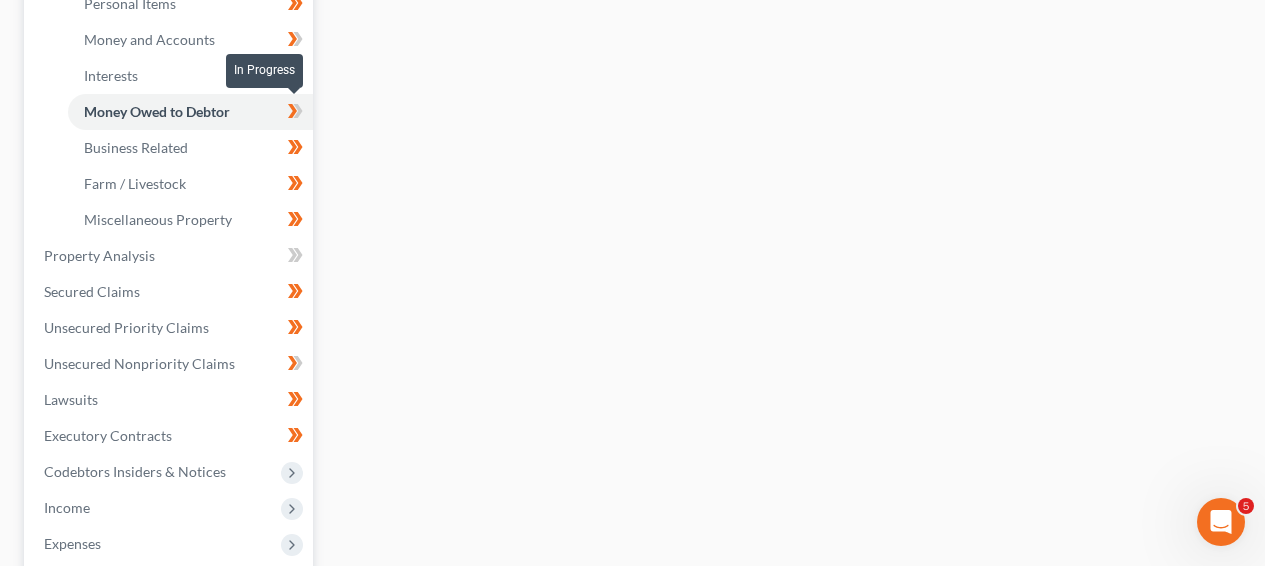 click at bounding box center [295, 114] 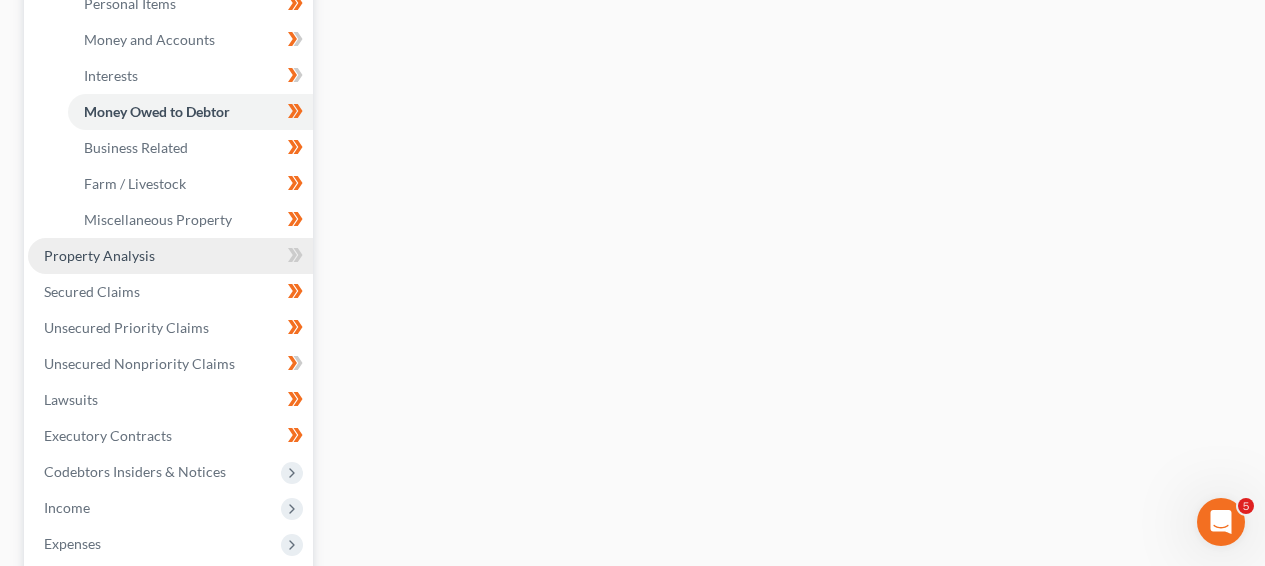 click on "Property Analysis" at bounding box center [170, 256] 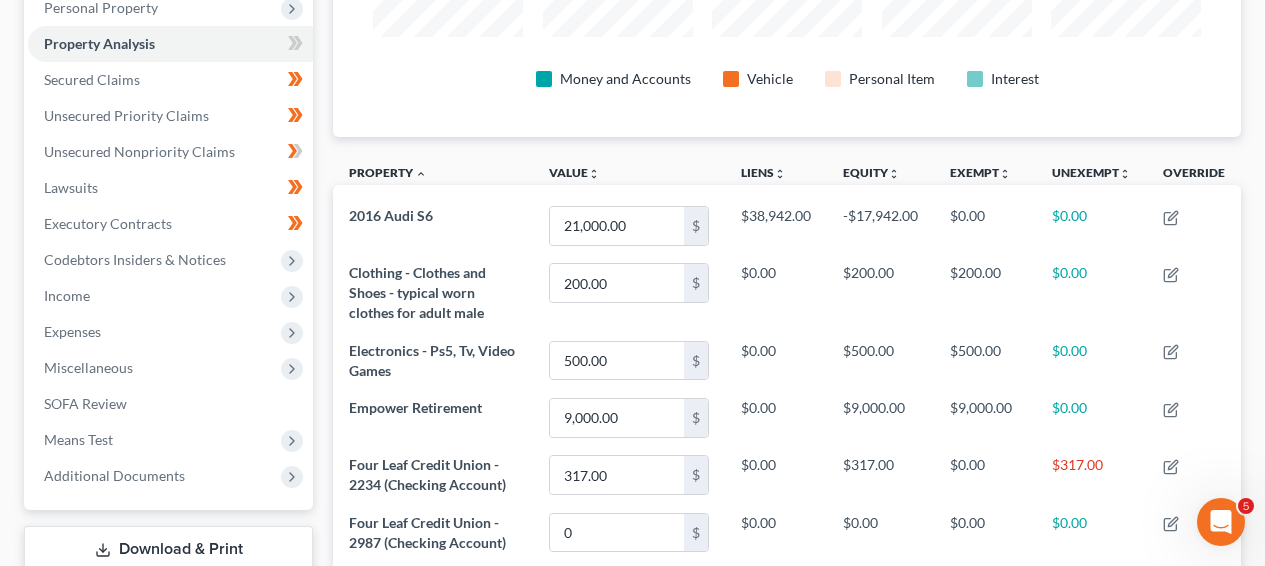 scroll, scrollTop: 0, scrollLeft: 0, axis: both 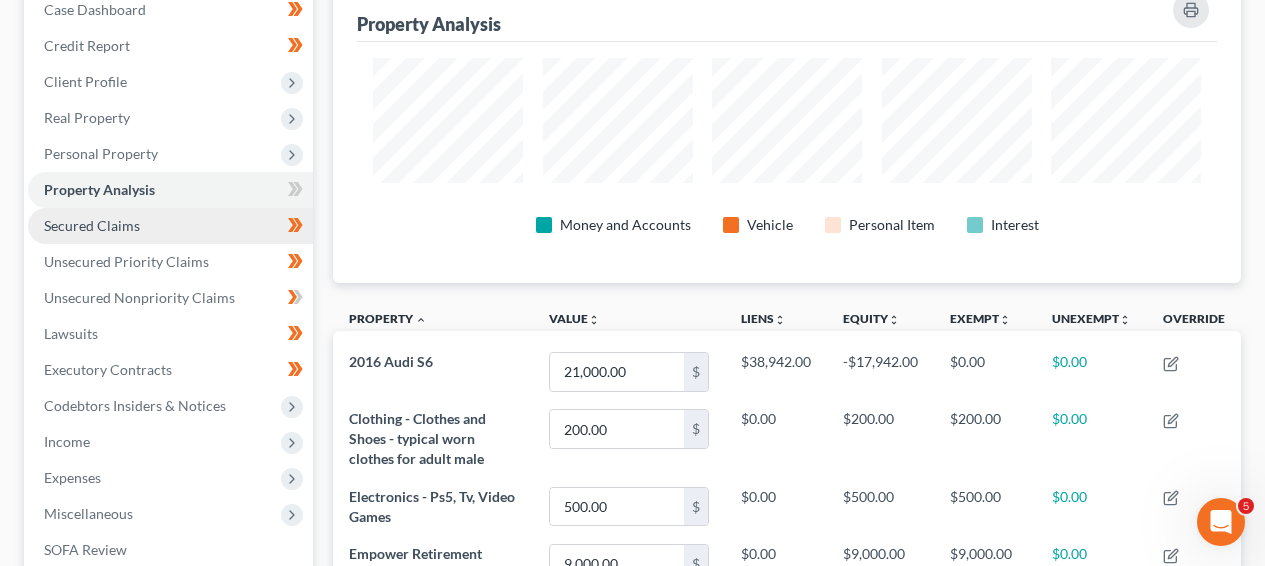 click on "Secured Claims" at bounding box center [170, 226] 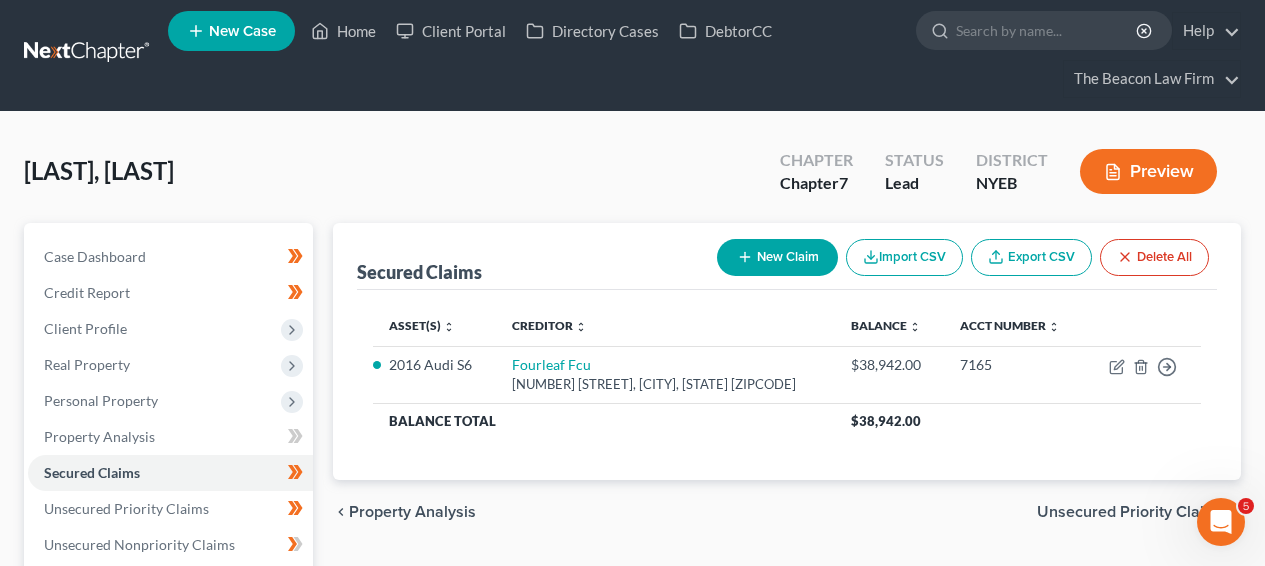 scroll, scrollTop: 0, scrollLeft: 0, axis: both 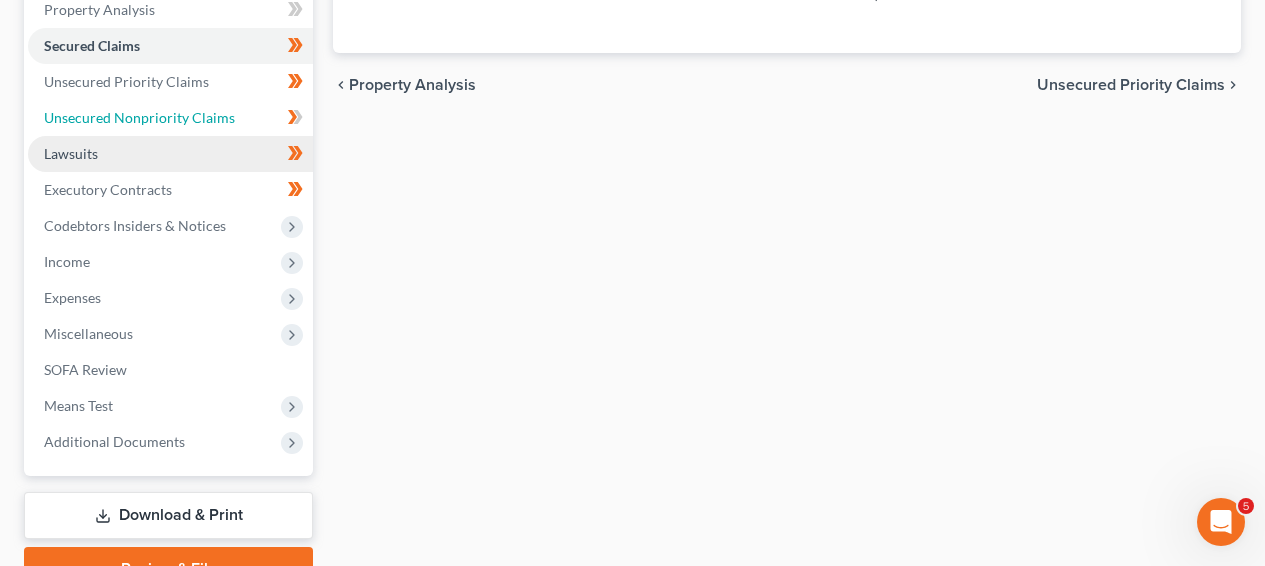 click on "Unsecured Nonpriority Claims" at bounding box center (170, 118) 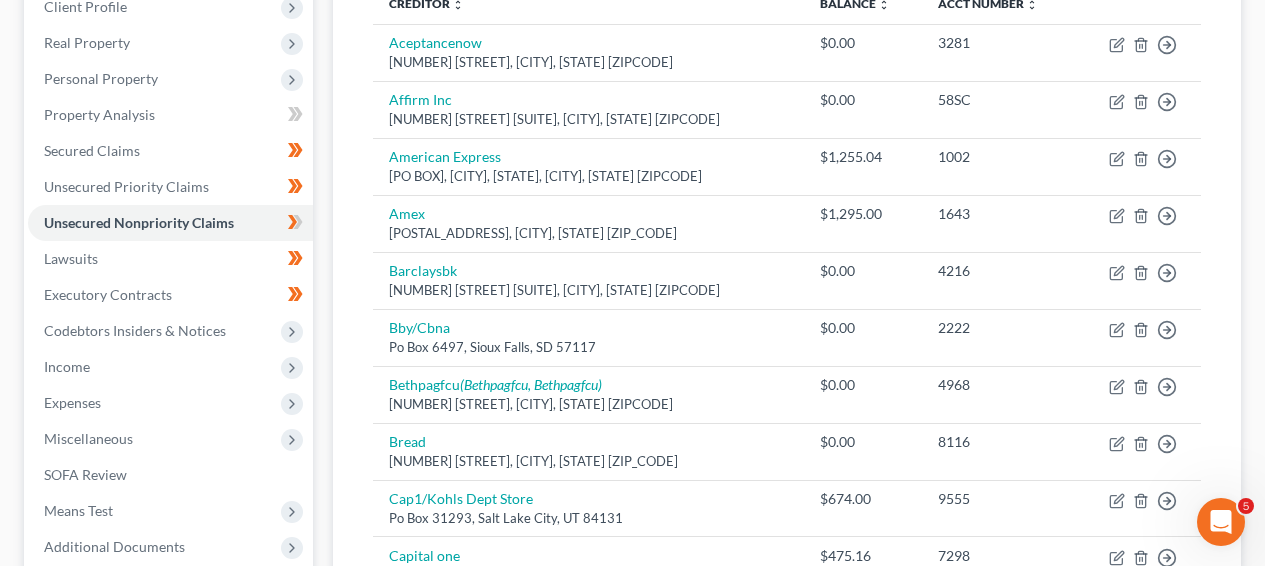scroll, scrollTop: 0, scrollLeft: 0, axis: both 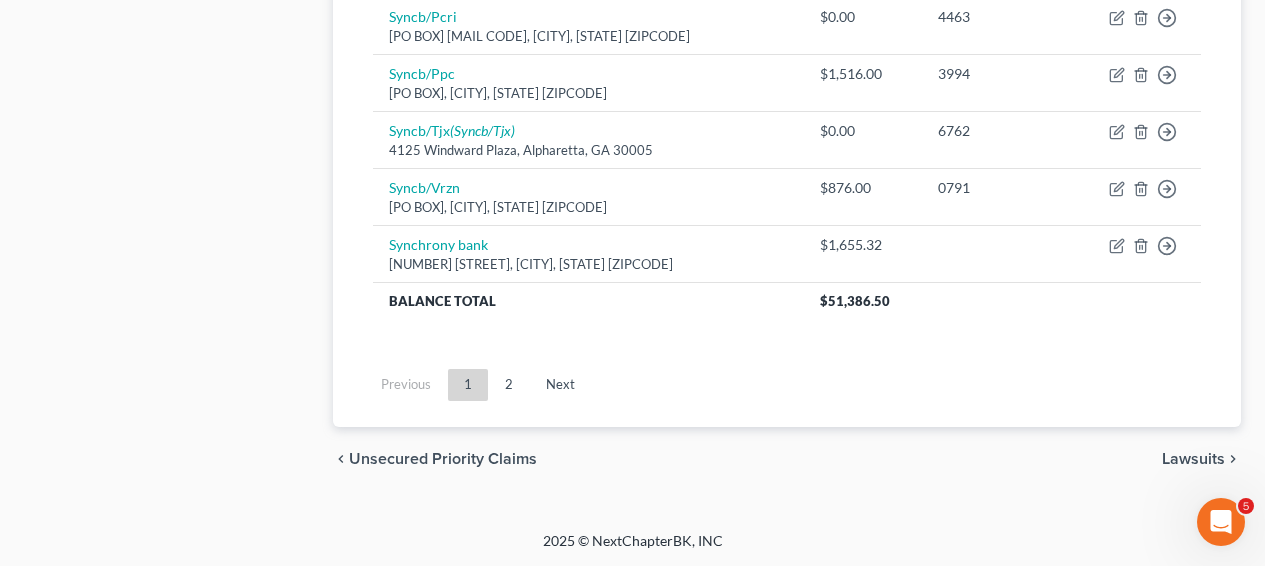 click on "Previous
1 2
Next" at bounding box center (787, 385) 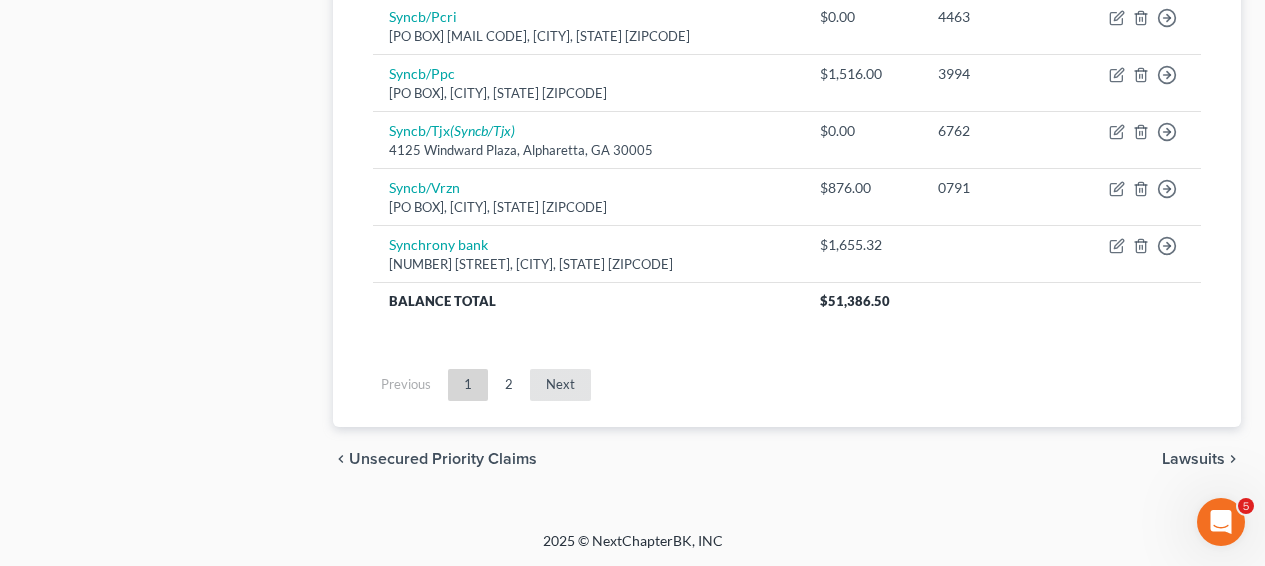 click on "Next" at bounding box center (560, 385) 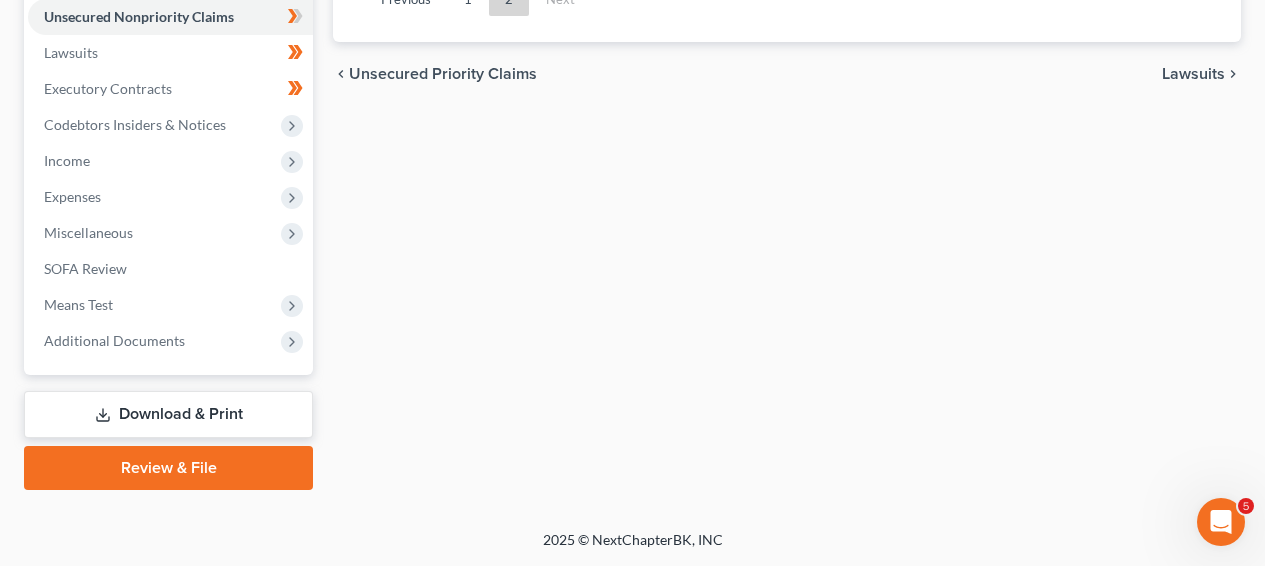 scroll, scrollTop: 531, scrollLeft: 0, axis: vertical 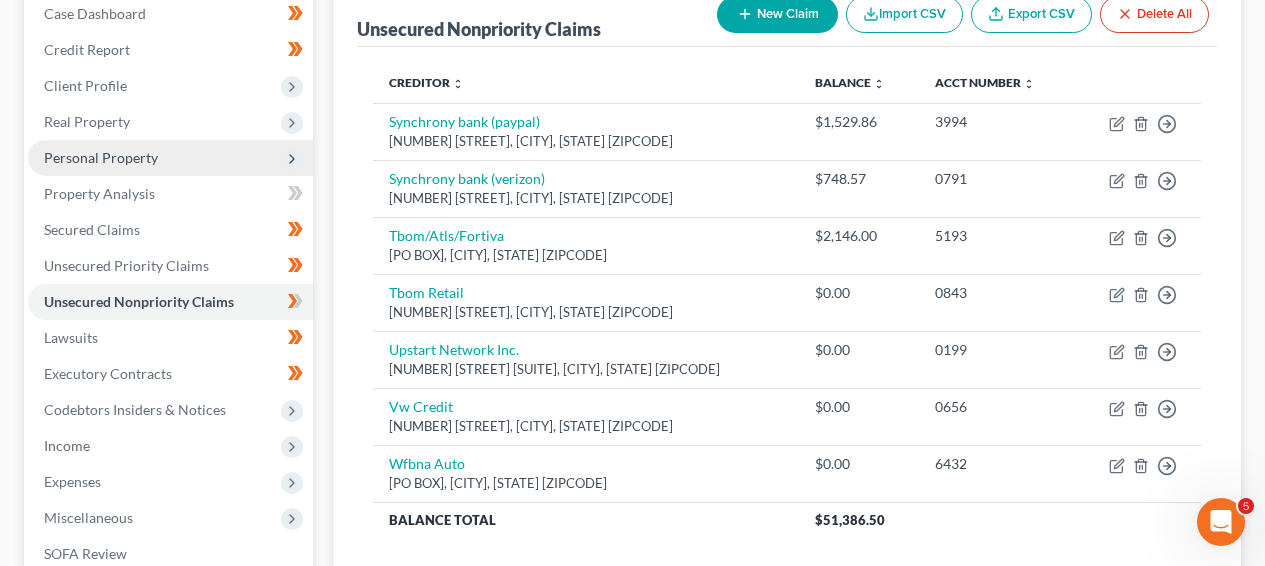 click on "Personal Property" at bounding box center (170, 158) 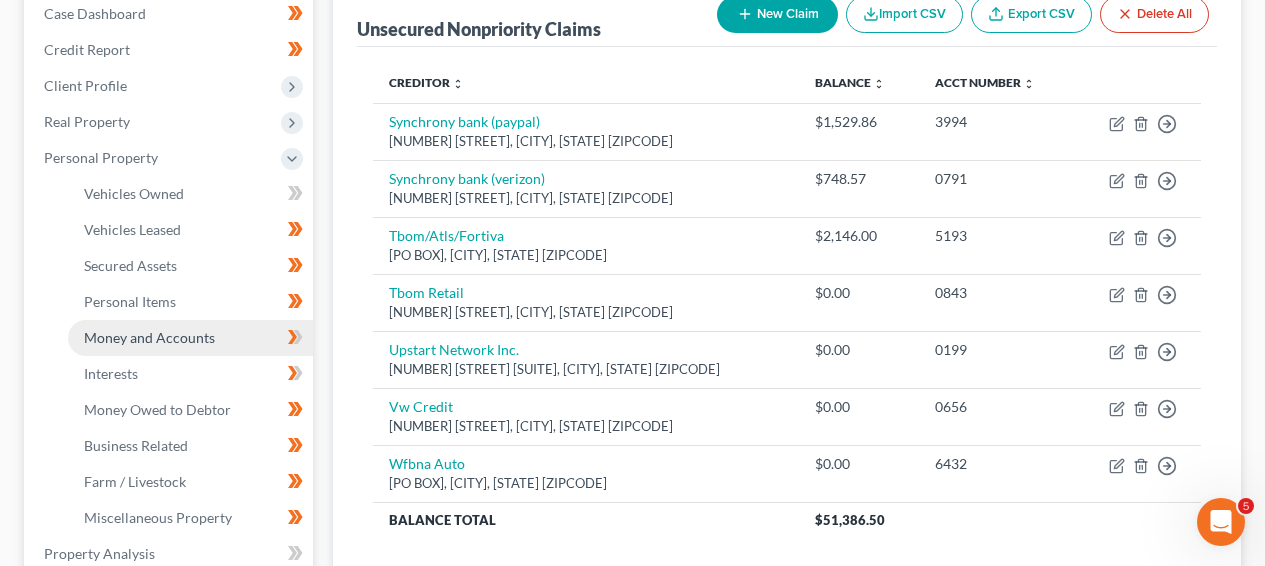 click on "Money and Accounts" at bounding box center [149, 337] 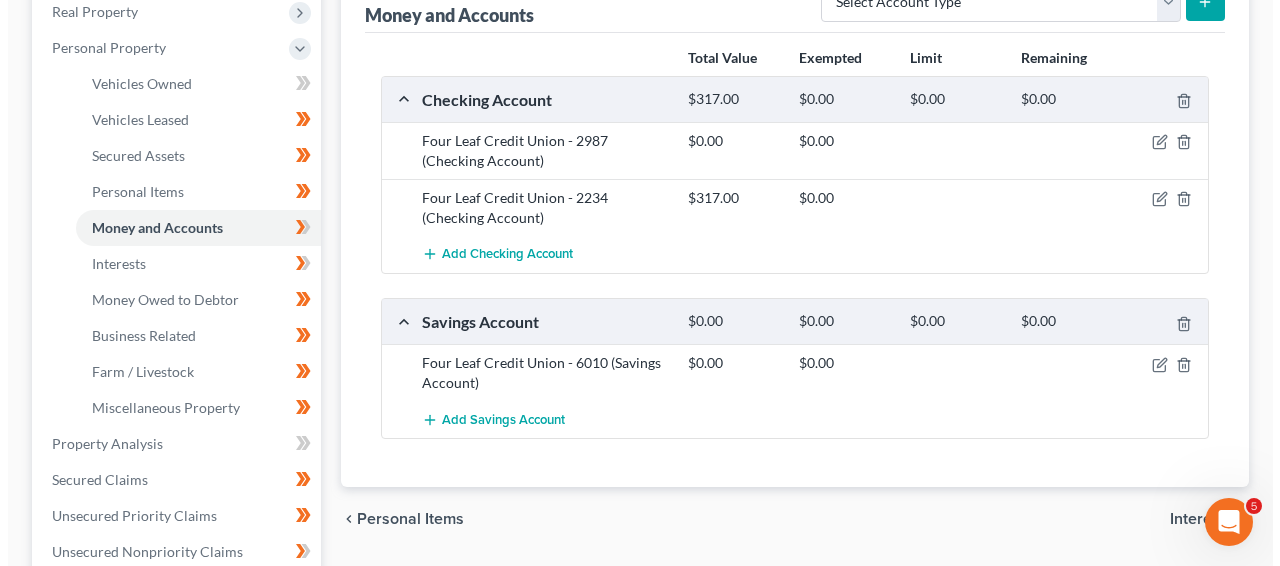 scroll, scrollTop: 379, scrollLeft: 0, axis: vertical 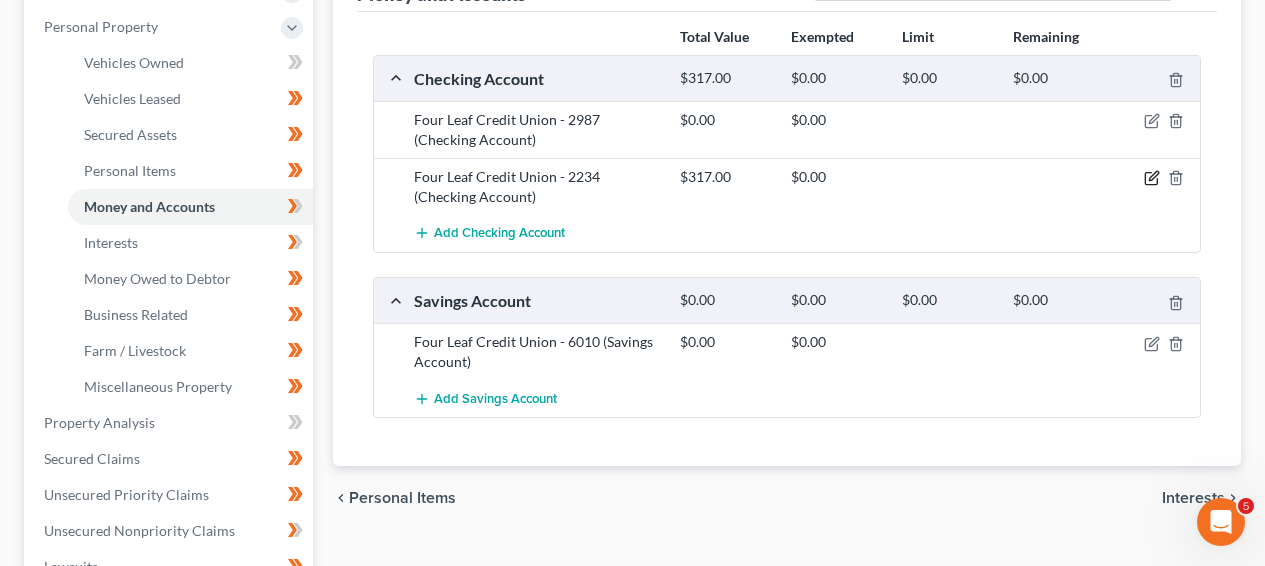 click 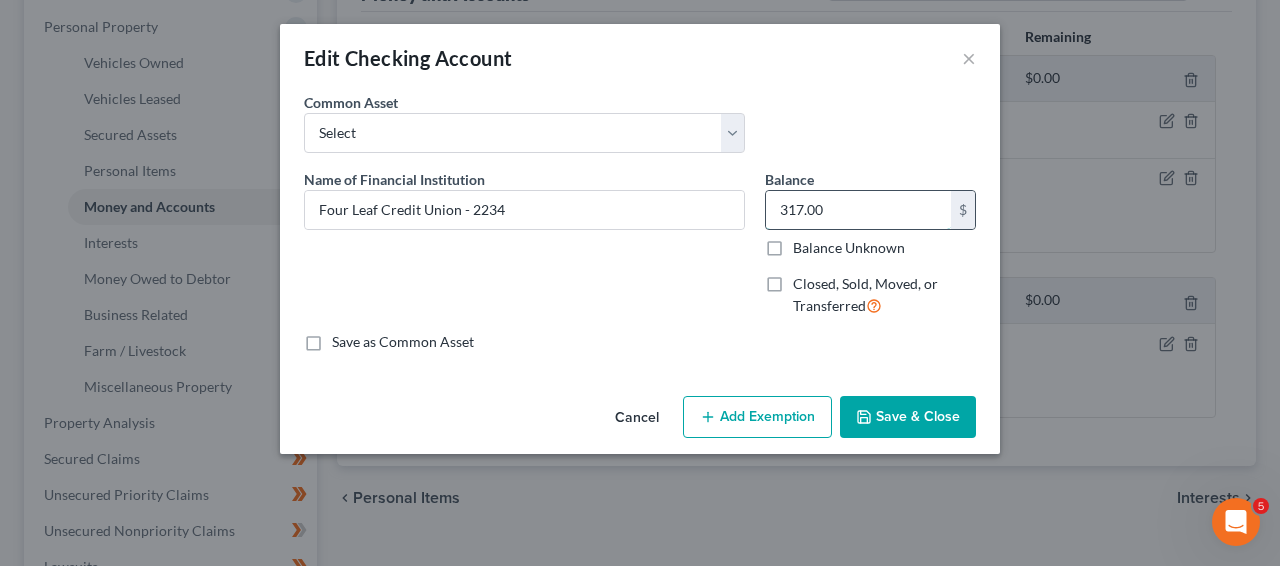 click on "317.00" at bounding box center [858, 210] 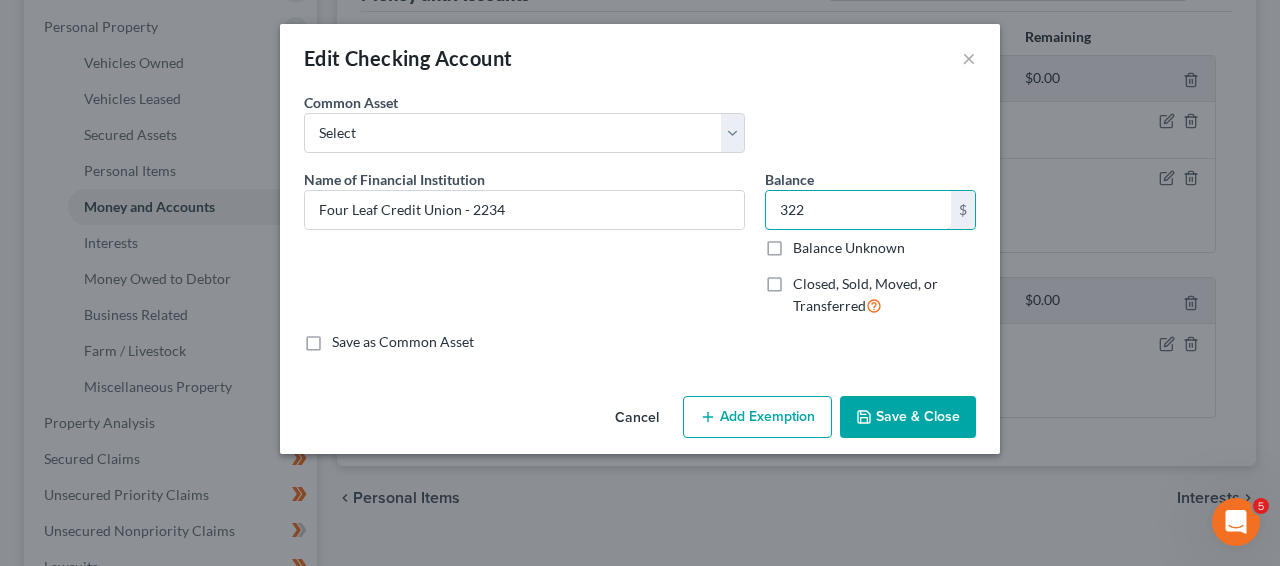 type on "322" 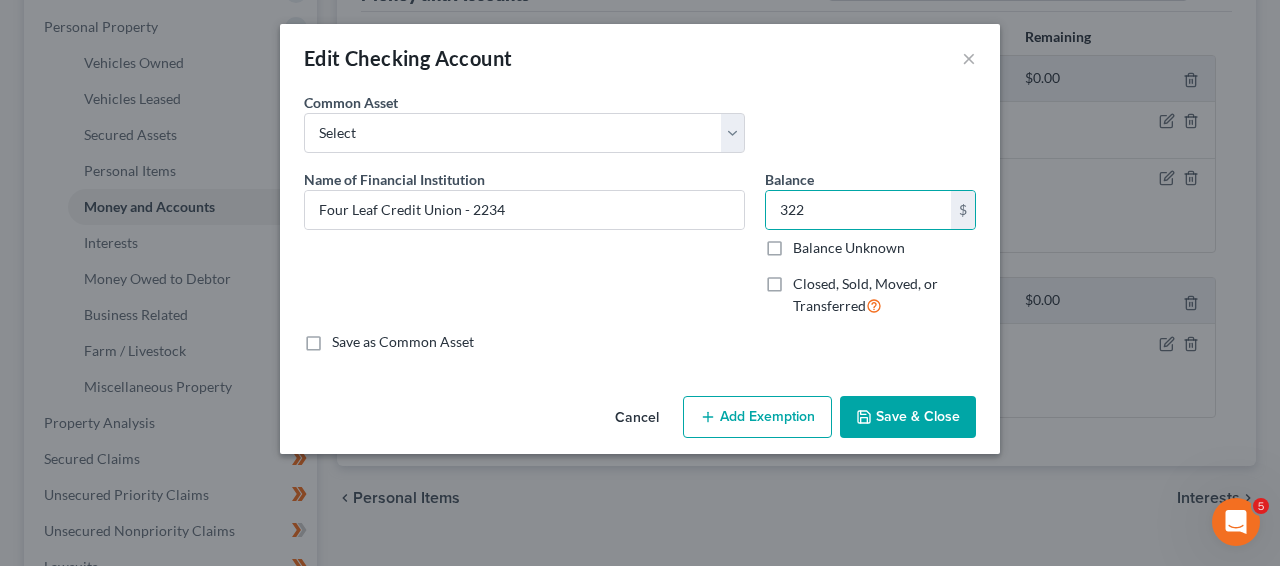 click on "Save & Close" at bounding box center [908, 417] 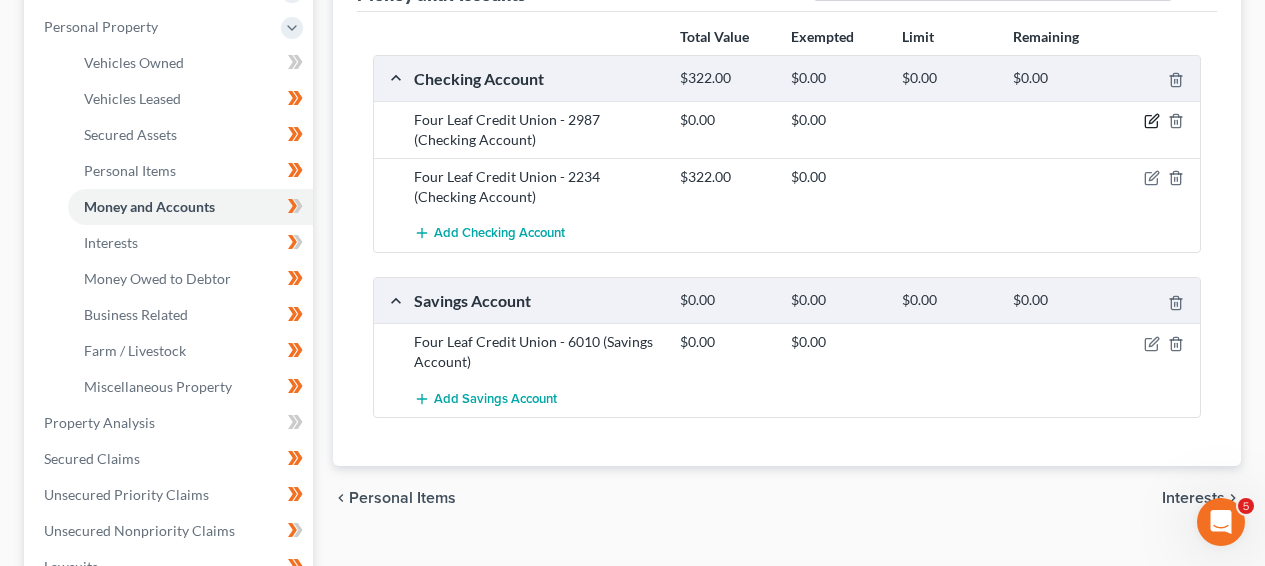 click 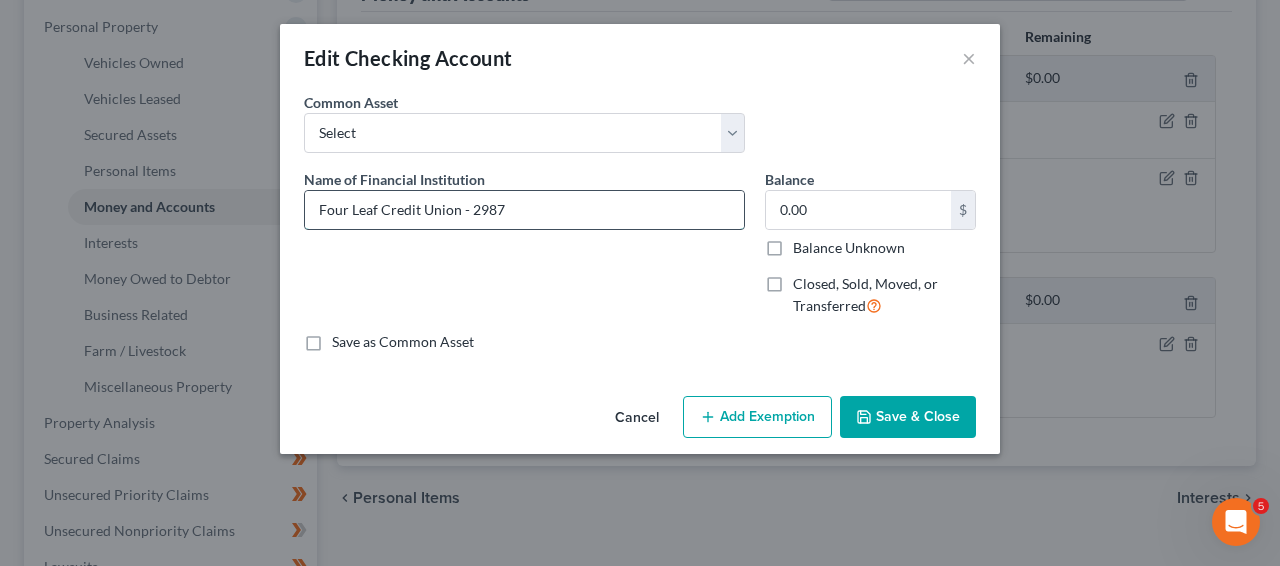click on "Four Leaf Credit Union - 2987" at bounding box center [524, 210] 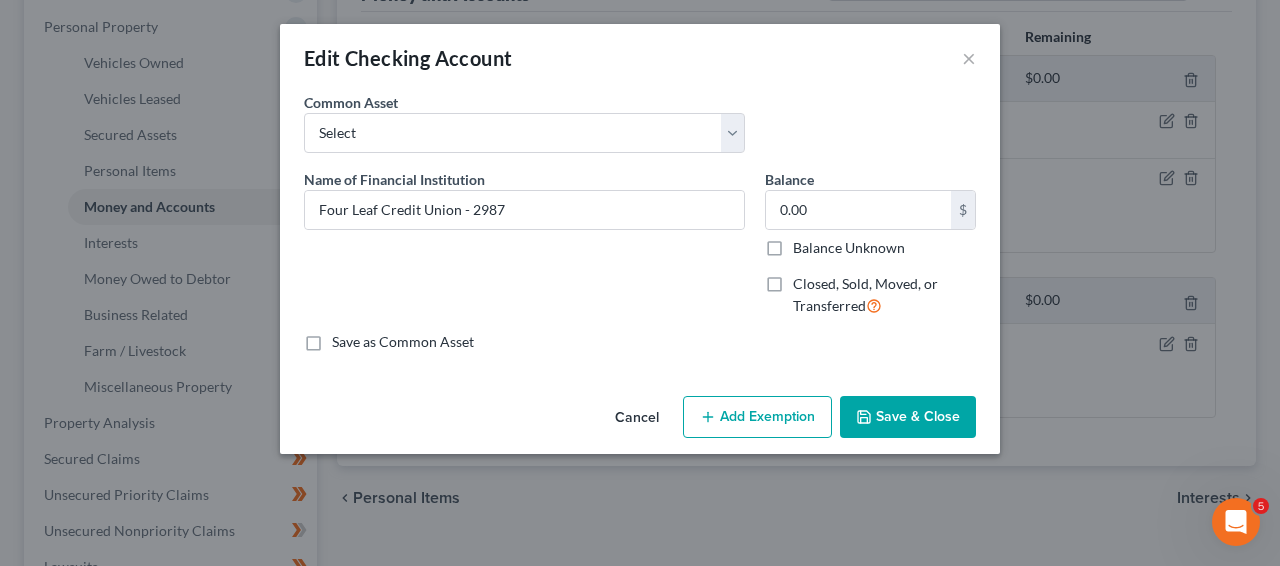 click on "Cancel" at bounding box center (637, 418) 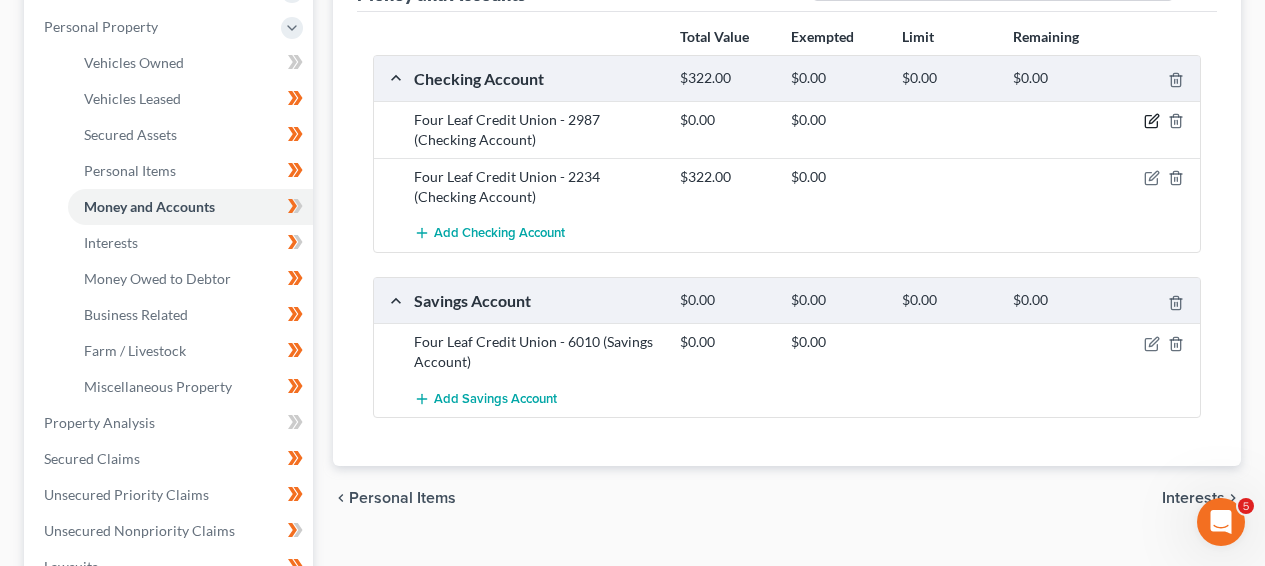 click 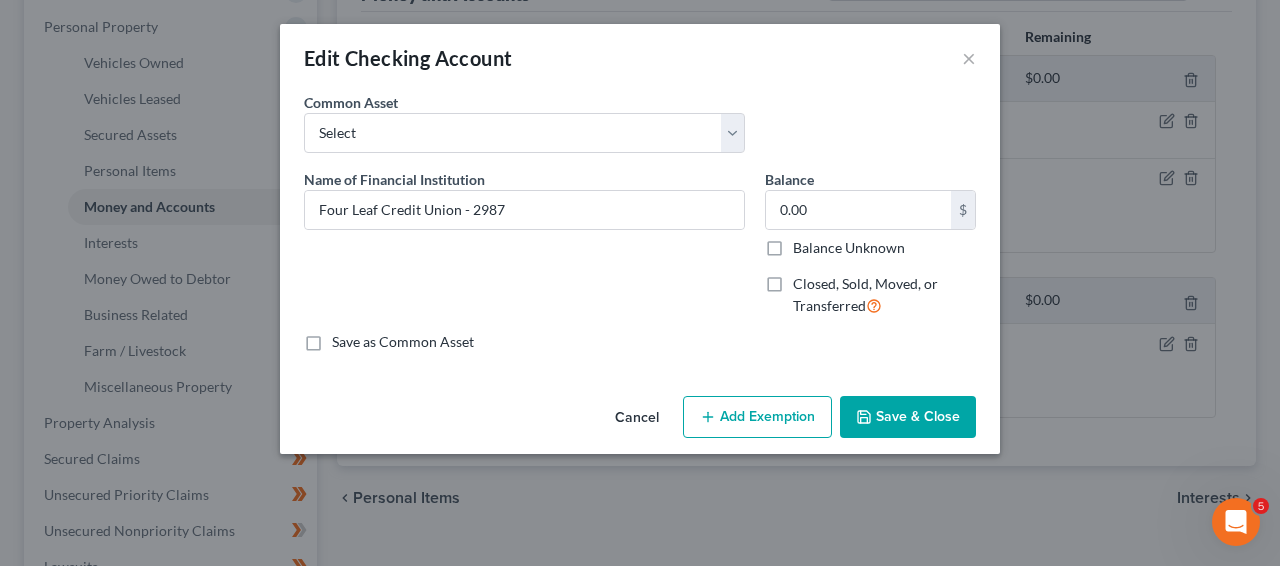click on "Closed, Sold, Moved, or Transferred" at bounding box center [865, 294] 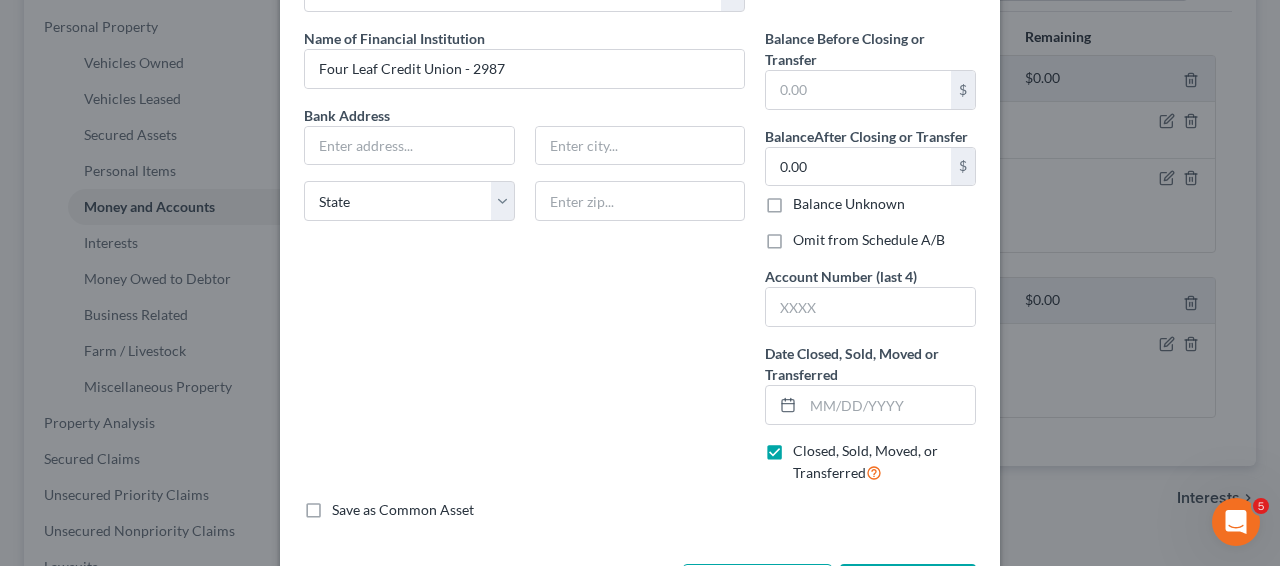 scroll, scrollTop: 143, scrollLeft: 0, axis: vertical 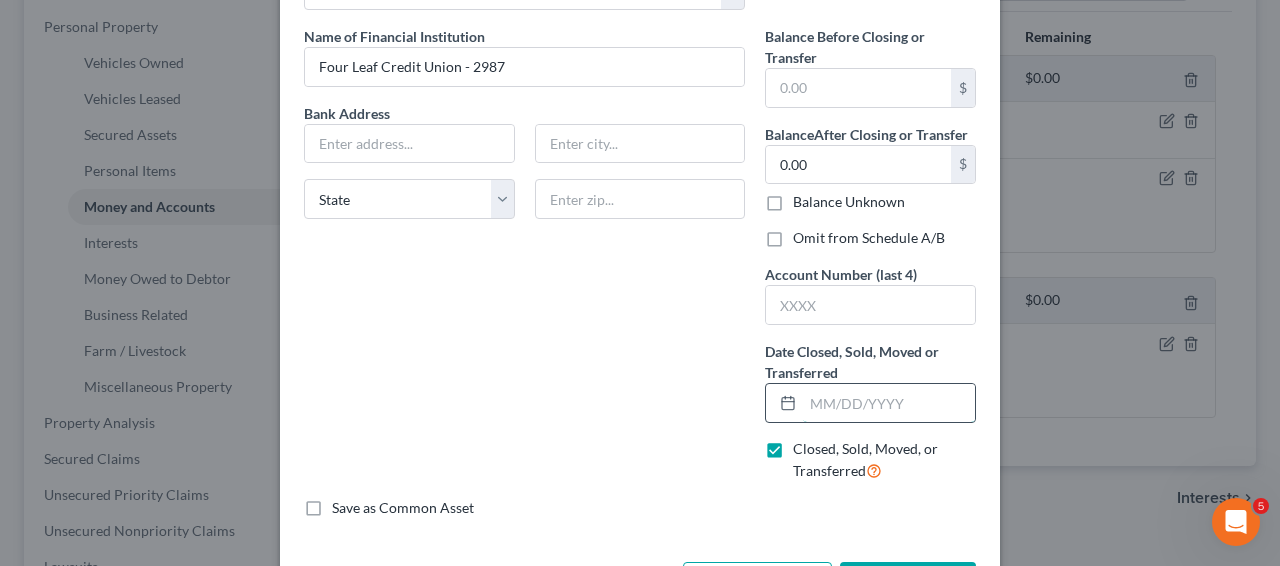 click at bounding box center [889, 403] 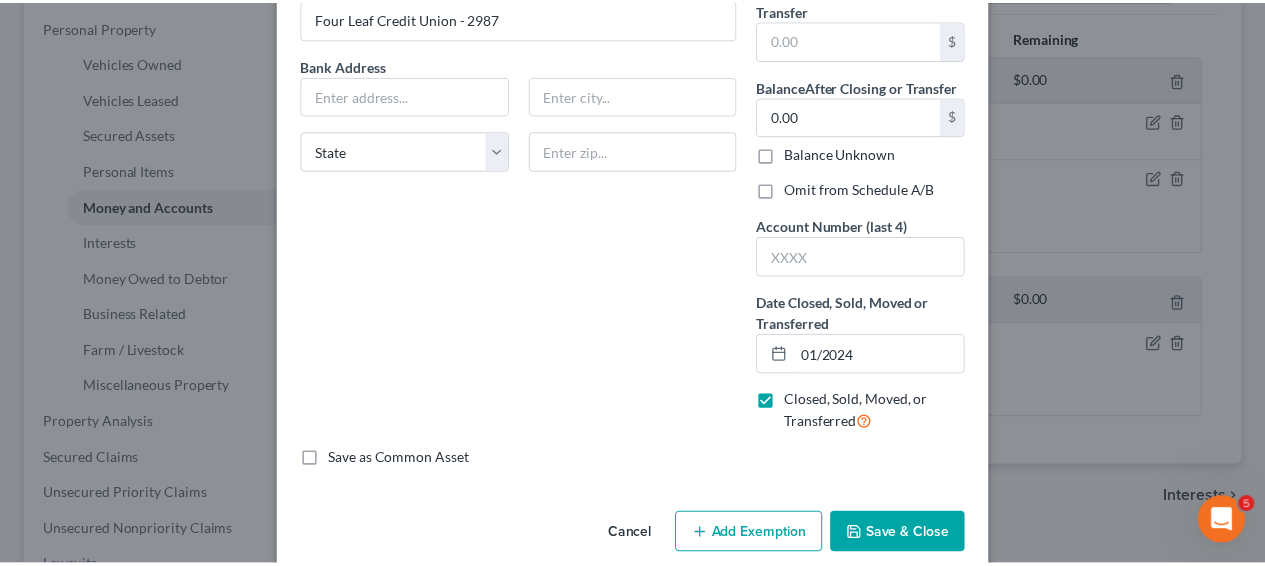 scroll, scrollTop: 220, scrollLeft: 0, axis: vertical 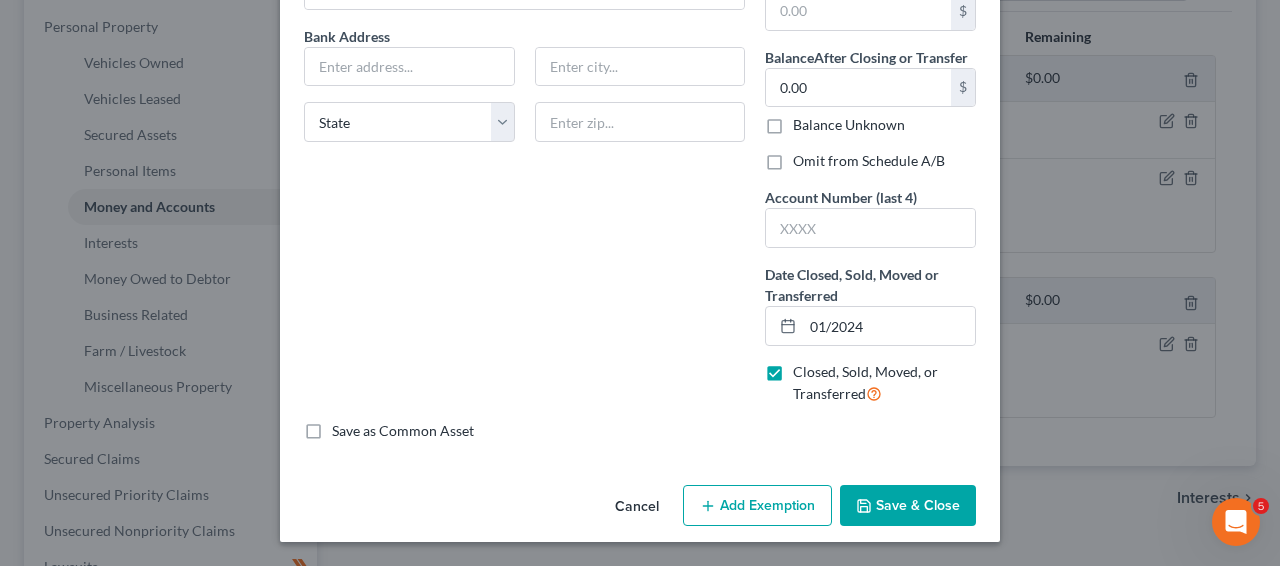 click on "Save & Close" at bounding box center (908, 506) 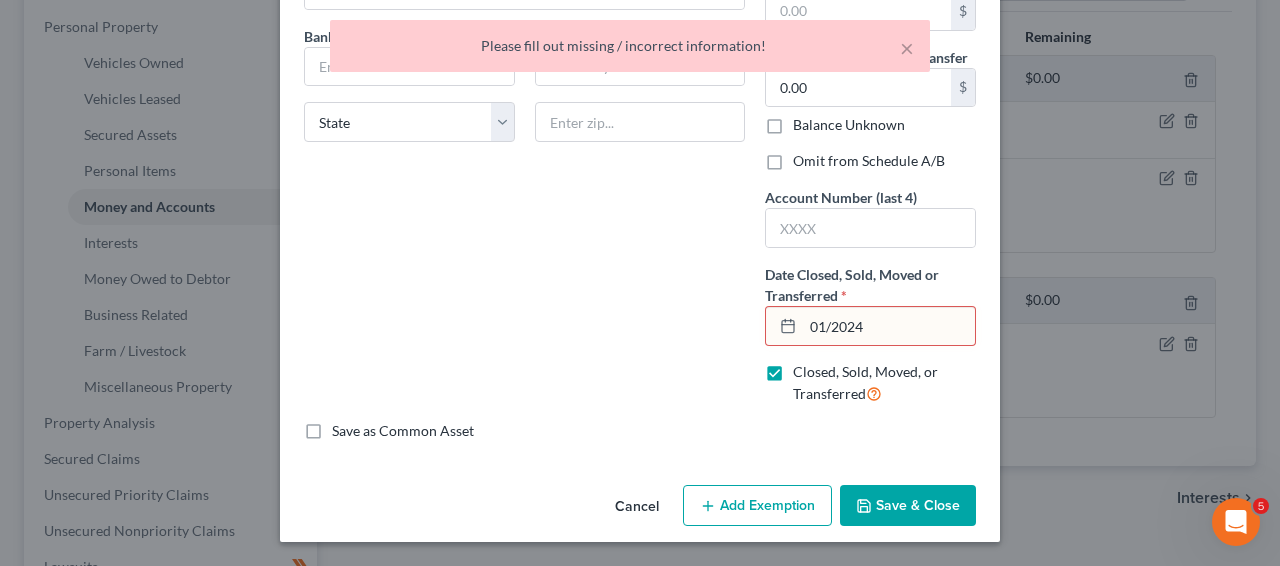 click on "01/2024" at bounding box center (889, 326) 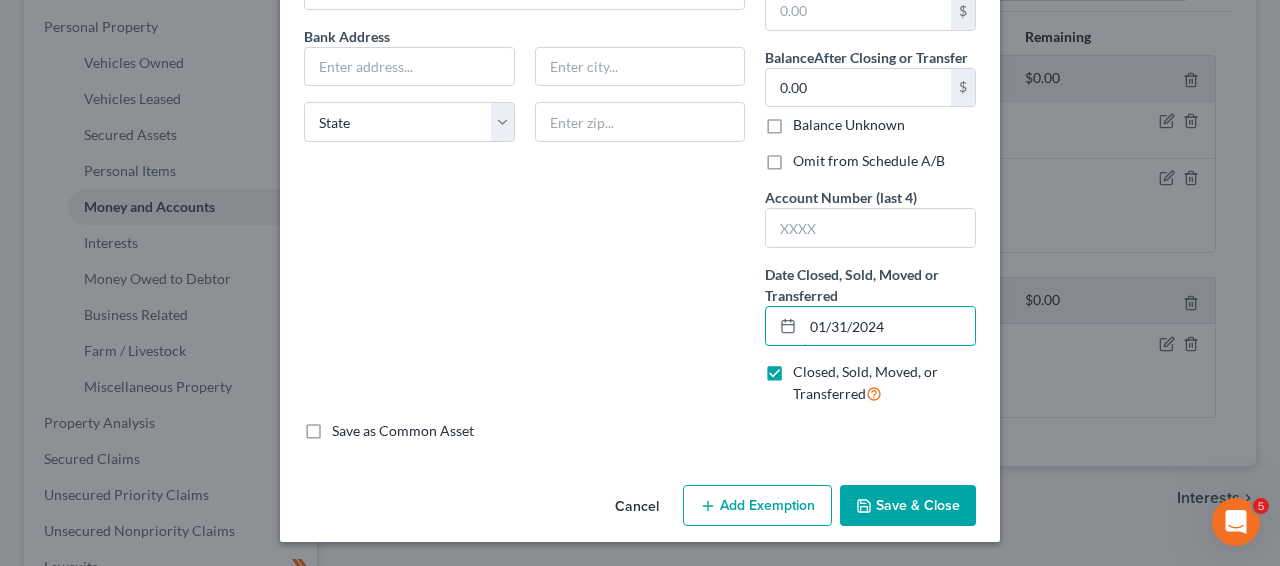 type on "01/31/2024" 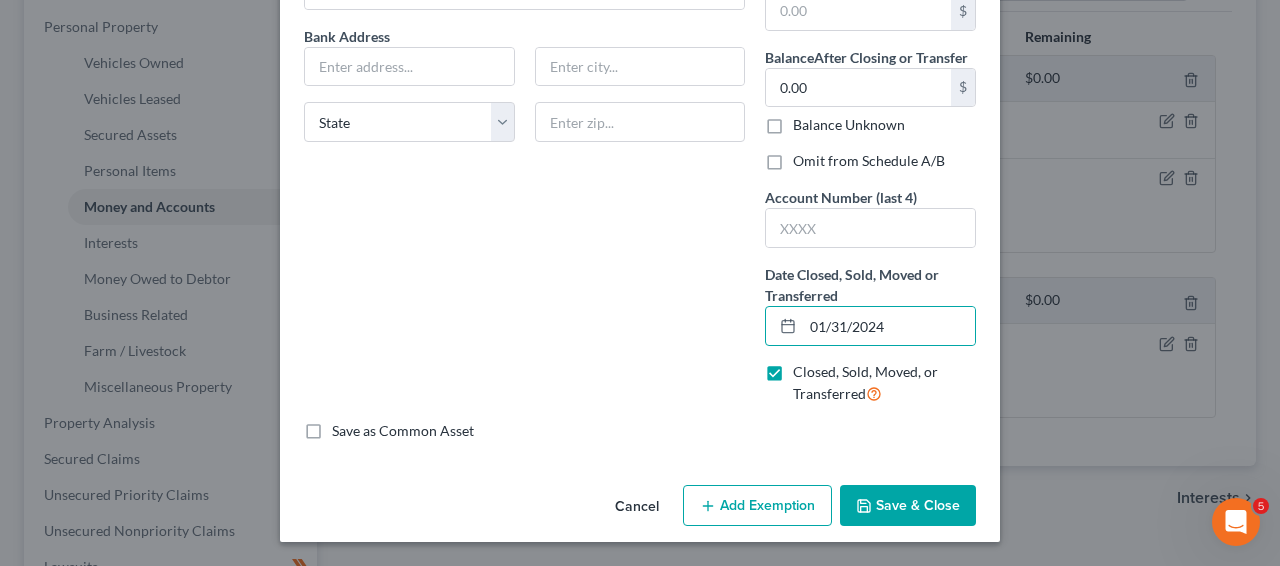 click on "Save & Close" at bounding box center [908, 506] 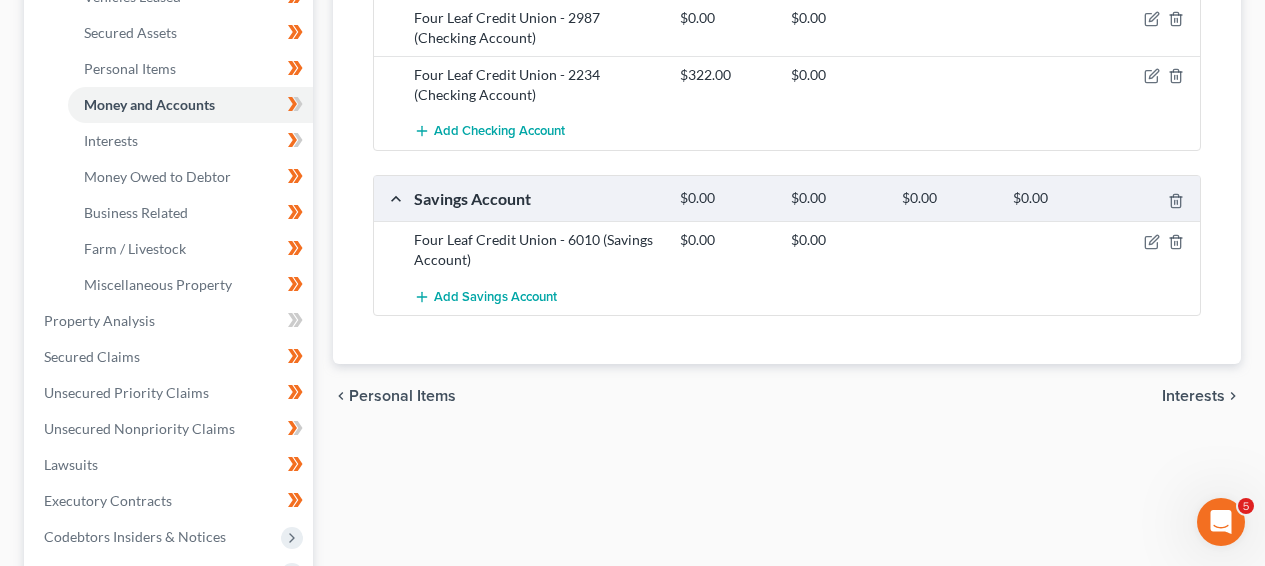 scroll, scrollTop: 479, scrollLeft: 0, axis: vertical 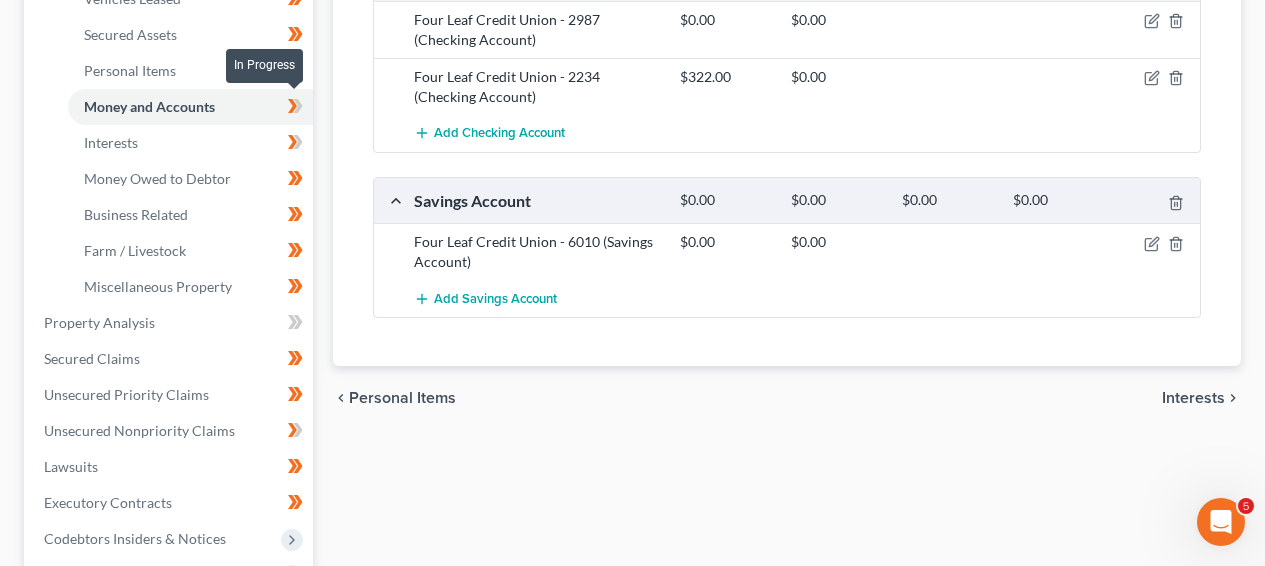 click 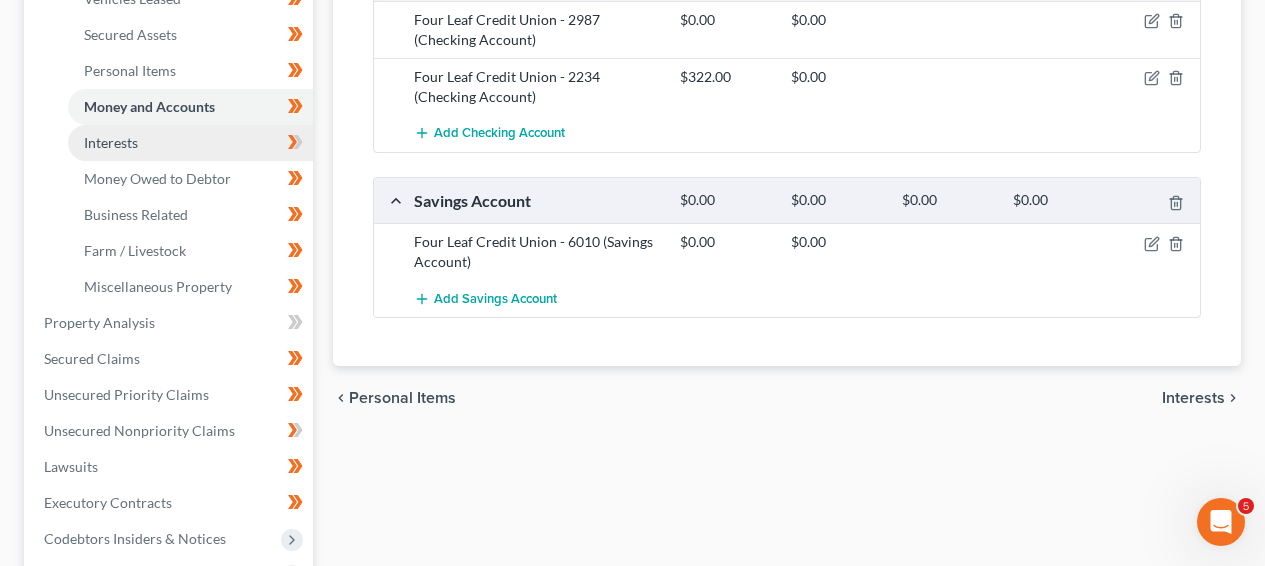 click on "Interests" at bounding box center (190, 143) 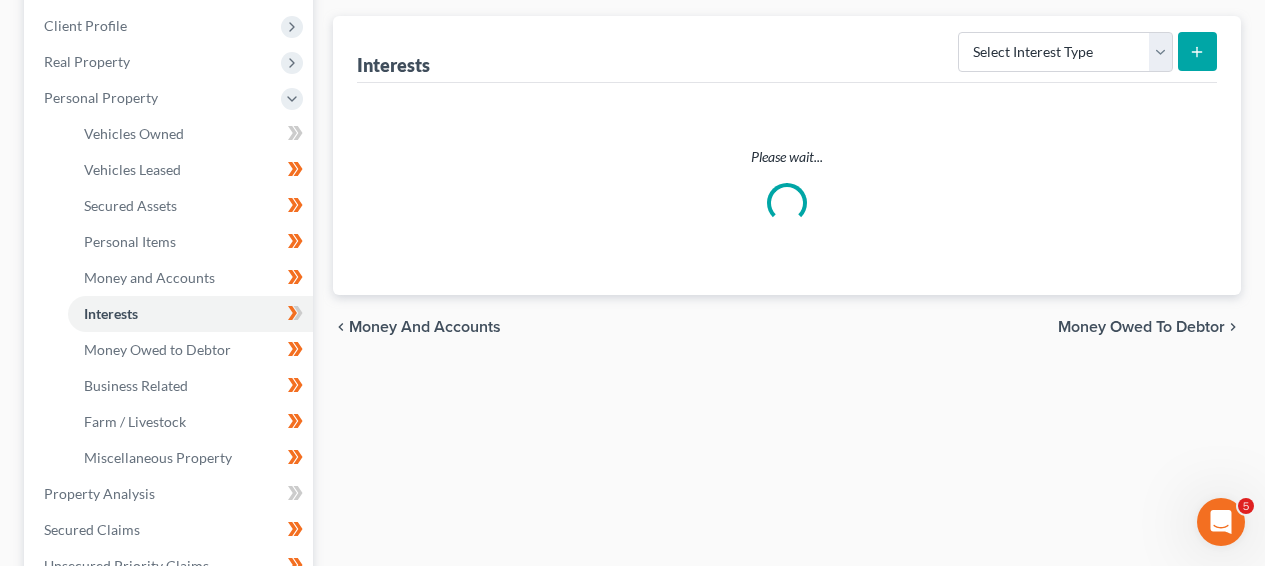 scroll, scrollTop: 0, scrollLeft: 0, axis: both 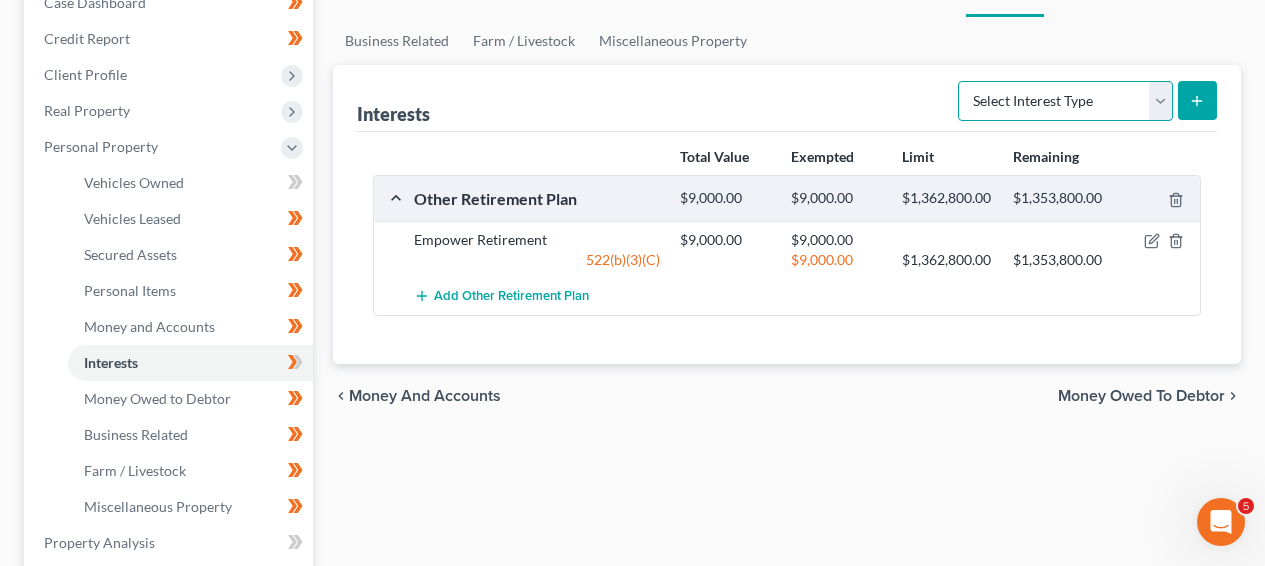 click on "Select Interest Type 401K Annuity Bond Education IRA Government Bond Government Pension Plan Incorporated Business IRA Joint Venture (Active) Joint Venture (Inactive) Keogh Mutual Fund Other Retirement Plan Partnership (Active) Partnership (Inactive) Pension Plan Stock Term Life Insurance Unincorporated Business Whole Life Insurance" at bounding box center (1065, 101) 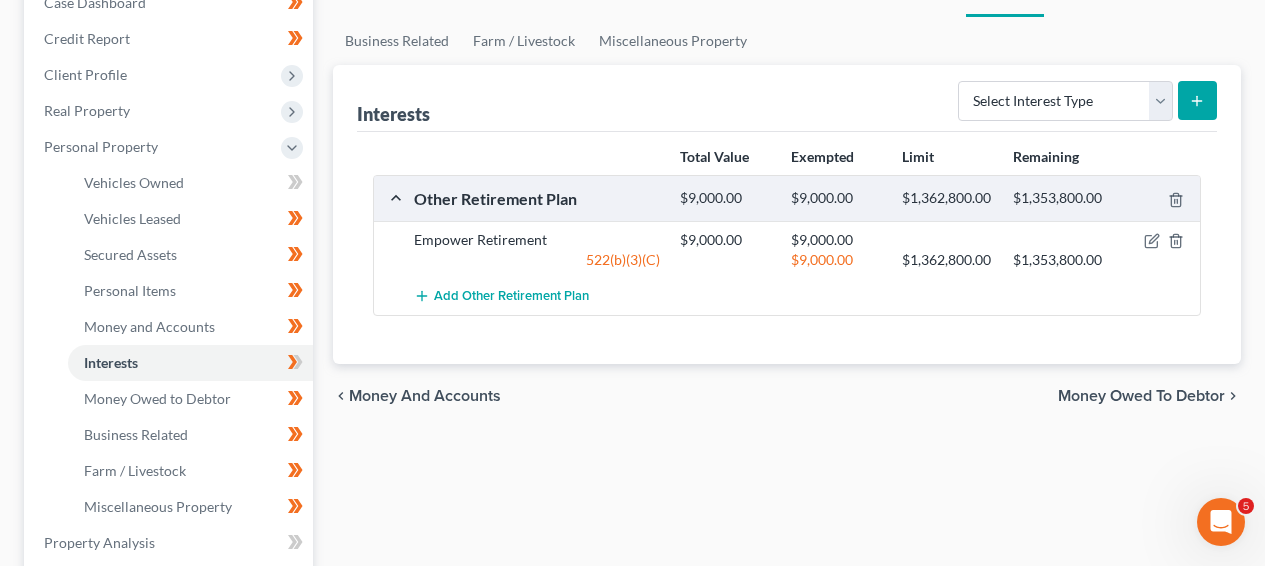 click at bounding box center (1197, 100) 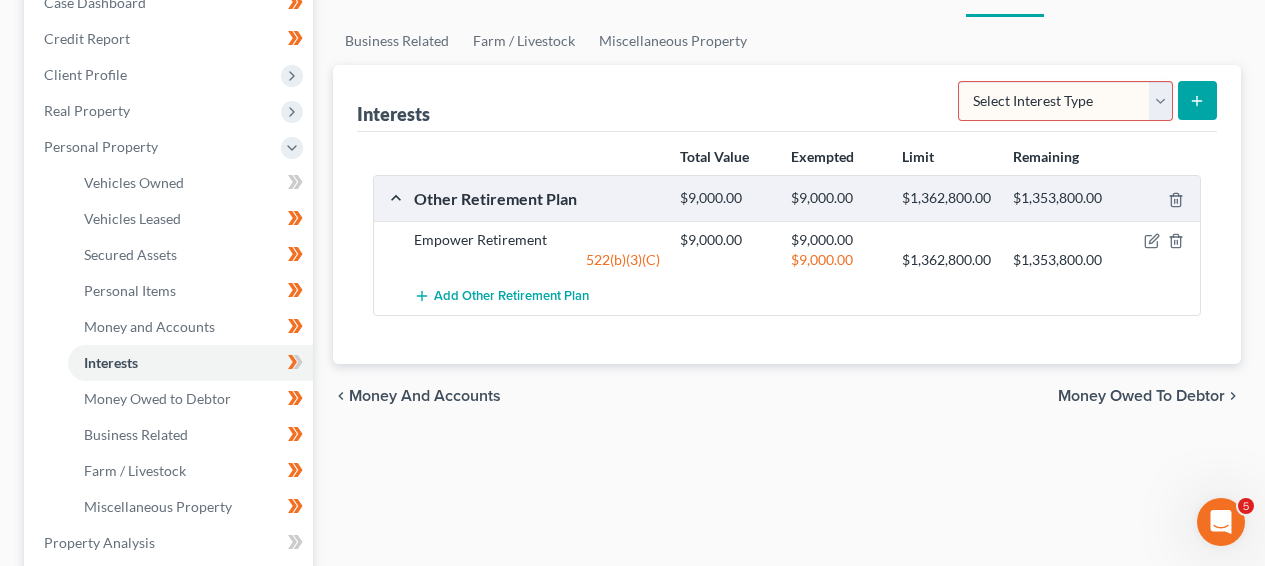 click on "Select Interest Type 401K Annuity Bond Education IRA Government Bond Government Pension Plan Incorporated Business IRA Joint Venture (Active) Joint Venture (Inactive) Keogh Mutual Fund Other Retirement Plan Partnership (Active) Partnership (Inactive) Pension Plan Stock Term Life Insurance Unincorporated Business Whole Life Insurance" at bounding box center (1065, 101) 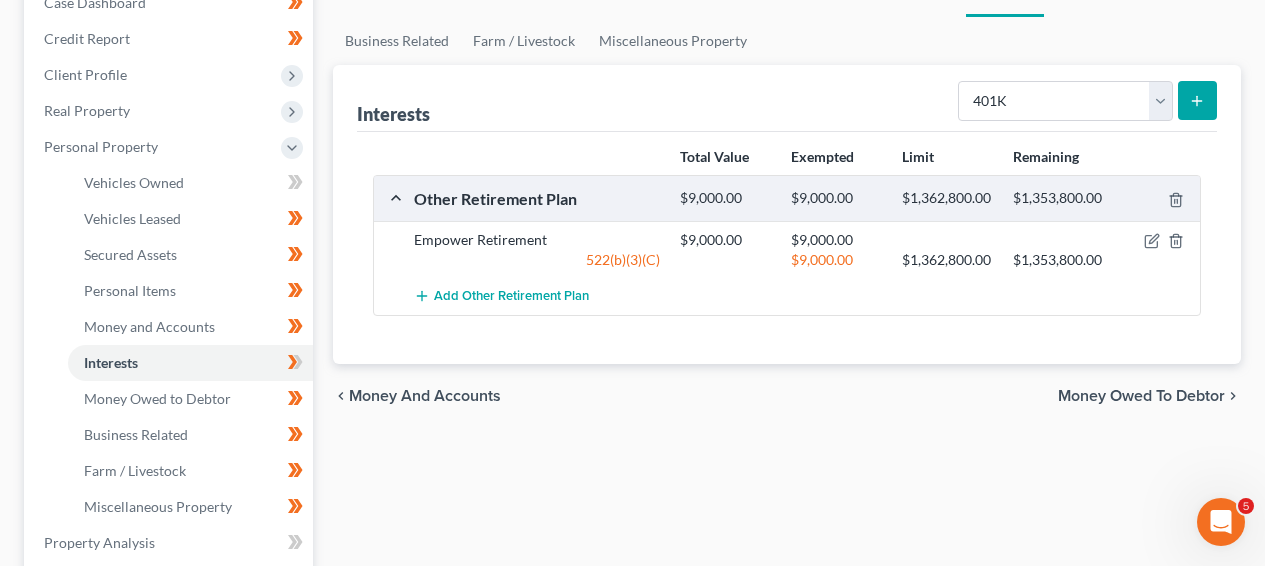 click 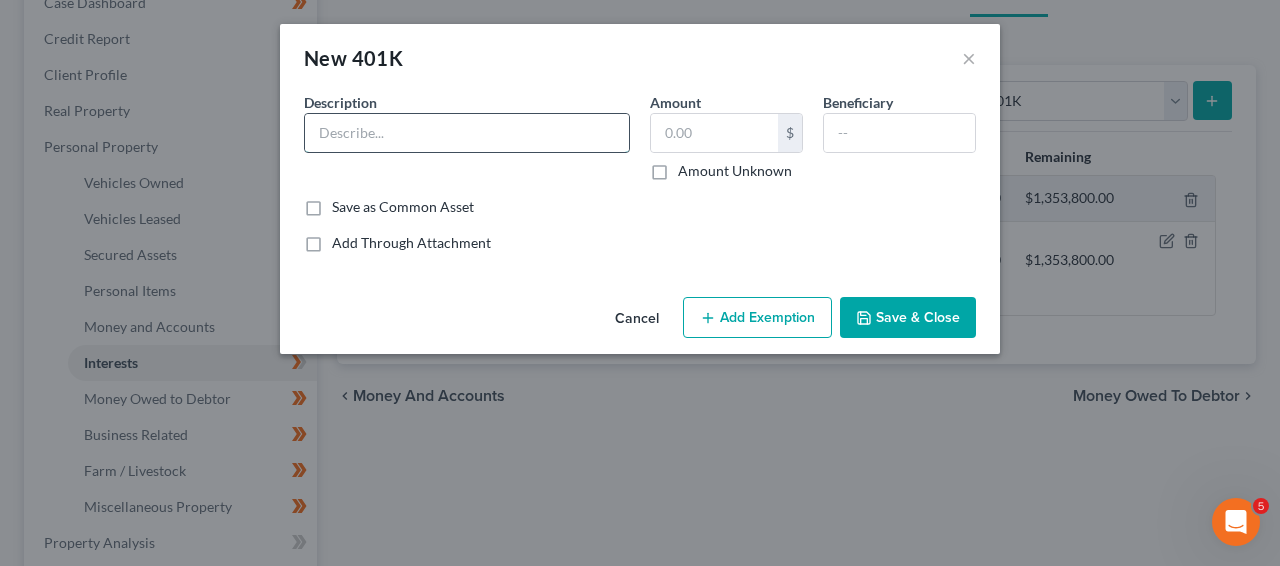 click at bounding box center (467, 133) 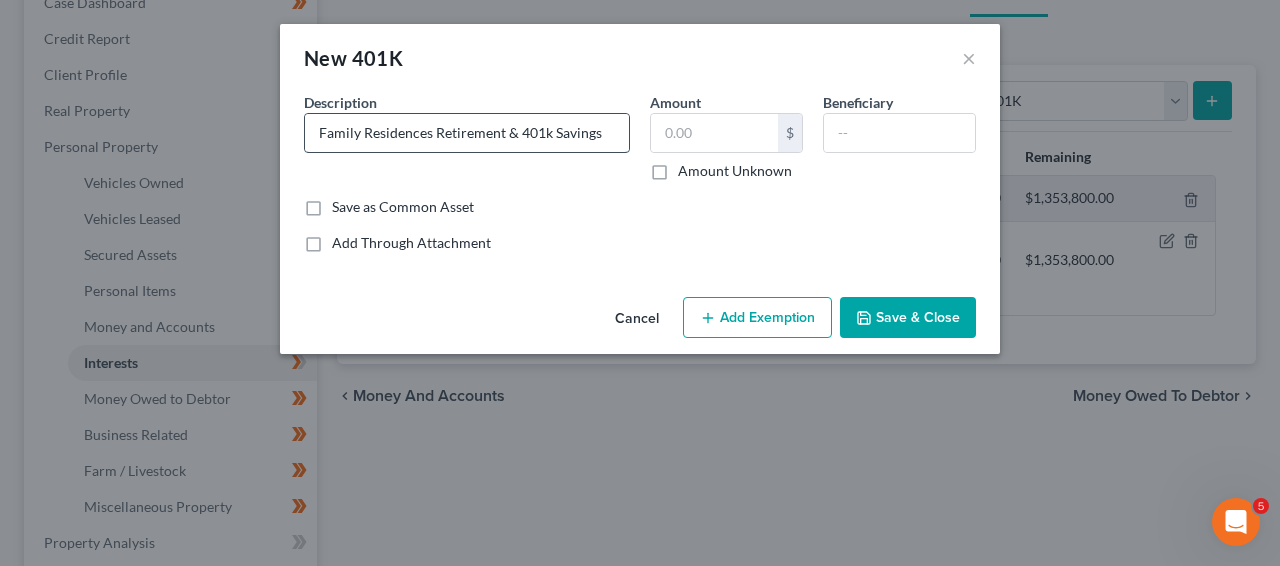 type on "Family Residences Retirement & 401k Savings" 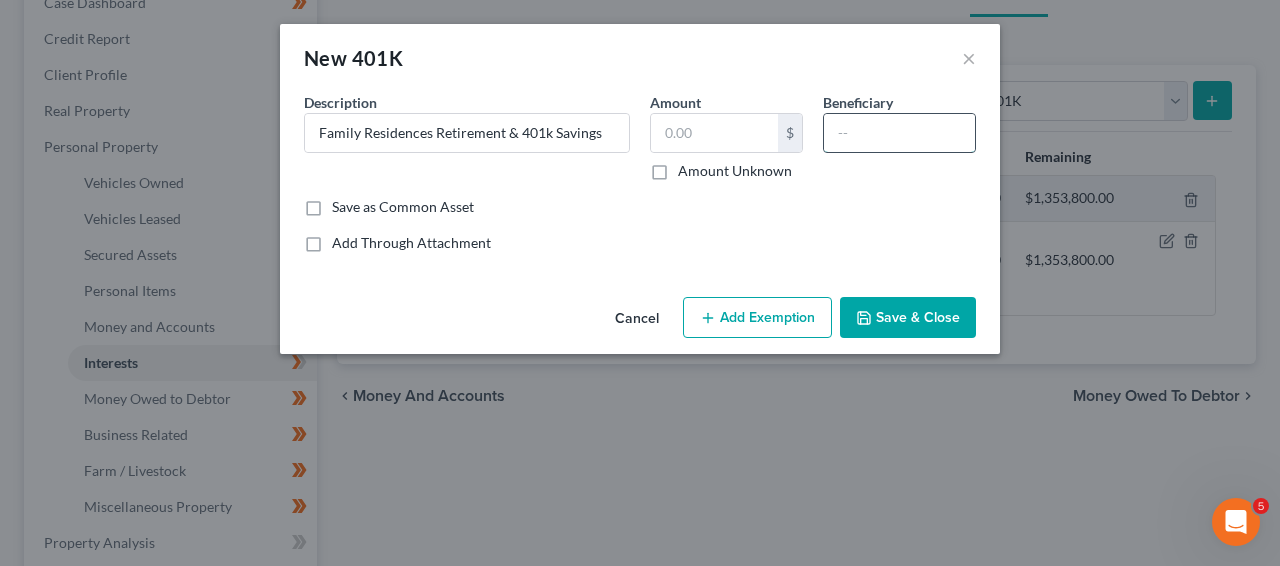 click at bounding box center [899, 133] 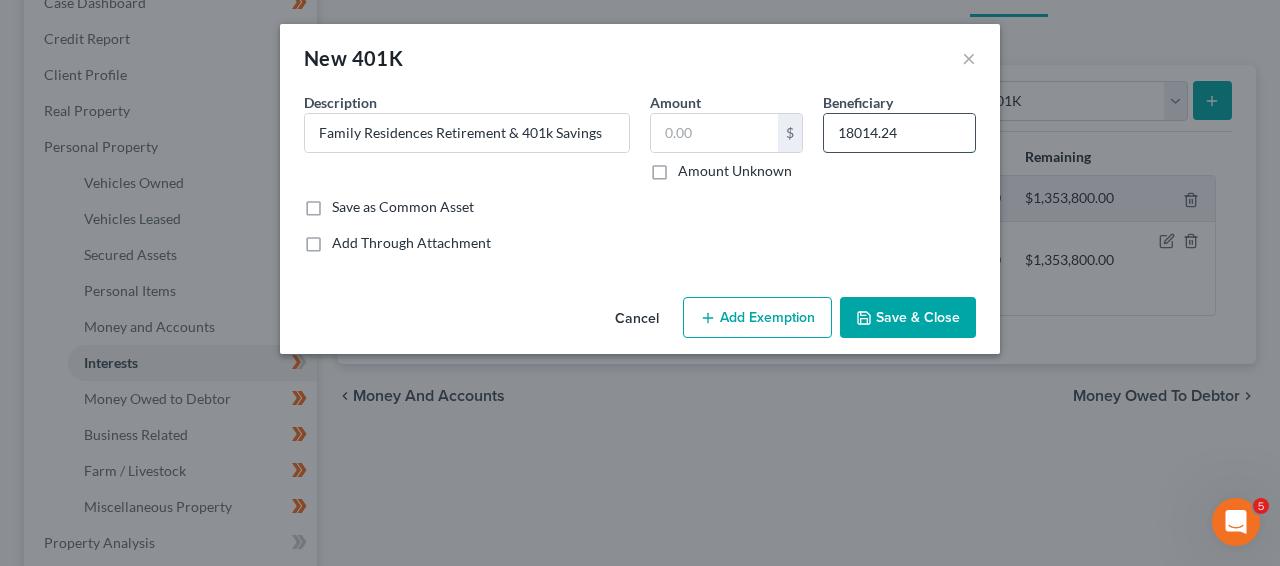 type on "18014.24" 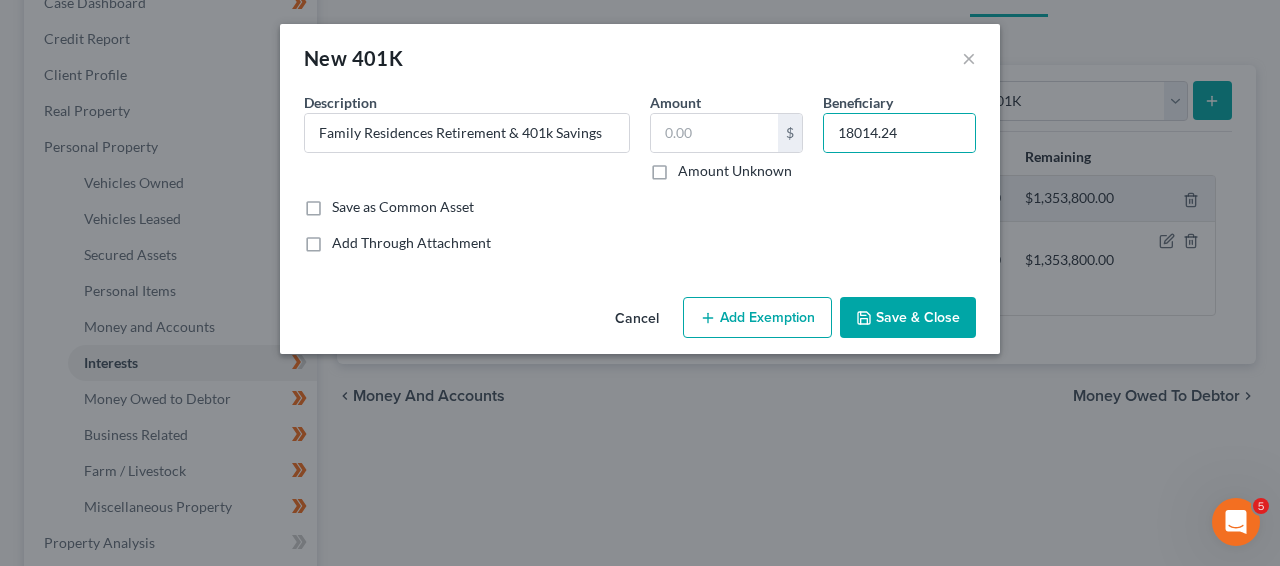 click on "Save & Close" at bounding box center [908, 318] 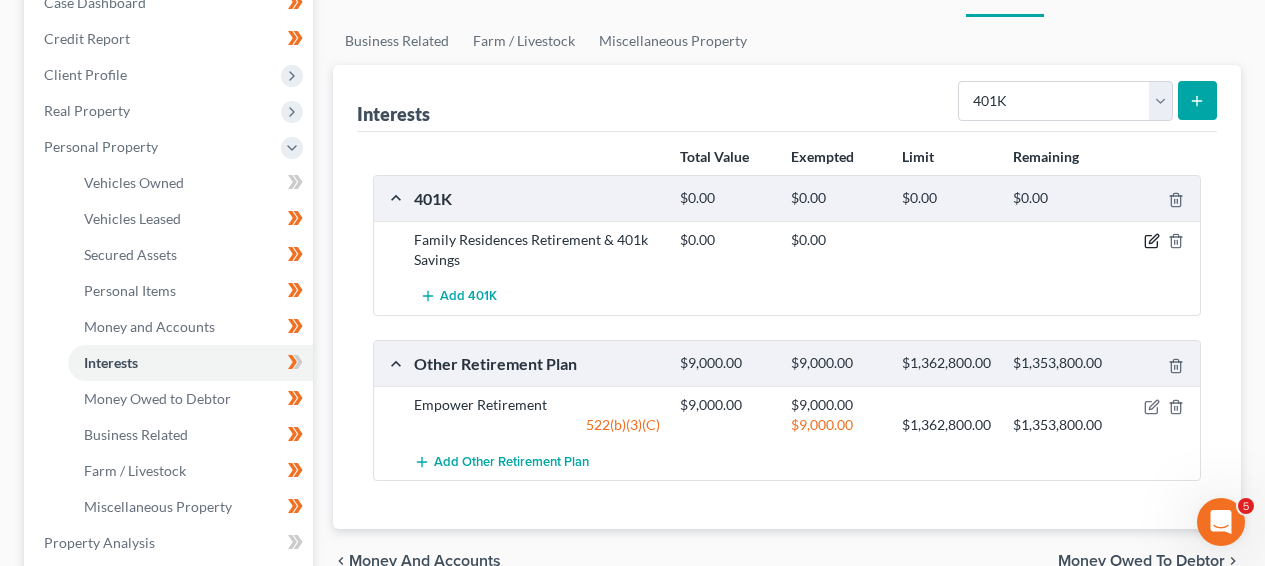 click at bounding box center [1157, 240] 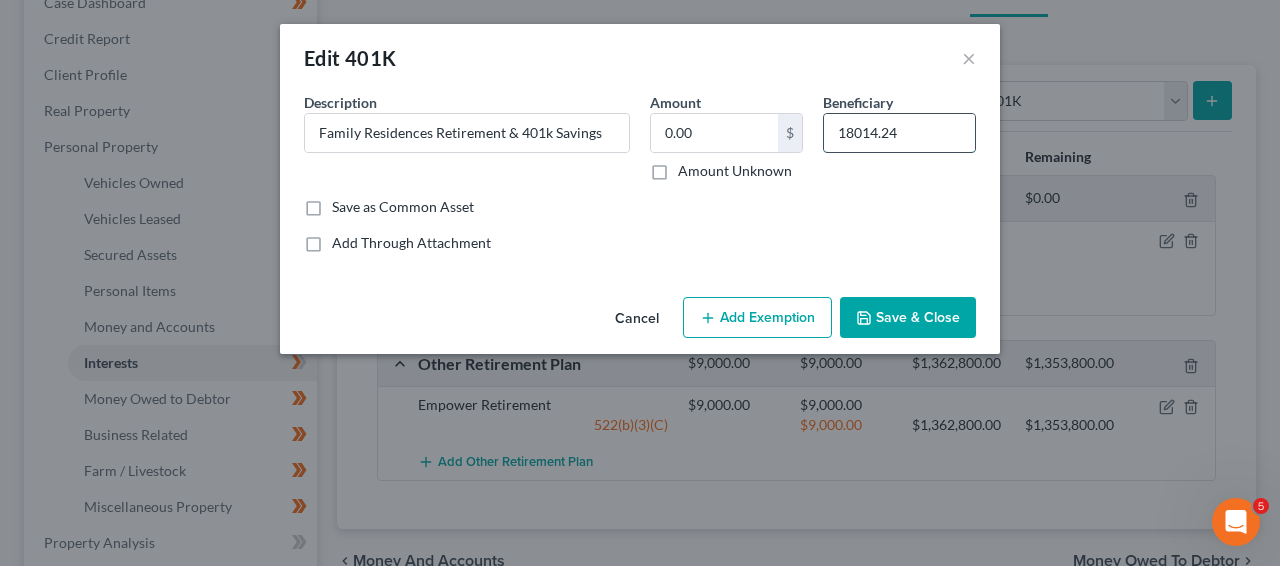 click on "18014.24" at bounding box center [899, 133] 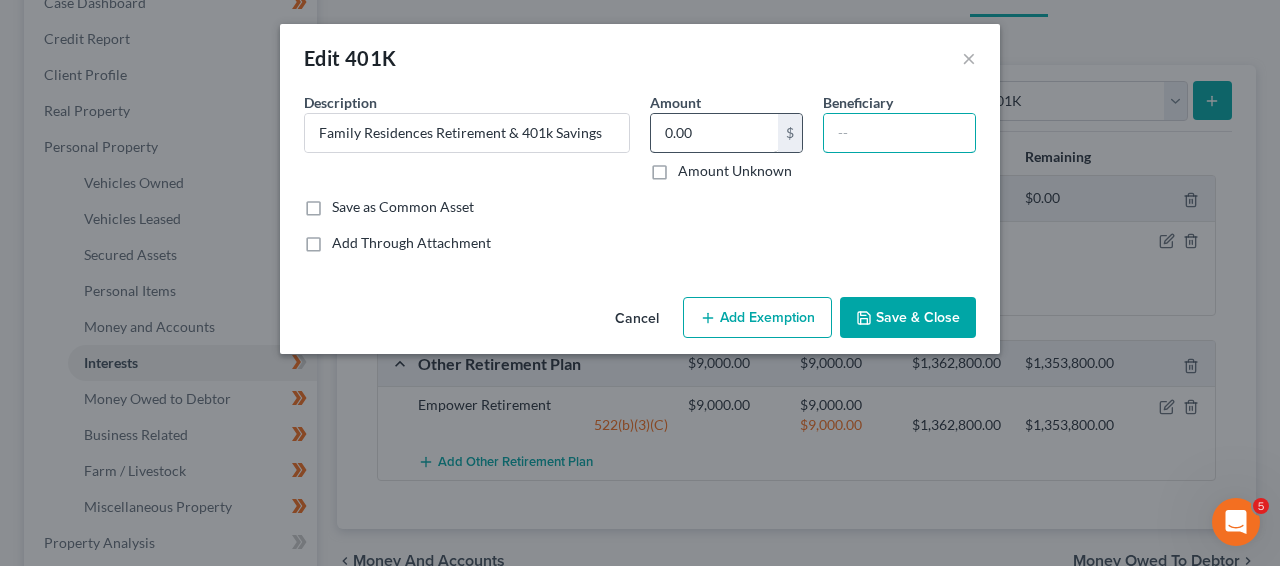 type 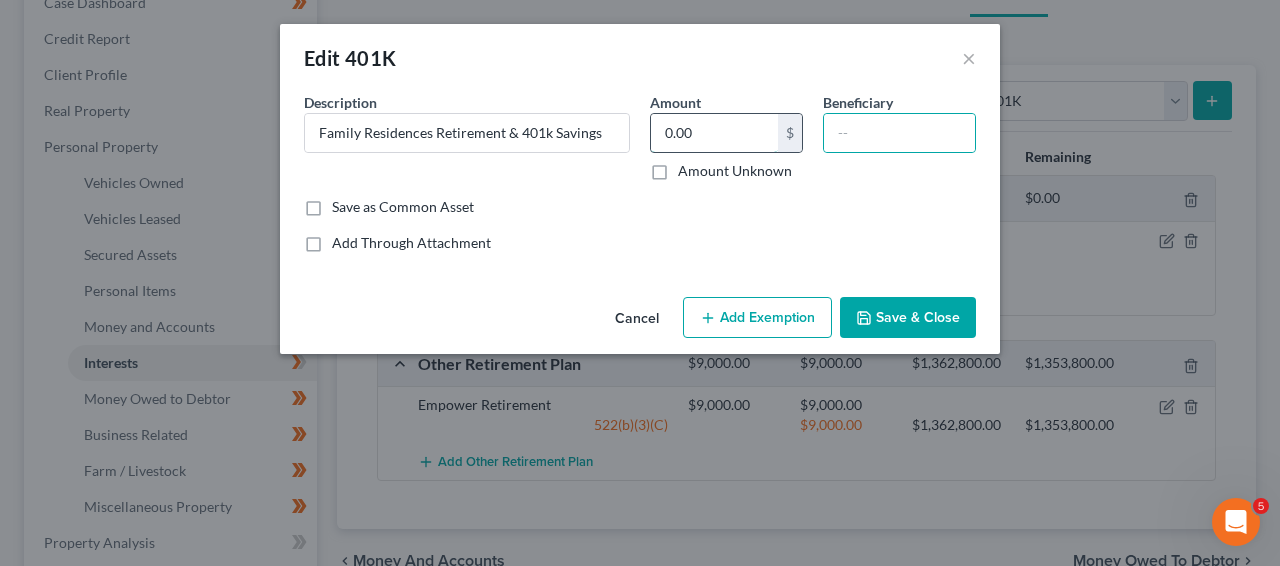 click on "0.00" at bounding box center (714, 133) 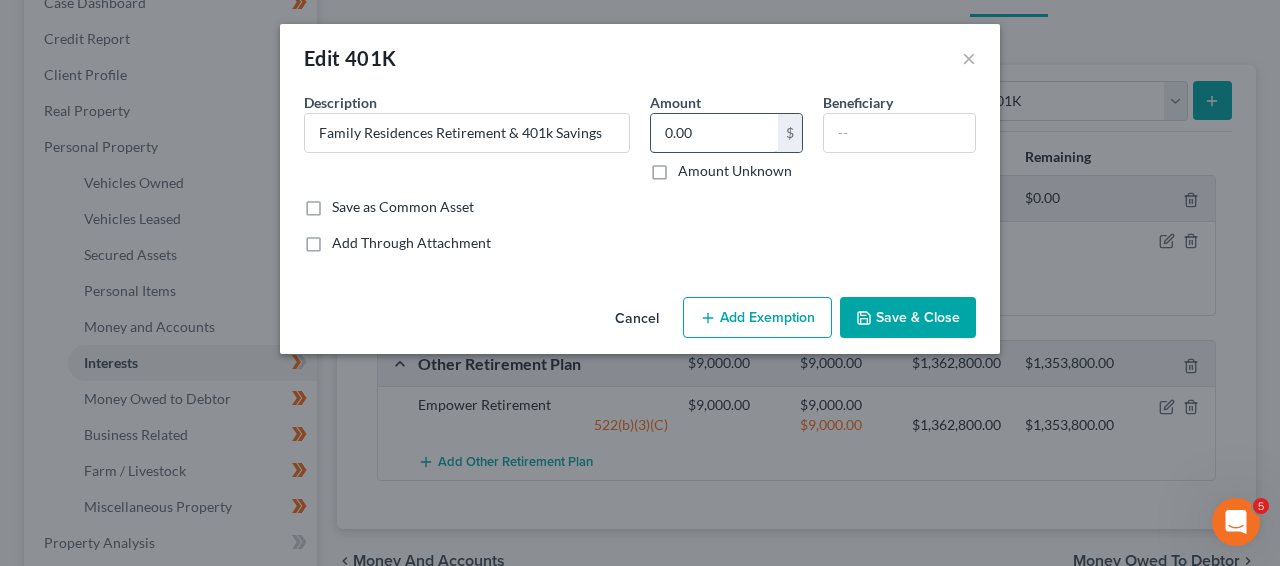 paste on "18014.24" 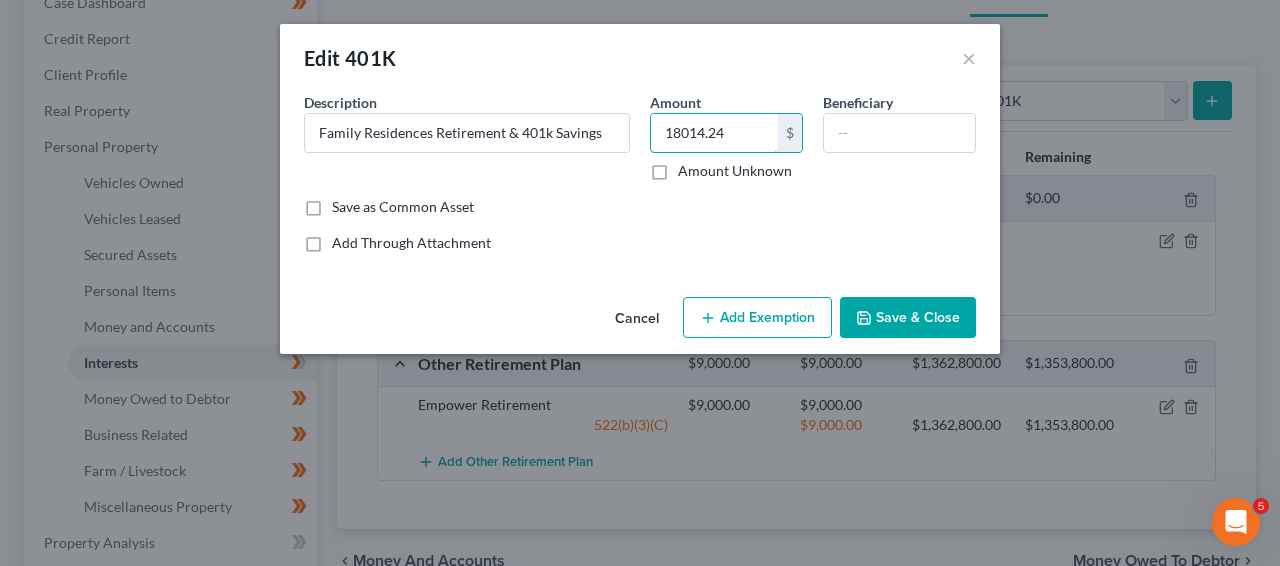 type on "18014.24" 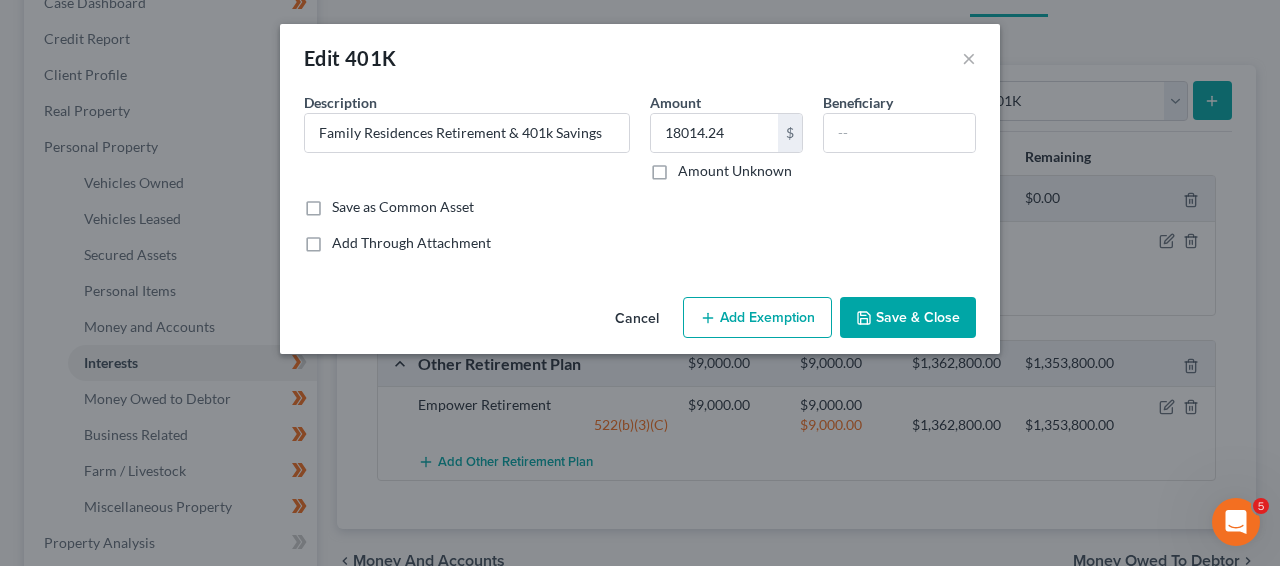 click on "Save & Close" at bounding box center [908, 318] 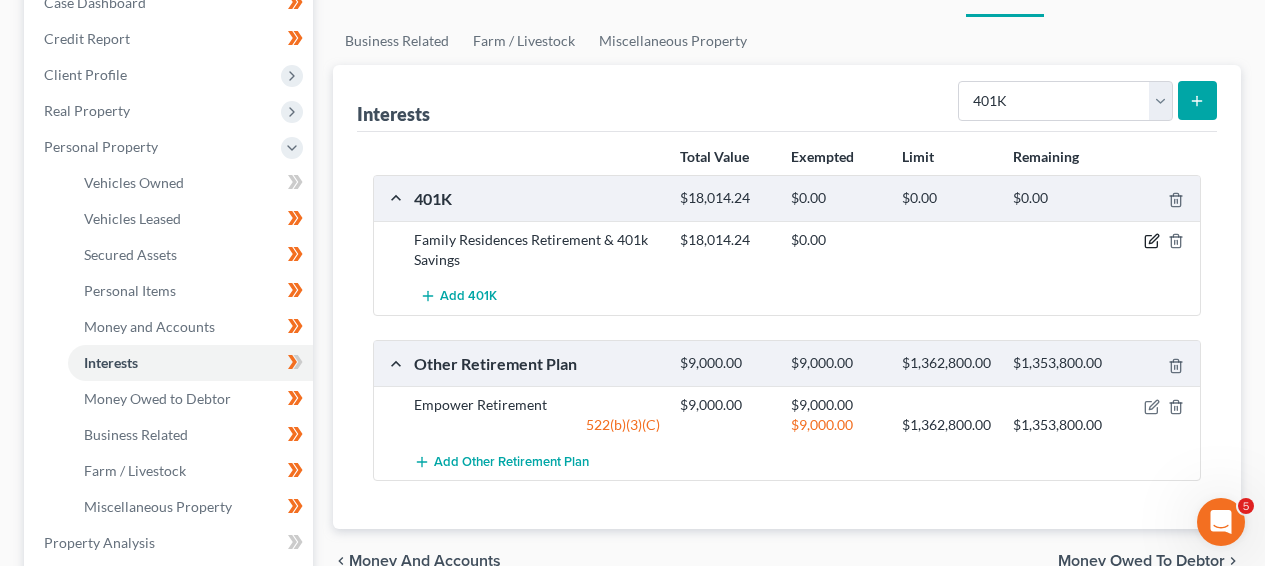 click 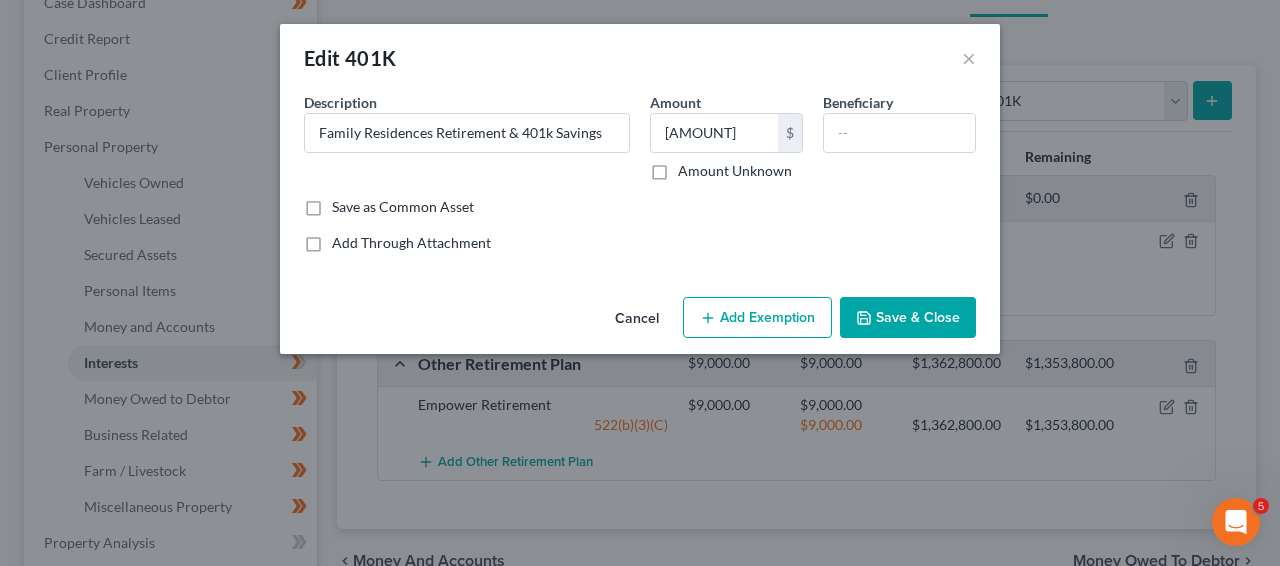 click on "Add Exemption" at bounding box center [757, 318] 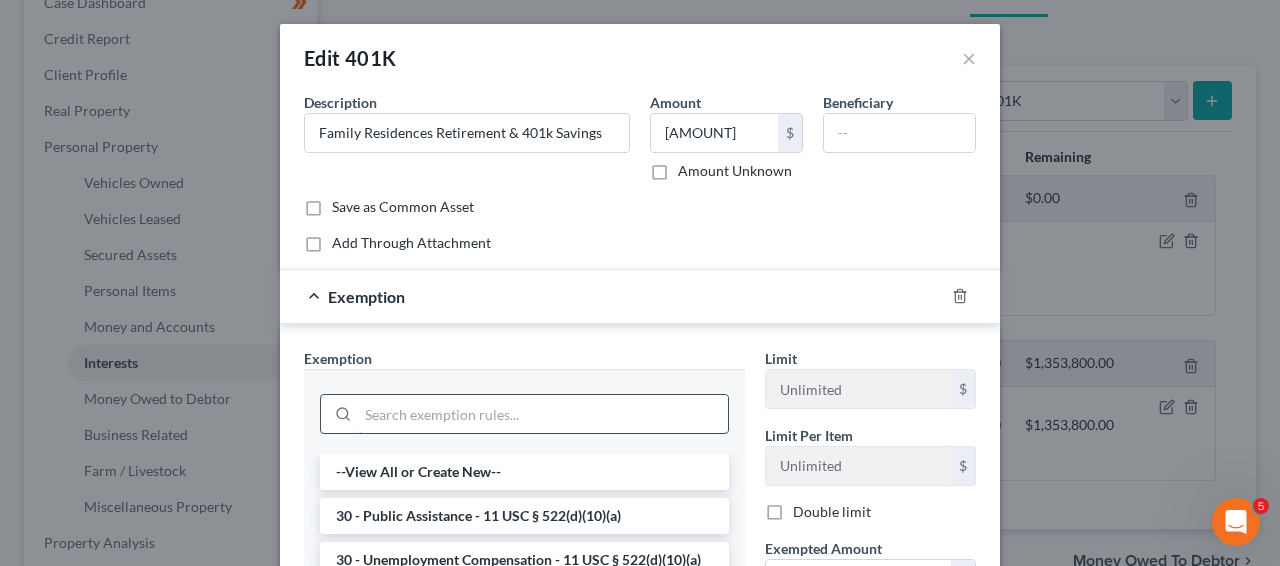 click at bounding box center (543, 414) 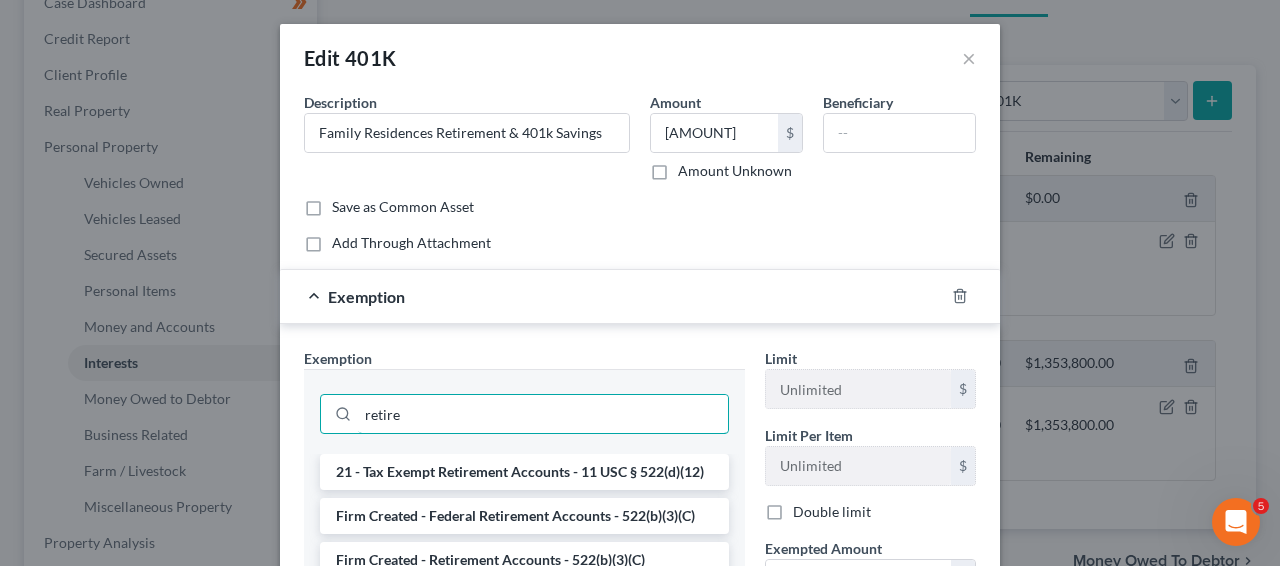 type on "retire" 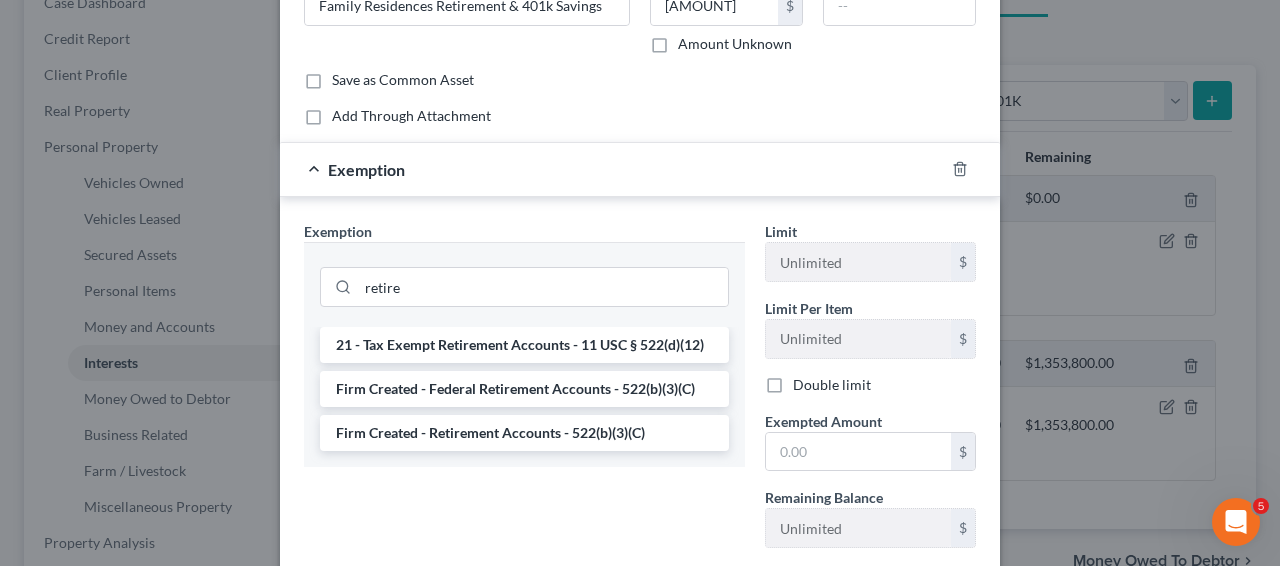 scroll, scrollTop: 150, scrollLeft: 0, axis: vertical 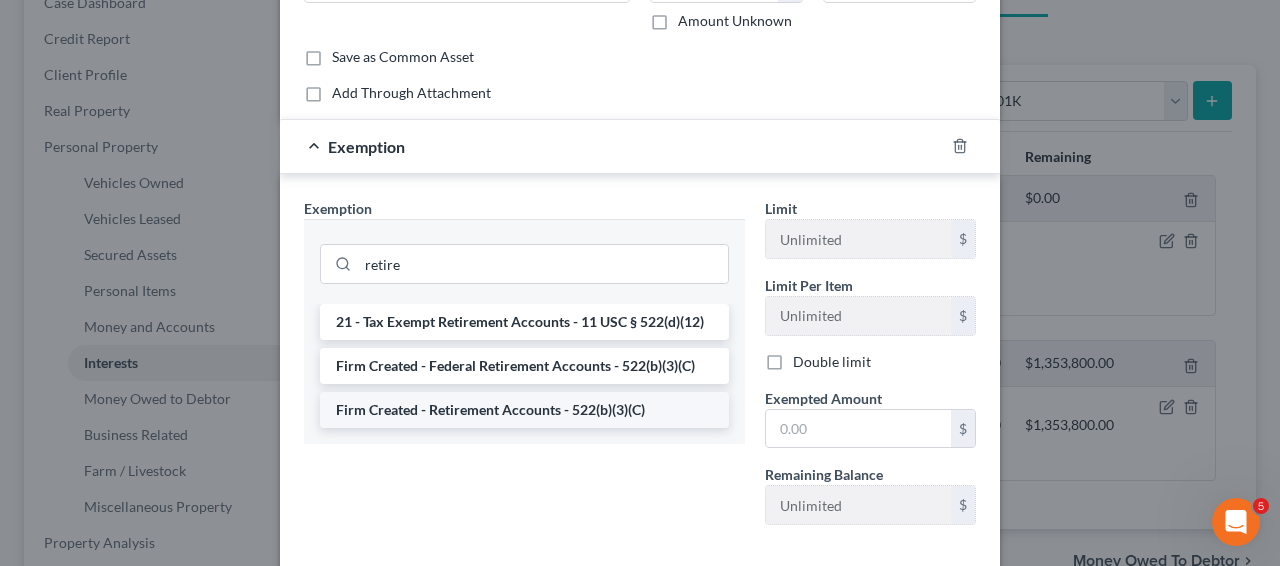 click on "Firm Created - Retirement Accounts - 522(b)(3)(C)" at bounding box center (524, 410) 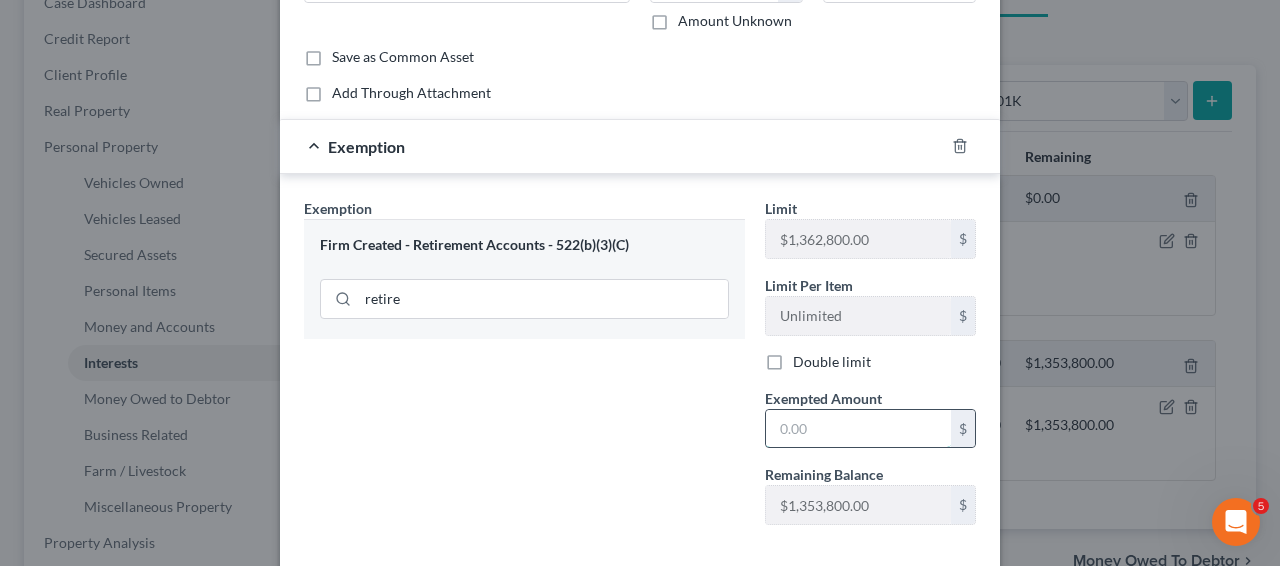 click at bounding box center [858, 429] 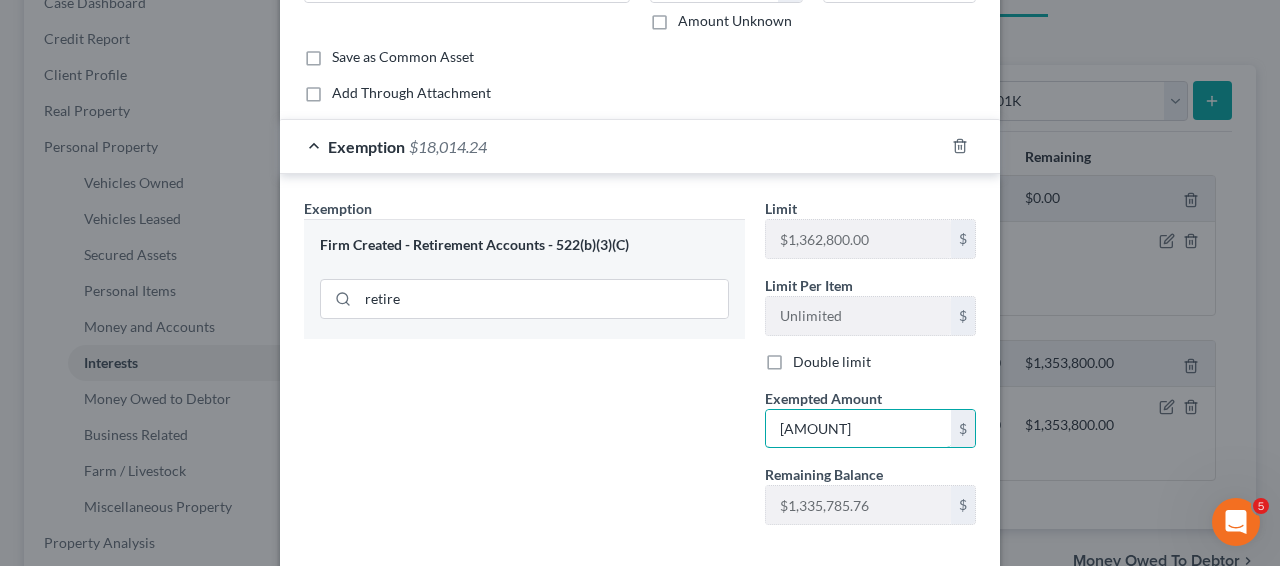 type on "18,014.24" 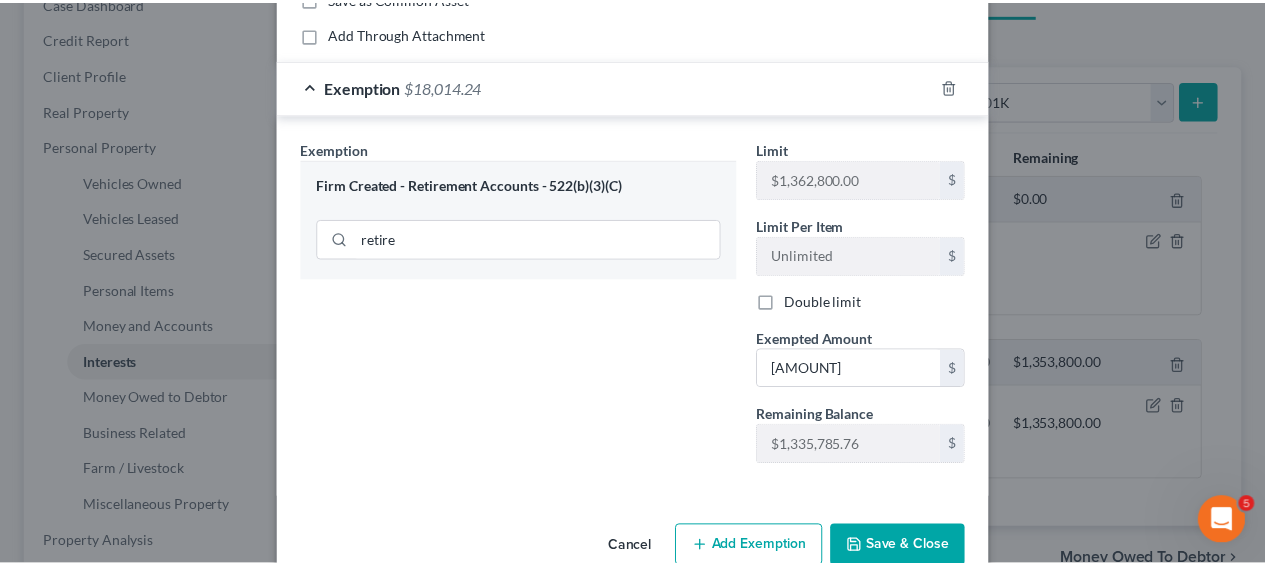 scroll, scrollTop: 252, scrollLeft: 0, axis: vertical 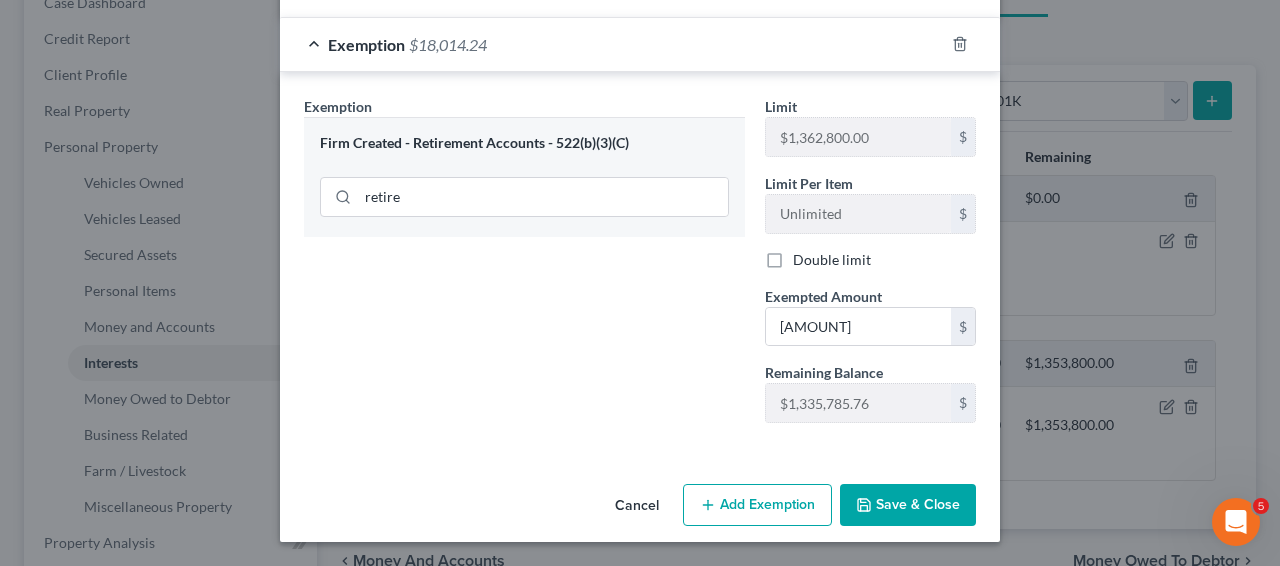 click on "Save & Close" at bounding box center [908, 505] 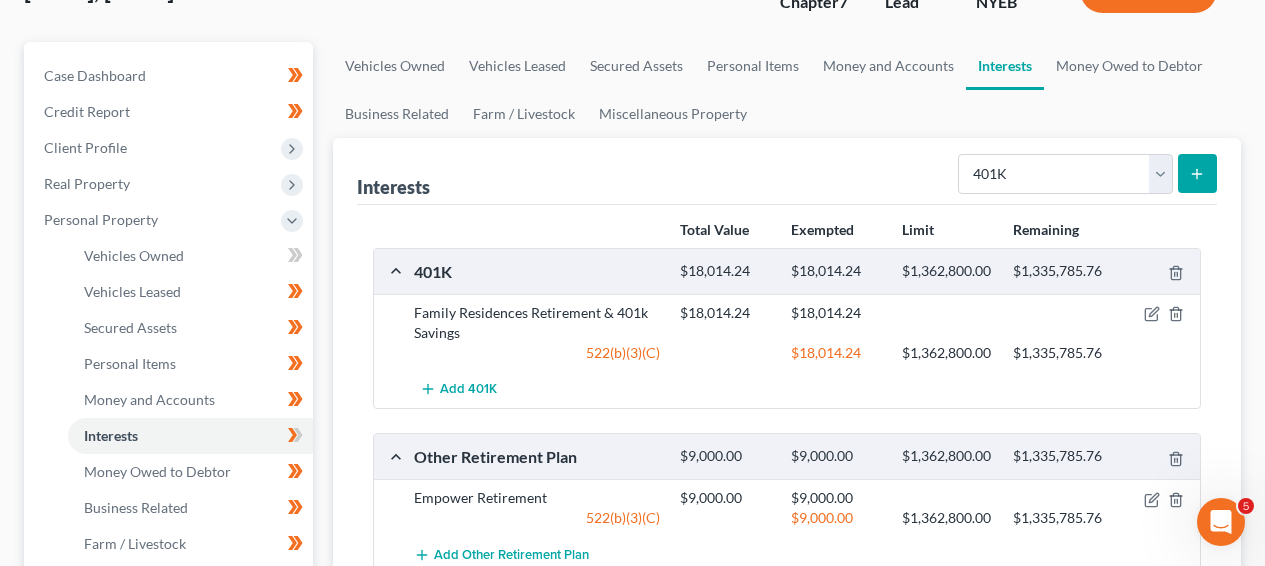 scroll, scrollTop: 174, scrollLeft: 0, axis: vertical 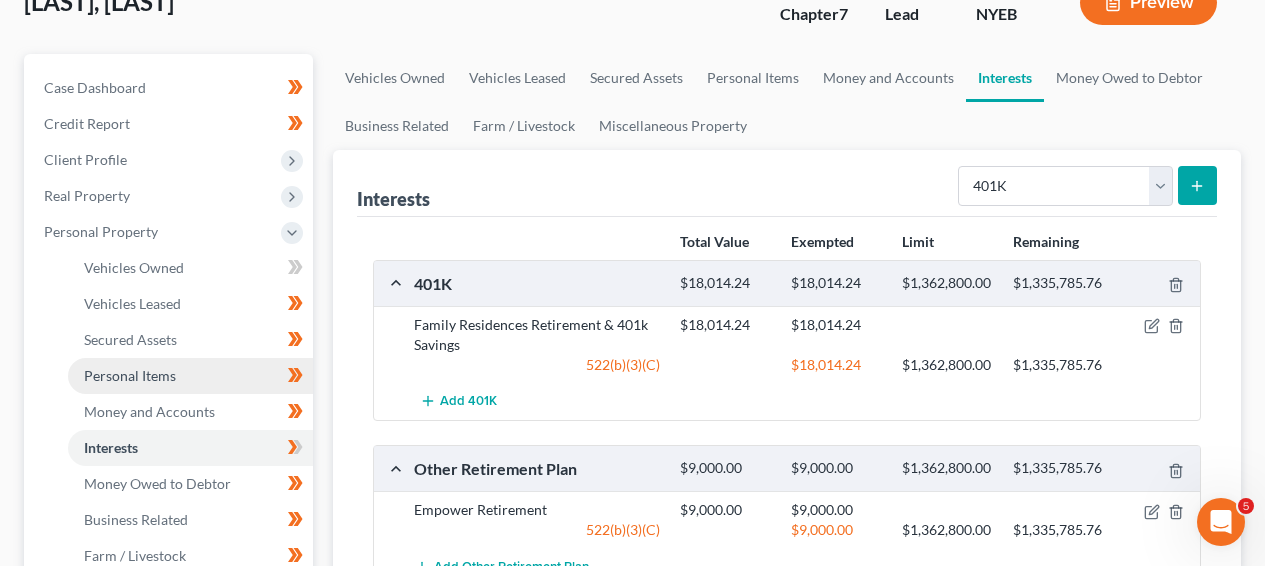 click on "Personal Items" at bounding box center (130, 375) 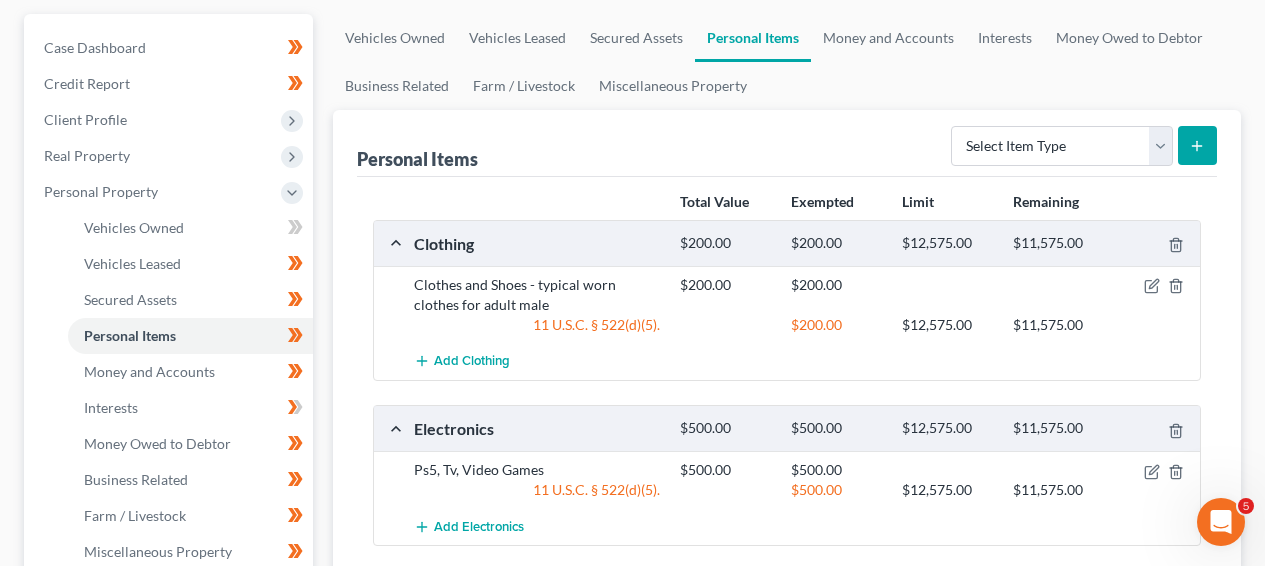 scroll, scrollTop: 325, scrollLeft: 0, axis: vertical 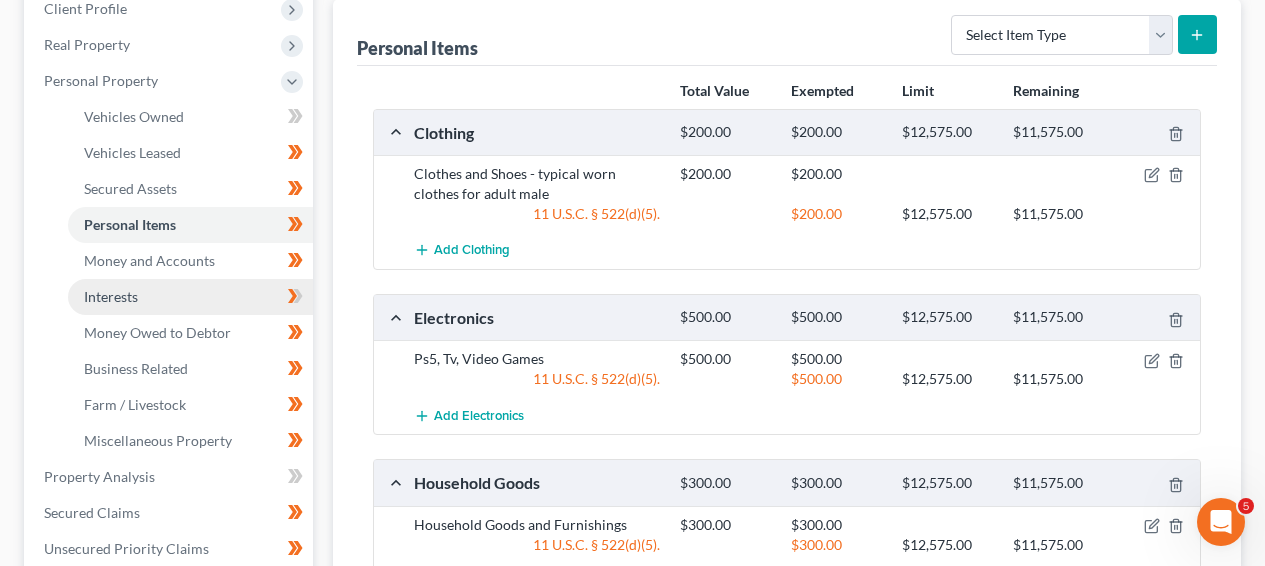 click on "Interests" at bounding box center (190, 297) 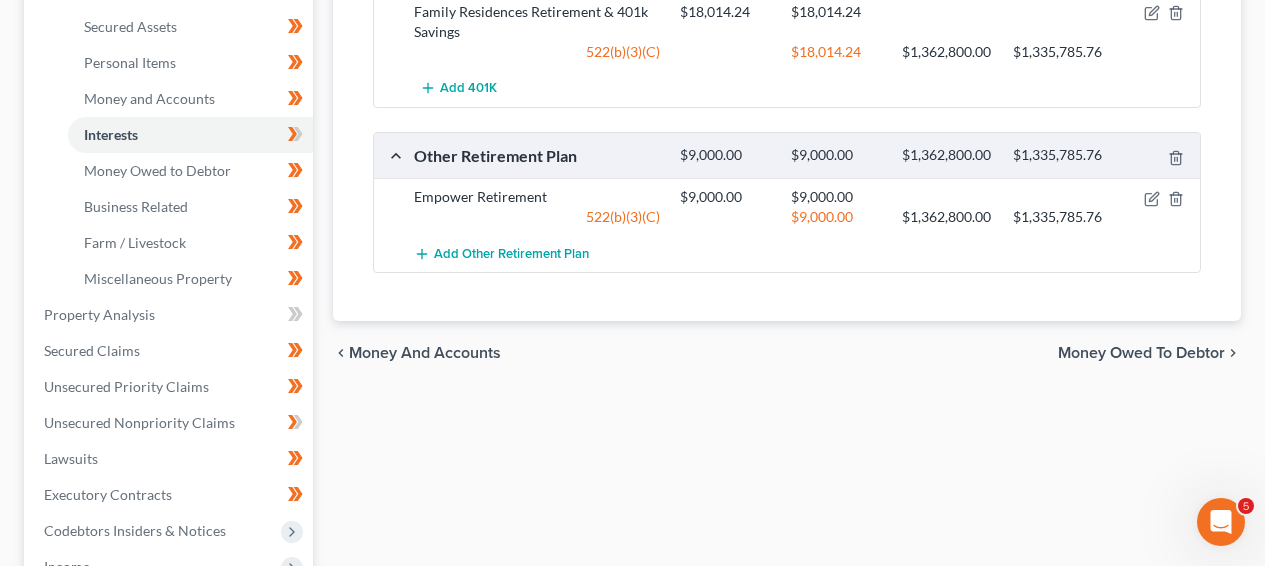 scroll, scrollTop: 474, scrollLeft: 0, axis: vertical 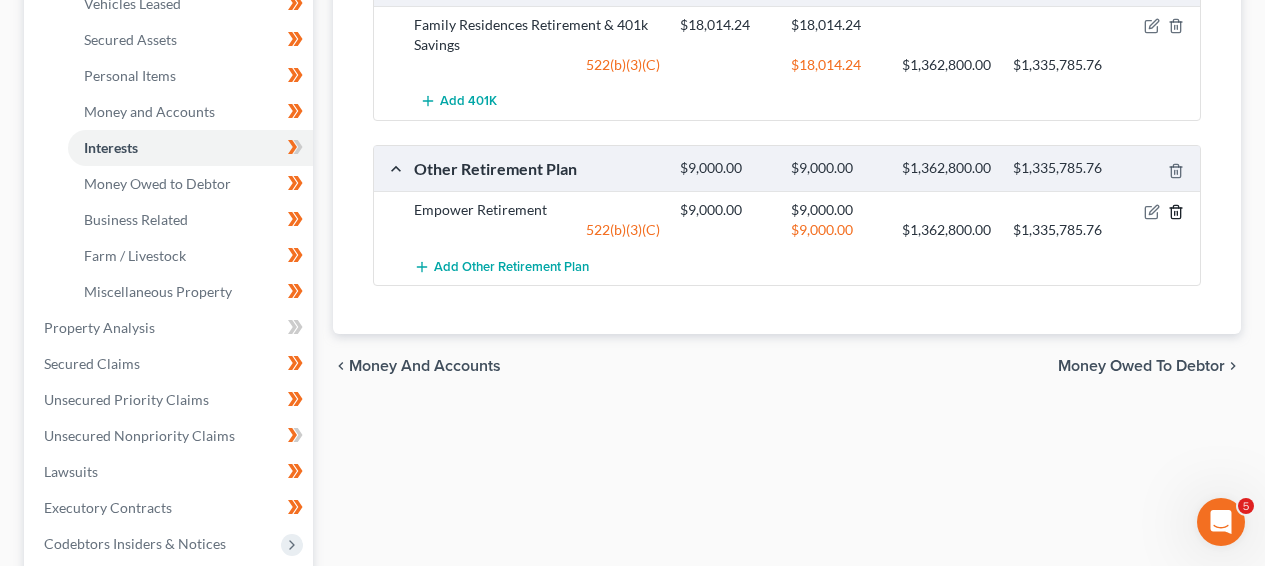 click 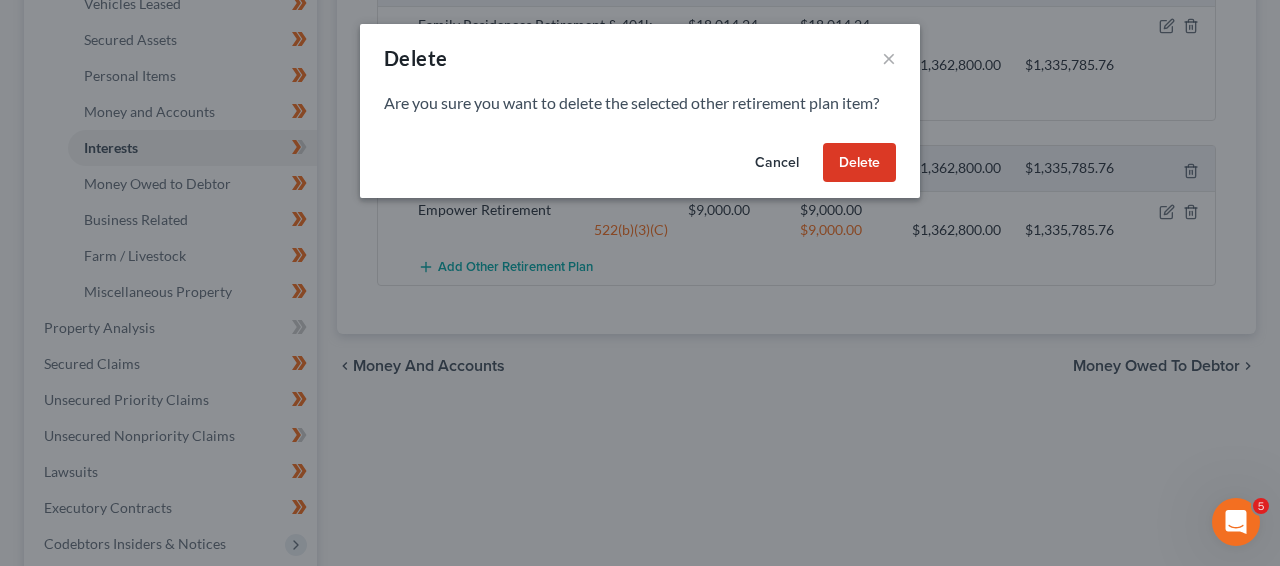 click on "Cancel
Delete" at bounding box center [640, 167] 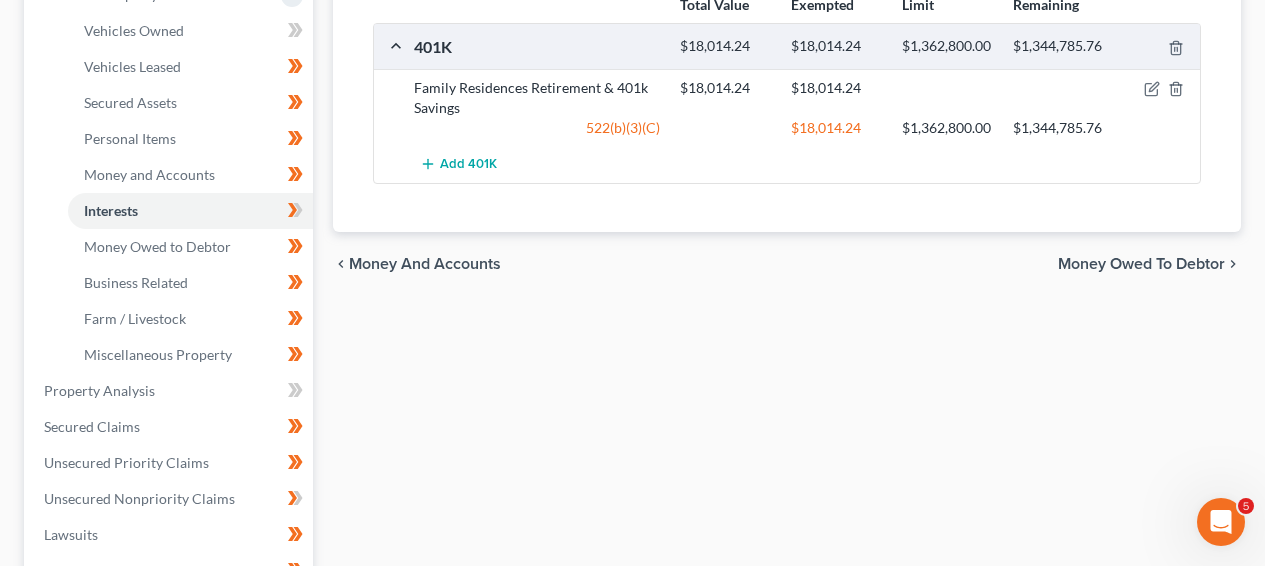 scroll, scrollTop: 410, scrollLeft: 0, axis: vertical 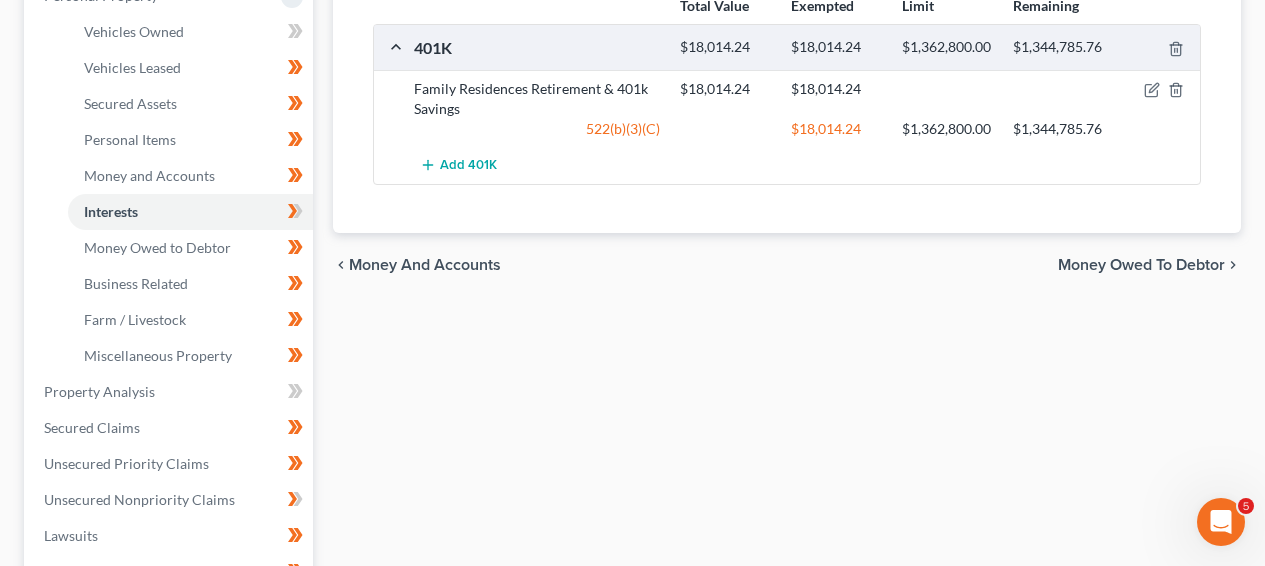 click 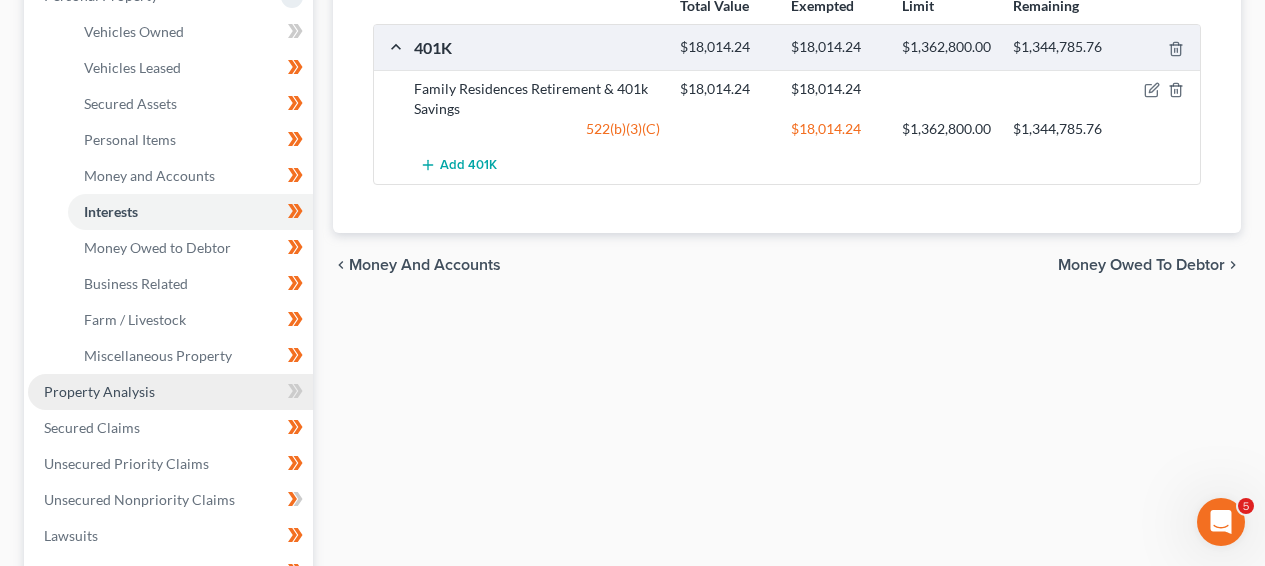 click on "Property Analysis" at bounding box center (170, 392) 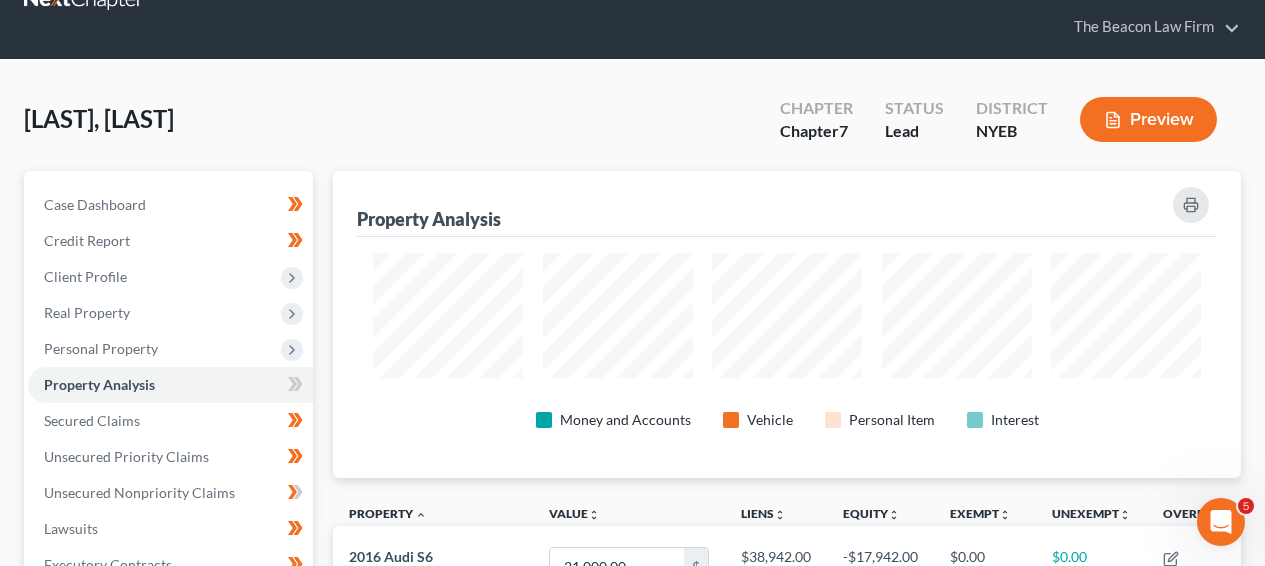 scroll, scrollTop: 0, scrollLeft: 0, axis: both 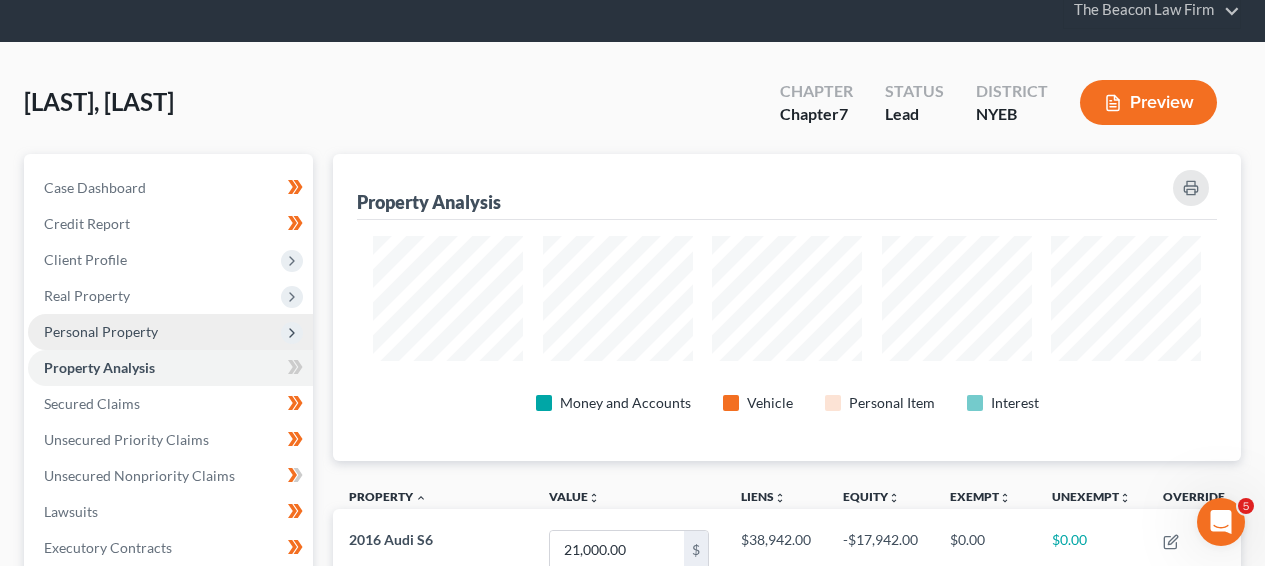 click on "Personal Property" at bounding box center [170, 332] 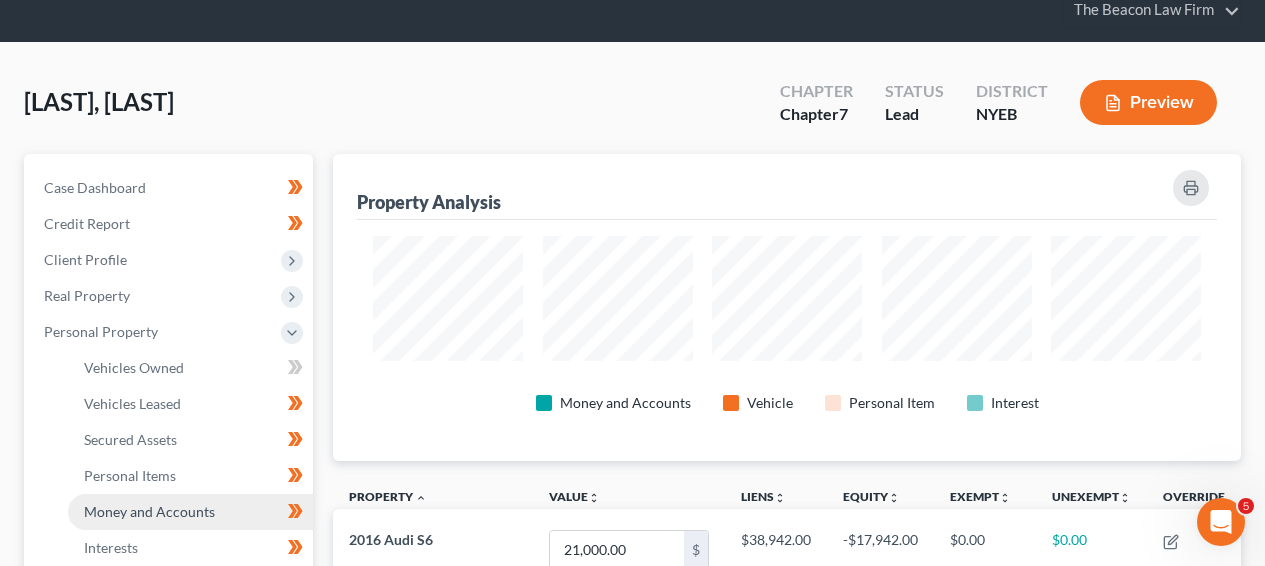 click on "Money and Accounts" at bounding box center (190, 512) 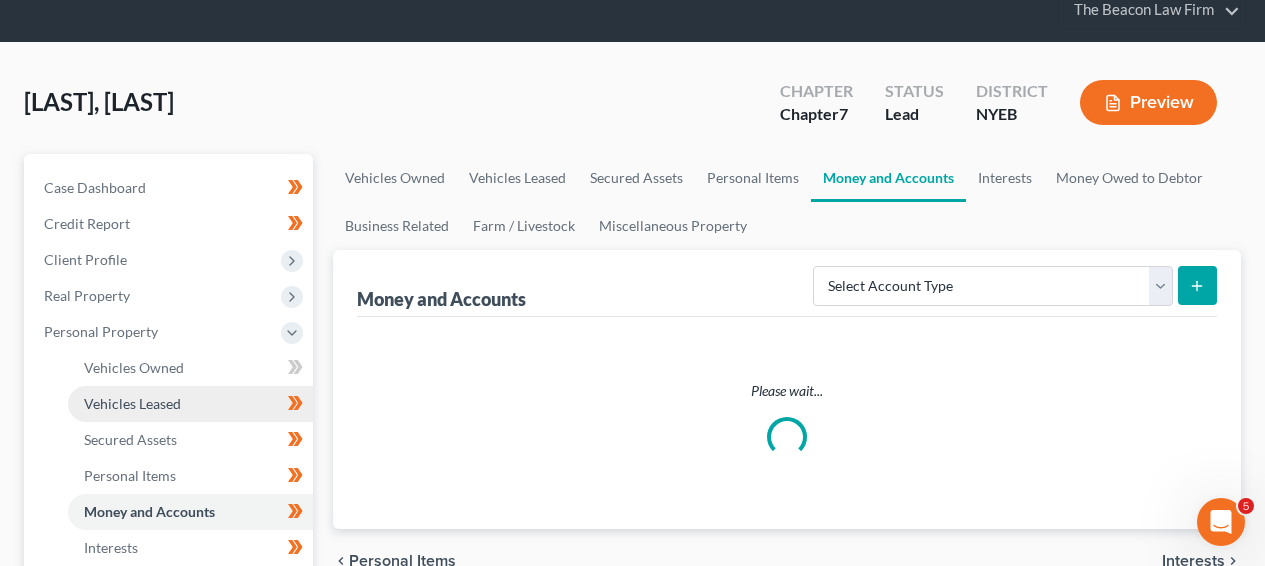 scroll, scrollTop: 0, scrollLeft: 0, axis: both 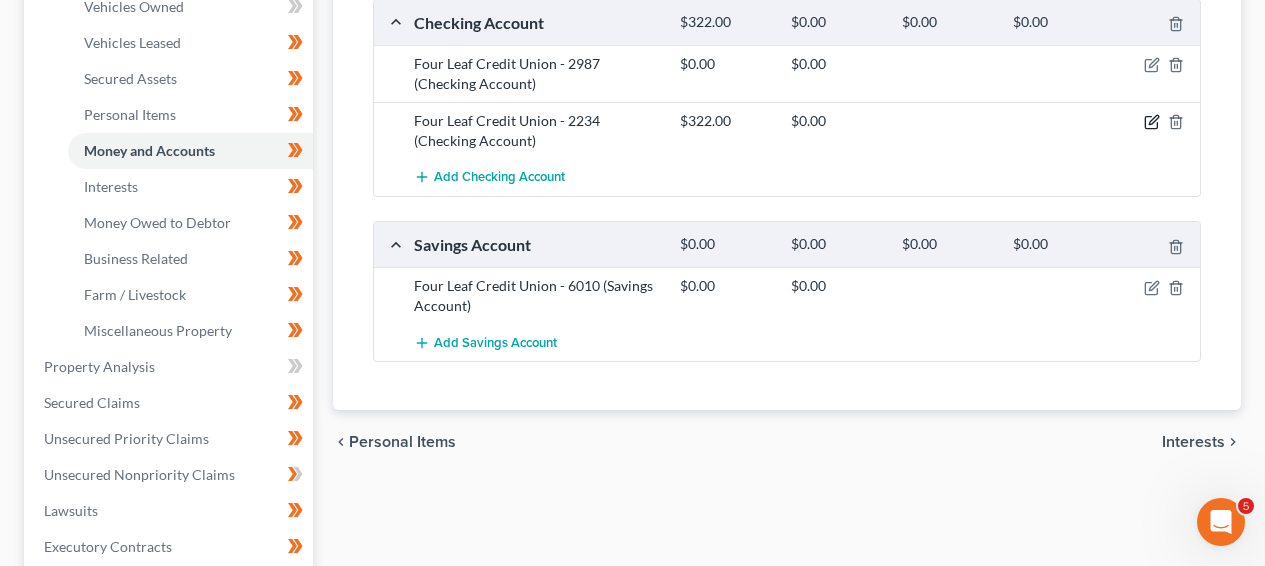 click 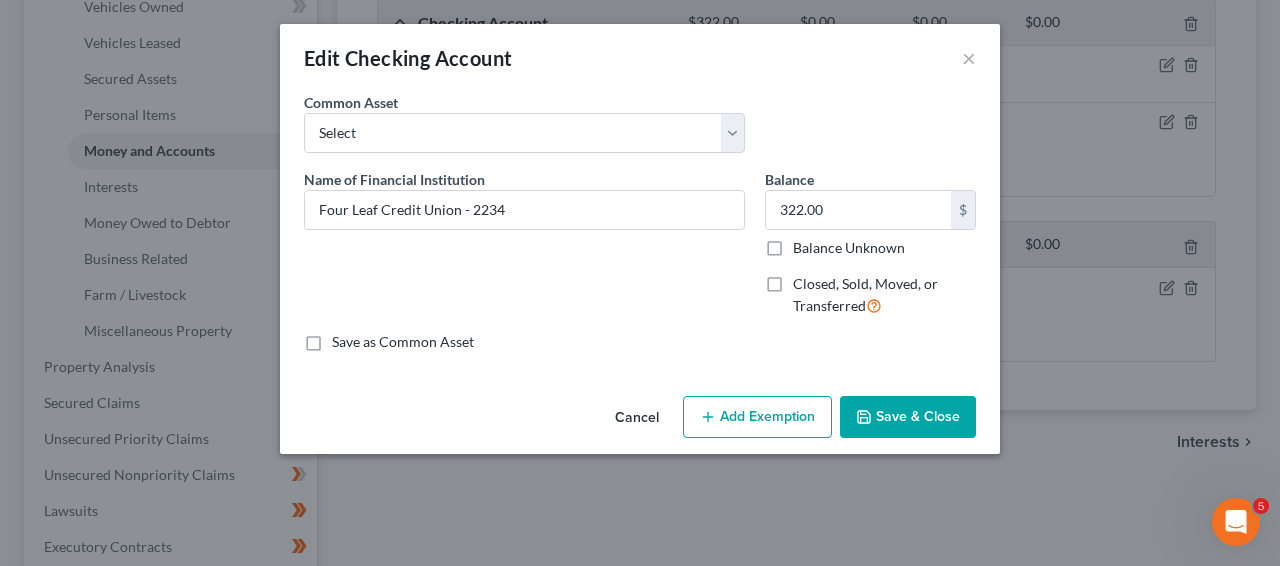 click on "Cancel Add Exemption Save & Close" at bounding box center [640, 421] 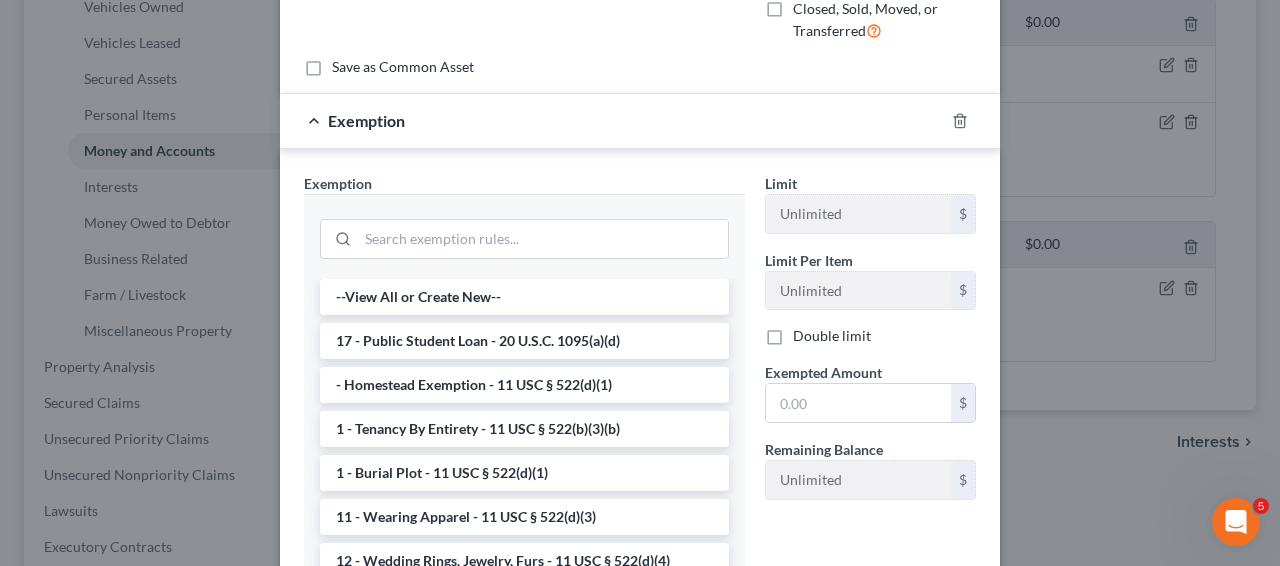 scroll, scrollTop: 357, scrollLeft: 0, axis: vertical 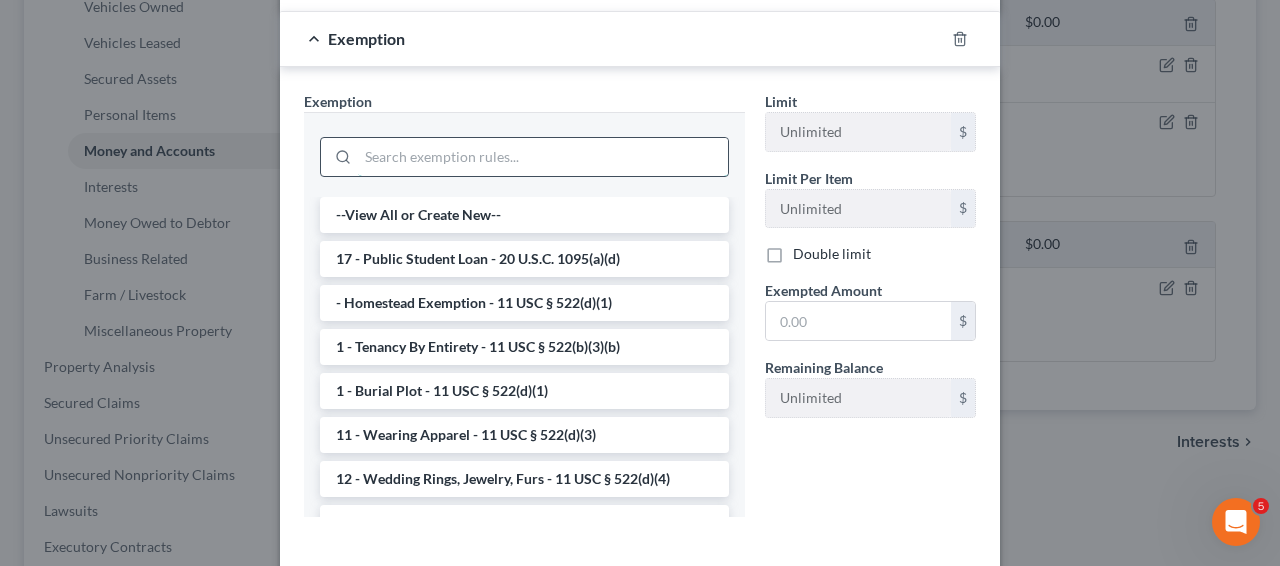 click at bounding box center [543, 157] 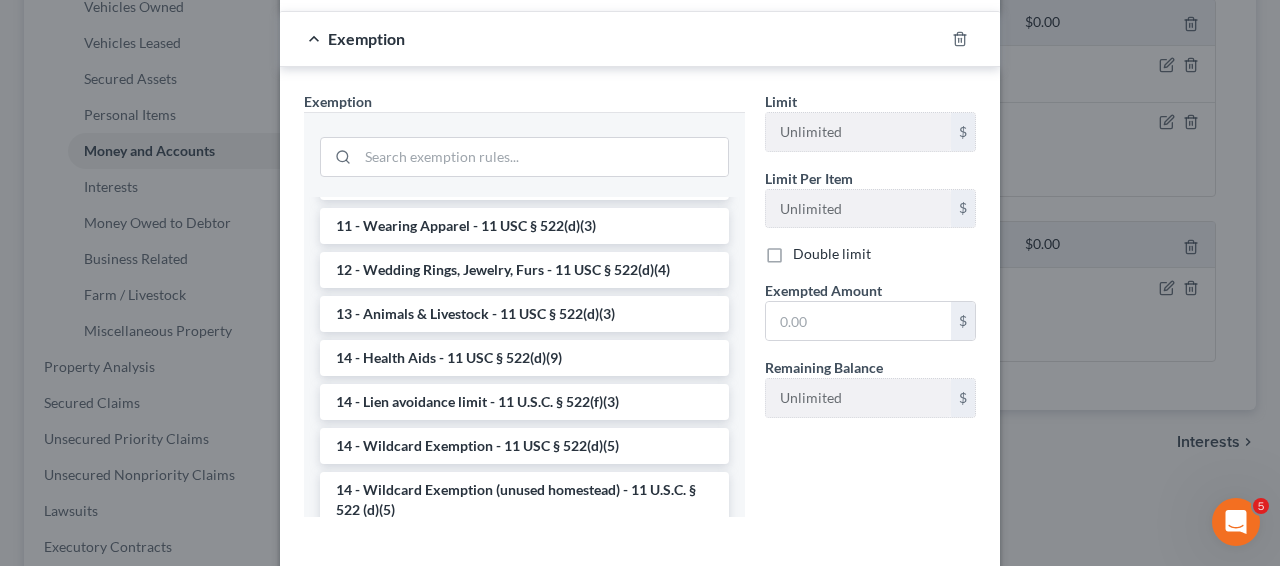 scroll, scrollTop: 250, scrollLeft: 0, axis: vertical 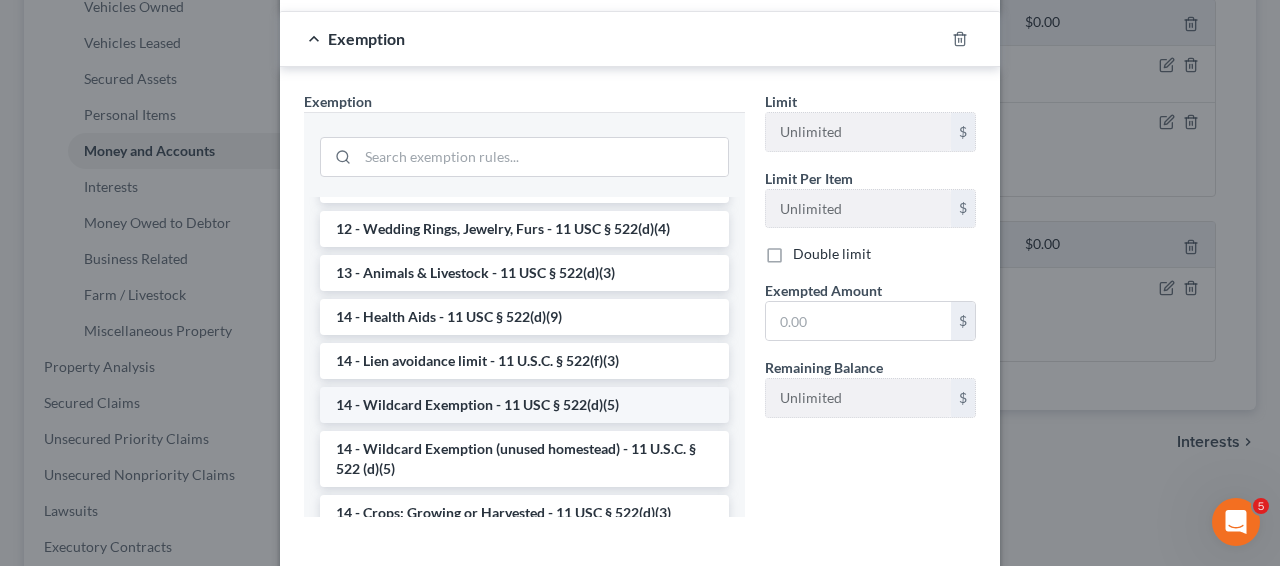 click on "14 - Wildcard Exemption - 11 USC § 522(d)(5)" at bounding box center (524, 405) 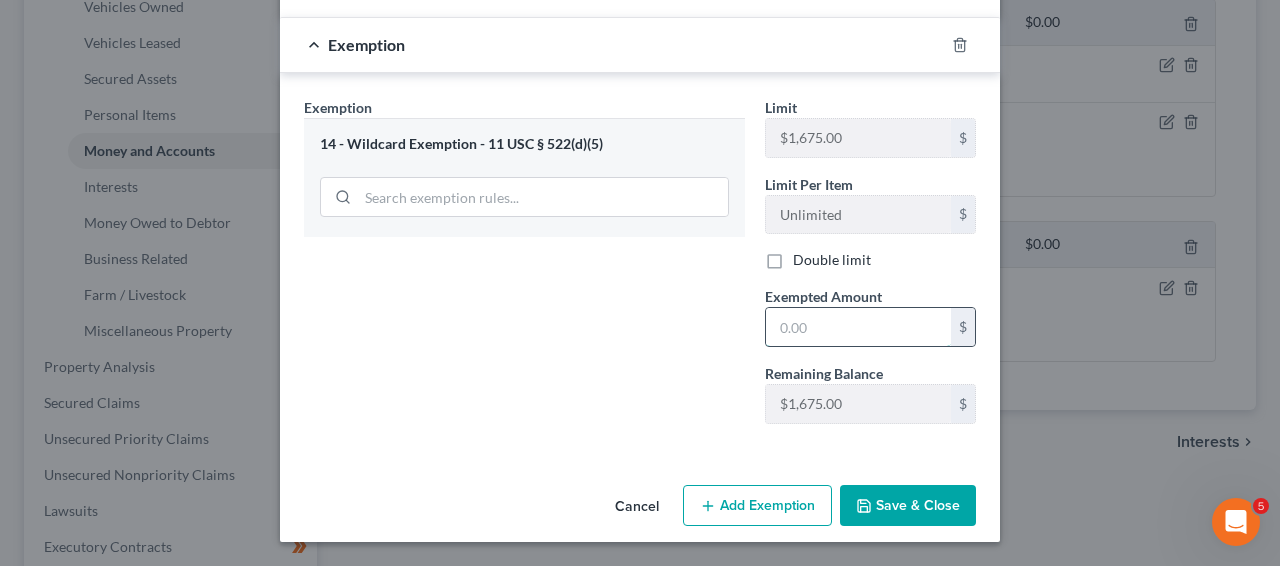 click at bounding box center [858, 327] 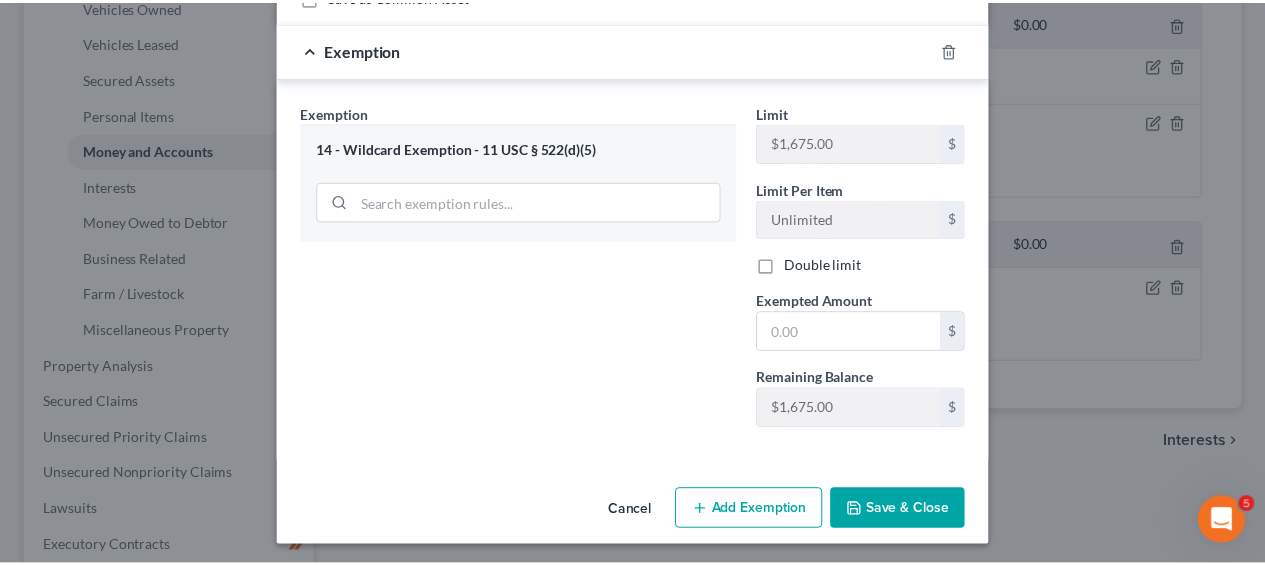 scroll, scrollTop: 351, scrollLeft: 0, axis: vertical 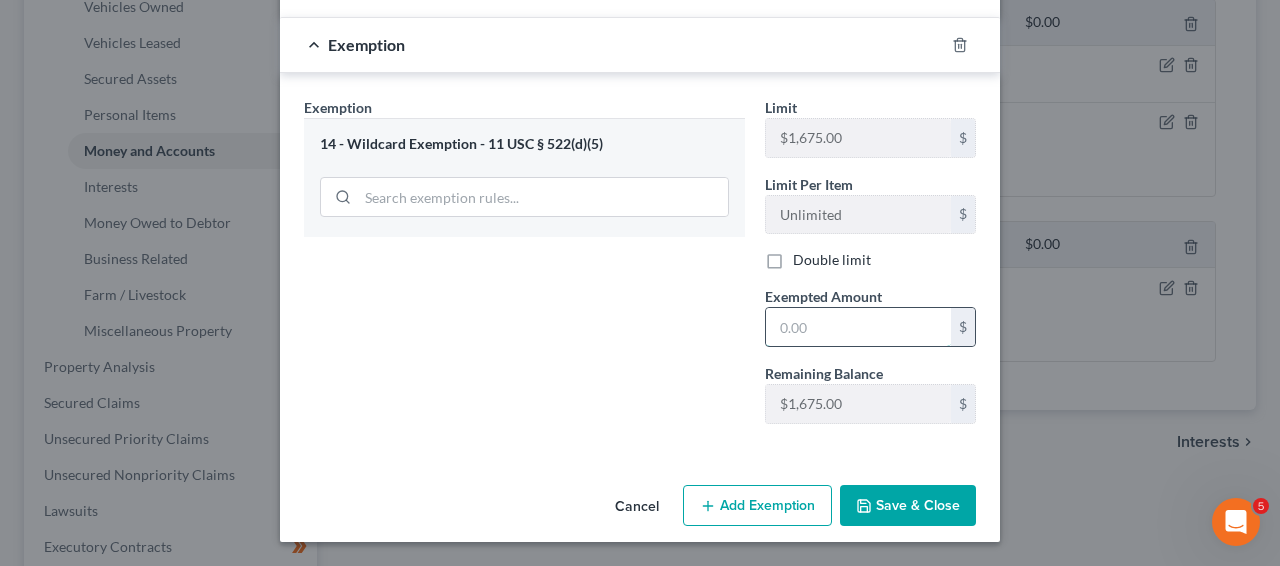 click at bounding box center (858, 327) 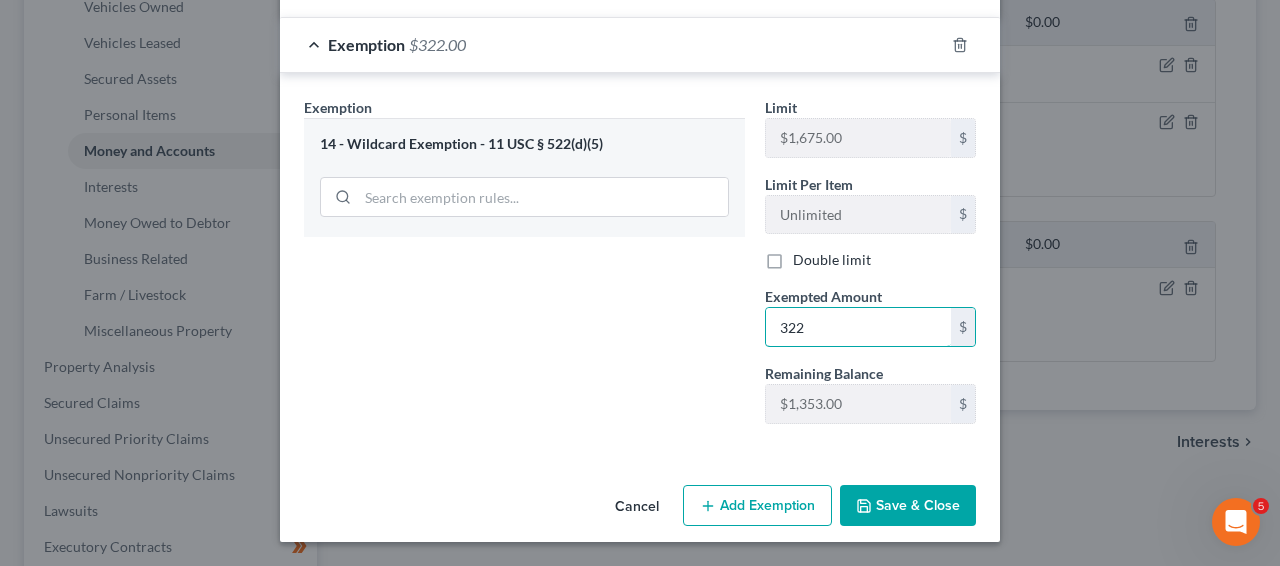type on "322" 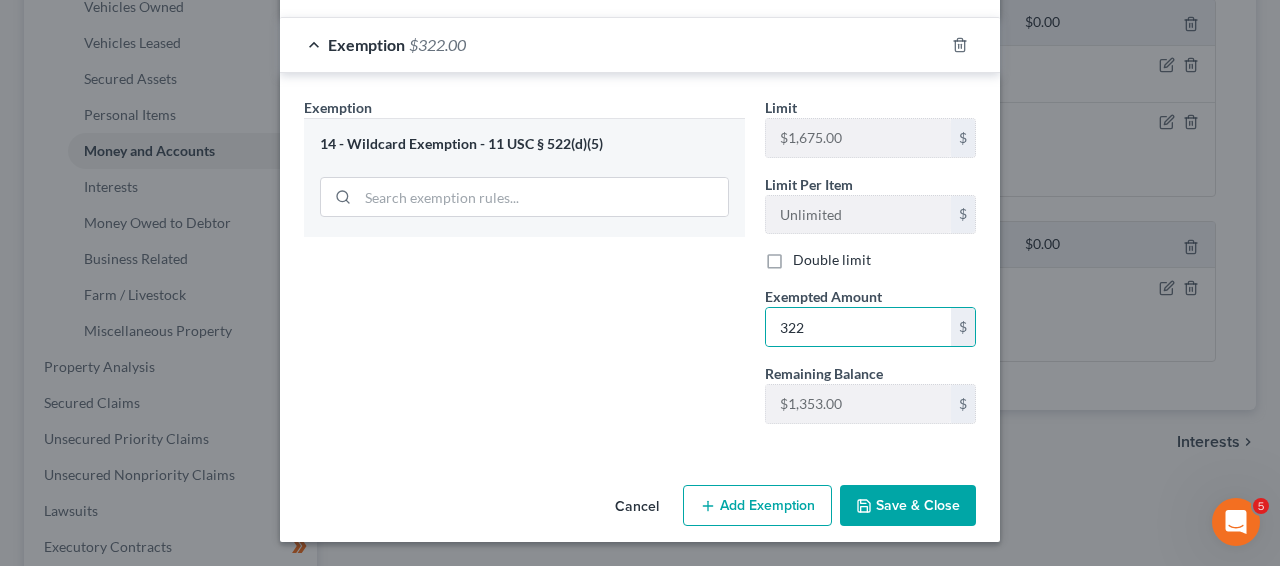 click on "Save & Close" at bounding box center [908, 506] 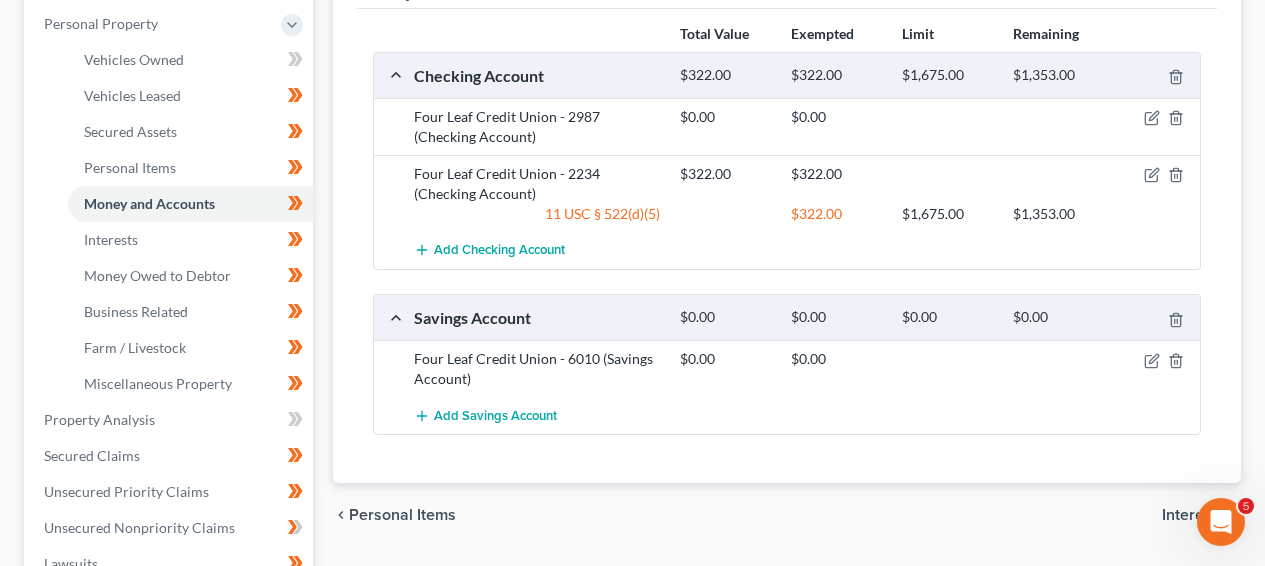scroll, scrollTop: 381, scrollLeft: 0, axis: vertical 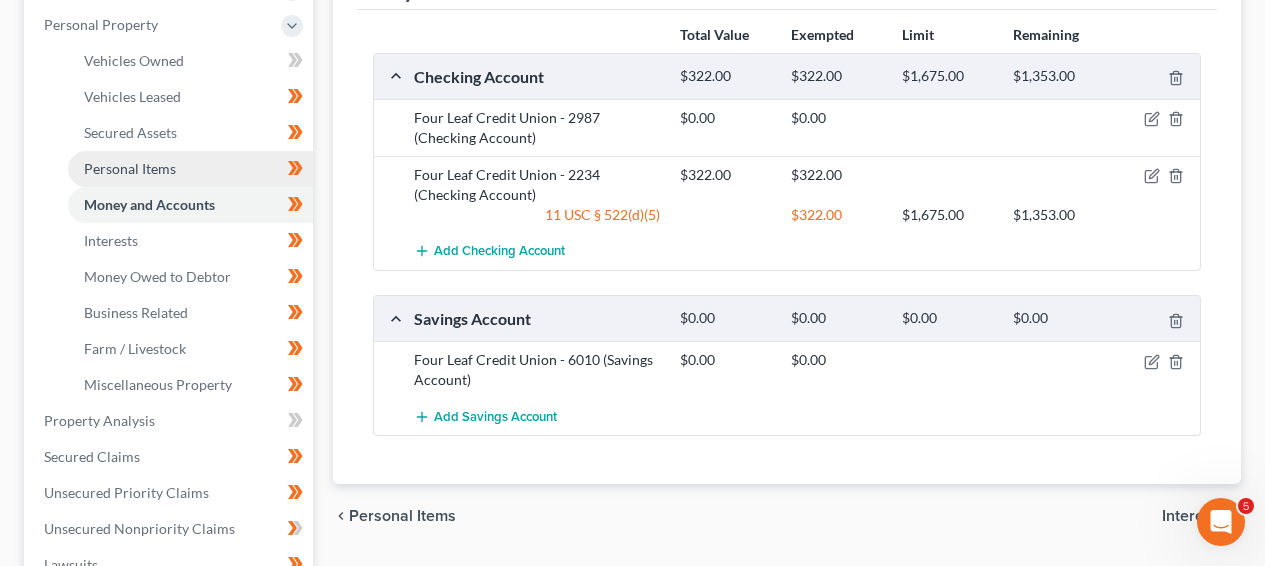 click on "Personal Items" at bounding box center (190, 169) 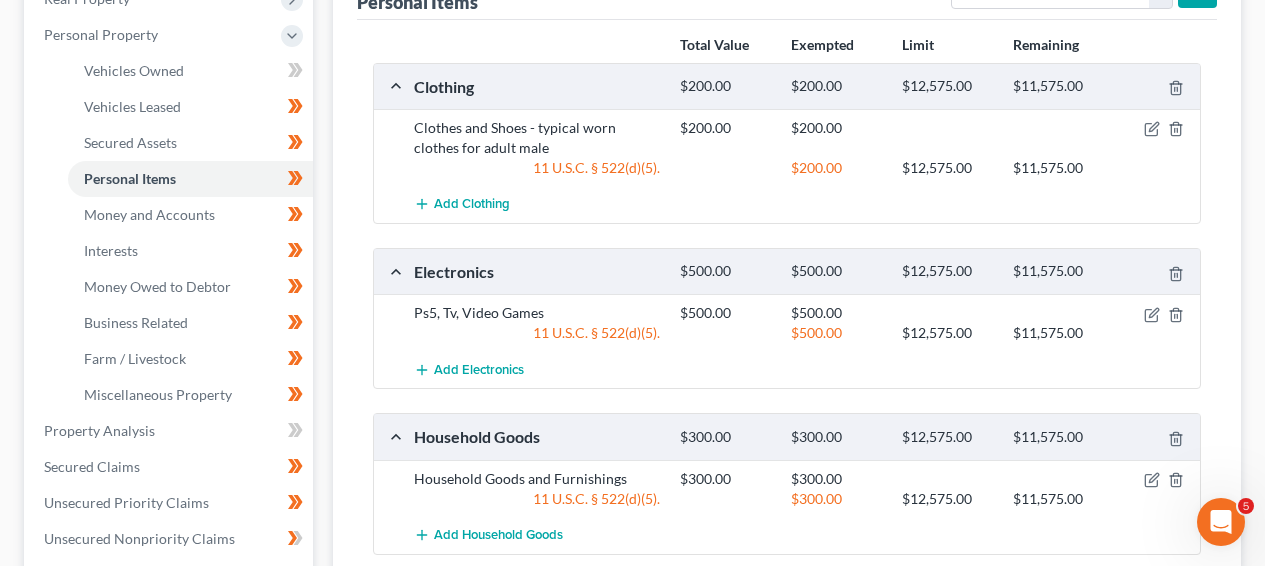 scroll, scrollTop: 401, scrollLeft: 0, axis: vertical 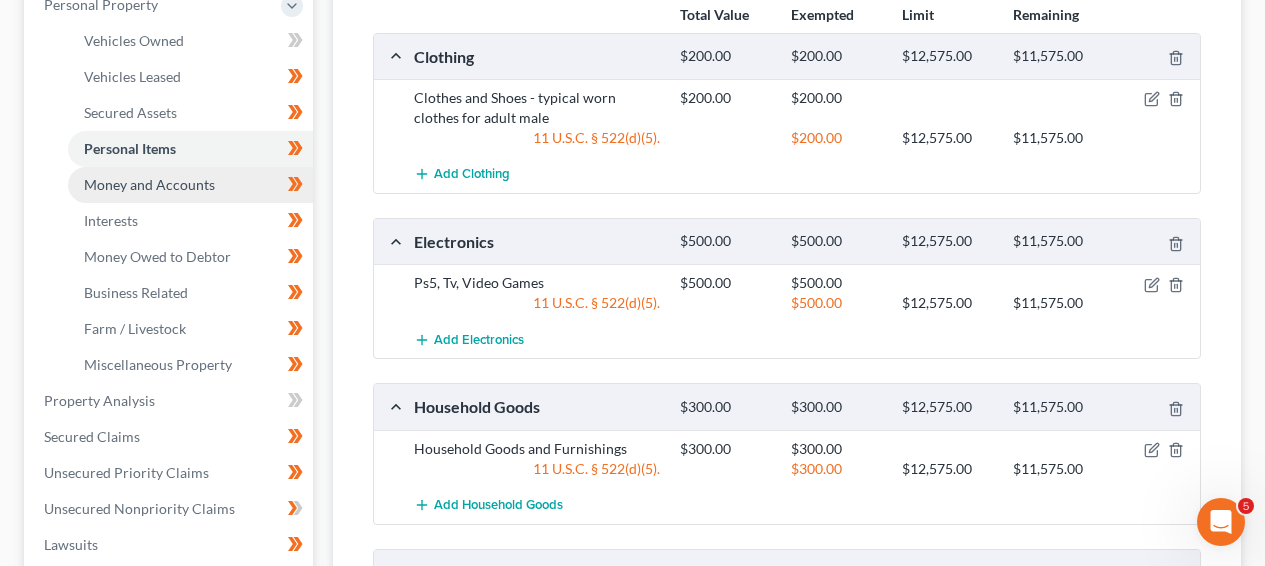 click on "Money and Accounts" at bounding box center (149, 184) 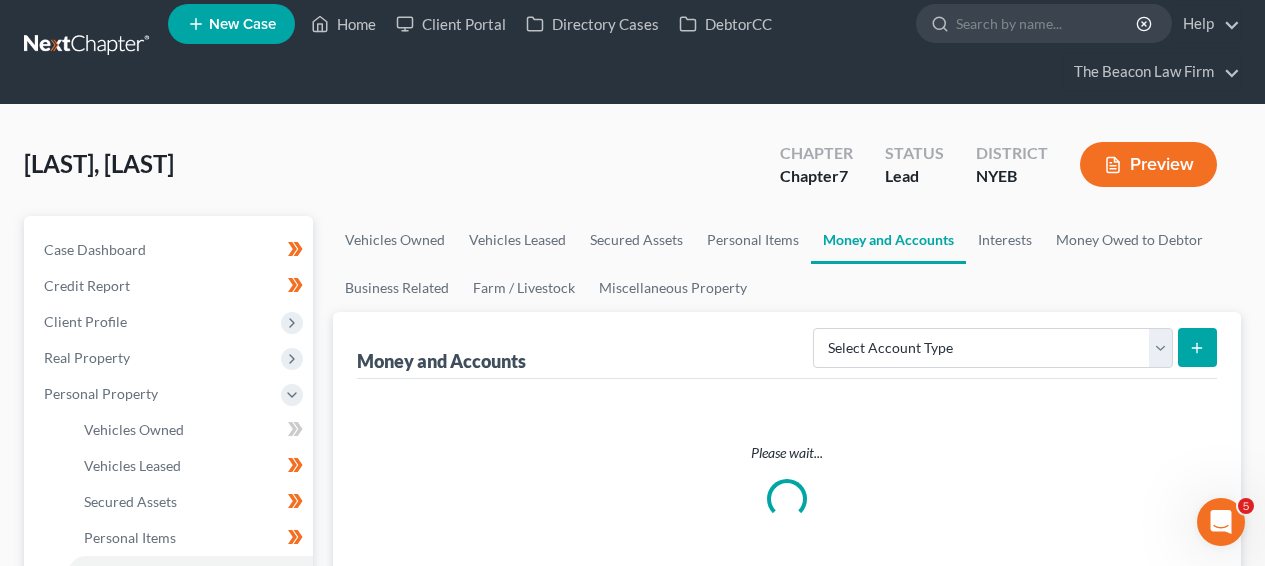 scroll, scrollTop: 0, scrollLeft: 0, axis: both 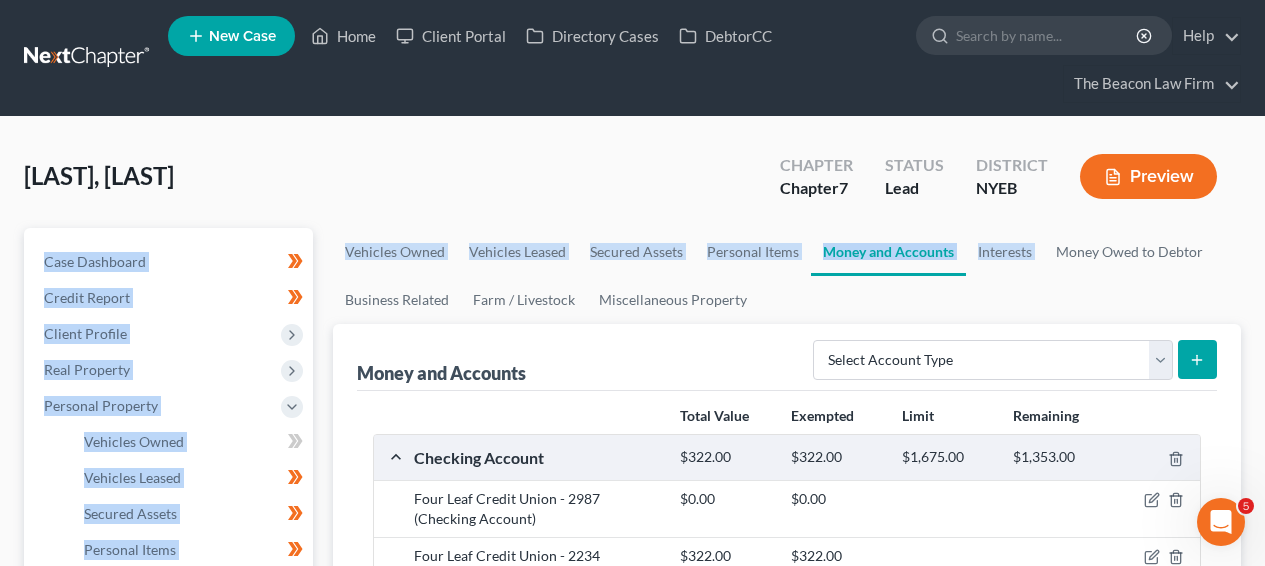 drag, startPoint x: 1234, startPoint y: 167, endPoint x: 1263, endPoint y: 192, distance: 38.28838 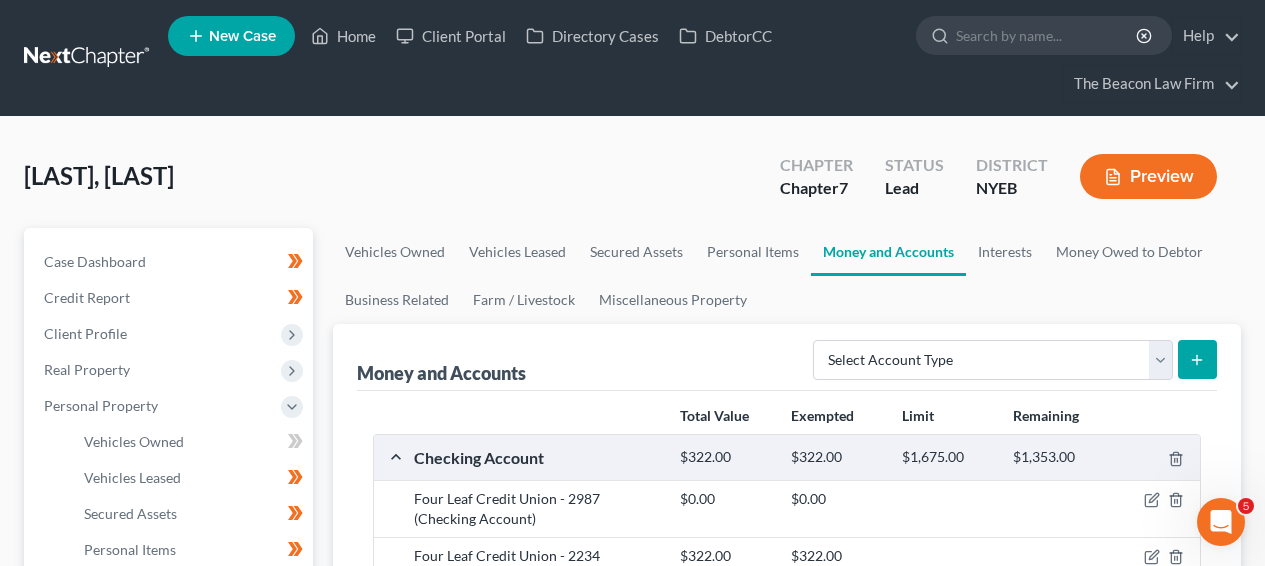 drag, startPoint x: 1266, startPoint y: 203, endPoint x: 1276, endPoint y: 202, distance: 10.049875 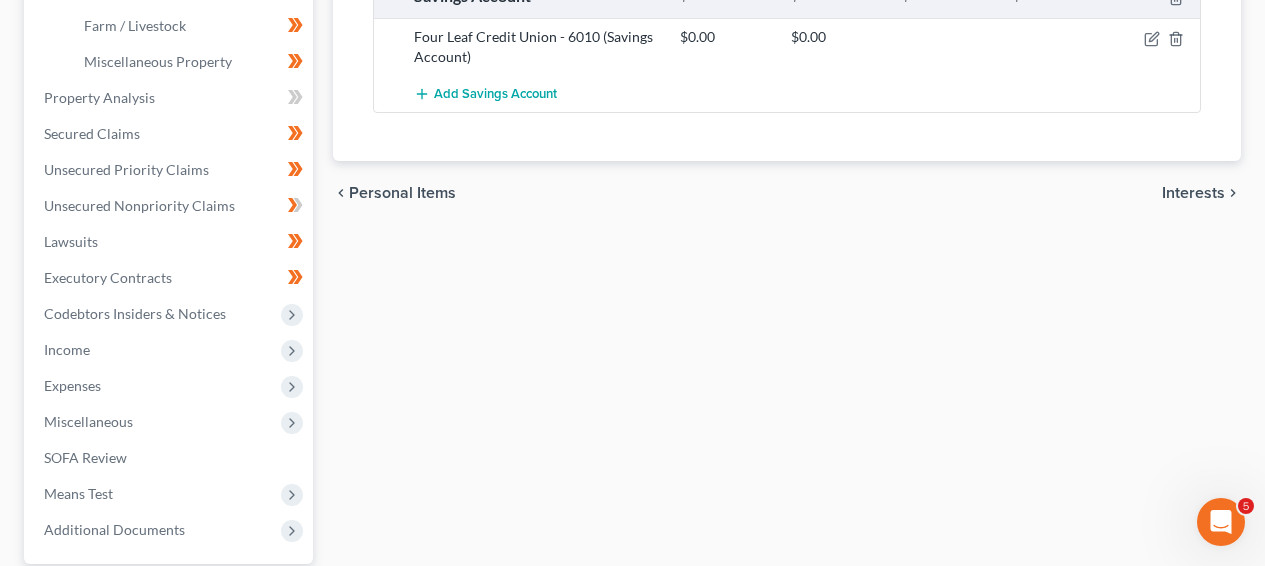 scroll, scrollTop: 709, scrollLeft: 0, axis: vertical 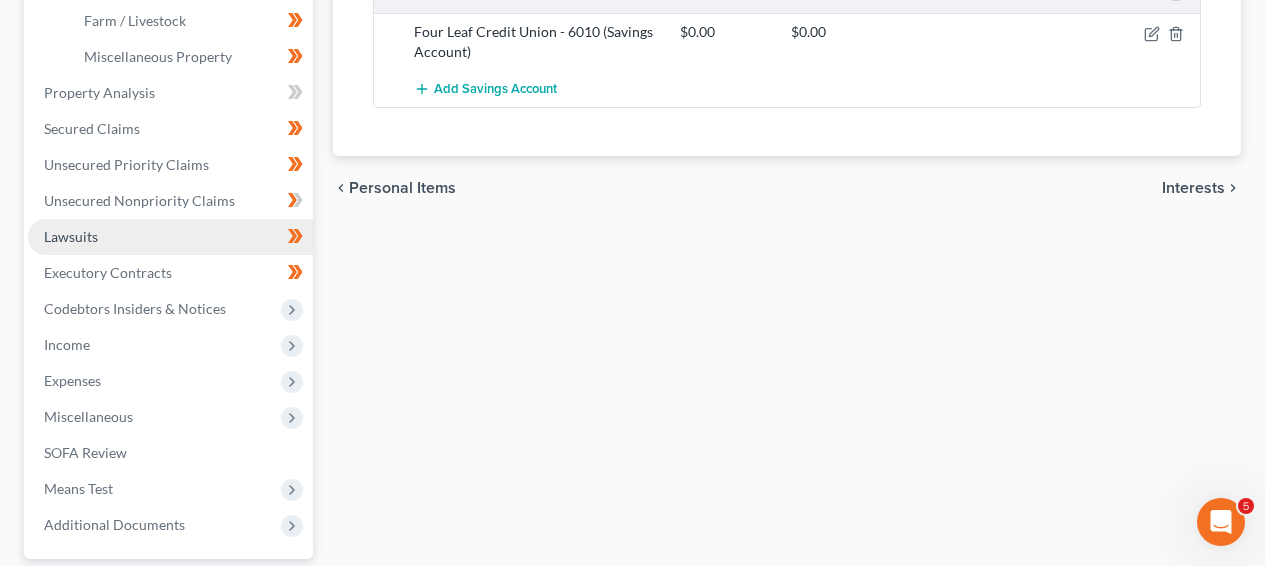click on "Lawsuits" at bounding box center (170, 237) 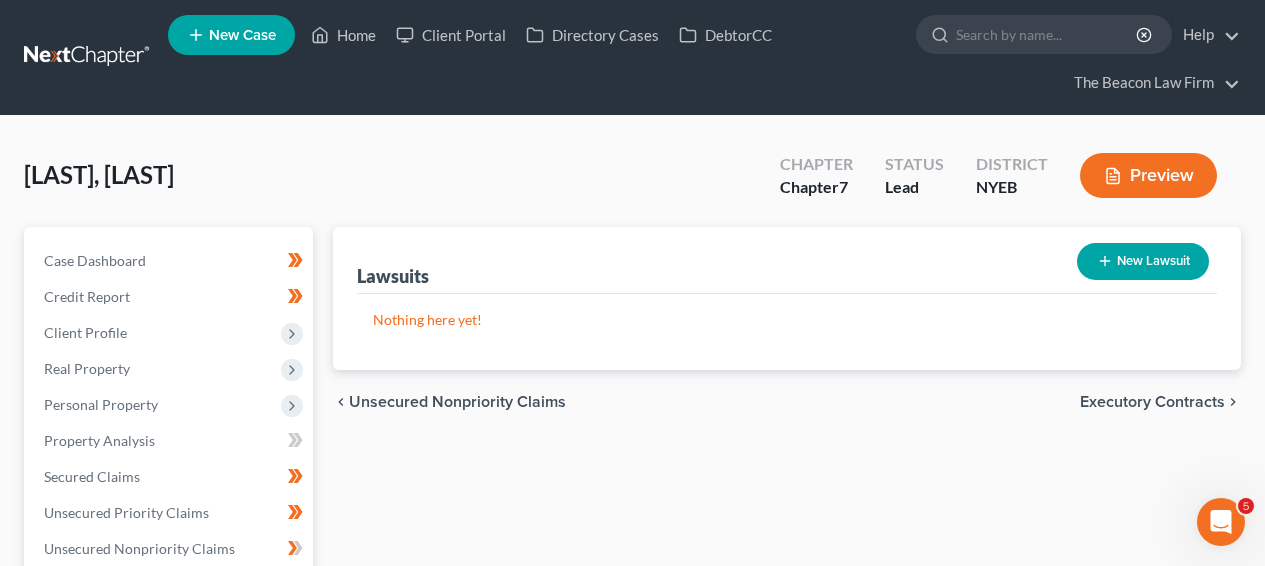 scroll, scrollTop: 0, scrollLeft: 0, axis: both 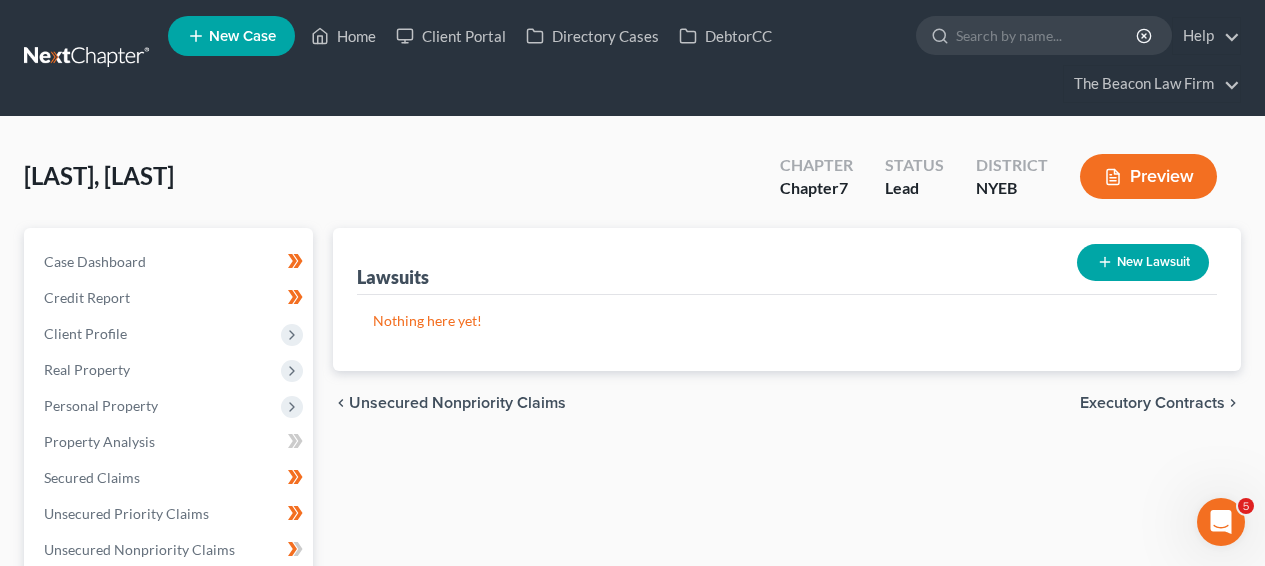 click on "Home New Case Client Portal Directory Cases DebtorCC The Beacon Law Firm prenn@beaconlawyer.com My Account Settings Plan + Billing Account Add-Ons Upgrade to Whoa Help Center Webinars Training Videos What's new Log out New Case Home Client Portal Directory Cases DebtorCC         - No Result - See all results Or Press Enter... Help Help Center Webinars Training Videos What's new The Beacon Law Firm The Beacon Law Firm prenn@beaconlawyer.com My Account Settings Plan + Billing Account Add-Ons Upgrade to Whoa Log out 	 Jackimowicz, Jeffrey Upgraded Chapter Chapter  7 Status Lead District NYEB Preview Petition Navigation
Case Dashboard
Payments
Invoices Income" at bounding box center [632, 549] 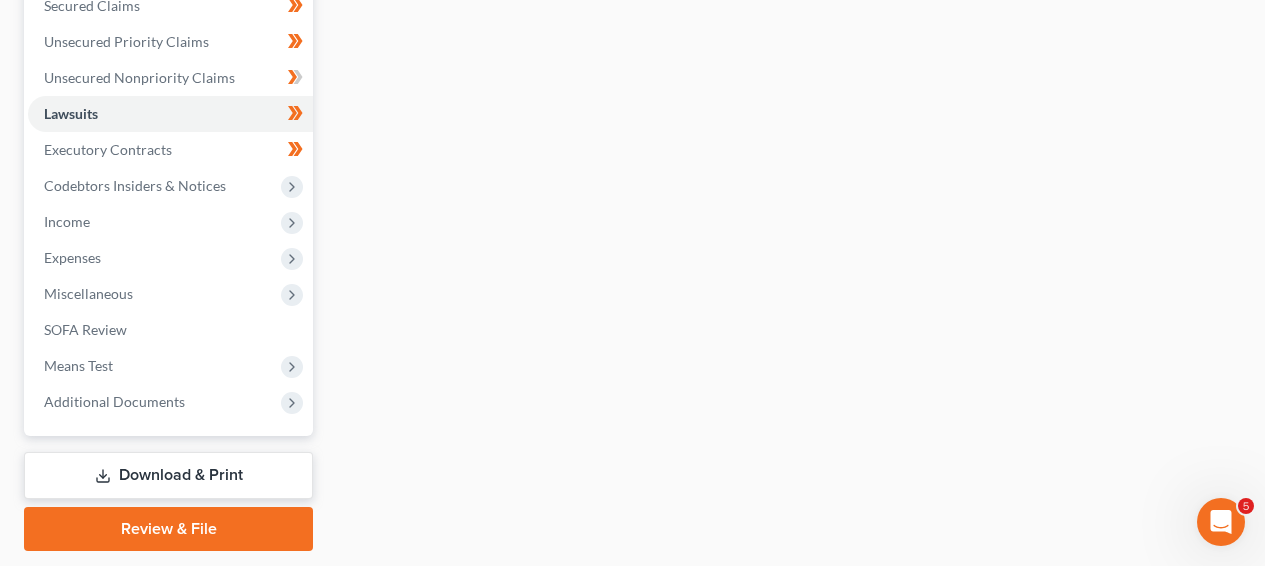 scroll, scrollTop: 531, scrollLeft: 0, axis: vertical 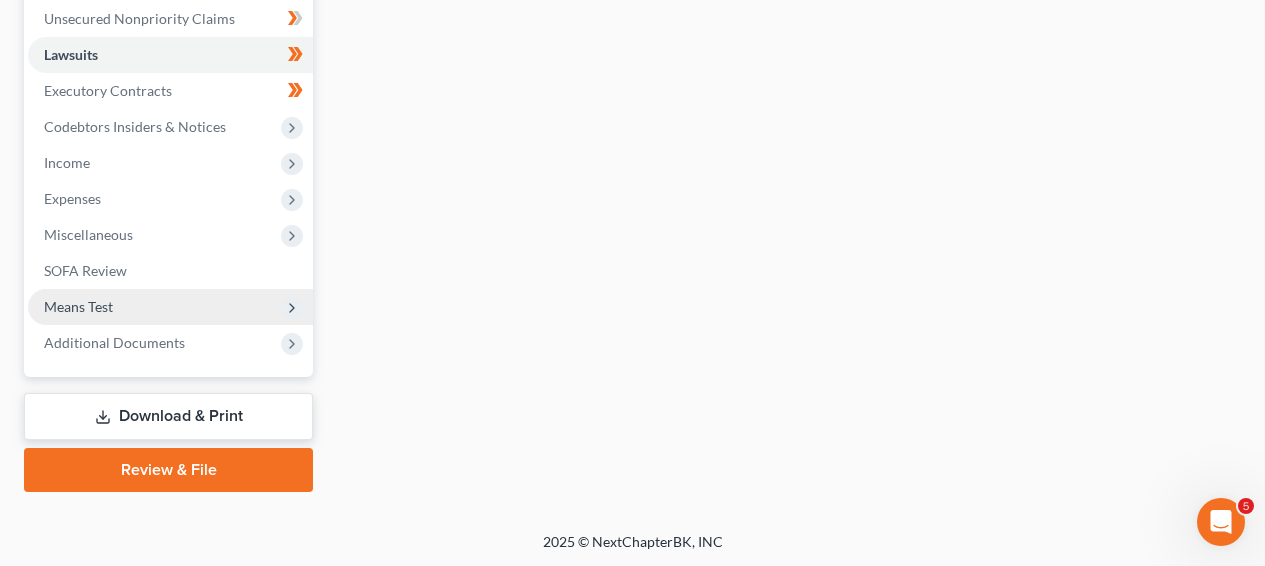 click on "Means Test" at bounding box center (170, 307) 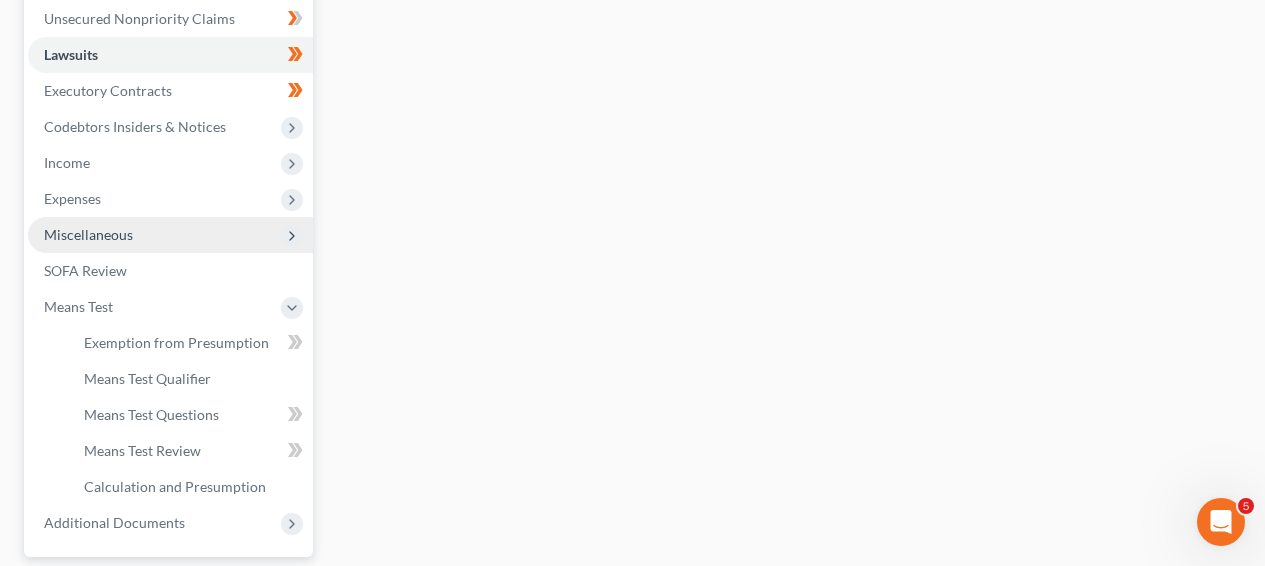 click on "Miscellaneous" at bounding box center (170, 235) 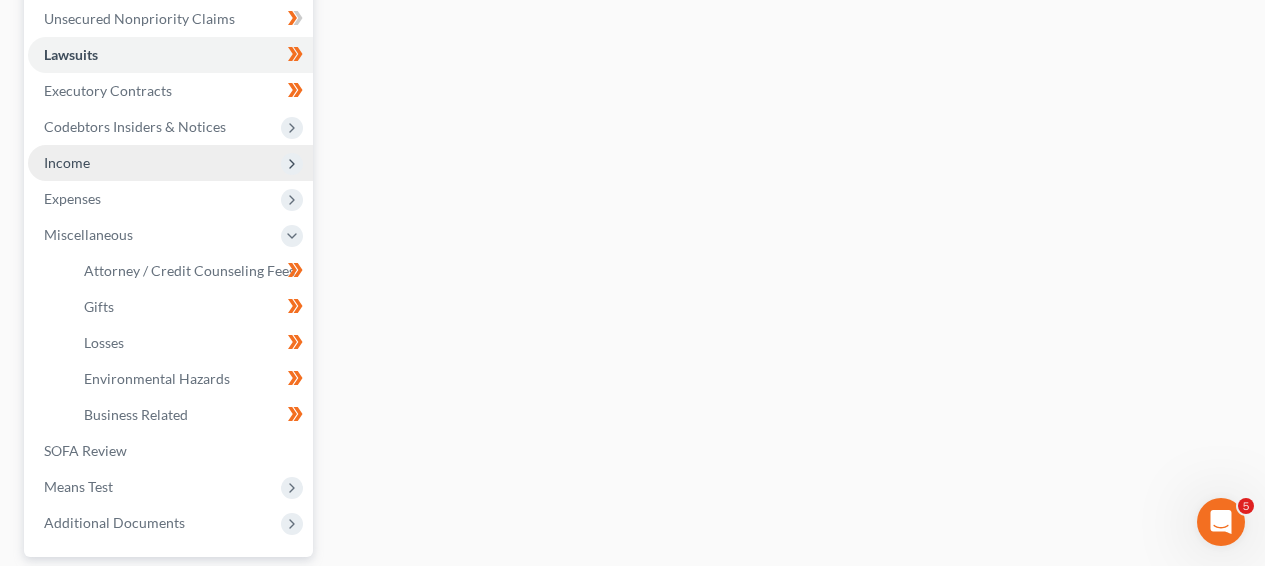 click on "Income" at bounding box center [170, 163] 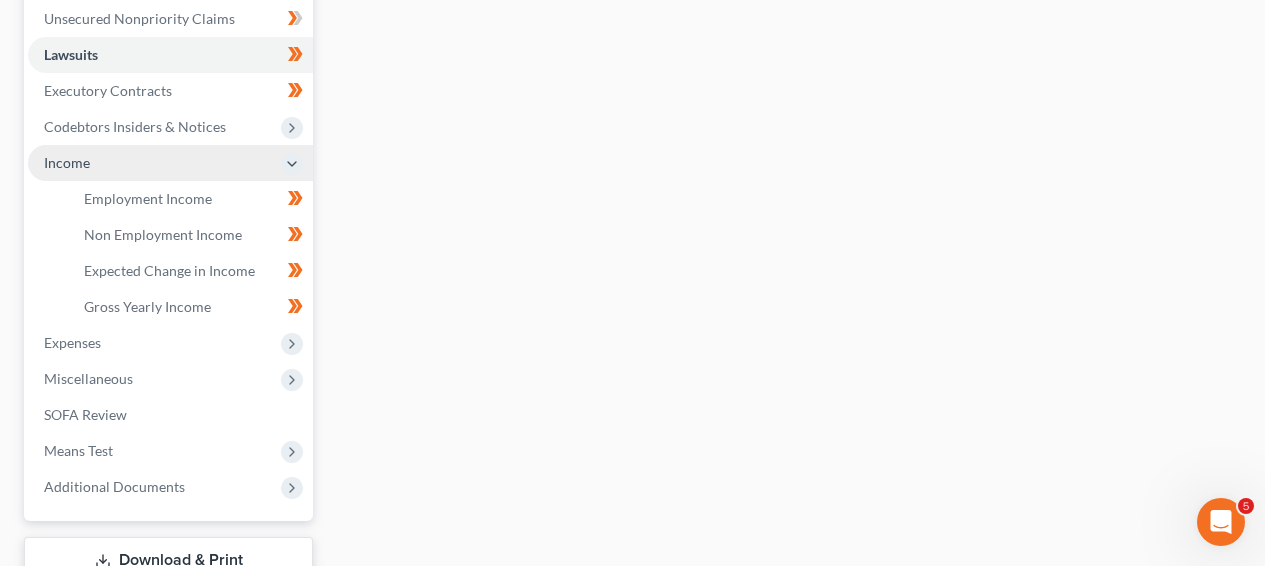 click on "Income" at bounding box center (170, 163) 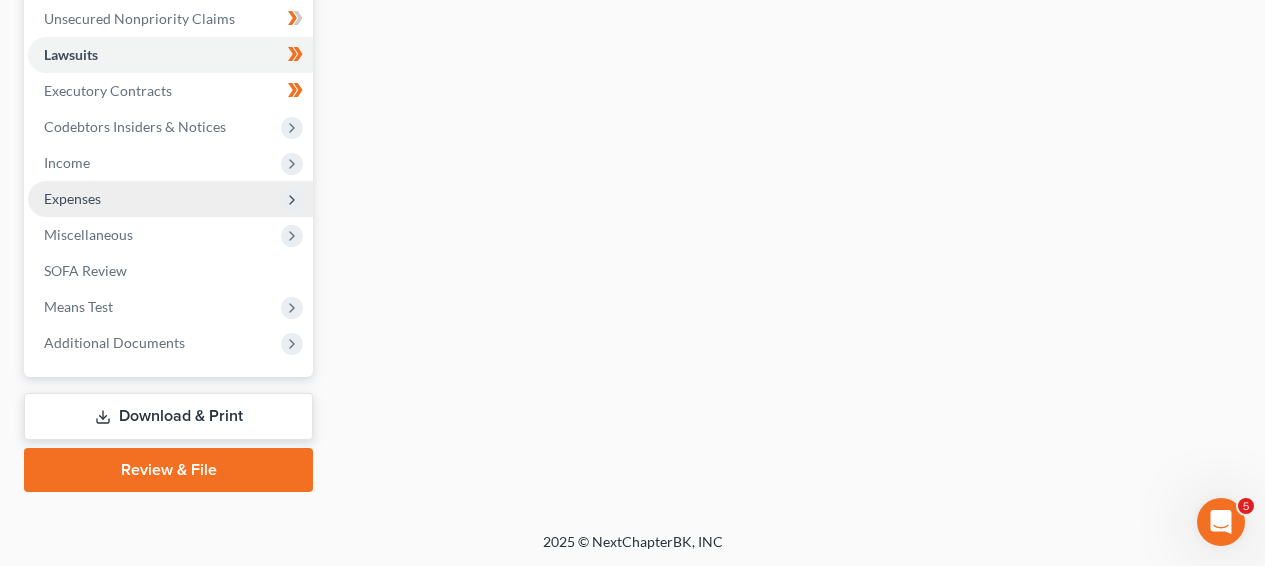 click on "Expenses" at bounding box center (170, 199) 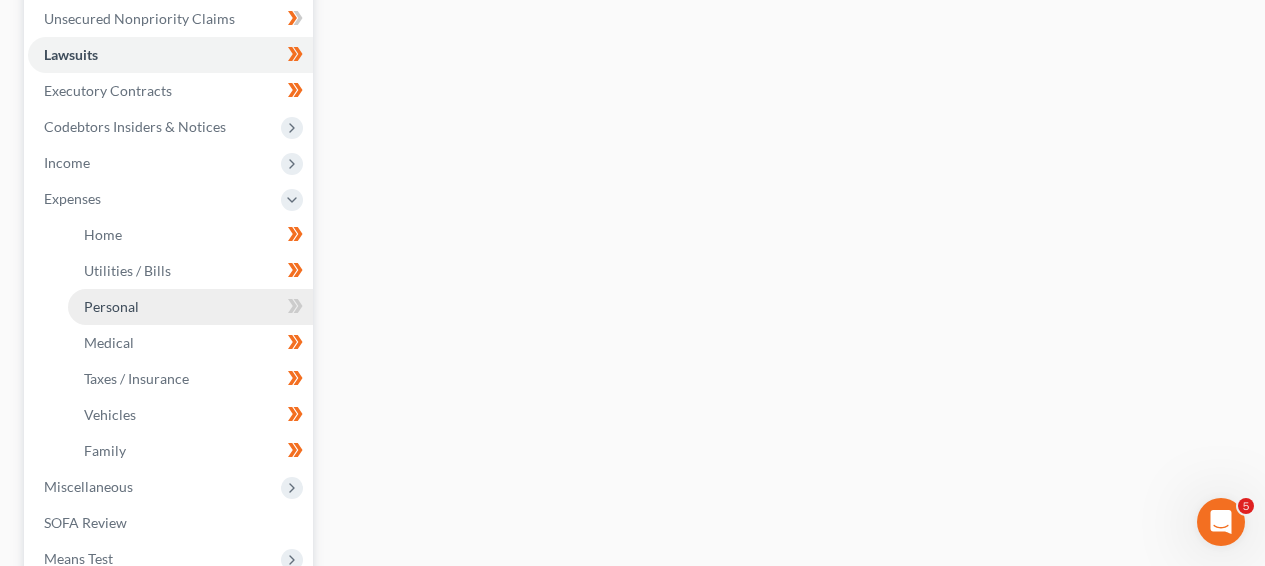 click on "Personal" at bounding box center (190, 307) 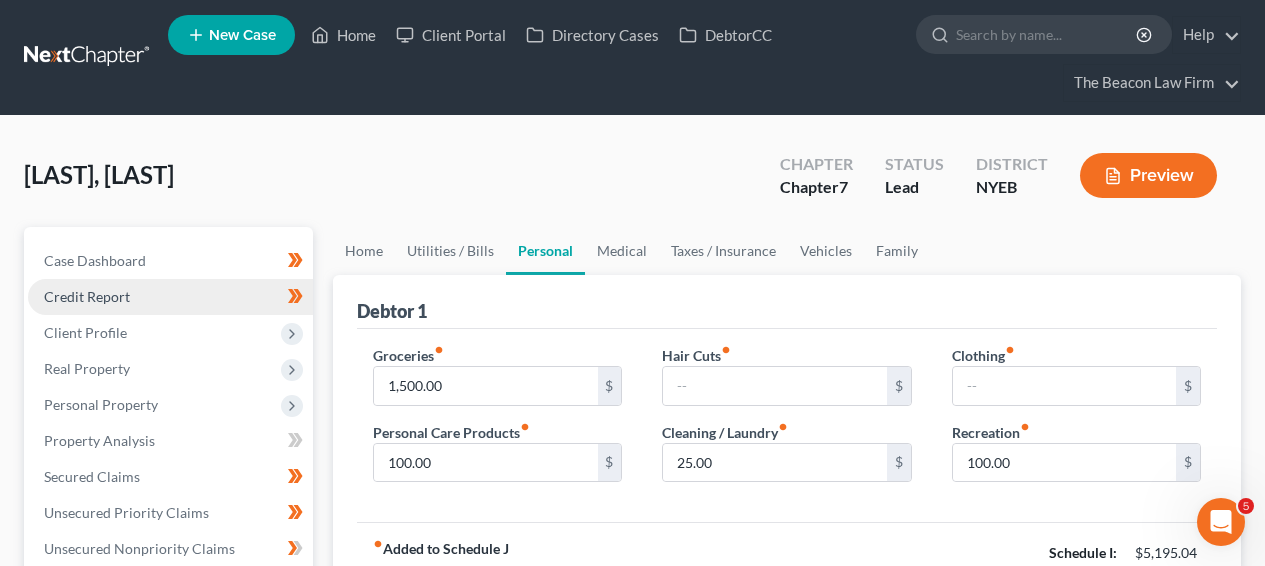 scroll, scrollTop: 0, scrollLeft: 0, axis: both 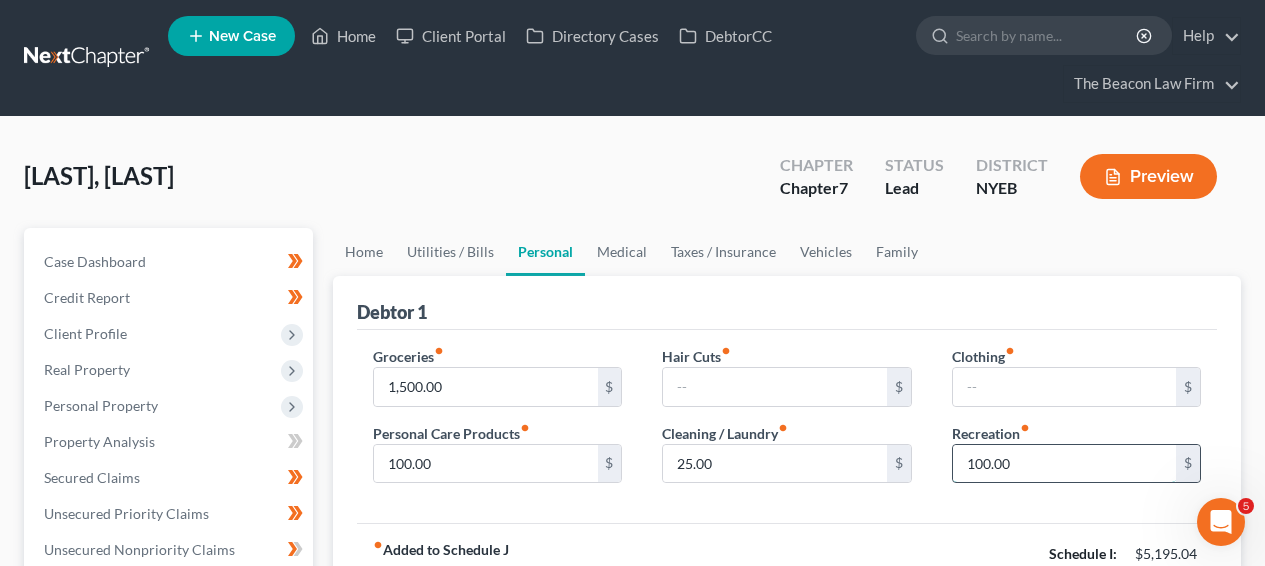 click on "100.00" at bounding box center [1064, 464] 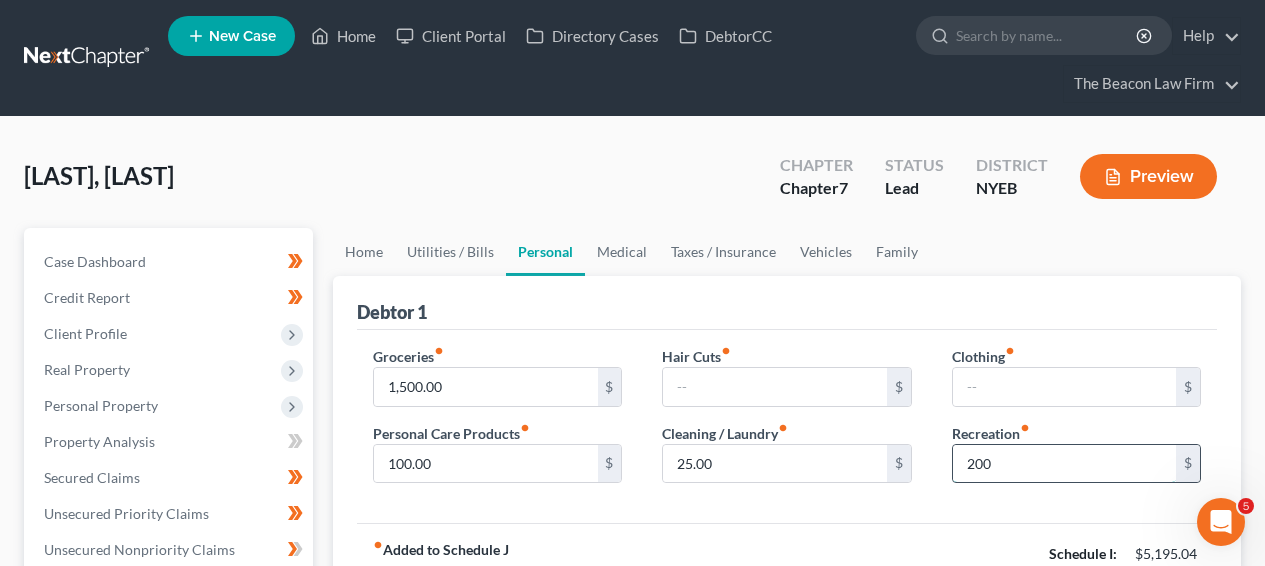 click on "200" at bounding box center [1064, 464] 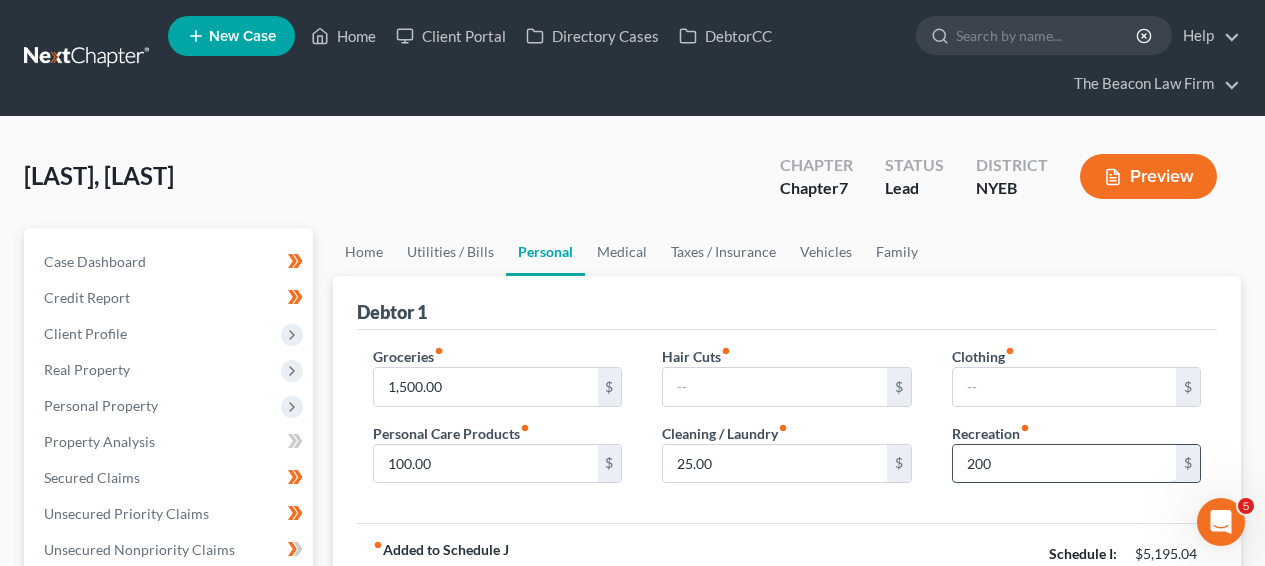 click on "200" at bounding box center (1064, 464) 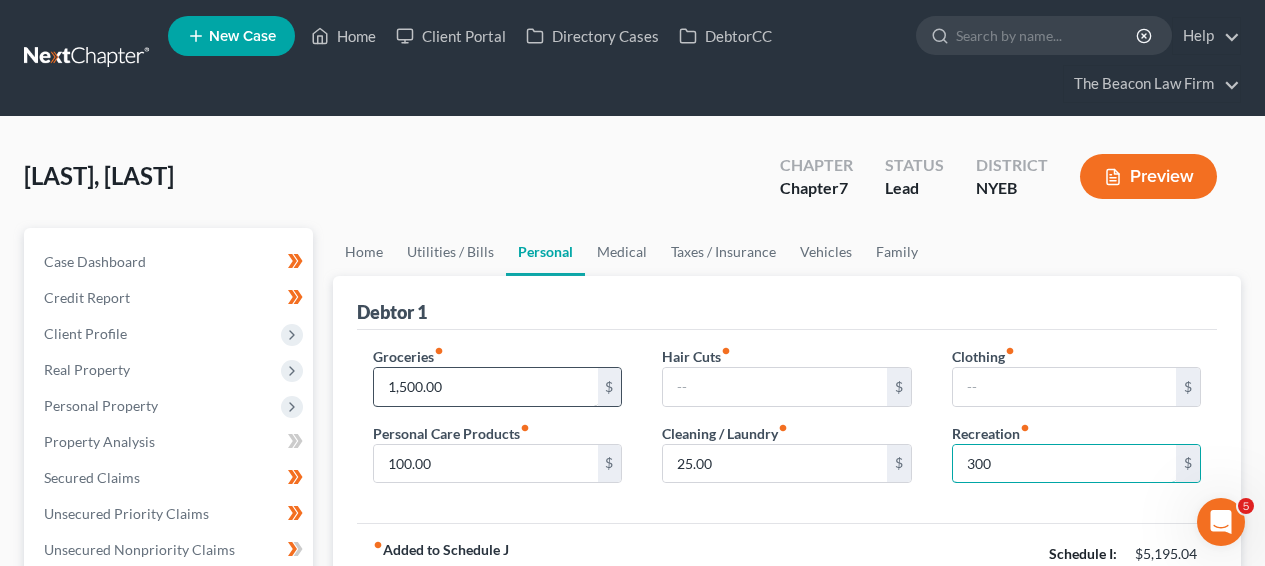 type on "300" 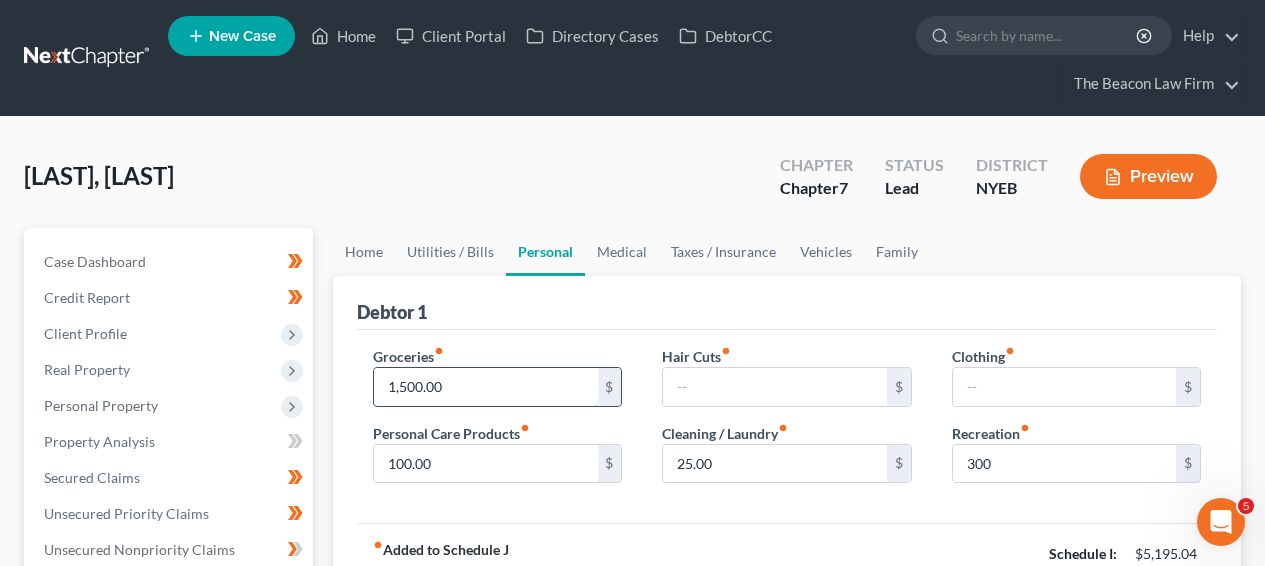 click on "1,500.00" at bounding box center [485, 387] 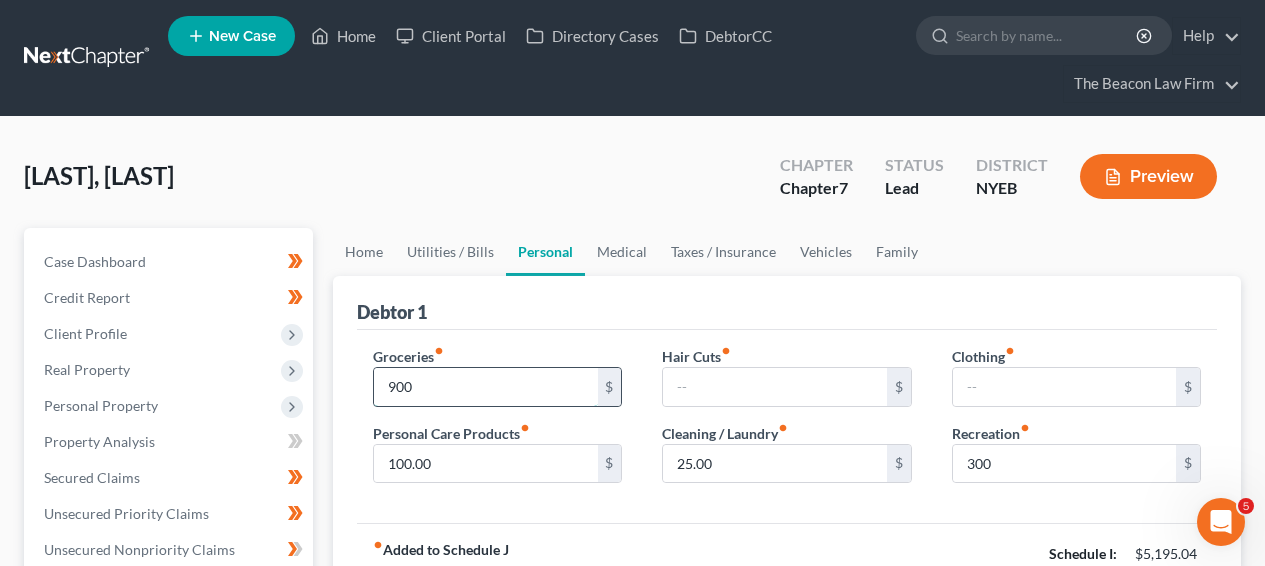 type on "900" 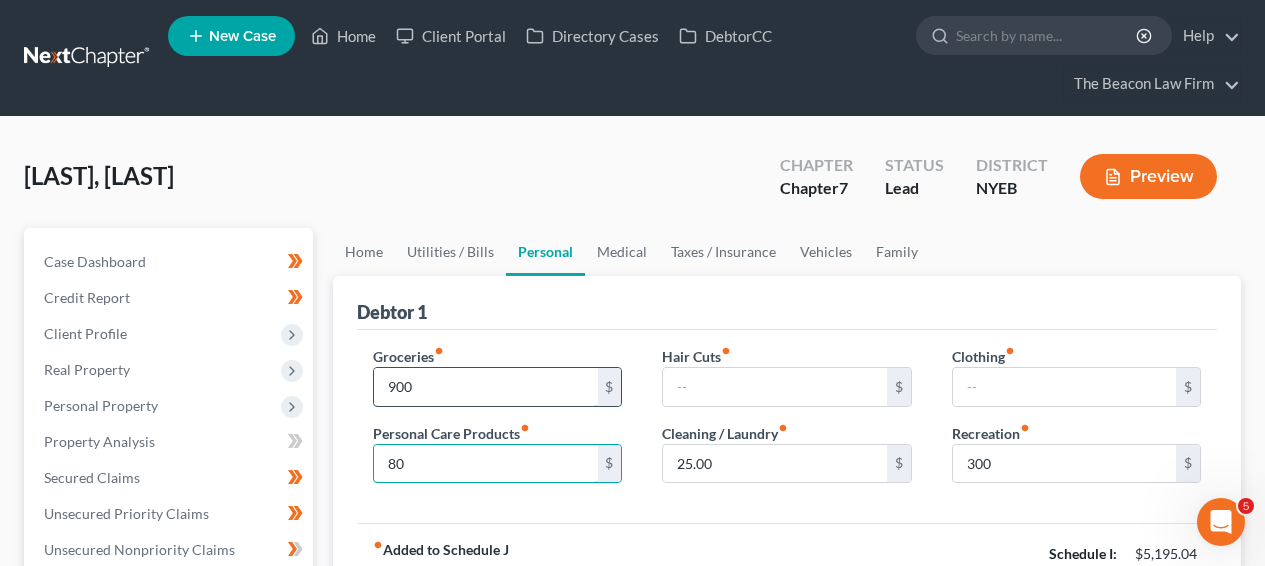 type on "80" 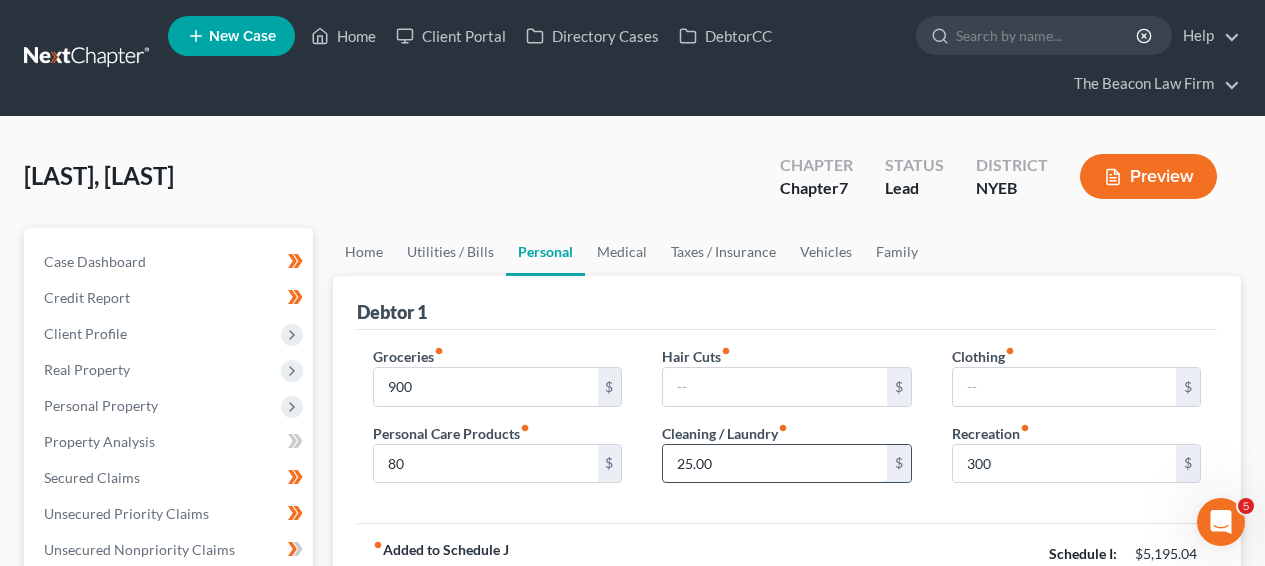 click on "25.00" at bounding box center (774, 464) 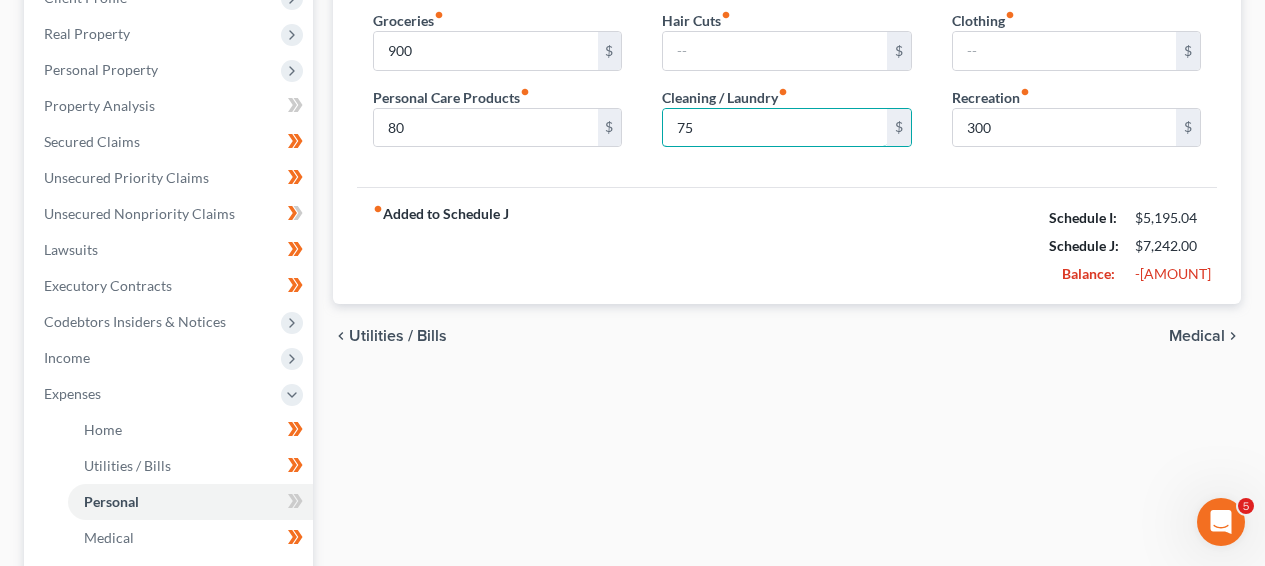 scroll, scrollTop: 372, scrollLeft: 0, axis: vertical 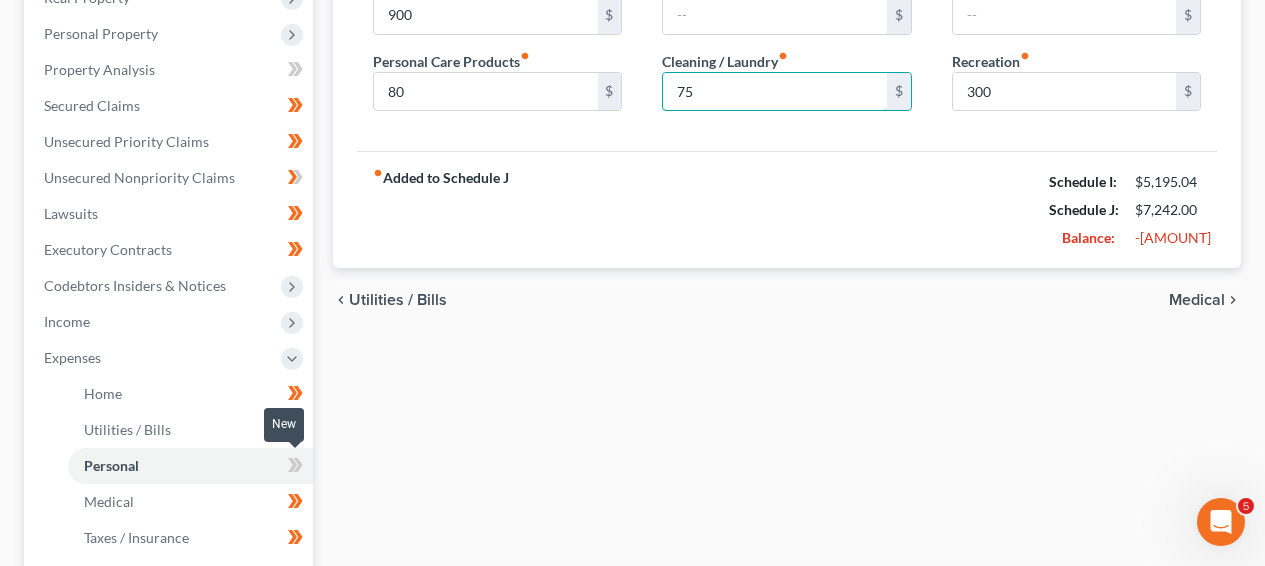 type on "75" 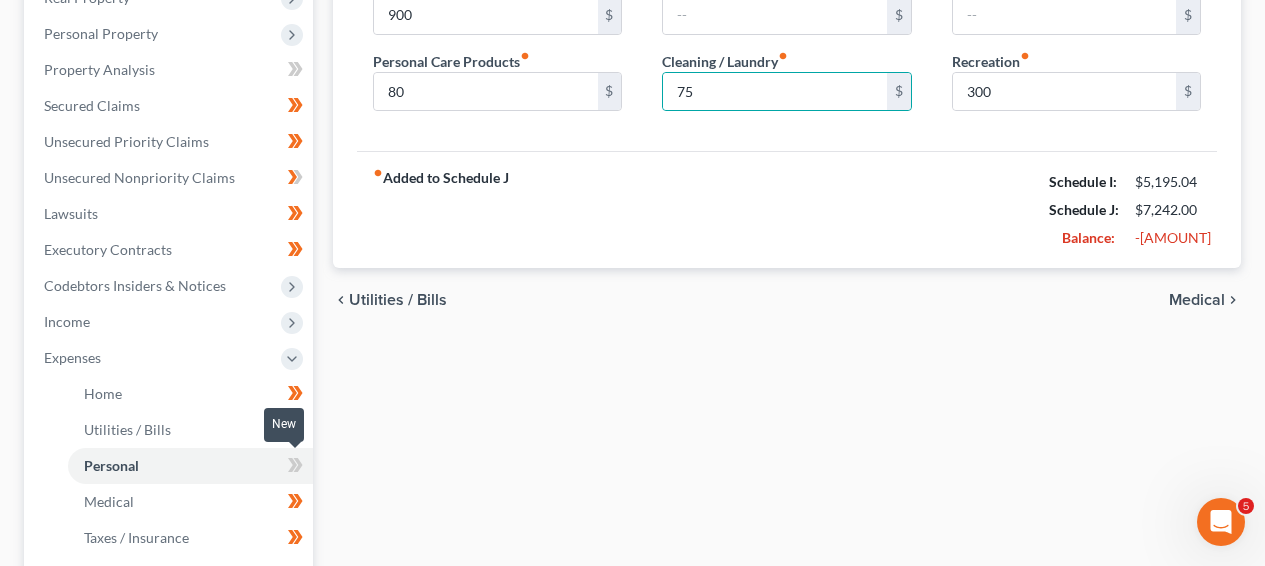 click 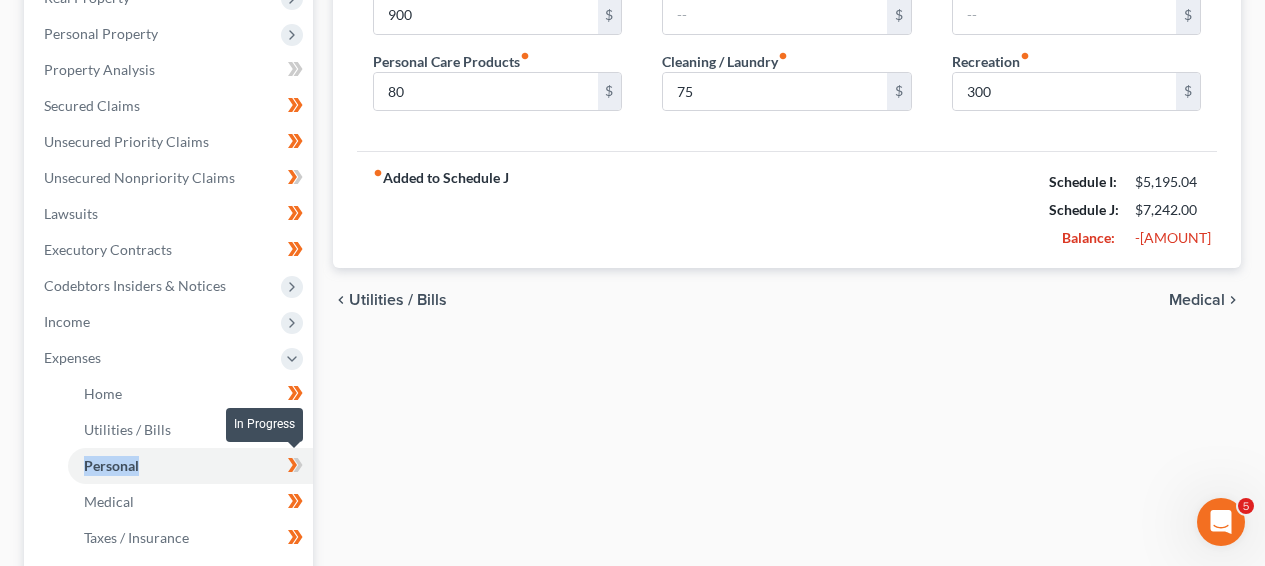 click 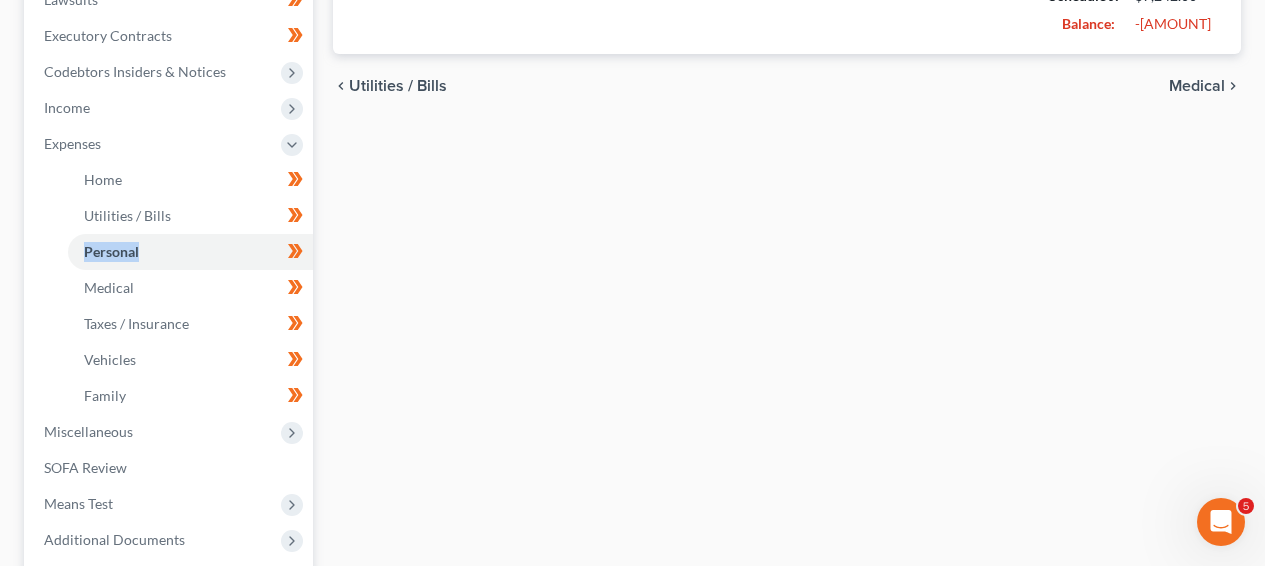 scroll, scrollTop: 783, scrollLeft: 0, axis: vertical 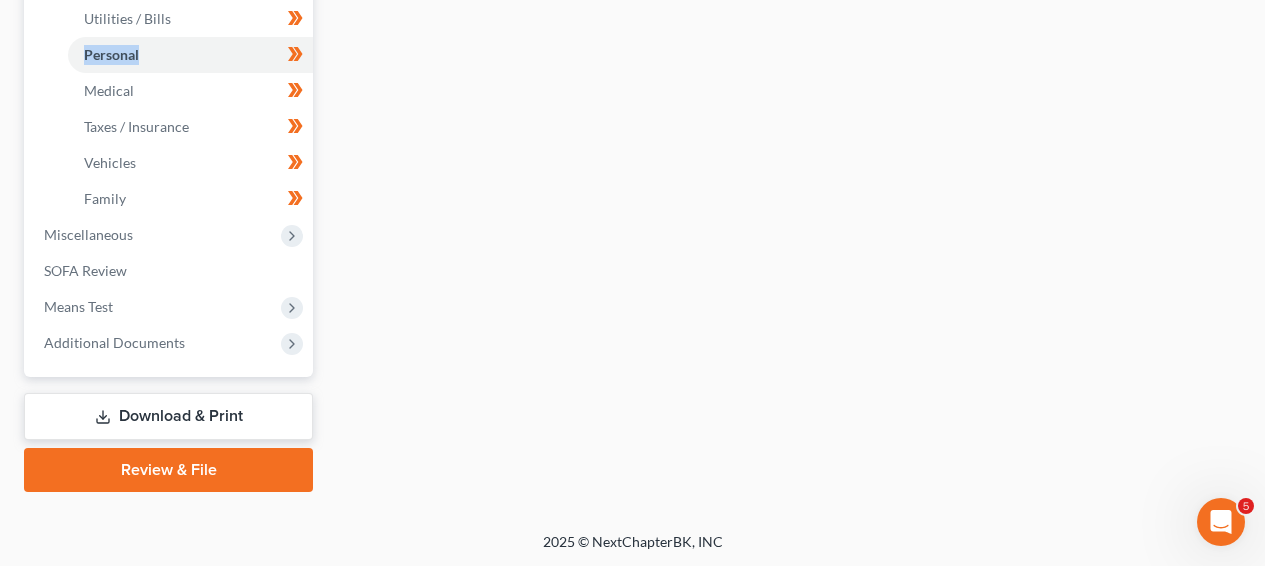 click on "Download & Print" at bounding box center (168, 416) 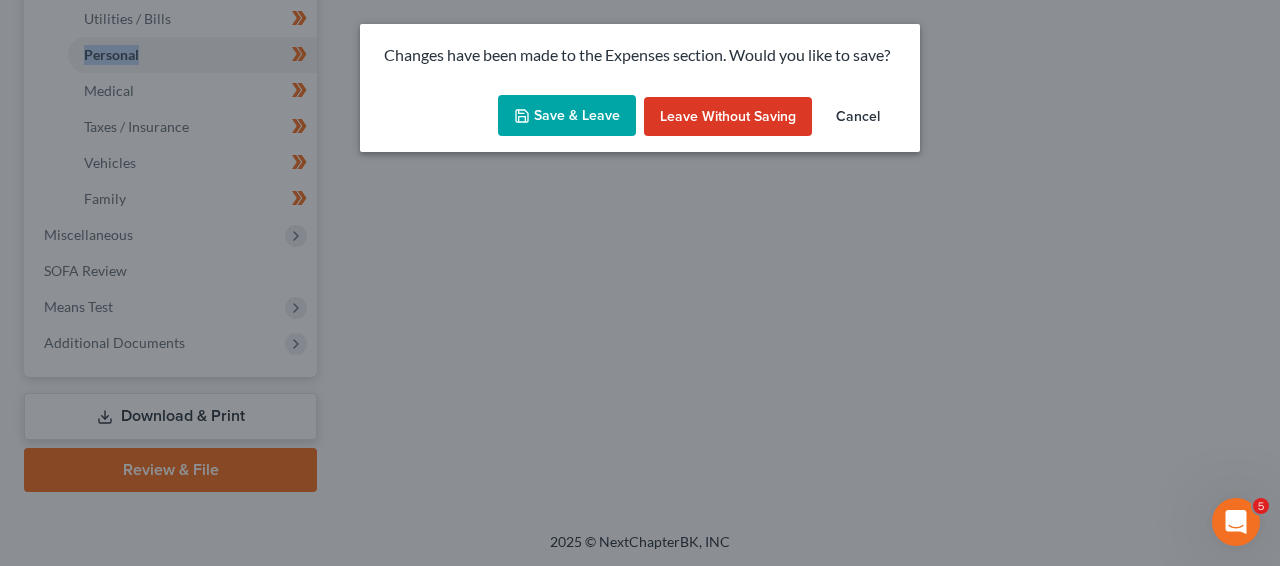 click on "Save & Leave" at bounding box center (567, 116) 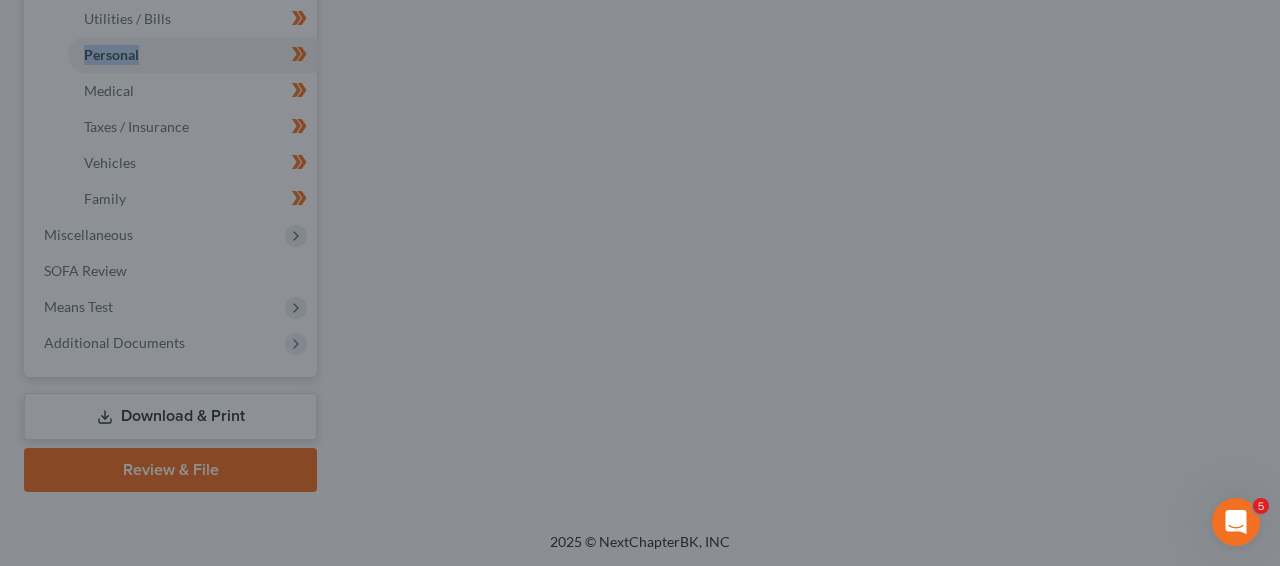 type on "900.00" 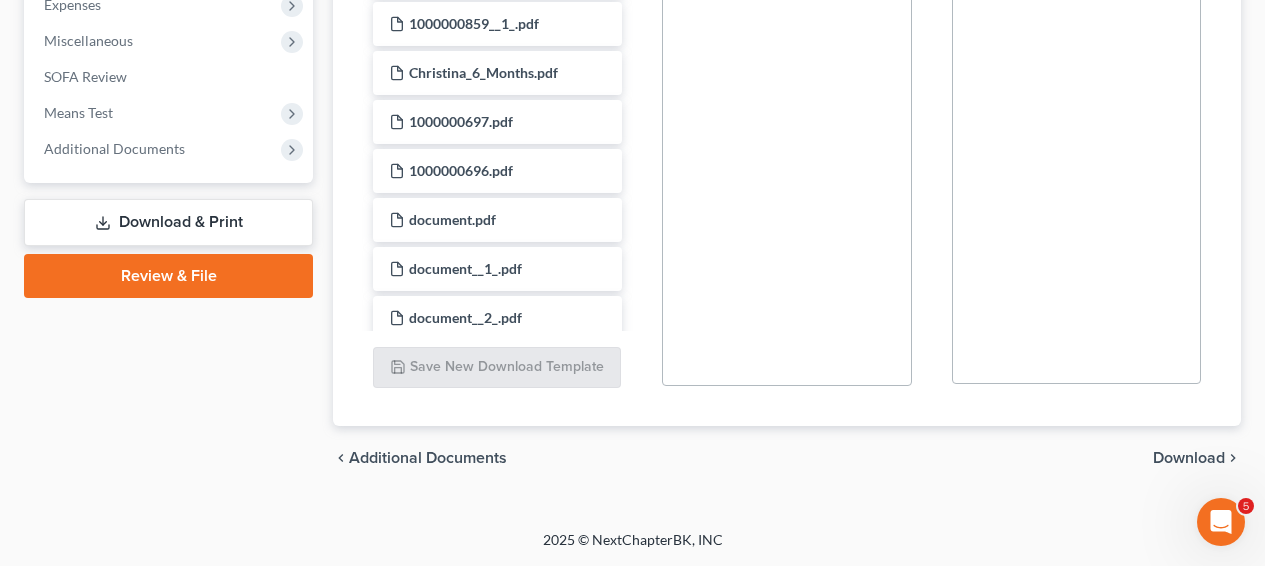 scroll, scrollTop: 0, scrollLeft: 0, axis: both 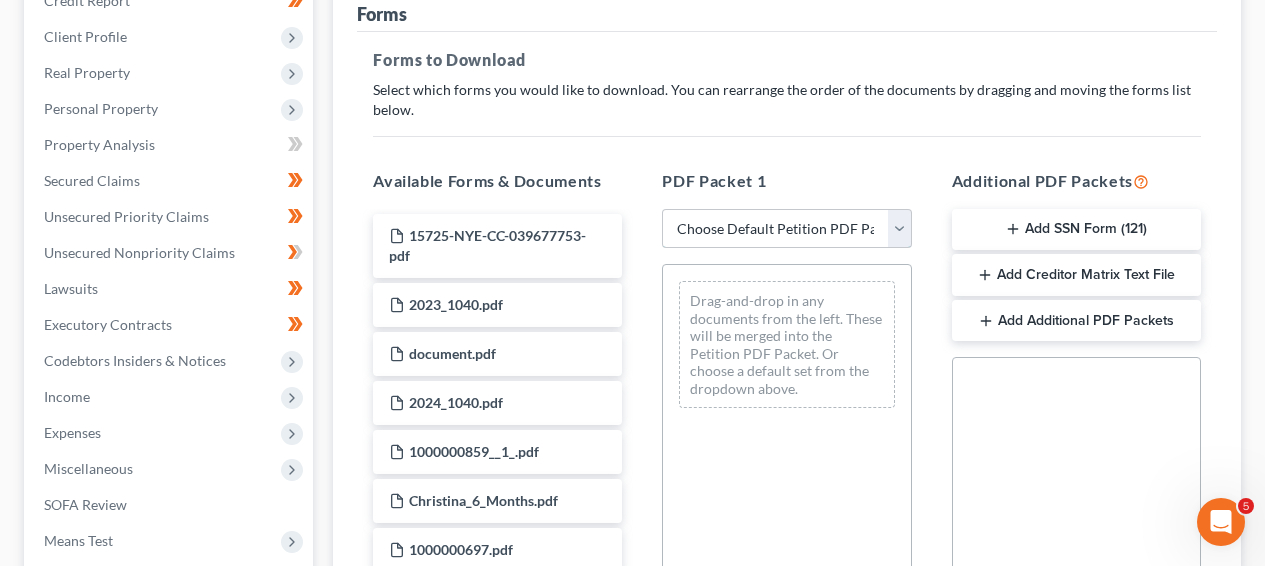 click on "Choose Default Petition PDF Packet Complete Bankruptcy Petition (all forms and schedules) Emergency Filing Forms (Petition and Creditor List Only) Amended Forms Signature Pages Only Aaron's Review Template" at bounding box center [786, 229] 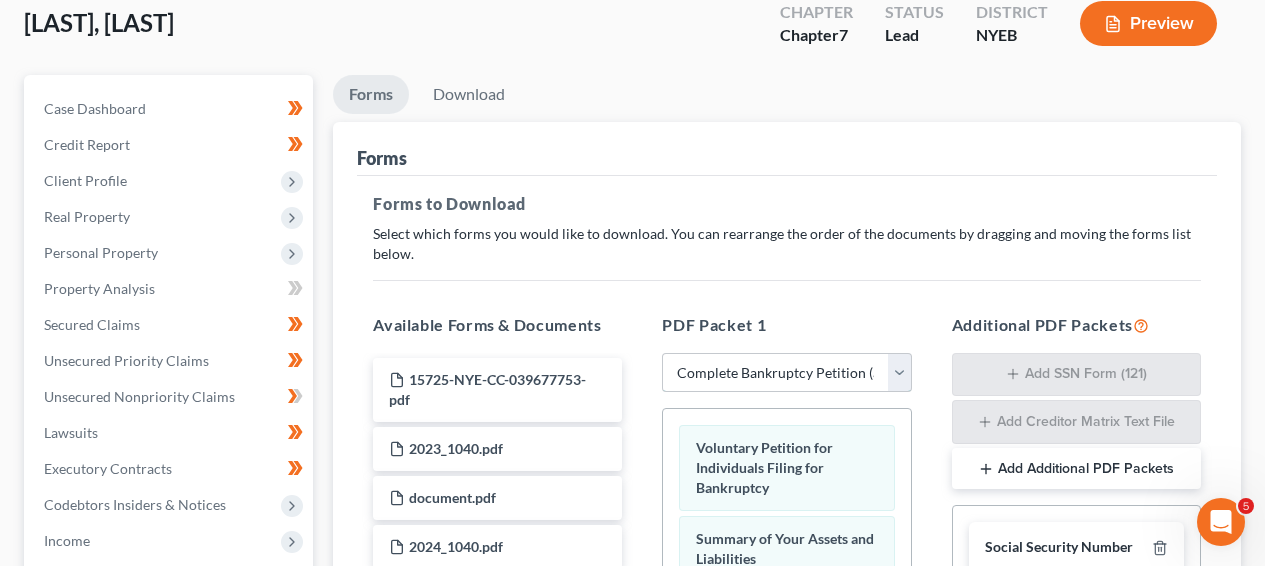 scroll, scrollTop: 151, scrollLeft: 0, axis: vertical 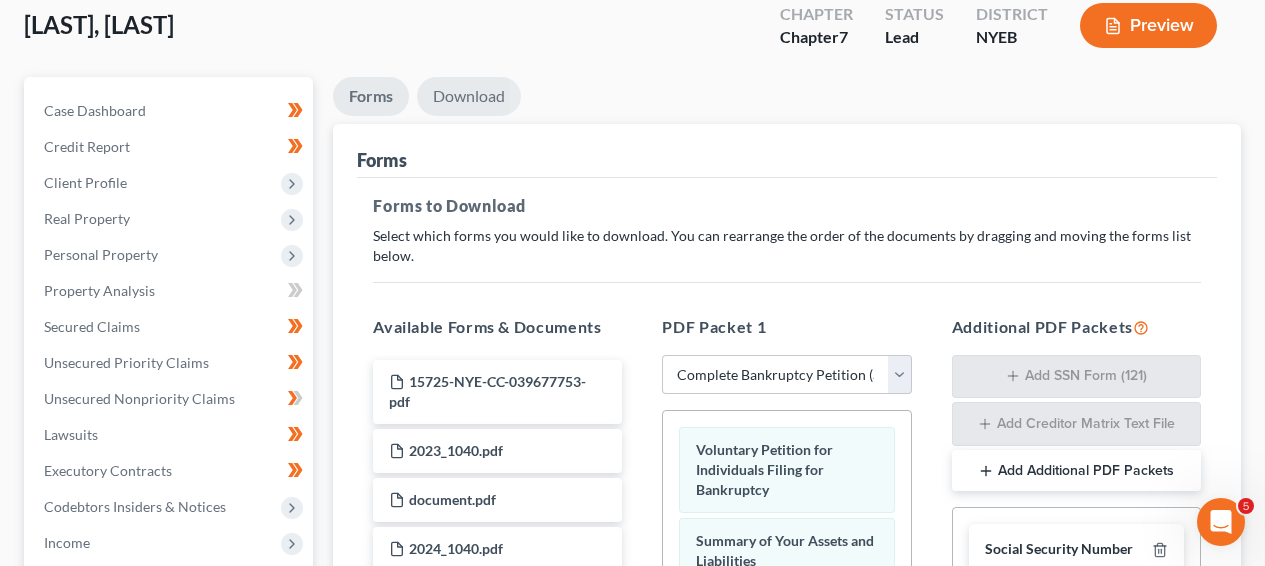 click on "Download" at bounding box center [469, 96] 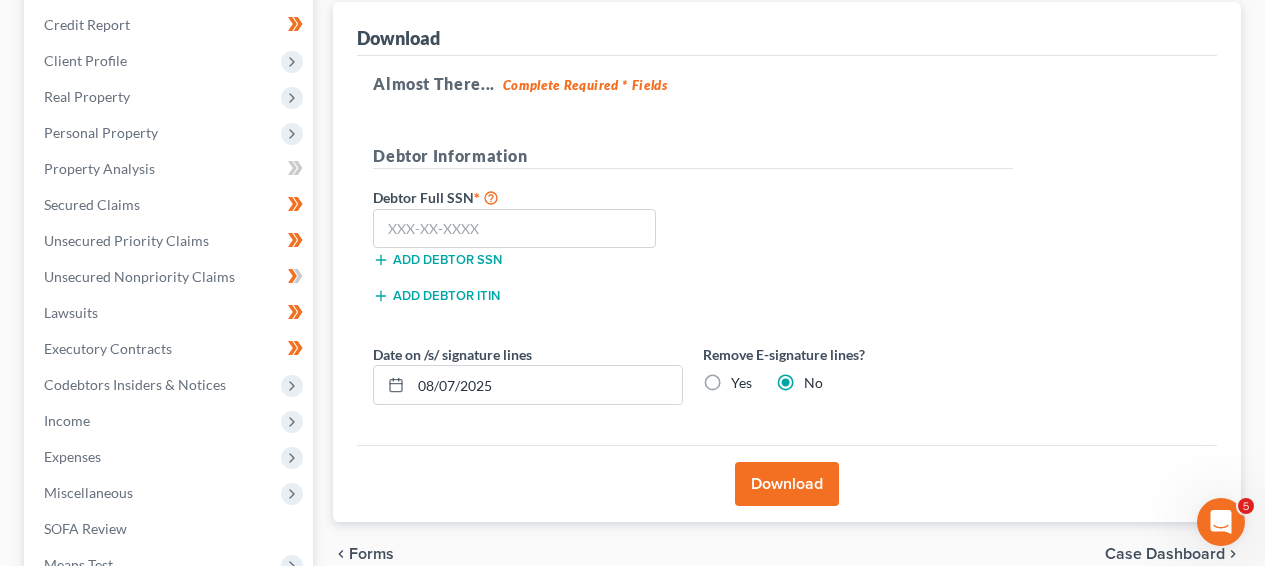 scroll, scrollTop: 336, scrollLeft: 0, axis: vertical 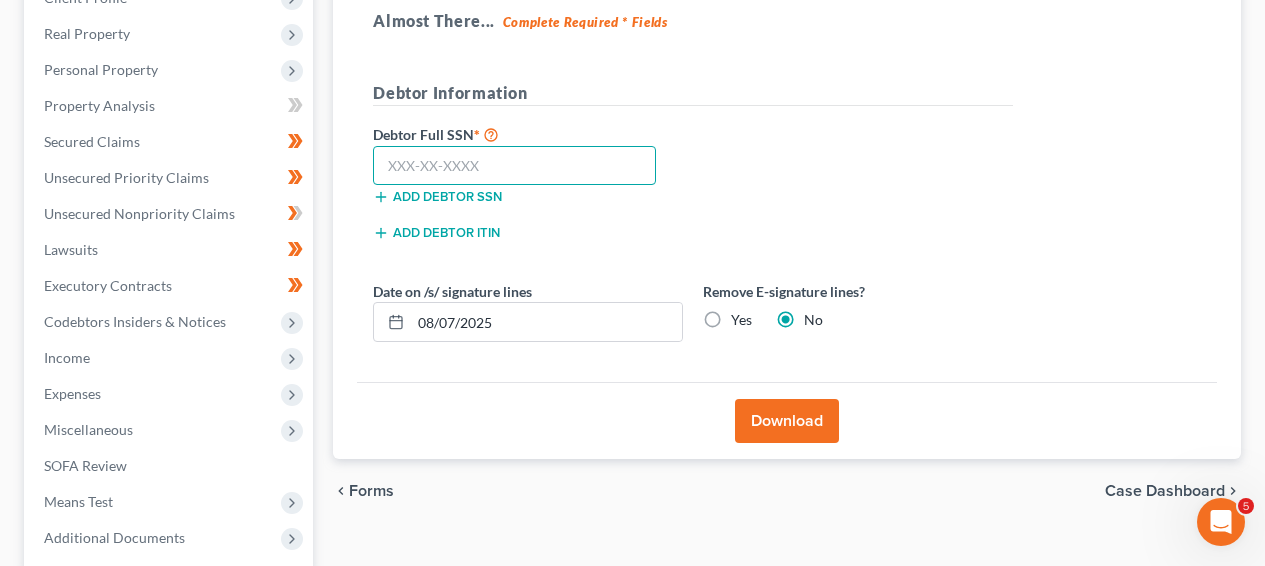 click at bounding box center [514, 166] 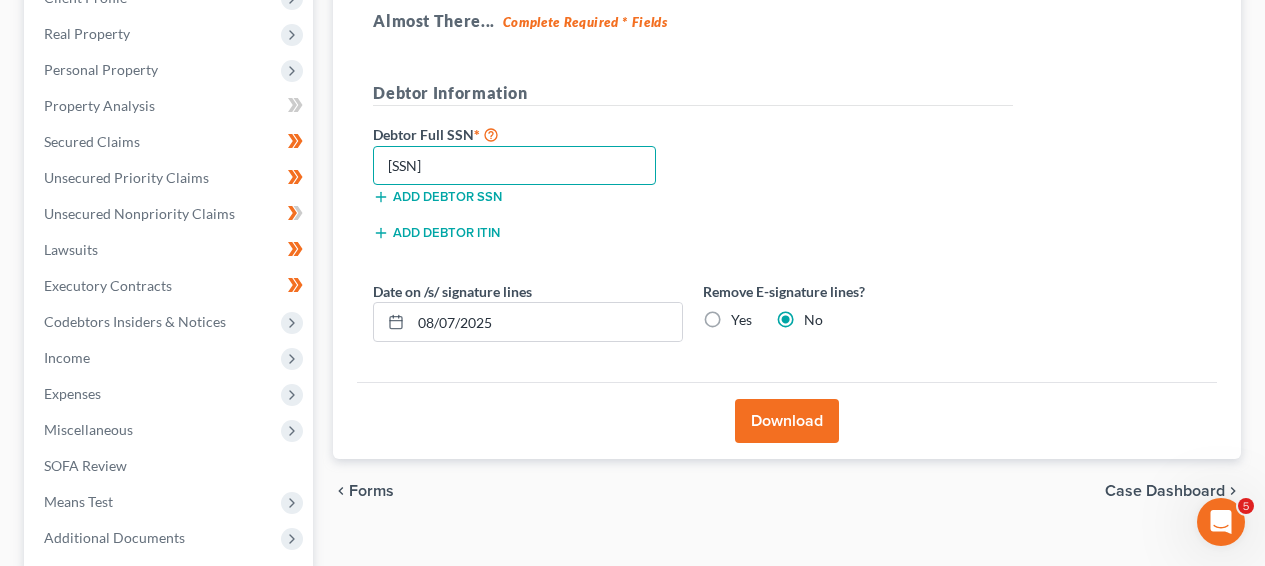 type on "113-74-7497" 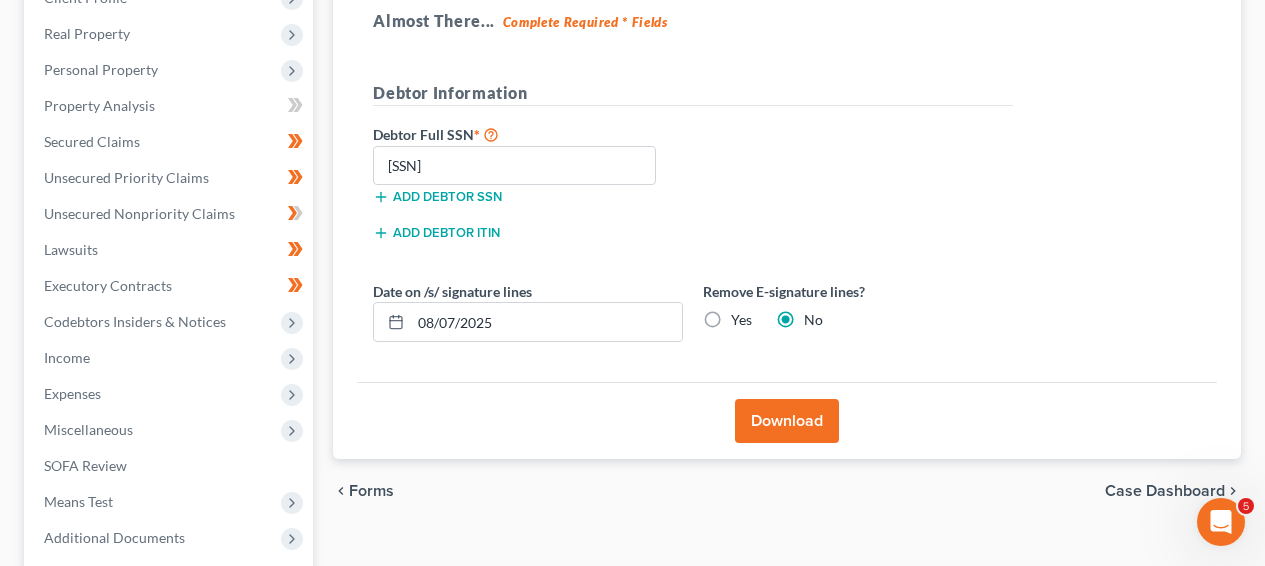 click on "Download" at bounding box center [787, 421] 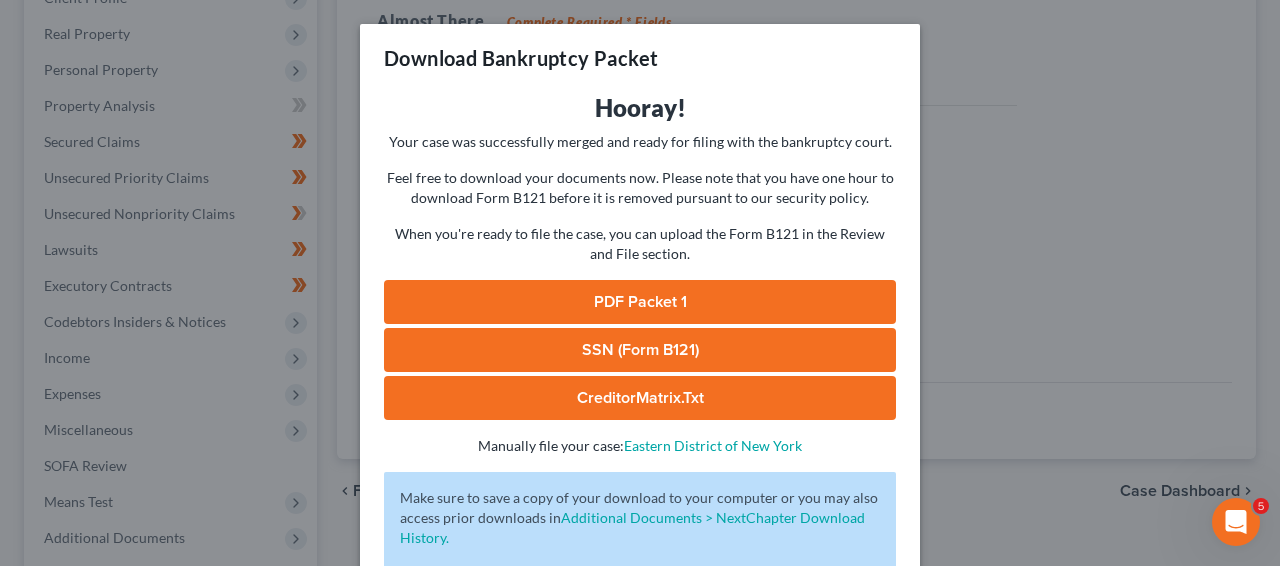click on "PDF Packet 1" at bounding box center [640, 302] 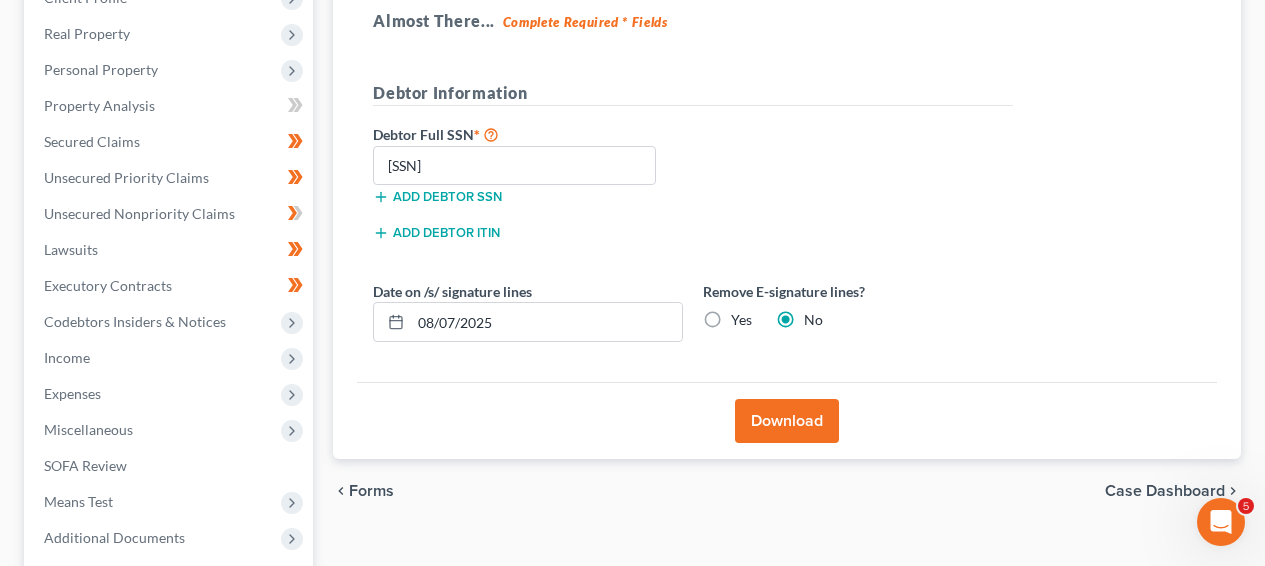 scroll, scrollTop: 0, scrollLeft: 0, axis: both 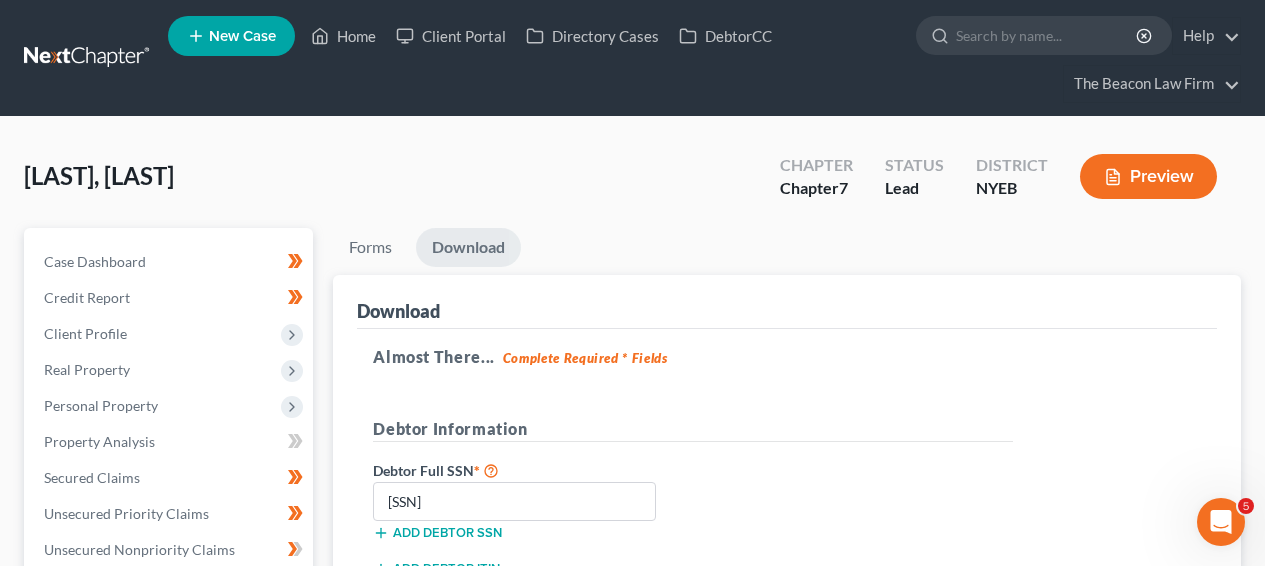click on "Jackimowicz, Jeffrey" at bounding box center [99, 175] 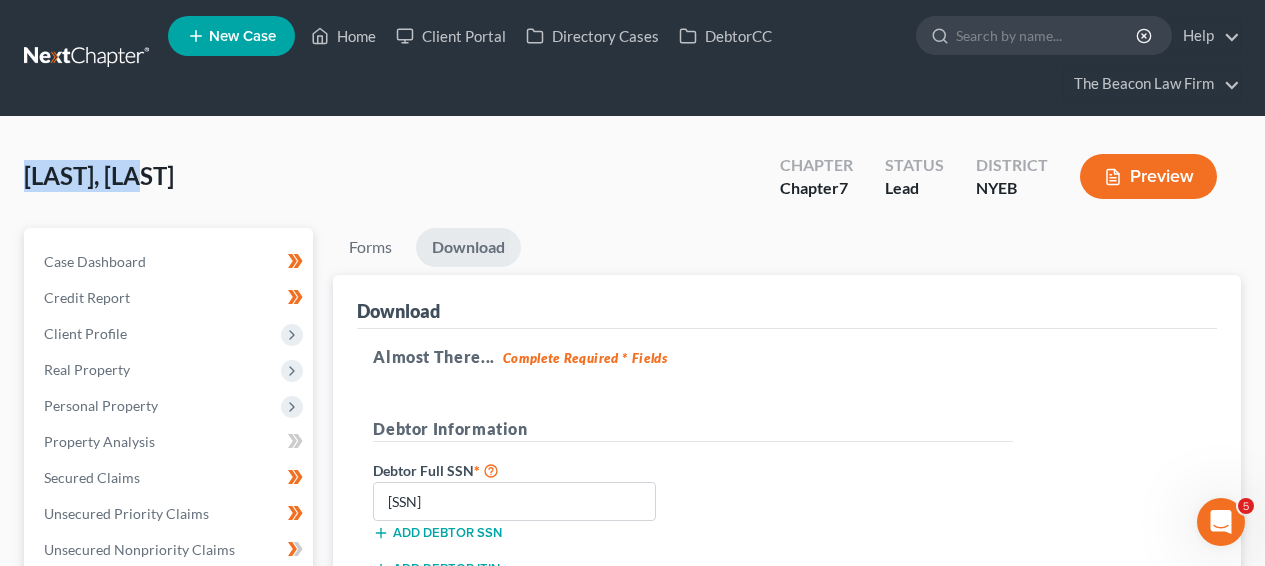 click on "Jackimowicz, Jeffrey" at bounding box center (99, 175) 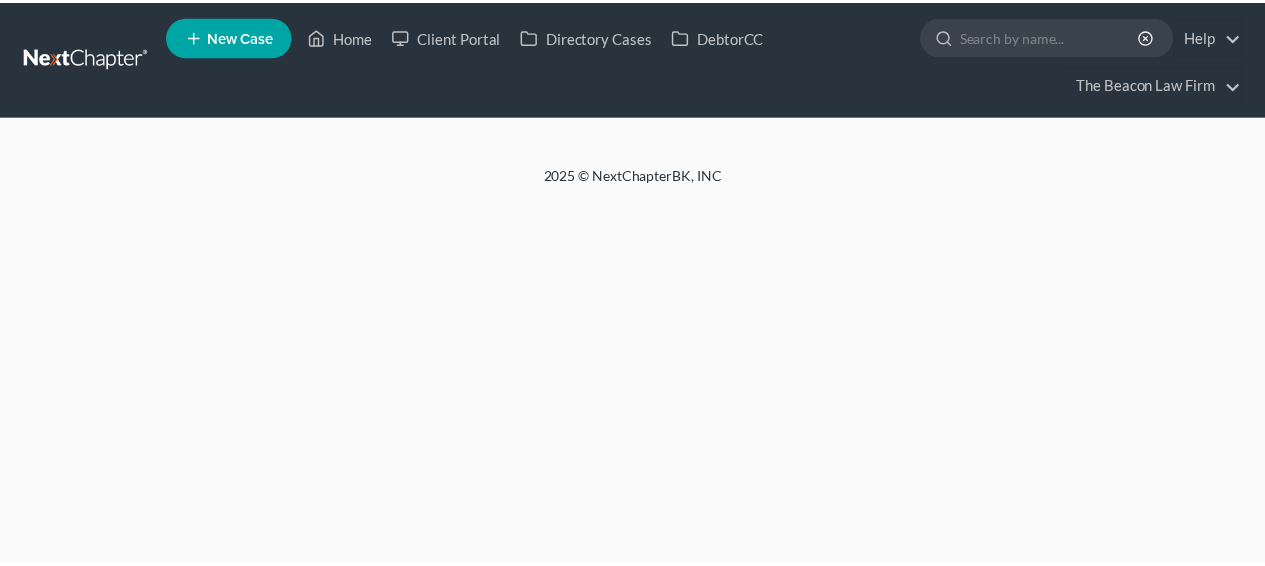 scroll, scrollTop: 0, scrollLeft: 0, axis: both 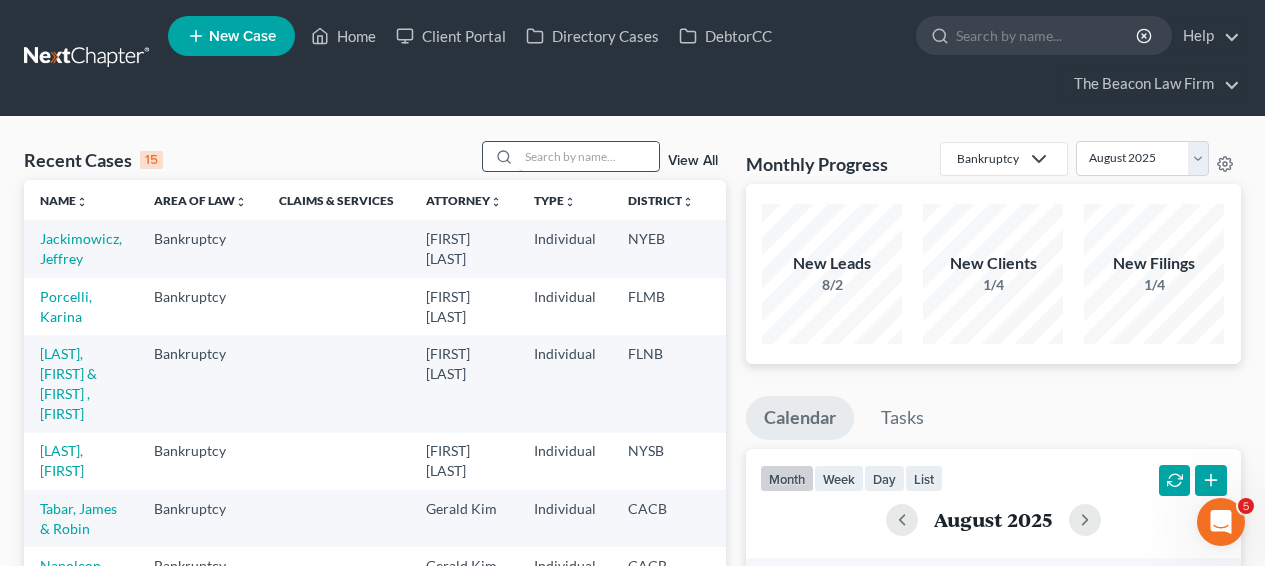 click at bounding box center (589, 156) 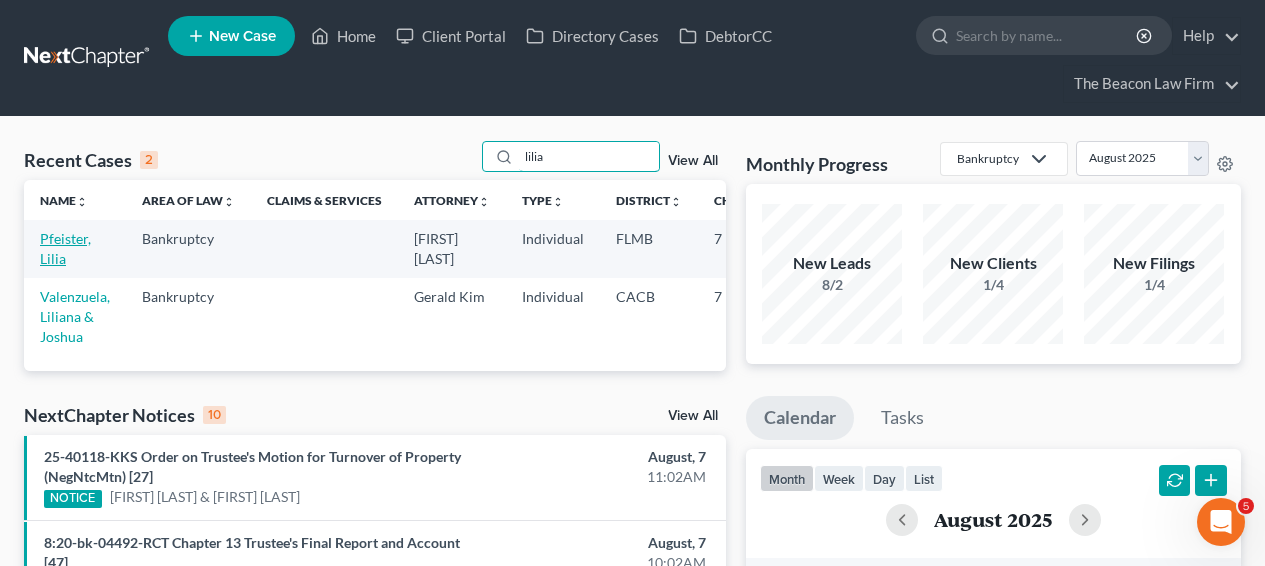 type on "lilia" 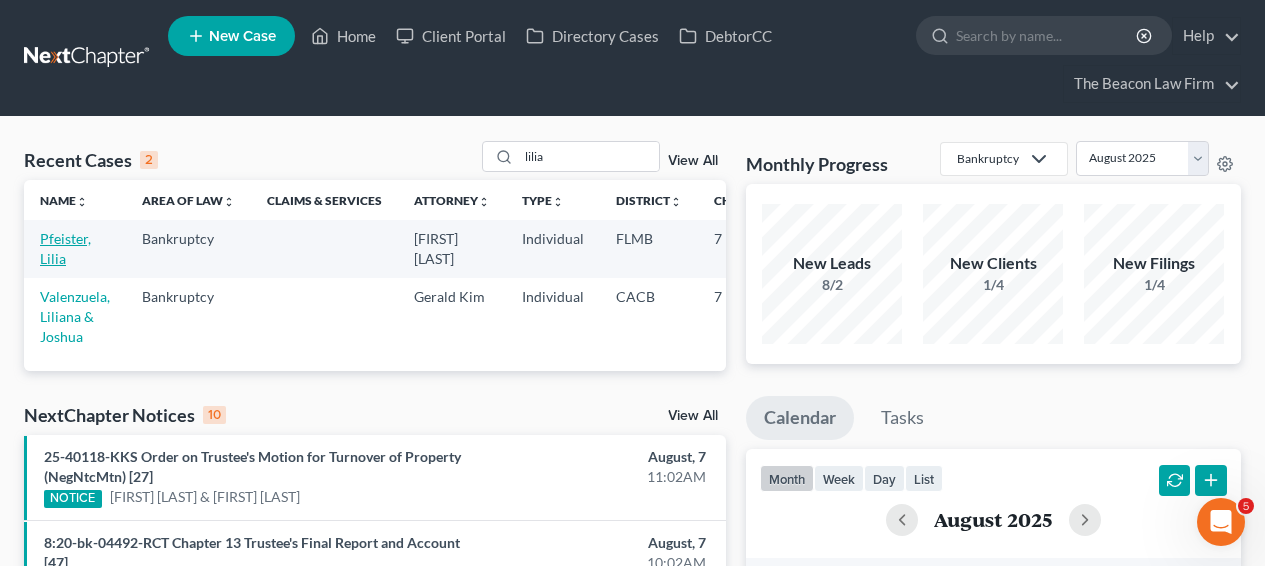 click on "Pfeister, Lilia" at bounding box center [65, 248] 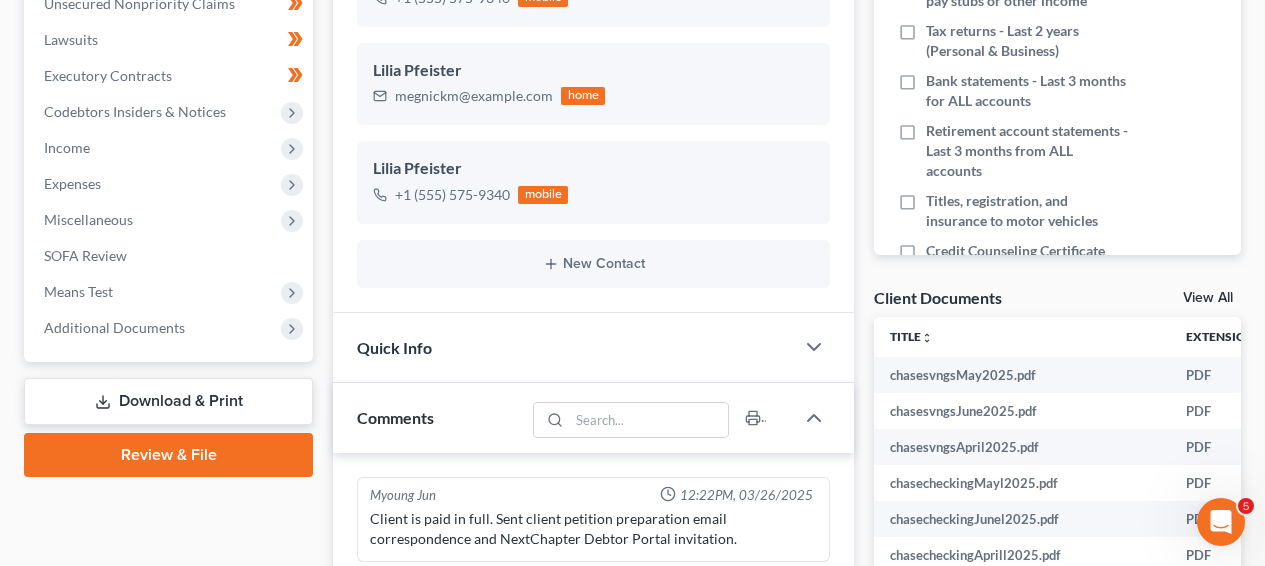 scroll, scrollTop: 237, scrollLeft: 0, axis: vertical 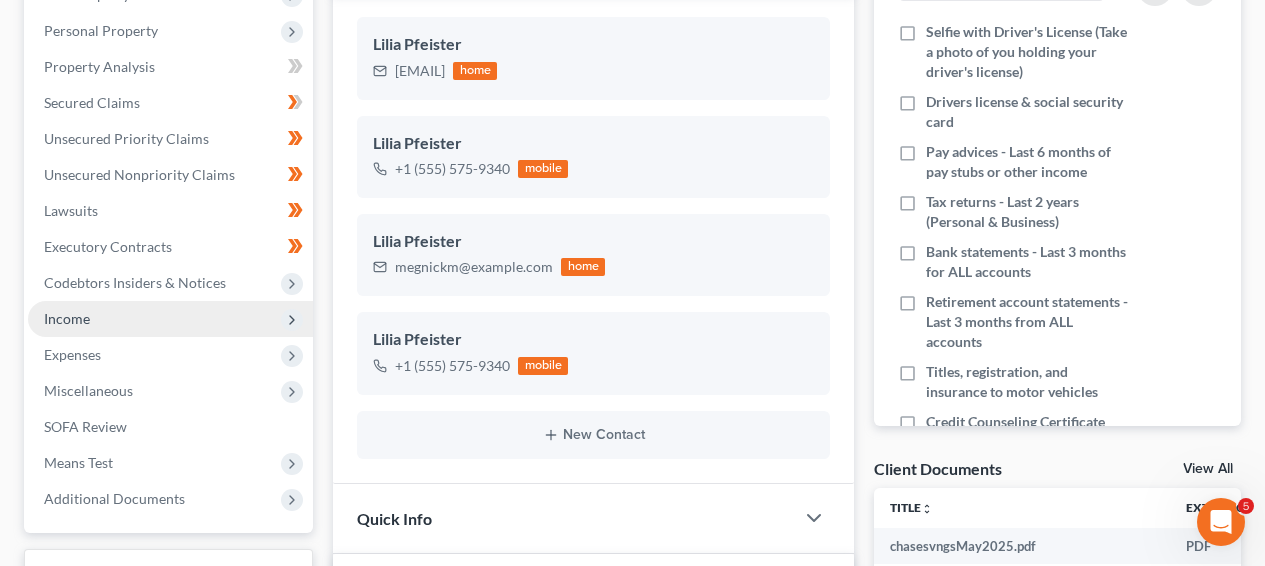 click on "Income" at bounding box center (170, 319) 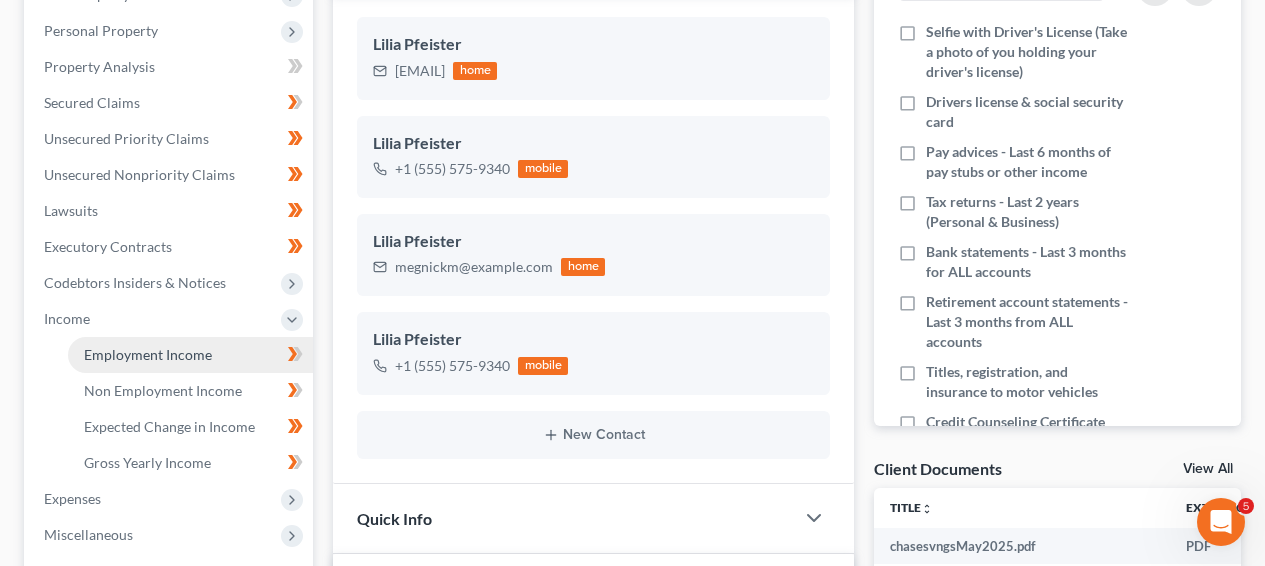 click on "Employment Income" at bounding box center (148, 354) 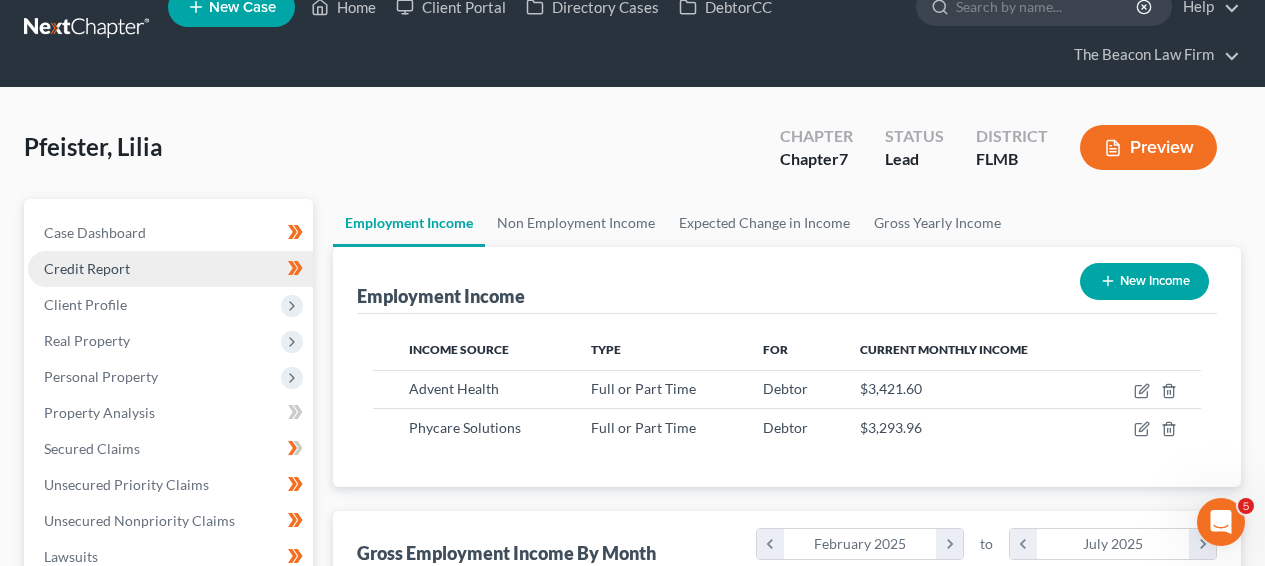 scroll, scrollTop: 0, scrollLeft: 0, axis: both 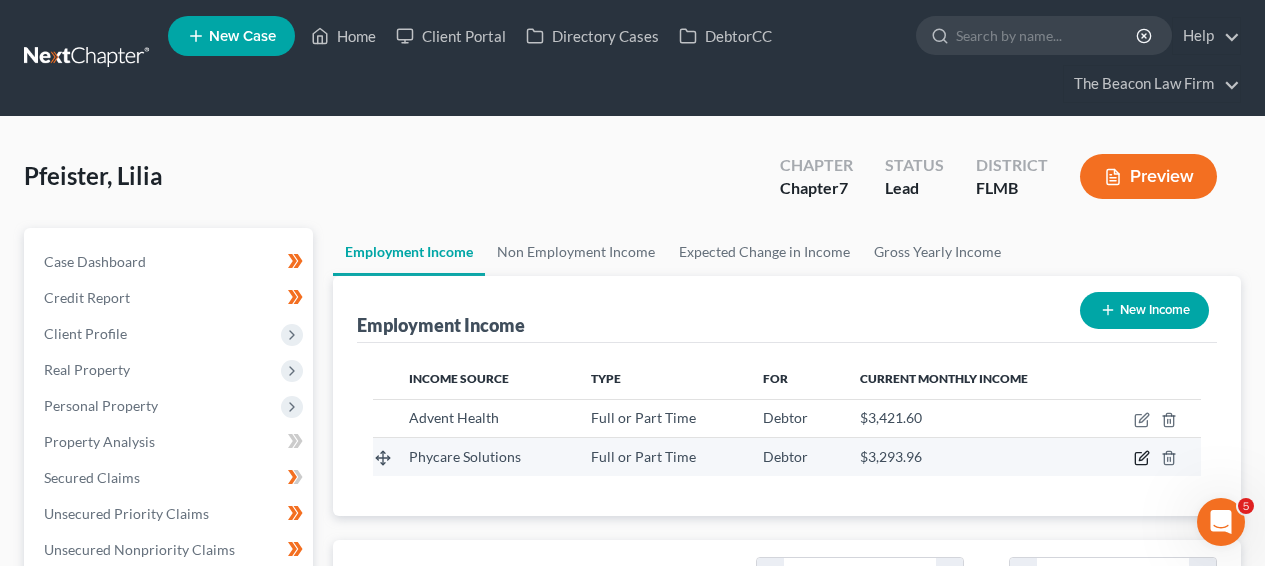 click 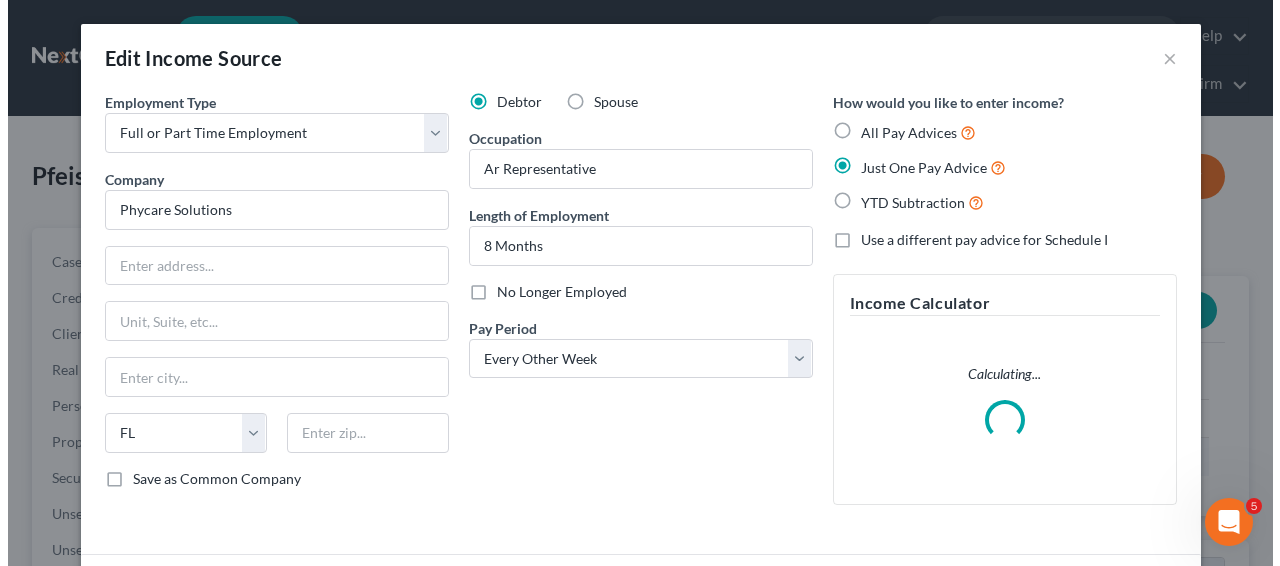 scroll, scrollTop: 999641, scrollLeft: 999487, axis: both 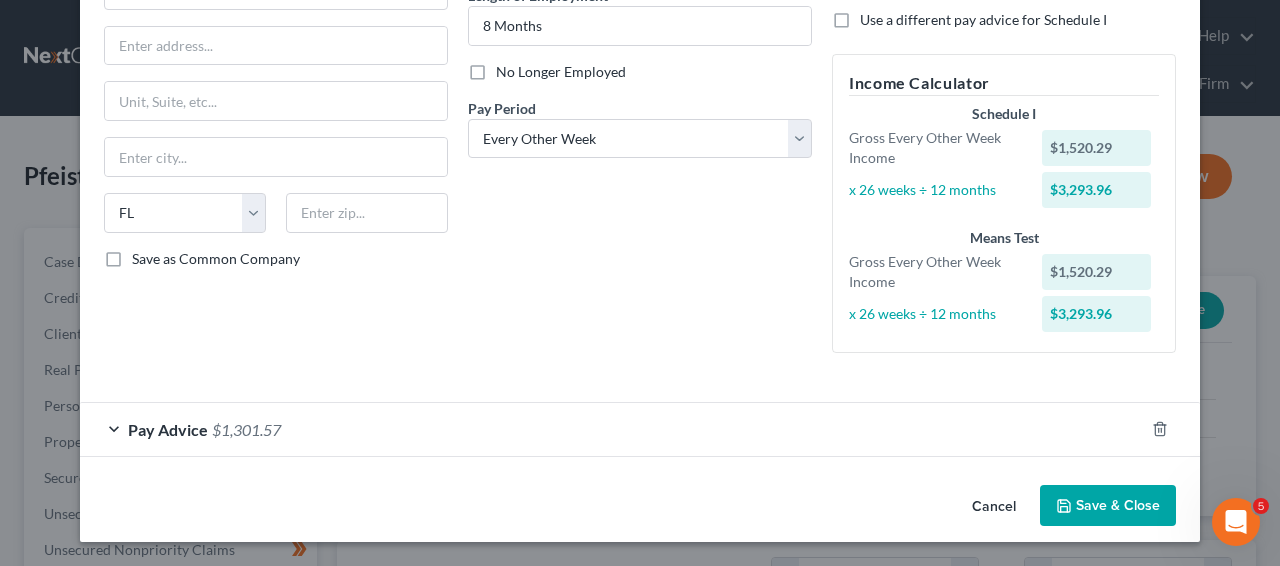 click on "Cancel" at bounding box center [994, 507] 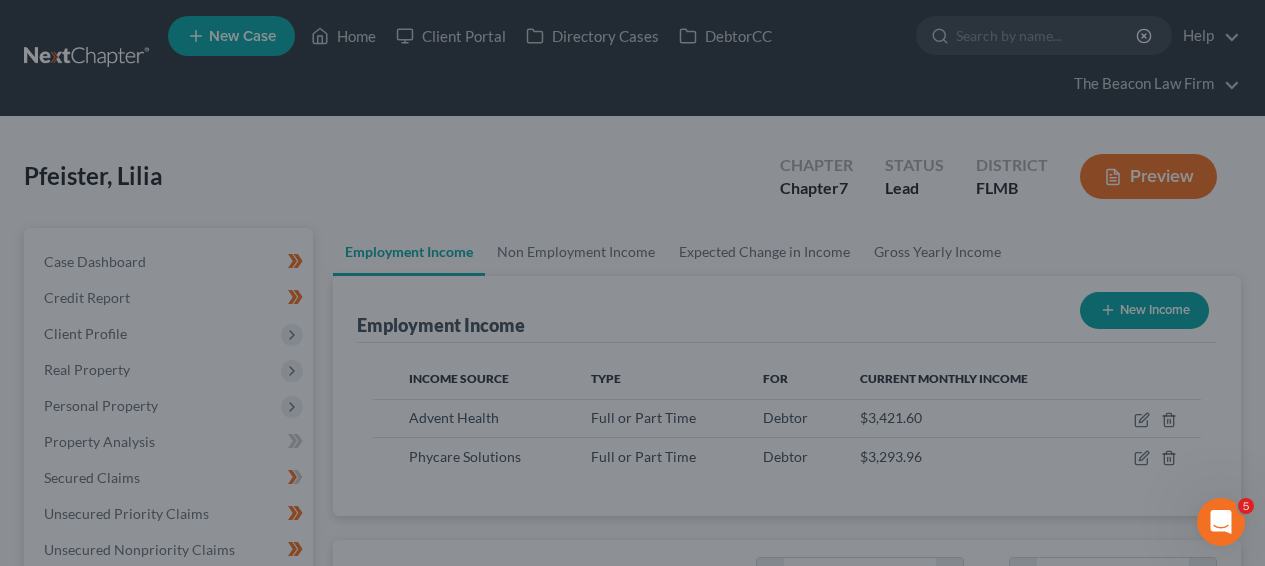 scroll, scrollTop: 358, scrollLeft: 506, axis: both 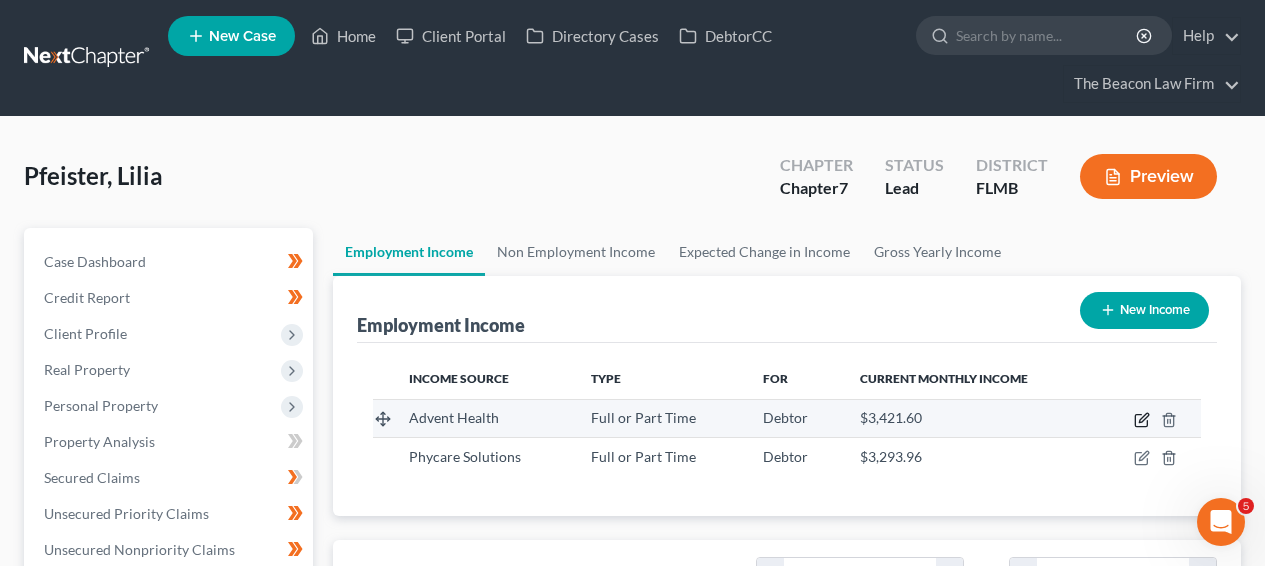 click 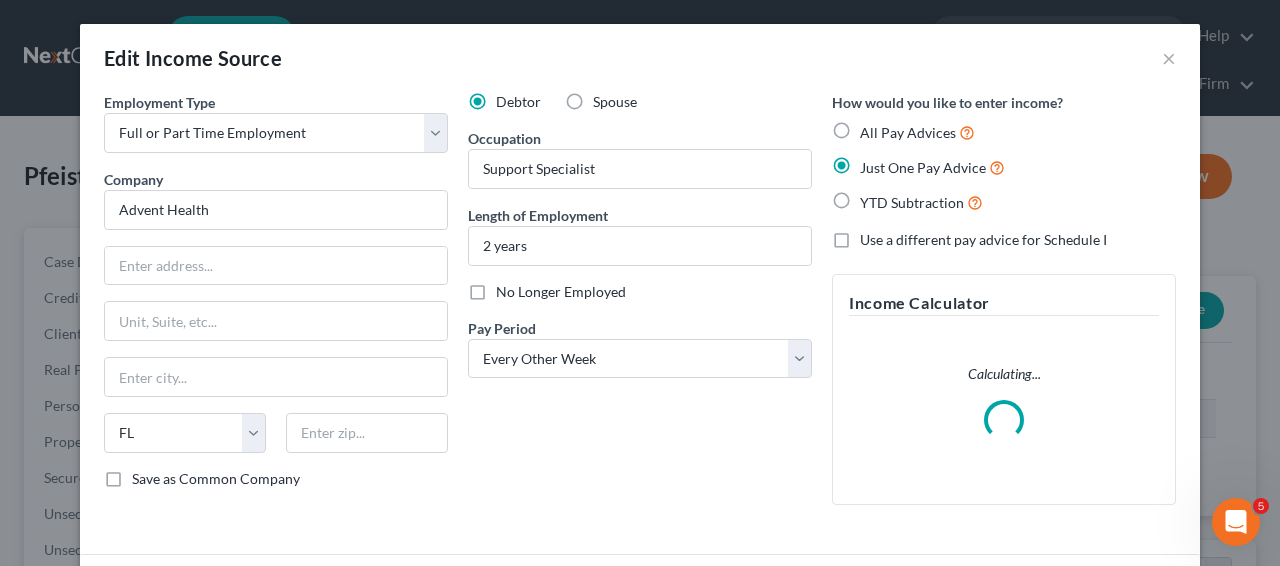 scroll, scrollTop: 999641, scrollLeft: 999487, axis: both 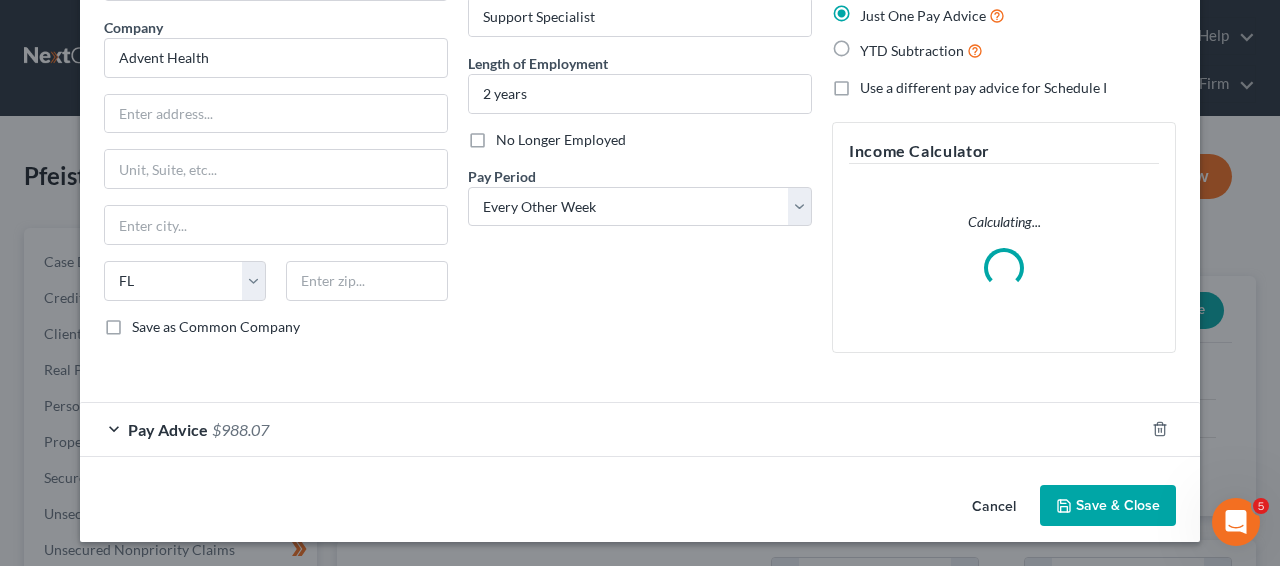 click on "Employment Type
*
Select Full or Part Time Employment Self Employment
Company
*
Advent Health                      State AL AK AR AZ CA CO CT DE DC FL GA GU HI ID IL IN IA KS KY LA ME MD MA MI MN MS MO MT NC ND NE NV NH NJ NM NY OH OK OR PA PR RI SC SD TN TX UT VI VA VT WA WV WI WY Save as Common Company Debtor Spouse Occupation Support Specialist Length of Employment 2 years No Longer Employed
Pay Period
*
Select Monthly Twice Monthly Every Other Week Weekly How would you like to enter income?
All Pay Advices
Just One Pay Advice
YTD Subtraction
Use a different pay advice for Schedule I Income Calculator
Calculating...
Pay Advice $988.07
Wages
Income
*
1,579.20 $ Commissions 0.00 $ Overtime 0.00 $ Tax Deductions 81.81 $" at bounding box center [640, 208] 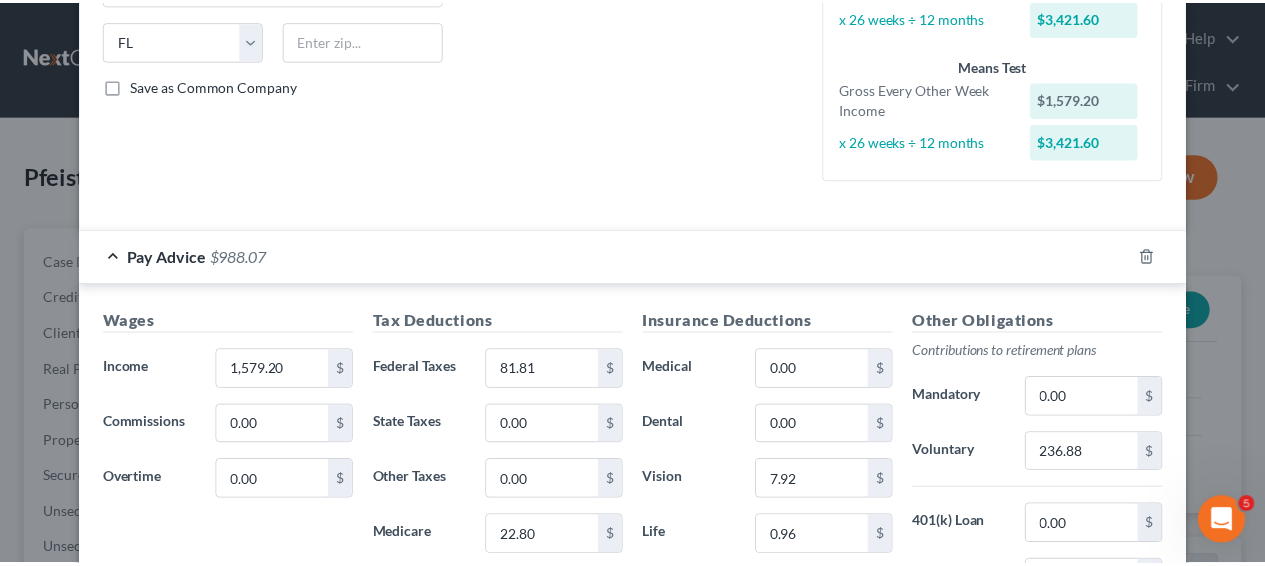 scroll, scrollTop: 0, scrollLeft: 0, axis: both 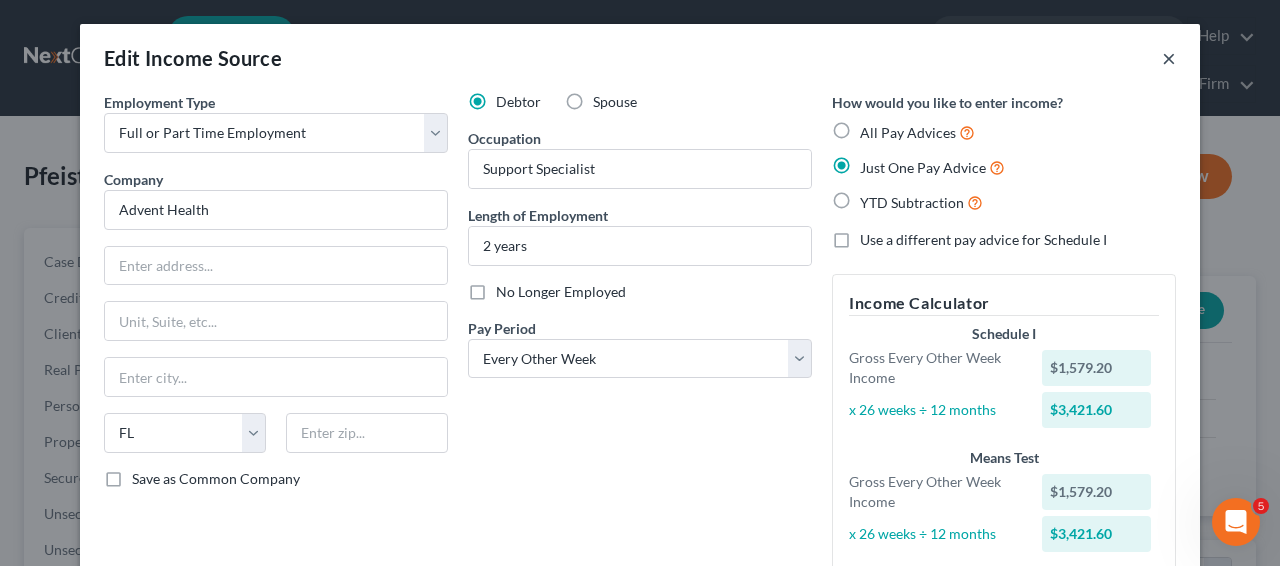 click on "×" at bounding box center [1169, 58] 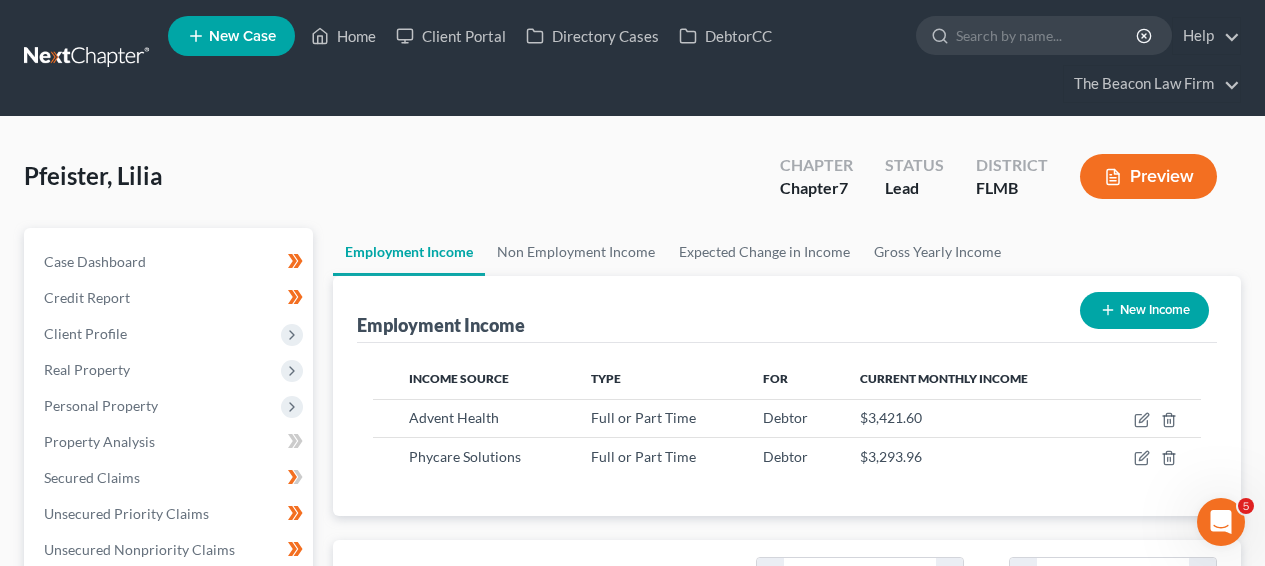 scroll, scrollTop: 358, scrollLeft: 506, axis: both 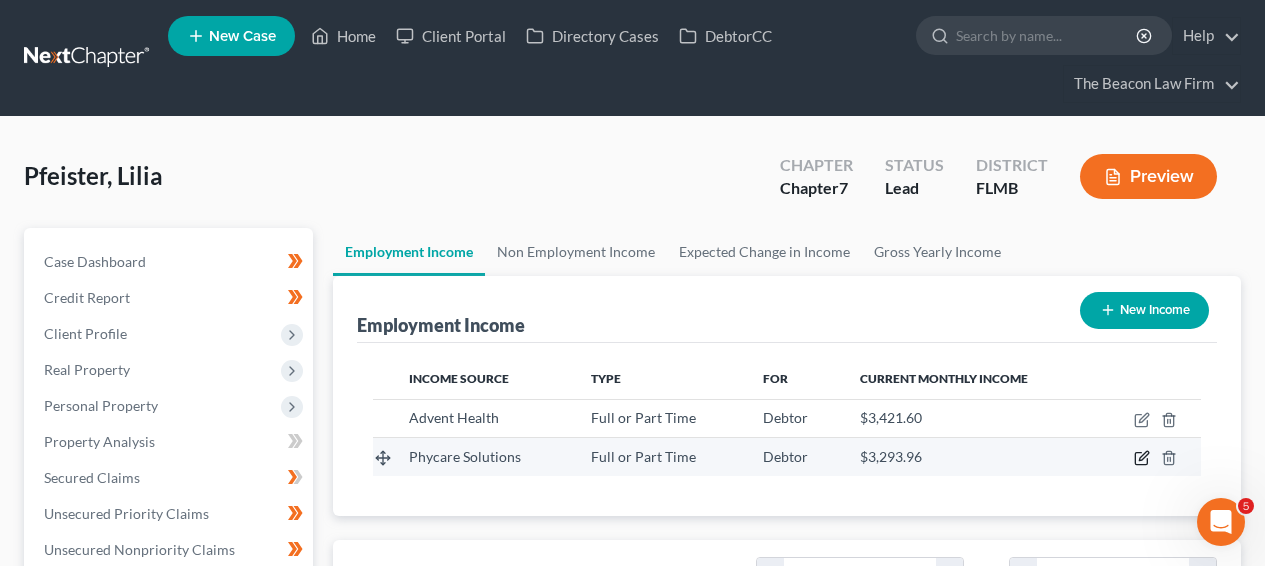 click 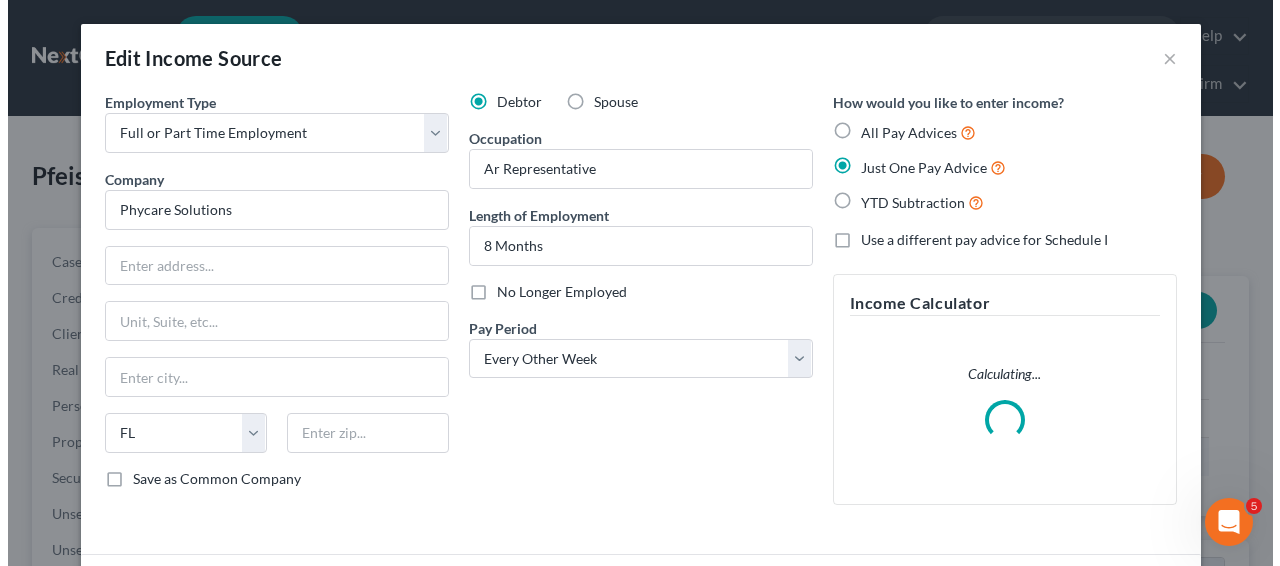 scroll, scrollTop: 999641, scrollLeft: 999487, axis: both 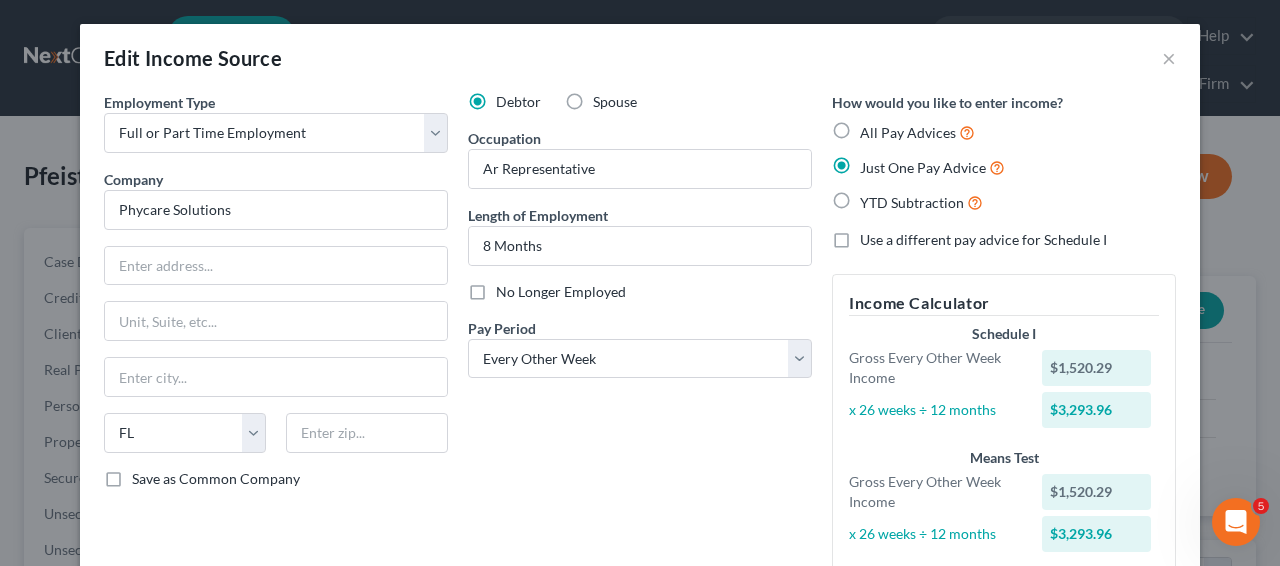 click on "Edit Income Source ×
Employment Type
*
Select Full or Part Time Employment Self Employment
Company
*
Phycare Solutions                      State AL AK AR AZ CA CO CT DE DC FL GA GU HI ID IL IN IA KS KY LA ME MD MA MI MN MS MO MT NC ND NE NV NH NJ NM NY OH OK OR PA PR RI SC SD TN TX UT VI VA VT WA WV WI WY Save as Common Company Debtor Spouse Occupation Ar Representative Length of Employment 8 Months No Longer Employed
Pay Period
*
Select Monthly Twice Monthly Every Other Week Weekly How would you like to enter income?
All Pay Advices
Just One Pay Advice
YTD Subtraction
Use a different pay advice for Schedule I Income Calculator
Schedule I Gross Every Other Week Income $1,520.29 x 26 weeks ÷ 12 months $3,293.96 Means Test Gross Every Other Week Income $1,520.29 x 26 weeks ÷ 12 months $3,293.96
Pay Advice $1,301.57
Wages *" at bounding box center [640, 283] 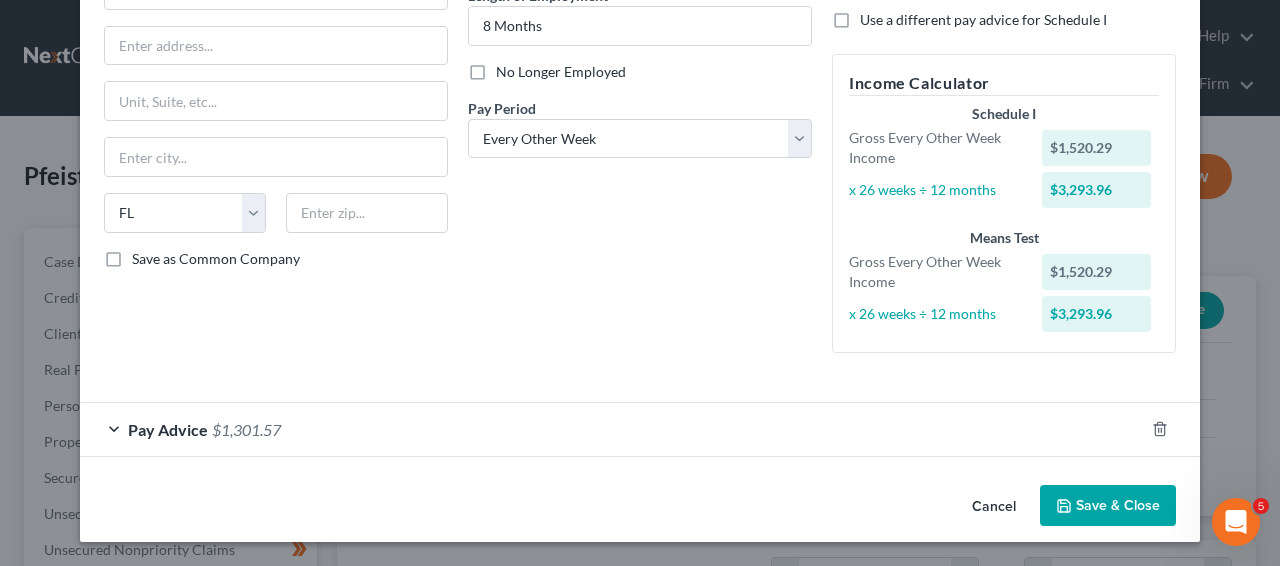 click on "Pay Advice $1,301.57" at bounding box center [612, 429] 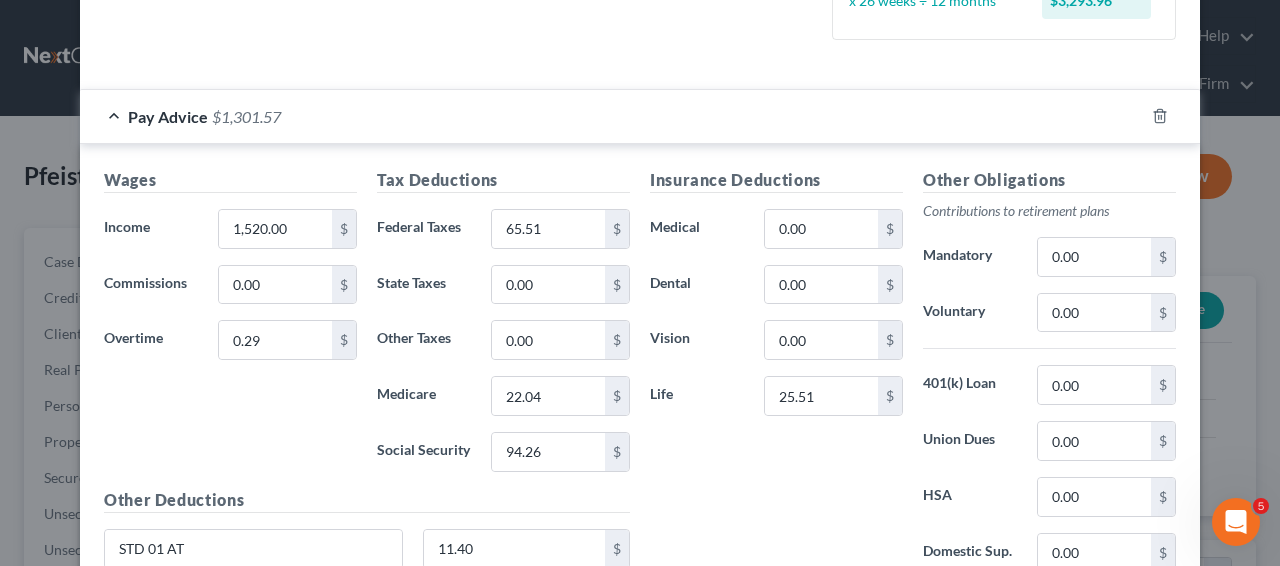 scroll, scrollTop: 536, scrollLeft: 0, axis: vertical 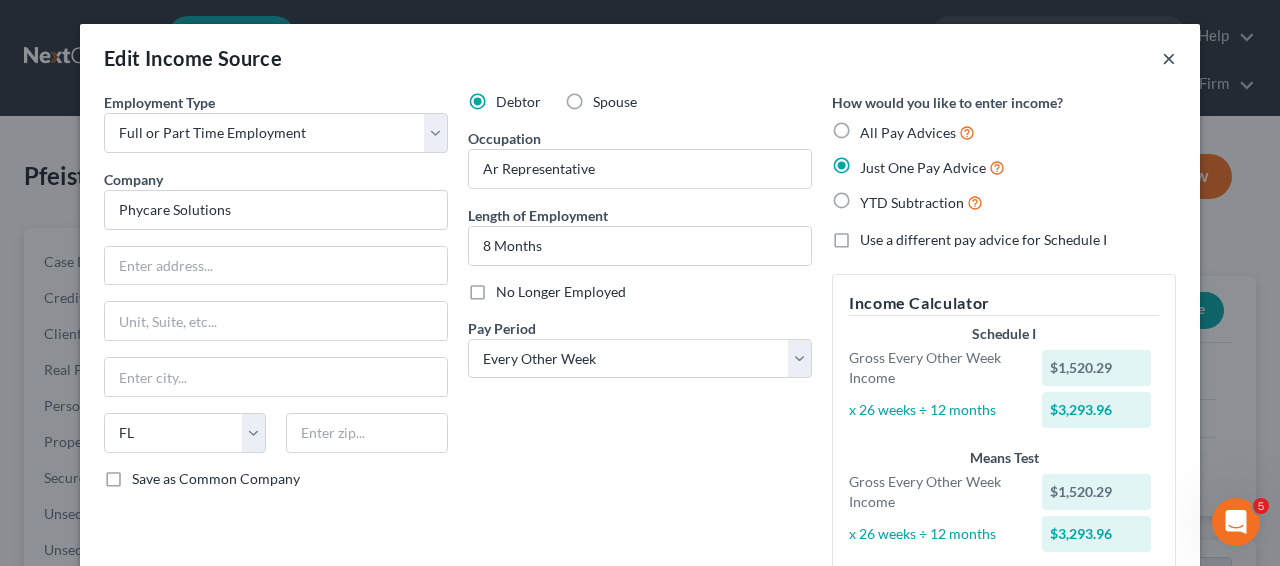 click on "×" at bounding box center [1169, 58] 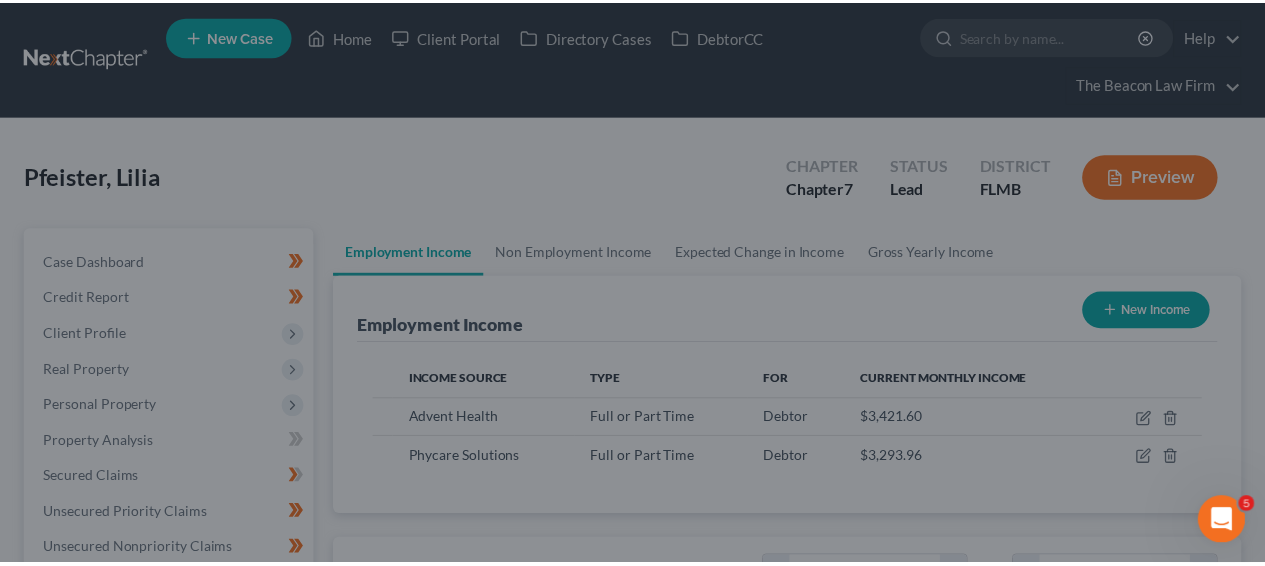 scroll, scrollTop: 358, scrollLeft: 506, axis: both 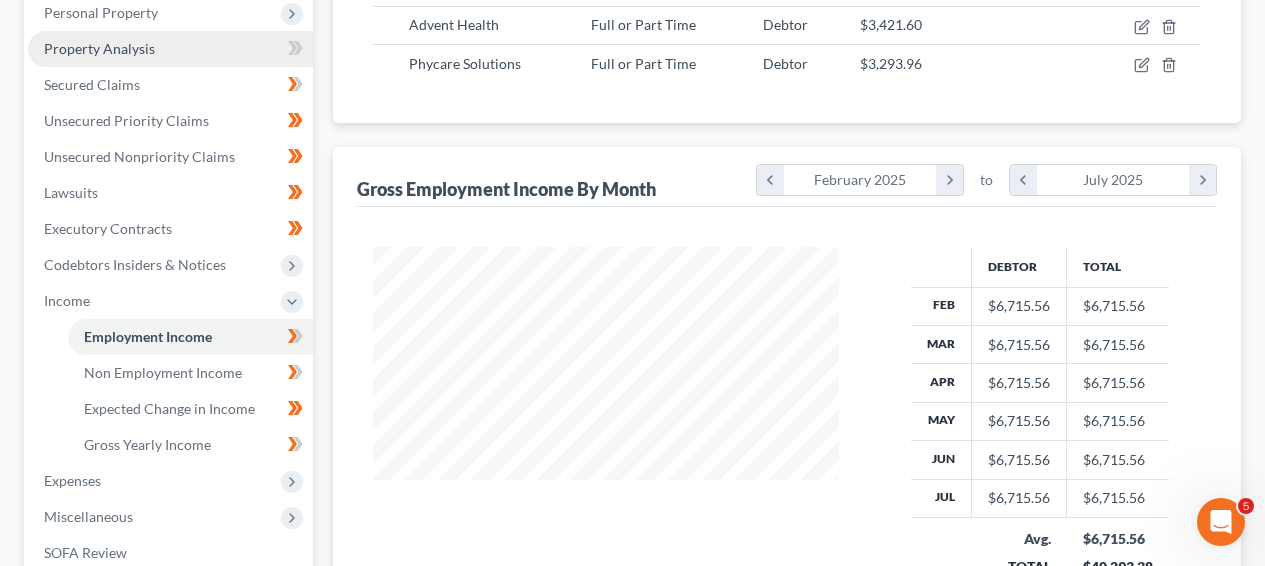 click on "Property Analysis" at bounding box center [170, 49] 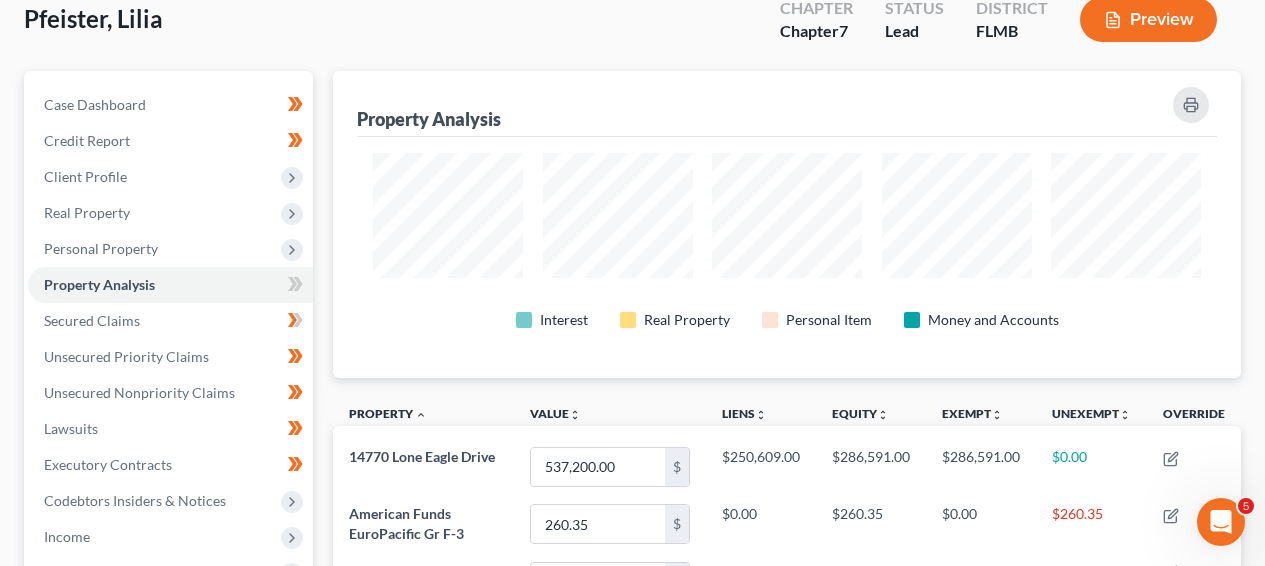 scroll, scrollTop: 0, scrollLeft: 0, axis: both 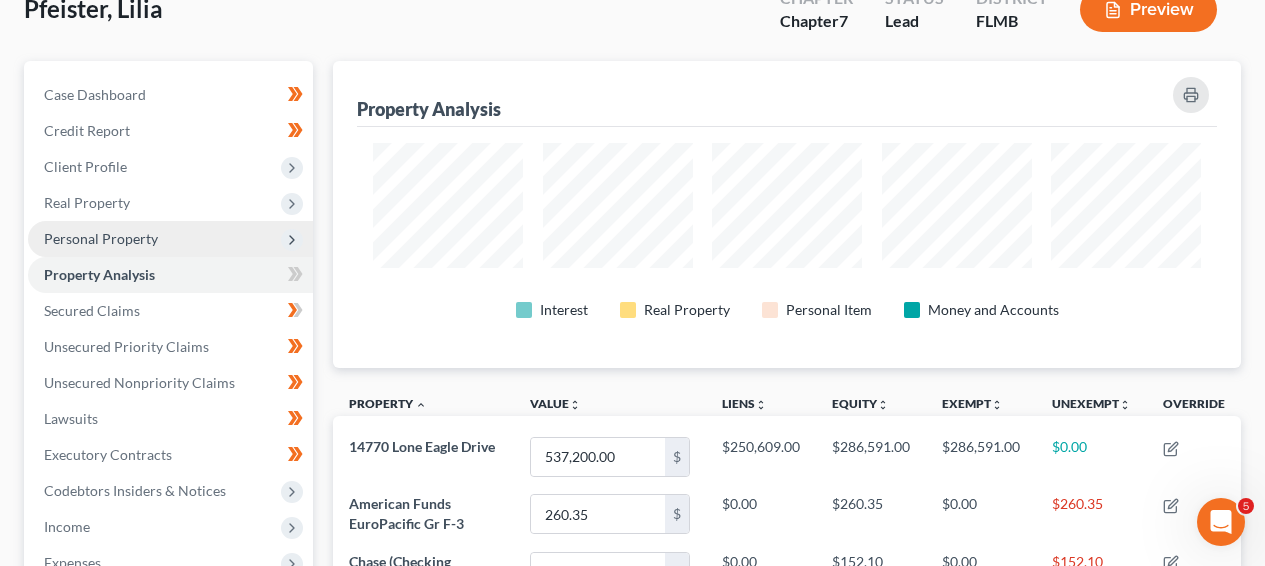 click on "Personal Property
Vehicles Owned
Vehicles Leased
Machinery and Vehicles
Office Related" at bounding box center (170, 239) 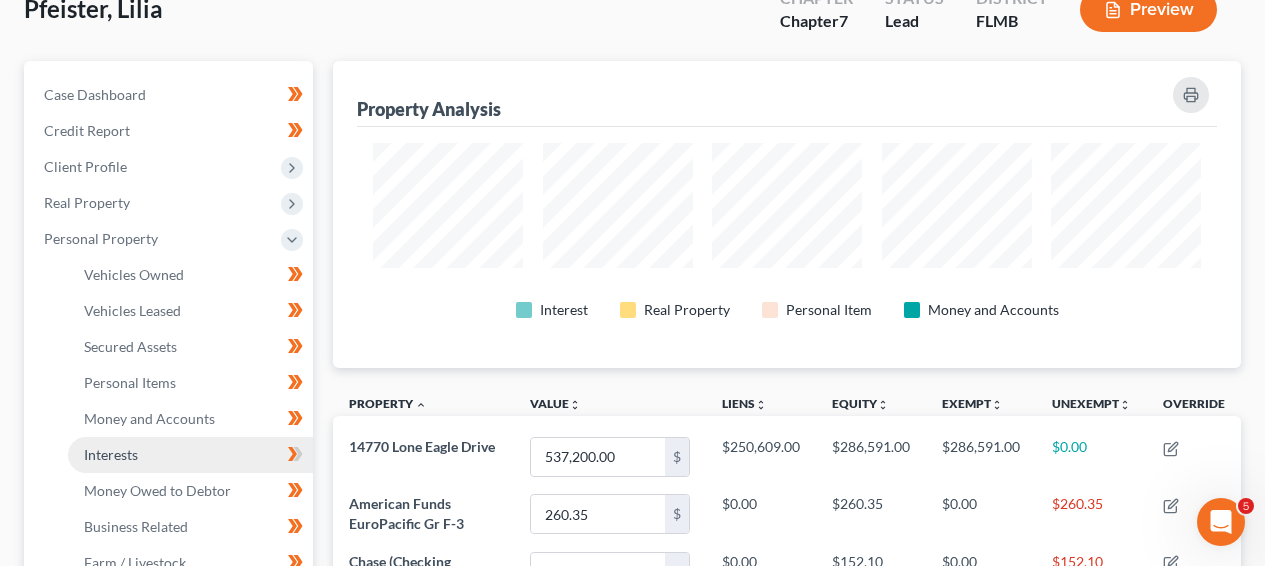 click on "Interests" at bounding box center [190, 455] 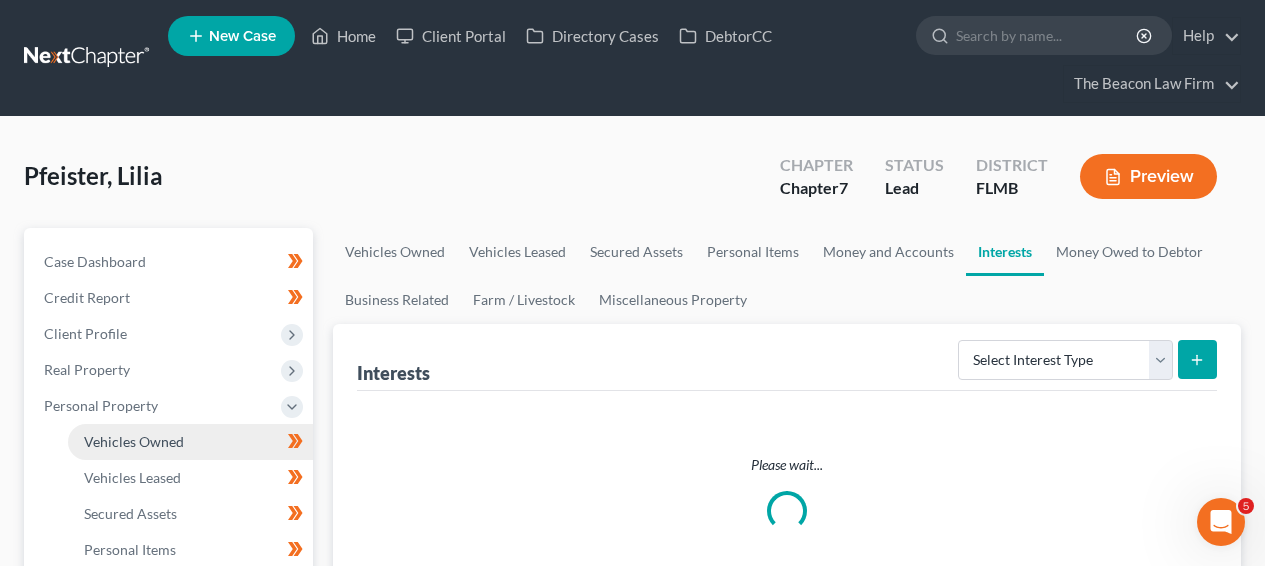 scroll, scrollTop: 0, scrollLeft: 0, axis: both 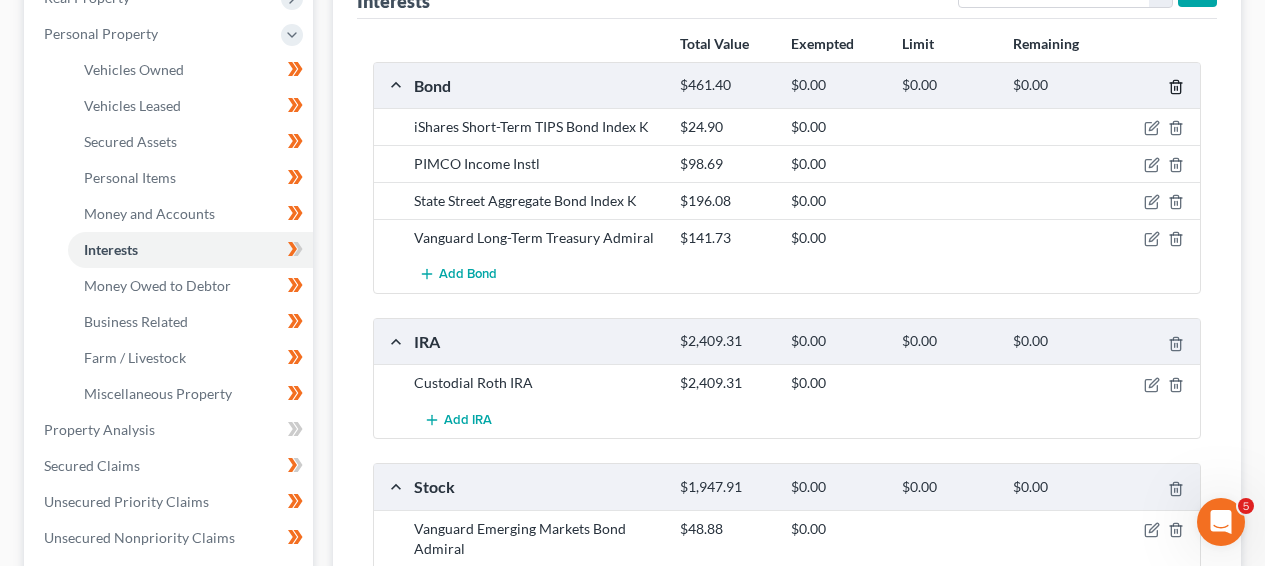 click 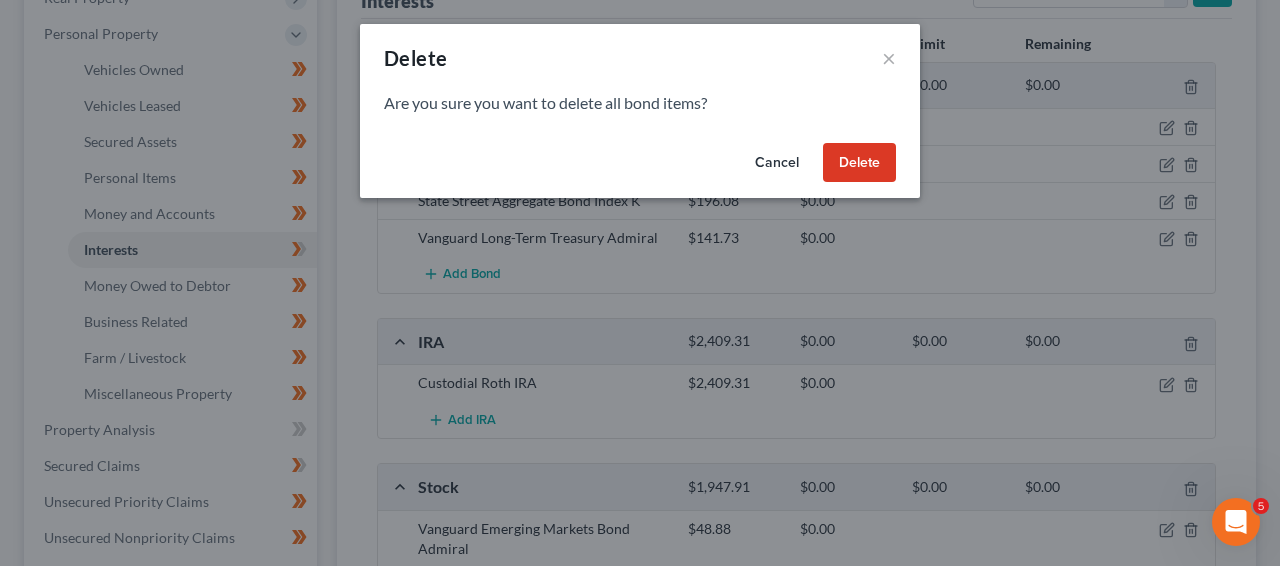 click on "Delete" at bounding box center [859, 163] 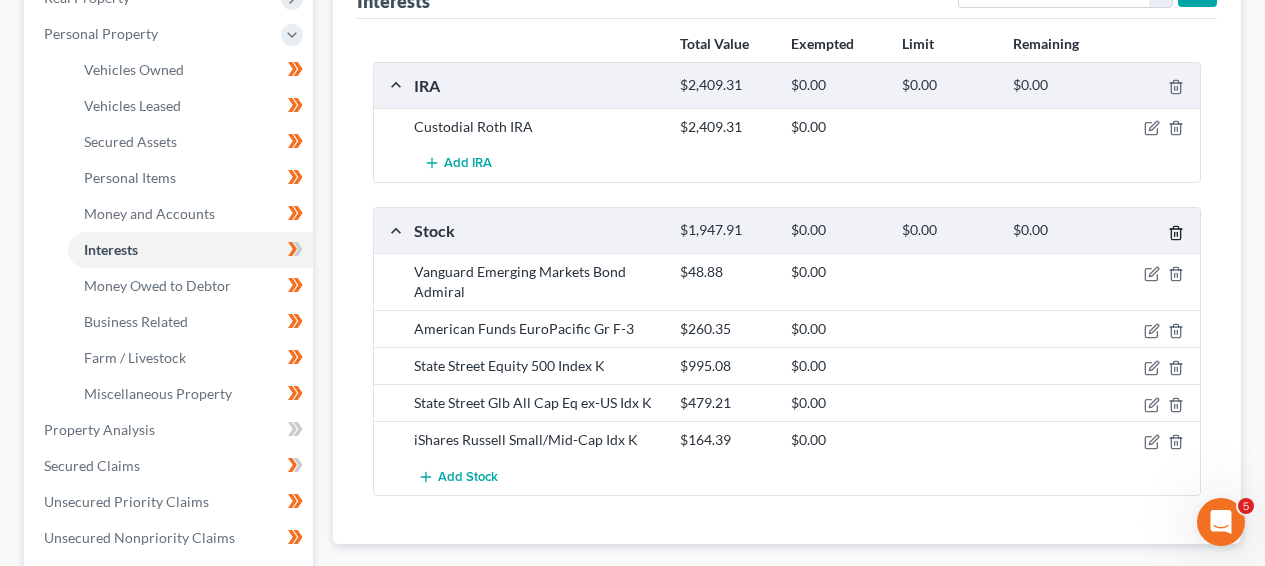 click 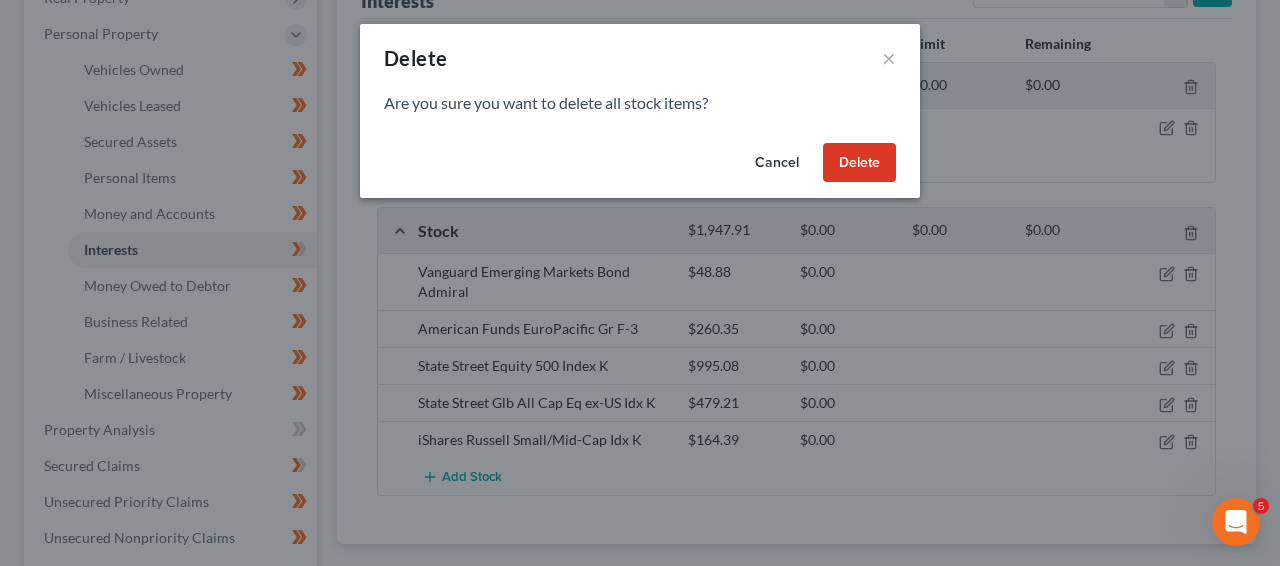 click on "Delete" at bounding box center [859, 163] 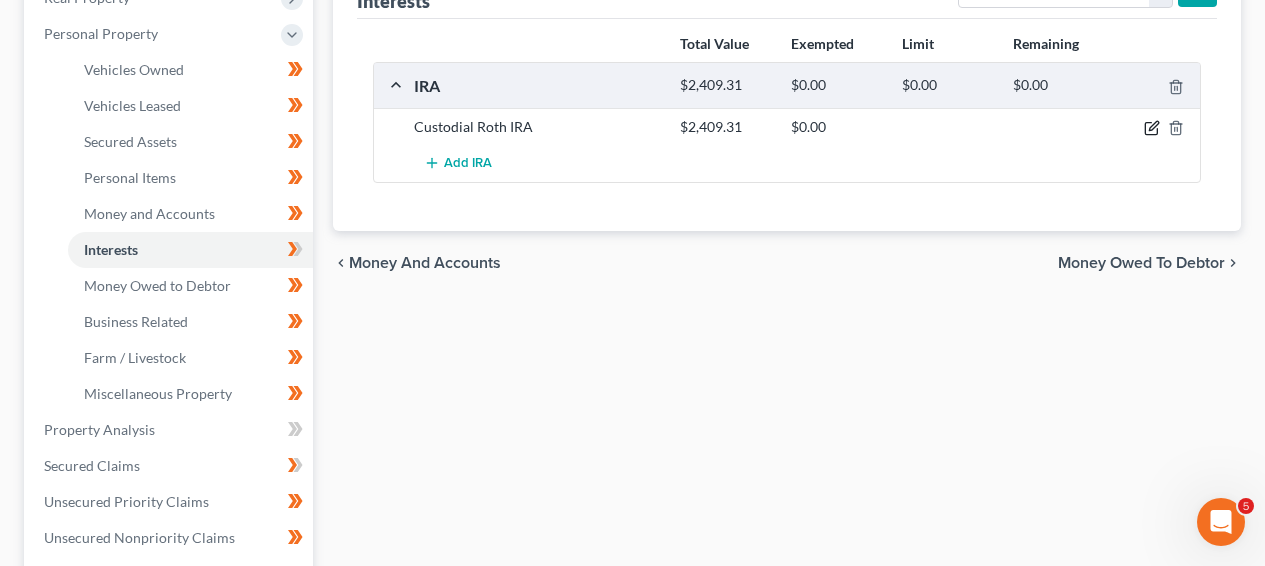click 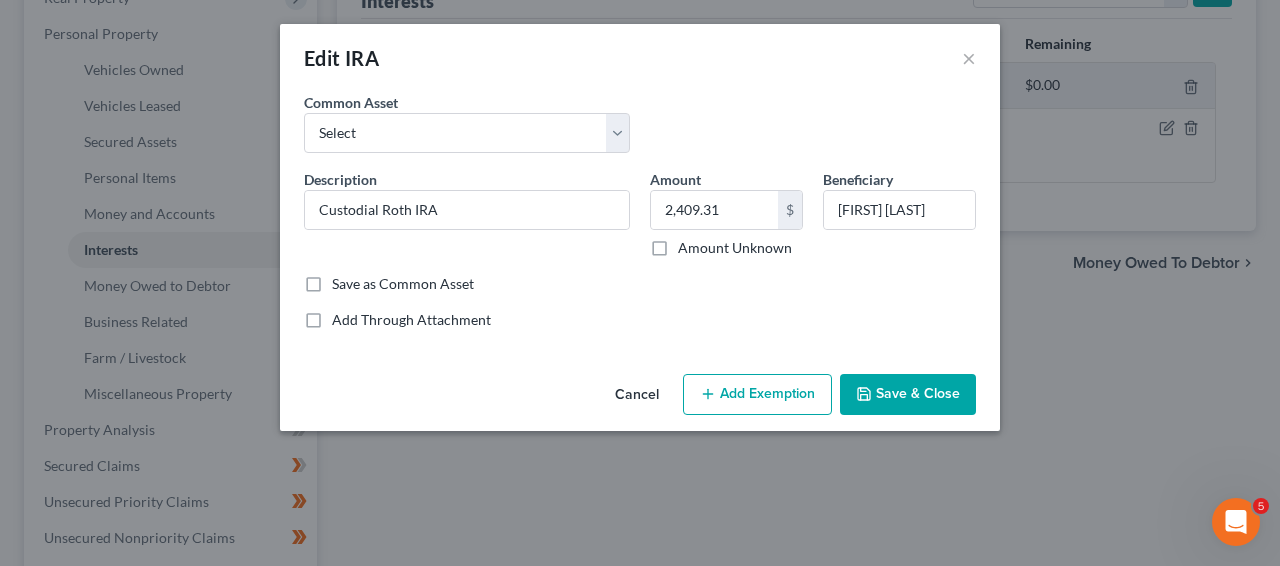 click on "Add Exemption" at bounding box center [757, 395] 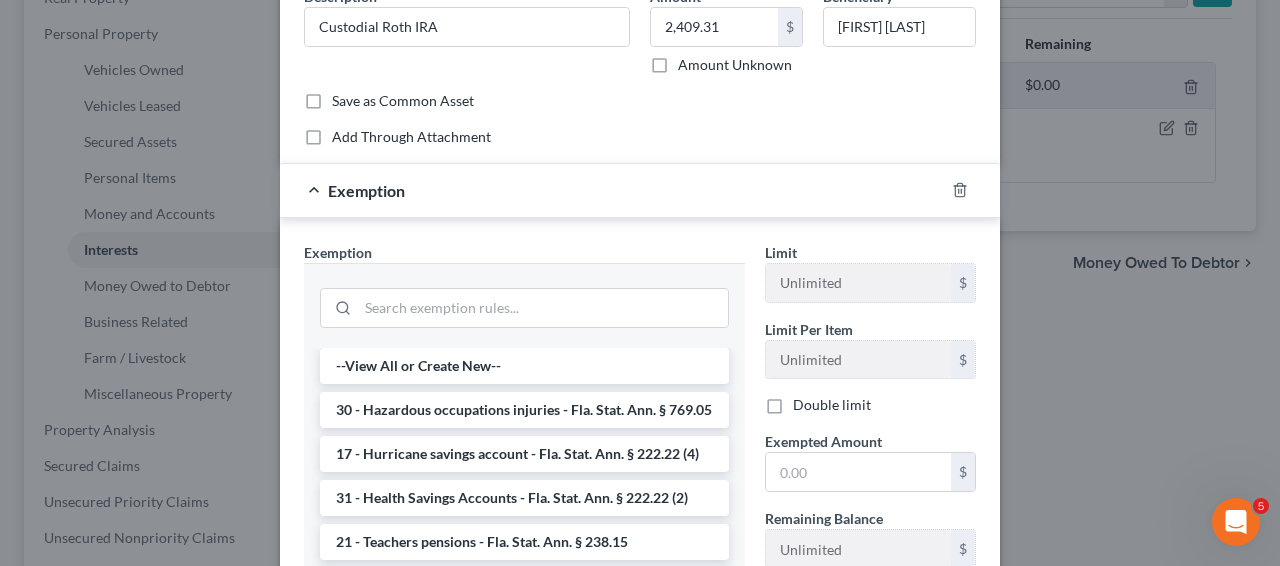 scroll, scrollTop: 287, scrollLeft: 0, axis: vertical 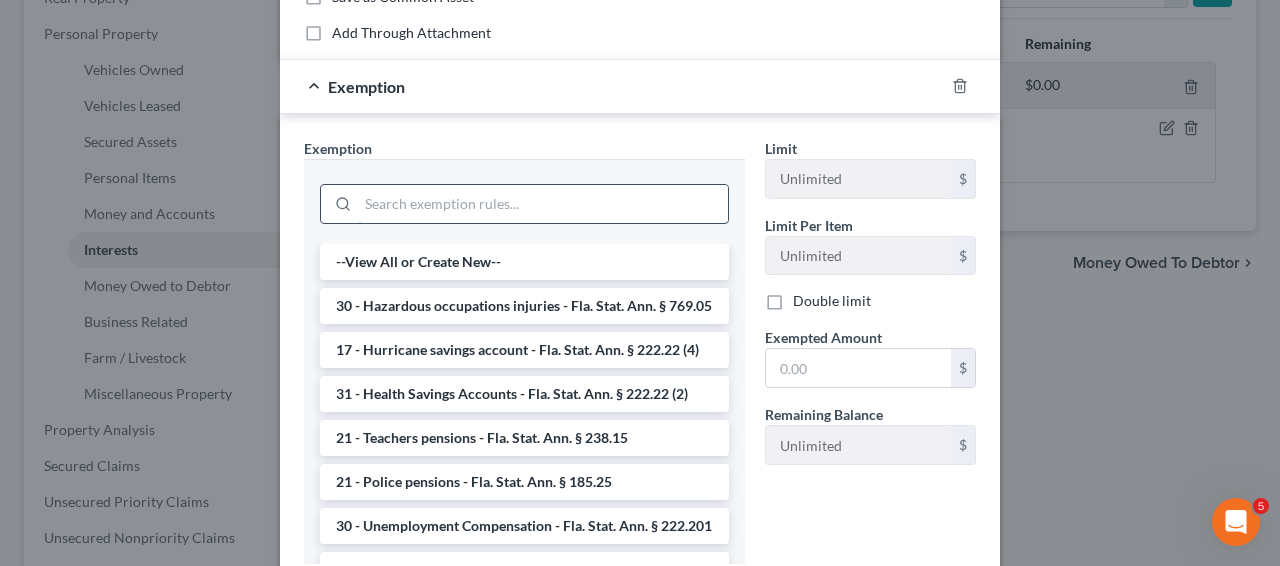 click at bounding box center [543, 204] 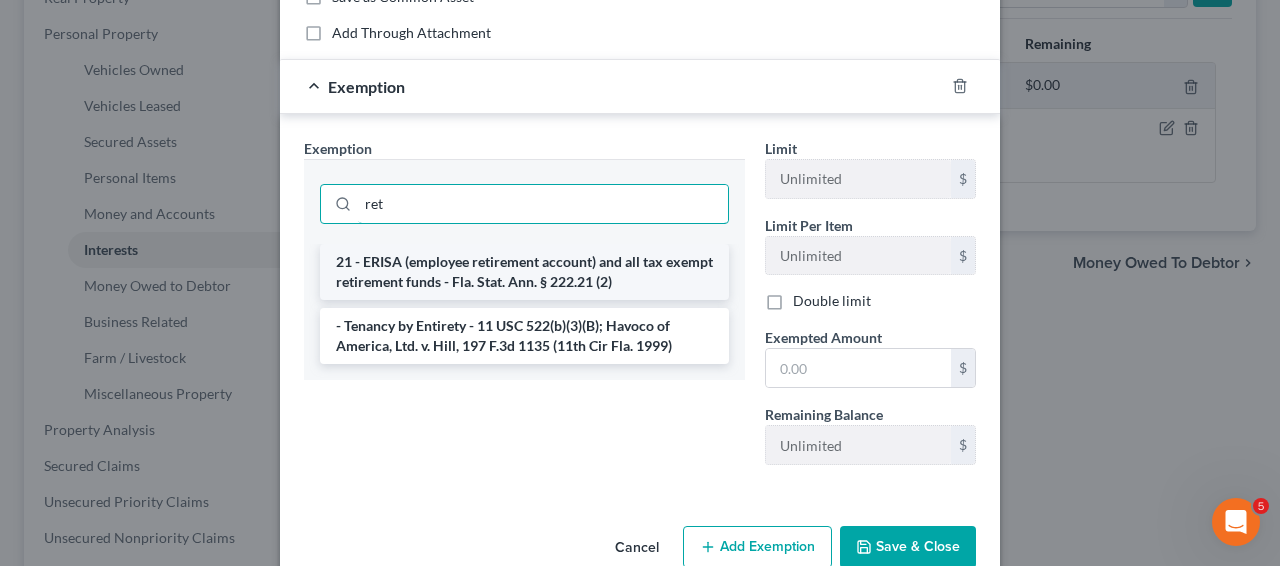 type on "ret" 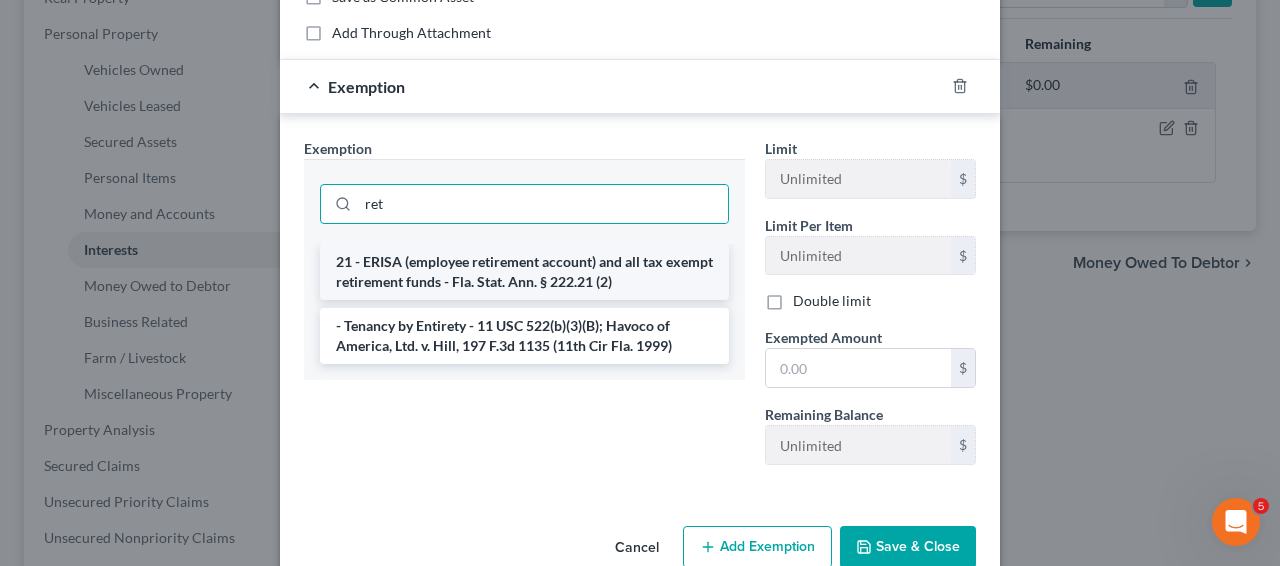 click on "21 - ERISA (employee retirement account) and all tax exempt retirement funds - Fla. Stat. Ann. § 222.21 (2)" at bounding box center (524, 272) 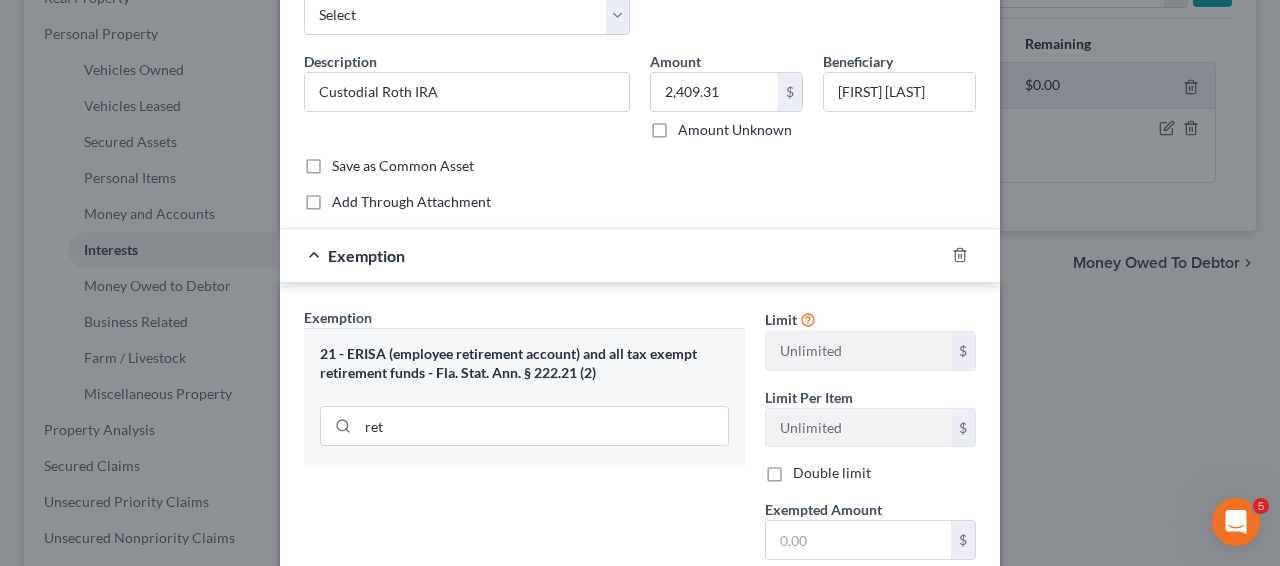 scroll, scrollTop: 101, scrollLeft: 0, axis: vertical 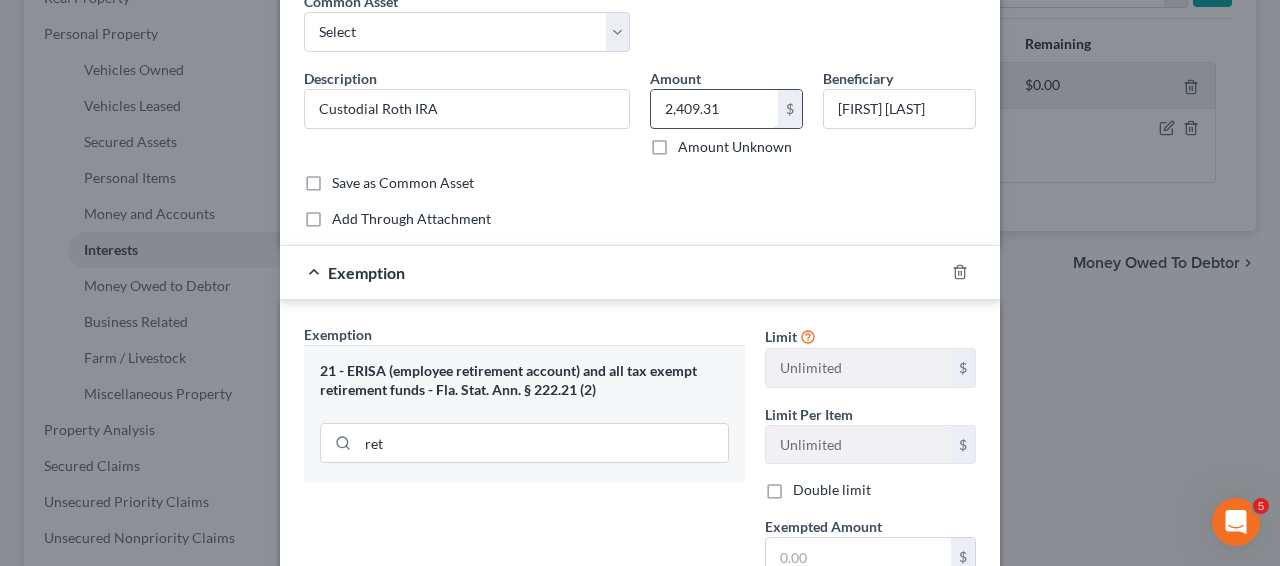 click on "2,409.31" at bounding box center [714, 109] 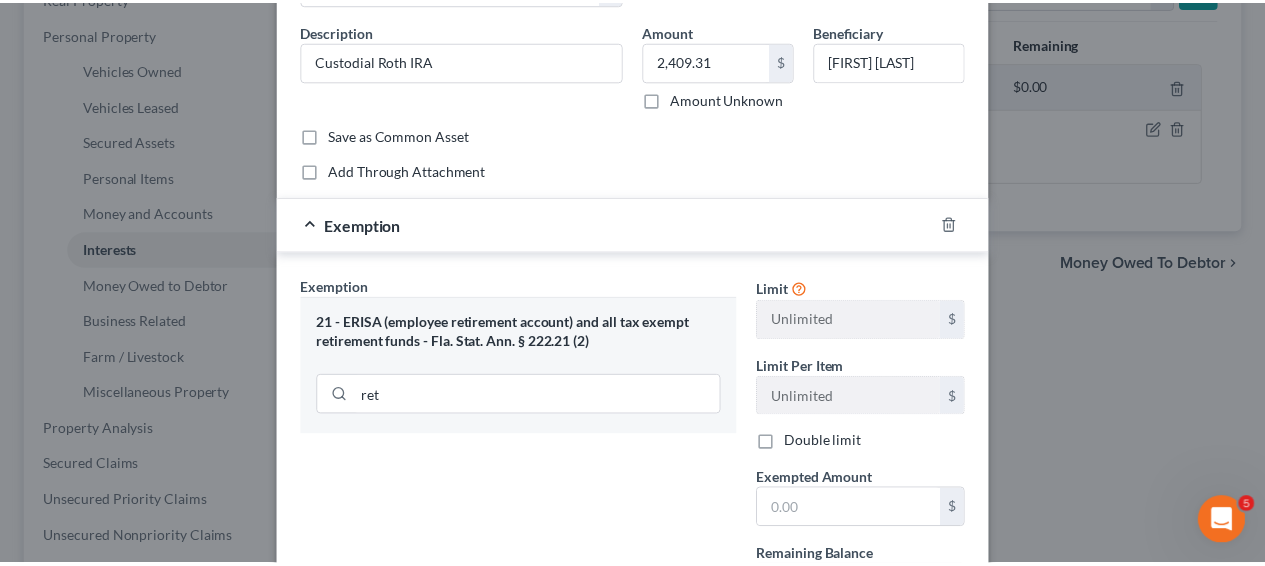 scroll, scrollTop: 331, scrollLeft: 0, axis: vertical 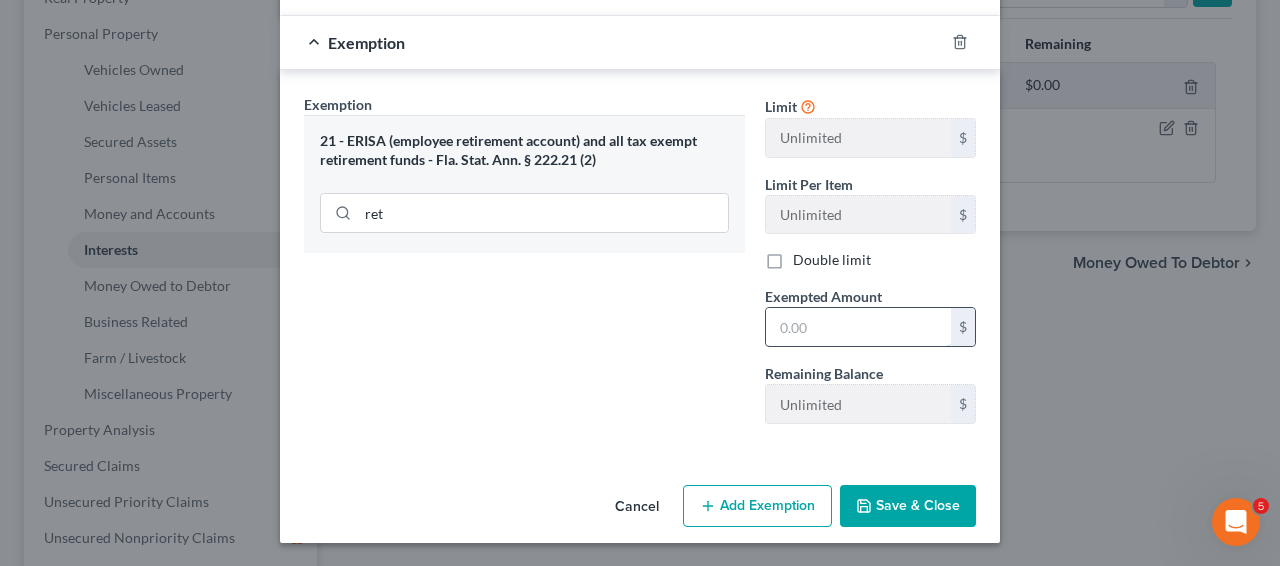 click at bounding box center [858, 327] 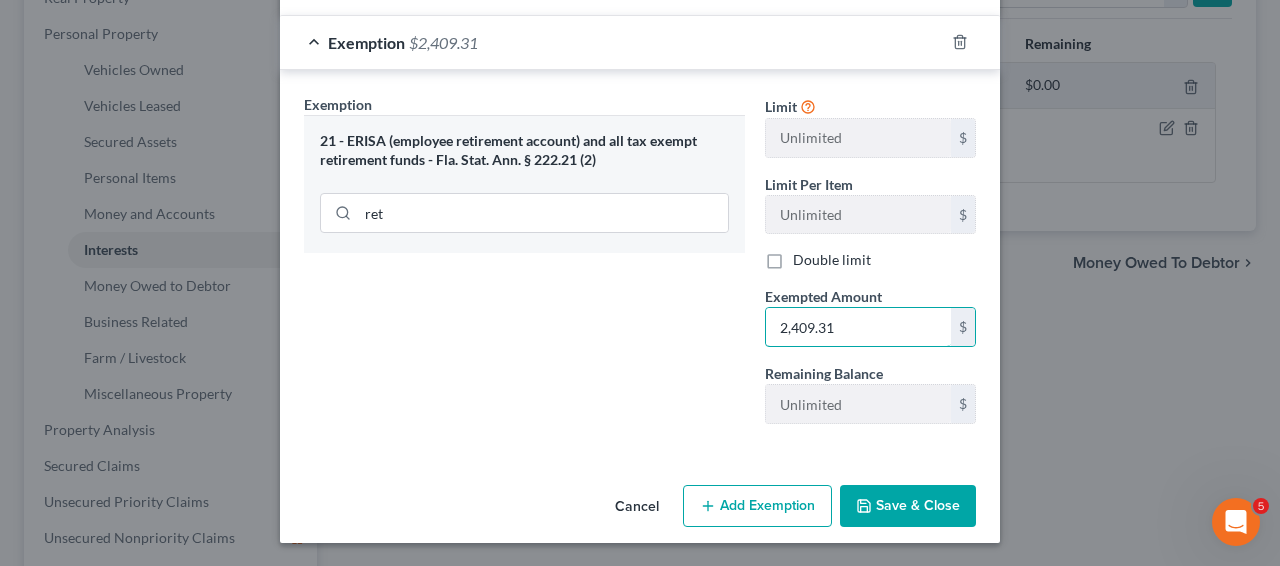 type on "2,409.31" 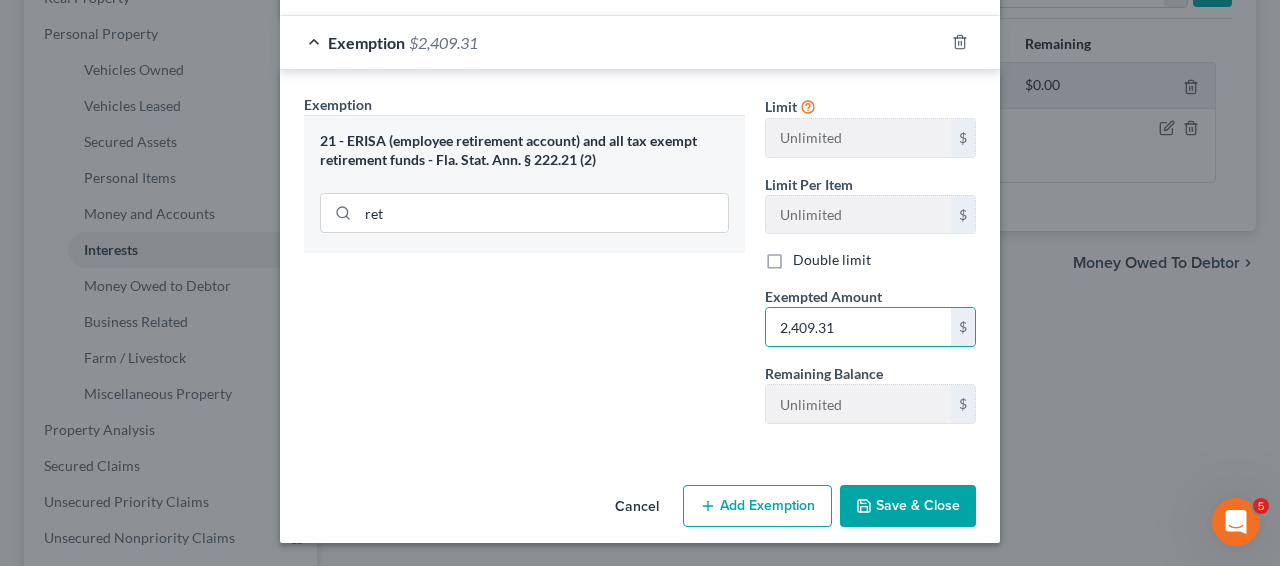 click on "Save & Close" at bounding box center [908, 506] 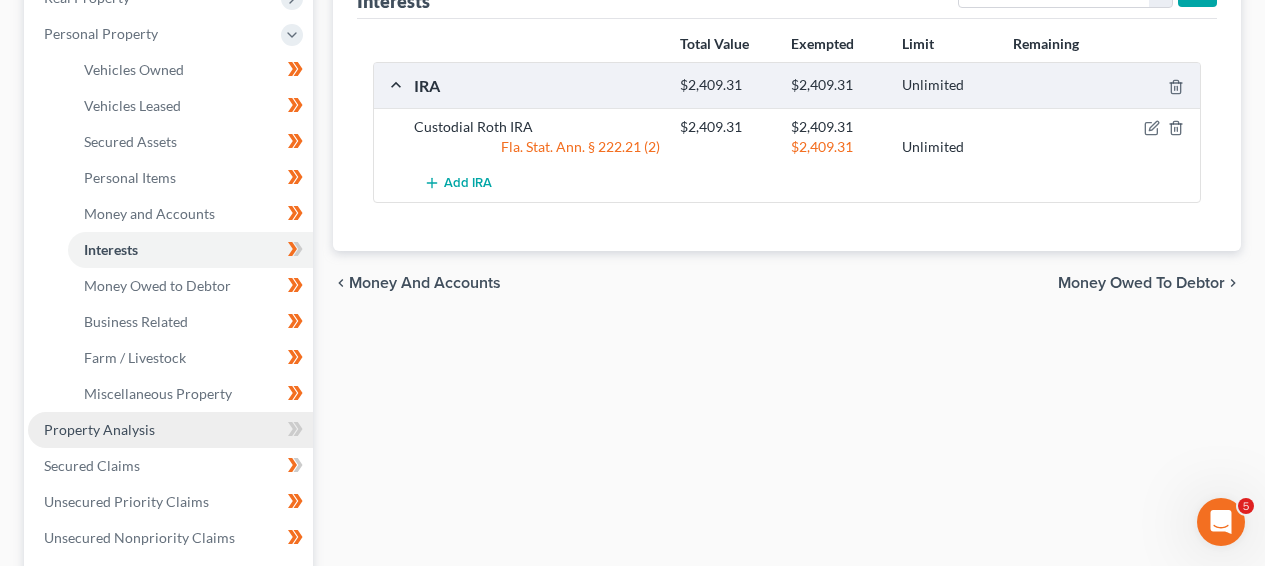 click on "Property Analysis" at bounding box center [170, 430] 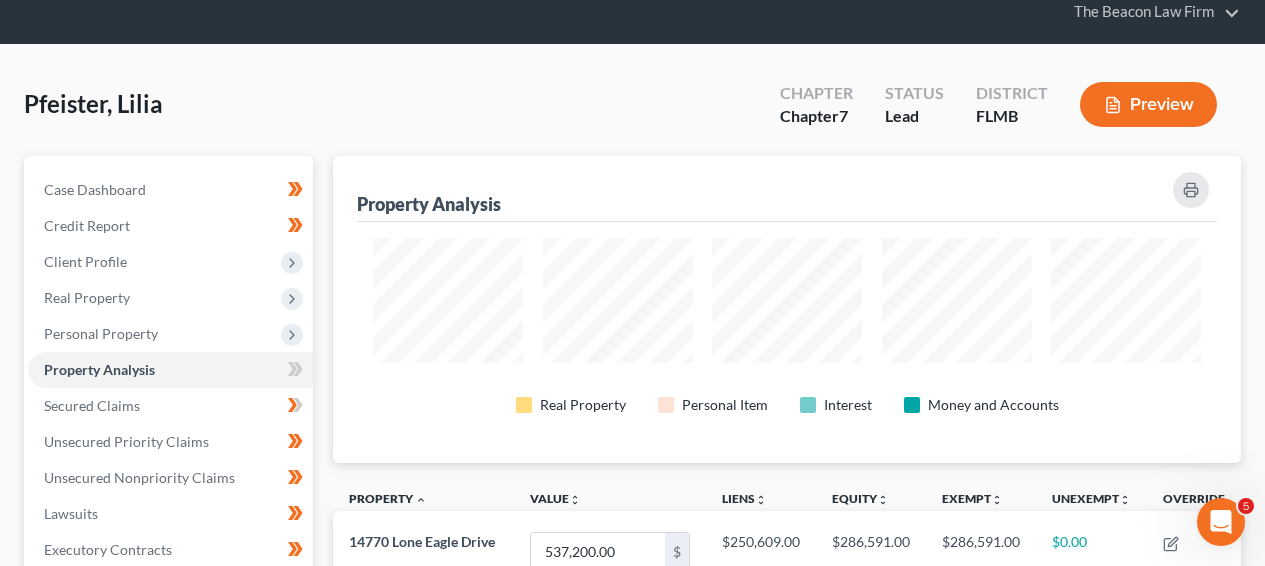 scroll, scrollTop: 0, scrollLeft: 0, axis: both 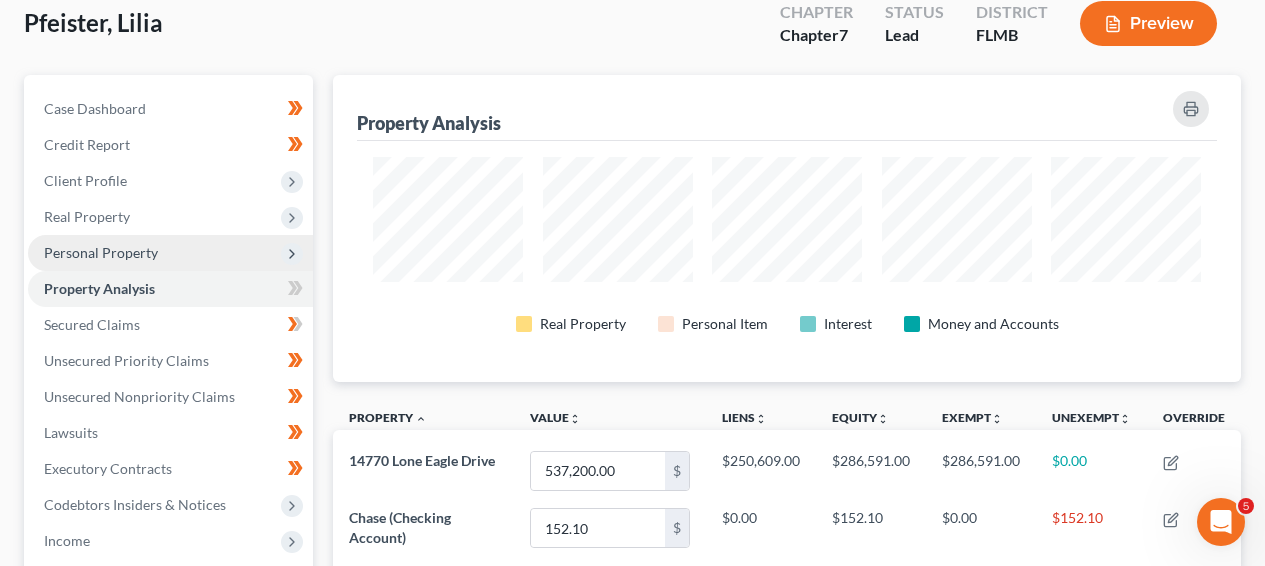 click on "Personal Property" at bounding box center (170, 253) 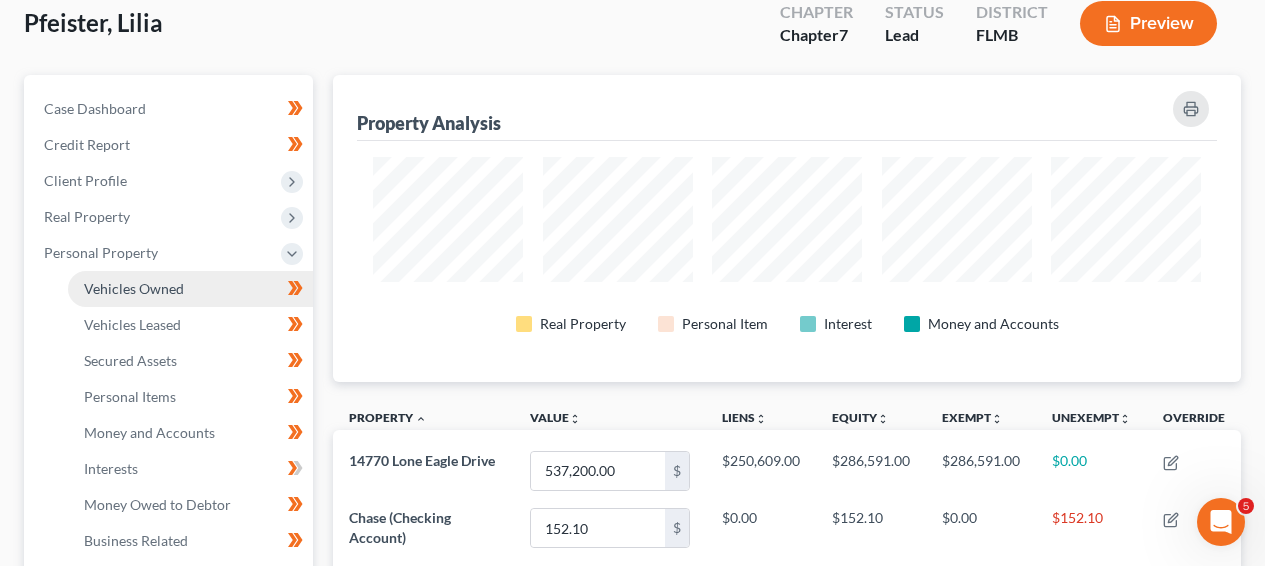 click on "Vehicles Owned" at bounding box center (134, 288) 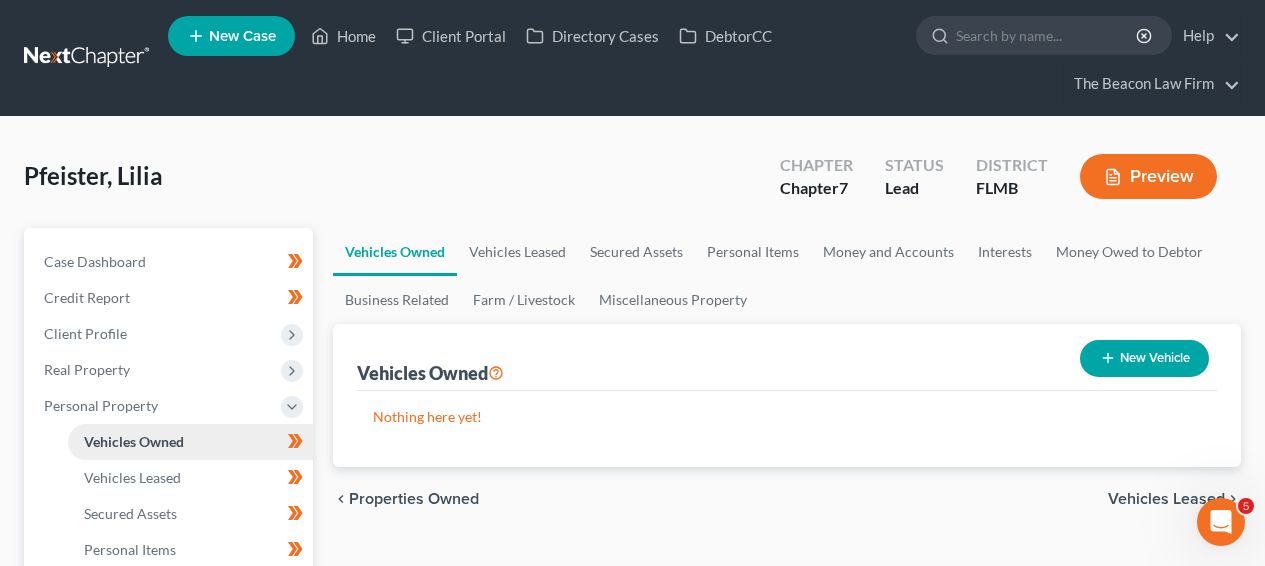 scroll, scrollTop: 0, scrollLeft: 0, axis: both 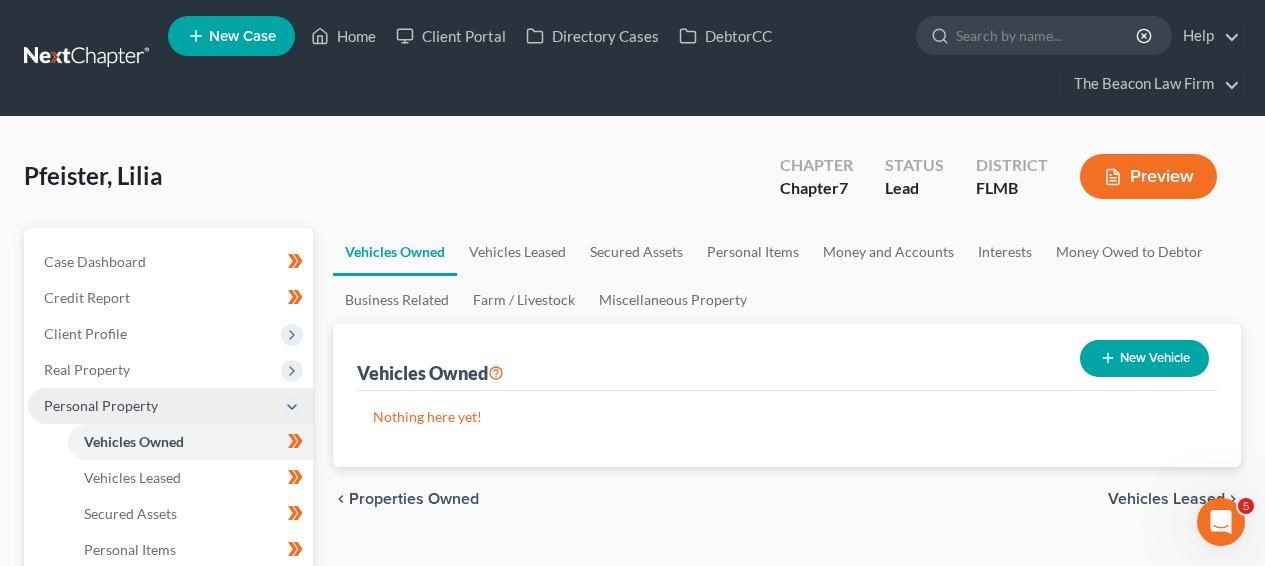 click on "Personal Property" at bounding box center (170, 406) 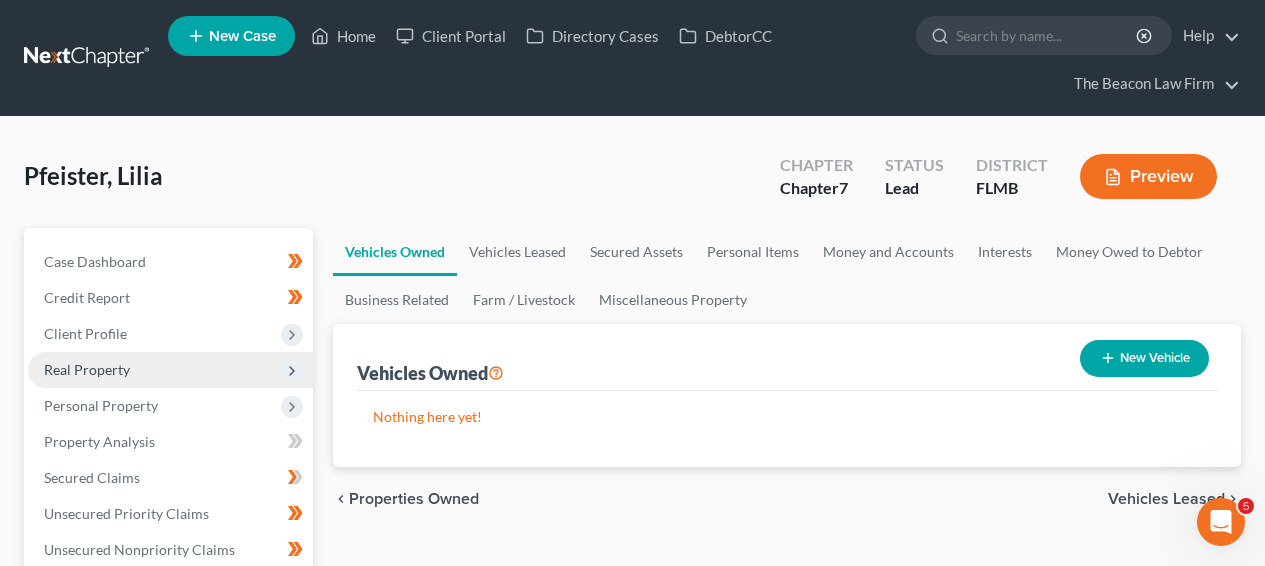 click on "Real Property" at bounding box center (170, 370) 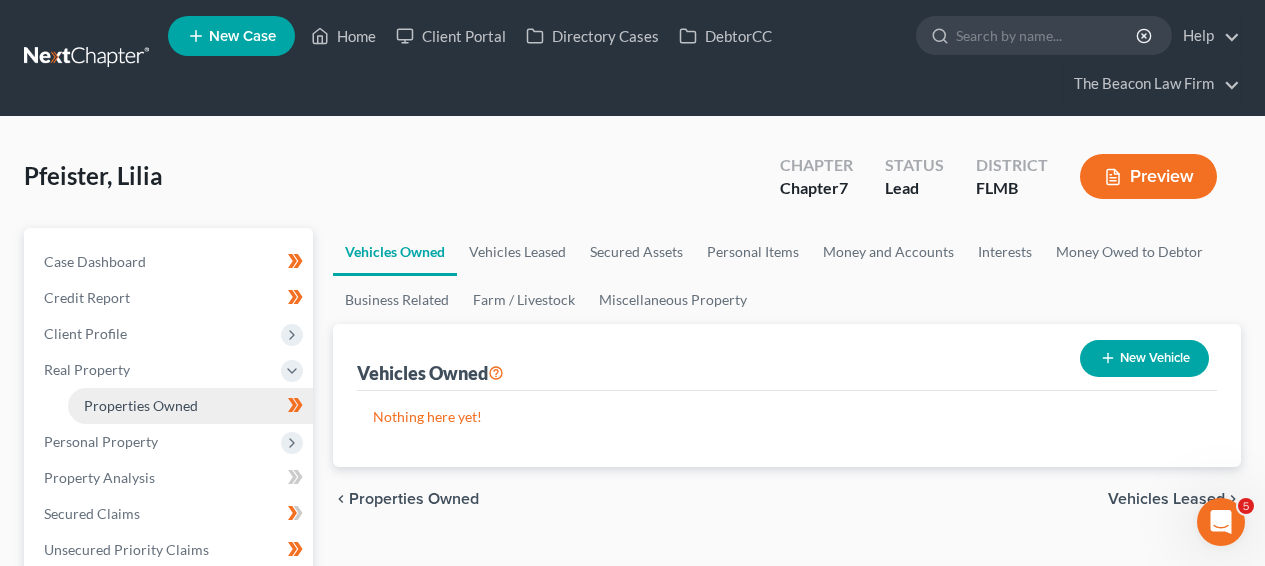 click on "Properties Owned" at bounding box center (141, 405) 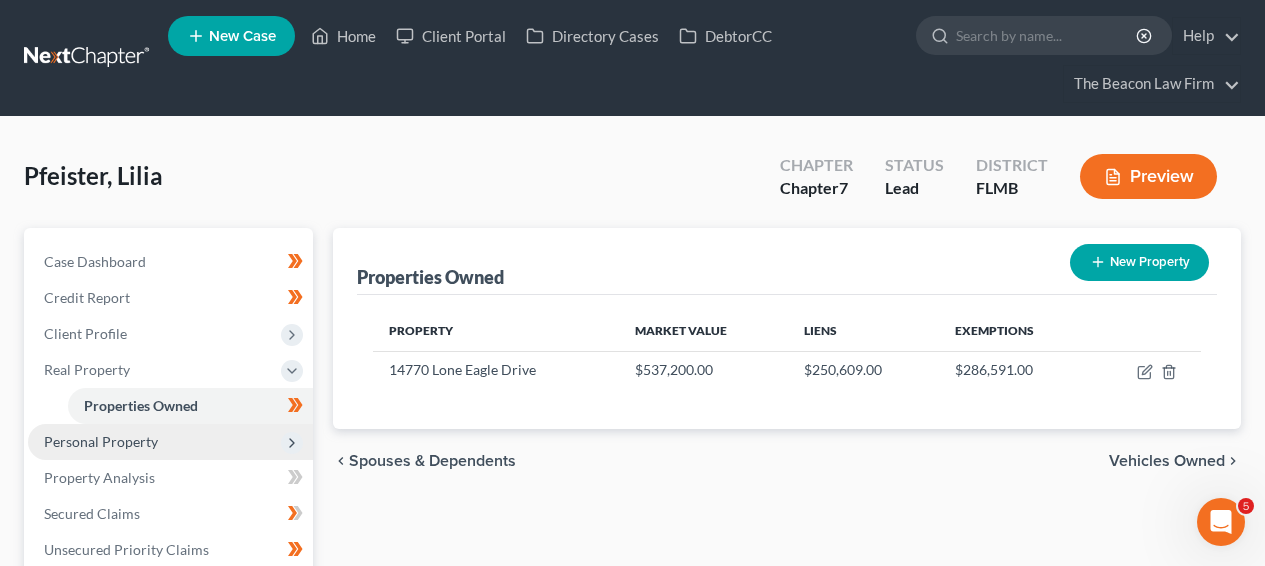 click on "Personal Property" at bounding box center (170, 442) 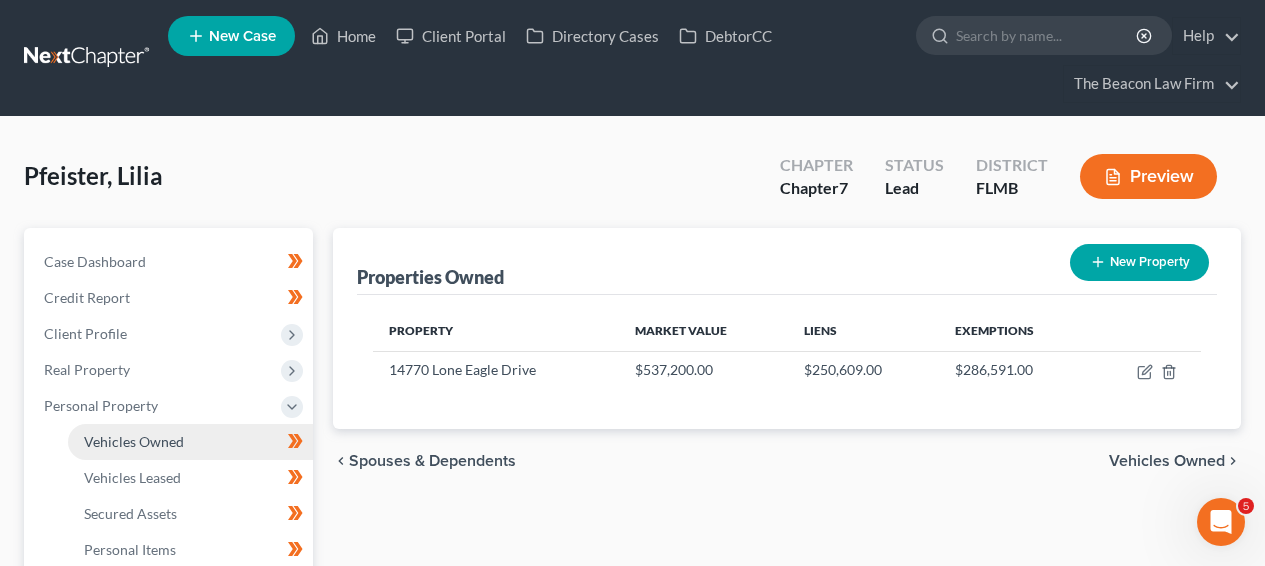 click on "Vehicles Owned" at bounding box center (190, 442) 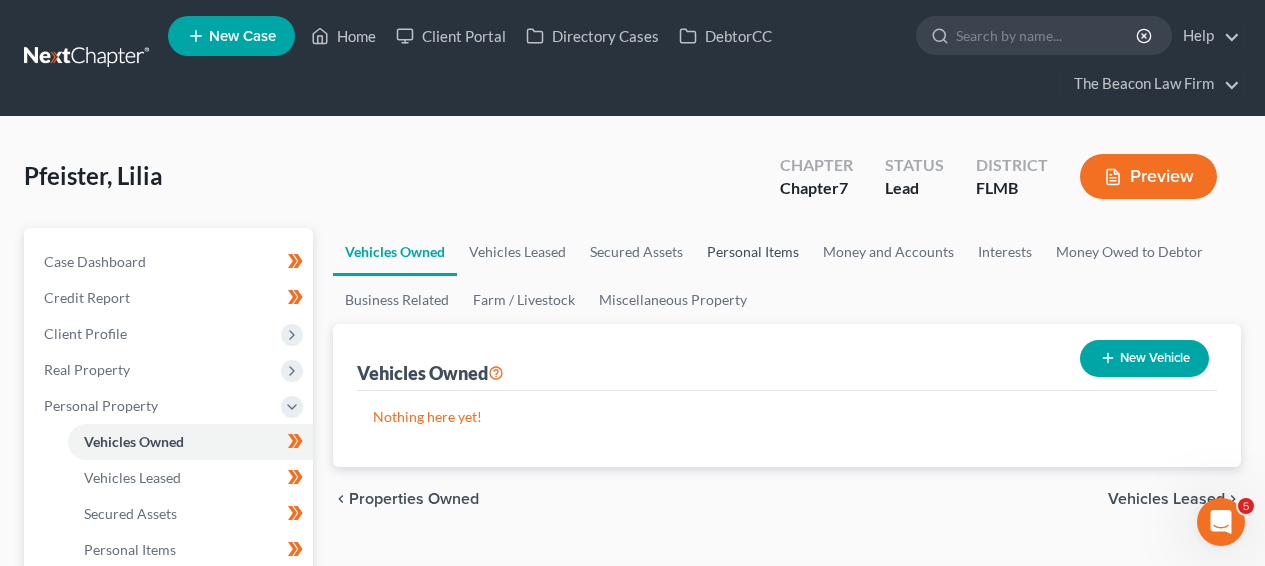 click on "Personal Items" at bounding box center [753, 252] 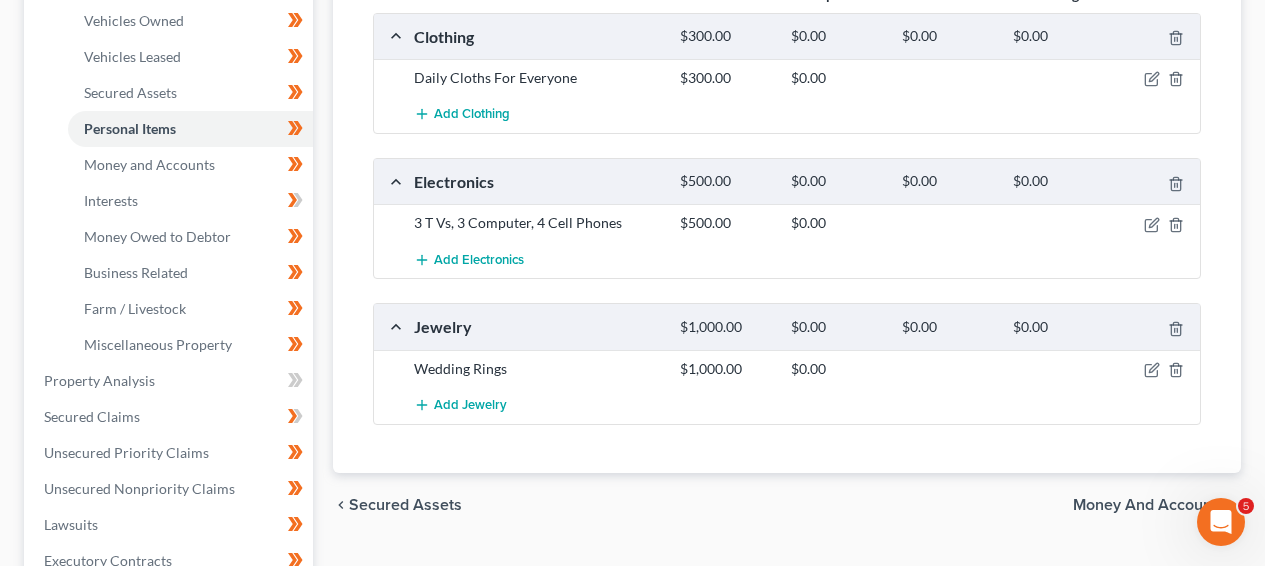 scroll, scrollTop: 403, scrollLeft: 0, axis: vertical 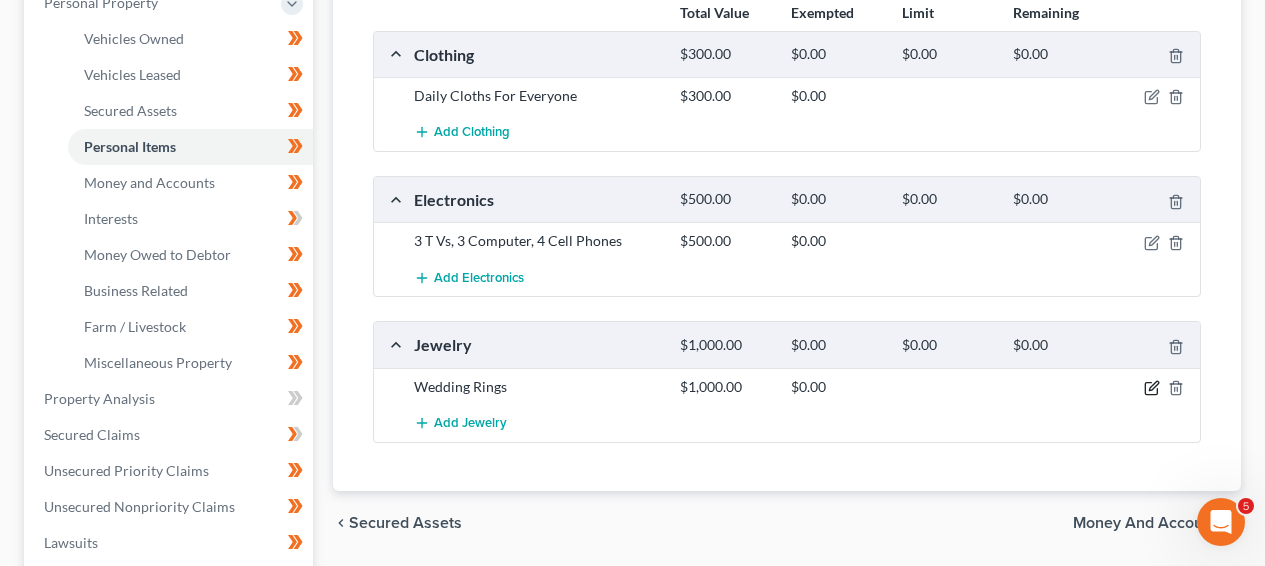 click 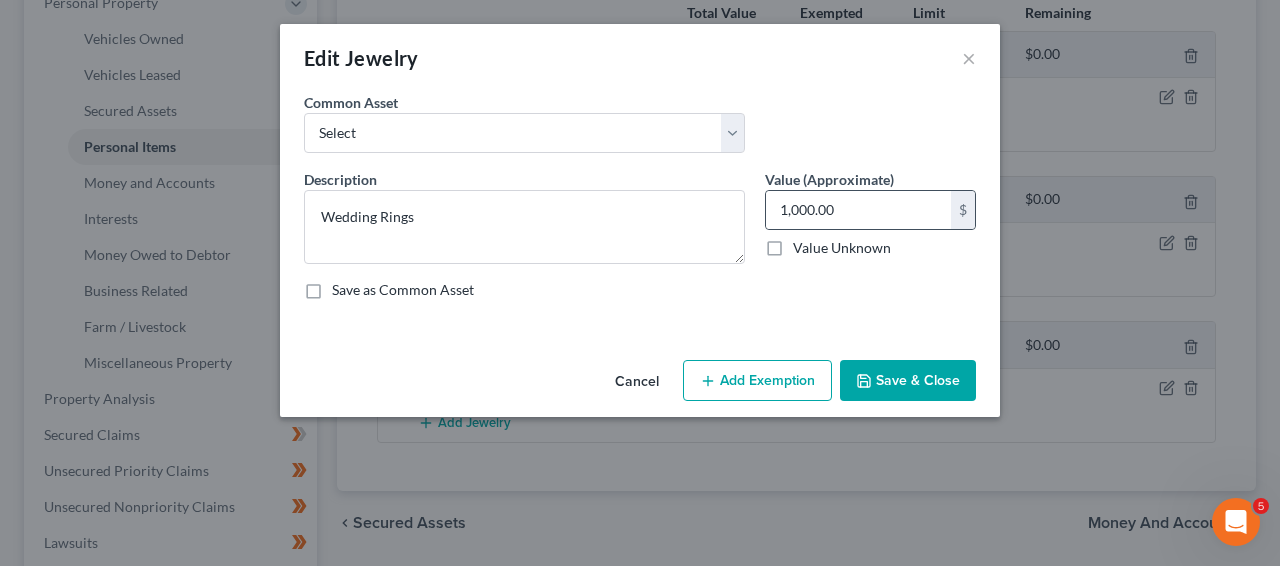 click on "1,000.00 $" at bounding box center (870, 210) 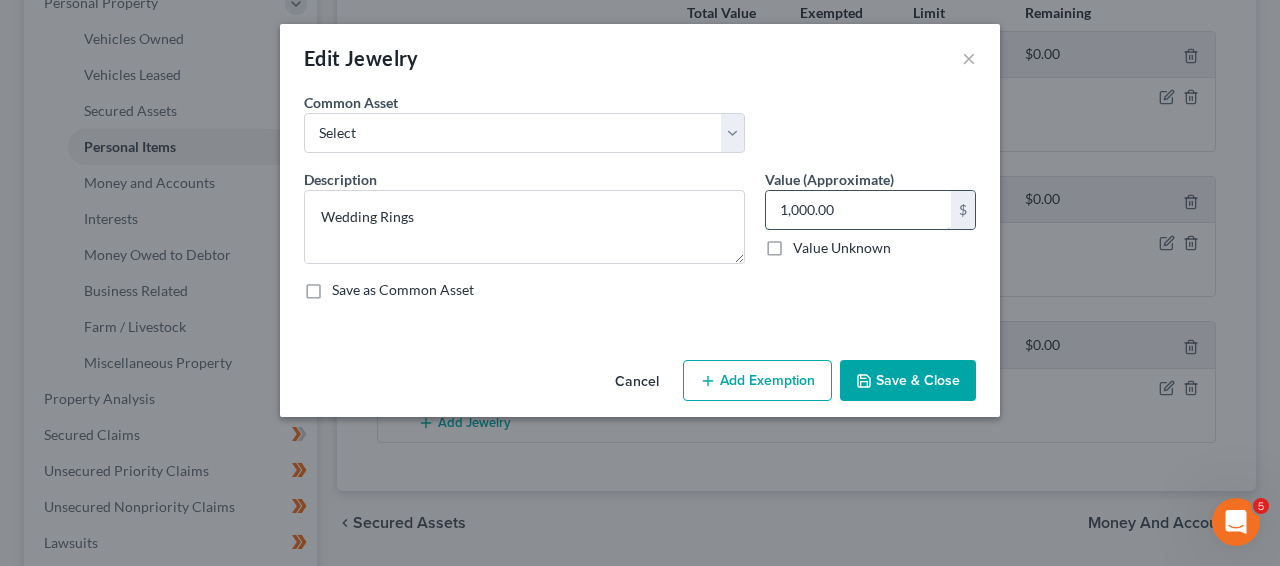 click on "1,000.00" at bounding box center [858, 210] 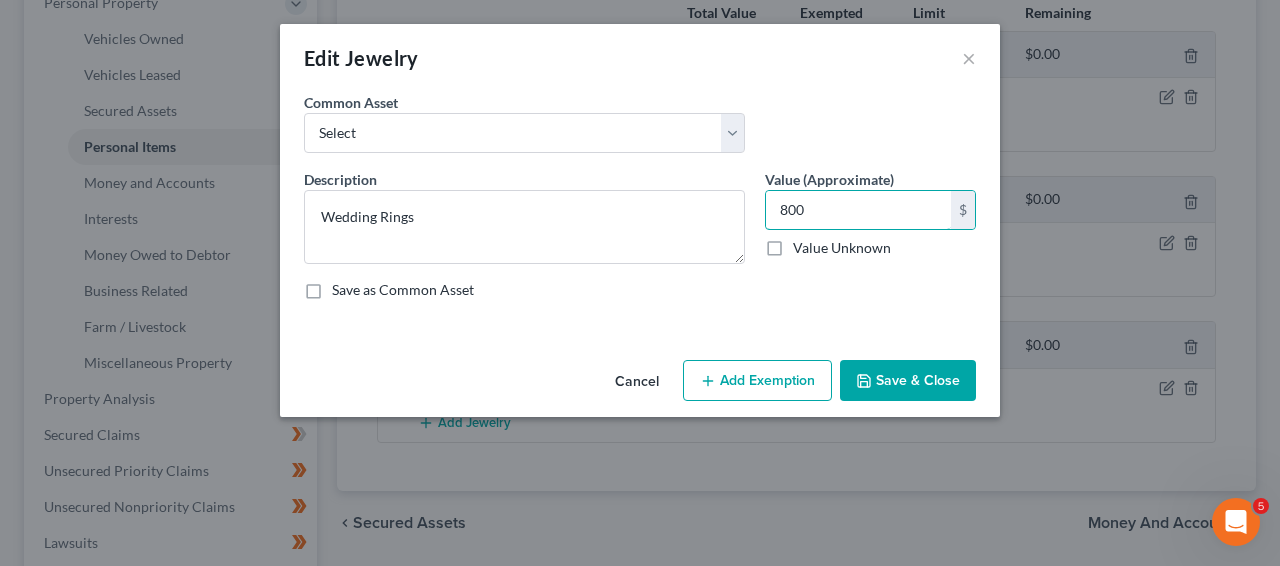type on "800" 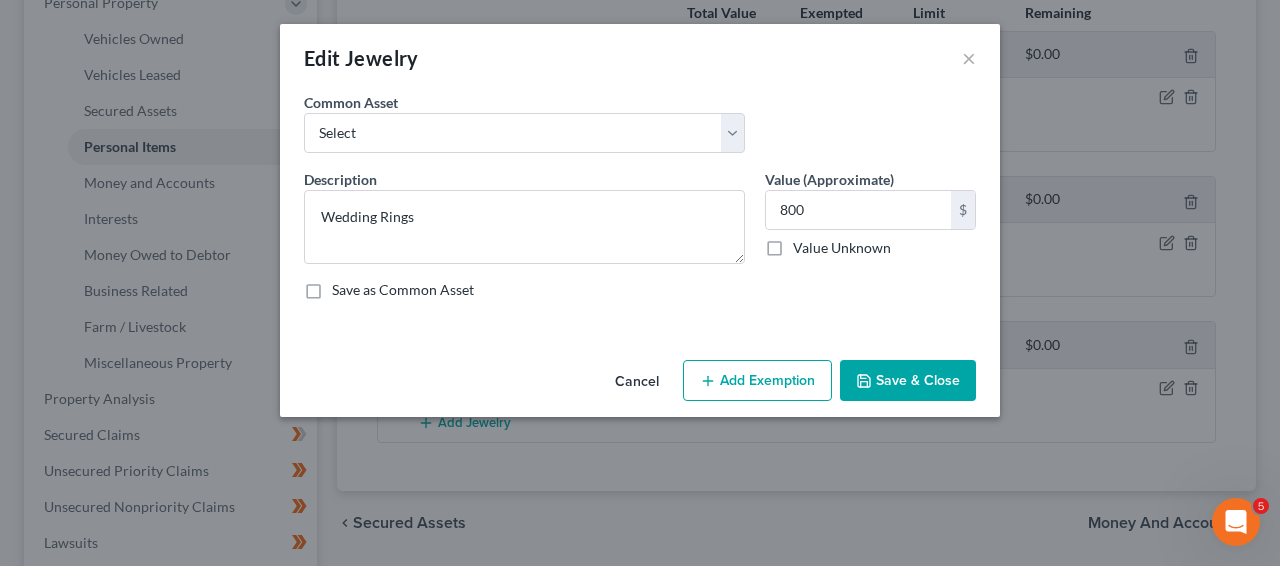 click on "Save & Close" at bounding box center [908, 381] 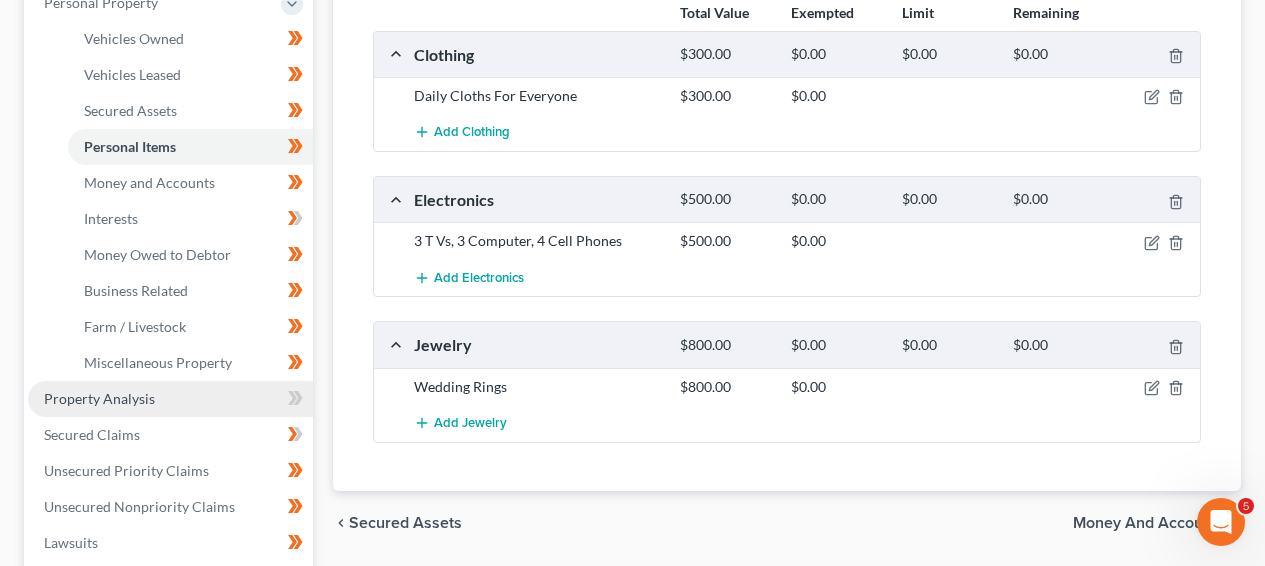 click on "Property Analysis" at bounding box center (170, 399) 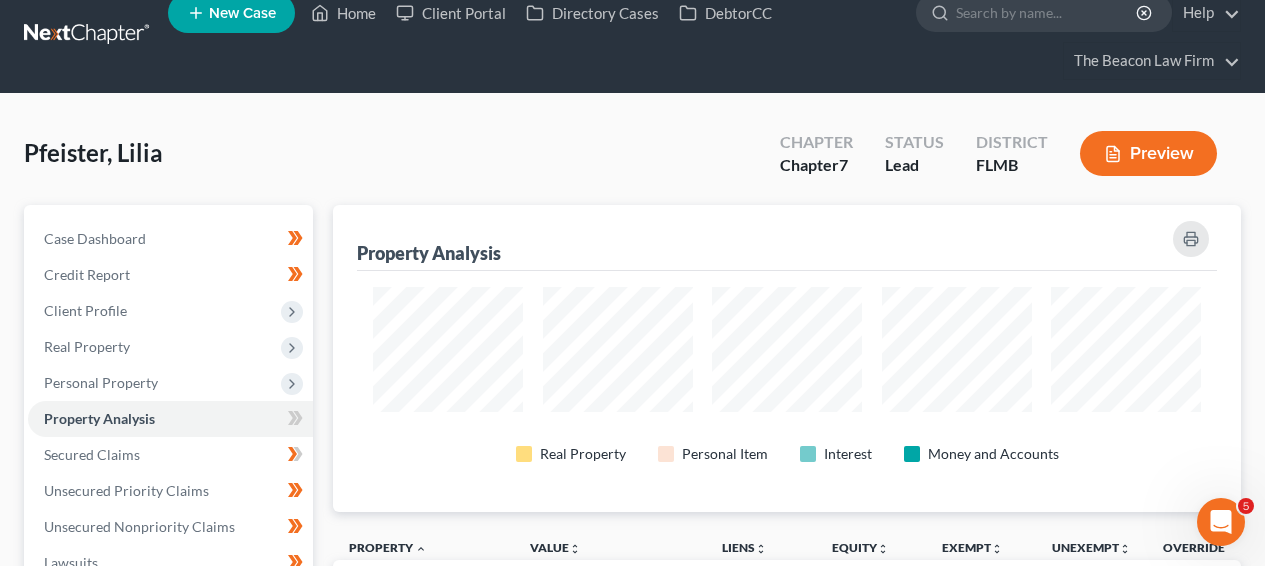 scroll, scrollTop: 0, scrollLeft: 0, axis: both 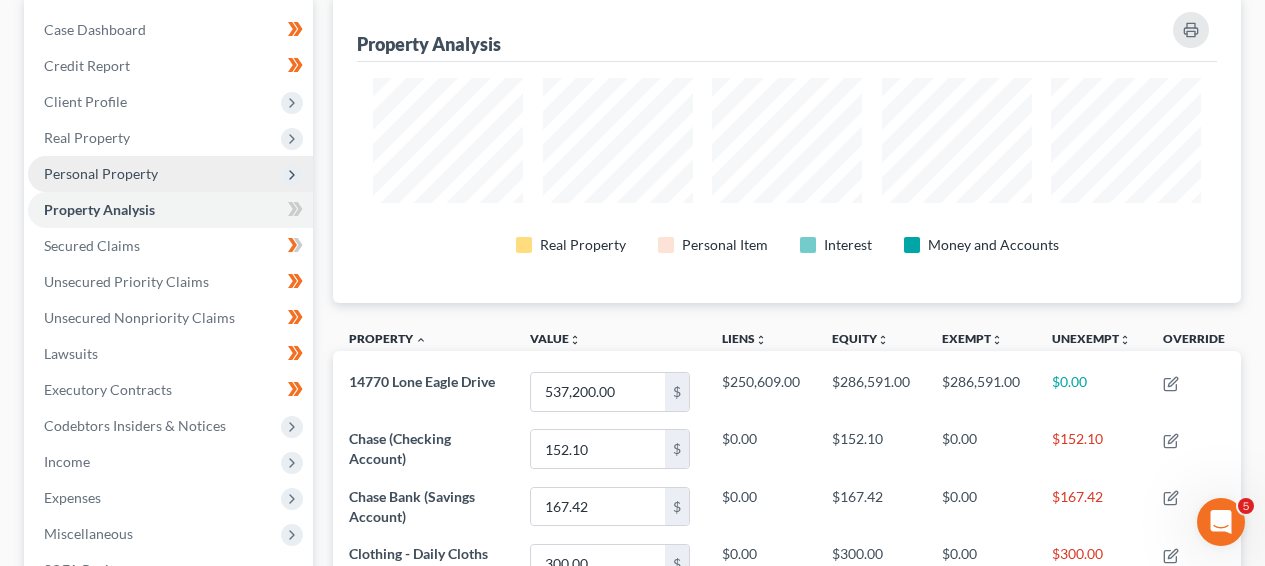 click on "Personal Property" at bounding box center (170, 174) 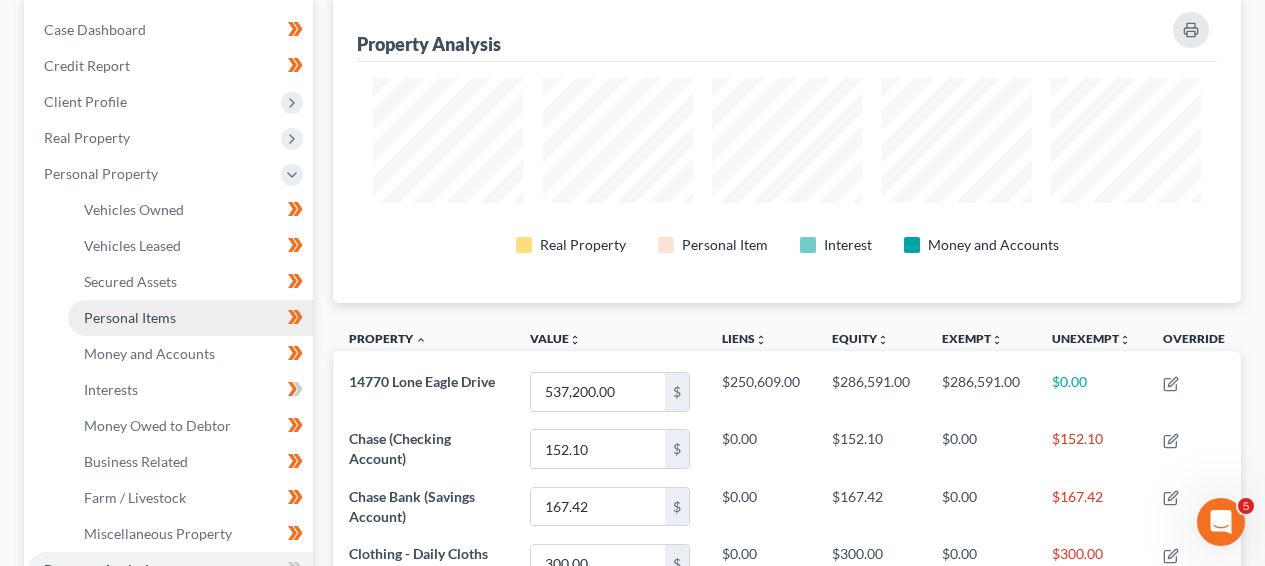 click on "Personal Items" at bounding box center [190, 318] 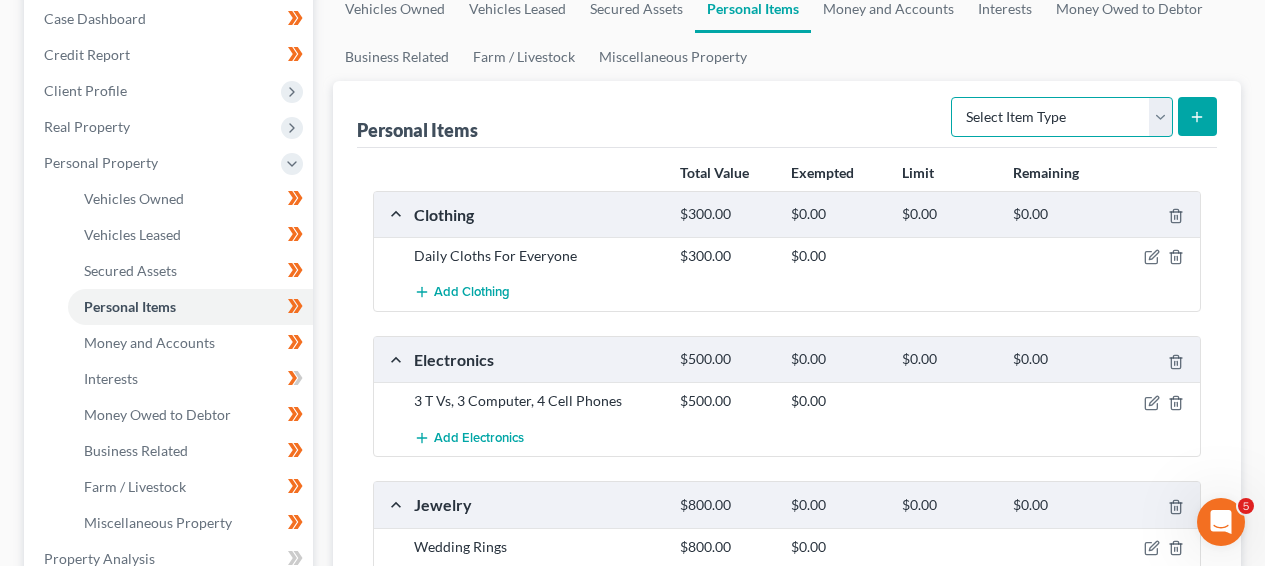 click on "Select Item Type Clothing Collectibles Of Value Electronics Firearms Household Goods Jewelry Other Pet(s) Sports & Hobby Equipment" at bounding box center (1062, 117) 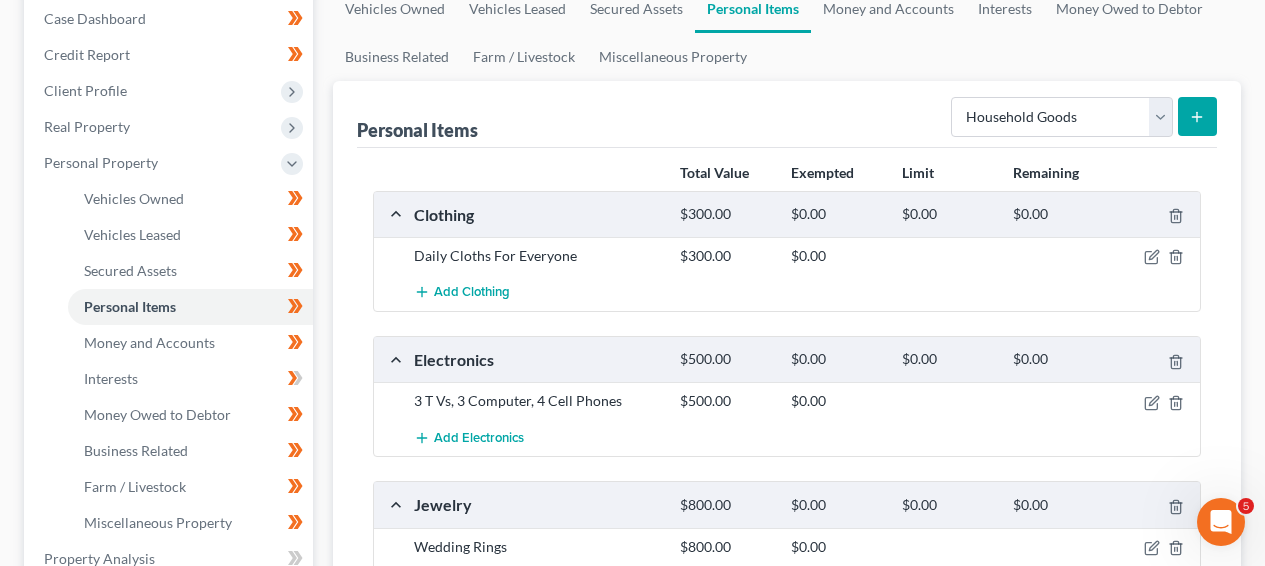 click 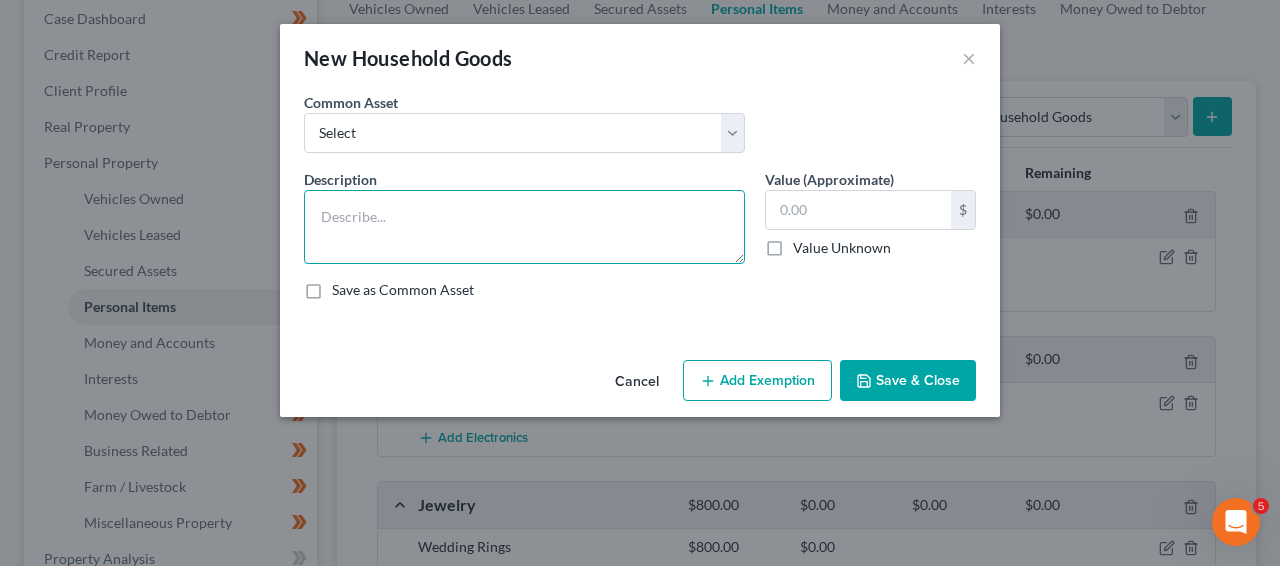 click at bounding box center [524, 227] 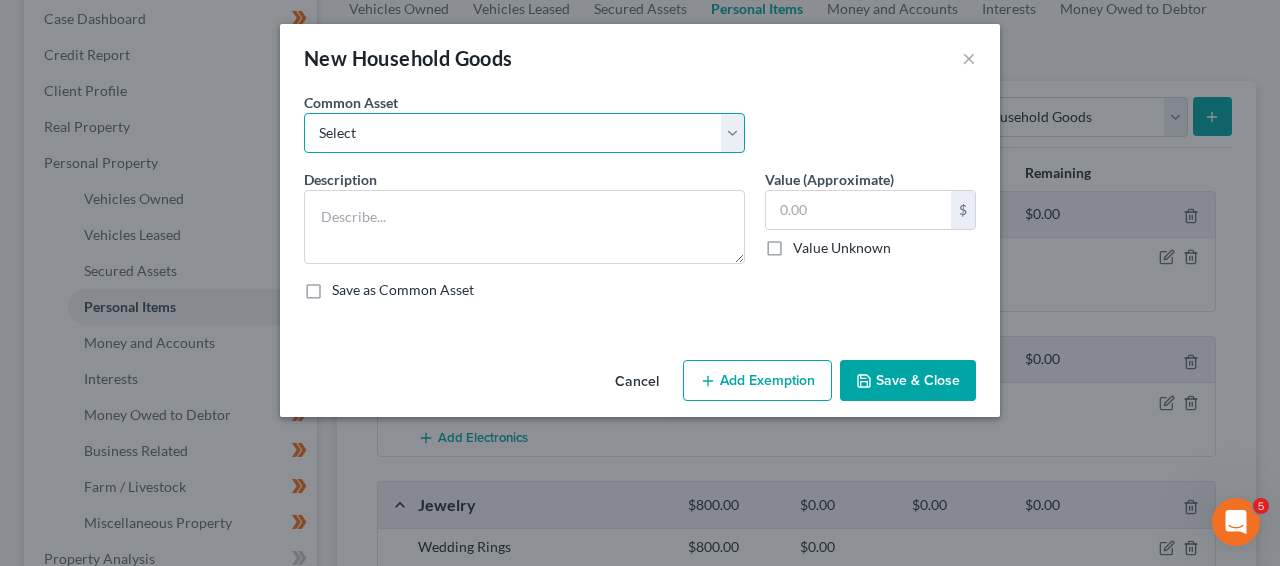 click on "Select Household Goods and Furnishings Household Goods and Furnishings Kitchen & Home supplies  -- silverware, glassware, pots & pans, utensils, linens, and towels Household Goods and Furnishings Misc. Pots/Pans, Misc. Cooking Utensils, Generic Household Furniture" at bounding box center (524, 133) 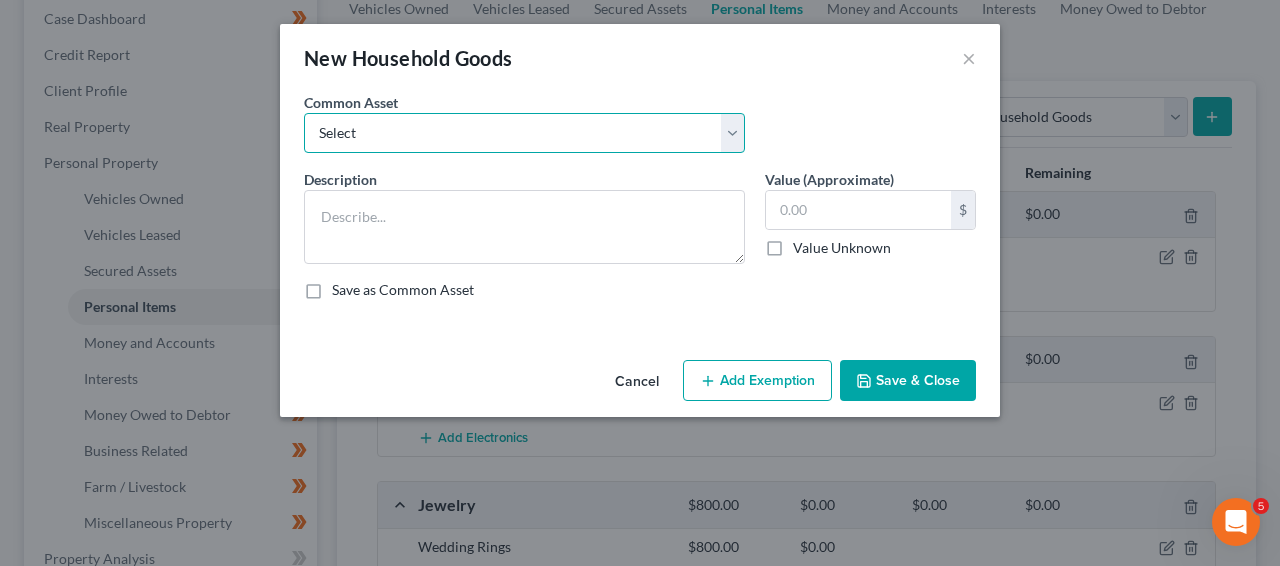 select on "0" 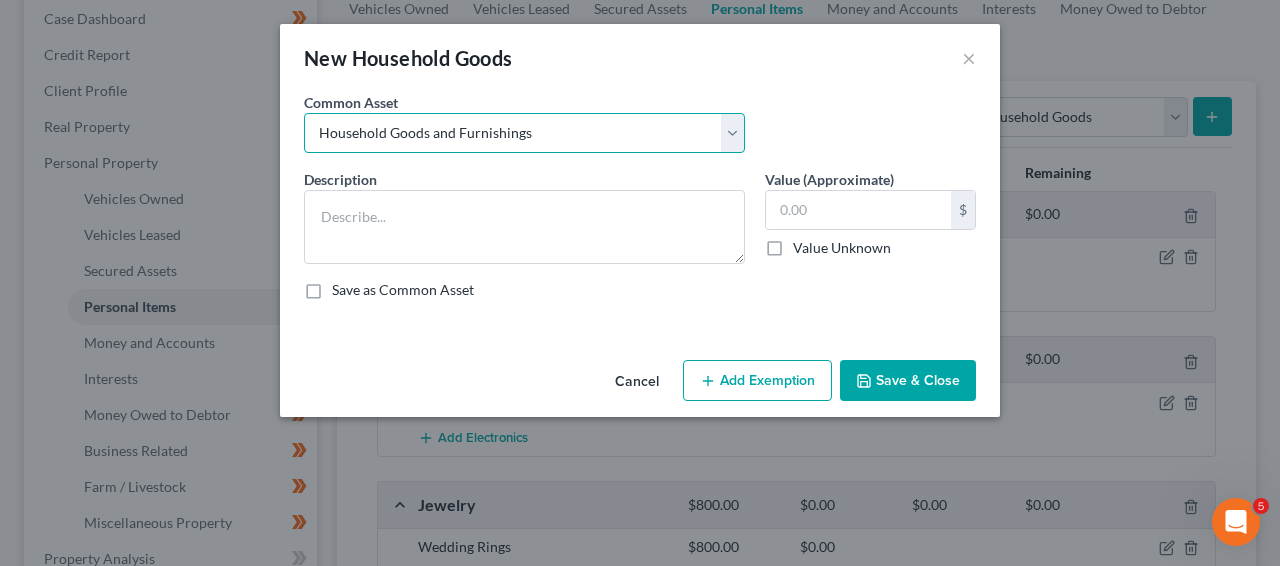 type on "Household Goods and Furnishings" 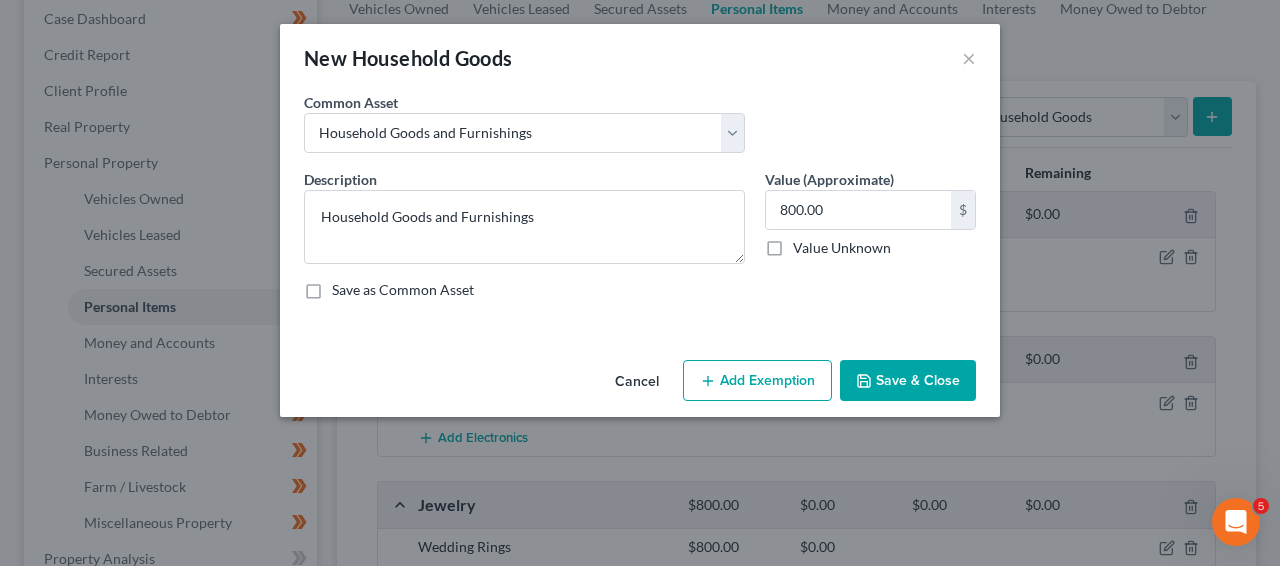 click on "Cancel Add Exemption Save & Close" at bounding box center (640, 385) 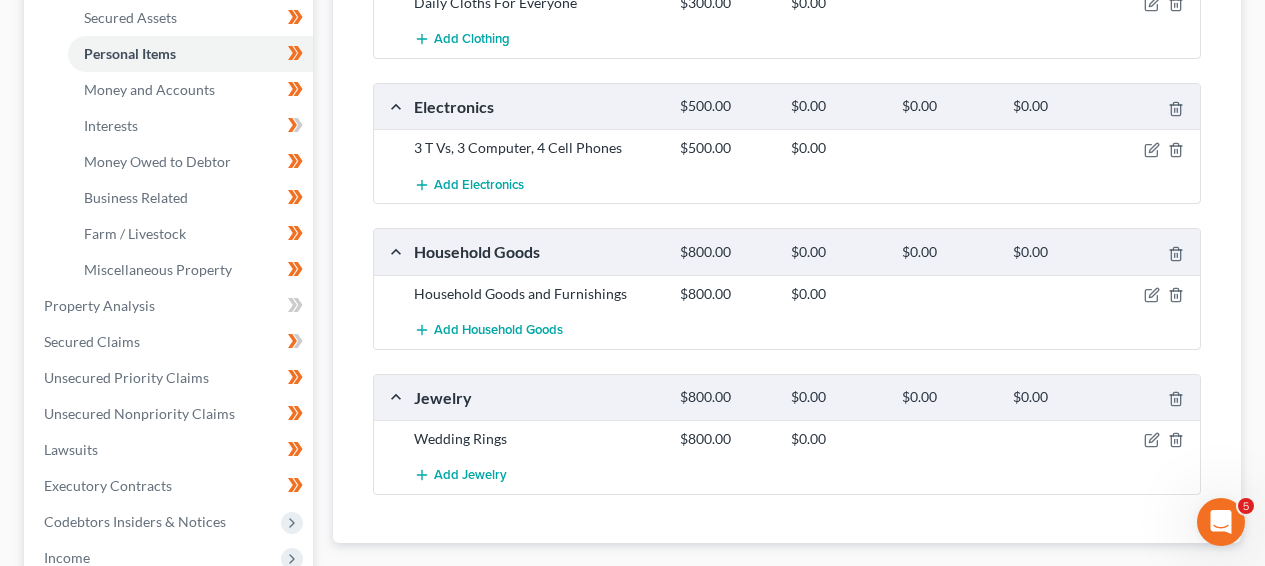 scroll, scrollTop: 497, scrollLeft: 0, axis: vertical 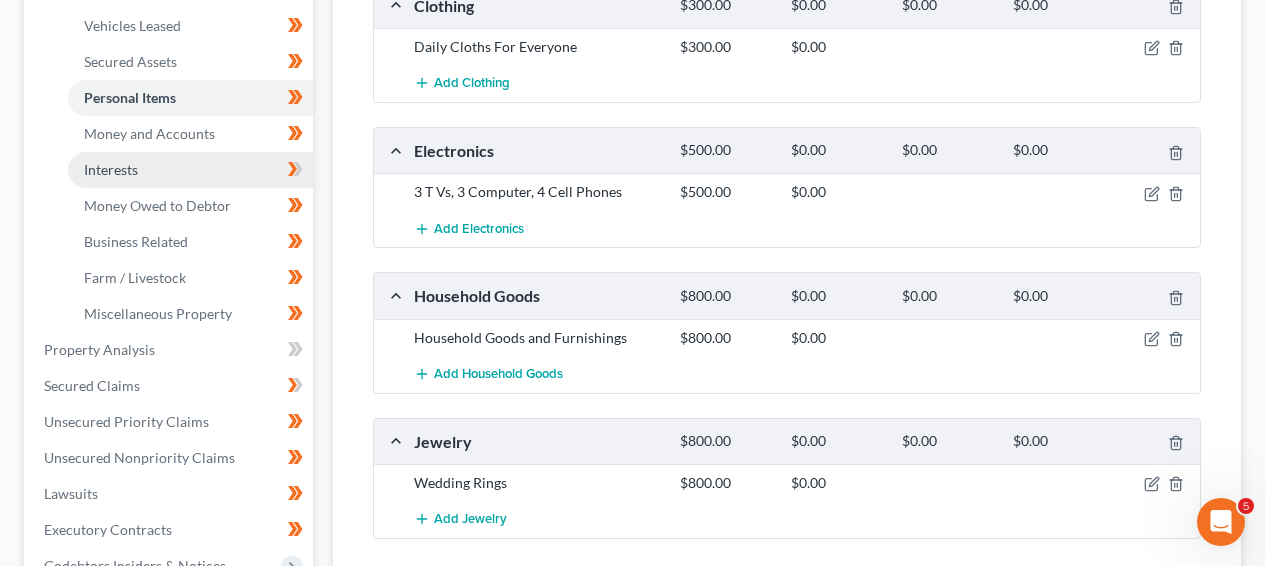 click on "Interests" at bounding box center [190, 170] 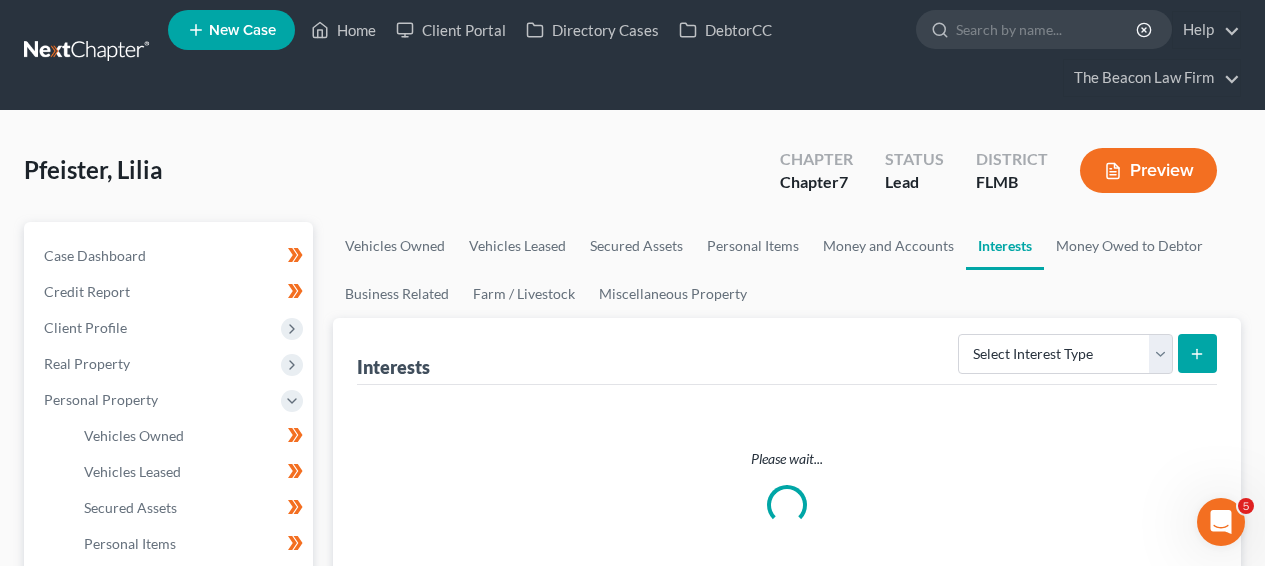 scroll, scrollTop: 0, scrollLeft: 0, axis: both 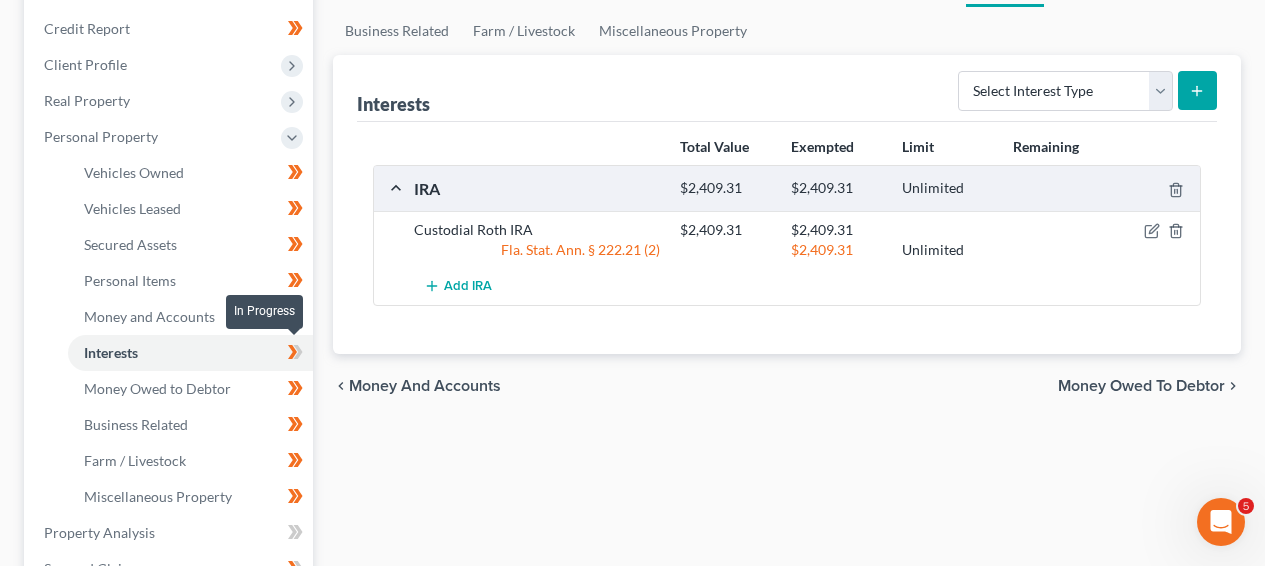 click 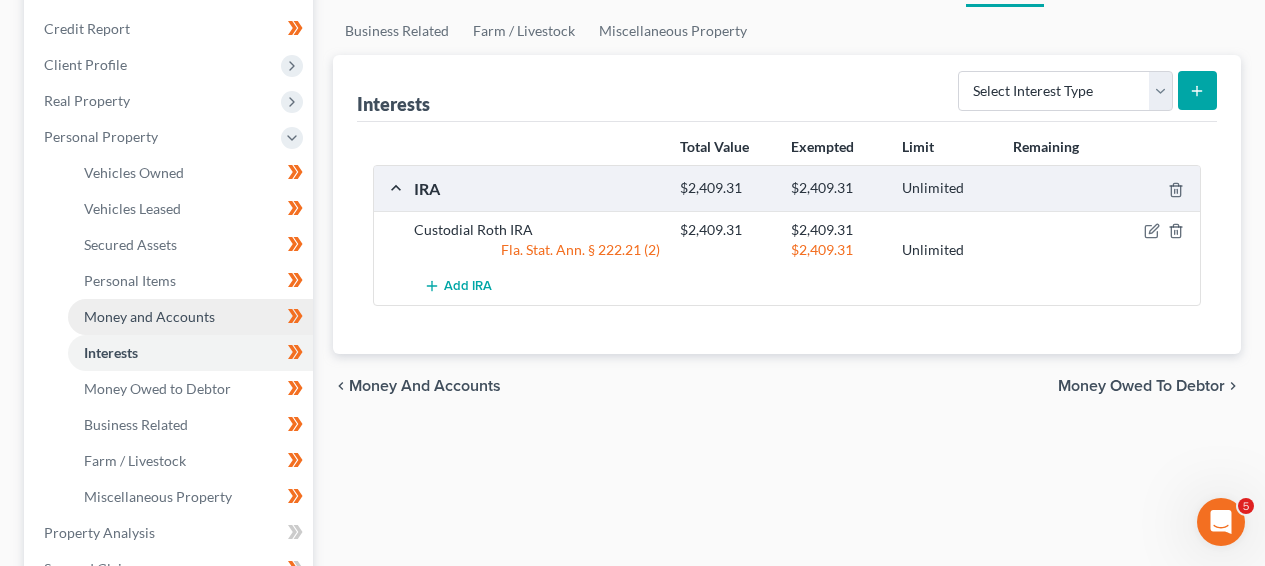 click on "Money and Accounts" at bounding box center (149, 316) 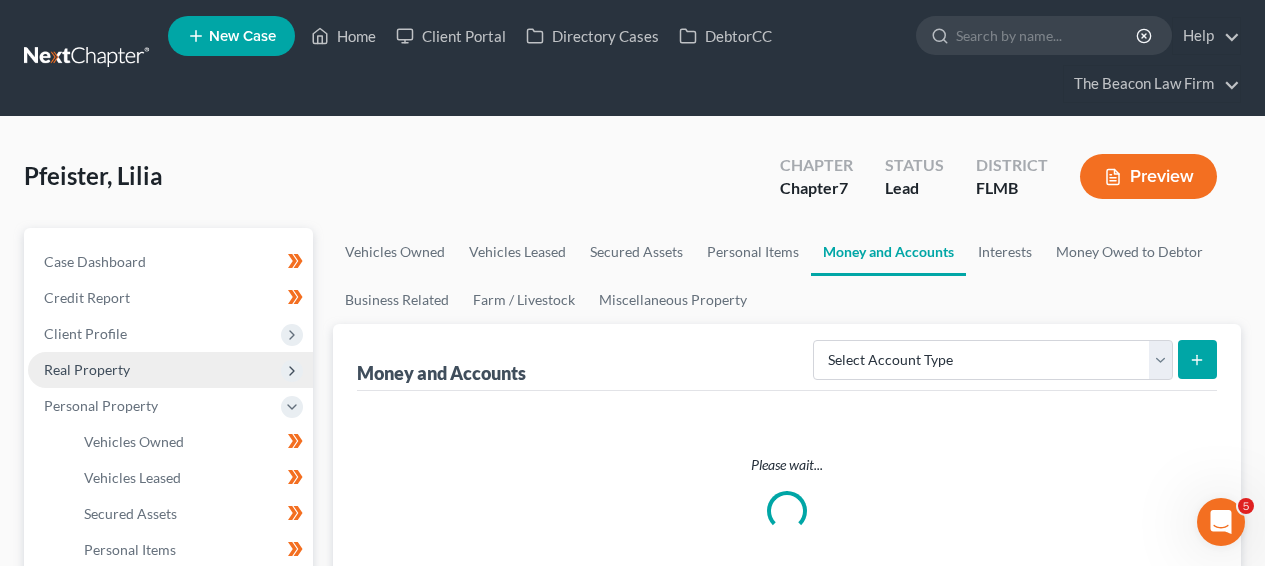 scroll, scrollTop: 0, scrollLeft: 0, axis: both 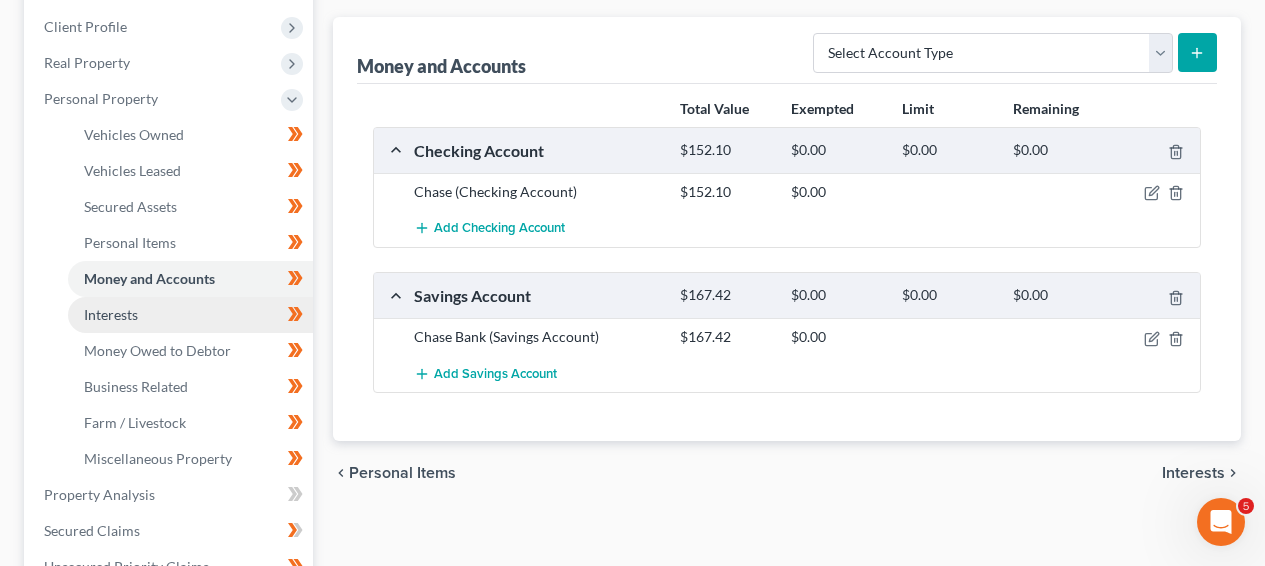click on "Interests" at bounding box center [111, 314] 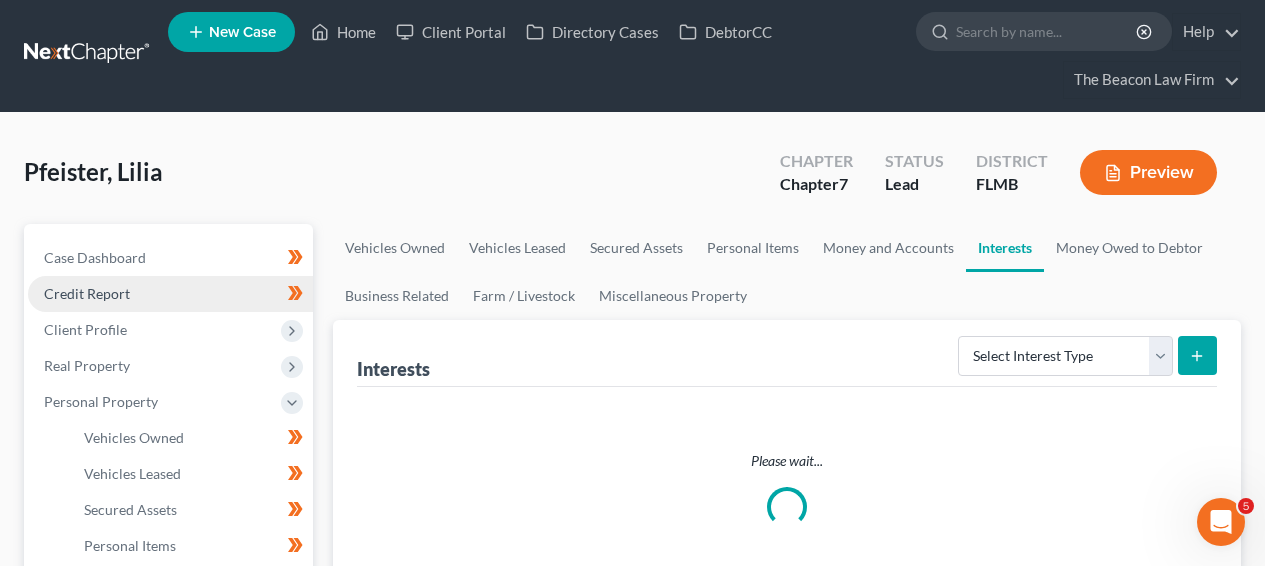 scroll, scrollTop: 0, scrollLeft: 0, axis: both 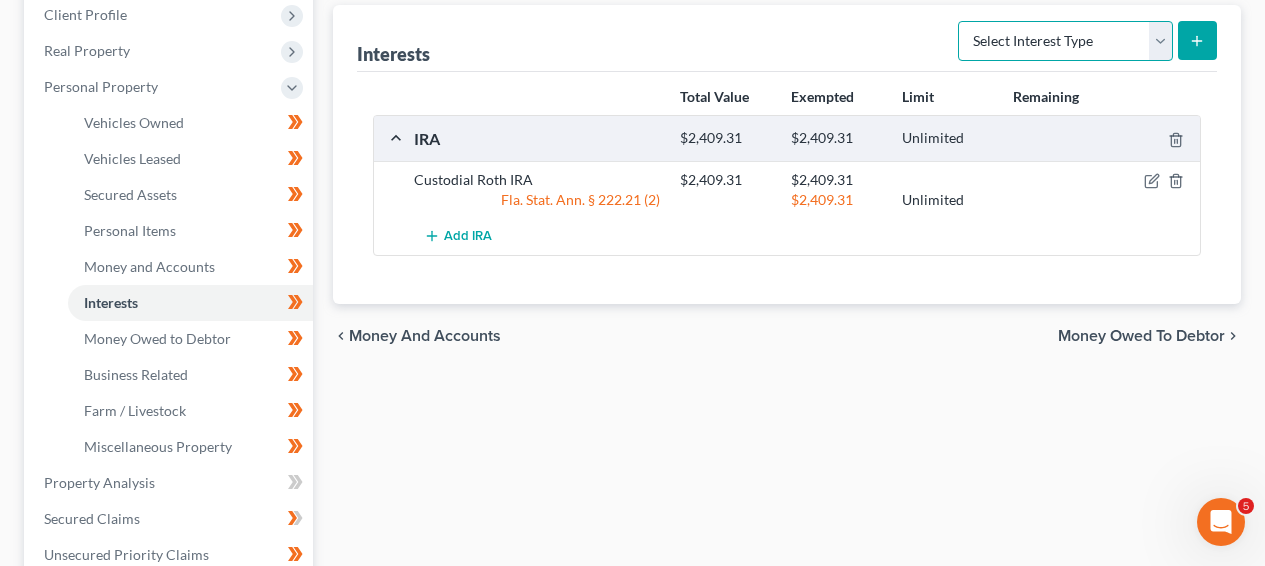 click on "Select Interest Type 401K Annuity Bond Education IRA Government Bond Government Pension Plan Incorporated Business IRA Joint Venture (Active) Joint Venture (Inactive) Keogh Mutual Fund Other Retirement Plan Partnership (Active) Partnership (Inactive) Pension Plan Stock Term Life Insurance Unincorporated Business Whole Life Insurance" at bounding box center (1065, 41) 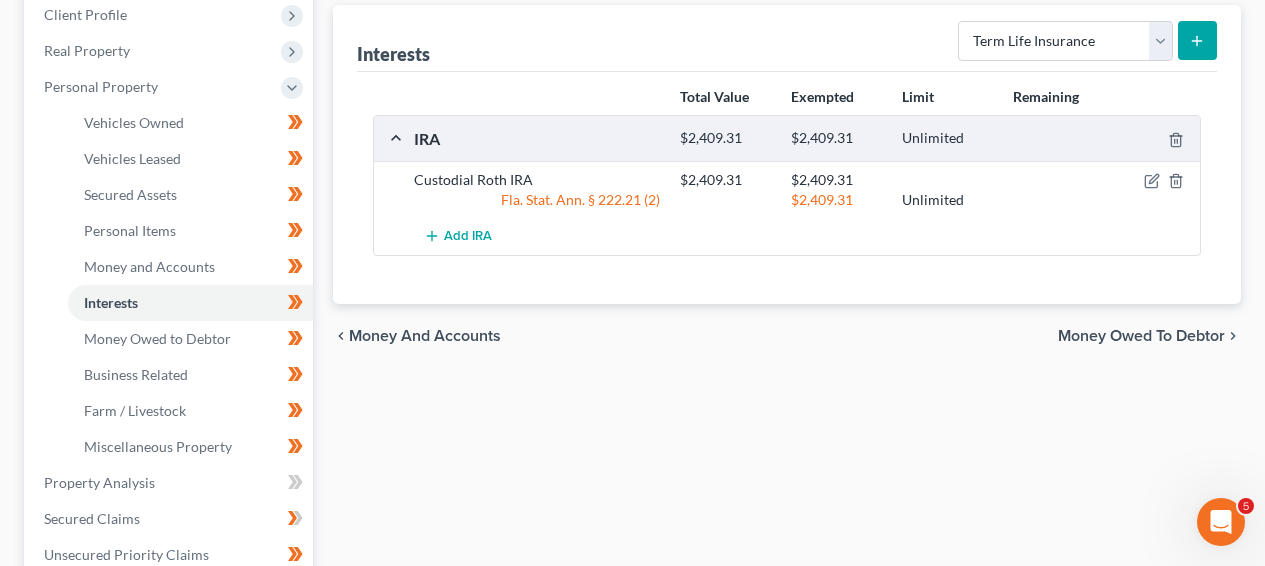 click 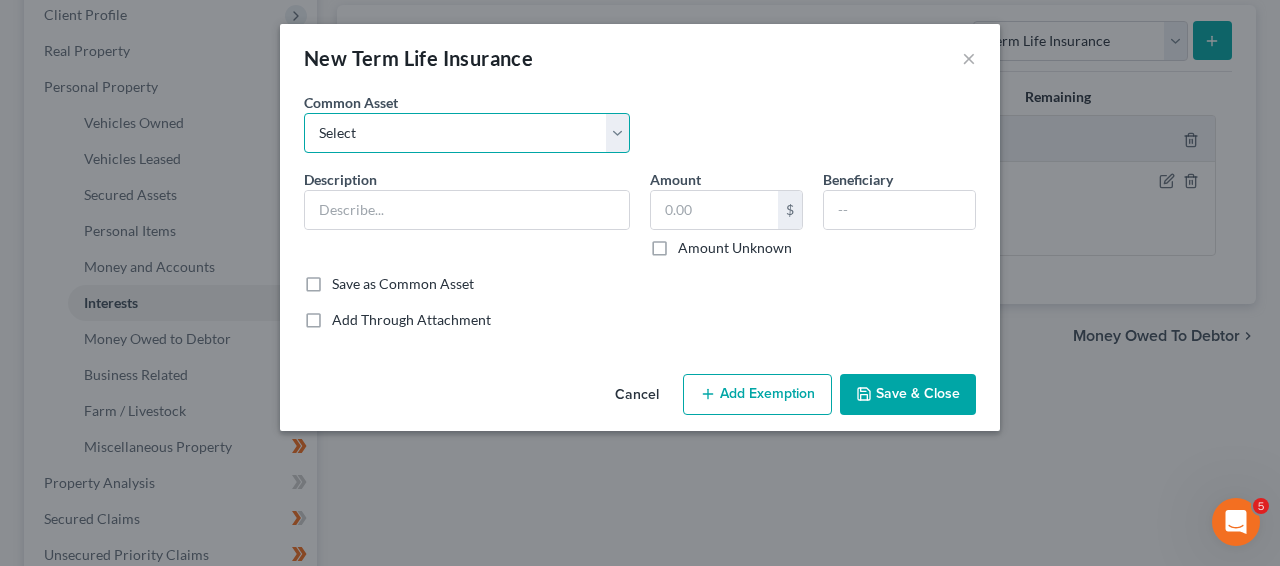 click on "Select Cigna Term Life Term Life Insurance Policy through work; Death Benefit Unknown" at bounding box center (467, 133) 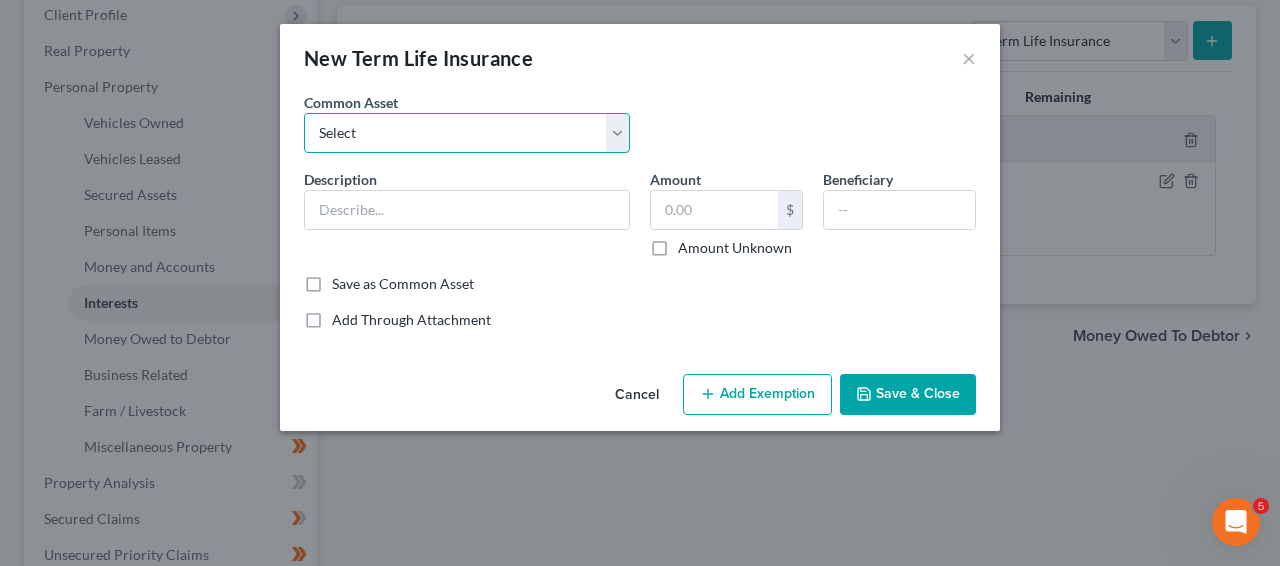 select on "1" 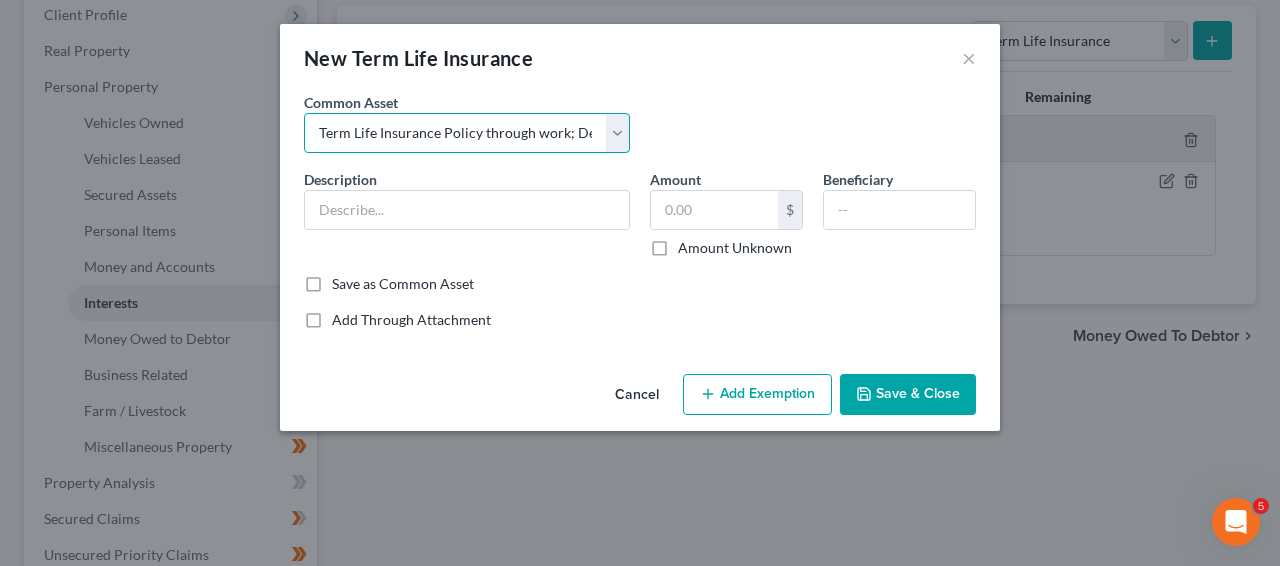 type on "Term Life Insurance Policy through work; Death Benefit Unknown" 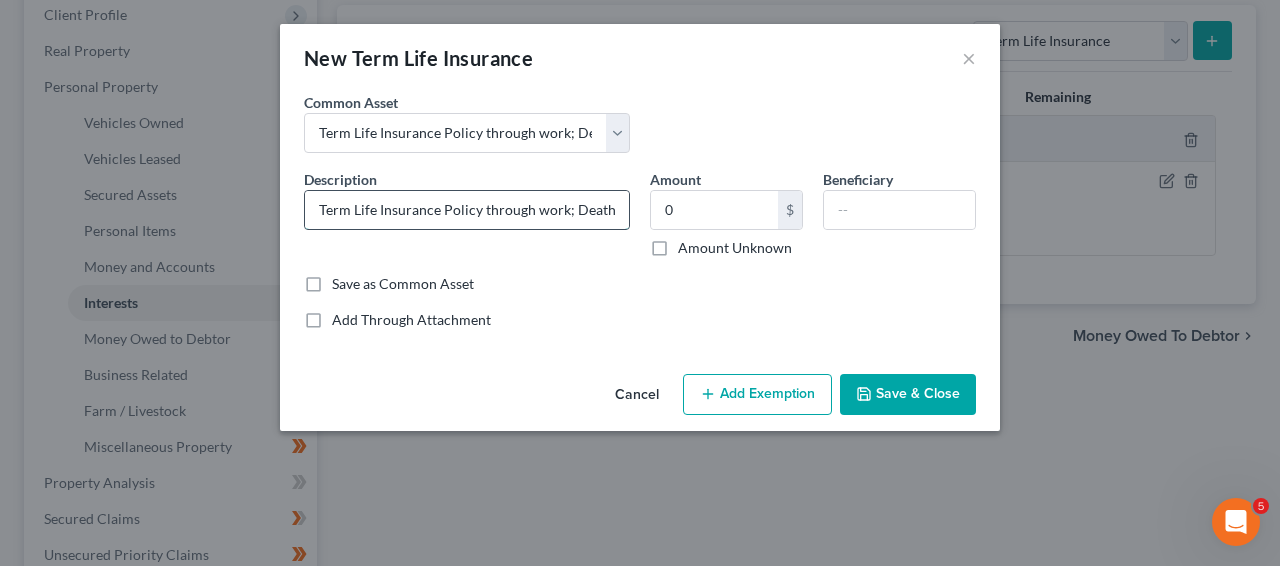 click on "Term Life Insurance Policy through work; Death Benefit Unknown" at bounding box center (467, 210) 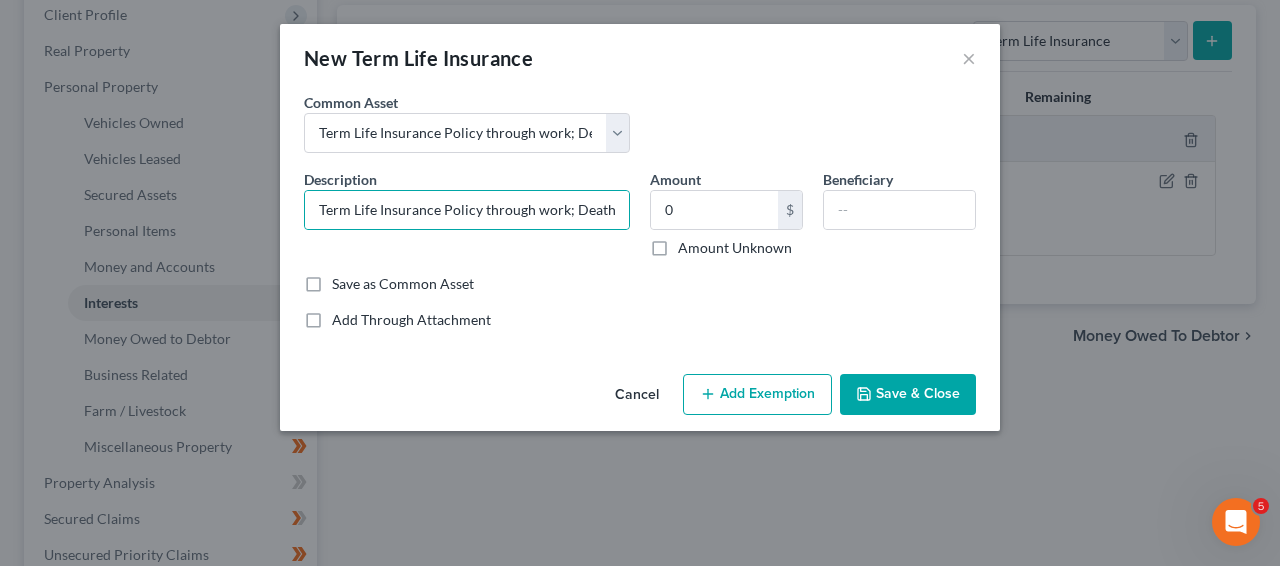 click on "Save & Close" at bounding box center (908, 395) 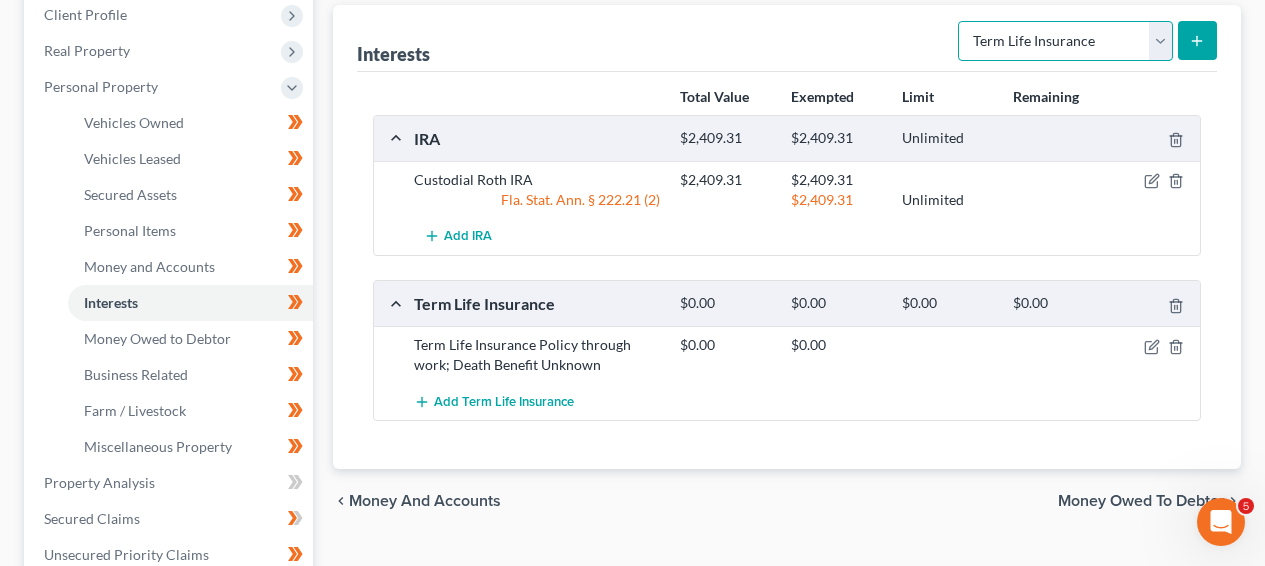click on "Select Interest Type 401K Annuity Bond Education IRA Government Bond Government Pension Plan Incorporated Business IRA Joint Venture (Active) Joint Venture (Inactive) Keogh Mutual Fund Other Retirement Plan Partnership (Active) Partnership (Inactive) Pension Plan Stock Term Life Insurance Unincorporated Business Whole Life Insurance" at bounding box center [1065, 41] 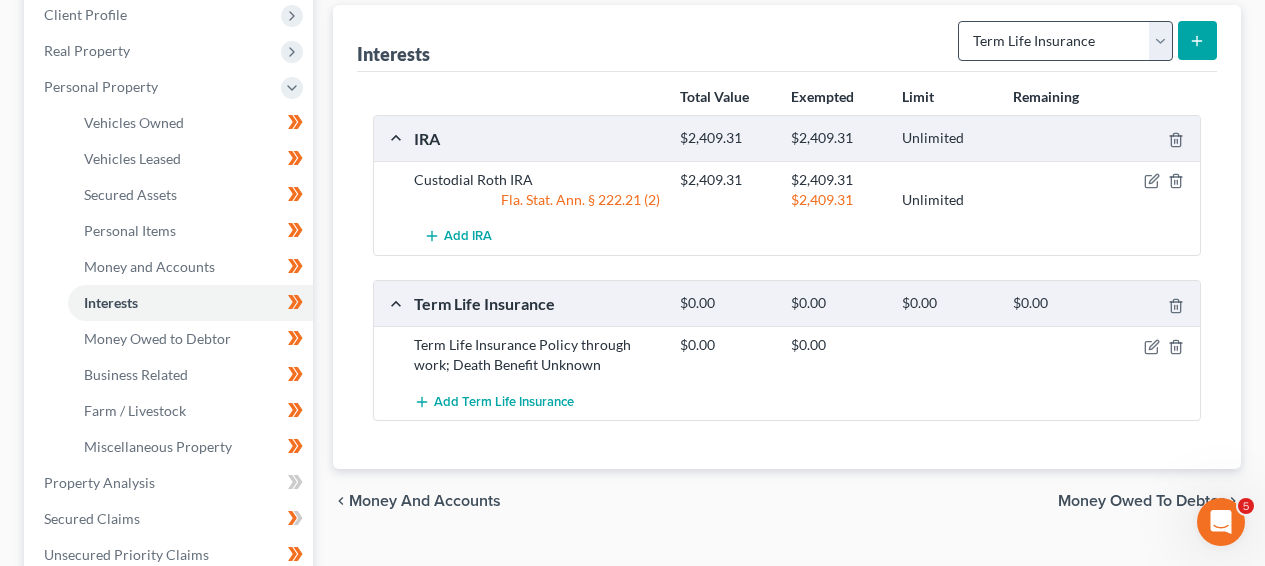 click 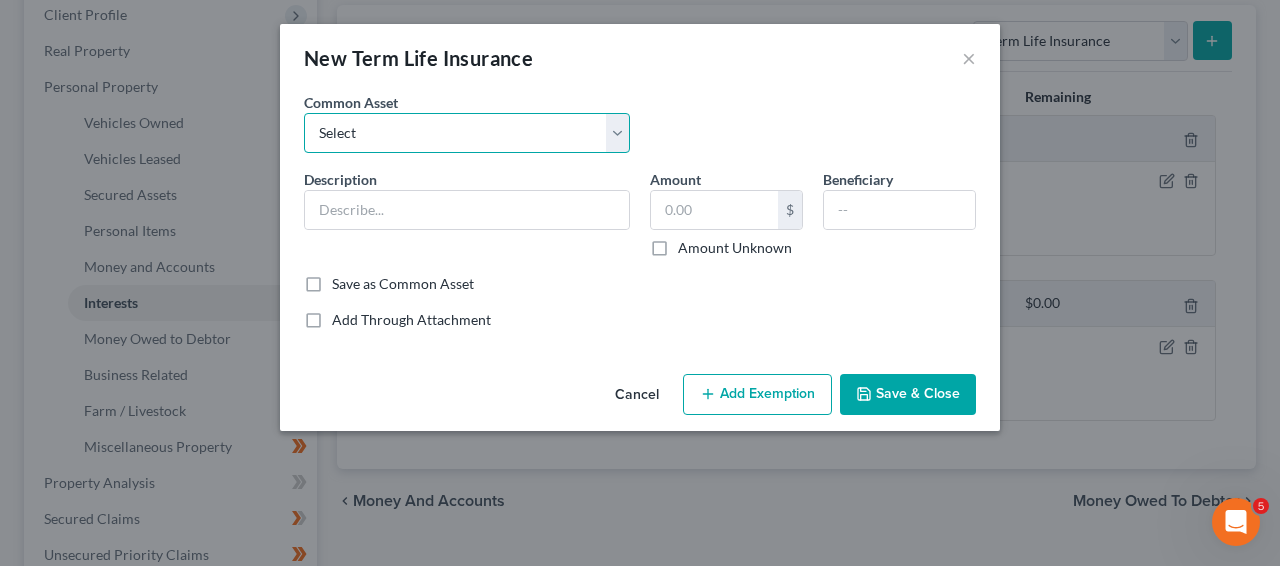 click on "Select Cigna Term Life Term Life Insurance Policy through work; Death Benefit Unknown" at bounding box center [467, 133] 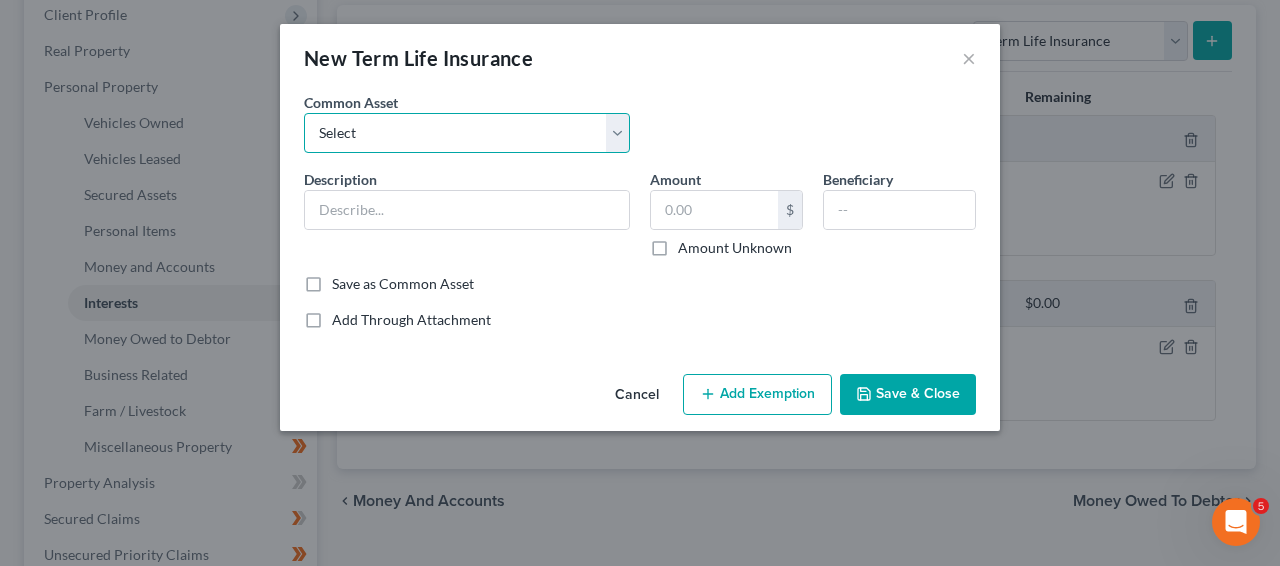 select on "1" 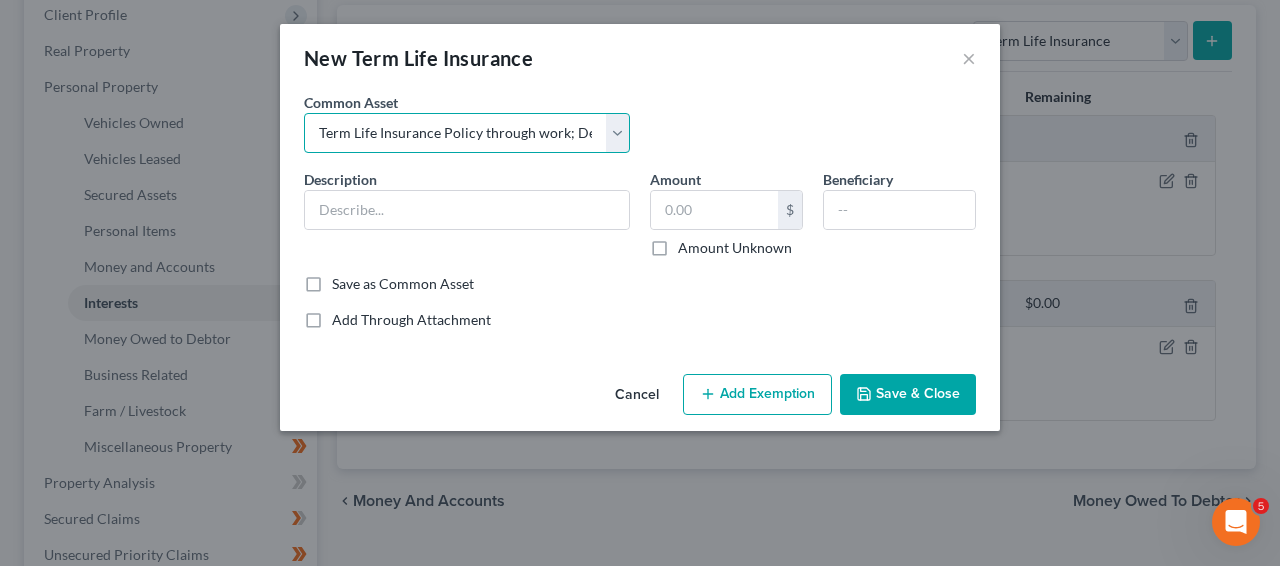 type on "Term Life Insurance Policy through work; Death Benefit Unknown" 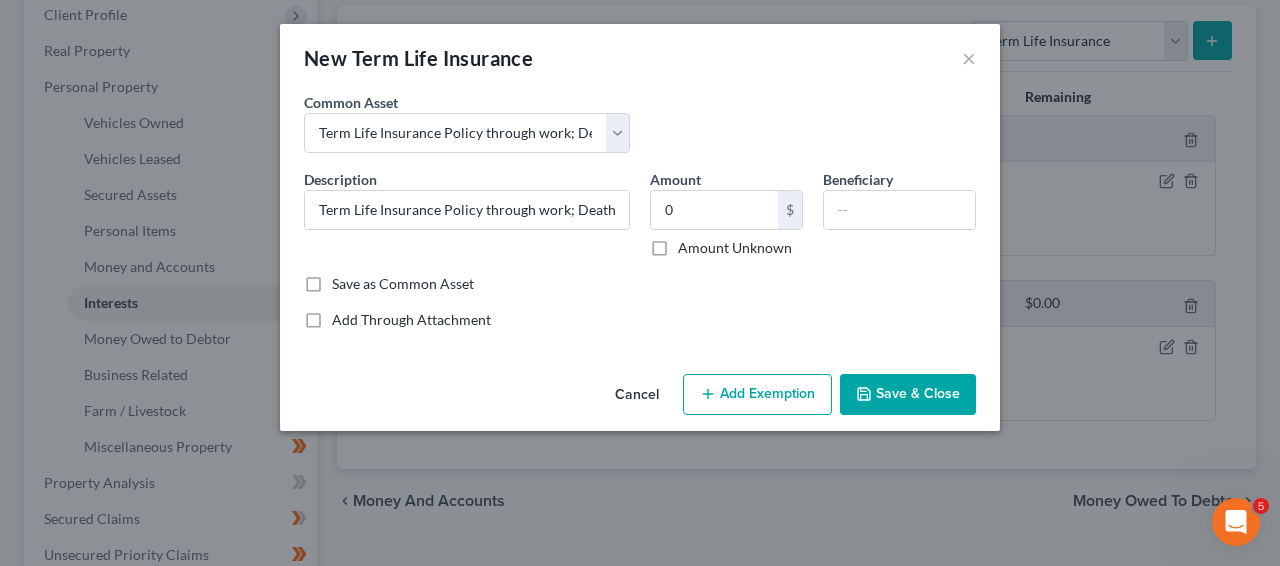 click on "Save & Close" at bounding box center [908, 395] 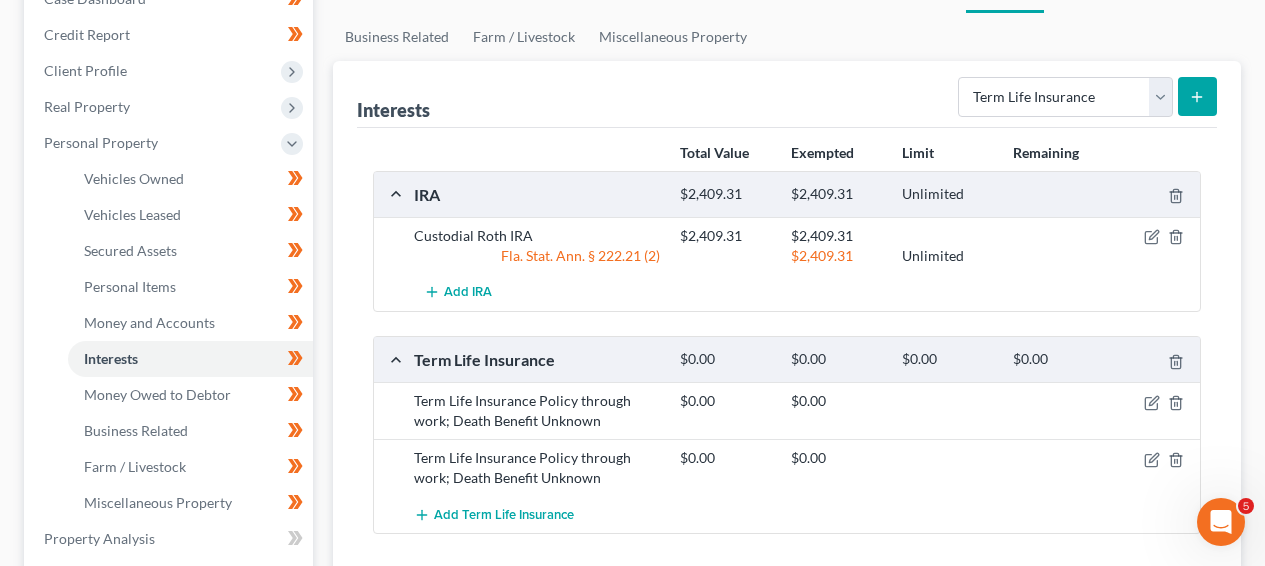 scroll, scrollTop: 305, scrollLeft: 0, axis: vertical 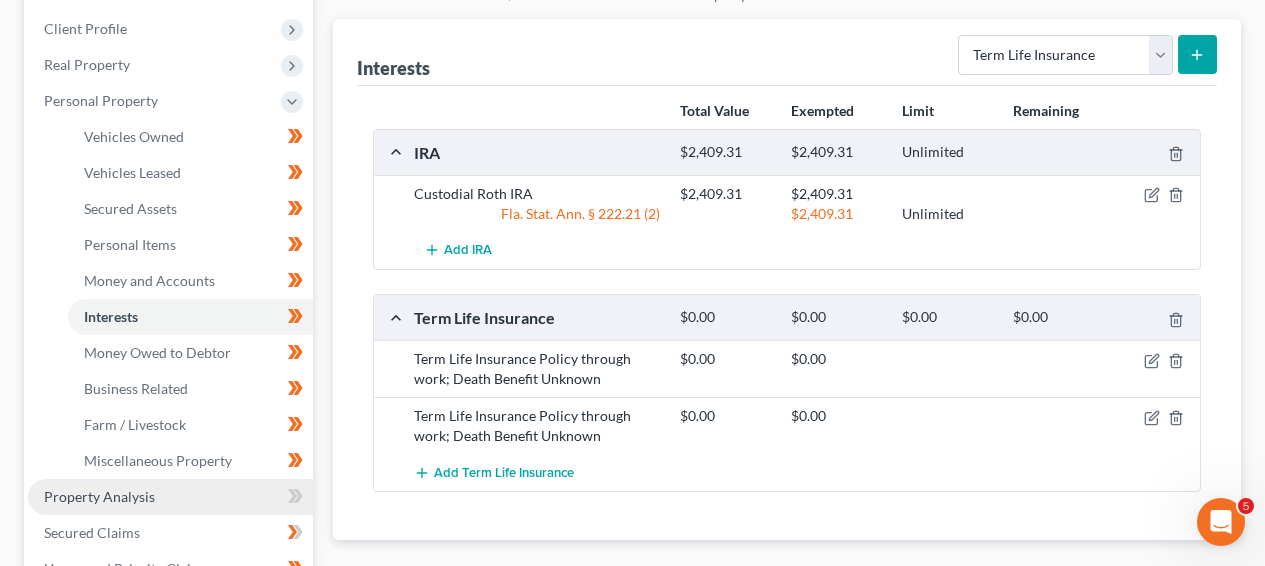 click on "Property Analysis" at bounding box center (170, 497) 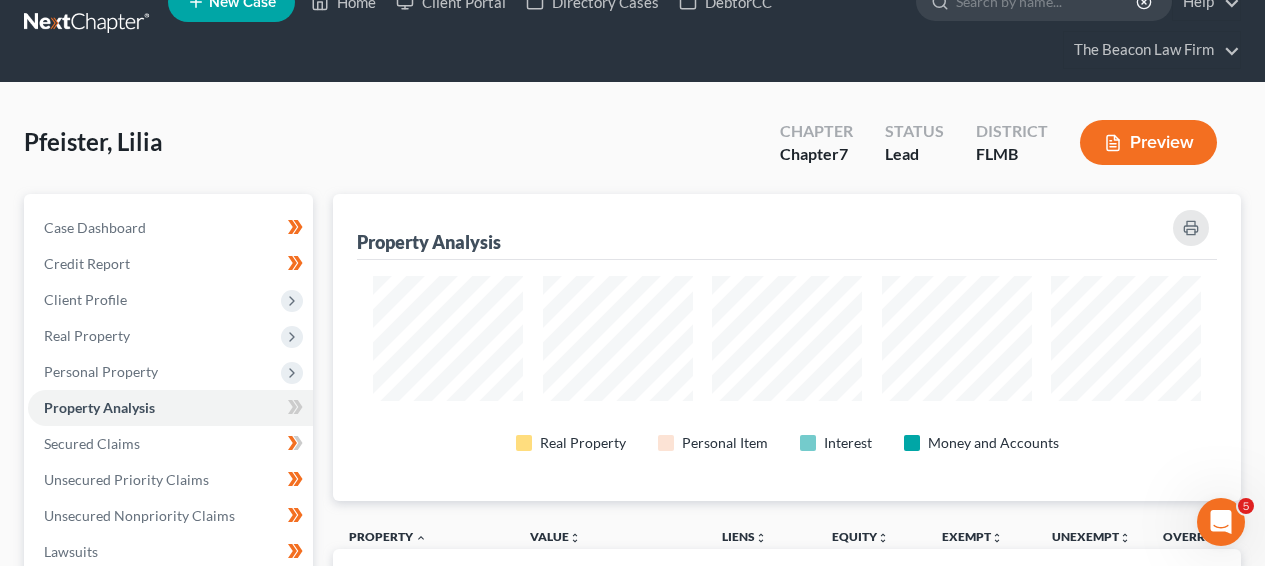 scroll, scrollTop: 0, scrollLeft: 0, axis: both 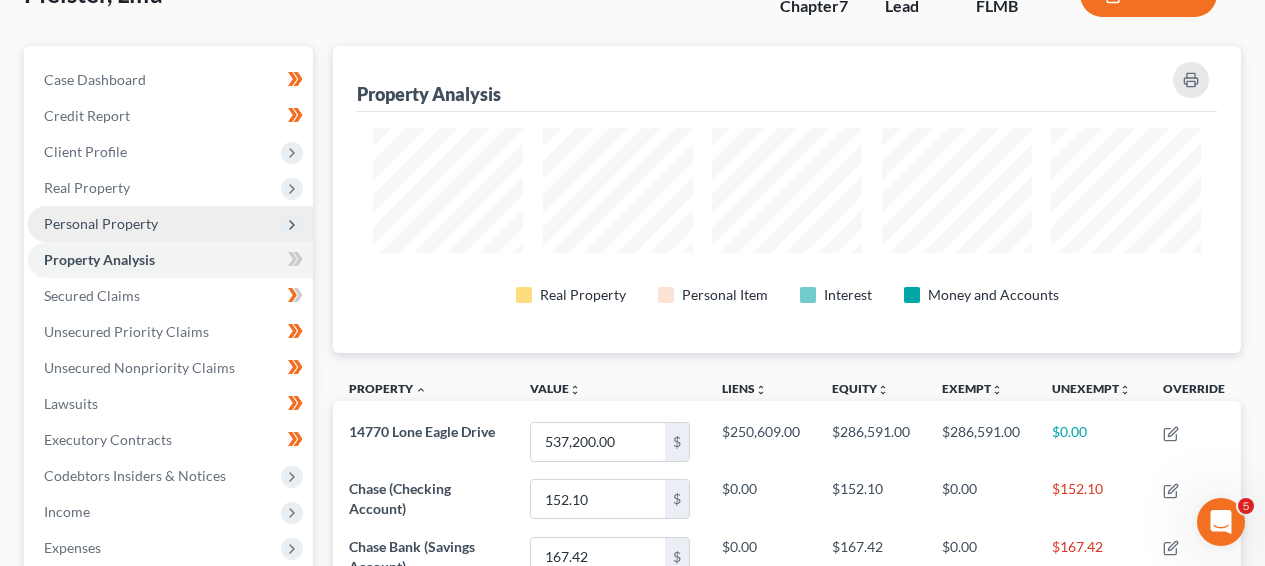 click on "Personal Property" at bounding box center [170, 224] 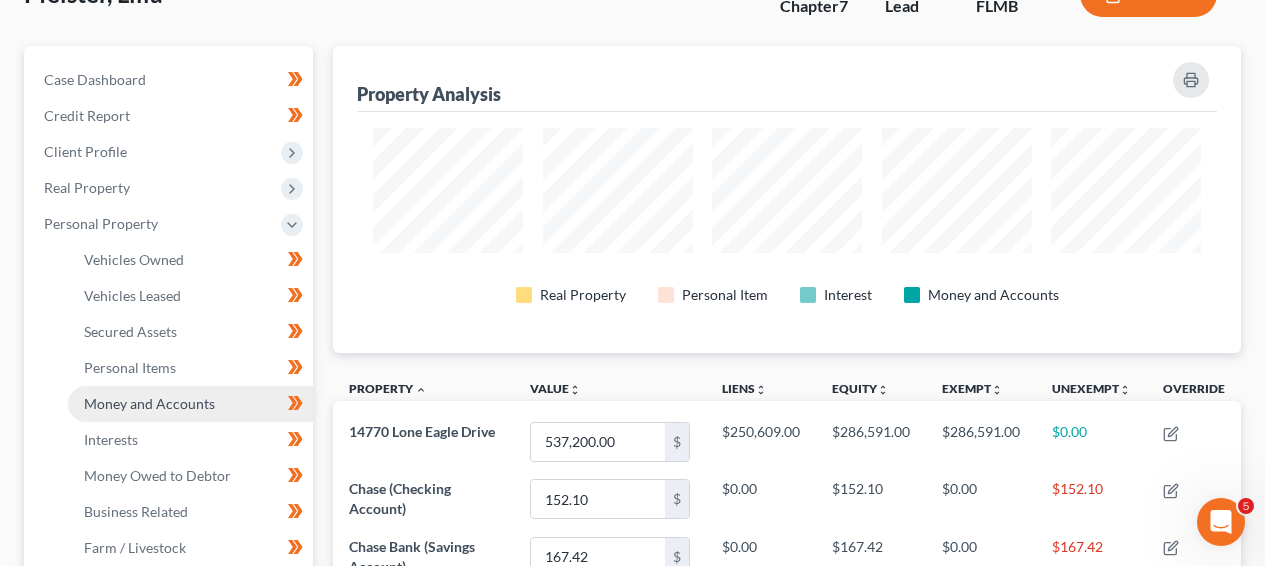 click on "Money and Accounts" at bounding box center (190, 404) 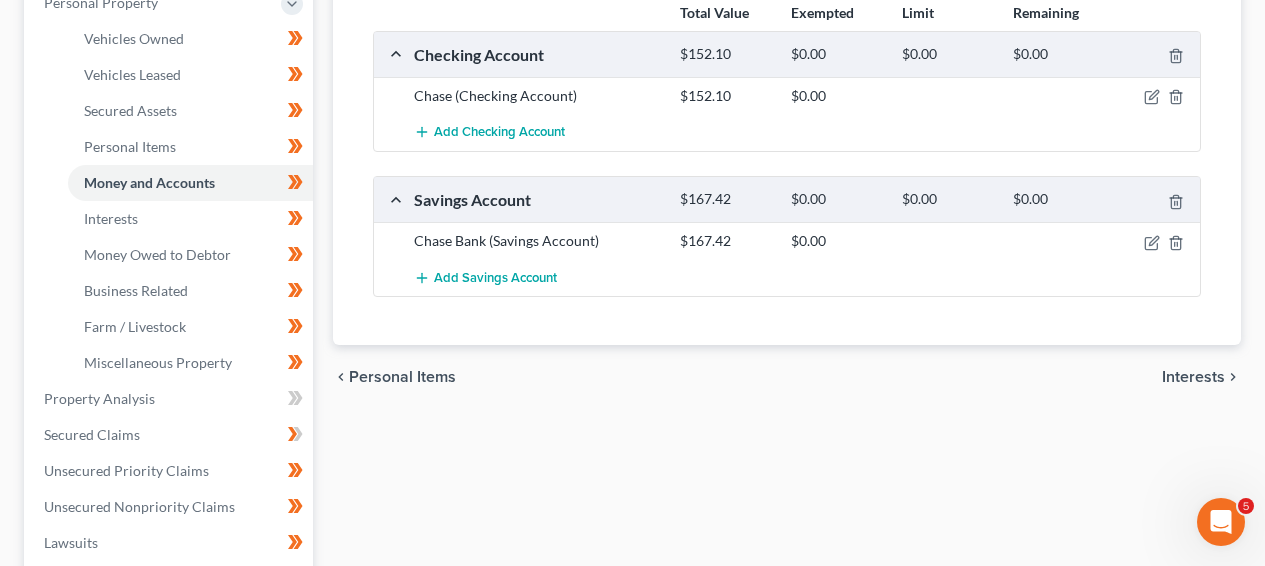 scroll, scrollTop: 406, scrollLeft: 0, axis: vertical 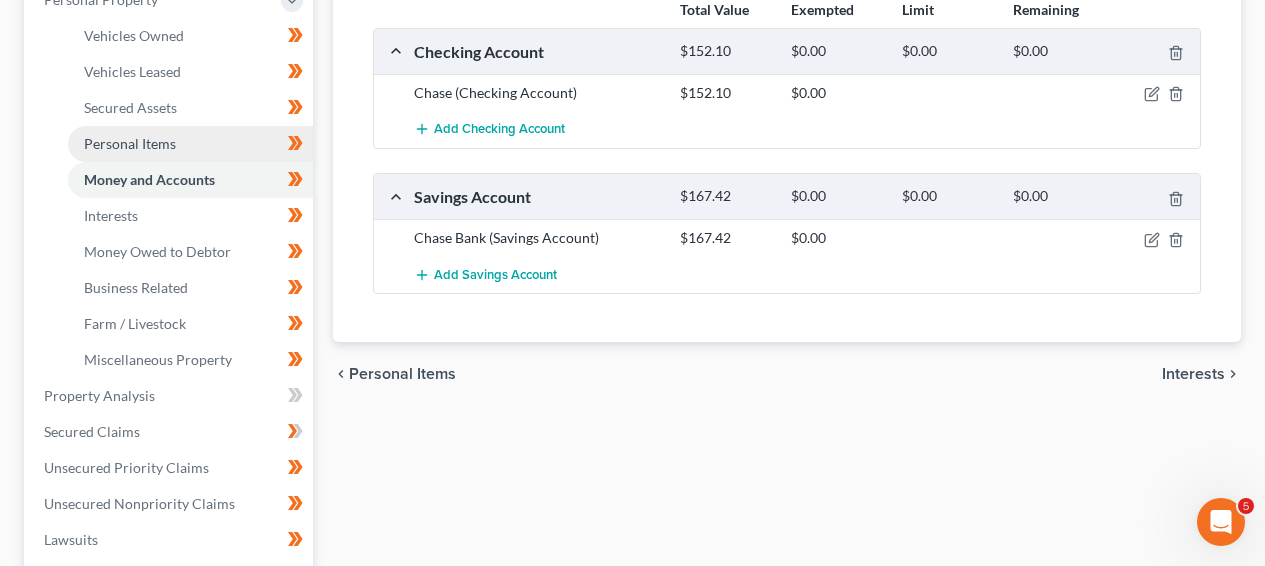 click on "Personal Items" at bounding box center (190, 144) 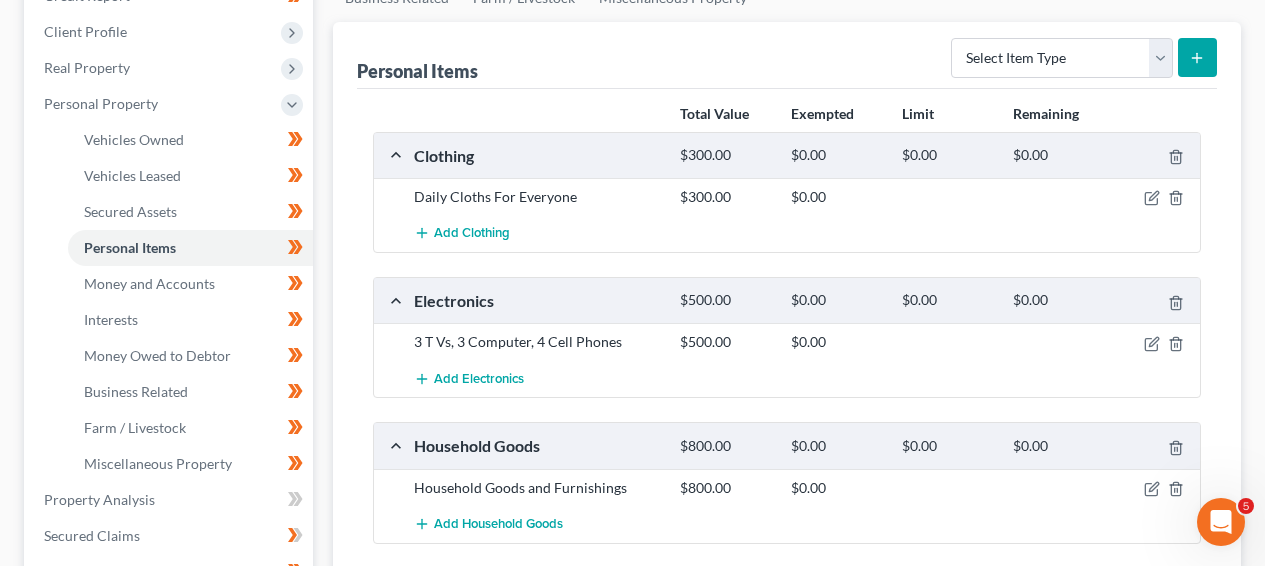 scroll, scrollTop: 508, scrollLeft: 0, axis: vertical 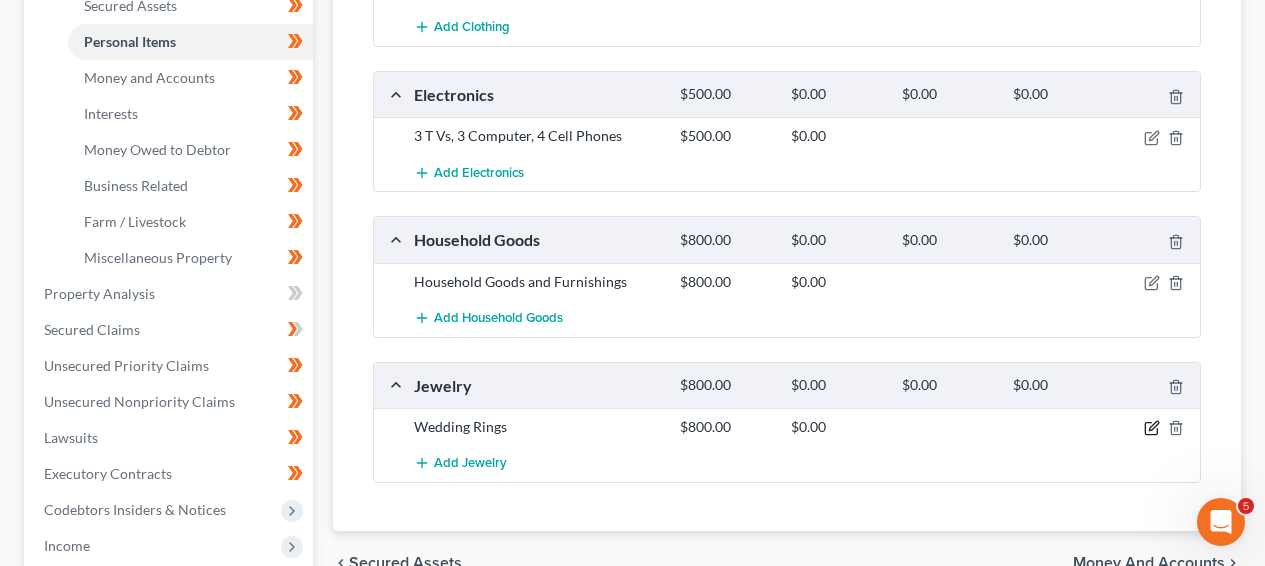 click 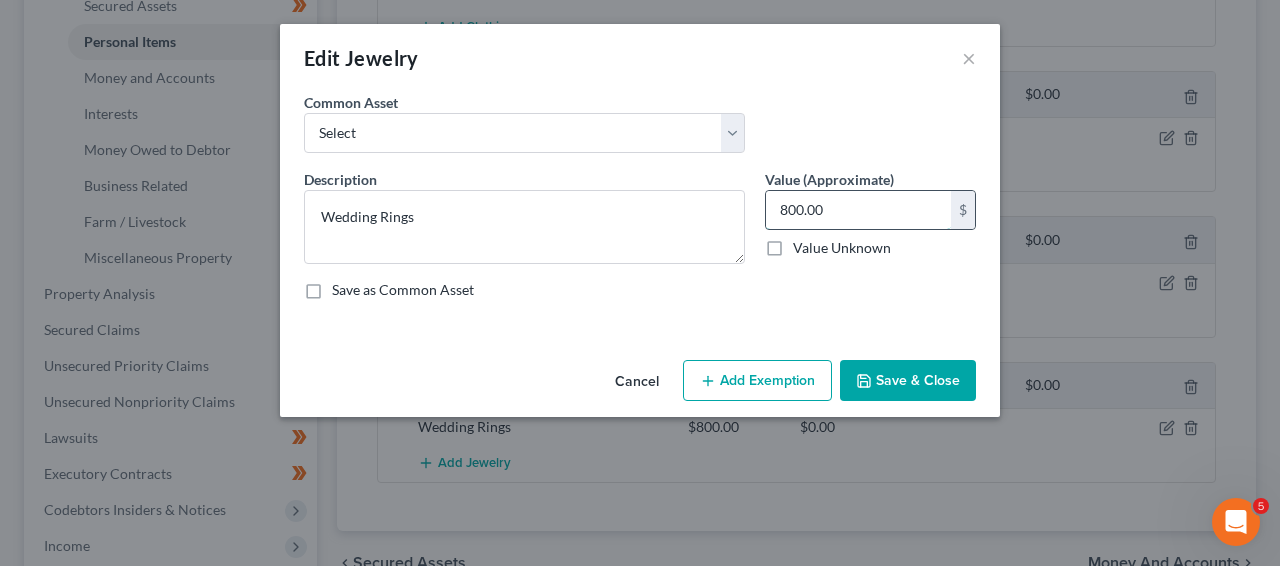 click on "800.00" at bounding box center [858, 210] 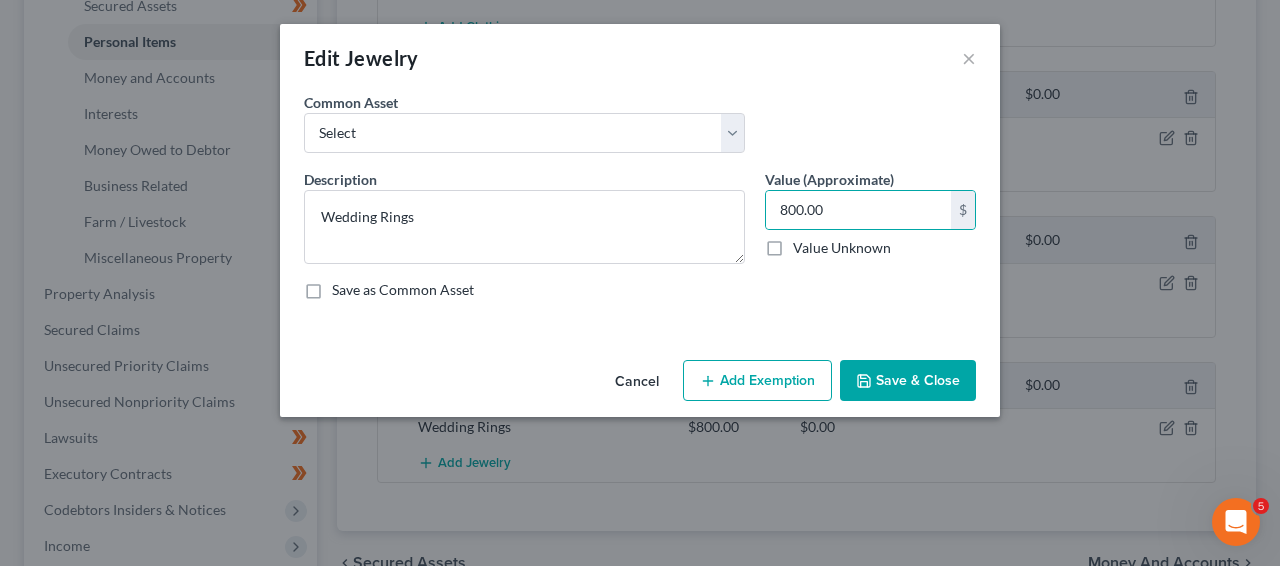 click on "Cancel" at bounding box center [637, 382] 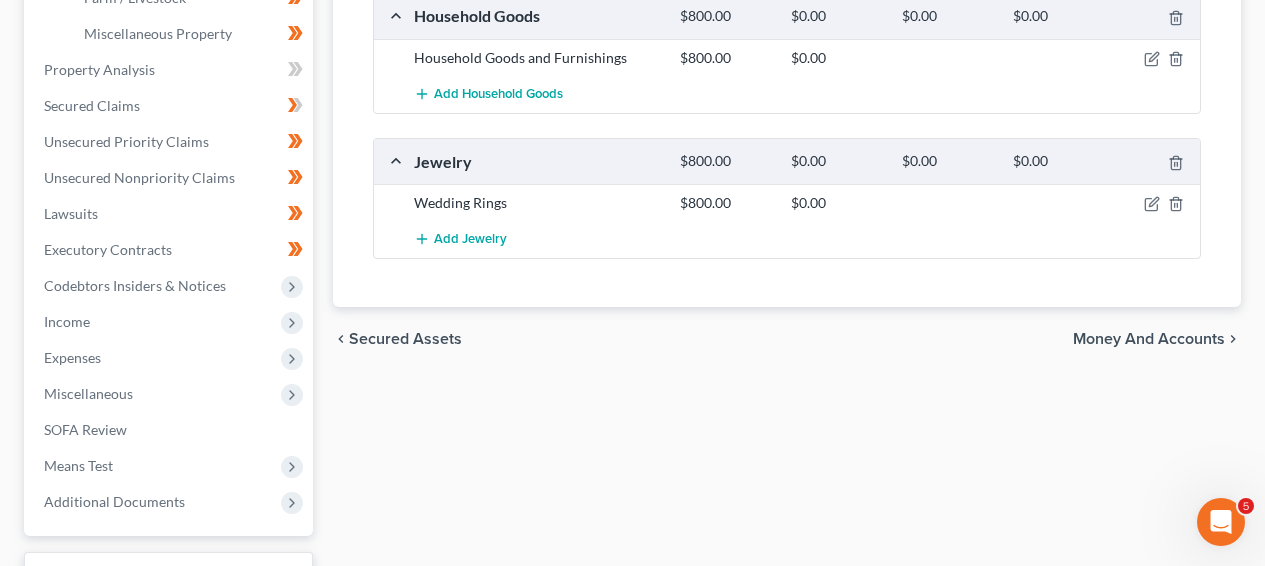 scroll, scrollTop: 733, scrollLeft: 0, axis: vertical 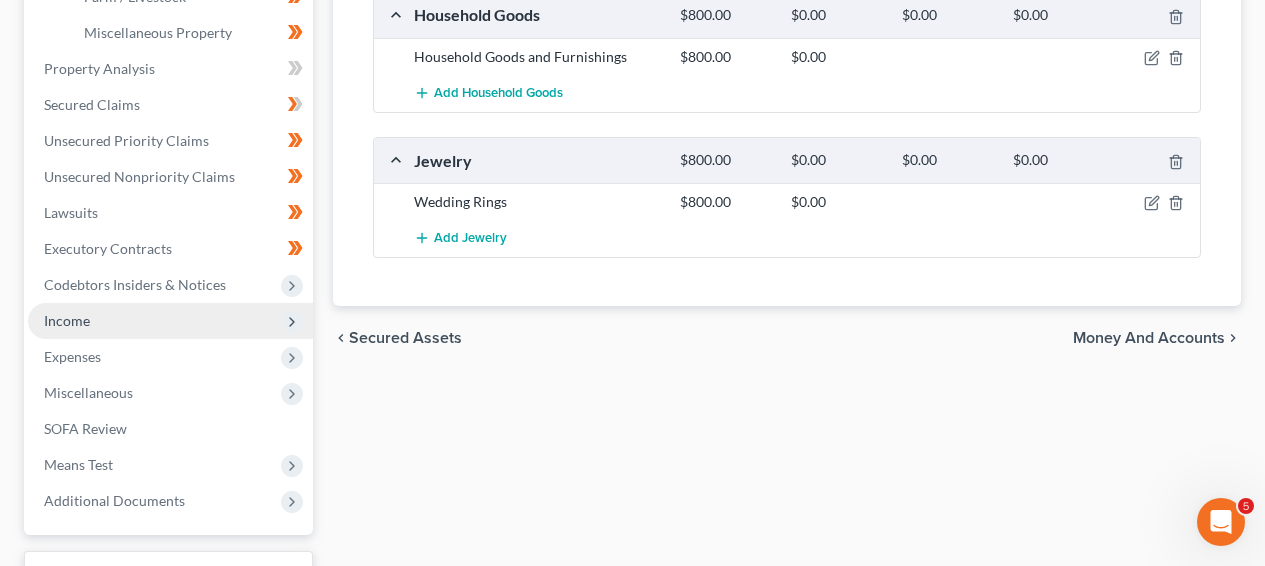 click on "Income" at bounding box center [170, 321] 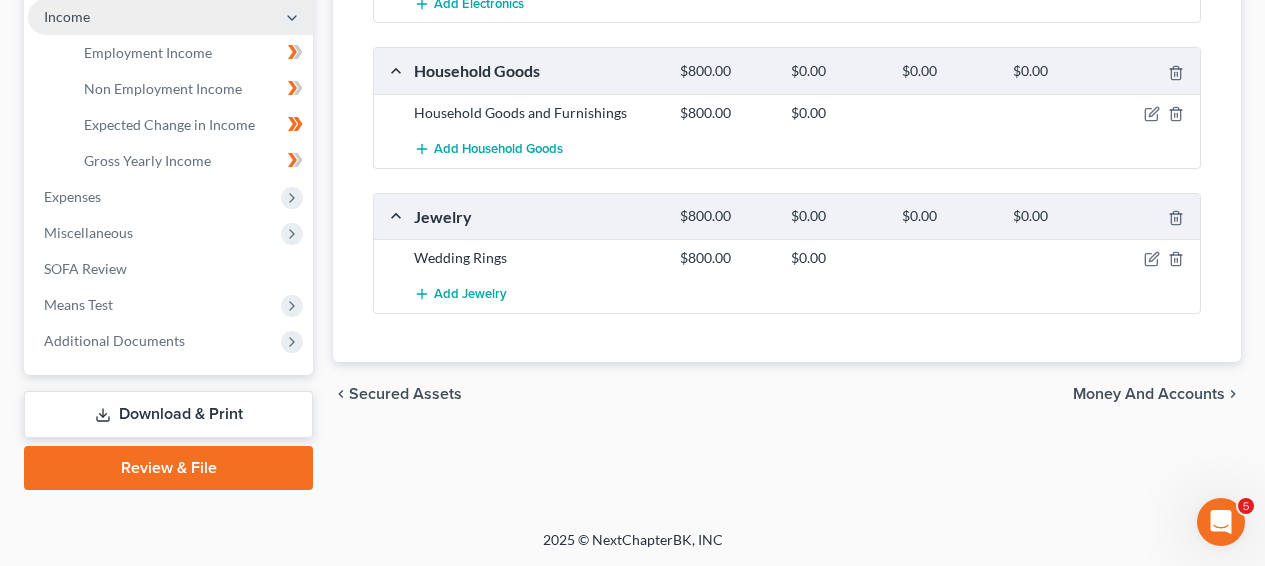 scroll, scrollTop: 675, scrollLeft: 0, axis: vertical 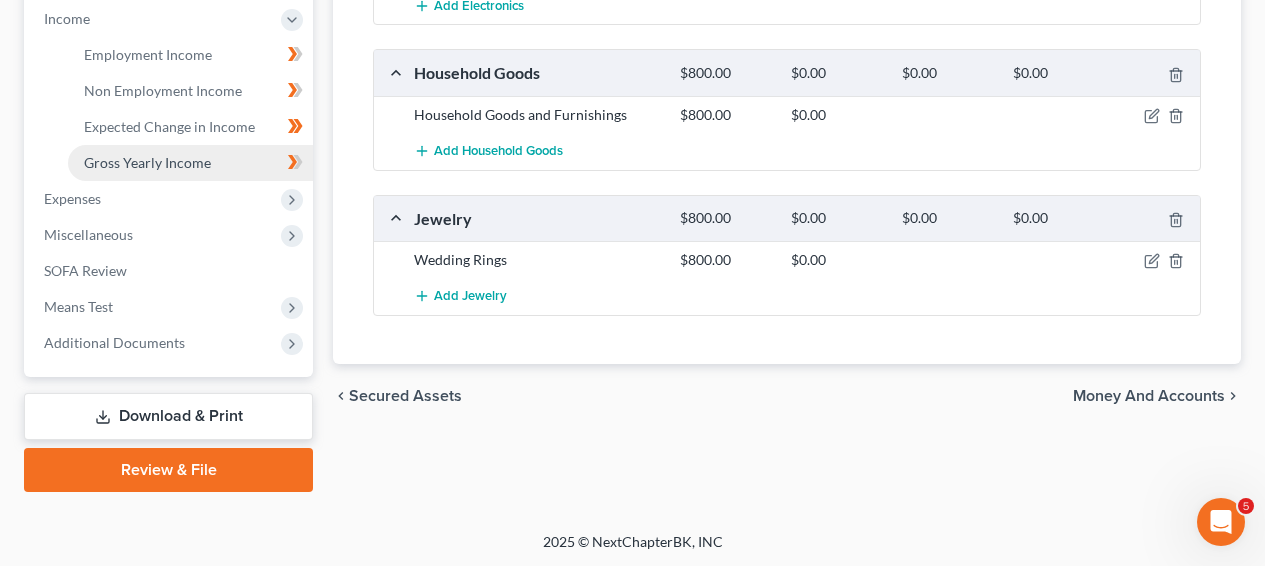 click on "Gross Yearly Income" at bounding box center (147, 162) 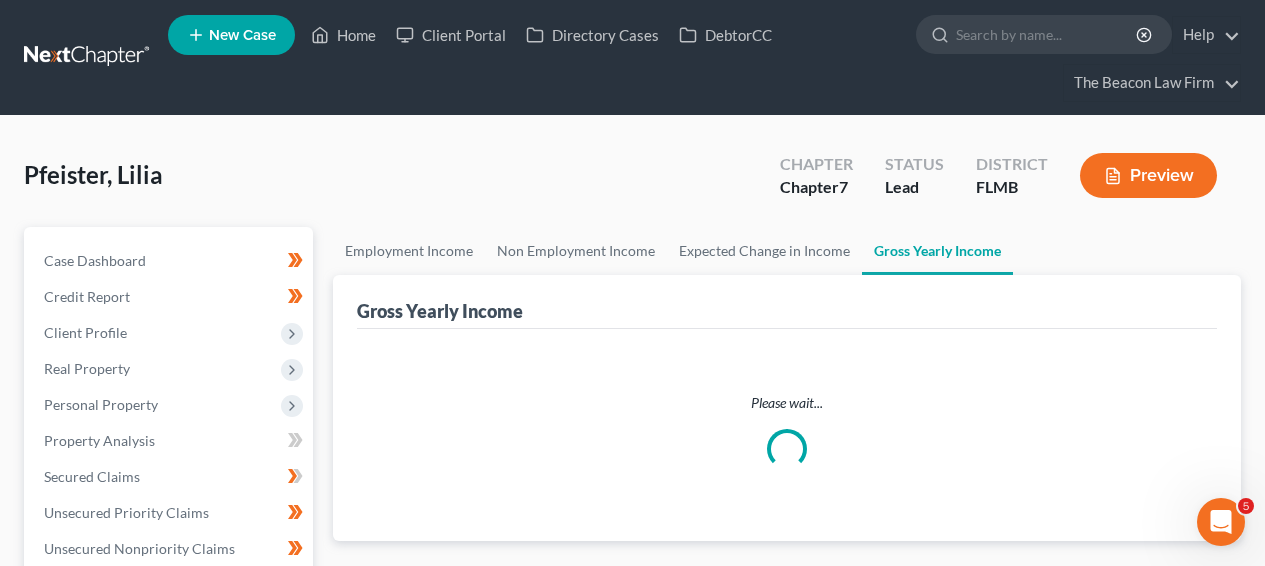 scroll, scrollTop: 0, scrollLeft: 0, axis: both 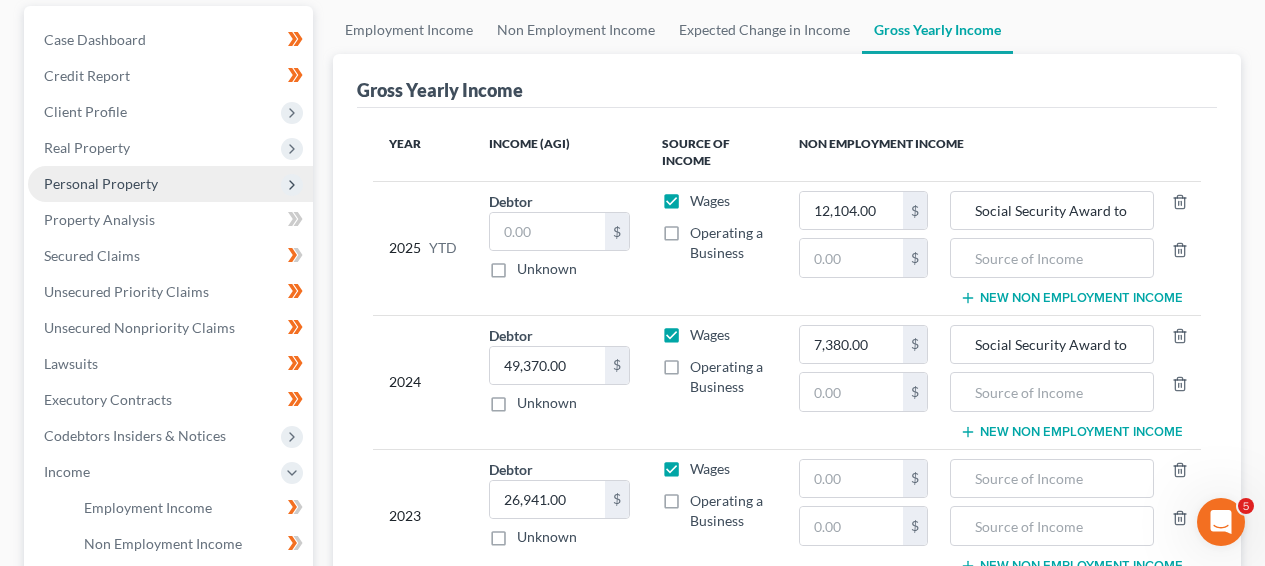 click on "Personal Property" at bounding box center (170, 184) 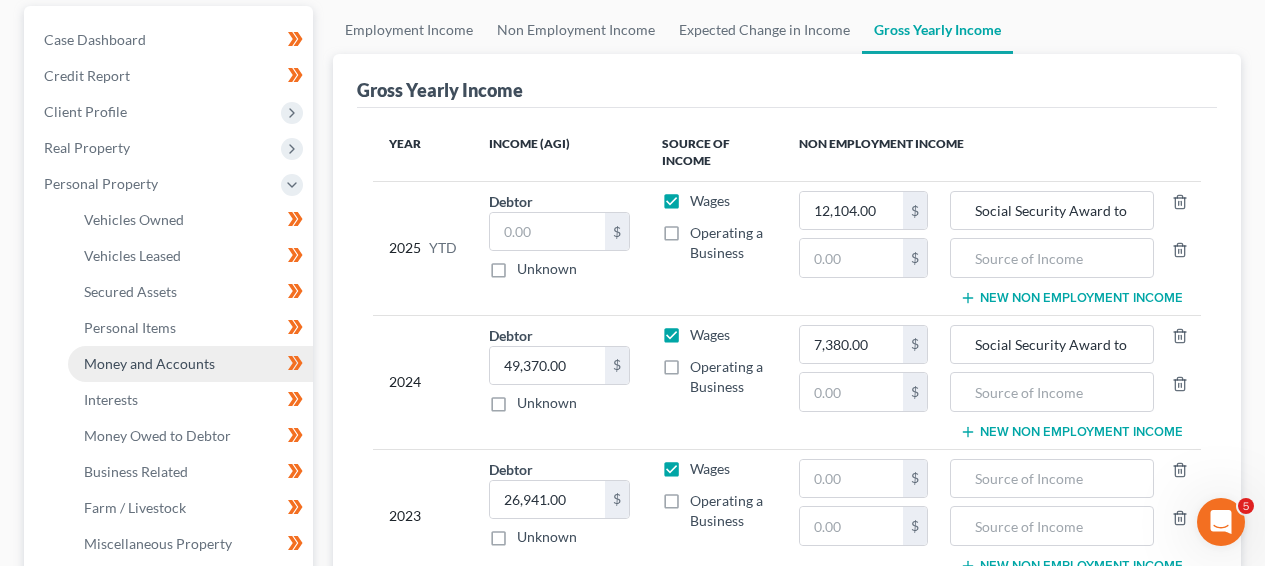 click on "Money and Accounts" at bounding box center [190, 364] 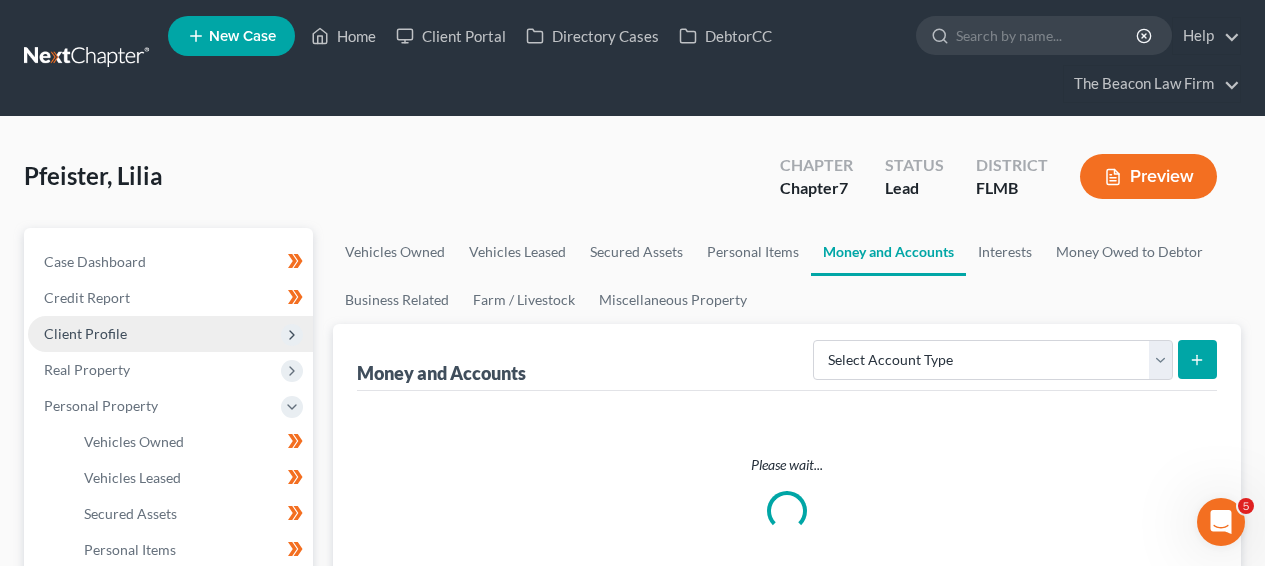 scroll, scrollTop: 0, scrollLeft: 0, axis: both 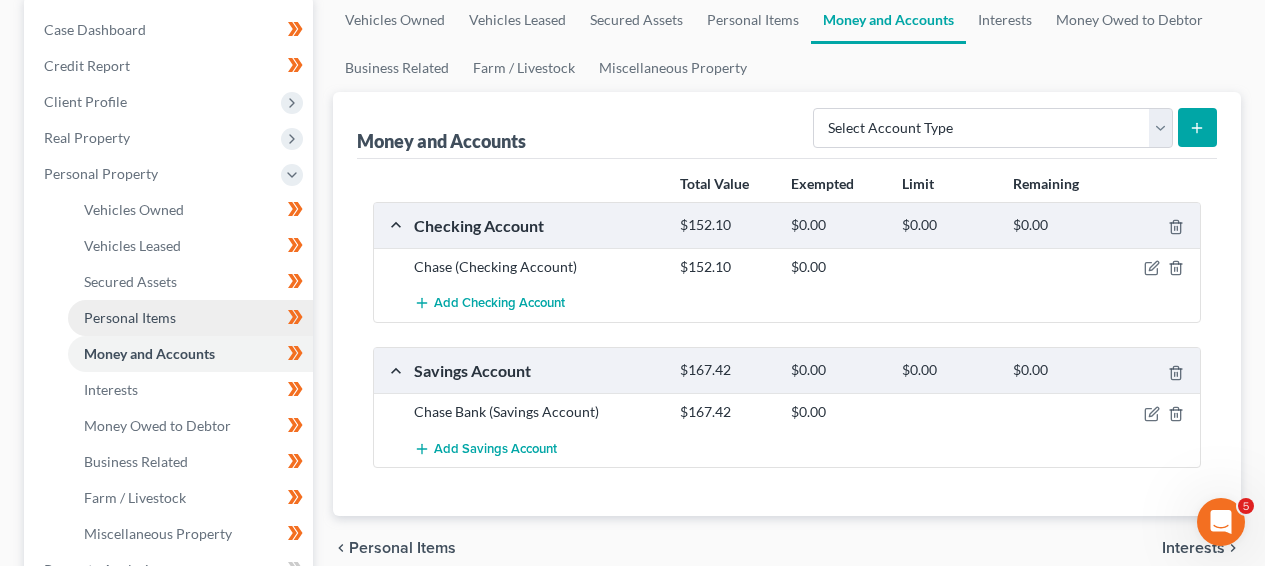 click on "Personal Items" at bounding box center (130, 317) 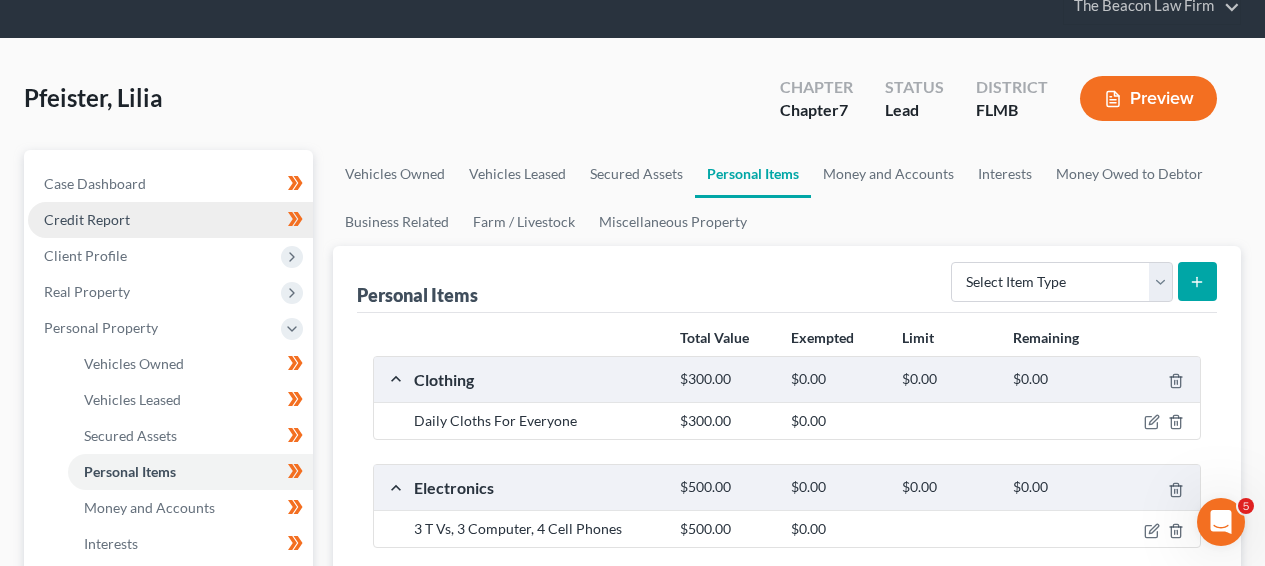 scroll, scrollTop: 0, scrollLeft: 0, axis: both 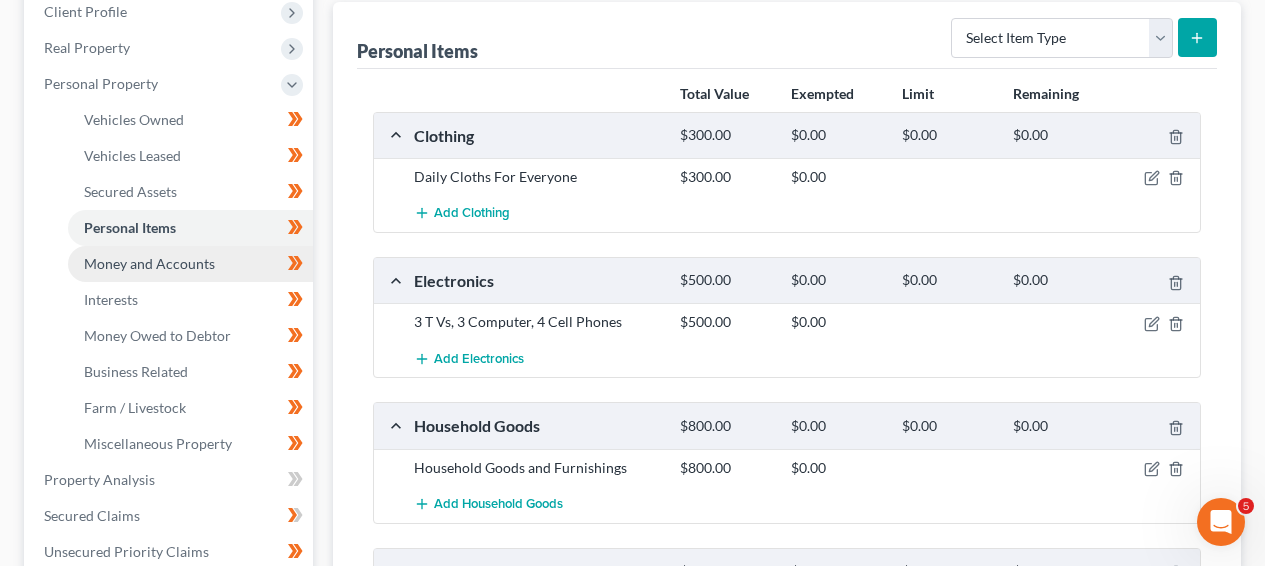 click on "Money and Accounts" at bounding box center [149, 263] 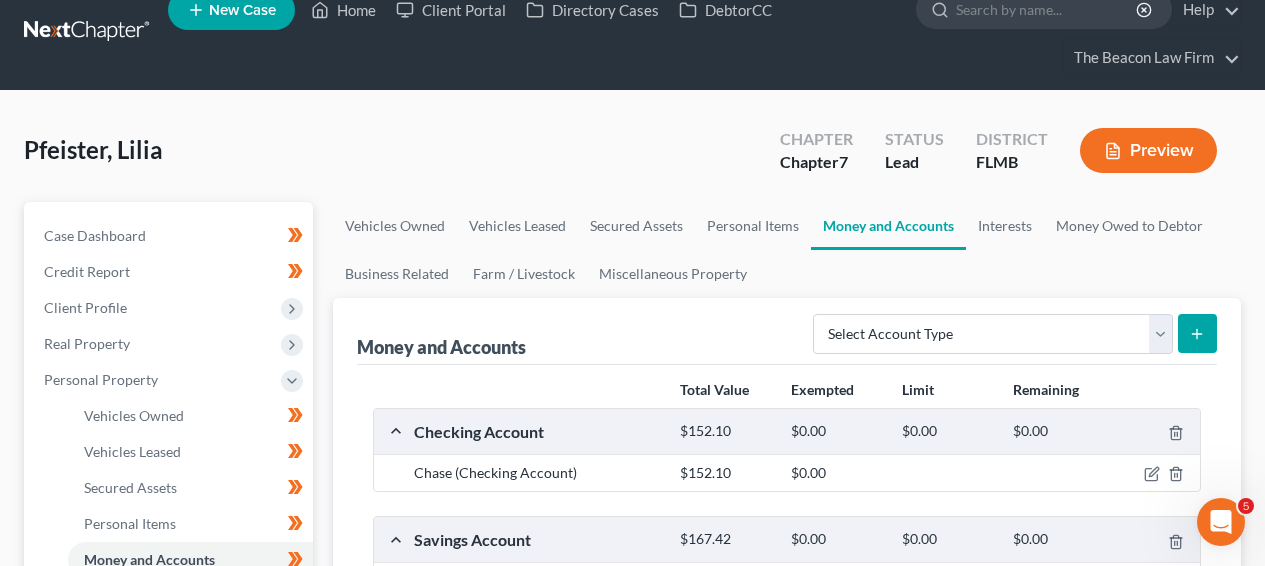 scroll, scrollTop: 0, scrollLeft: 0, axis: both 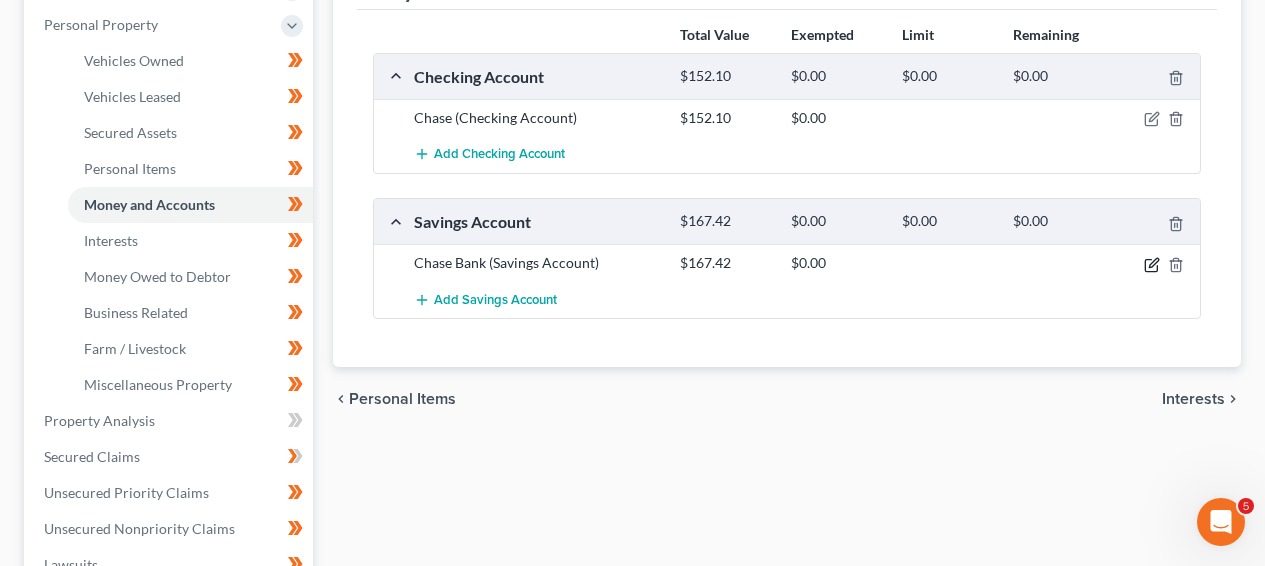 click 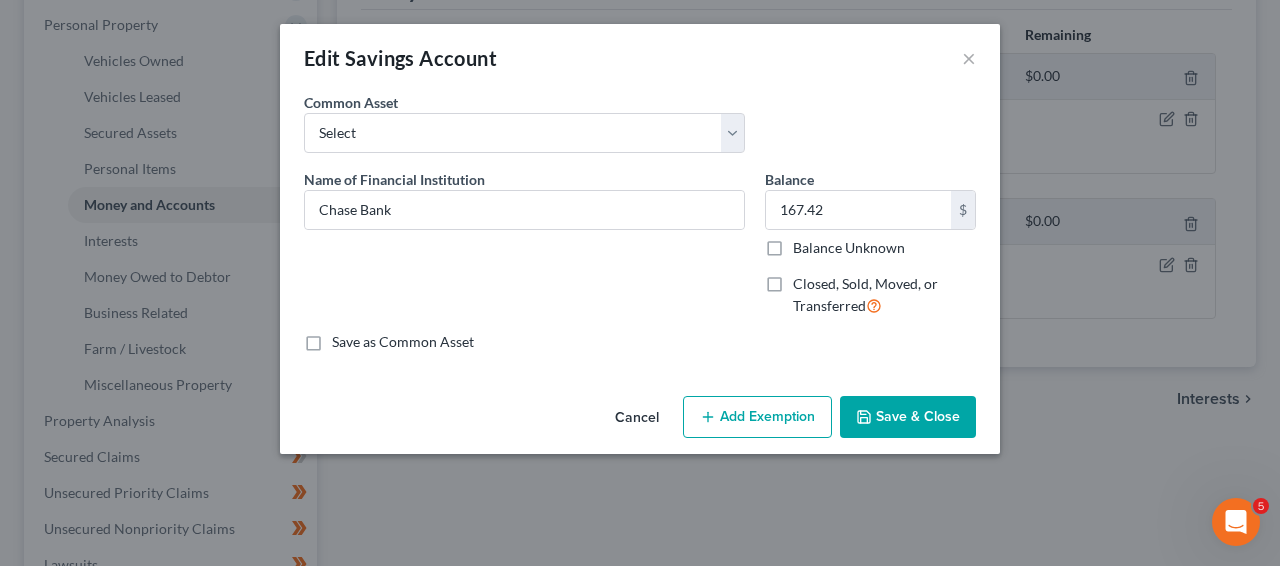 click on "Balance
167.42 $
Balance Unknown
Balance Undetermined
167.42 $
Balance Unknown" at bounding box center [870, 213] 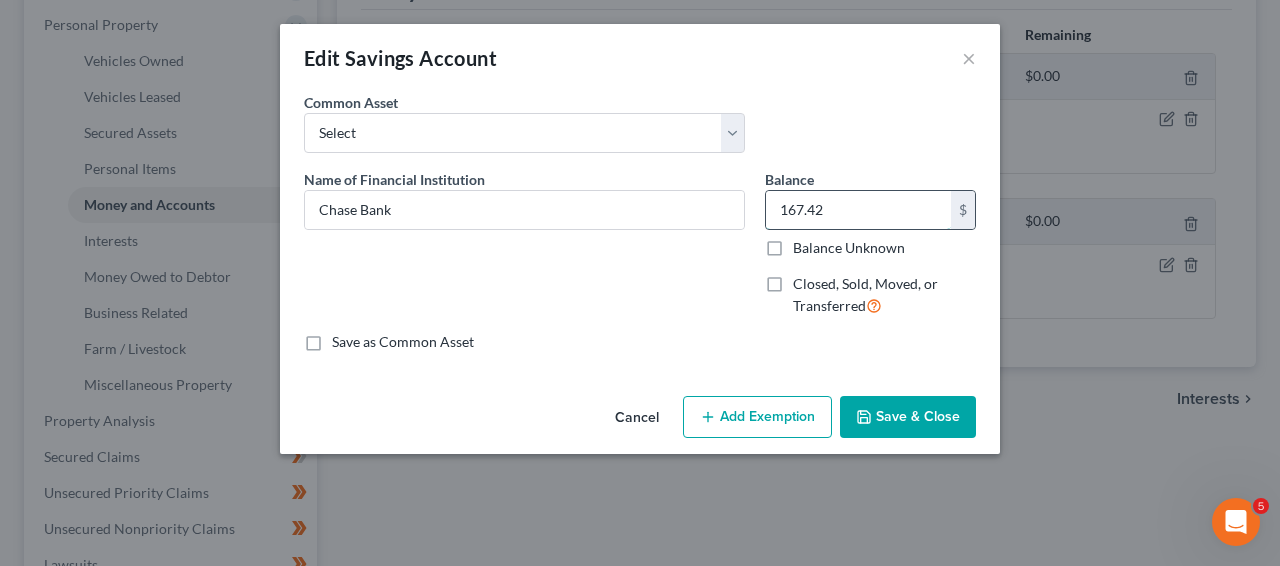 click on "167.42" at bounding box center (858, 210) 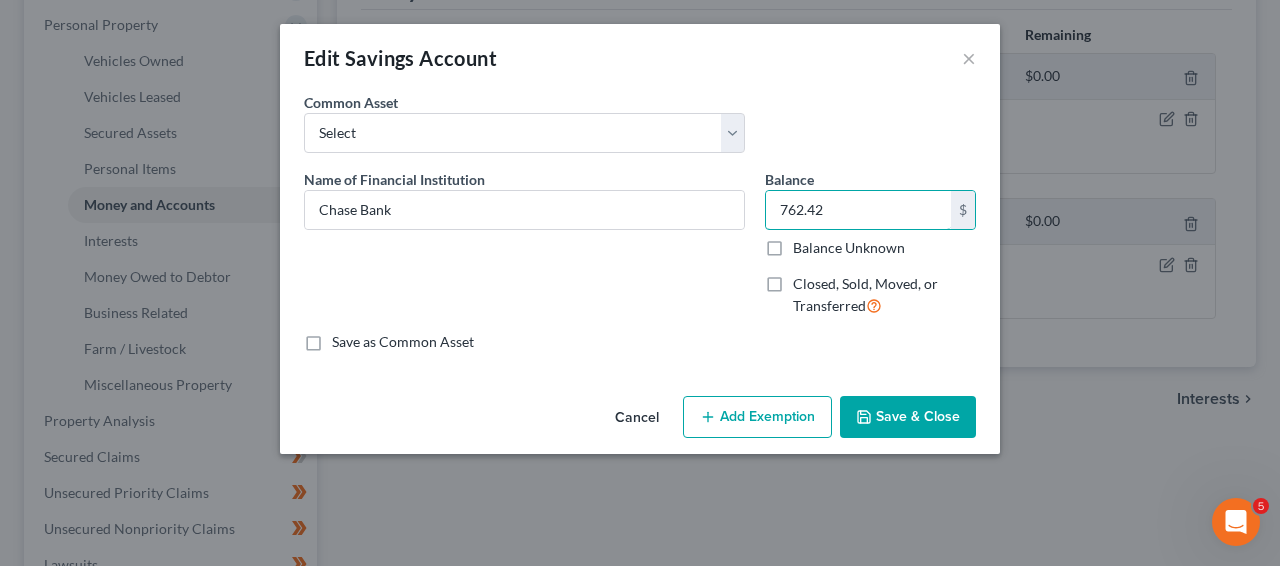 type on "762.42" 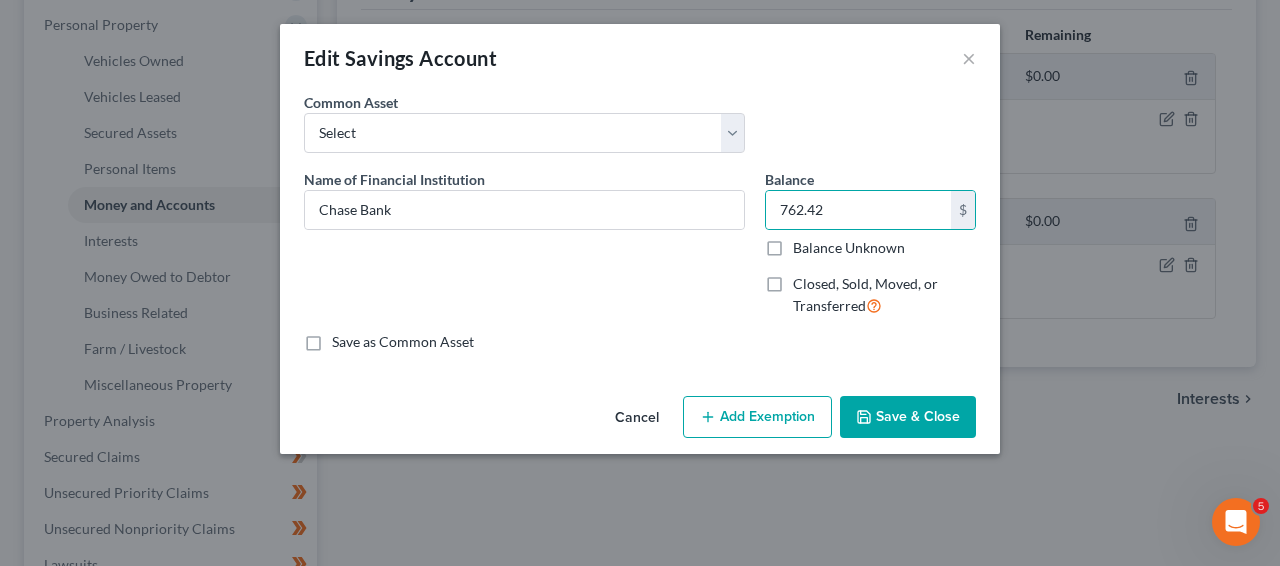 click 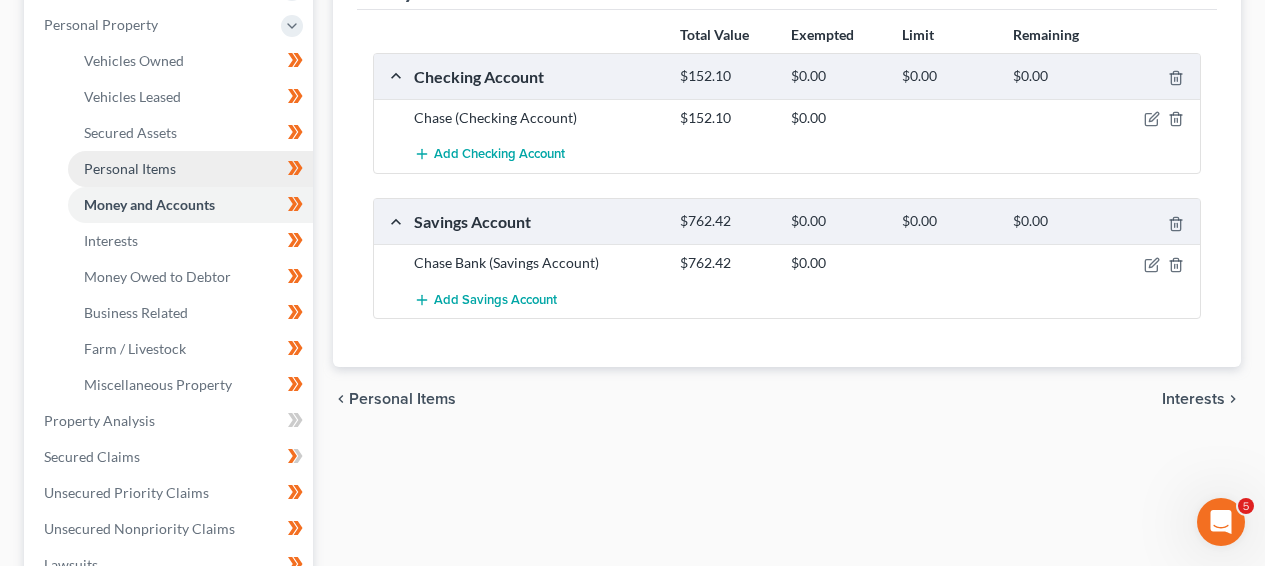 click on "Personal Items" at bounding box center (190, 169) 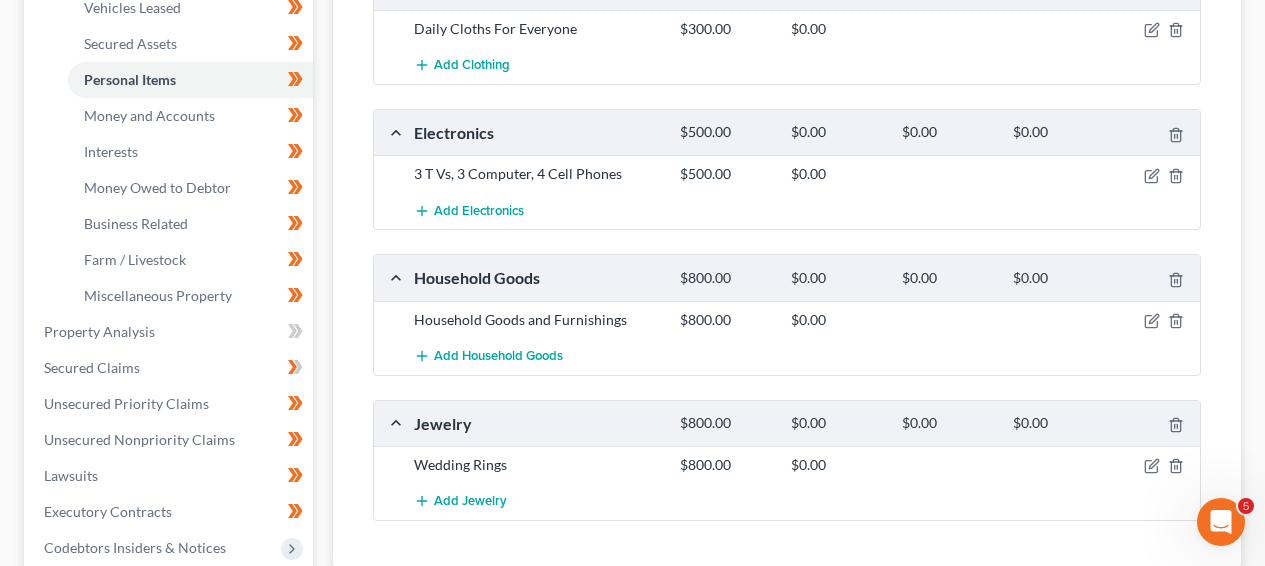 scroll, scrollTop: 475, scrollLeft: 0, axis: vertical 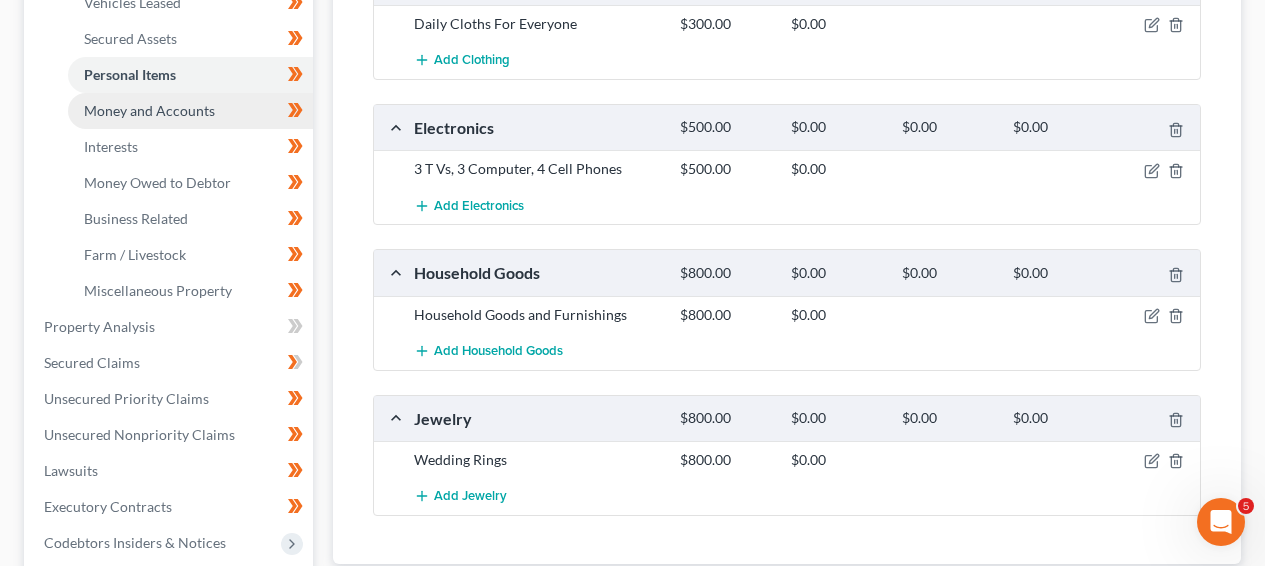 click on "Money and Accounts" at bounding box center [149, 110] 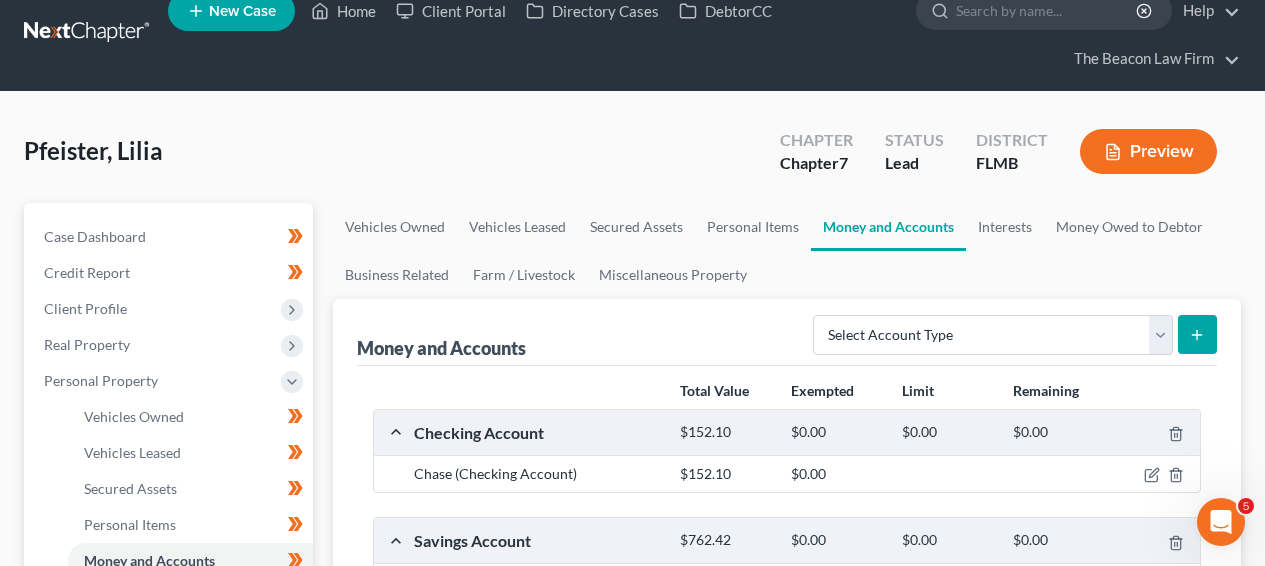 scroll, scrollTop: 0, scrollLeft: 0, axis: both 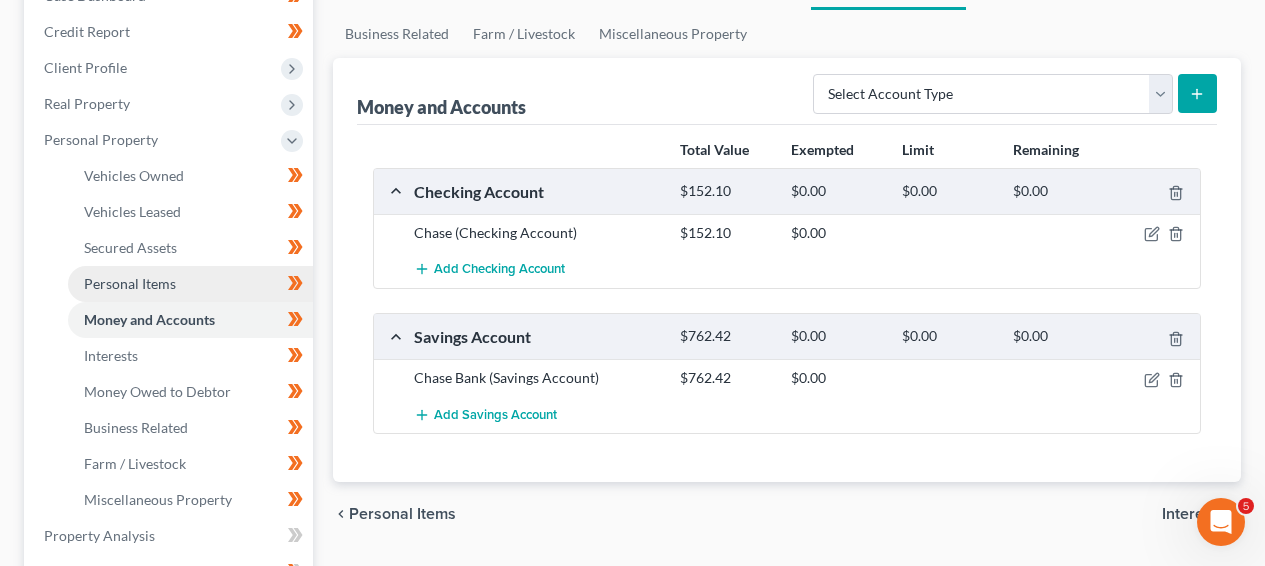 click on "Personal Items" at bounding box center (190, 284) 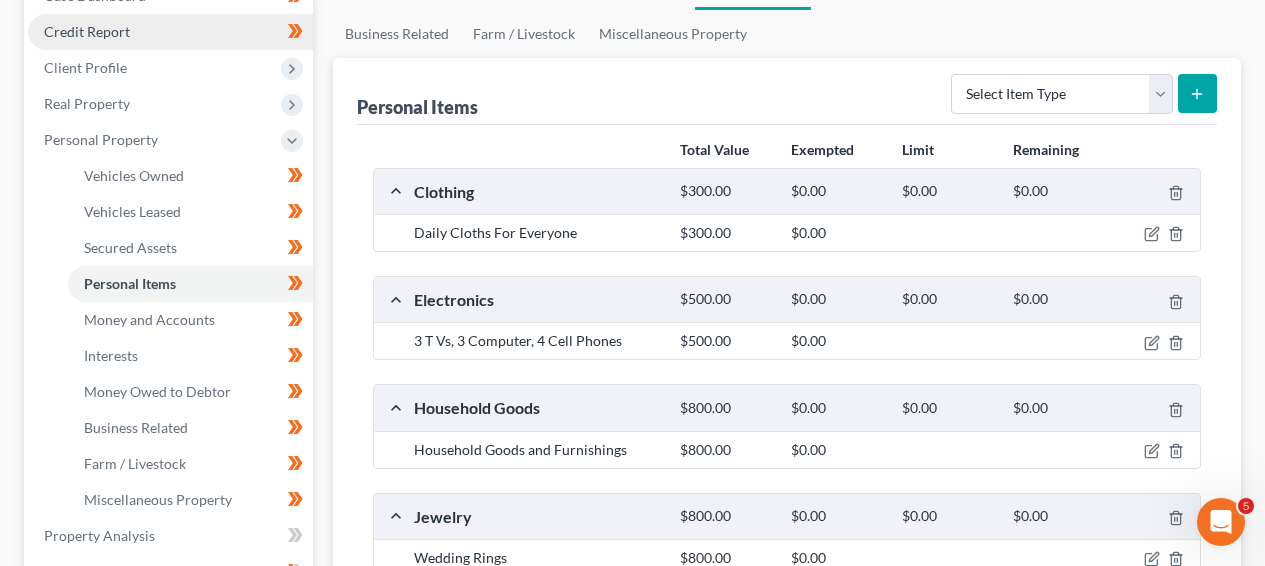 scroll, scrollTop: 0, scrollLeft: 0, axis: both 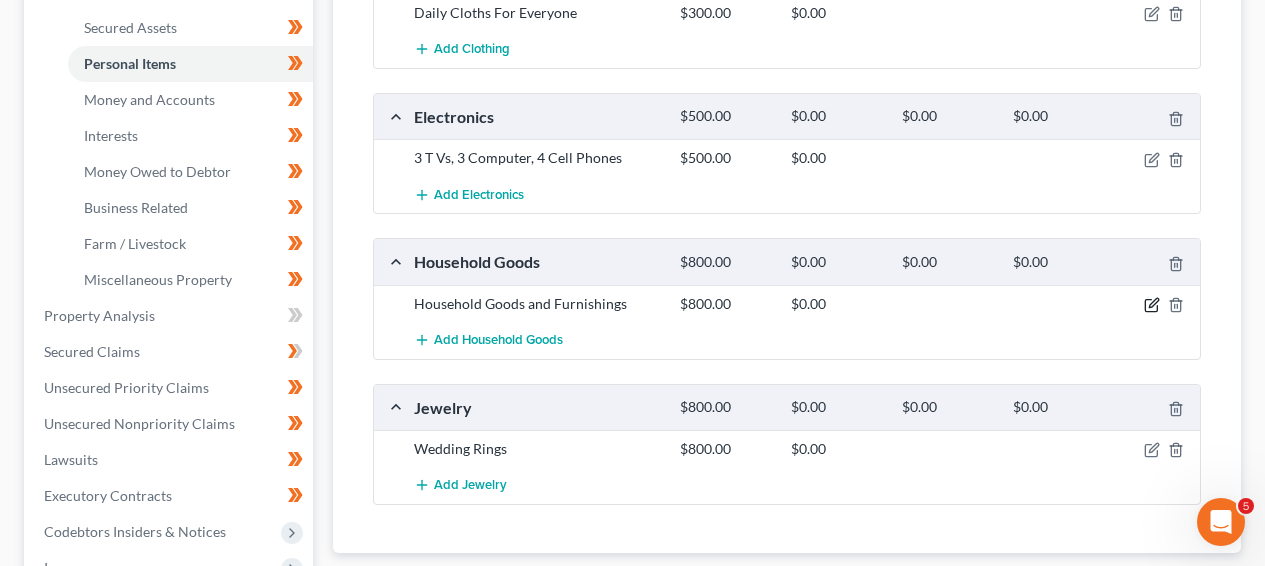 click 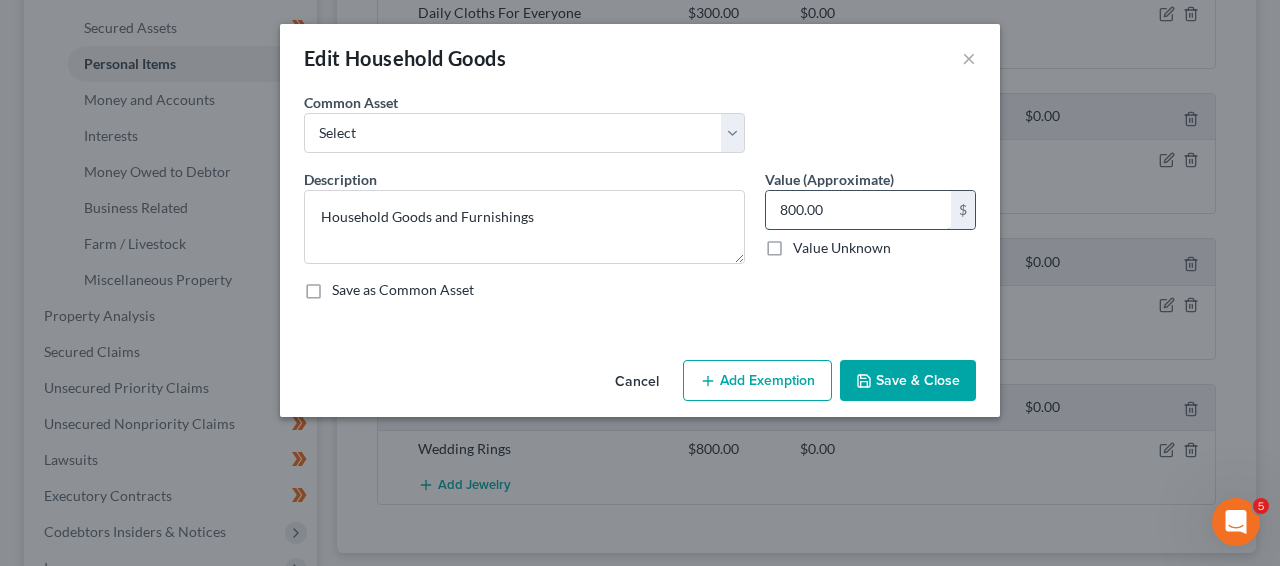 click on "800.00" at bounding box center [858, 210] 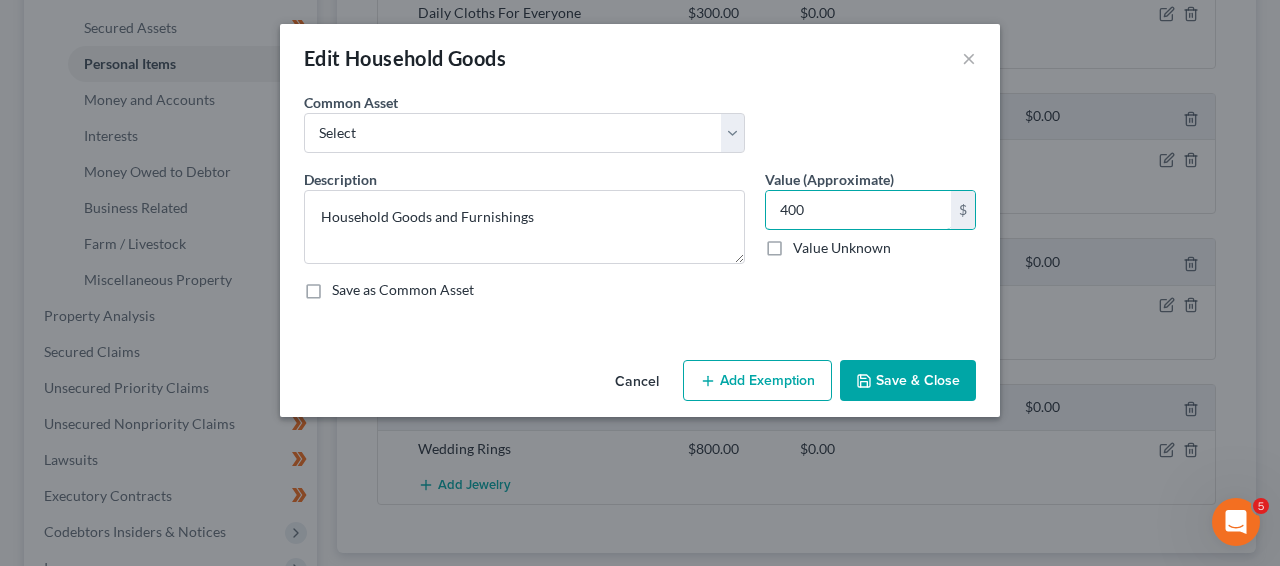 type on "400" 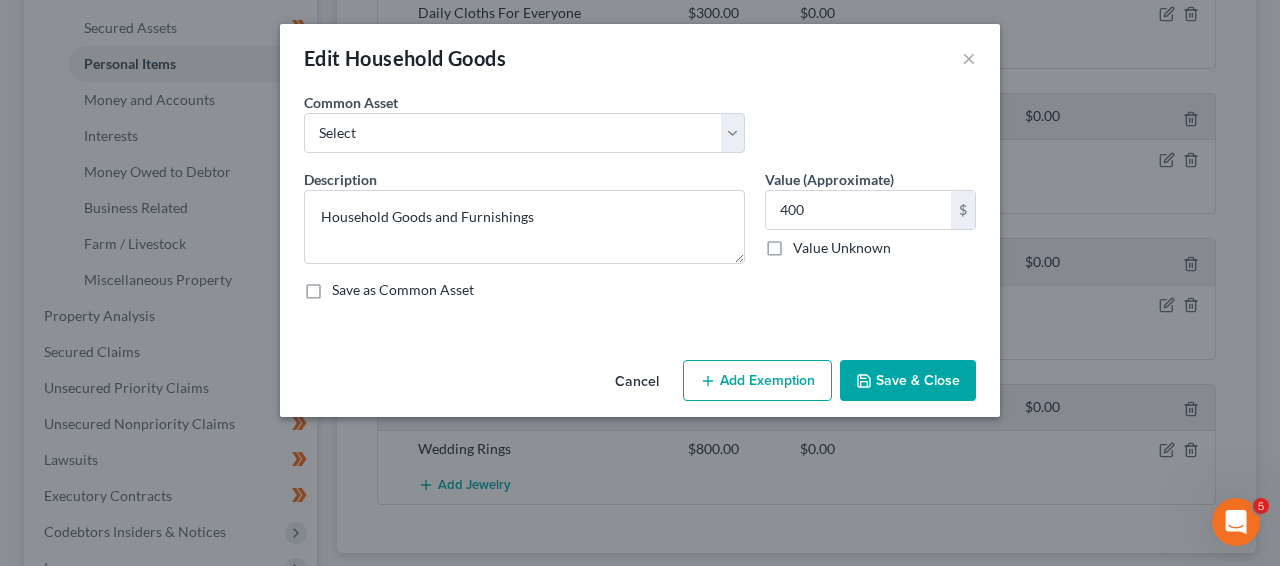 click on "Save & Close" at bounding box center [908, 381] 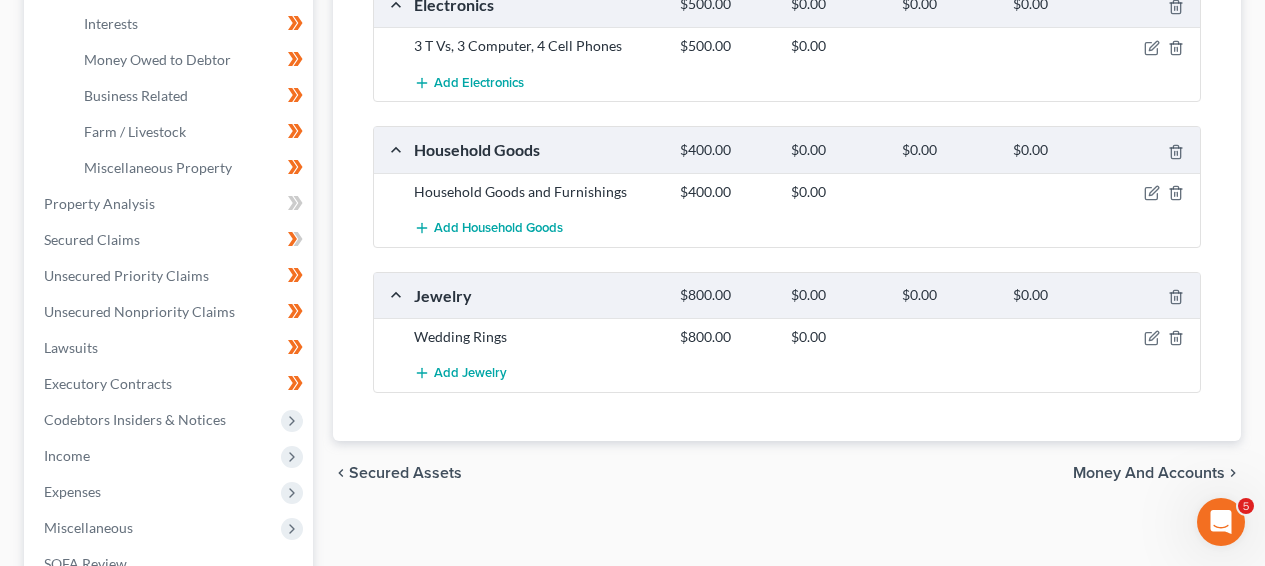 scroll, scrollTop: 606, scrollLeft: 0, axis: vertical 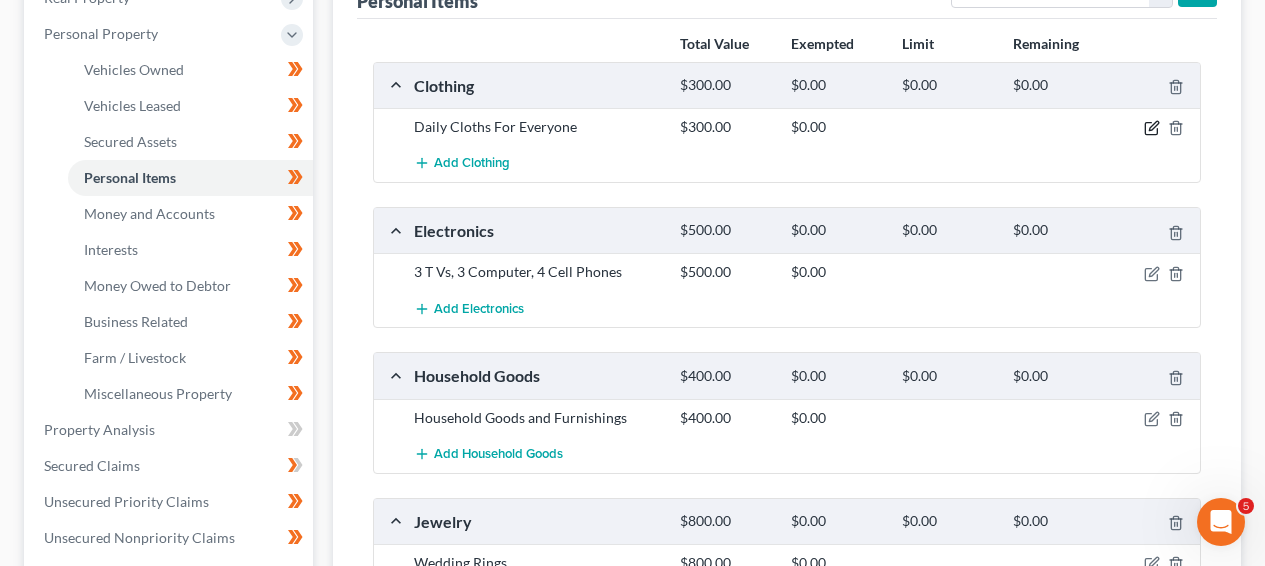 click 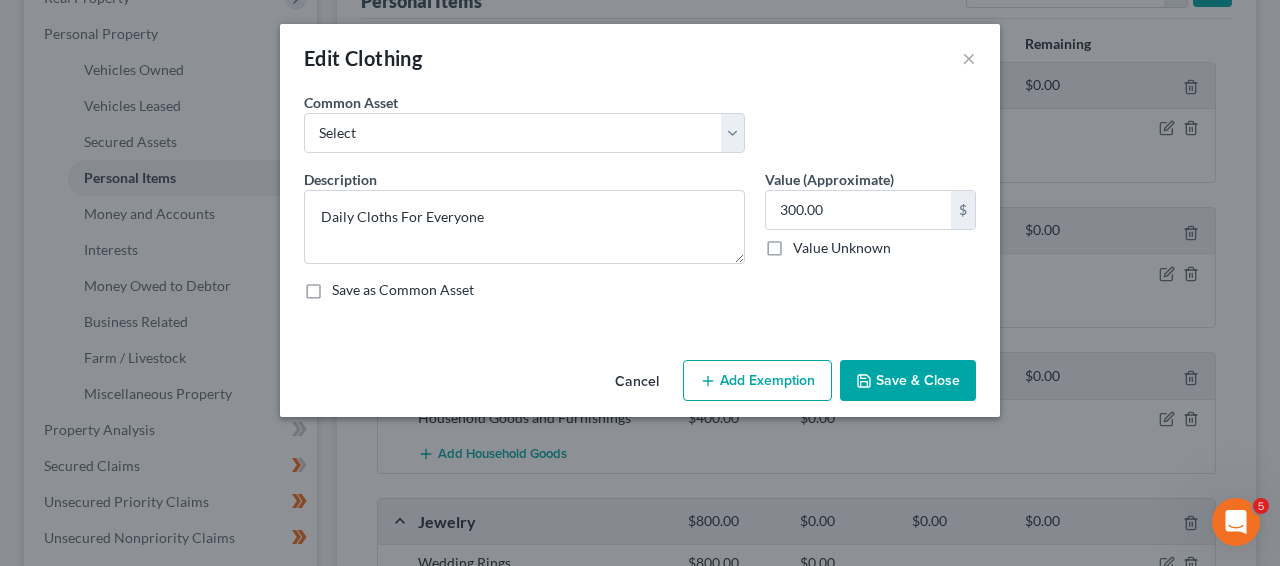 click on "Add Exemption" at bounding box center (757, 381) 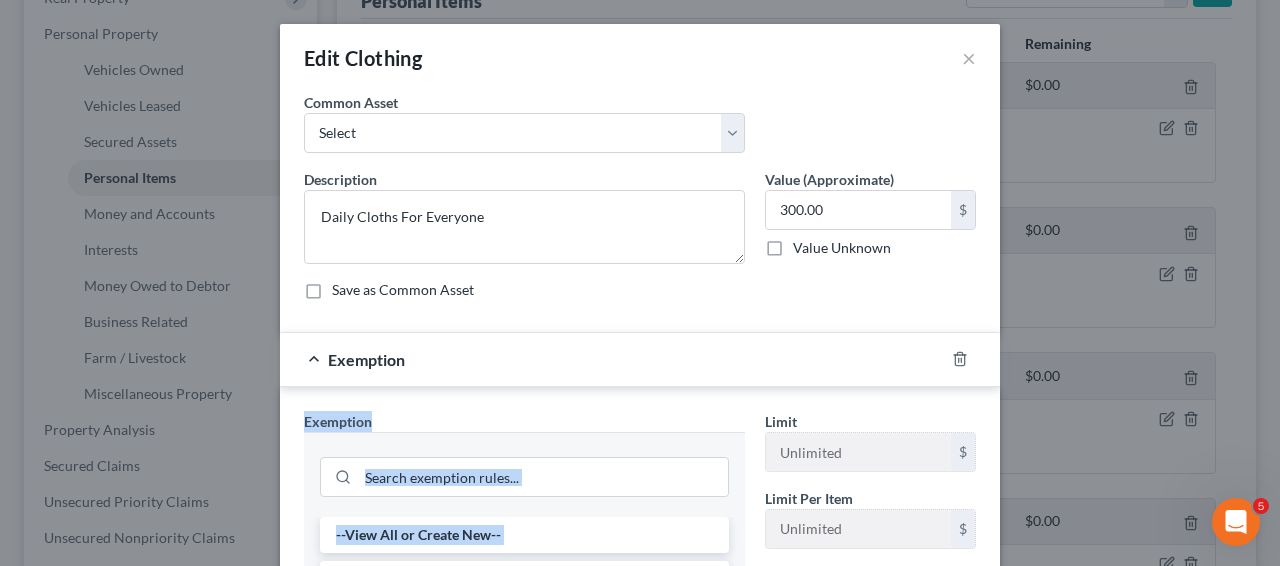 drag, startPoint x: 1263, startPoint y: 357, endPoint x: 1268, endPoint y: 394, distance: 37.336308 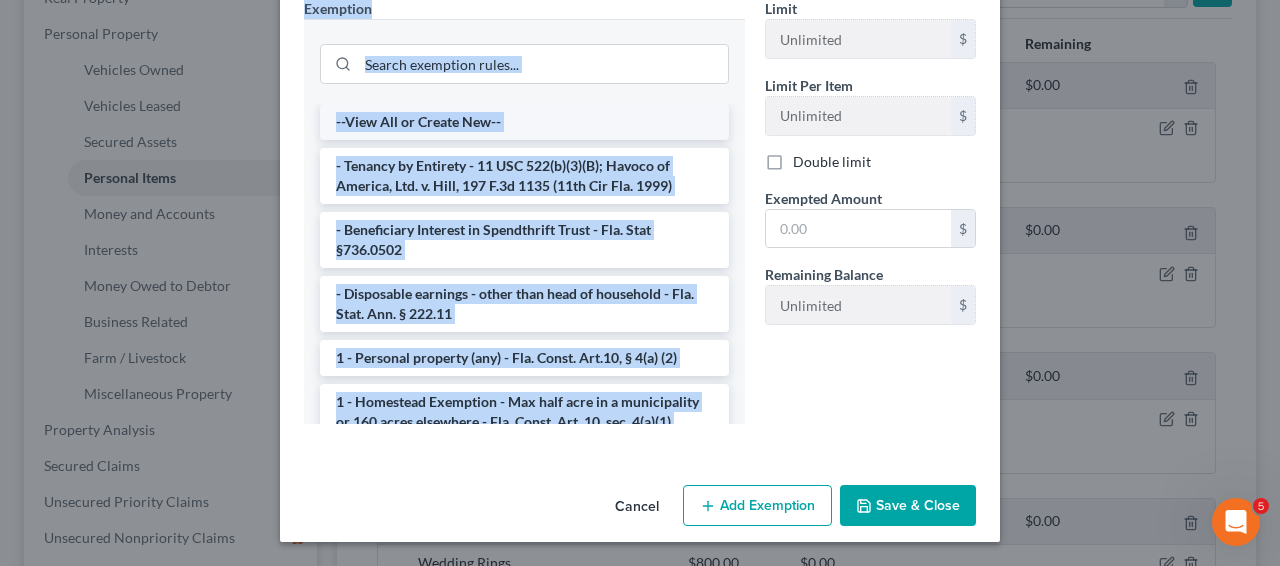 click on "--View All or Create New--" at bounding box center (524, 122) 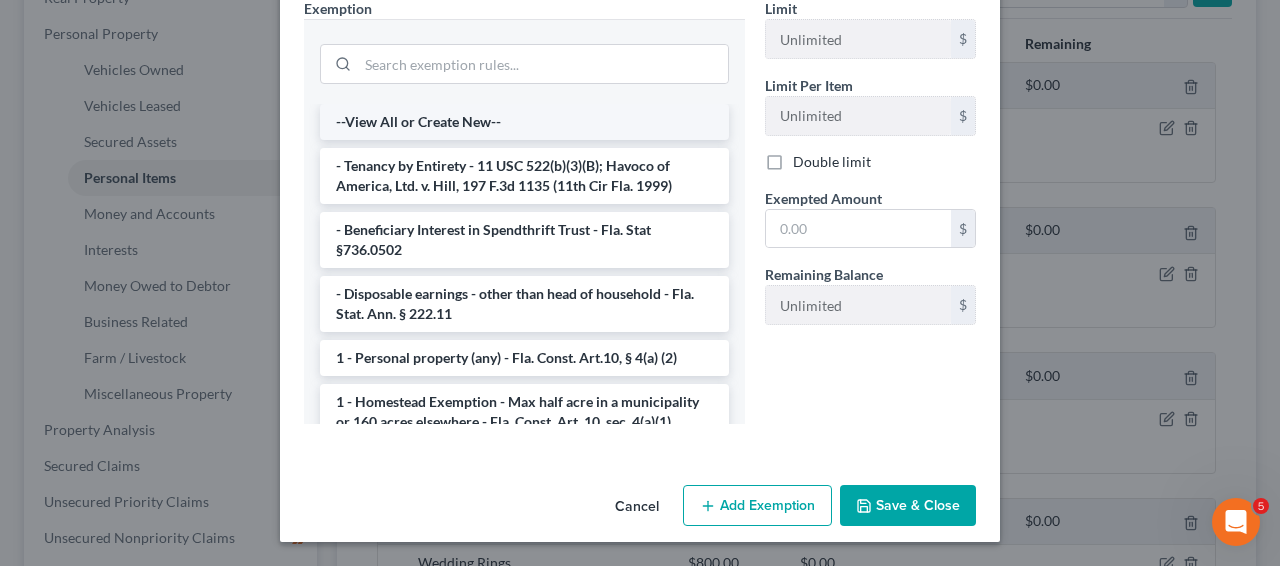 select on "10" 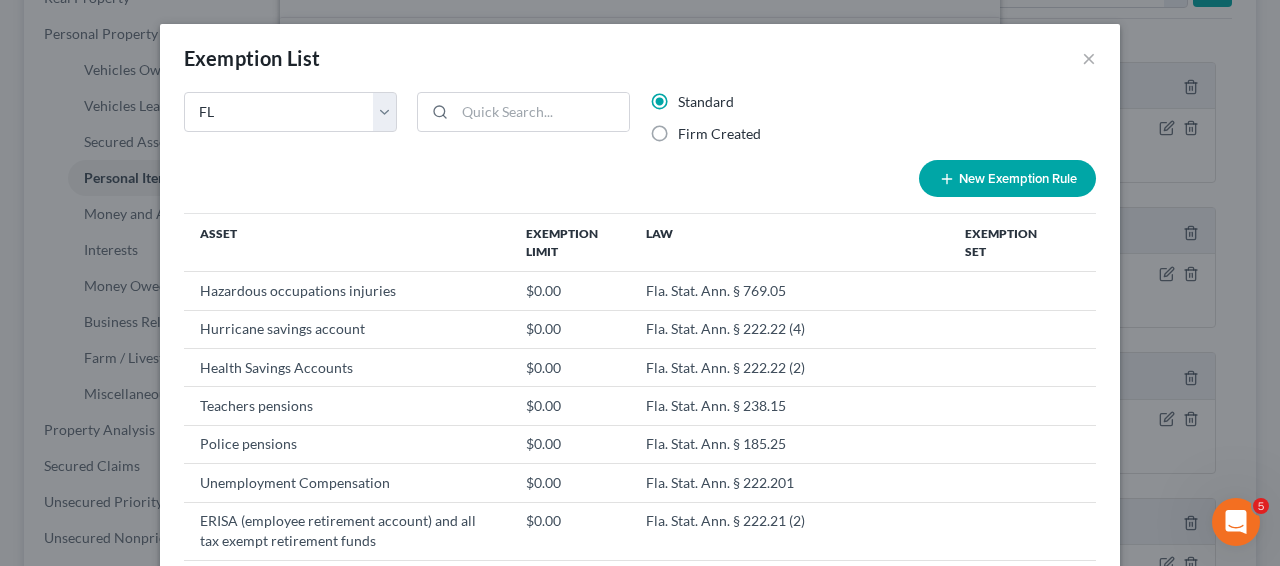 scroll, scrollTop: 315, scrollLeft: 0, axis: vertical 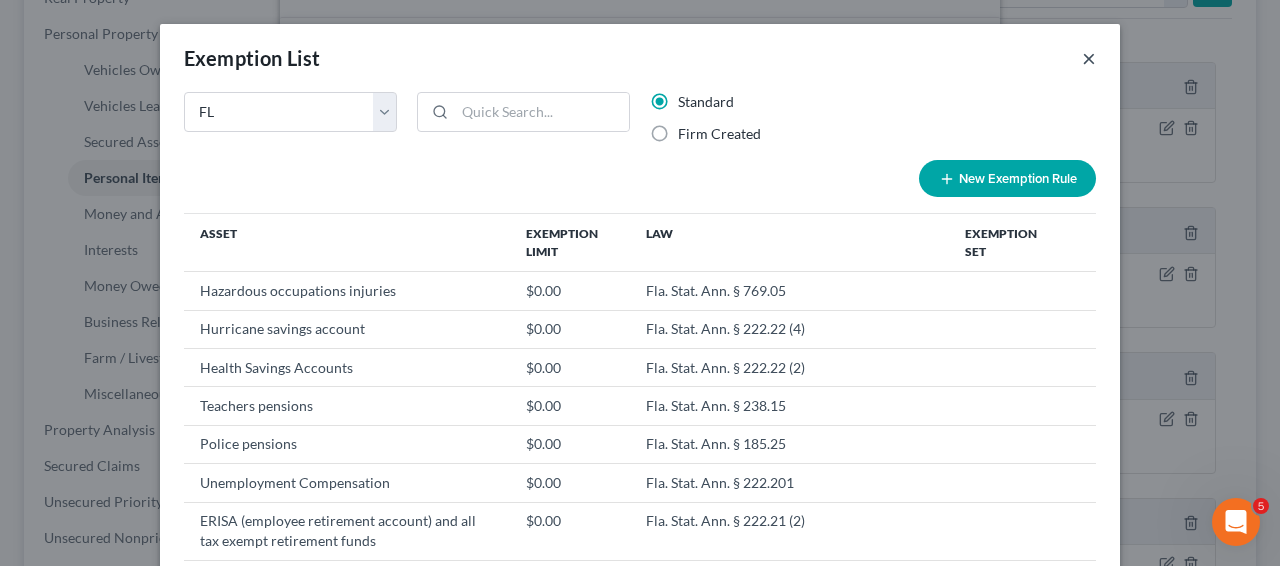 click on "×" at bounding box center [1089, 58] 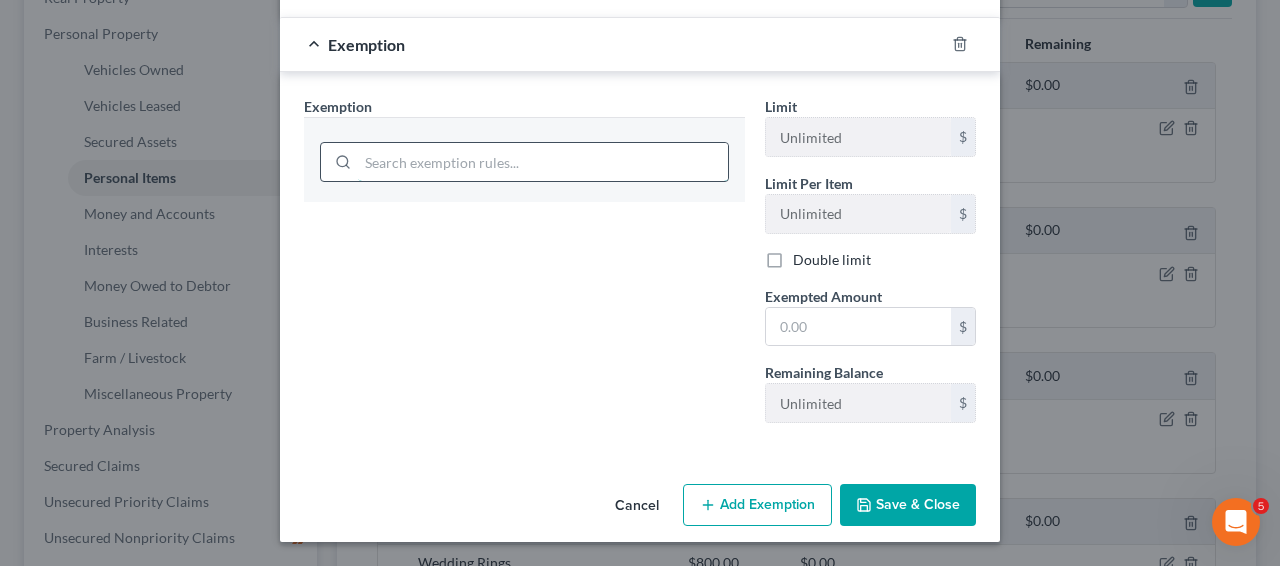 scroll, scrollTop: 413, scrollLeft: 0, axis: vertical 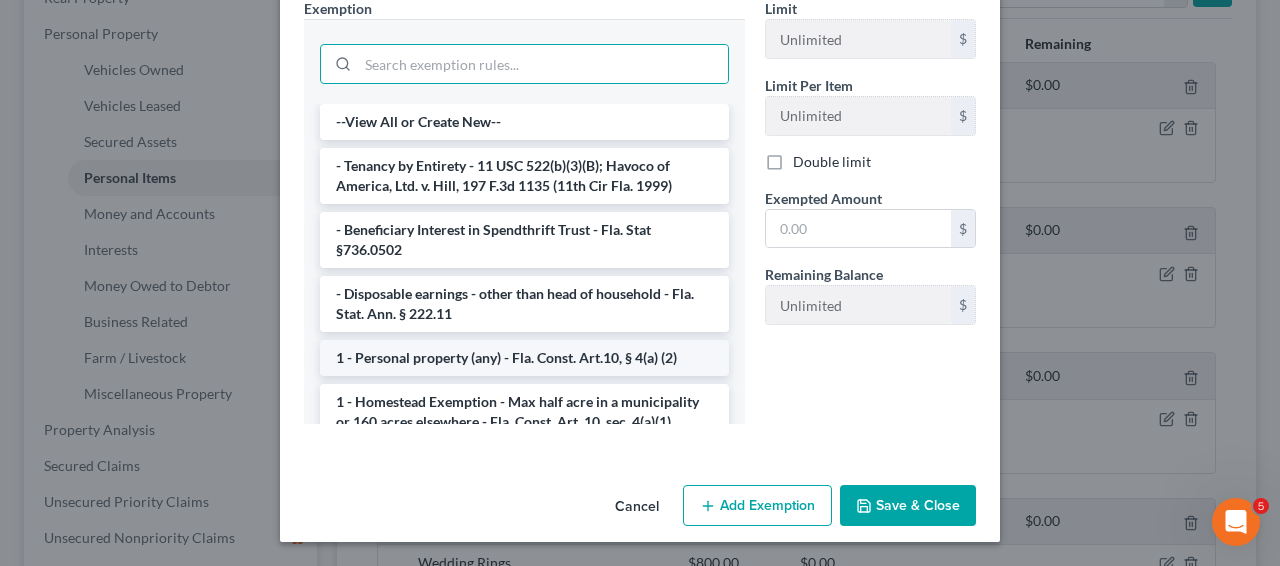 click on "1 - Personal property (any) - Fla. Const. Art.10, § 4(a) (2)" at bounding box center [524, 358] 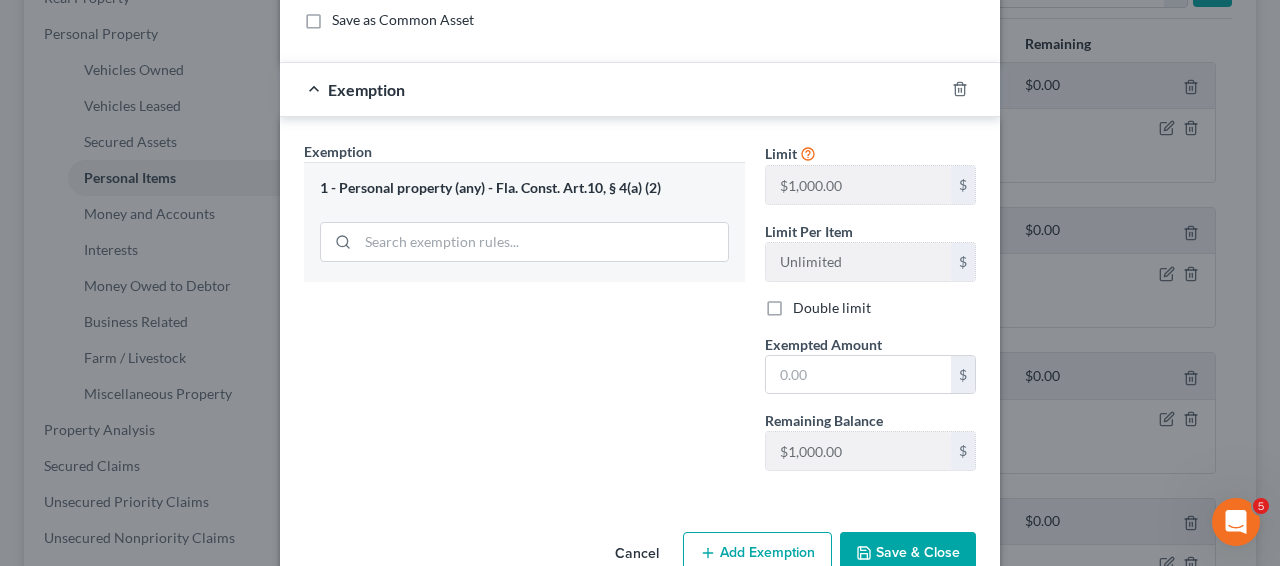 scroll, scrollTop: 286, scrollLeft: 0, axis: vertical 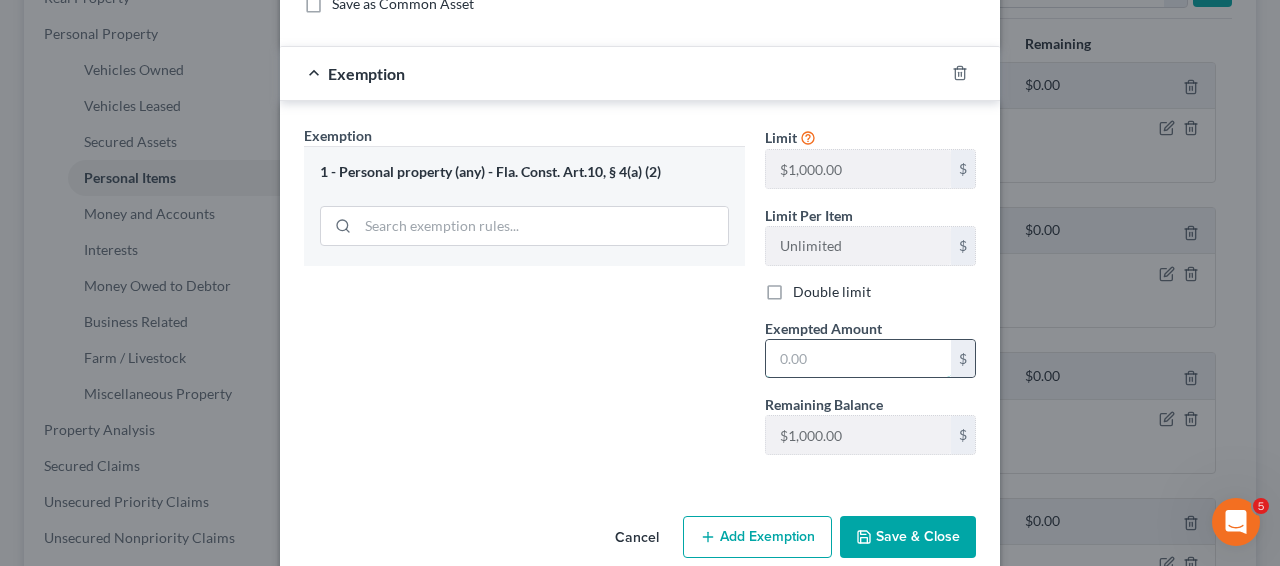 click at bounding box center (858, 359) 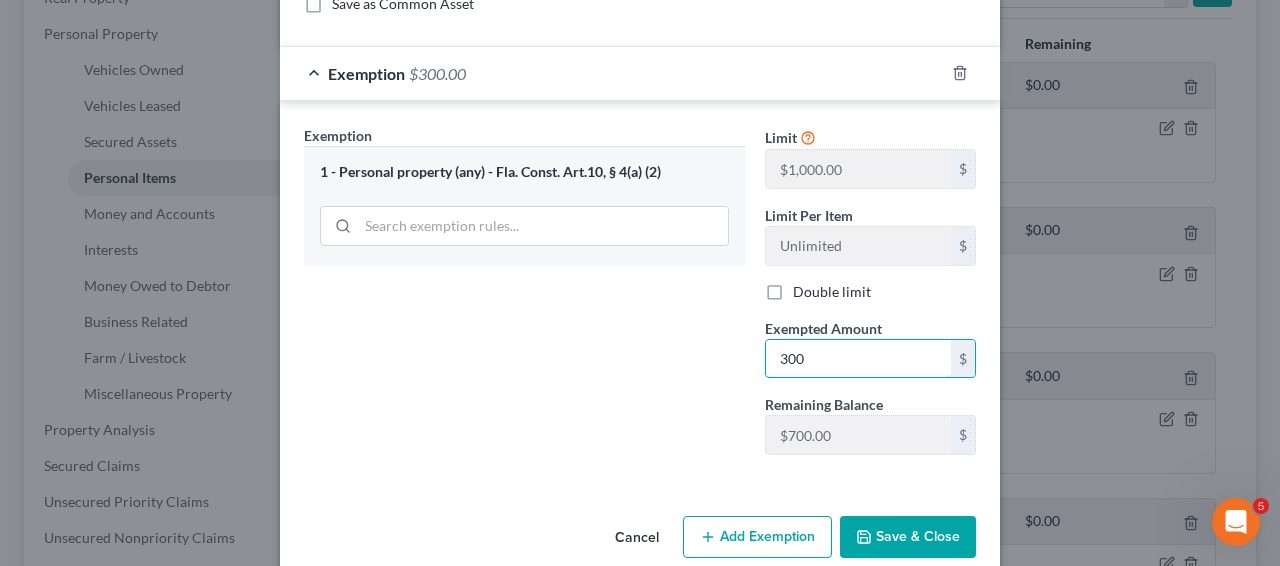 type on "300" 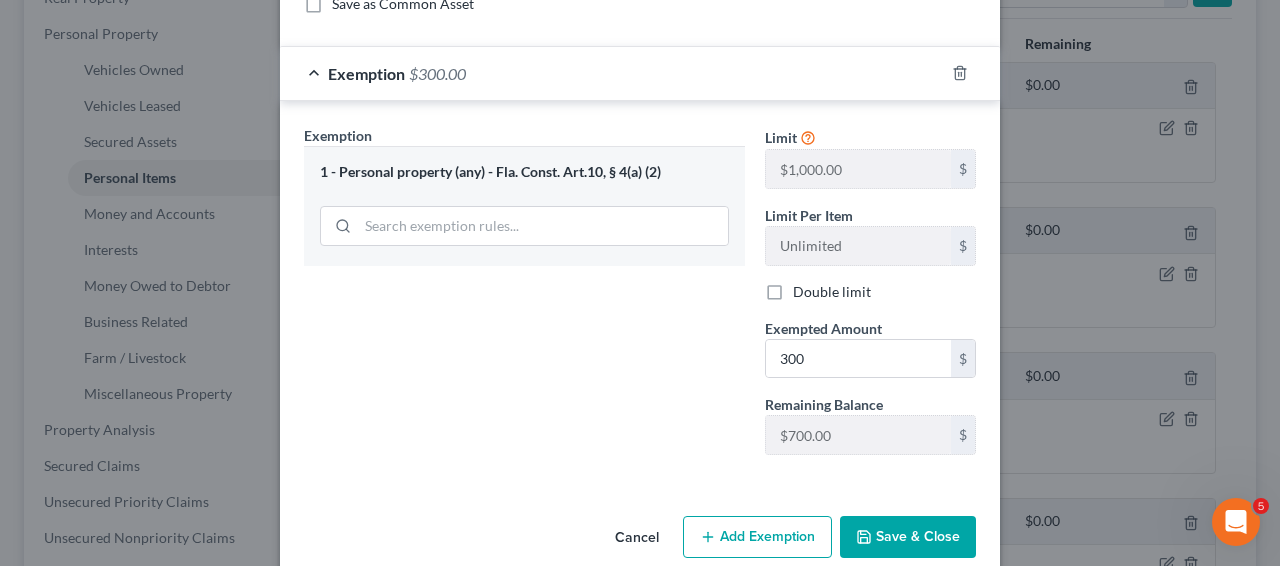 click 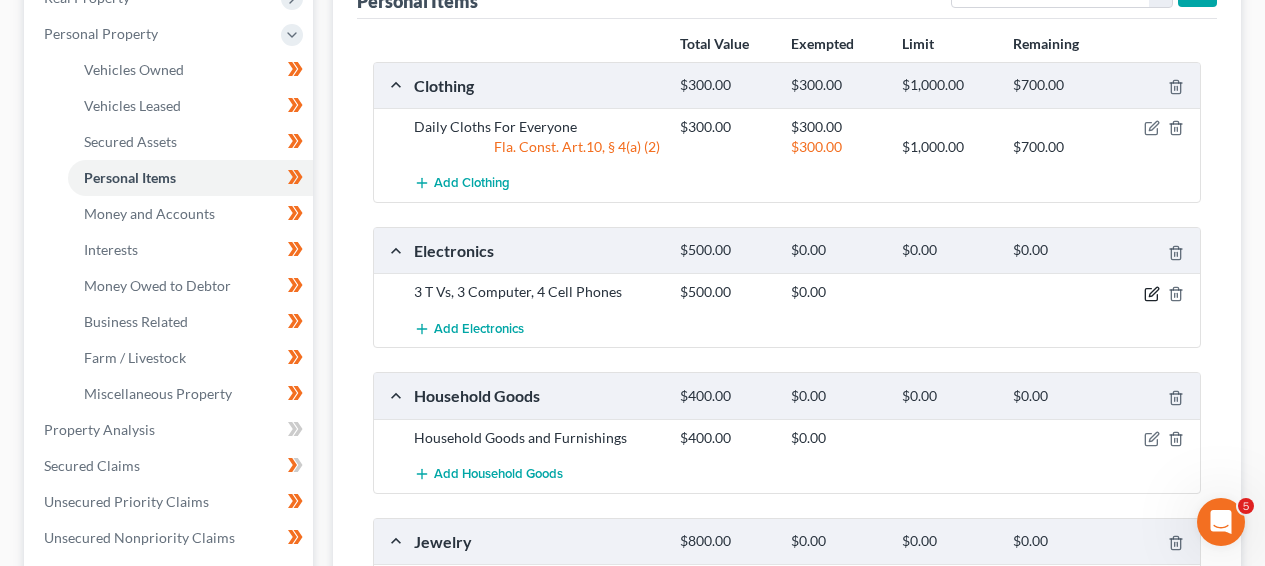 click 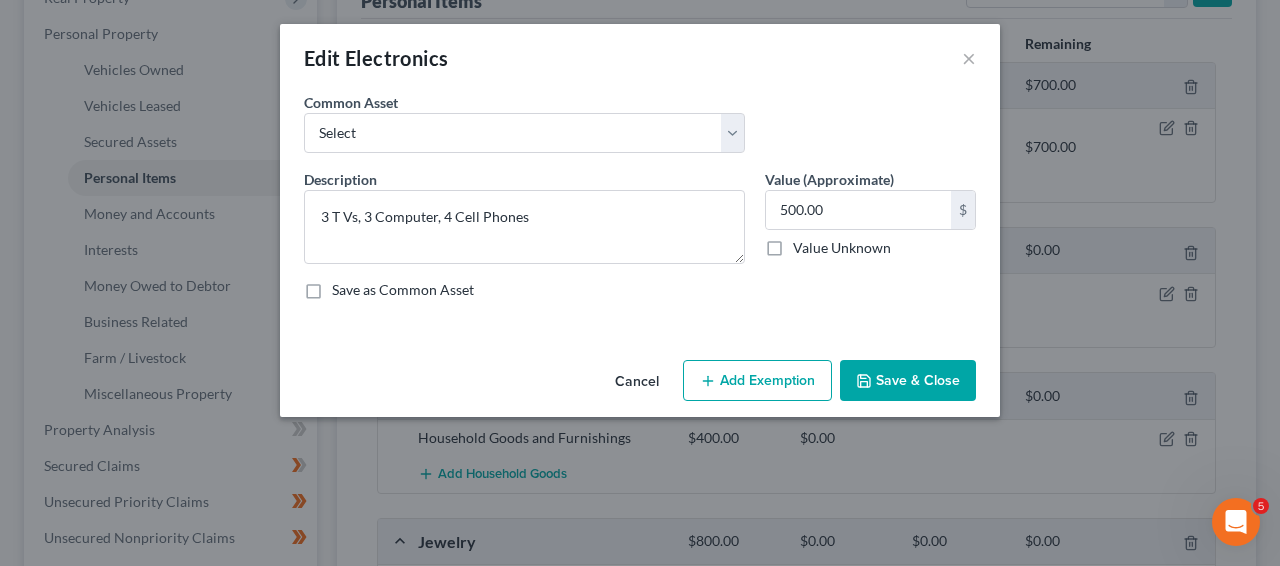 click on "Add Exemption" at bounding box center (757, 381) 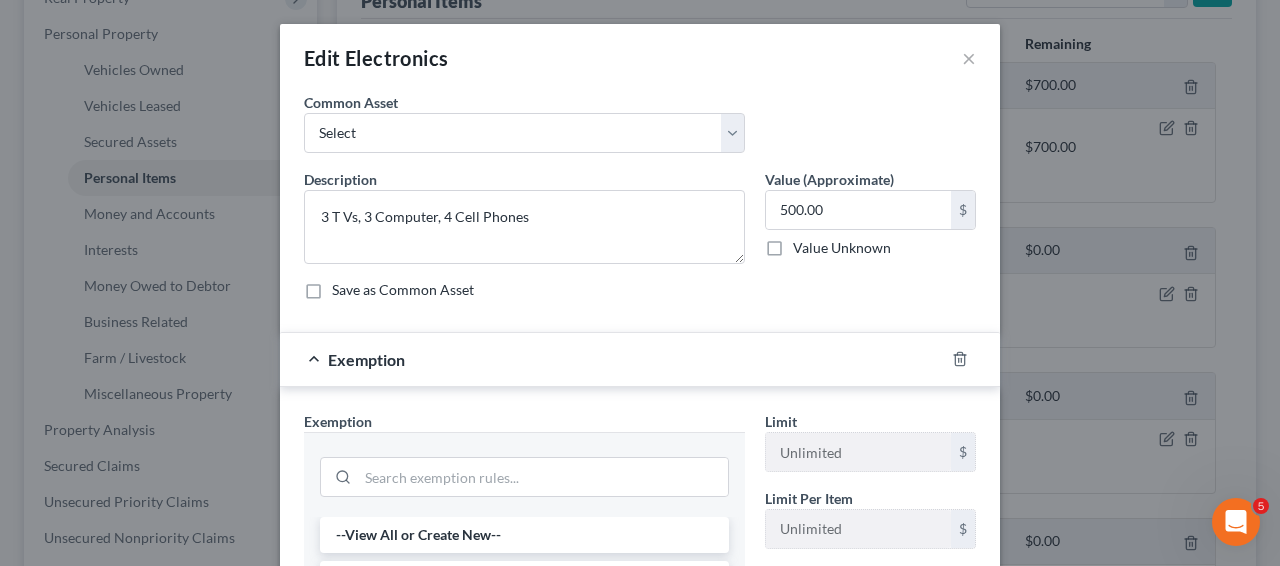 scroll, scrollTop: 413, scrollLeft: 0, axis: vertical 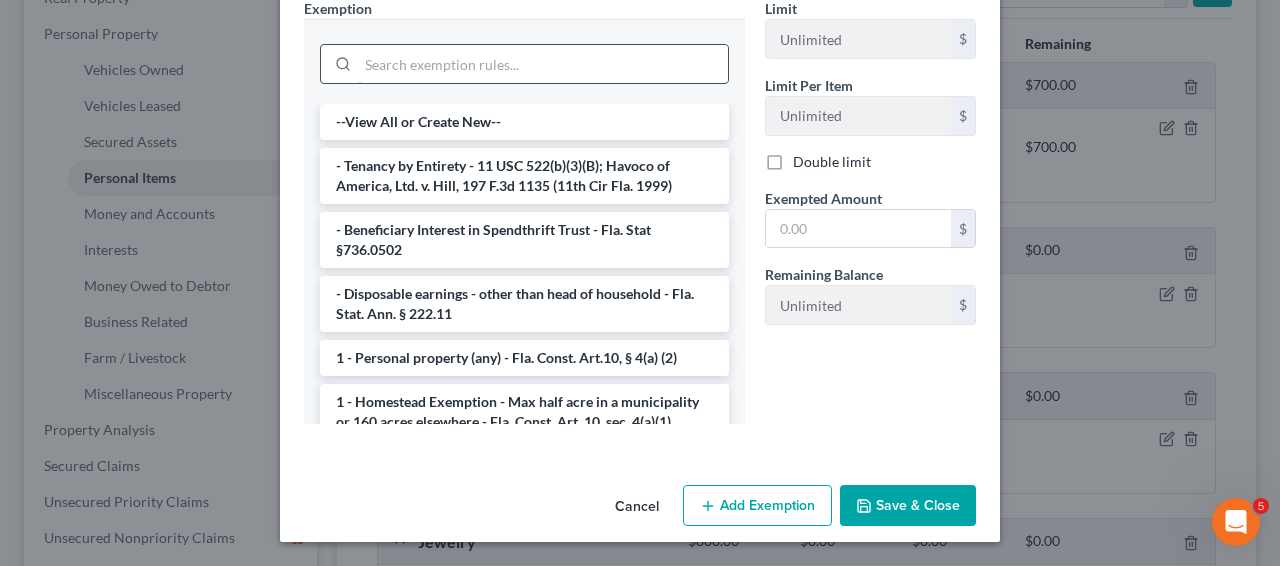 click at bounding box center [543, 64] 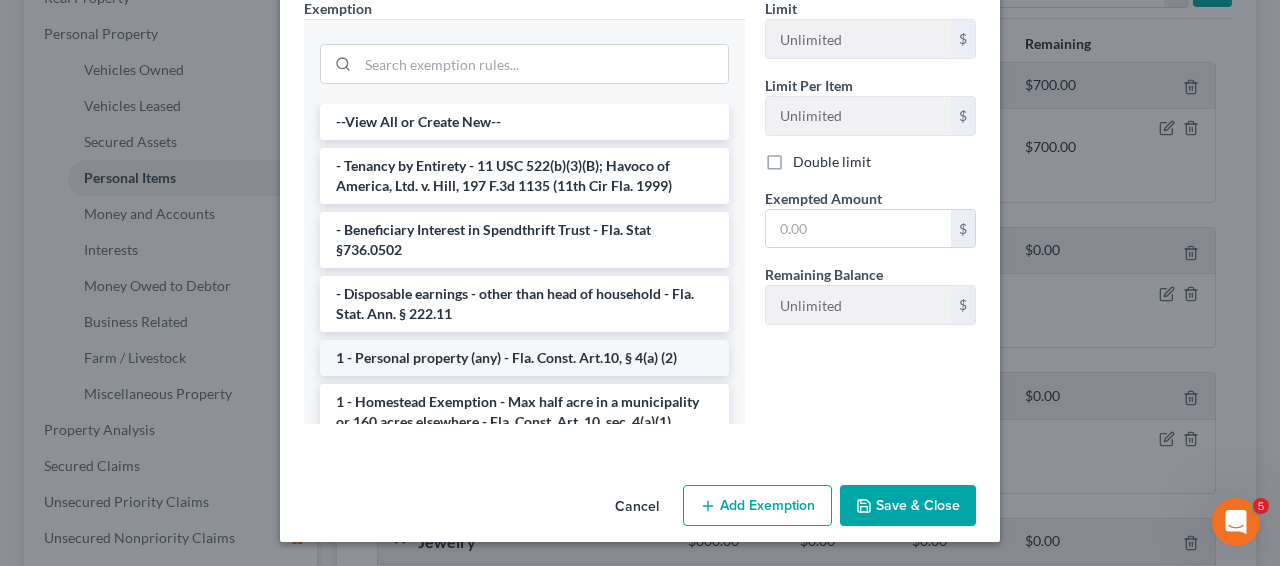 click on "1 - Personal property (any) - Fla. Const. Art.10, § 4(a) (2)" at bounding box center [524, 358] 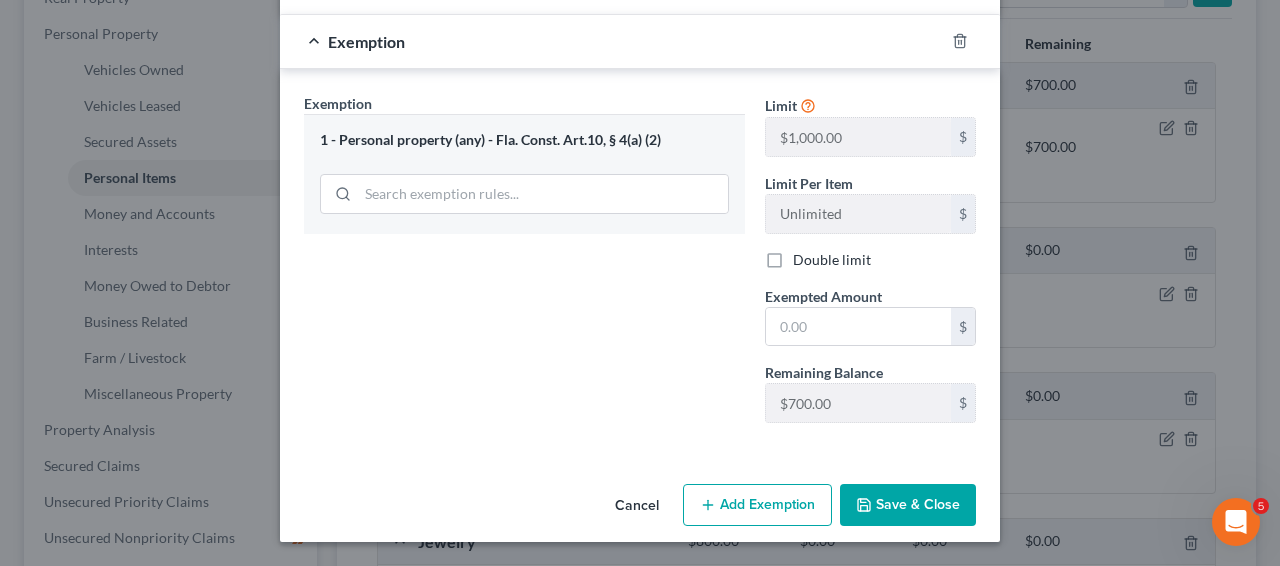 scroll, scrollTop: 318, scrollLeft: 0, axis: vertical 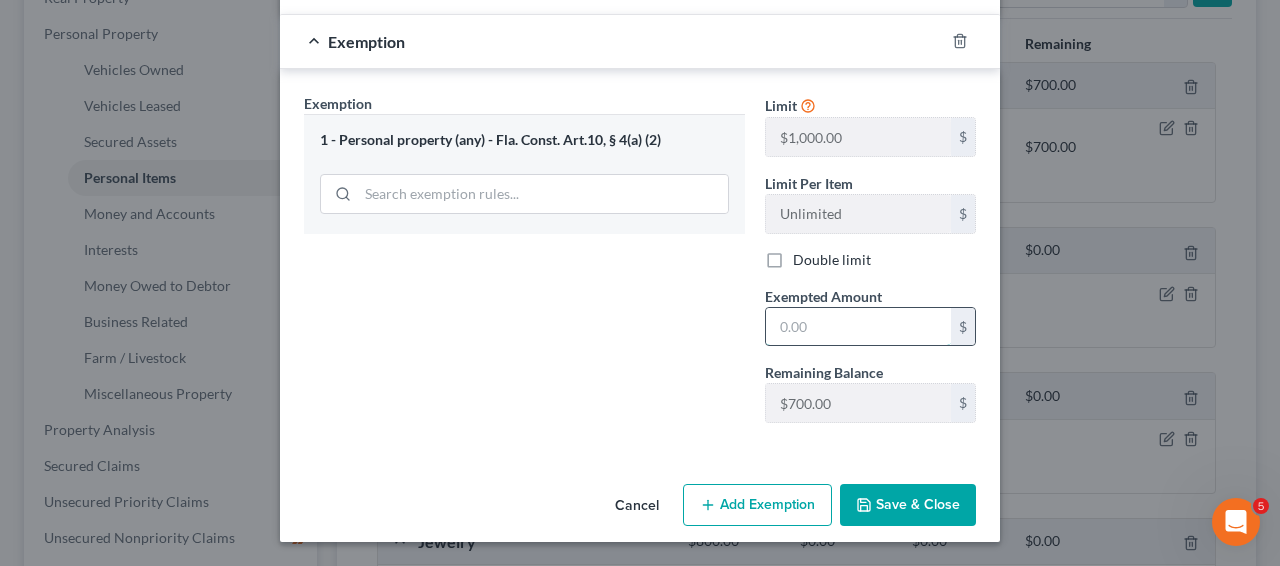 click at bounding box center (858, 327) 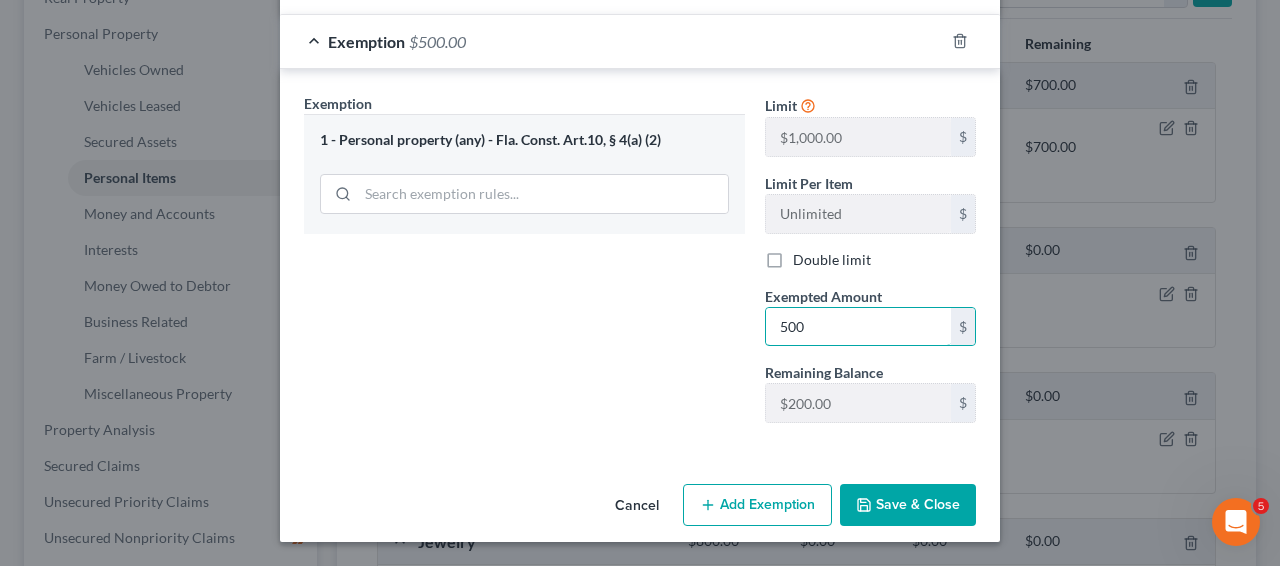 type on "500" 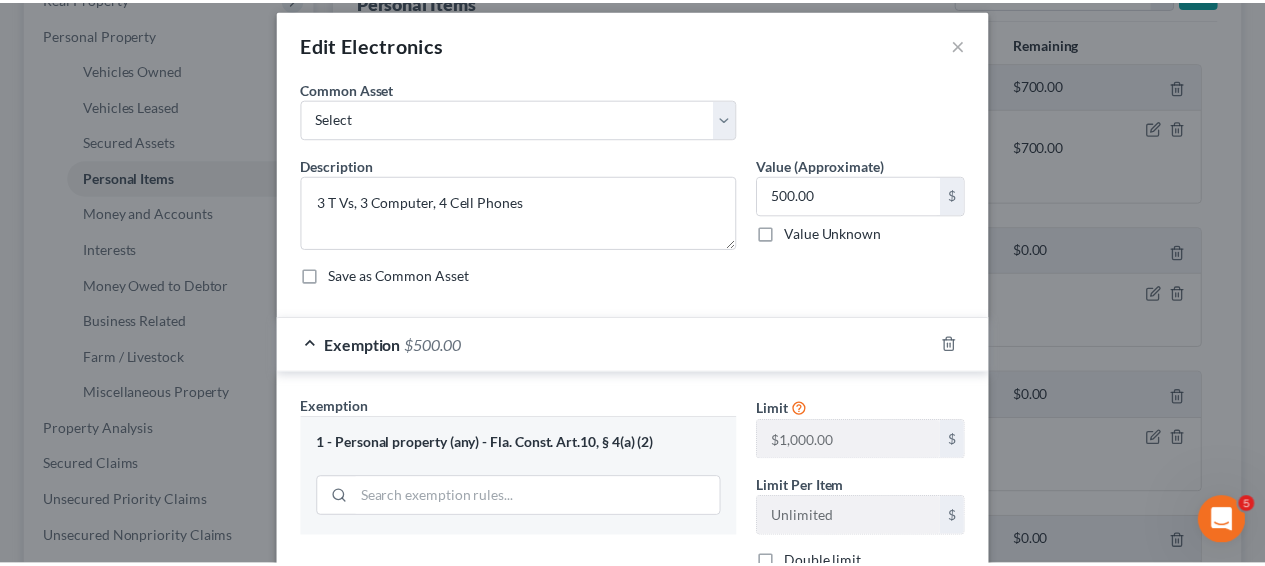scroll, scrollTop: 318, scrollLeft: 0, axis: vertical 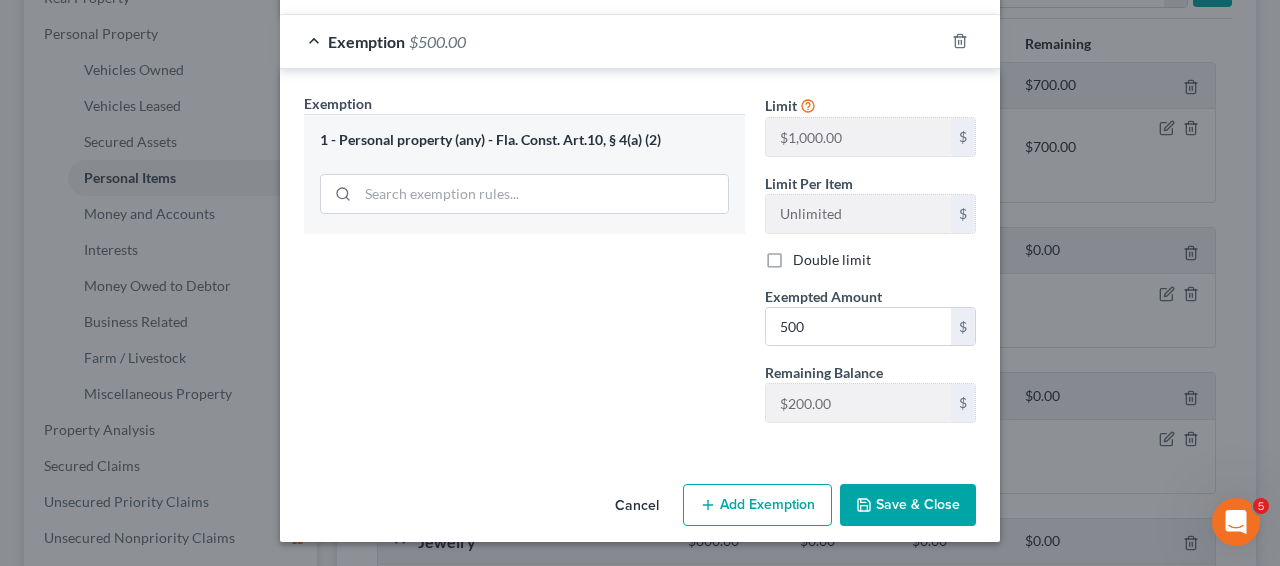 click on "Save & Close" at bounding box center [908, 505] 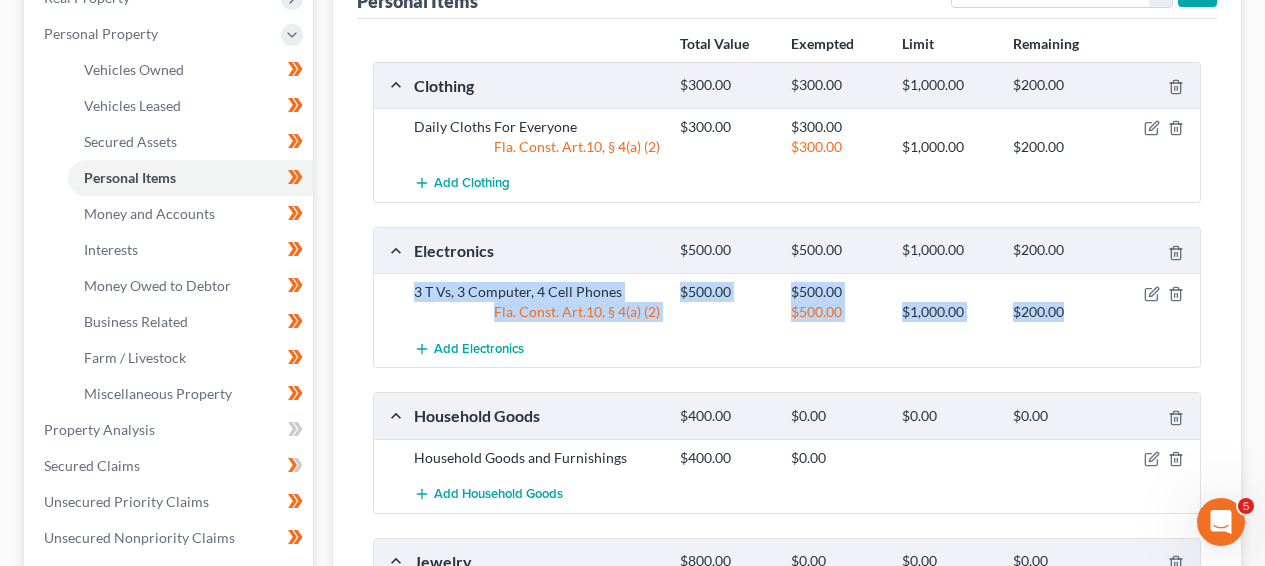 drag, startPoint x: 1263, startPoint y: 262, endPoint x: 1279, endPoint y: 257, distance: 16.763054 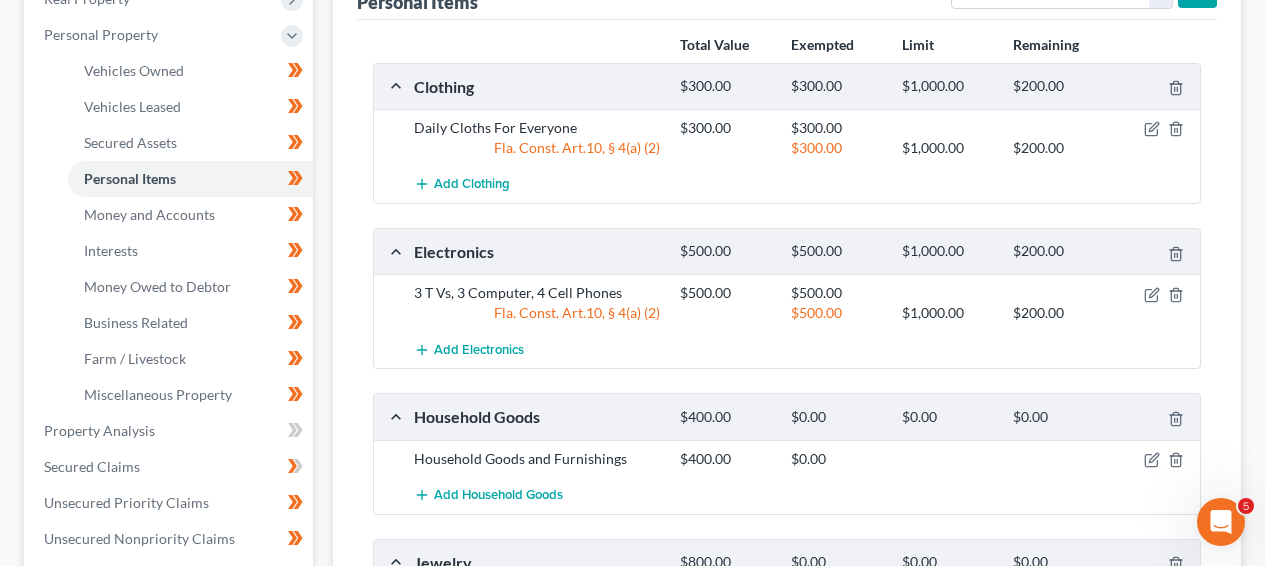 click on "Pfeister, Lilia Upgraded Chapter Chapter  7 Status Lead District FLMB Preview Petition Navigation
Case Dashboard
Payments
Invoices
Payments
Payments
Credit Report" at bounding box center [632, 399] 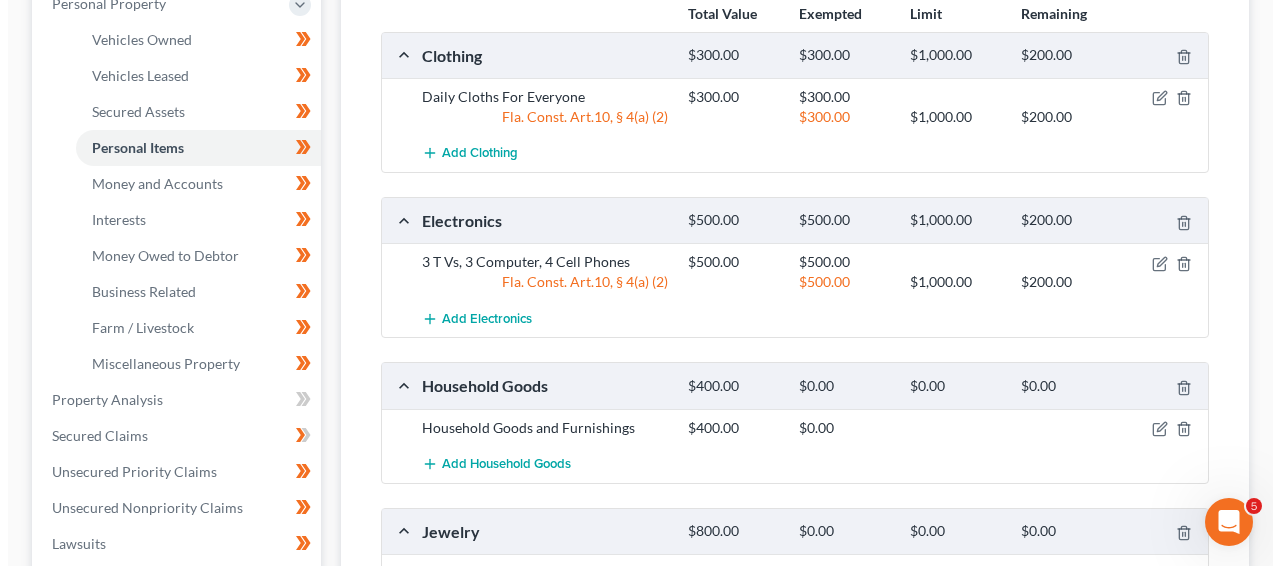 scroll, scrollTop: 403, scrollLeft: 0, axis: vertical 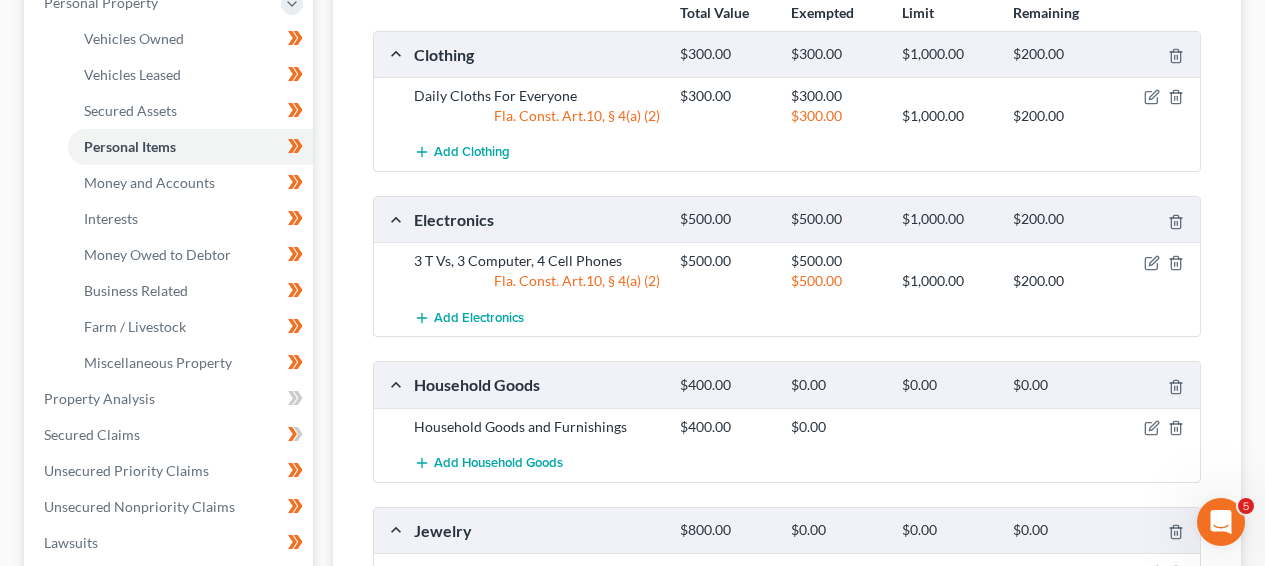 click at bounding box center (1157, 261) 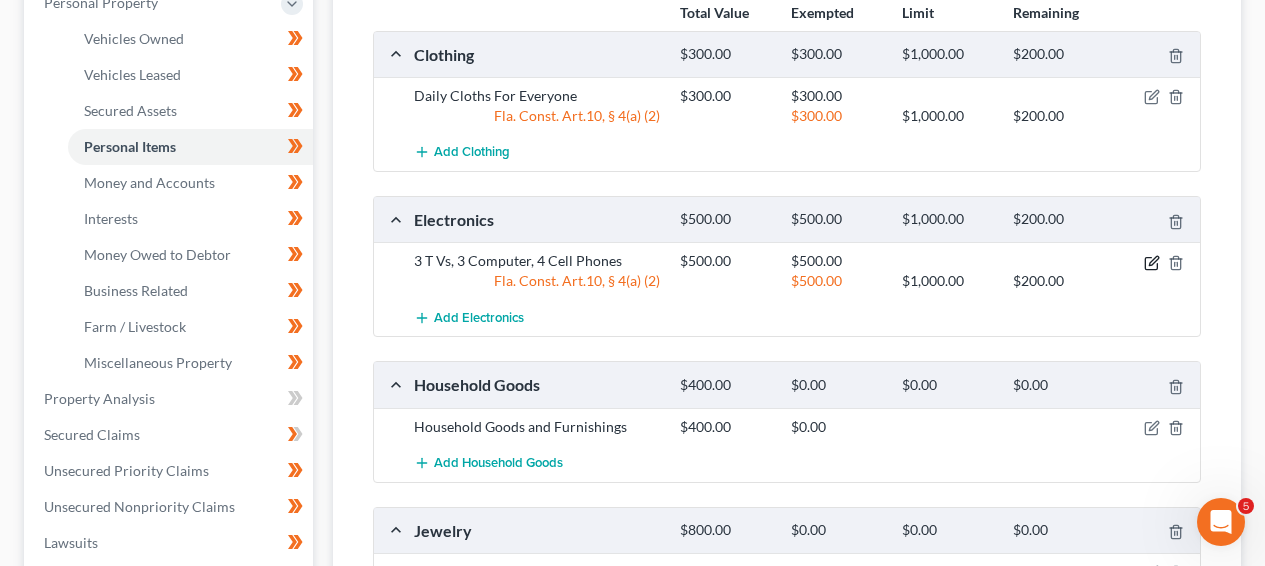 click 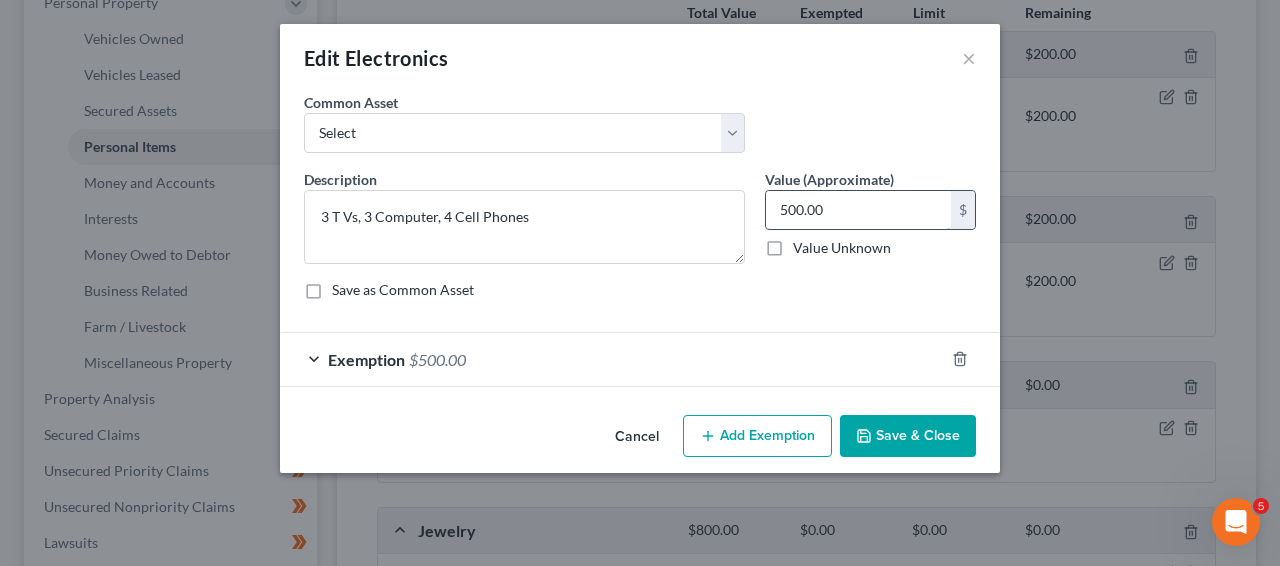 click on "500.00" at bounding box center [858, 210] 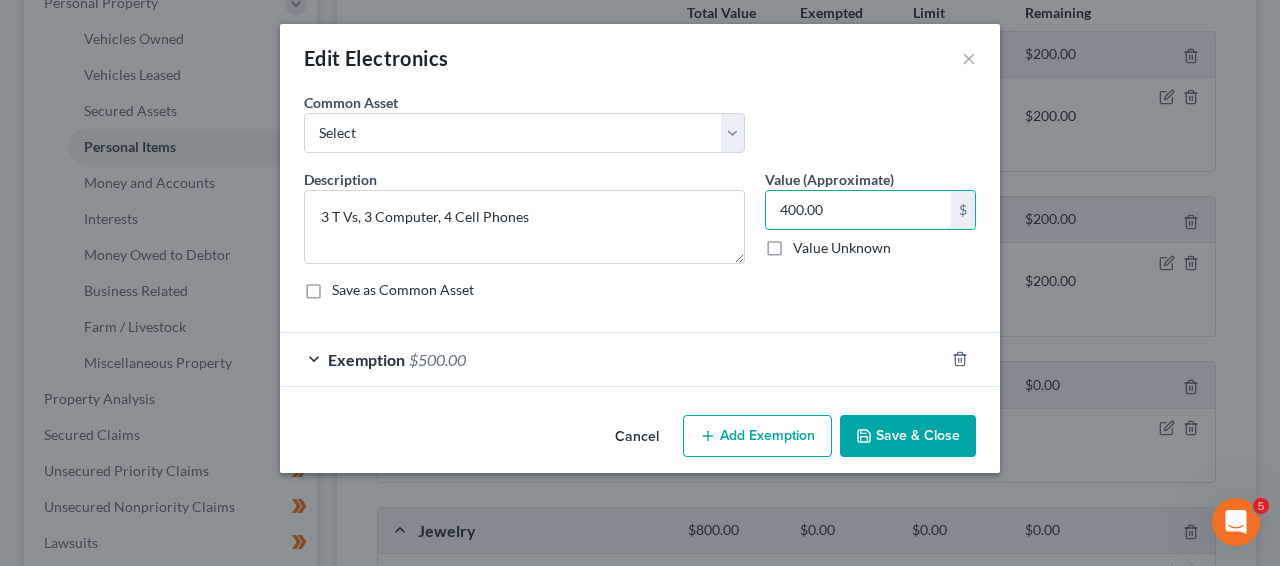 type on "400.00" 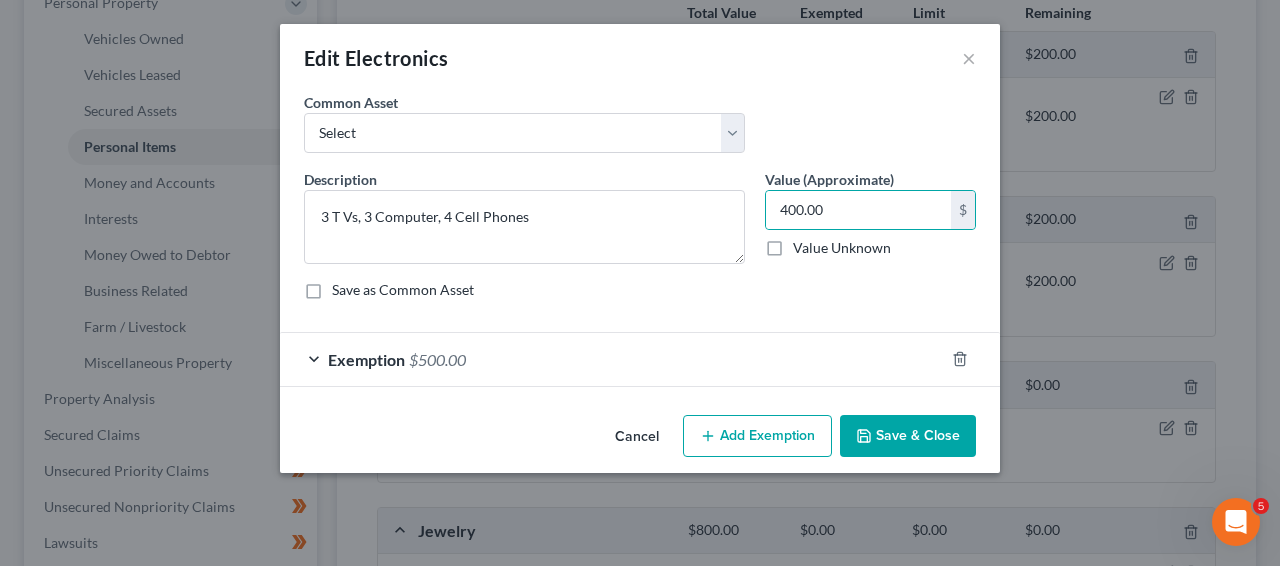 click on "Exemption $500.00" at bounding box center (612, 359) 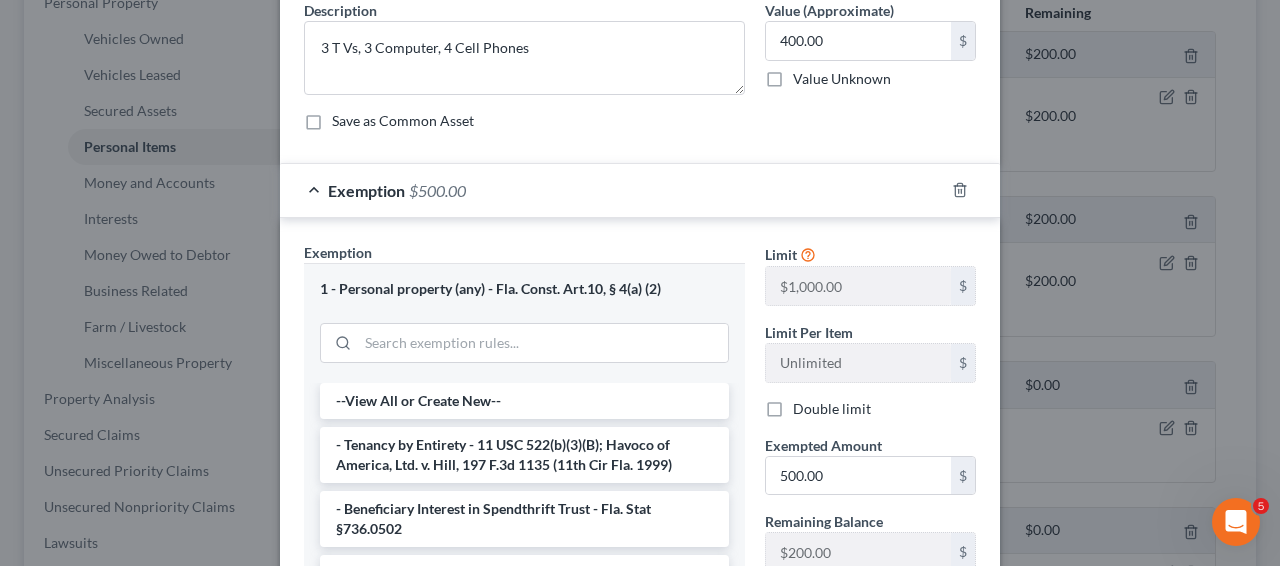 scroll, scrollTop: 213, scrollLeft: 0, axis: vertical 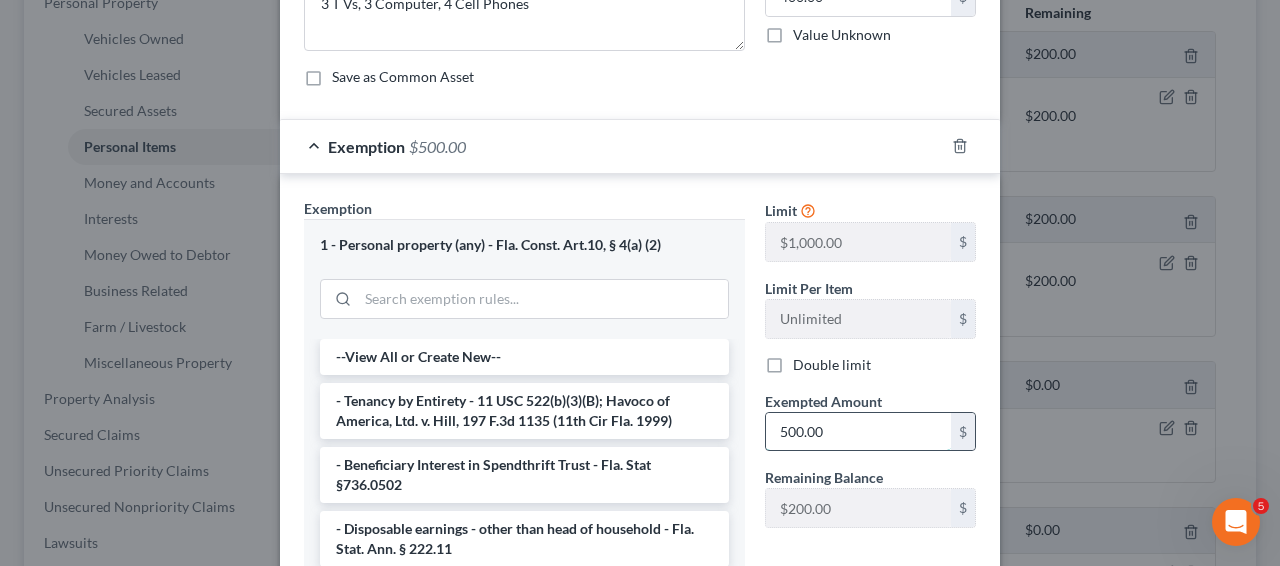 click on "500.00" at bounding box center [858, 432] 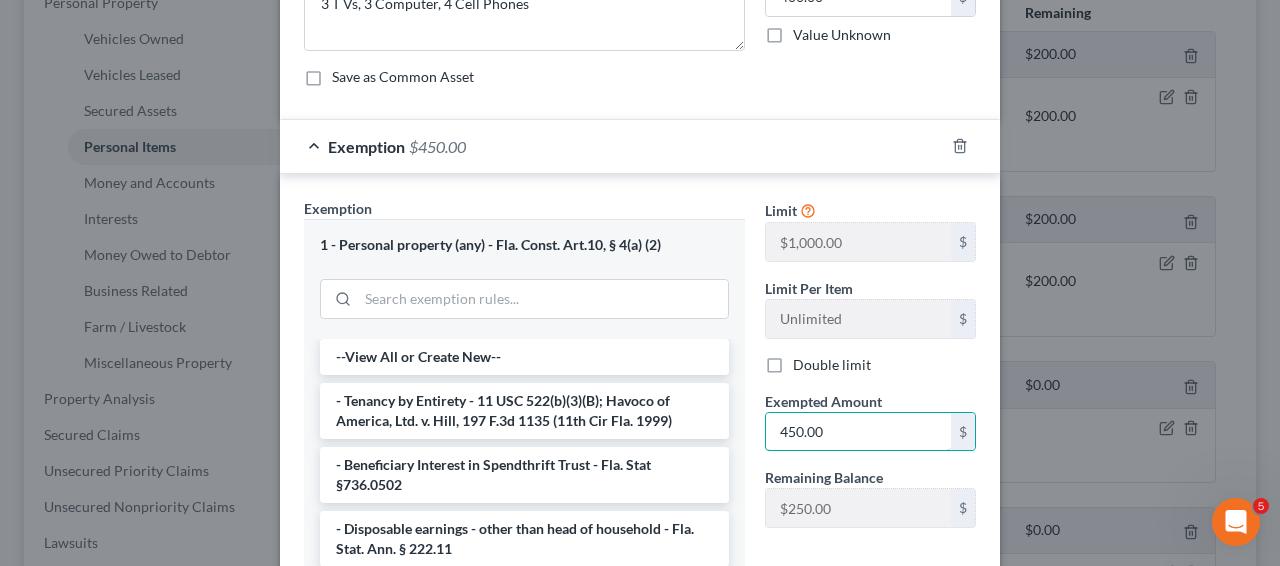 type on "450.00" 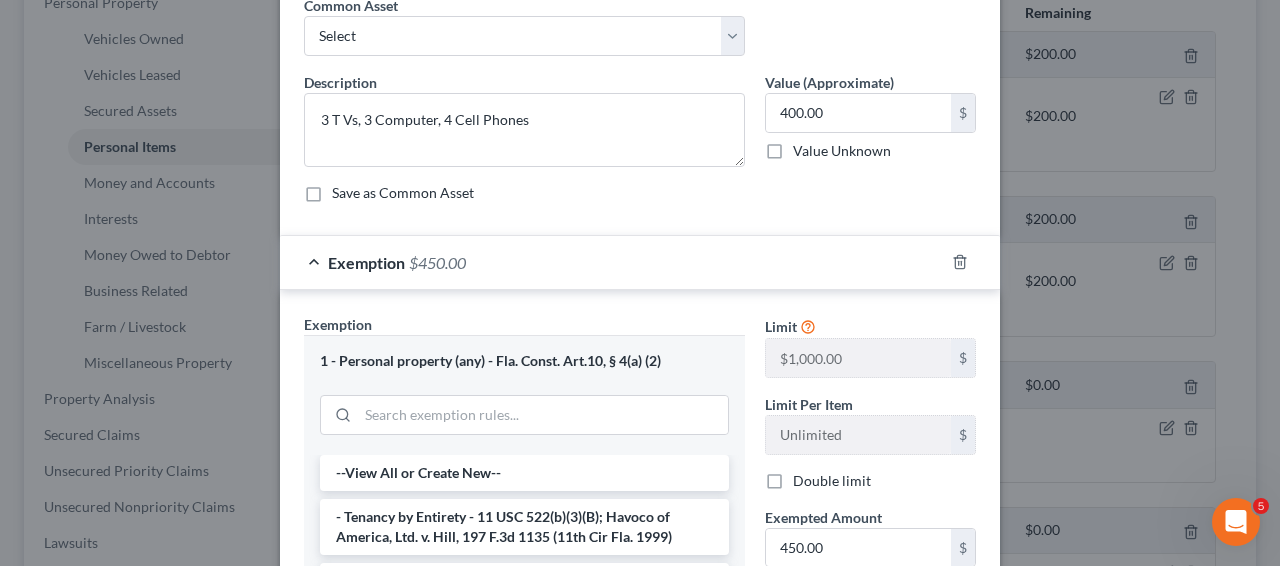 scroll, scrollTop: 96, scrollLeft: 0, axis: vertical 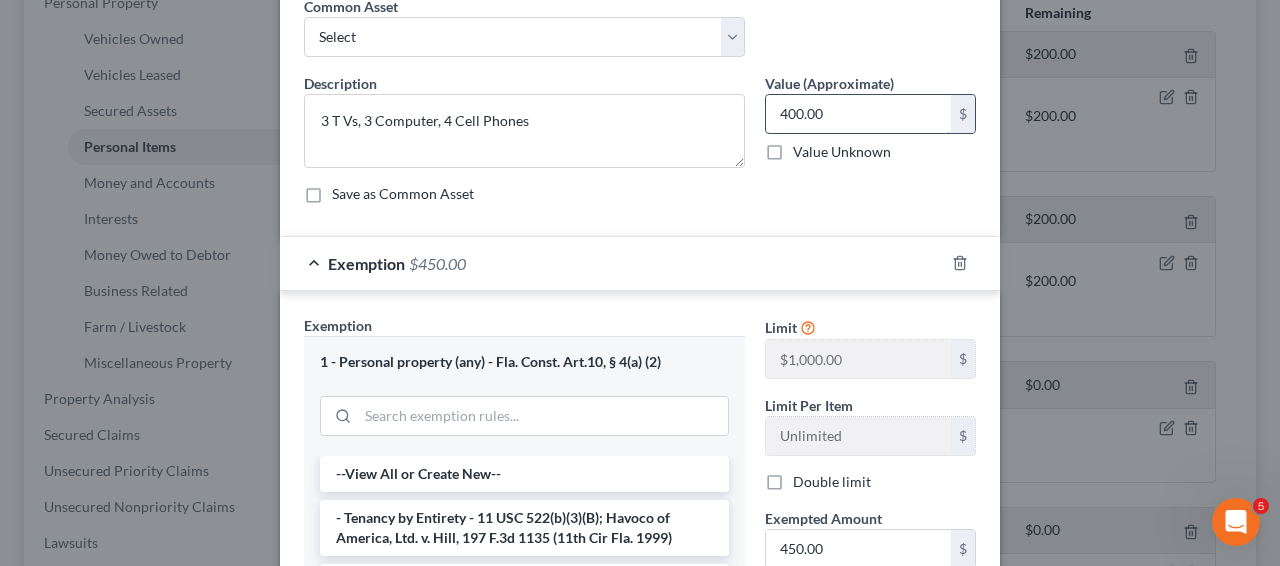 click on "400.00" at bounding box center (858, 114) 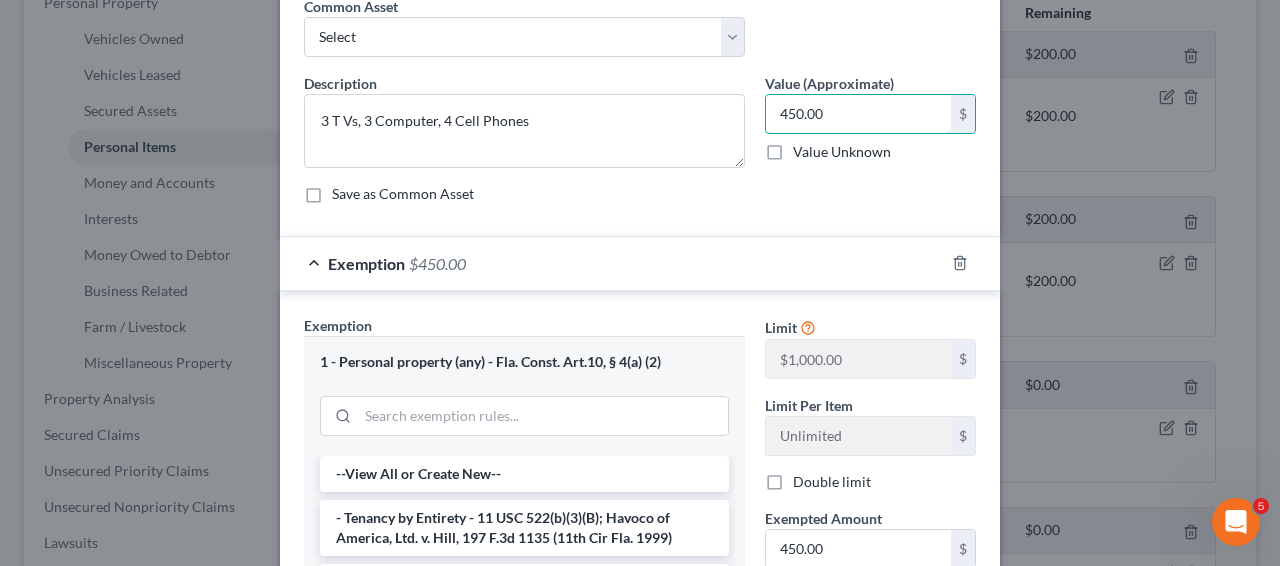 type on "450.00" 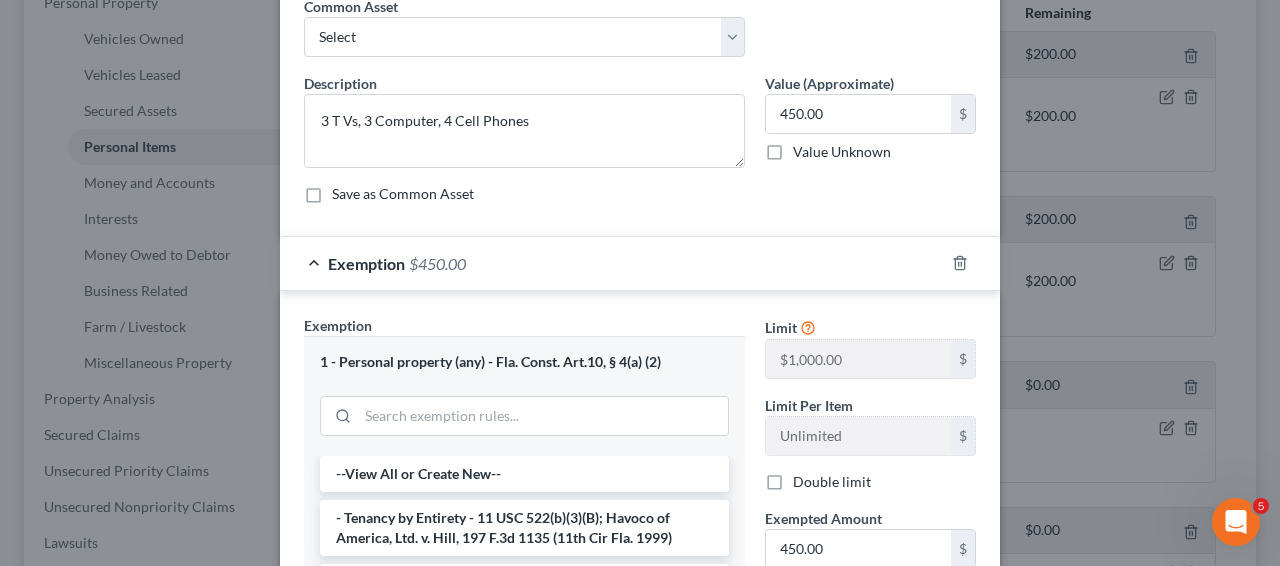 scroll, scrollTop: 448, scrollLeft: 0, axis: vertical 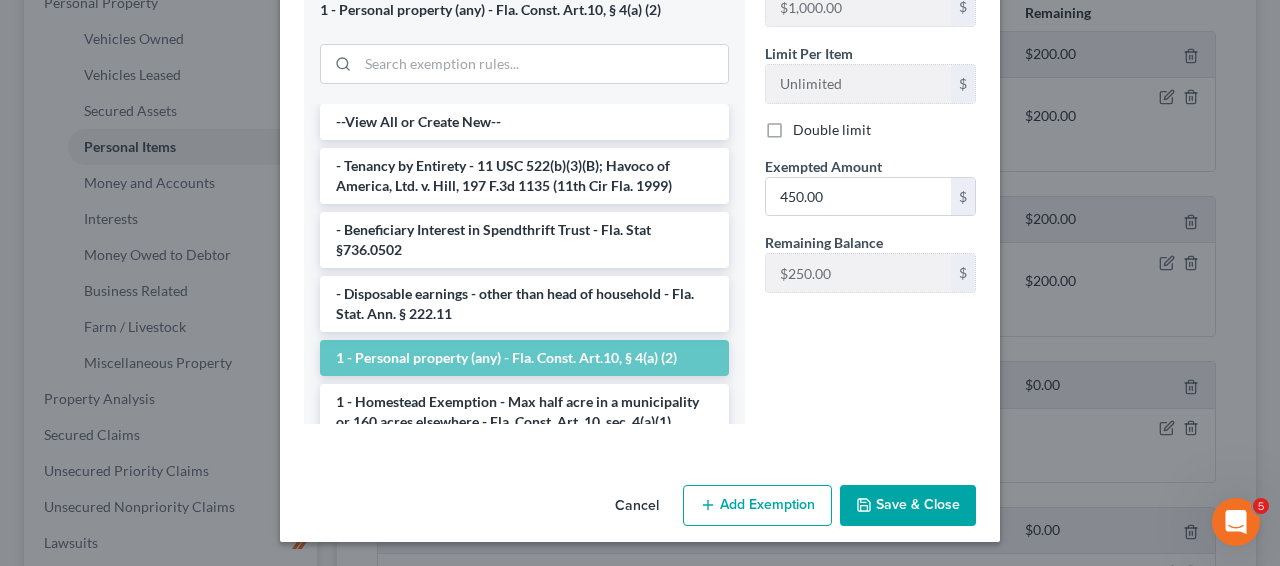 click on "Save & Close" at bounding box center [908, 506] 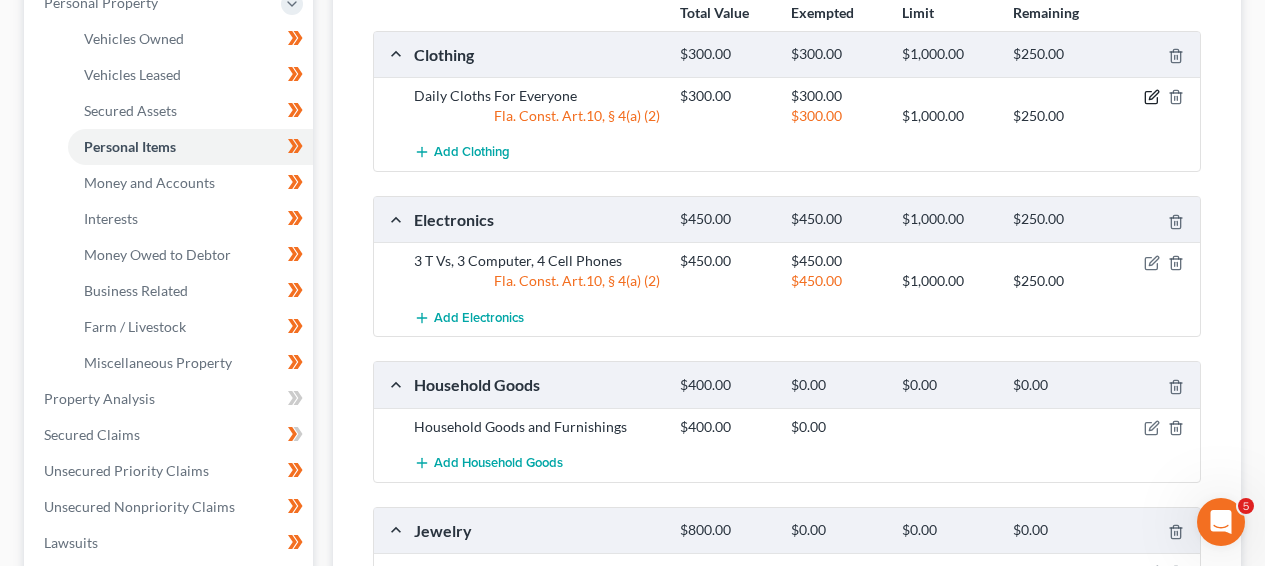 click 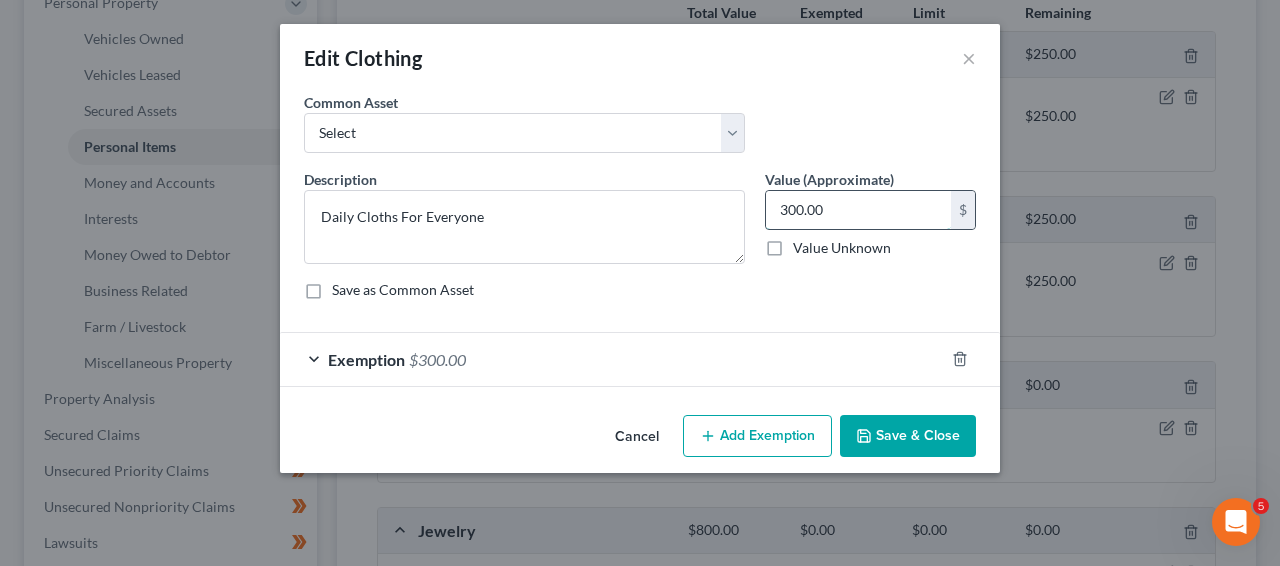 click on "300.00" at bounding box center [858, 210] 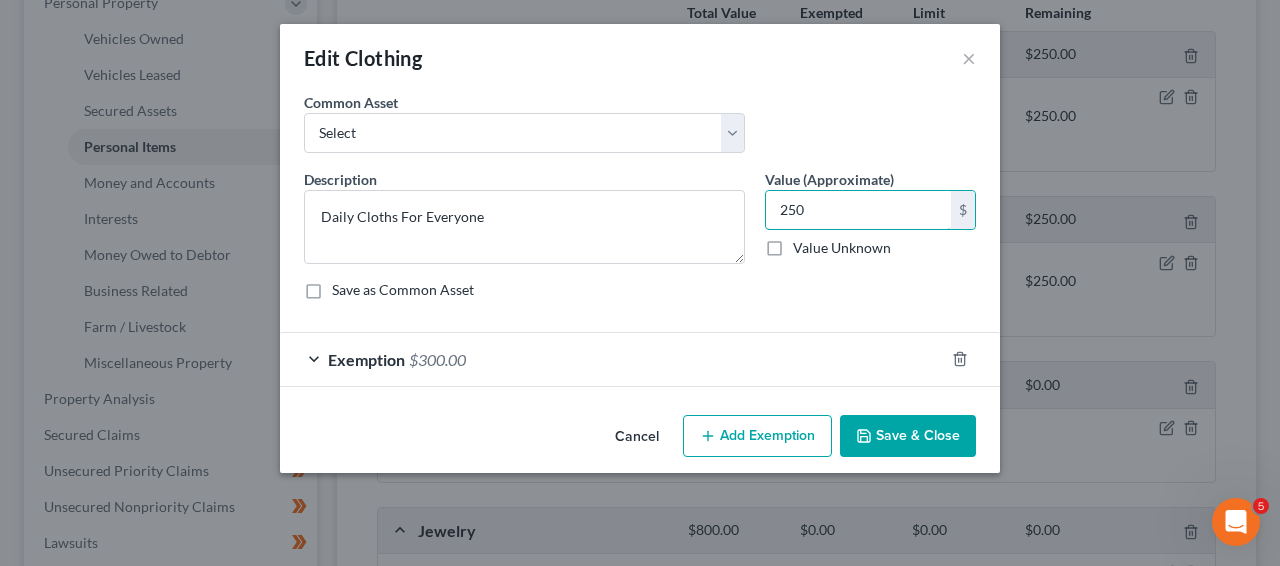 type on "250" 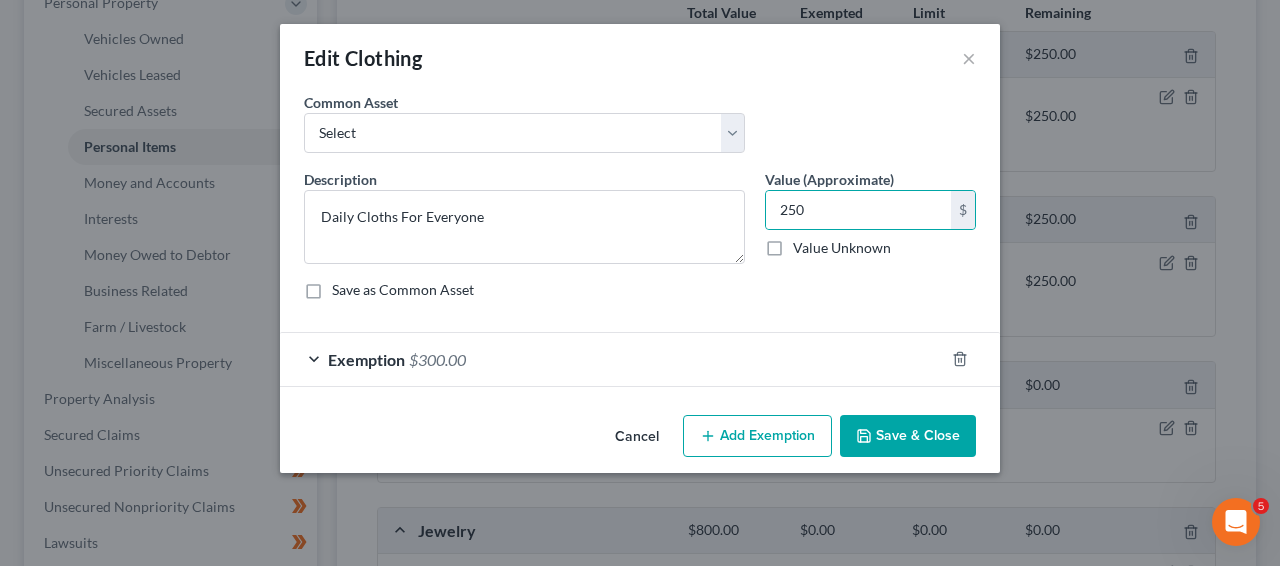 click on "Exemption $300.00" at bounding box center (612, 359) 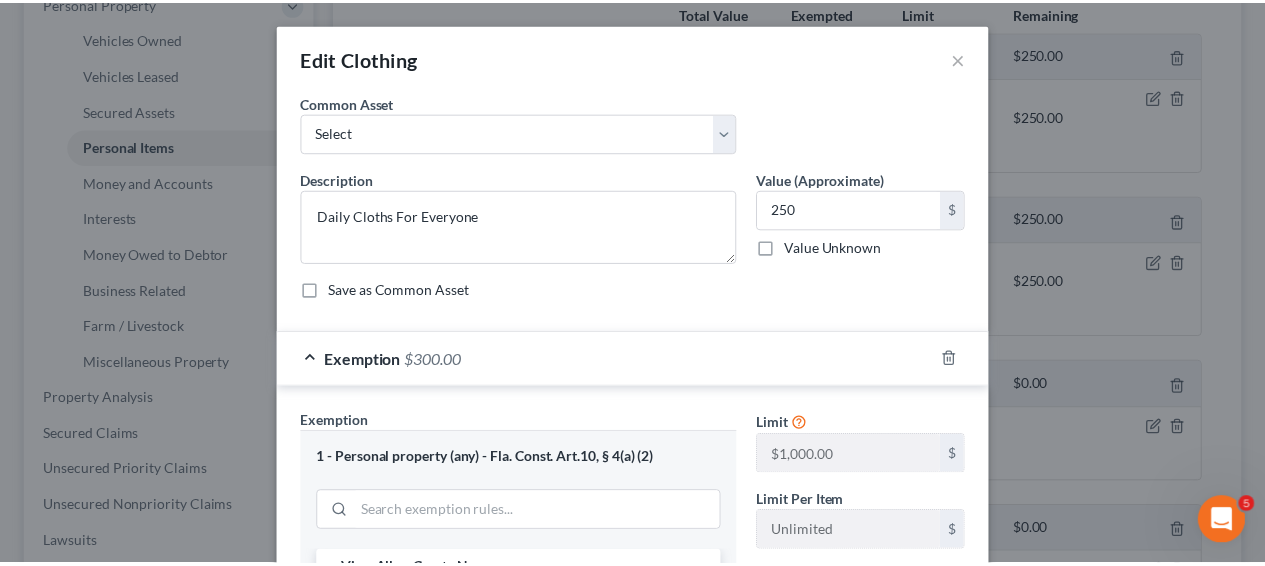 scroll, scrollTop: 448, scrollLeft: 0, axis: vertical 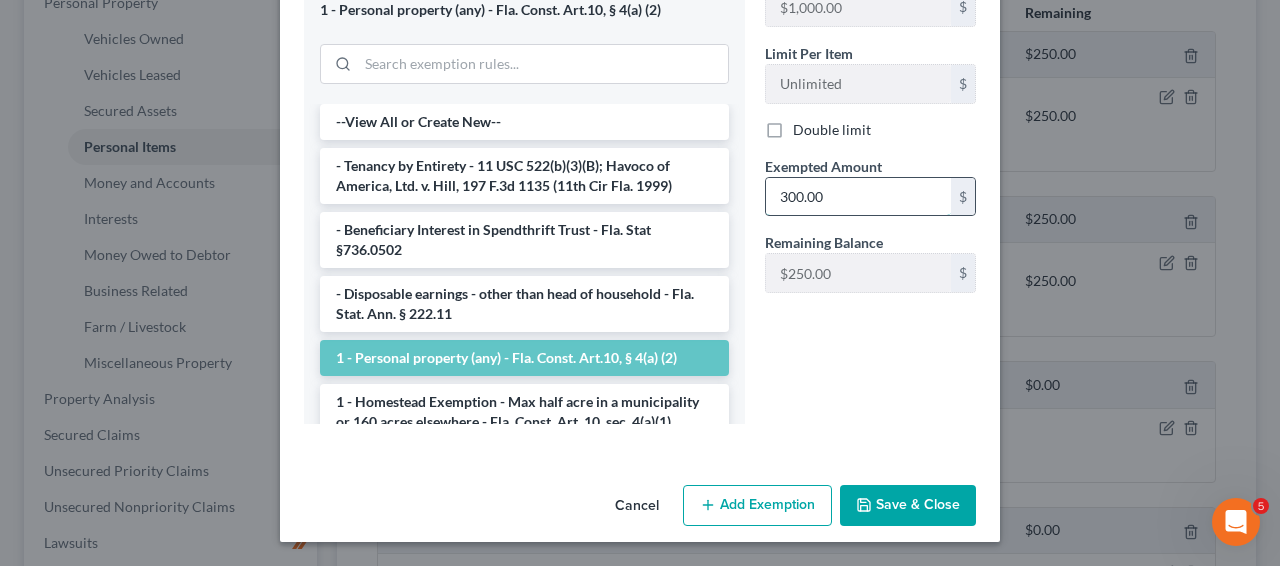 click on "300.00" at bounding box center [858, 197] 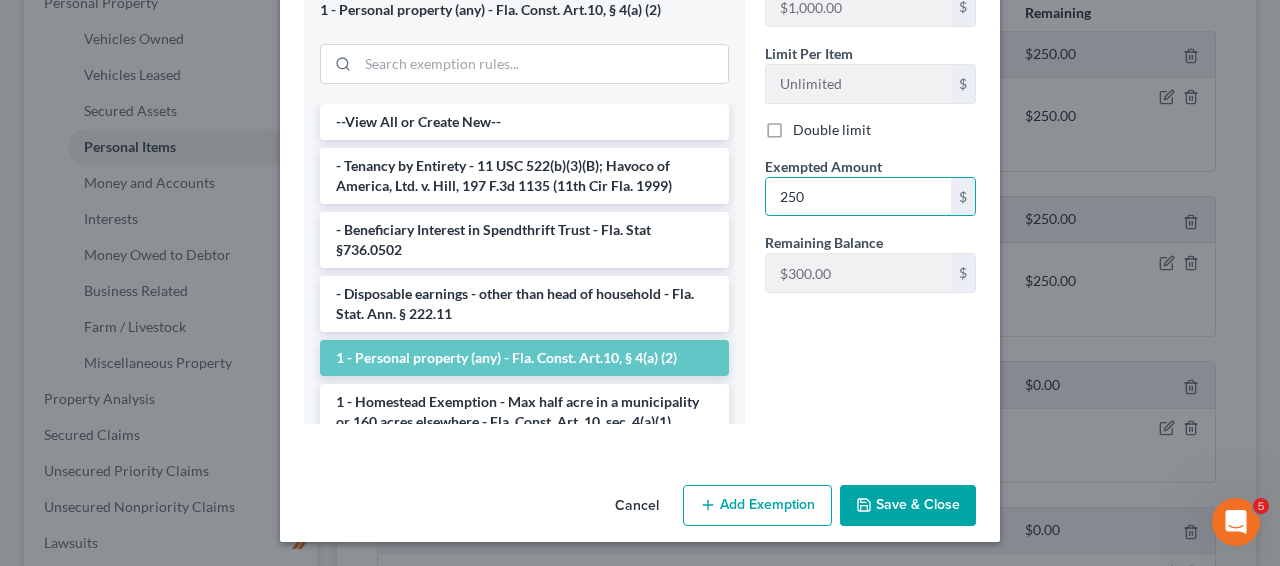 type on "250" 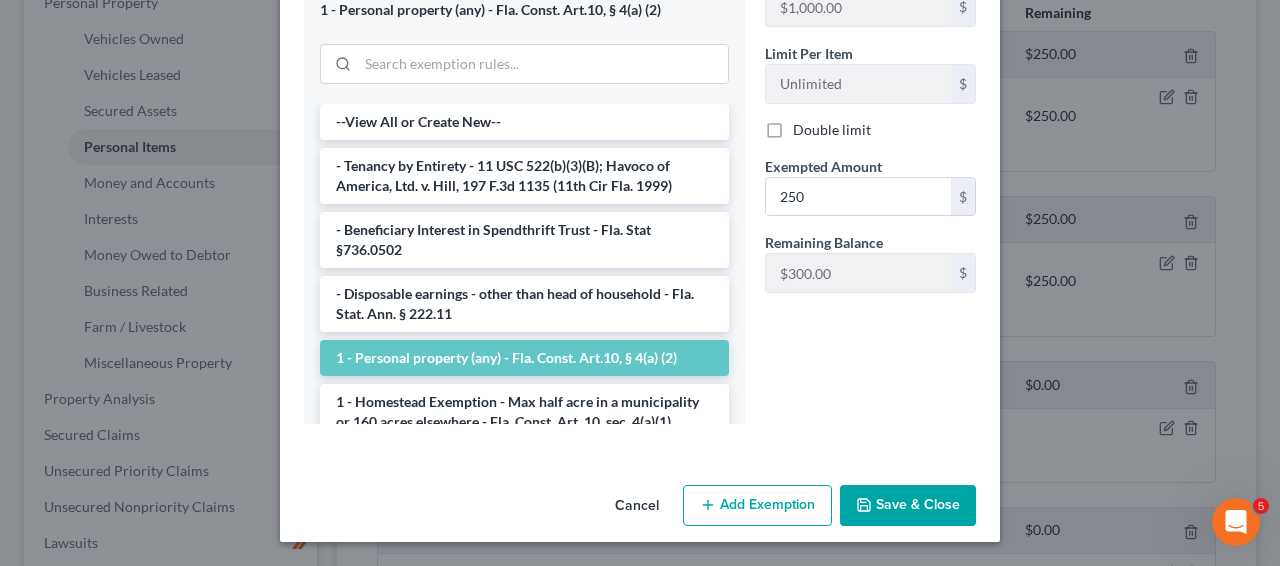 click on "Save & Close" at bounding box center (908, 506) 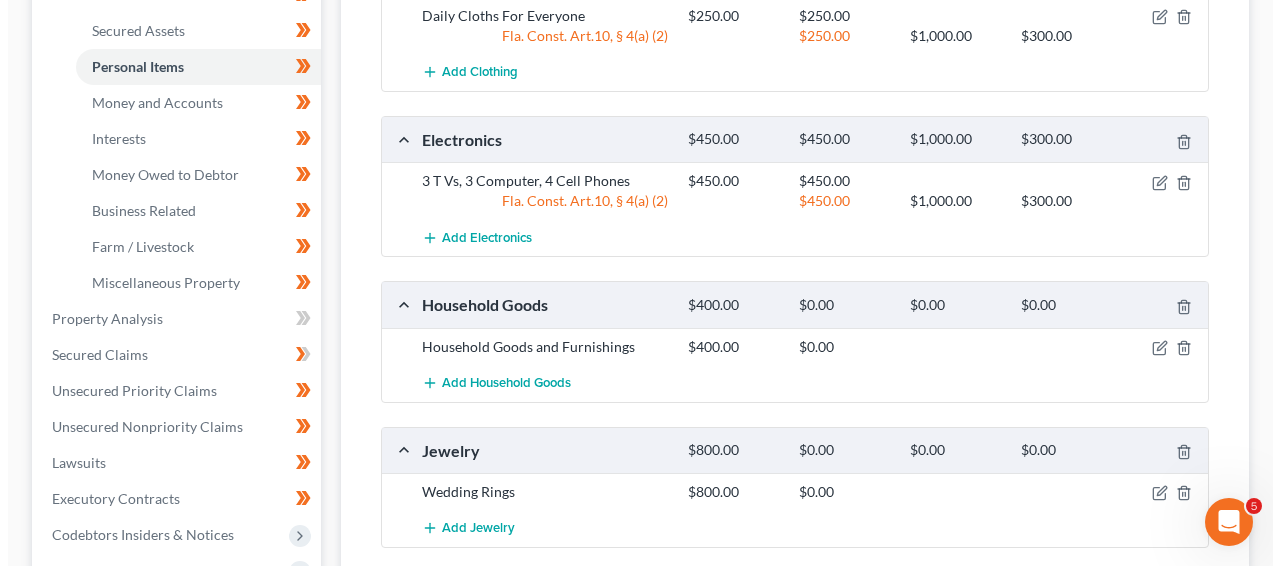scroll, scrollTop: 555, scrollLeft: 0, axis: vertical 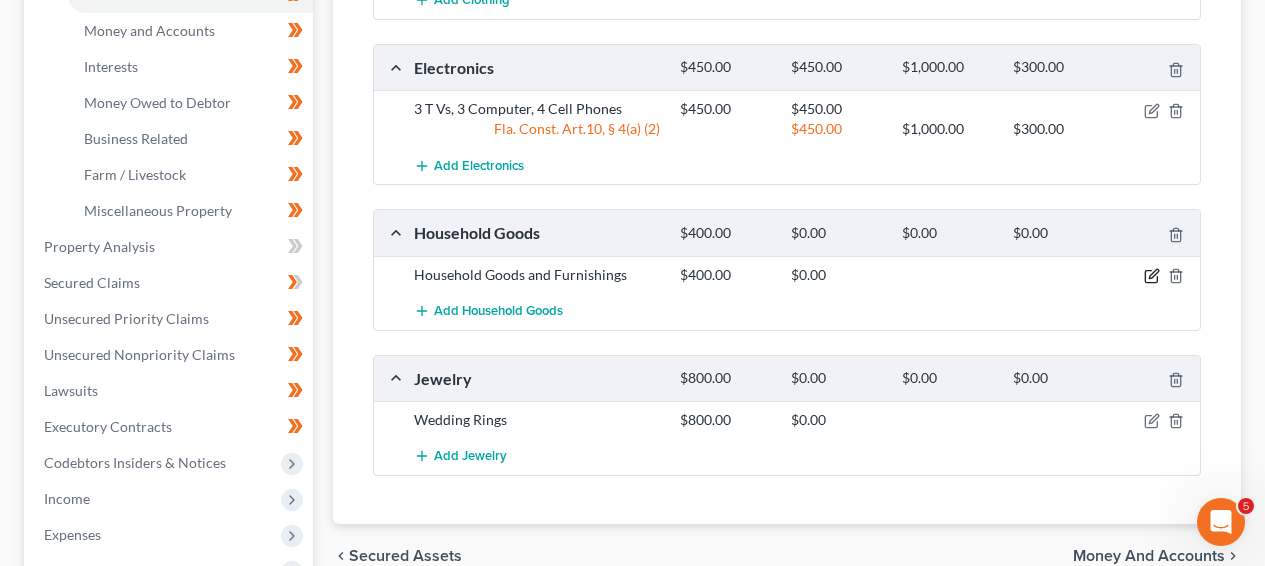 click 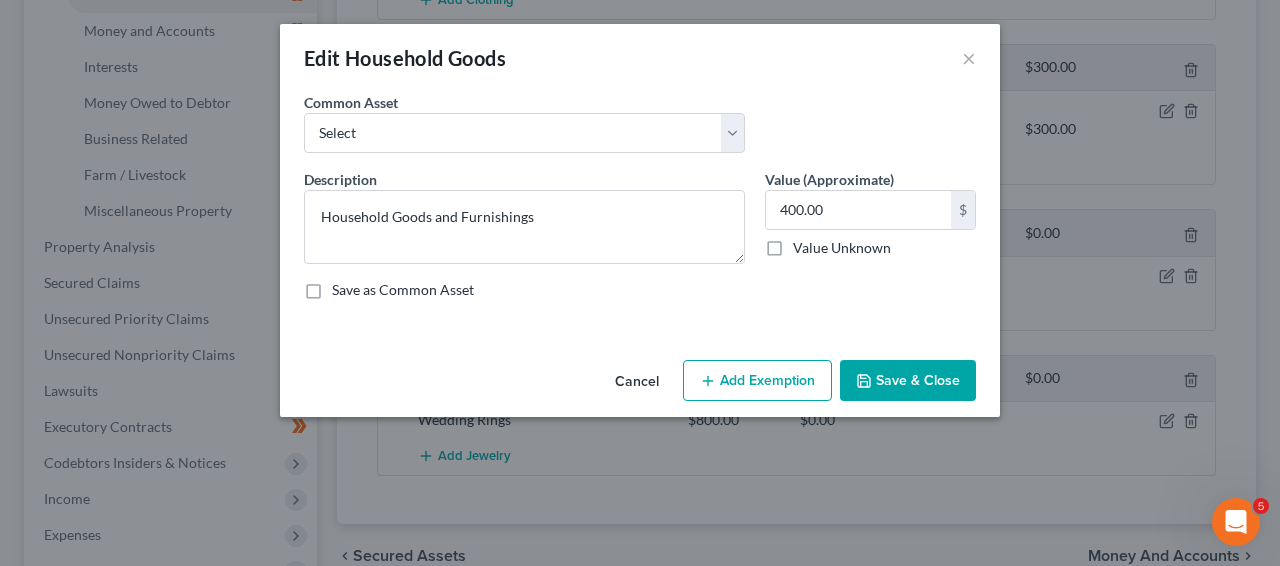click on "Add Exemption" at bounding box center [757, 381] 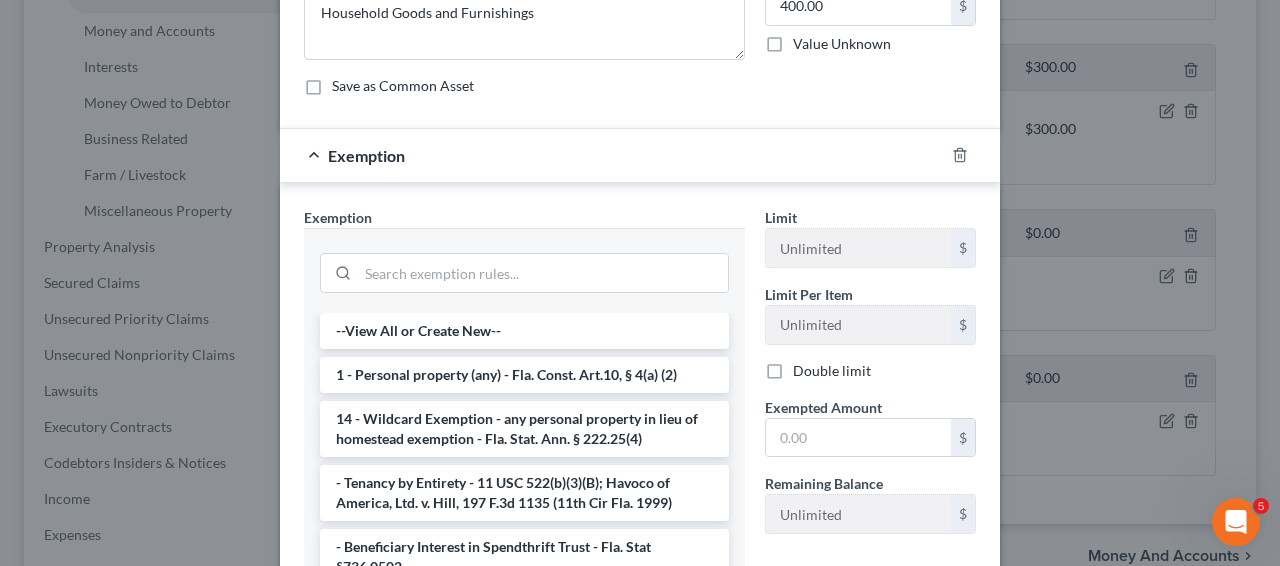scroll, scrollTop: 241, scrollLeft: 0, axis: vertical 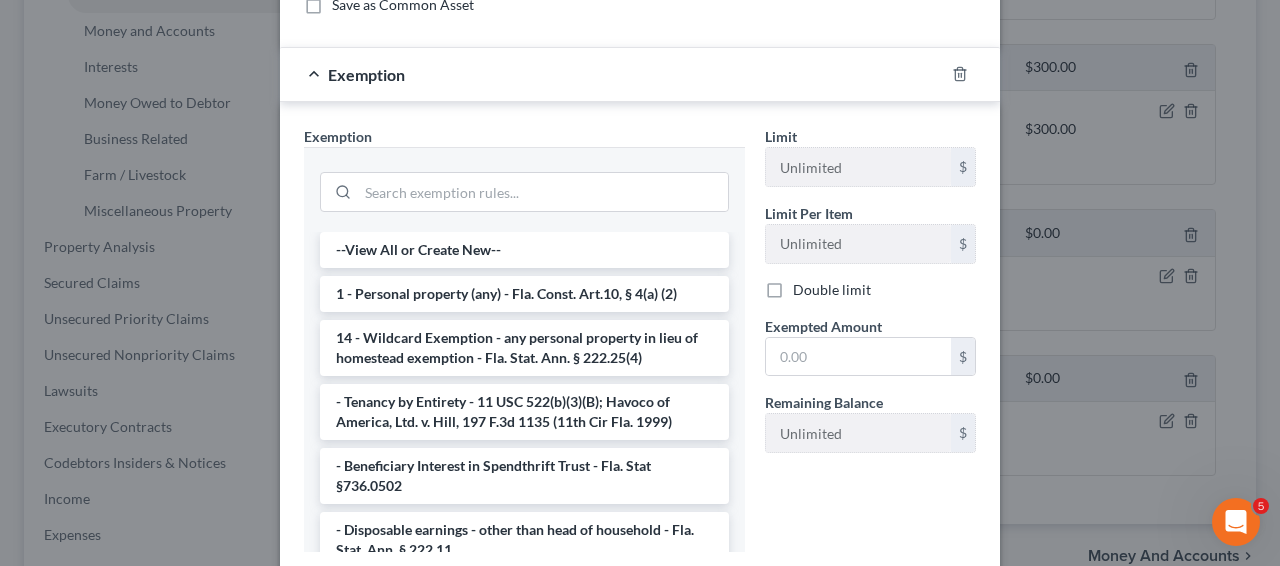click on "Limit     Unlimited $ Limit Per Item Unlimited $ Double limit
Exempted Amount
*
$ Remaining Balance Unlimited $" at bounding box center [870, 297] 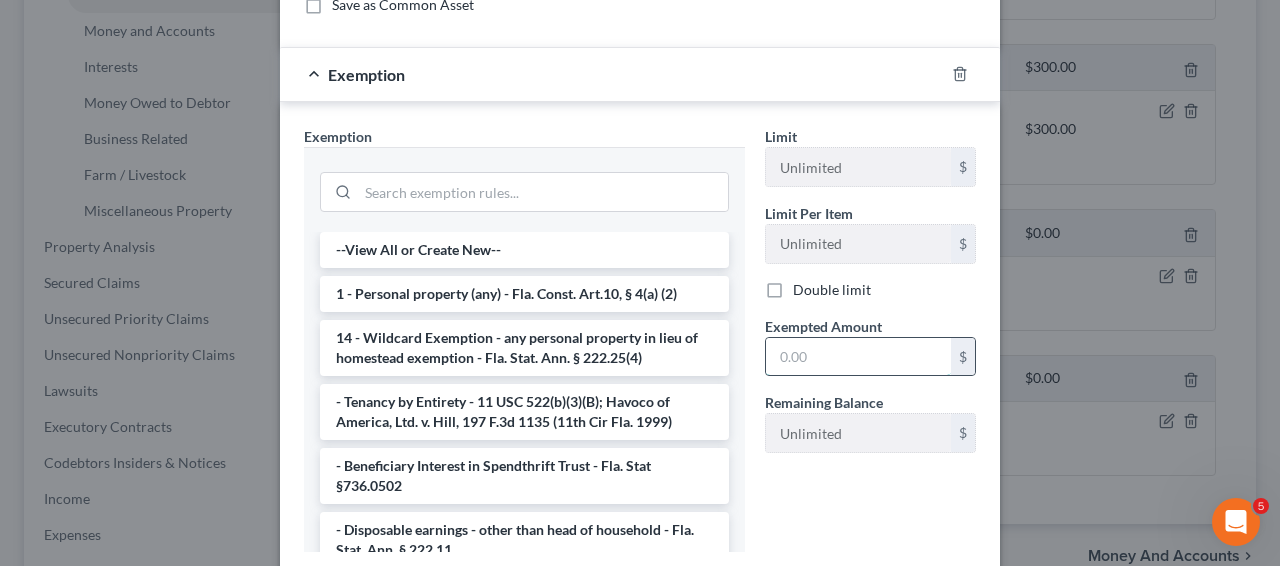 click at bounding box center (858, 357) 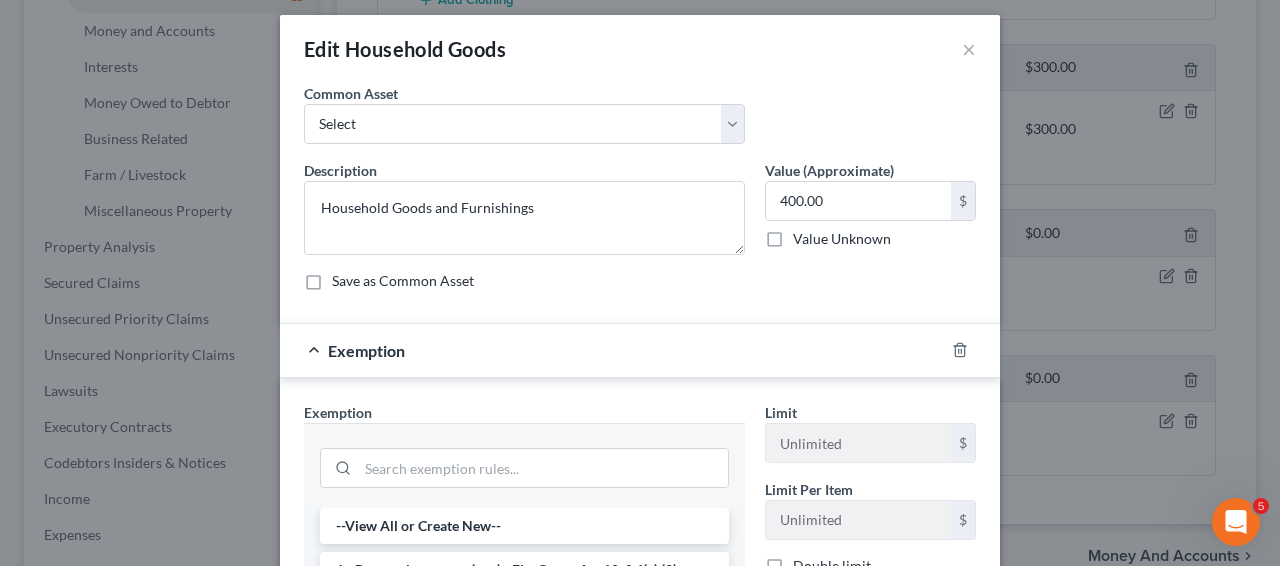 scroll, scrollTop: 0, scrollLeft: 0, axis: both 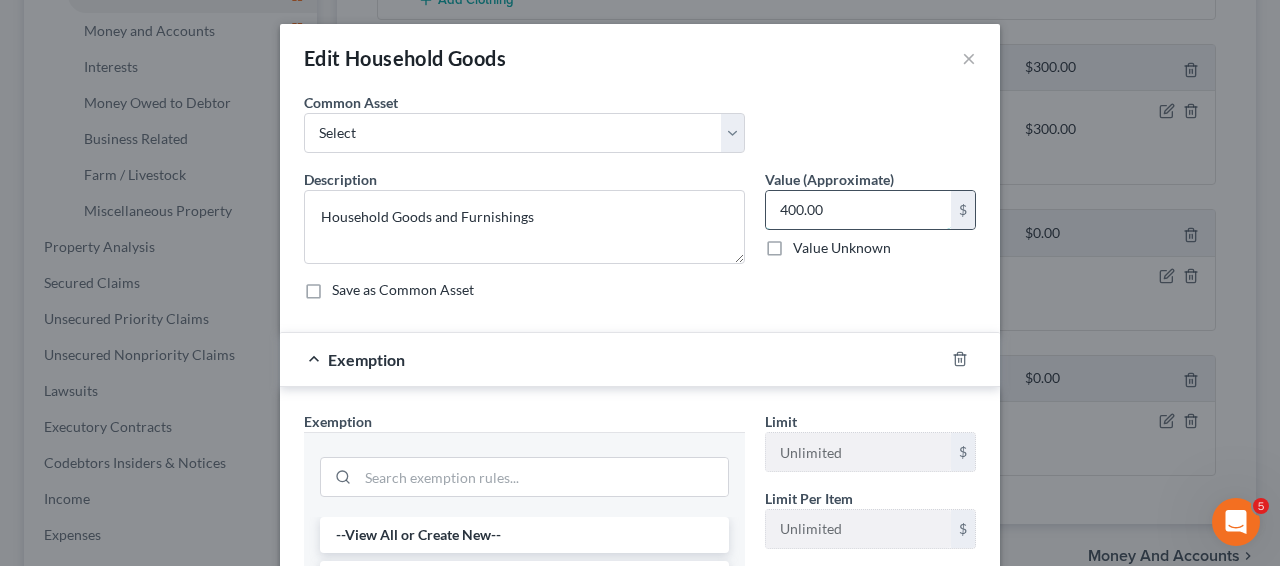 click on "400.00" at bounding box center [858, 210] 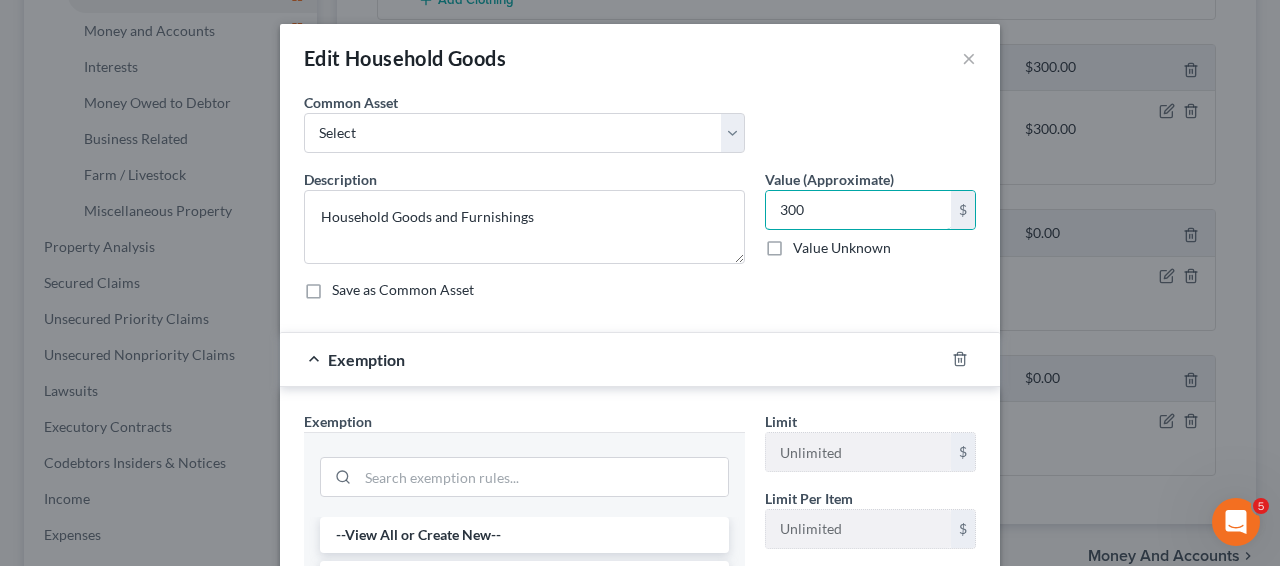 type on "300" 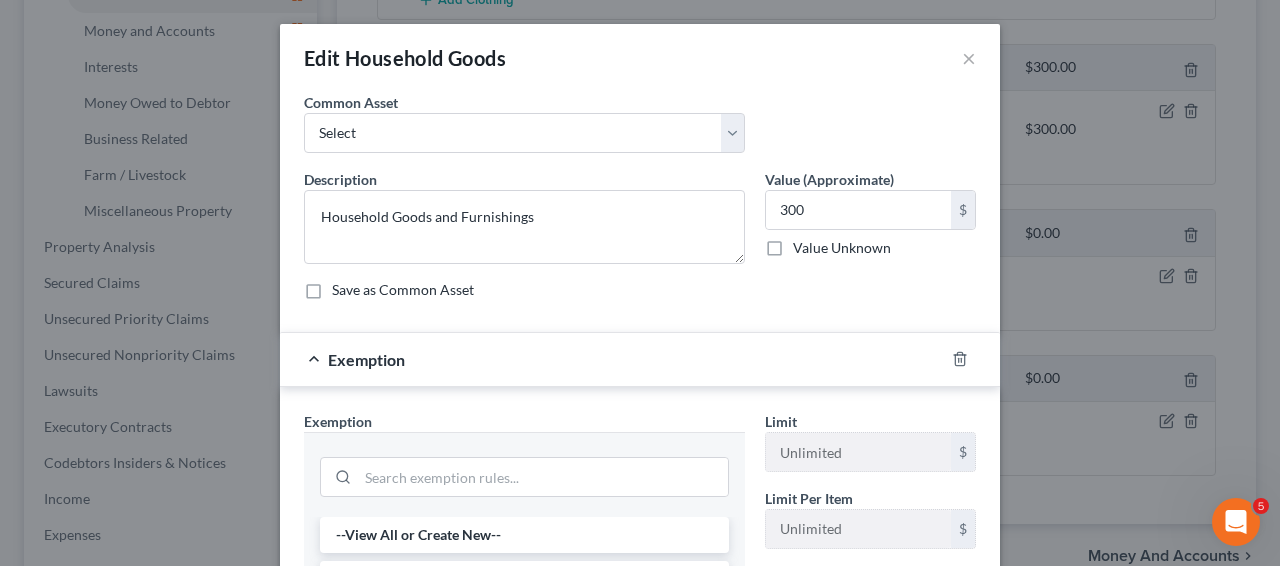 scroll, scrollTop: 413, scrollLeft: 0, axis: vertical 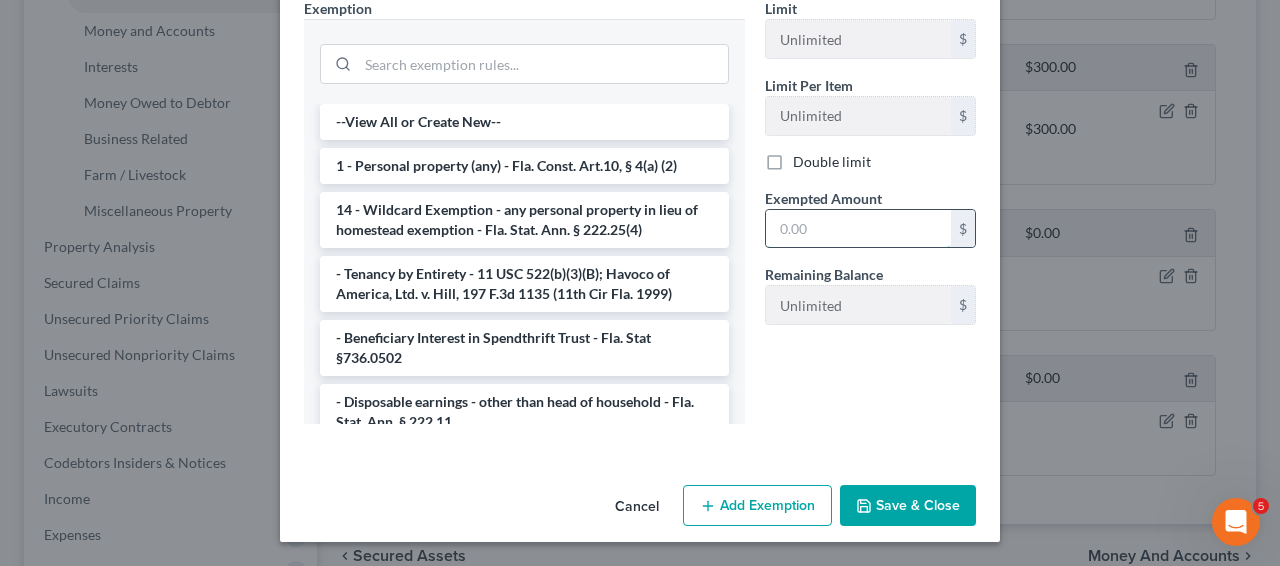 click at bounding box center [858, 229] 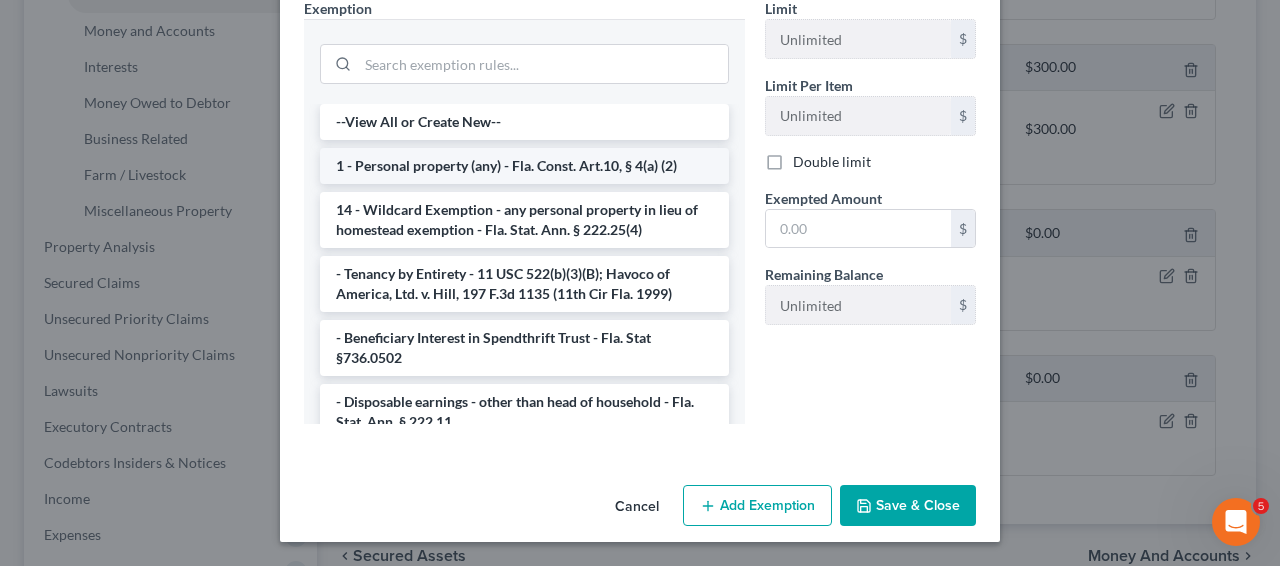 click on "1 - Personal property (any) - Fla. Const. Art.10, § 4(a) (2)" at bounding box center (524, 166) 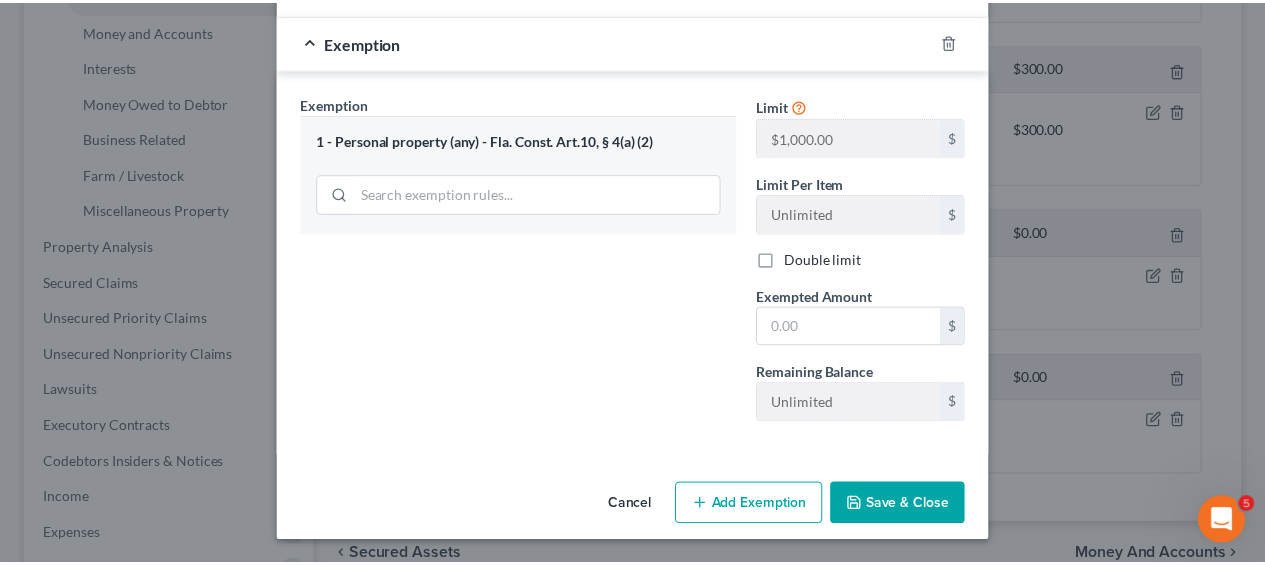 scroll, scrollTop: 318, scrollLeft: 0, axis: vertical 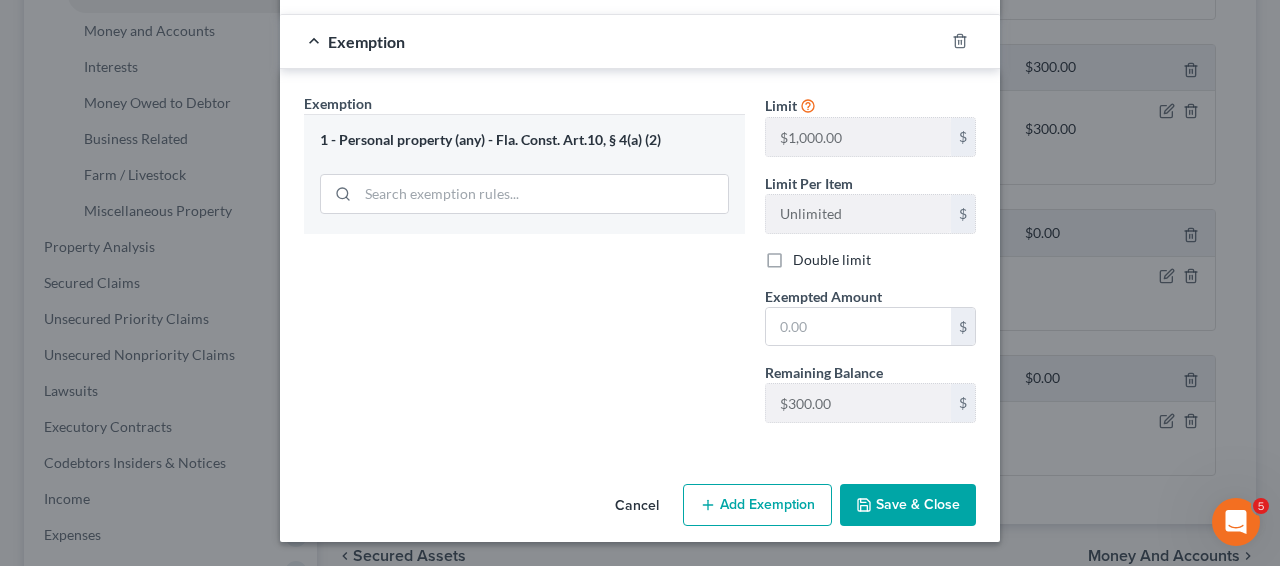 click on "Limit     $1,000.00 $ Limit Per Item Unlimited $ Double limit
Exempted Amount
*
$ Remaining Balance $300.00 $" at bounding box center [870, 266] 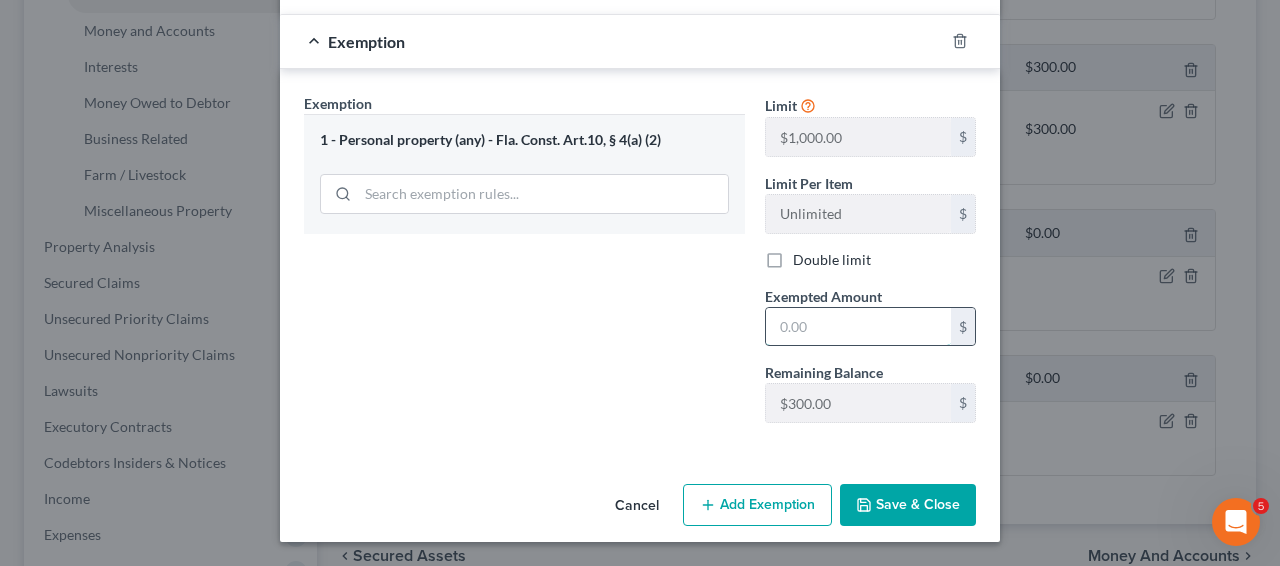 click at bounding box center (858, 327) 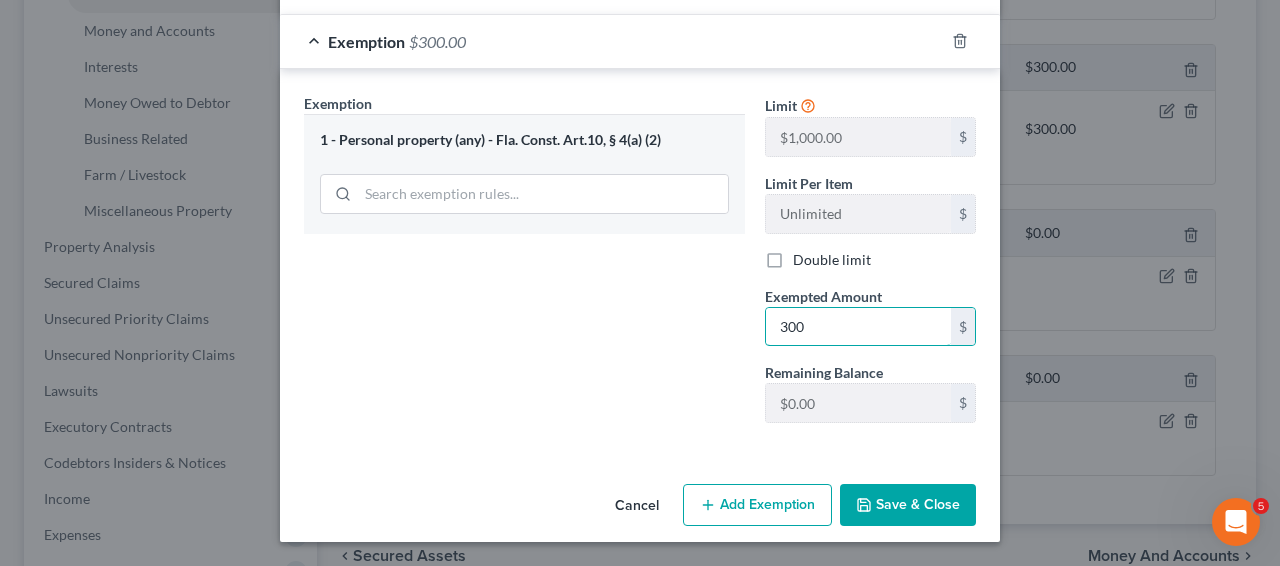 type on "300" 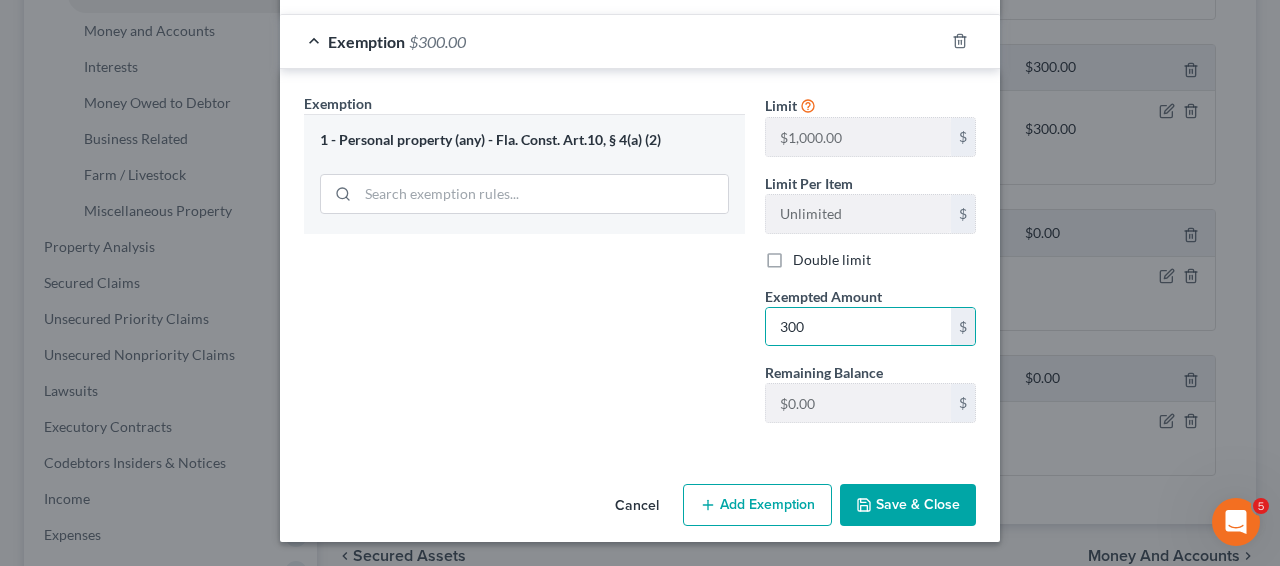 click on "Save & Close" at bounding box center (908, 505) 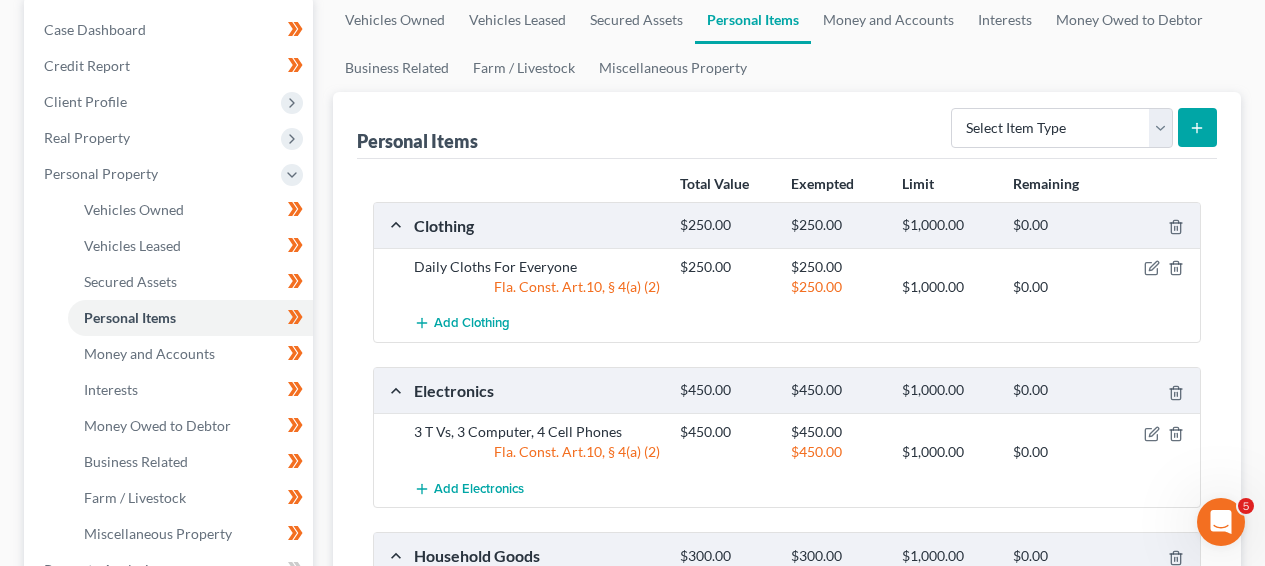 scroll, scrollTop: 229, scrollLeft: 0, axis: vertical 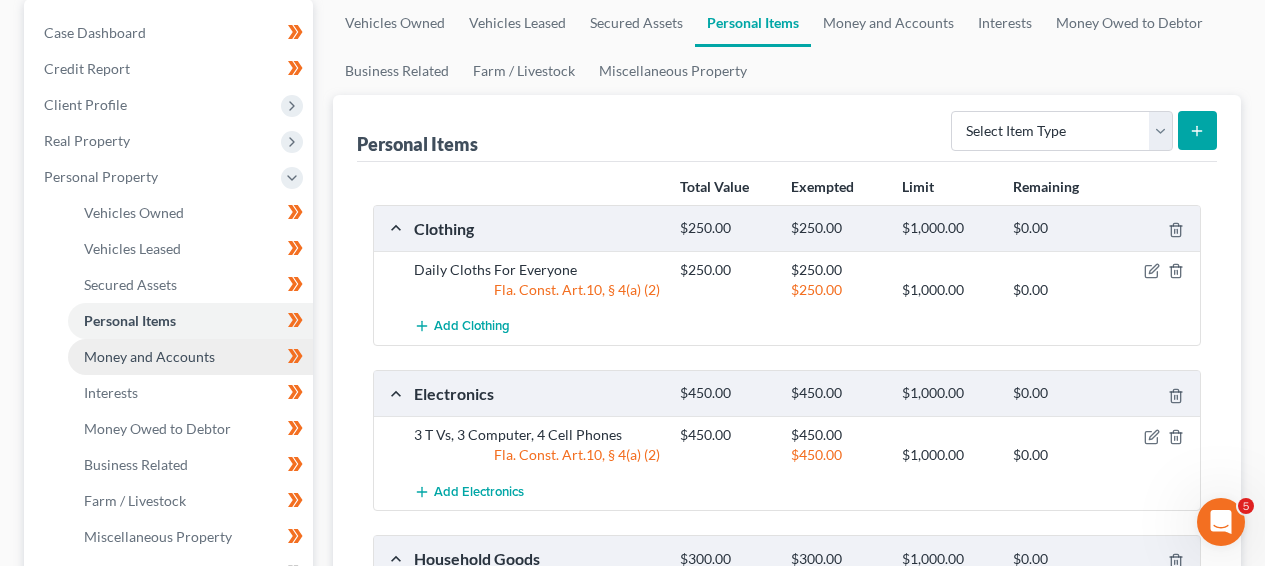 click on "Money and Accounts" at bounding box center (190, 357) 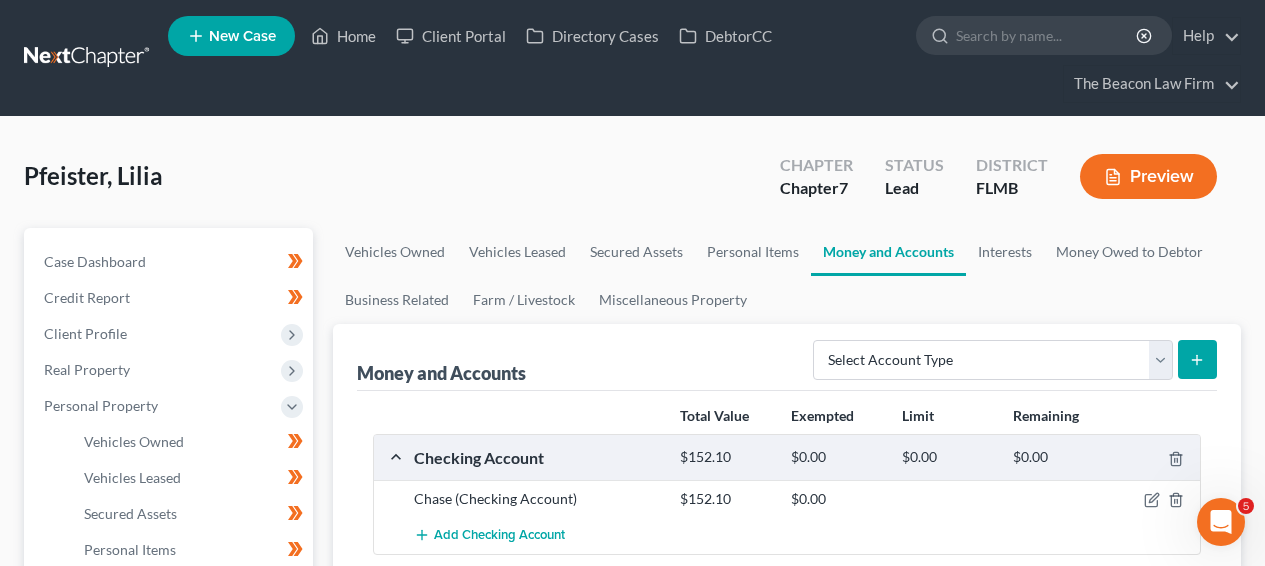 scroll, scrollTop: 546, scrollLeft: 0, axis: vertical 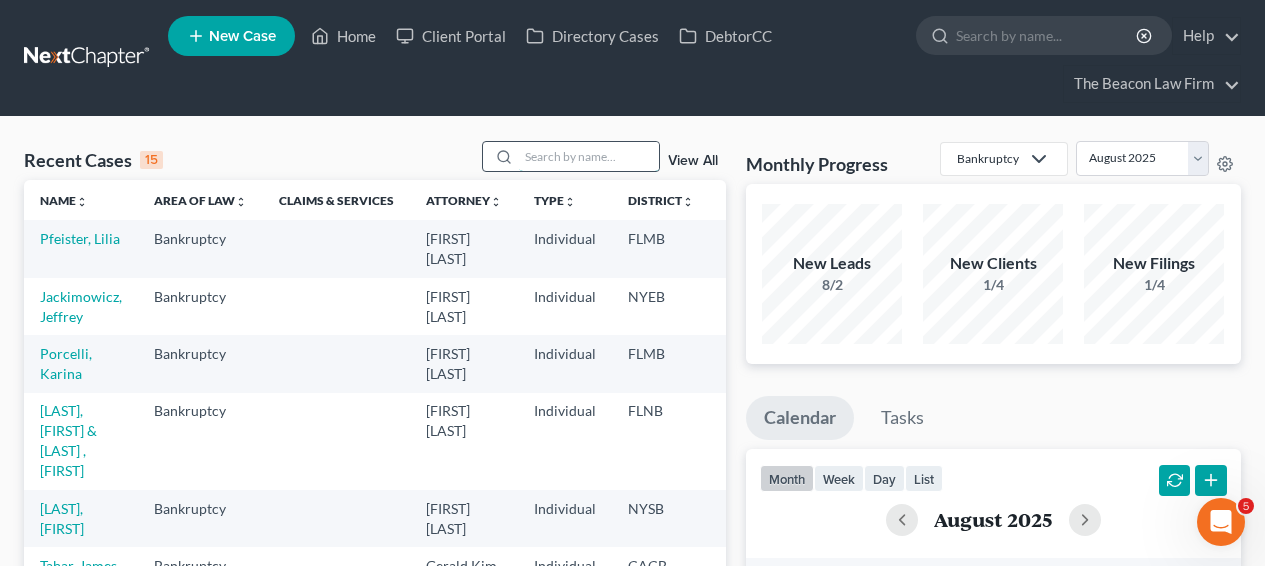 click at bounding box center (589, 156) 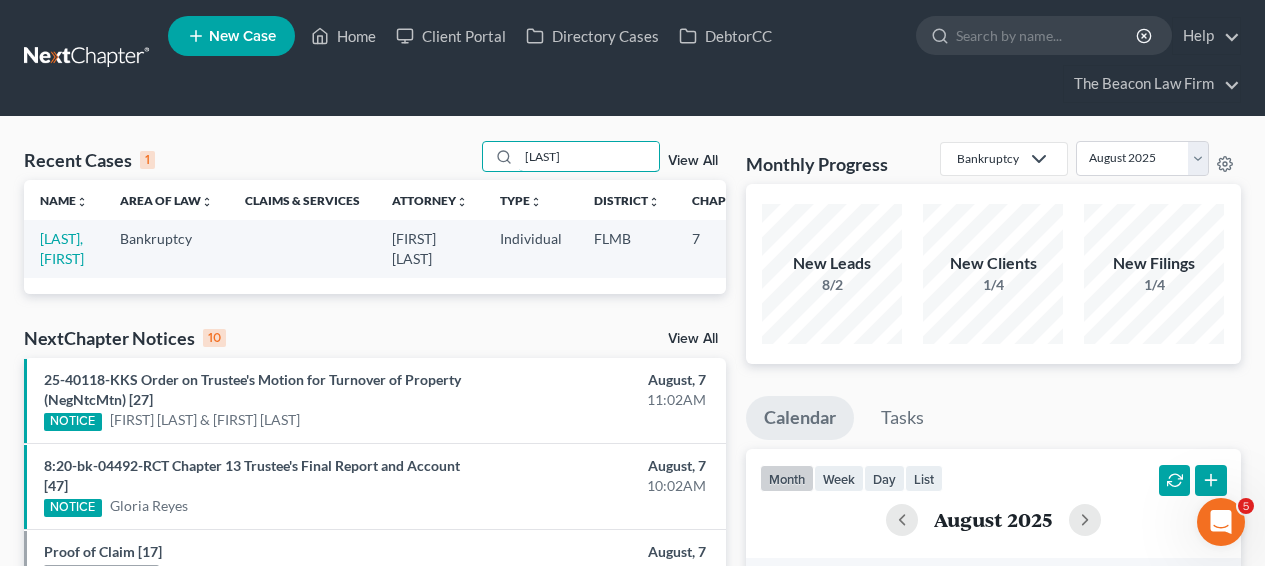 type on "[LAST]" 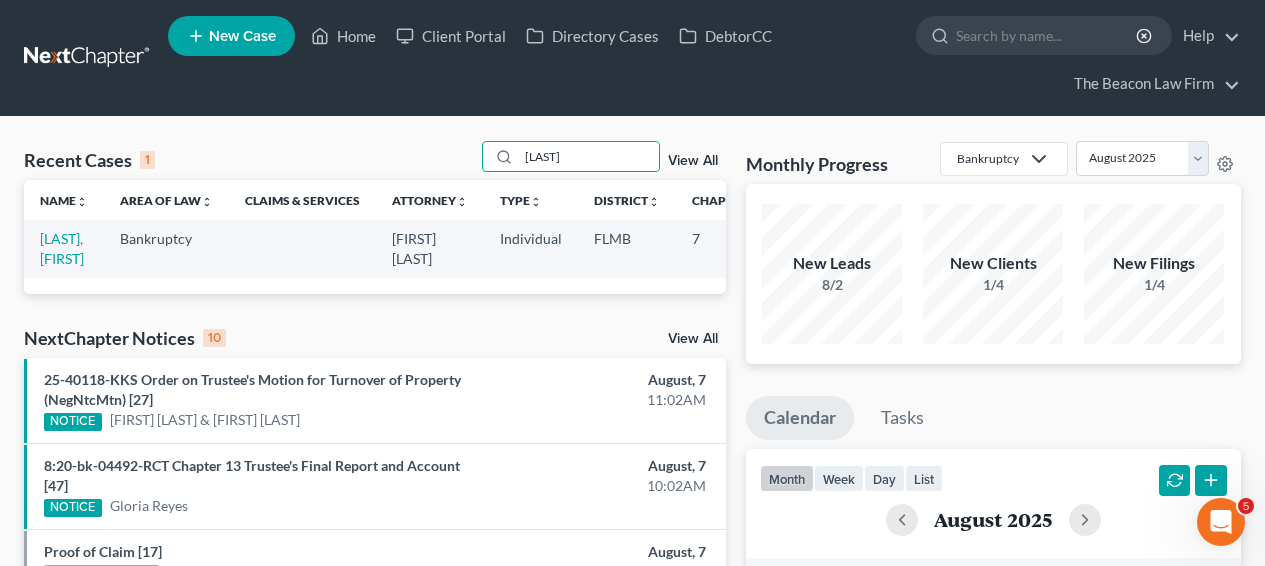 click on "[LAST], [FIRST]" at bounding box center [64, 248] 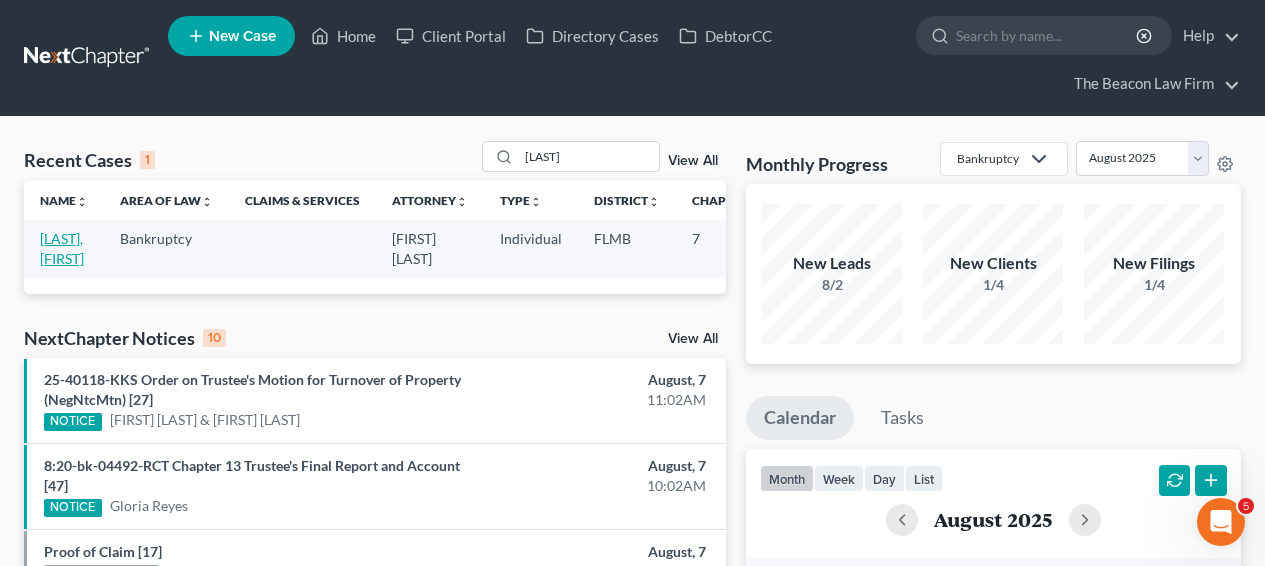 click on "[LAST], [FIRST]" at bounding box center [62, 248] 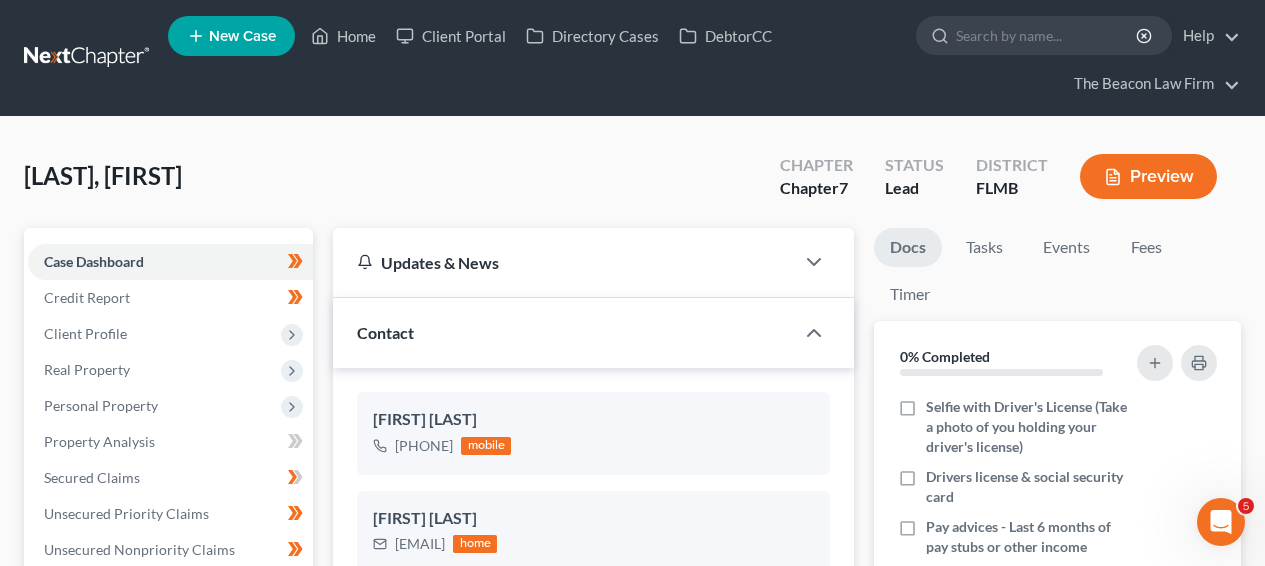 scroll, scrollTop: 236, scrollLeft: 0, axis: vertical 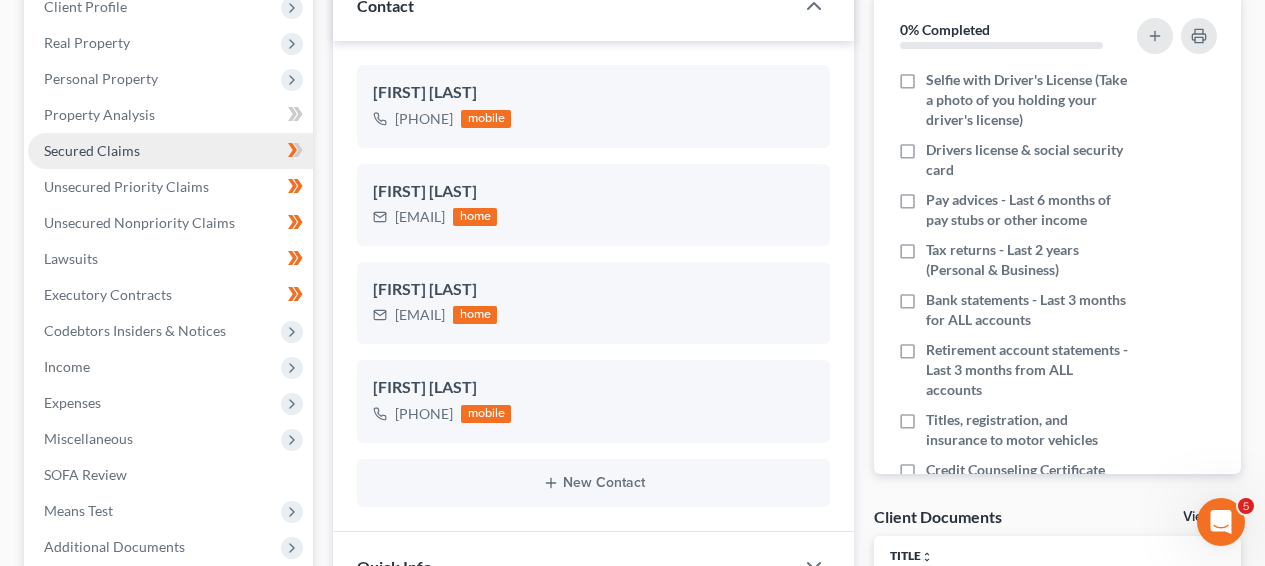 click on "Secured Claims" at bounding box center (170, 151) 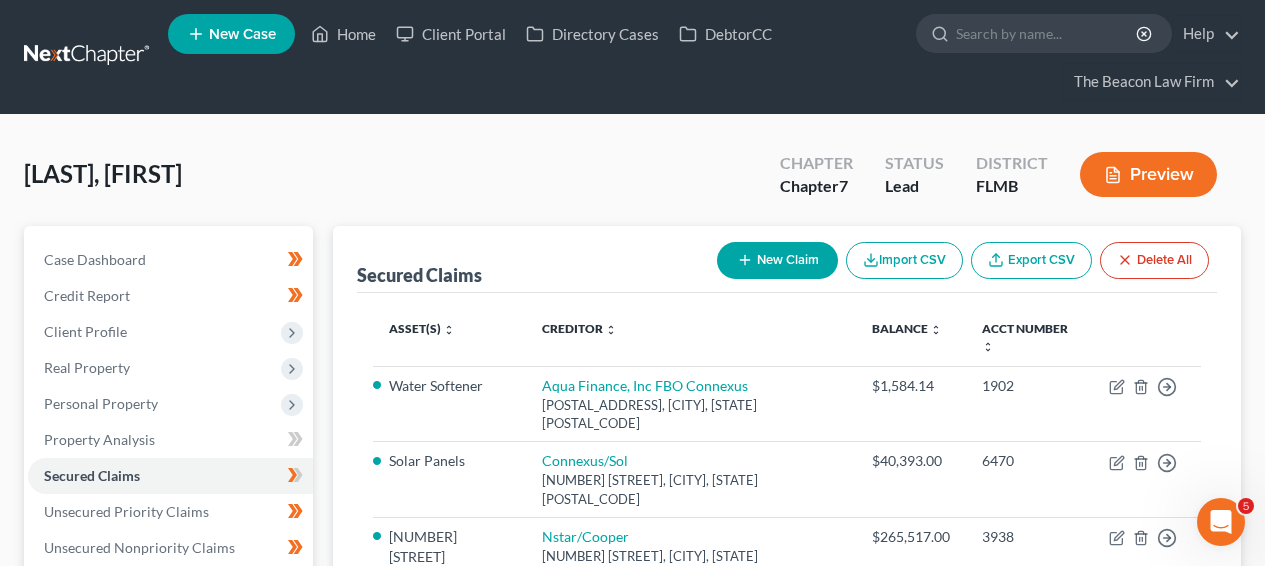 scroll, scrollTop: 0, scrollLeft: 0, axis: both 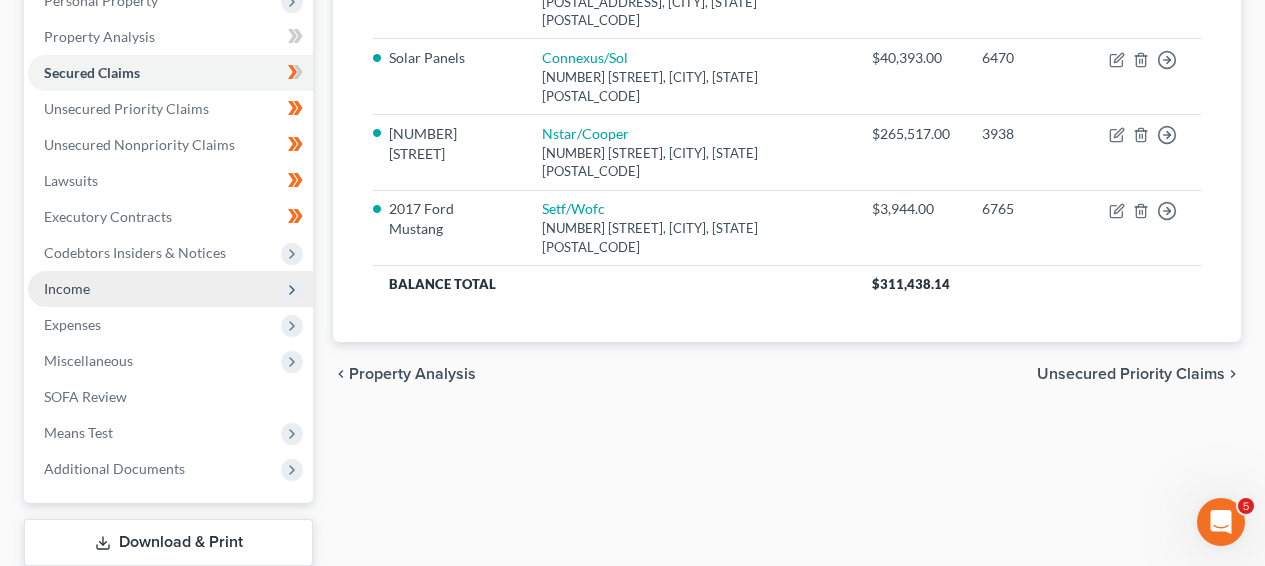click on "Income" at bounding box center [170, 289] 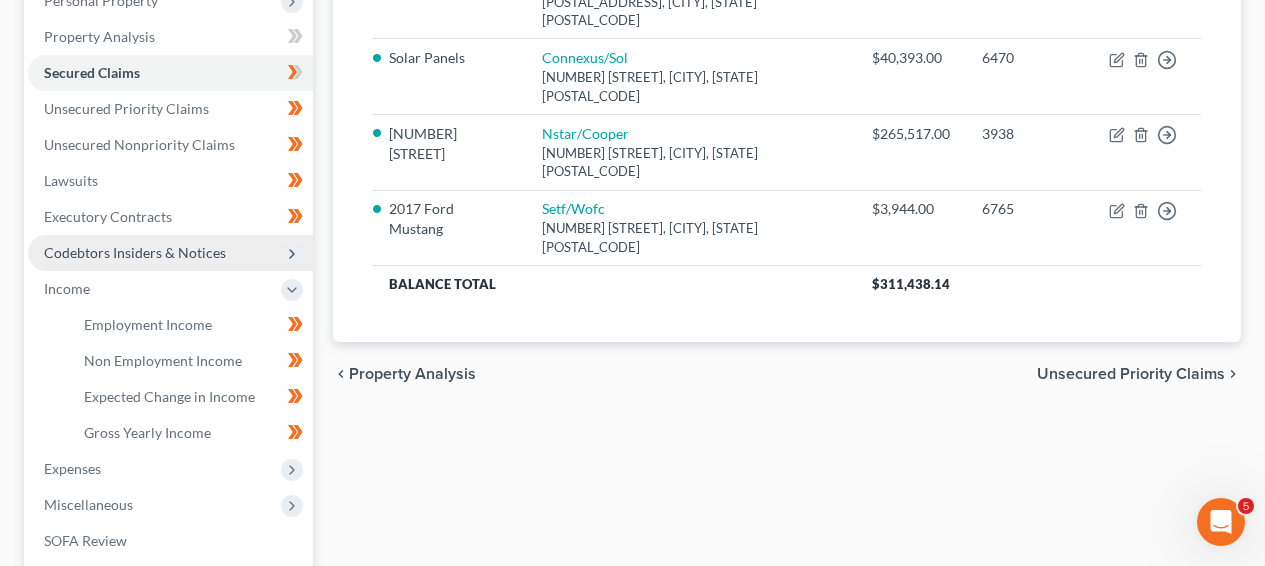 click on "Codebtors Insiders & Notices" at bounding box center (135, 252) 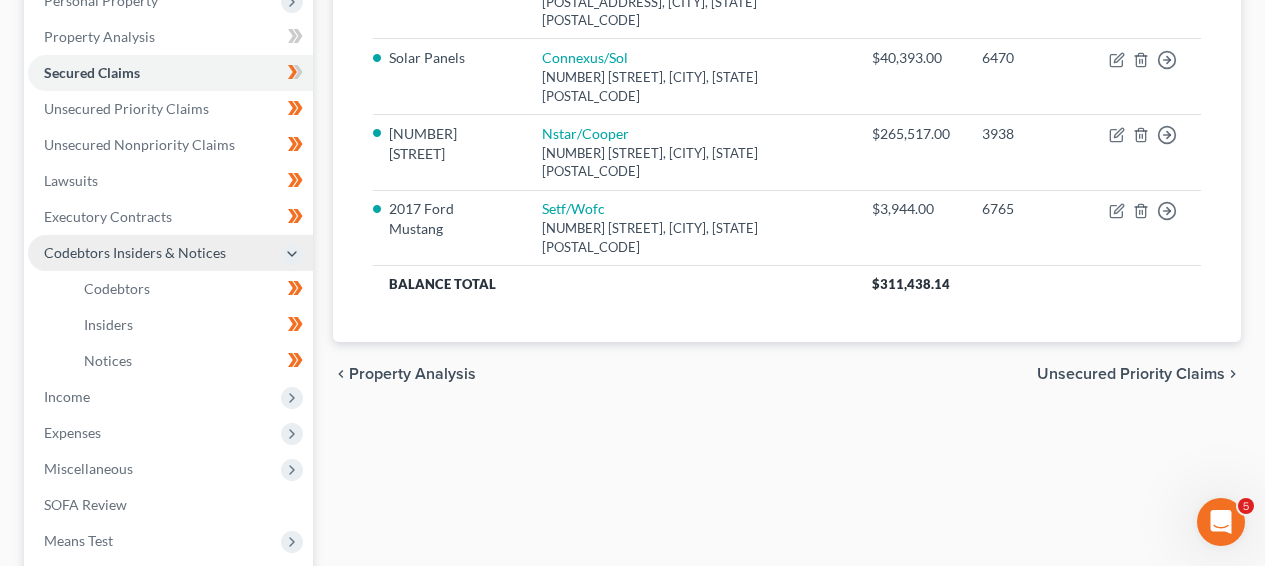 click on "Codebtors Insiders & Notices" at bounding box center (135, 252) 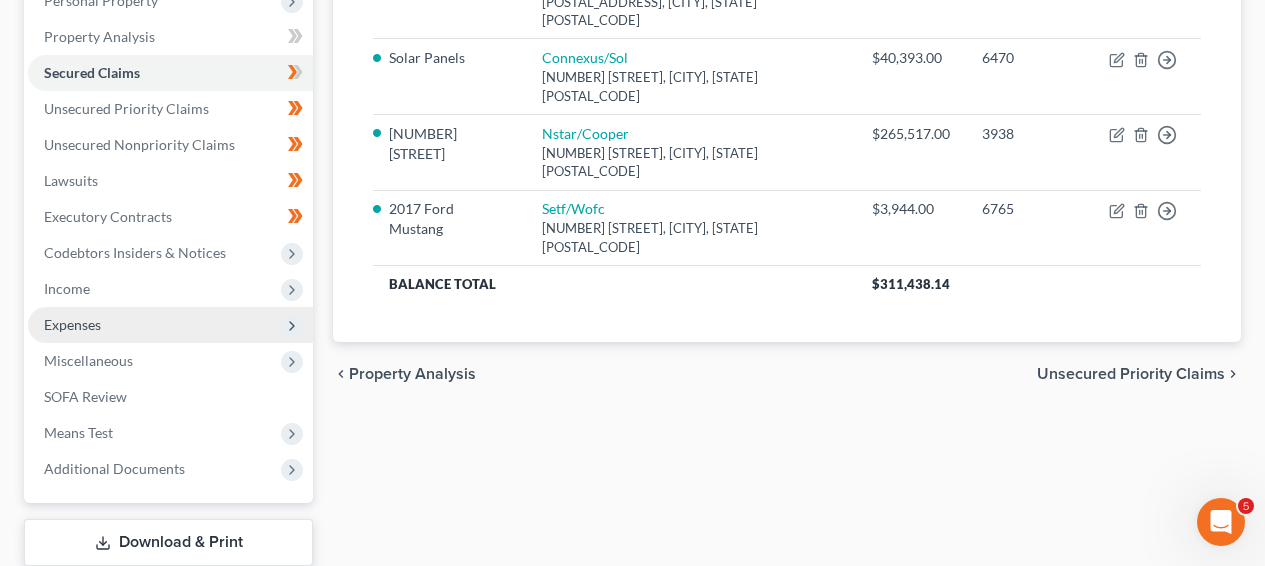 click on "Expenses" at bounding box center [170, 325] 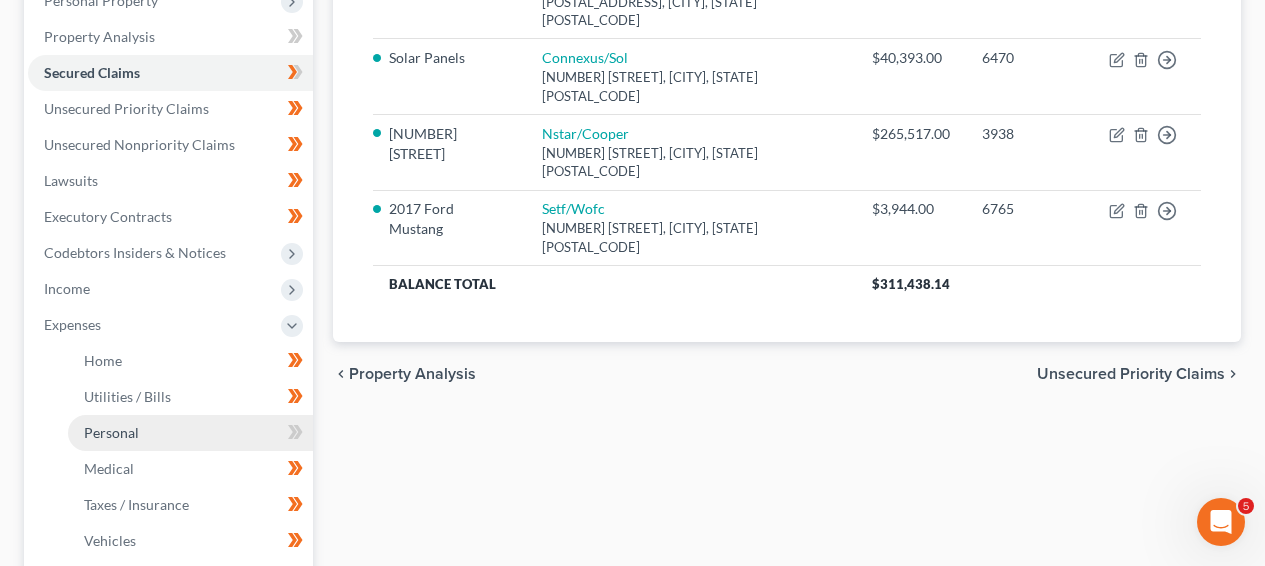 click on "Personal" at bounding box center (190, 433) 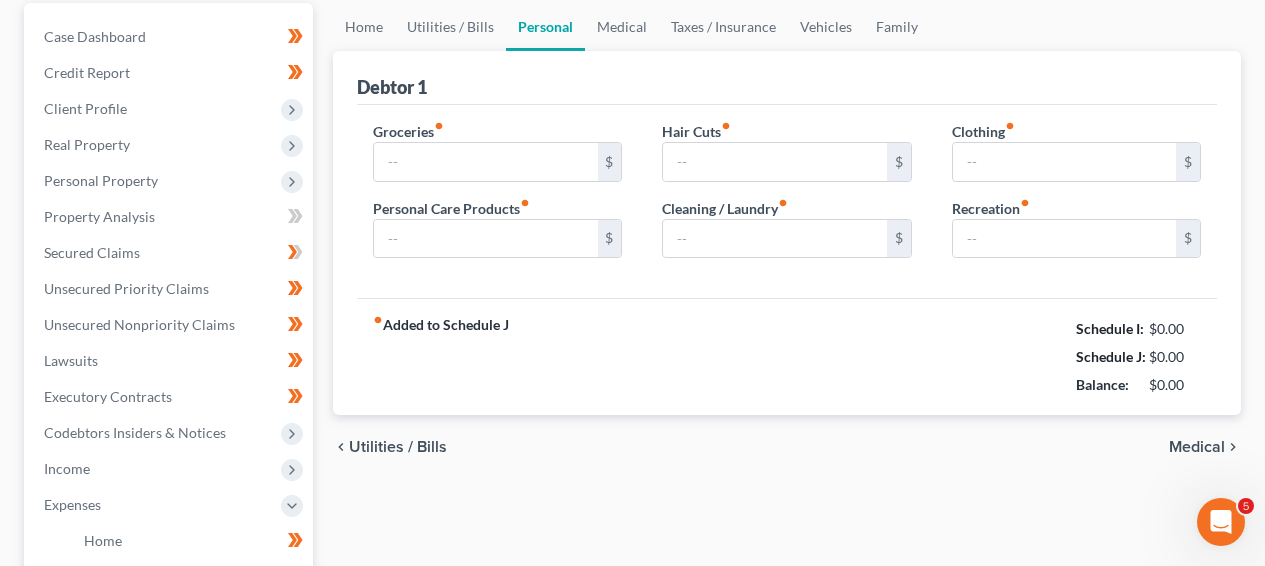 type on "200.00" 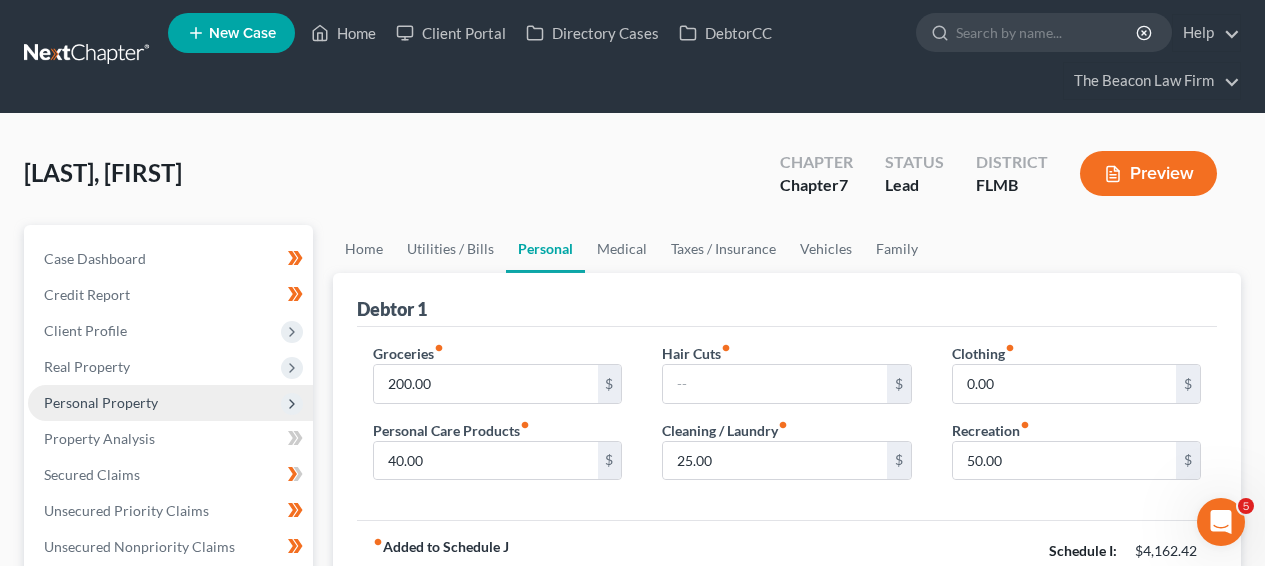 scroll, scrollTop: 0, scrollLeft: 0, axis: both 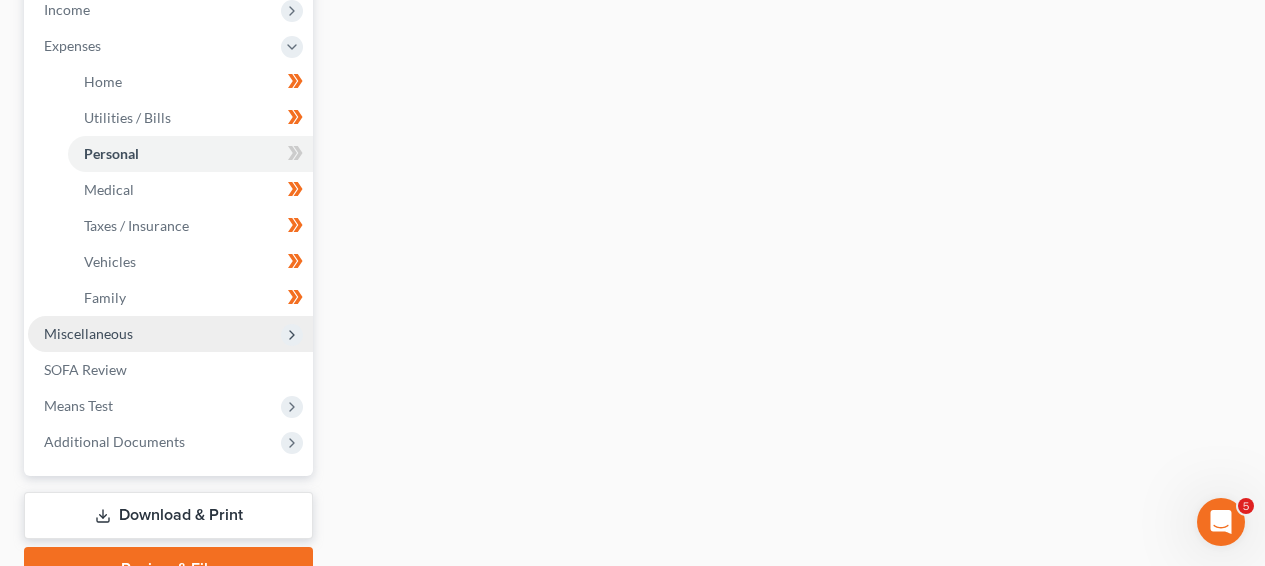 click on "Miscellaneous" at bounding box center [170, 334] 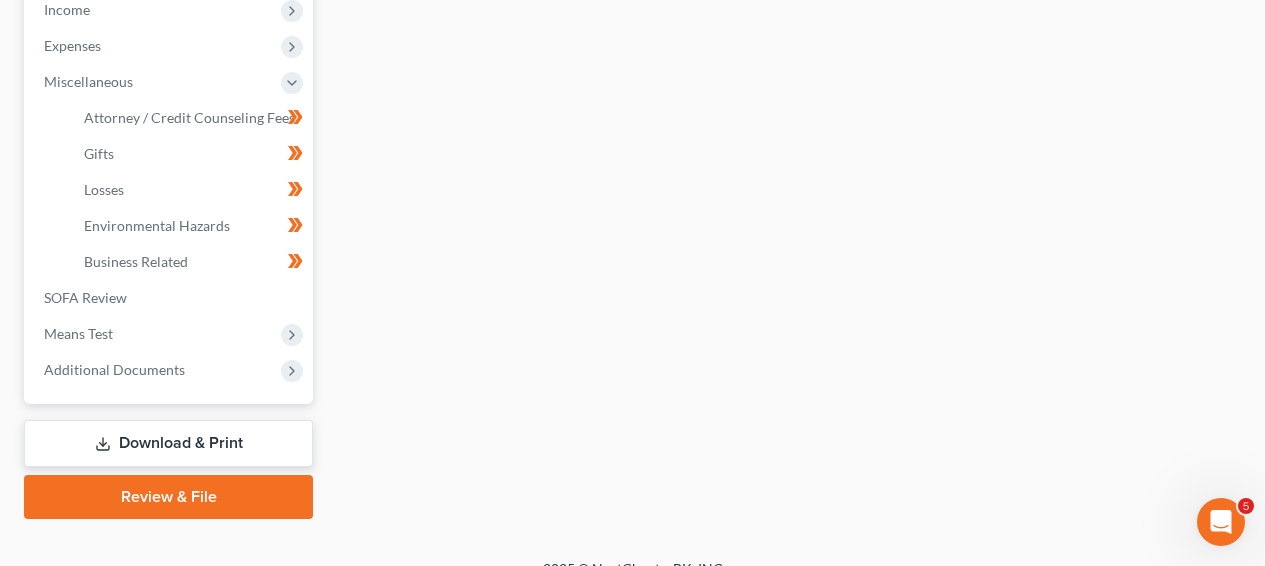 click on "Home New Case Client Portal Directory Cases DebtorCC The Beacon Law Firm prenn@beaconlawyer.com My Account Settings Plan + Billing Account Add-Ons Upgrade to Whoa Help Center Webinars Training Videos What's new Log out New Case Home Client Portal Directory Cases DebtorCC         - No Result - See all results Or Press Enter... Help Help Center Webinars Training Videos What's new The Beacon Law Firm The Beacon Law Firm prenn@beaconlawyer.com My Account Settings Plan + Billing Account Add-Ons Upgrade to Whoa Log out 	 Lozada, Vanessa Upgraded Chapter Chapter  7 Status Lead District FLMB Preview Petition Navigation
Case Dashboard
Payments
Invoices" at bounding box center (632, -45) 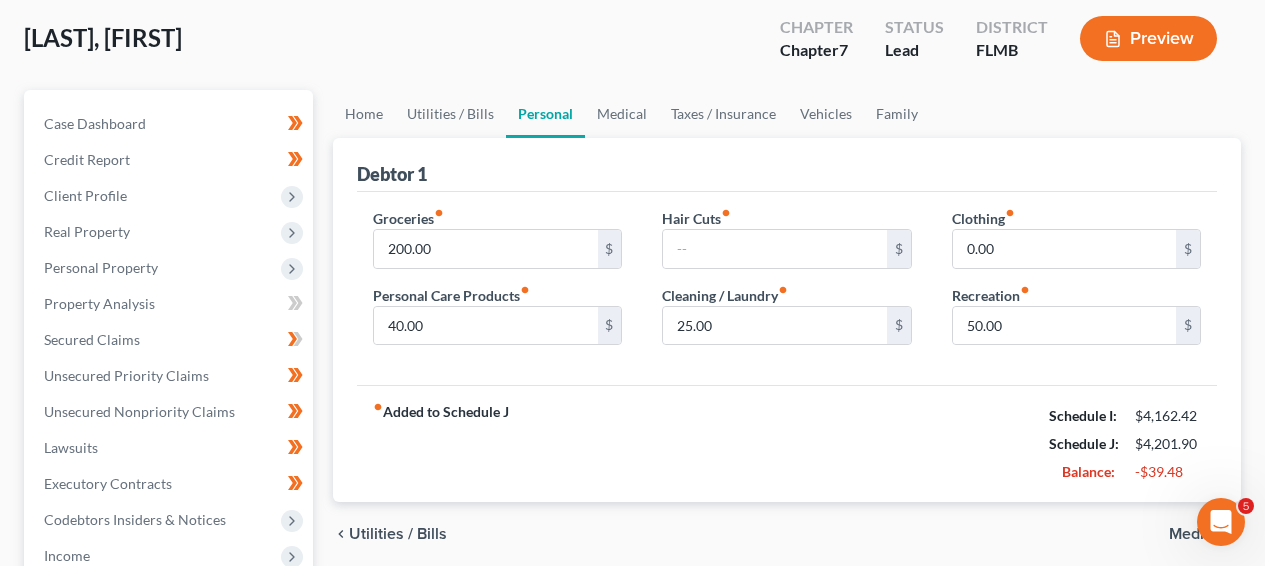 scroll, scrollTop: 684, scrollLeft: 0, axis: vertical 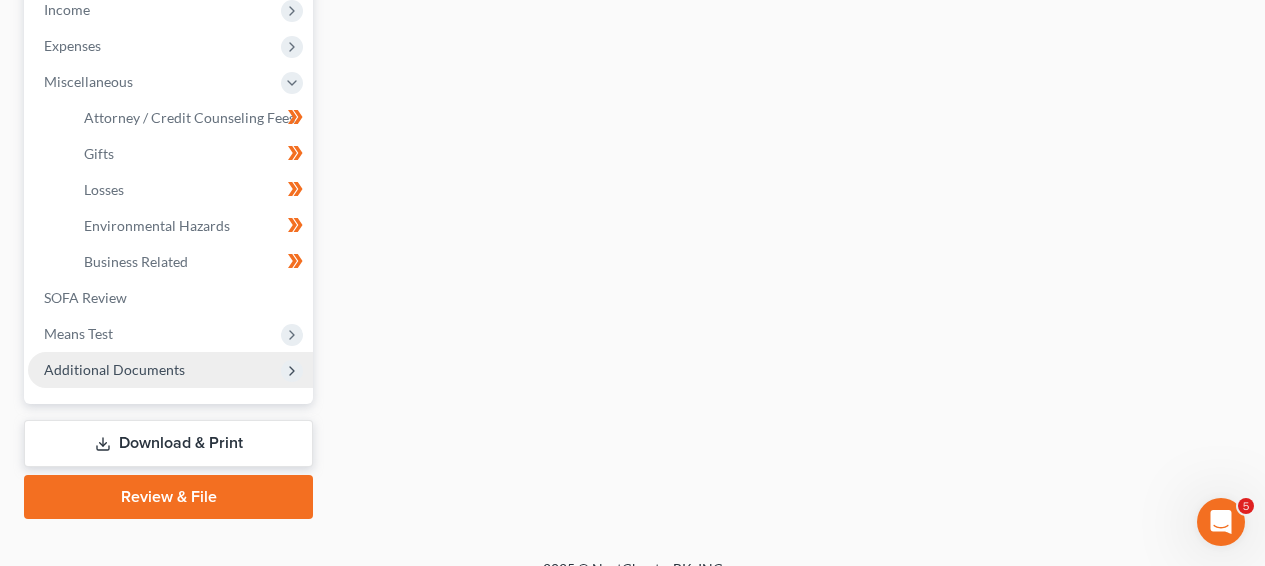 click on "Additional Documents" at bounding box center [170, 370] 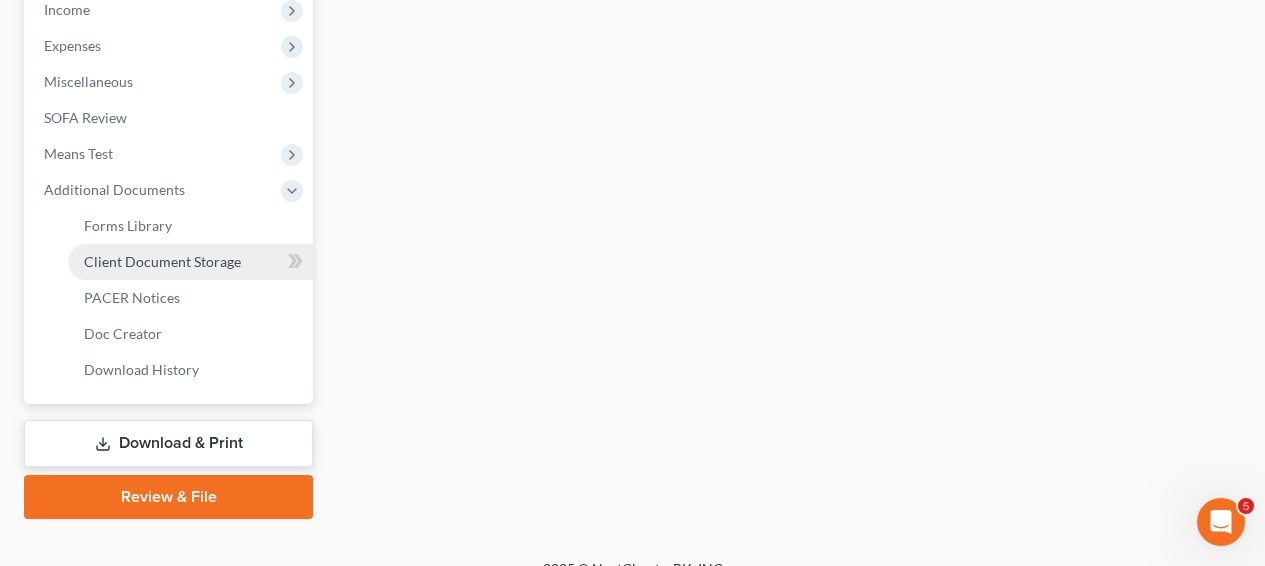 click on "Client Document Storage" at bounding box center [190, 262] 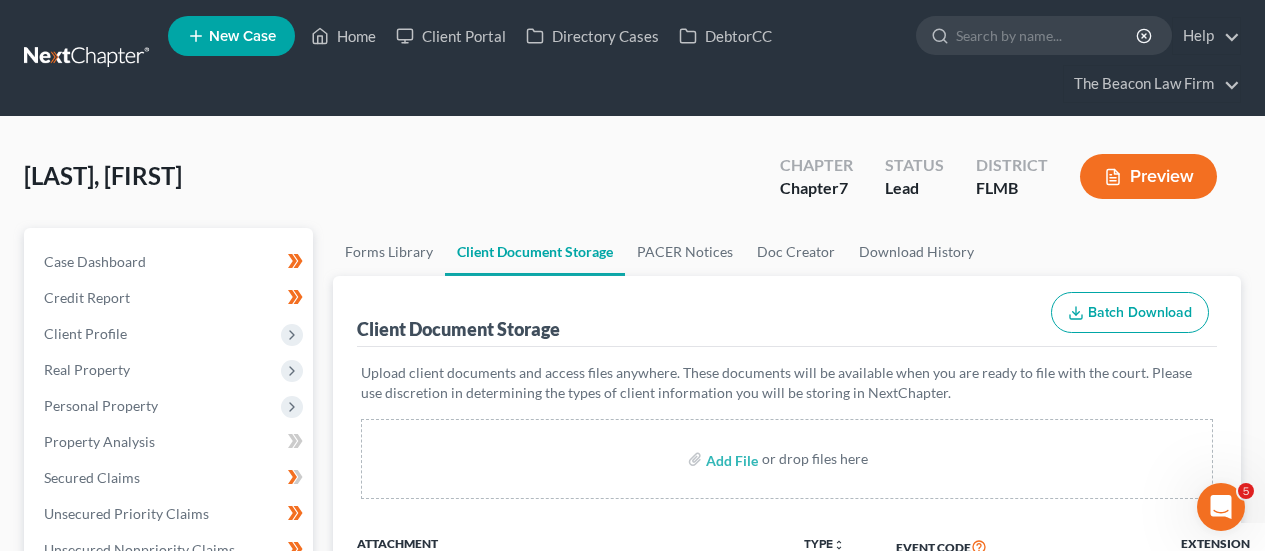 scroll, scrollTop: 531, scrollLeft: 0, axis: vertical 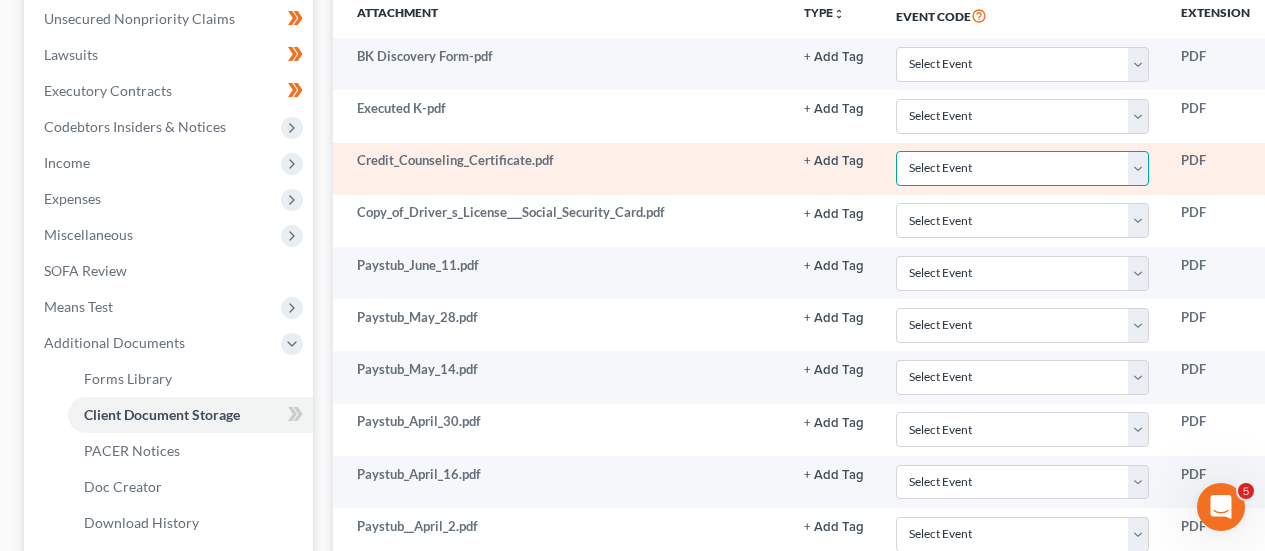 click on "Select Event 20 Largest Unsecured Creditors Amended Chapter 13 Plan Amended Creditor Matrix (Fee)- Only use when no separate amendment is being filed Amended Voluntary Petition Application to Pay Filing Fee in Installments Balance Sheet Cash Flow Statement Certificate Of Completion of Financial Management Course (or) Certificate of Debtor Education Certificate Of Mailing (BK) Certificate of Credit Counseling Chapter 11 Ballots Chapter 11 Case Management Summary Chapter 13 Plan (Original plan only) Debtor Repayment Plan (prepared by credit counselor) Declaration Declaration under Penalty of Perjury for Non-Individual Debtors Election to be Considered a Small Business Equity Security Holders Financial Reports - Chapter 11 Payment Advices Pro Bono Representation of Debtor Reaffirmation Agreement Reaffirmation Disclosure Statement SCHEDULES (original schedules, individual schedules or amended schedules) Schedule of Unpaid Debts Statement About Payment of Eviction Judgment Statement of Financial Affairs" at bounding box center (1022, 168) 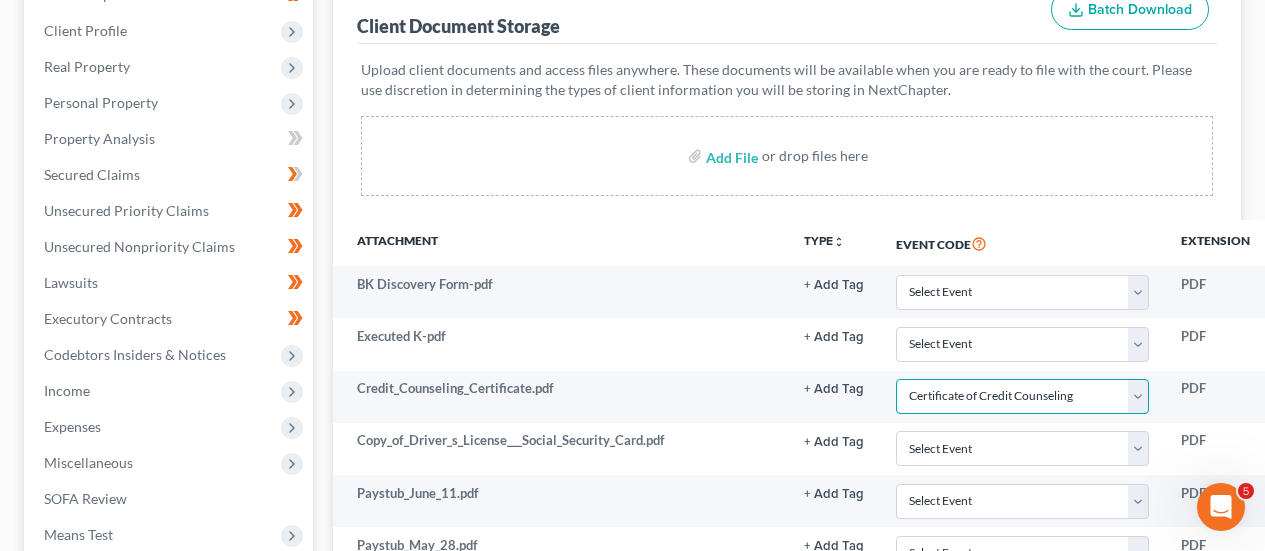 scroll, scrollTop: 0, scrollLeft: 0, axis: both 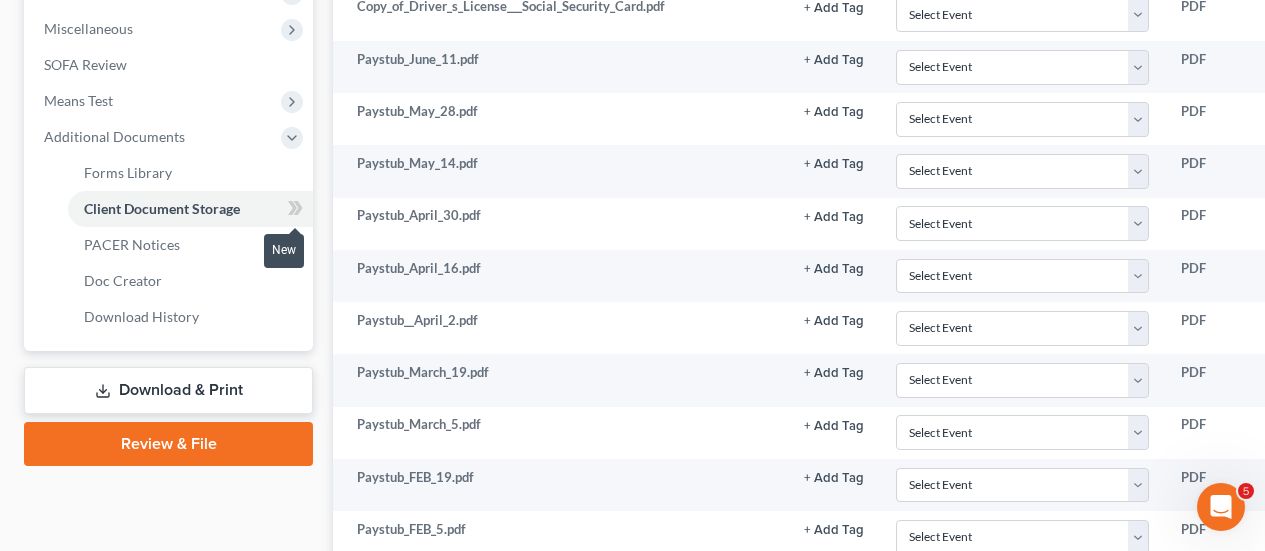 click at bounding box center (295, 211) 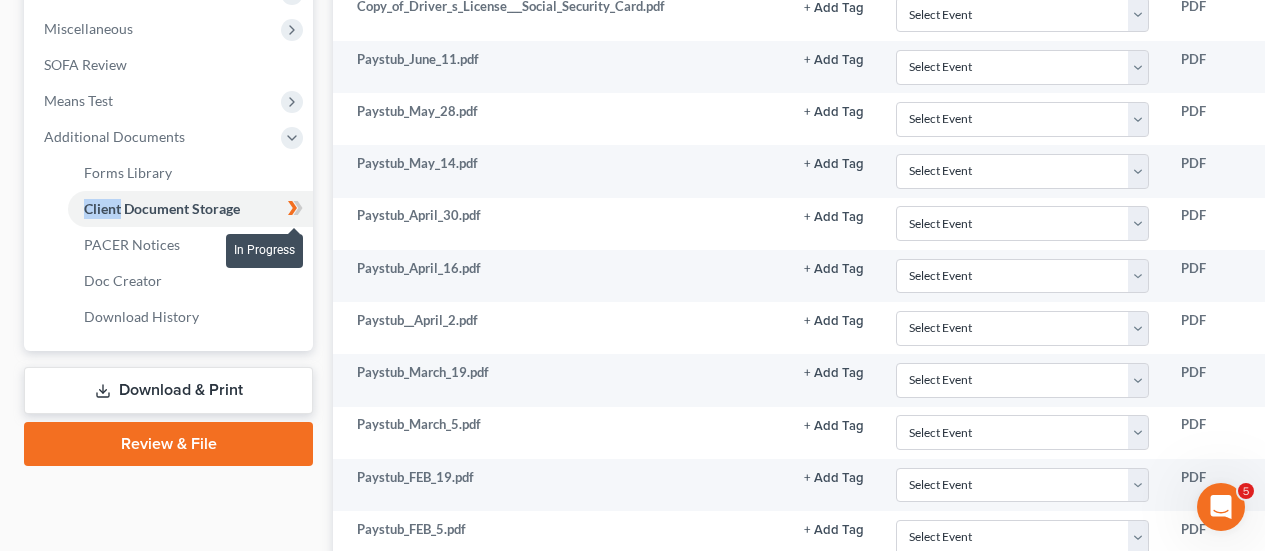 click at bounding box center (295, 211) 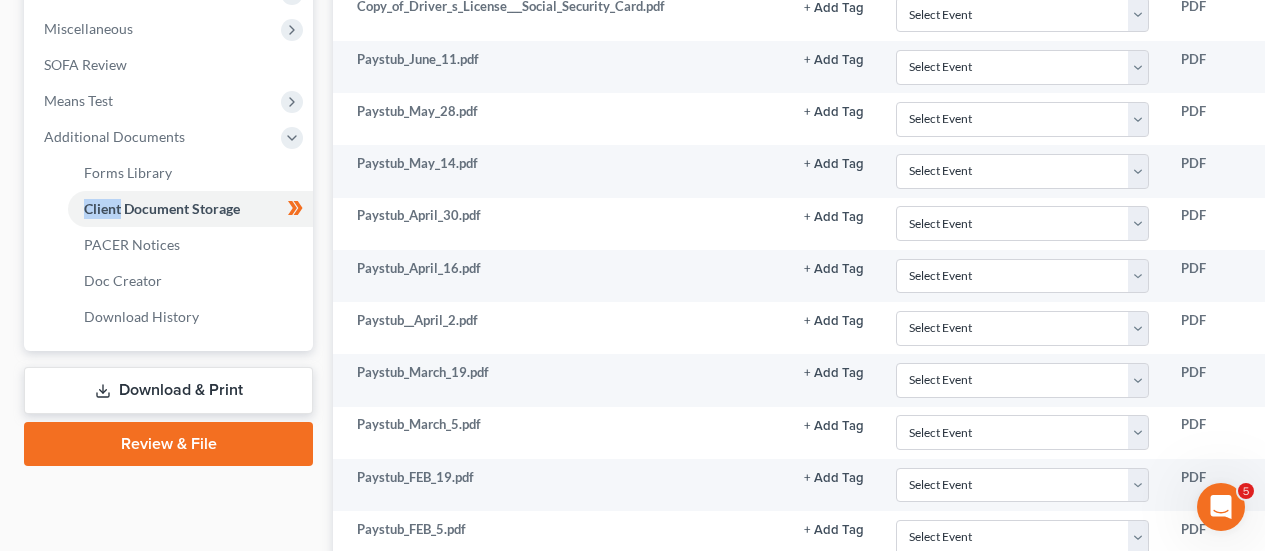 scroll, scrollTop: 206, scrollLeft: 0, axis: vertical 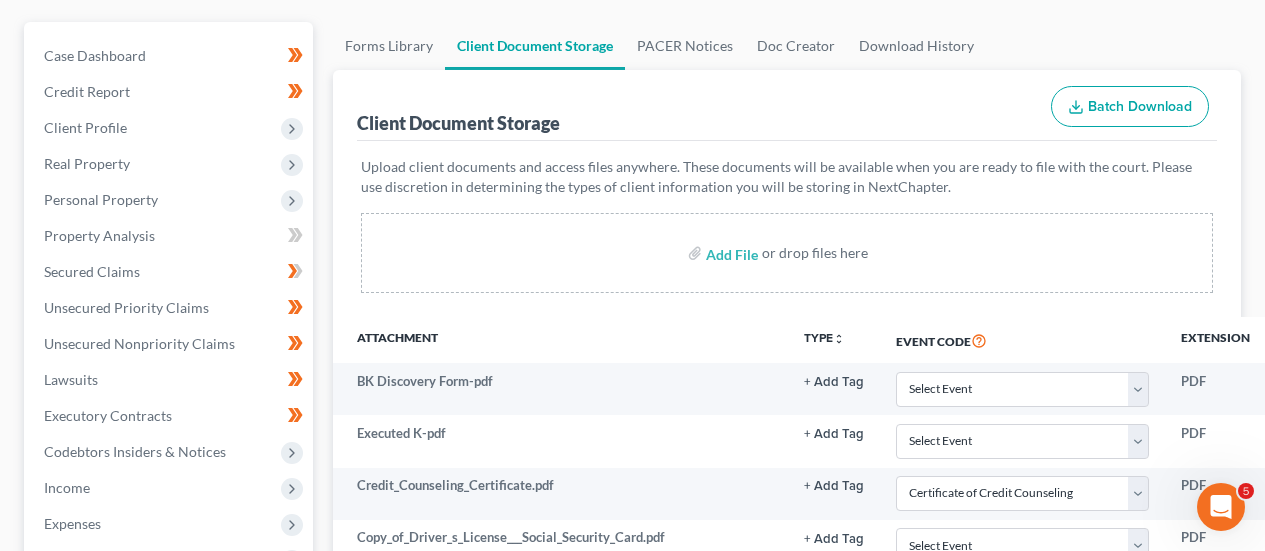 click on "Lozada, Vanessa Upgraded Chapter Chapter  7 Status Lead District FLMB Preview Petition Navigation
Case Dashboard
Payments
Invoices
Payments
Payments
Credit Report" at bounding box center [632, 1453] 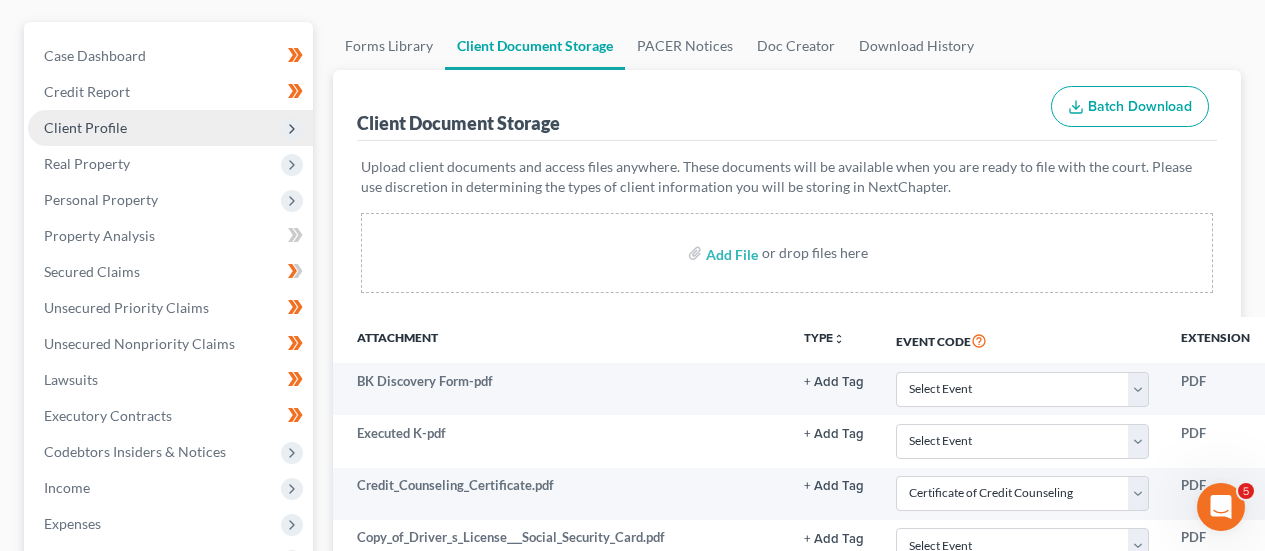 click on "Client Profile" at bounding box center (170, 128) 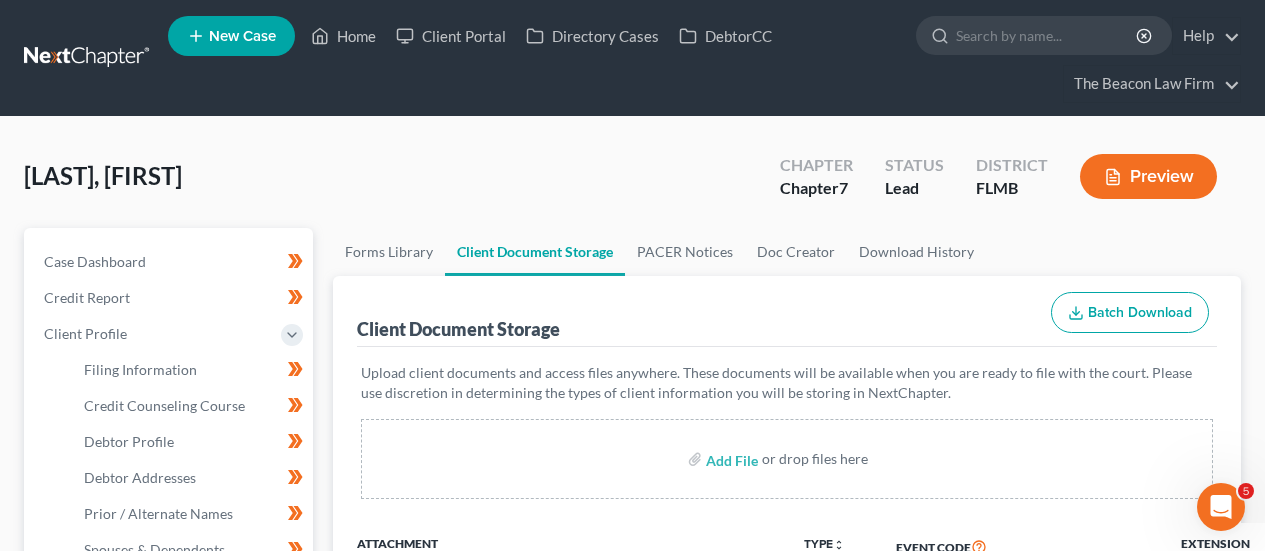scroll, scrollTop: 612, scrollLeft: 0, axis: vertical 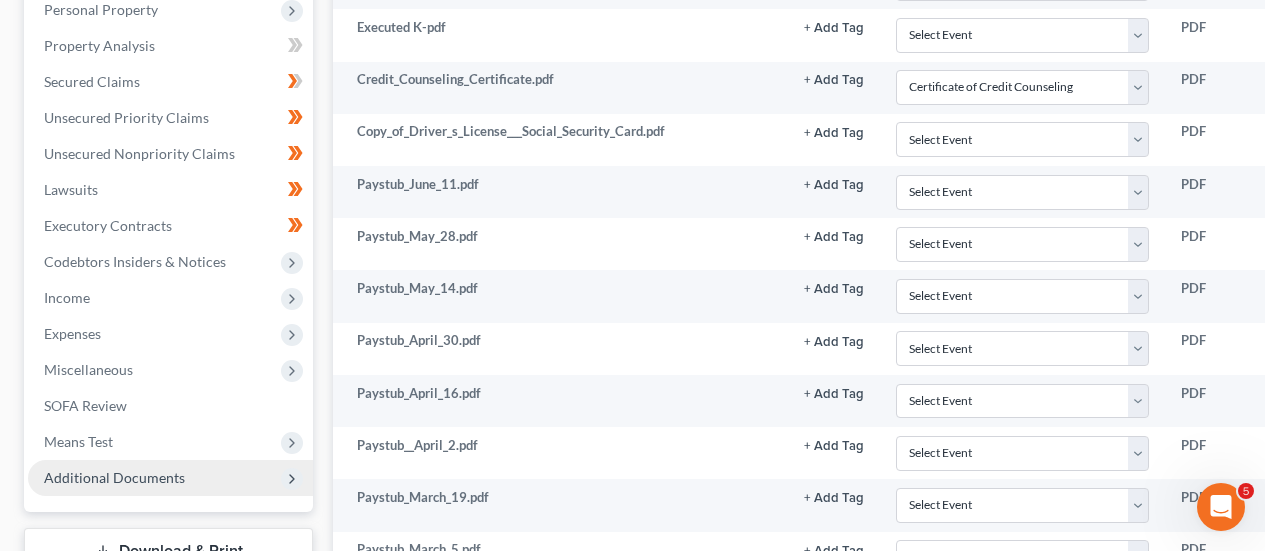 click on "Additional Documents" at bounding box center (114, 477) 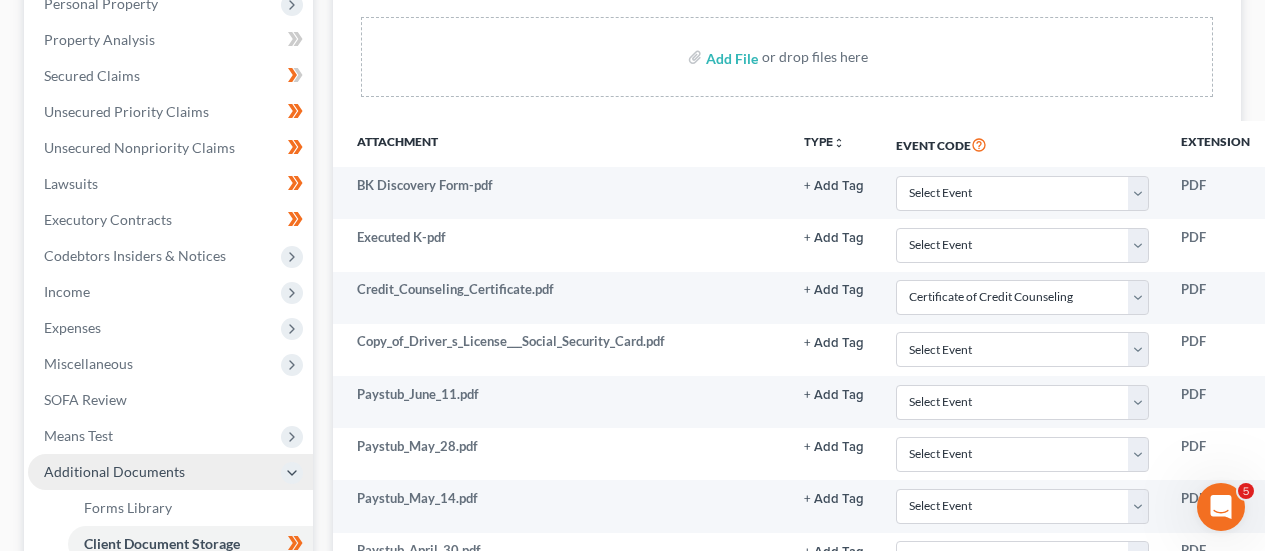 scroll, scrollTop: 396, scrollLeft: 0, axis: vertical 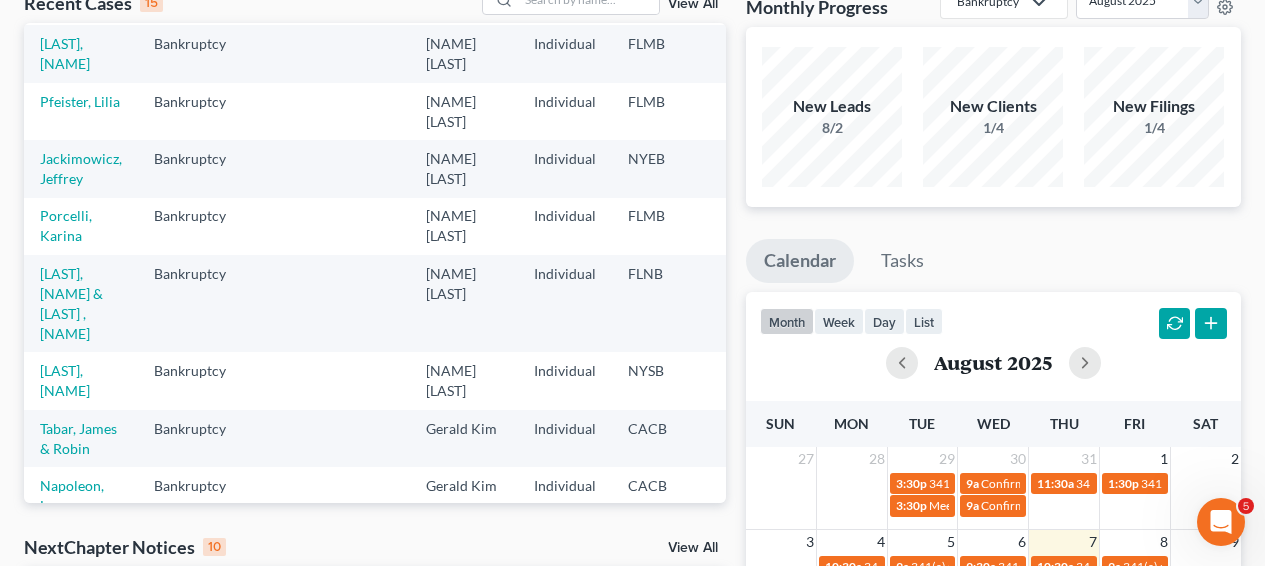 click on "Pfeister, Lilia" at bounding box center (81, 111) 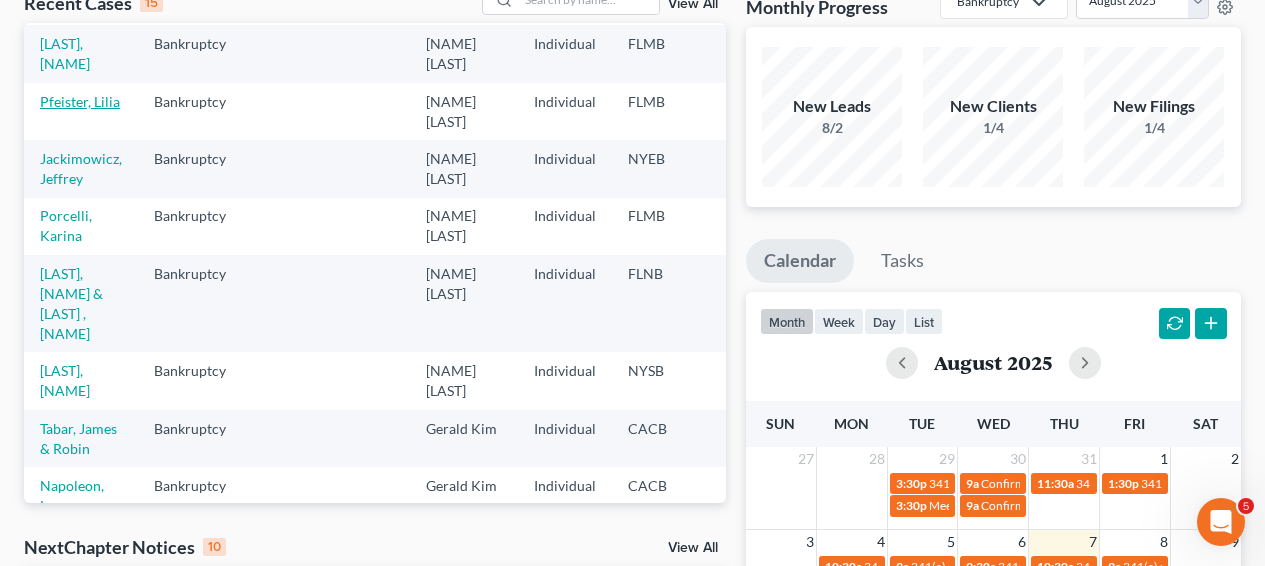 click on "Pfeister, Lilia" at bounding box center (80, 101) 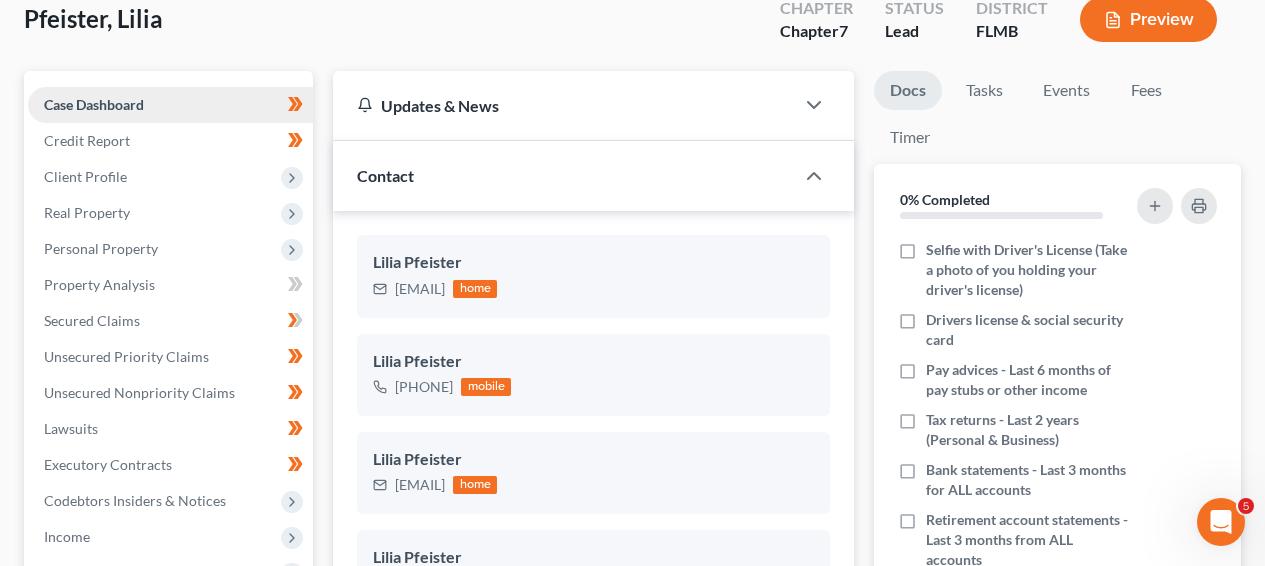 scroll, scrollTop: 160, scrollLeft: 0, axis: vertical 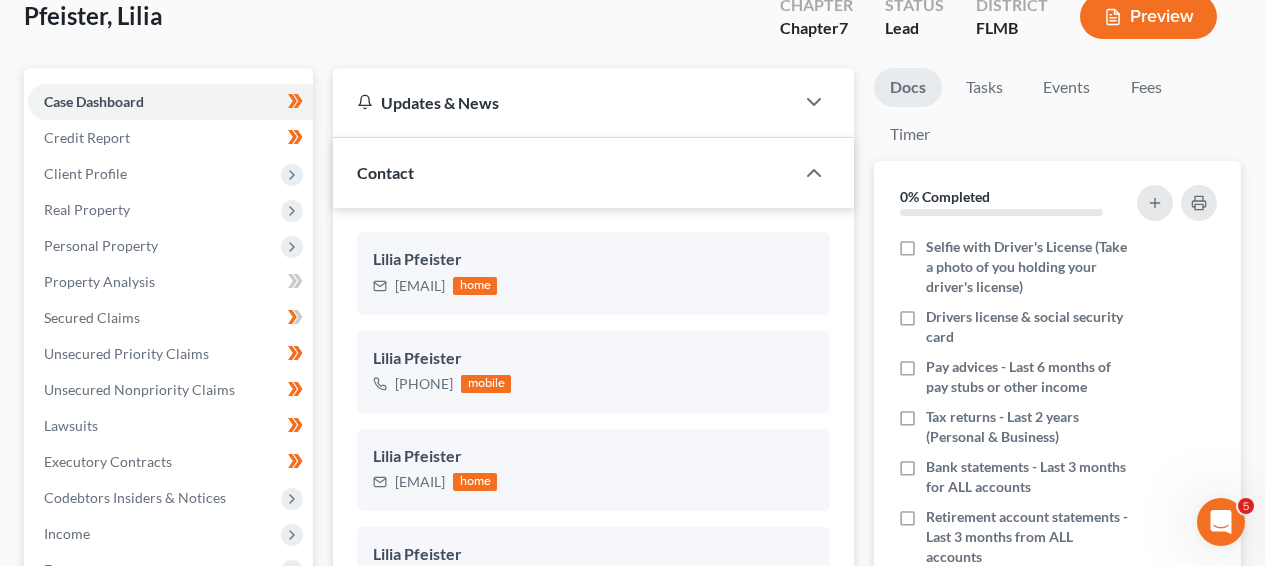 click on "Home New Case Client Portal Directory Cases DebtorCC The Beacon Law Firm[EMAIL] My Account Settings Plan + Billing Account Add-Ons Upgrade to Whoa Help Center Webinars Training Videos What's new Log out New Case Home Client Portal Directory Cases DebtorCC         - No Result - See all results Or Press Enter... Help Help Center Webinars Training Videos What's new The Beacon Law Firm The Beacon Law Firm[EMAIL] My Account Settings Plan + Billing Account Add-Ons Upgrade to Whoa Log out 	 [LAST], [NAME] Upgraded Chapter Chapter  7 Status Lead District FLMB Preview Petition Navigation
Case Dashboard
Payments
Invoices" at bounding box center (632, 848) 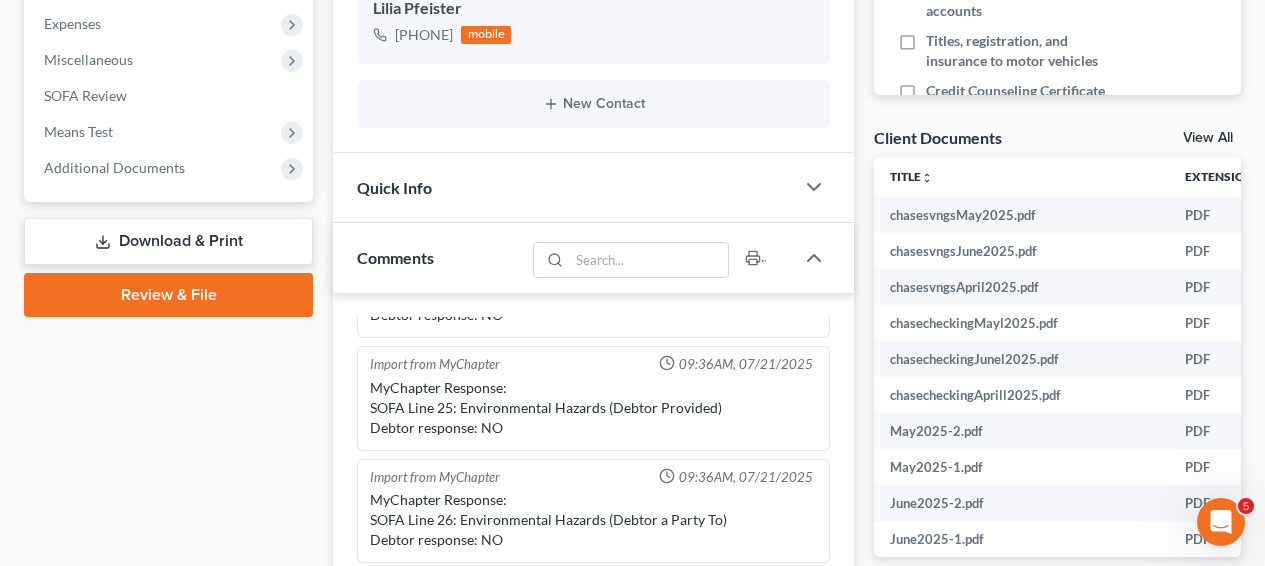 scroll, scrollTop: 738, scrollLeft: 0, axis: vertical 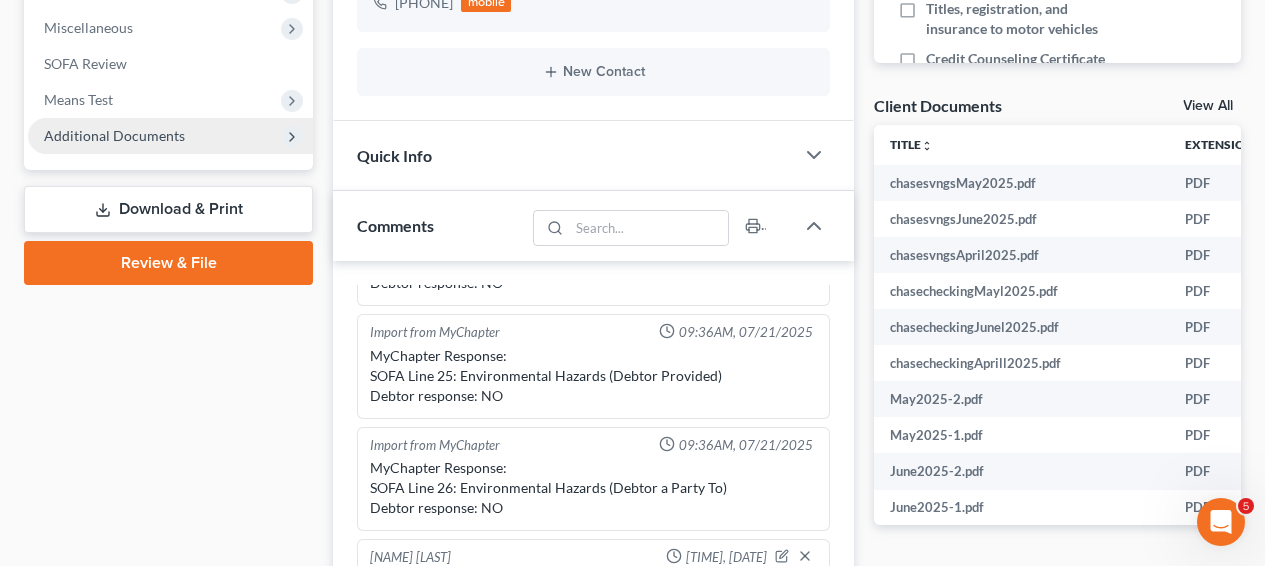click on "Additional Documents" at bounding box center [114, 135] 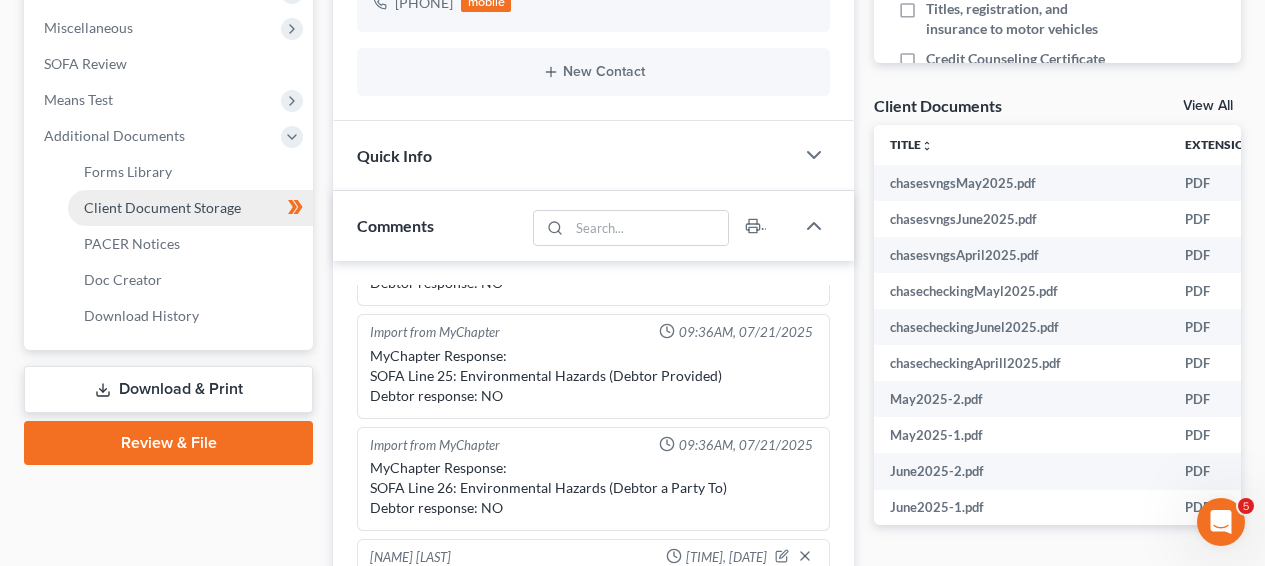 click on "Client Document Storage" at bounding box center (162, 207) 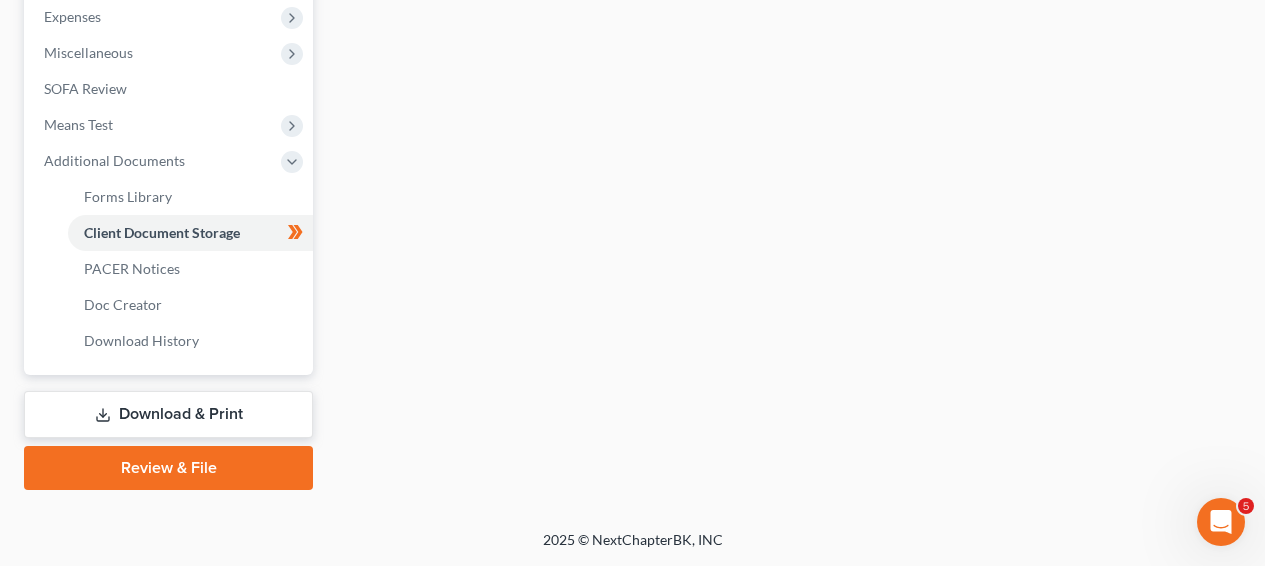 scroll, scrollTop: 172, scrollLeft: 0, axis: vertical 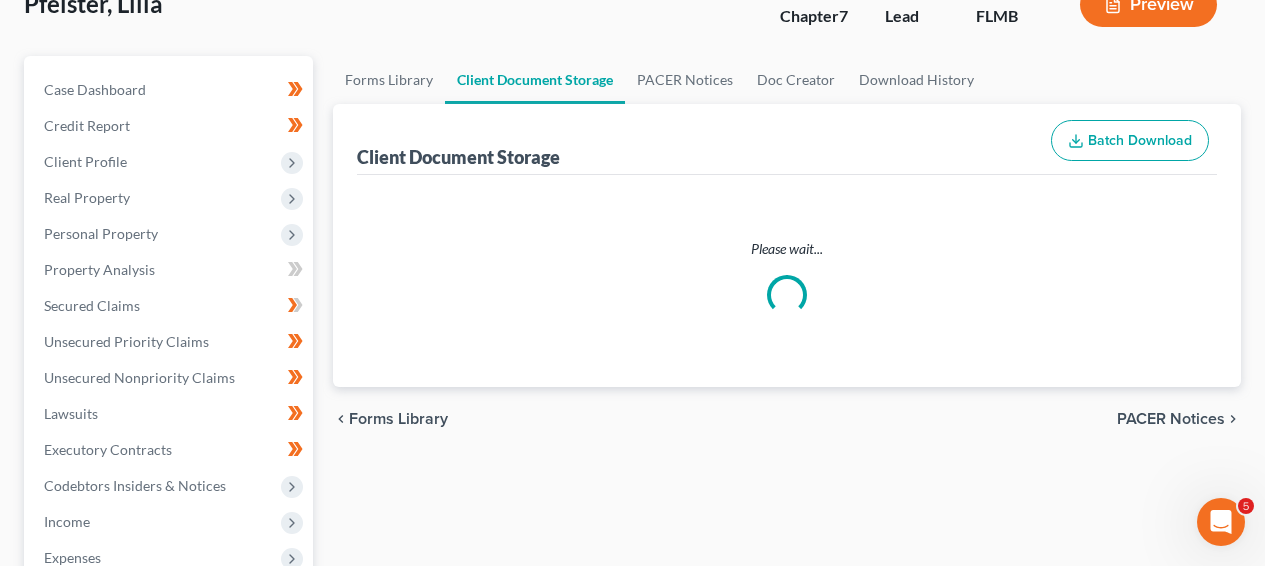 select on "9" 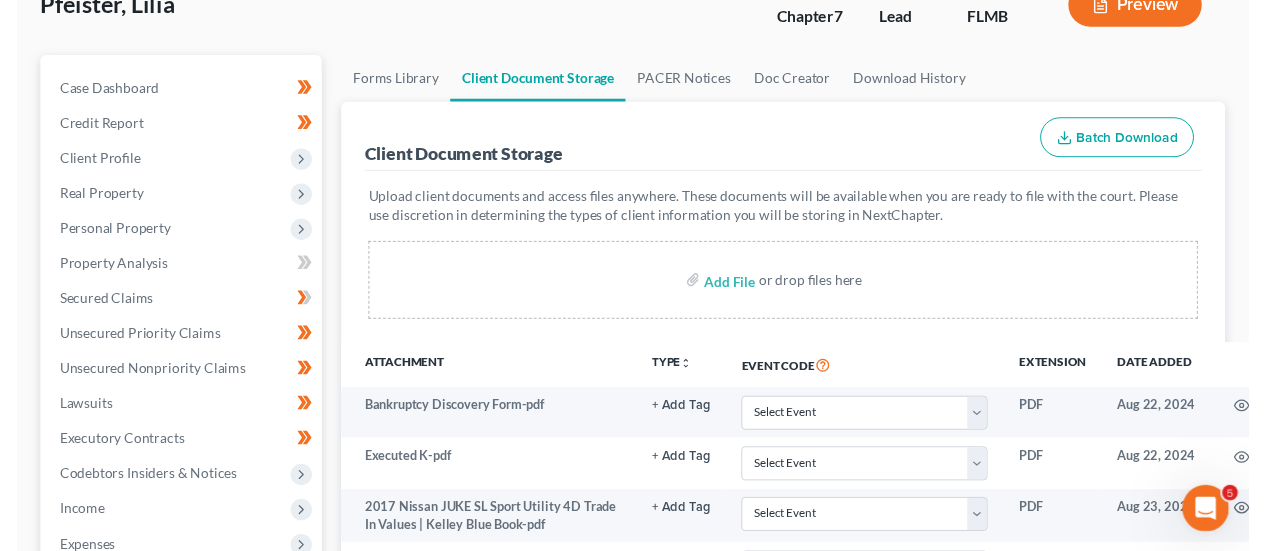 scroll, scrollTop: 425, scrollLeft: 0, axis: vertical 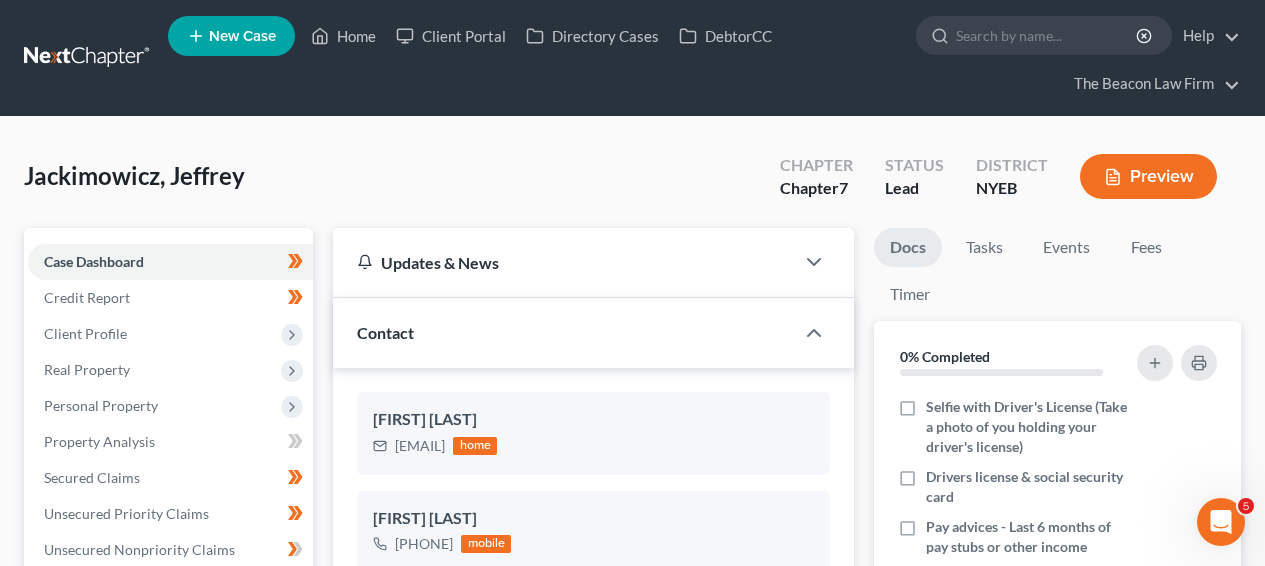 click on "Home New Case Client Portal Directory Cases DebtorCC The Beacon Law Firm[EMAIL] My Account Settings Plan + Billing Account Add-Ons Upgrade to Whoa Help Center Webinars Training Videos What's new Log out New Case Home Client Portal Directory Cases DebtorCC         - No Result - See all results Or Press Enter... Help Help Center Webinars Training Videos What's new The Beacon Law Firm The Beacon Law Firm[EMAIL] My Account Settings Plan + Billing Account Add-Ons Upgrade to Whoa Log out 	 [LAST], [FIRST] Upgraded Chapter Chapter  7 Status Lead District [STATE] Preview Petition Navigation
Case Dashboard
Payments
Invoices Income" at bounding box center (632, 1008) 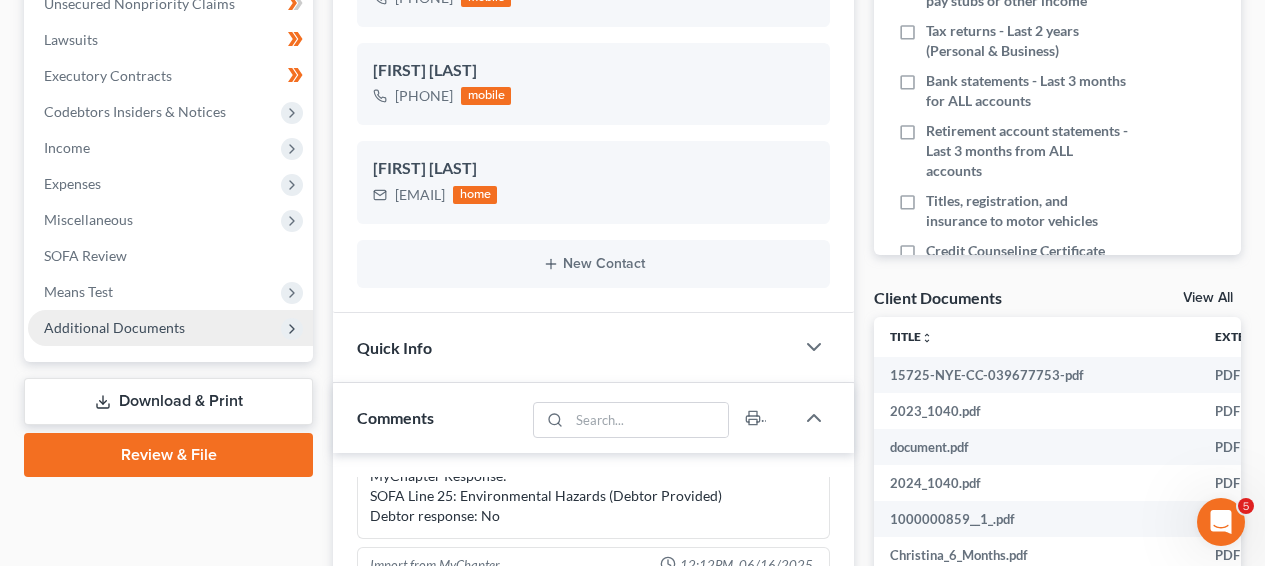 click on "Additional Documents" at bounding box center (114, 327) 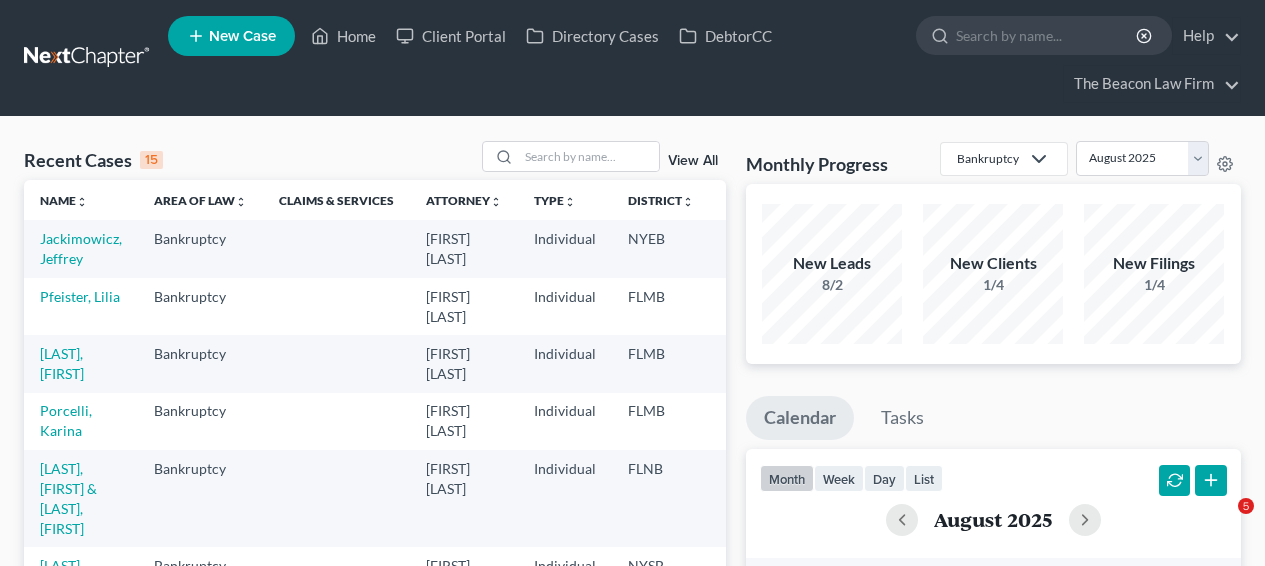 scroll, scrollTop: 0, scrollLeft: 0, axis: both 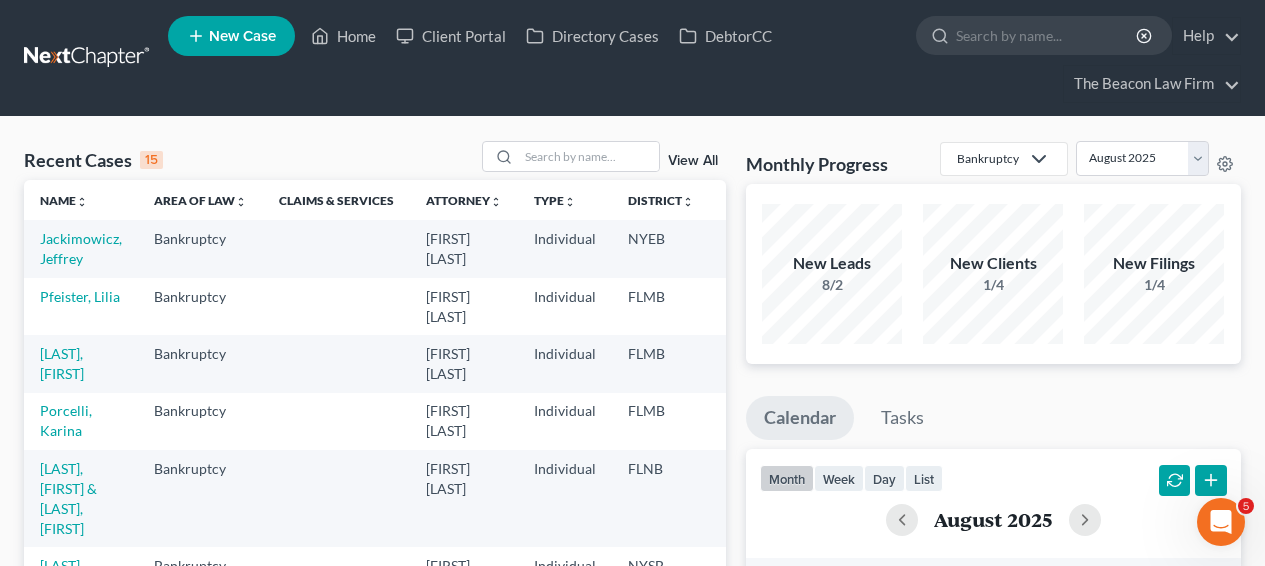 click on "Recent Cases 15 View All
Name unfold_more expand_more expand_less
Area of Law unfold_more expand_more expand_less Claims & Services Attorney unfold_more expand_more expand_less
Type unfold_more expand_more expand_less
District unfold_more expand_more expand_less
Chapter unfold_more expand_more expand_less
Case No unfold_more expand_more expand_less
Prefix unfold_more expand_more expand_less Jackimowicz, Jeffrey Bankruptcy June Nguyen Individual NYEB 7 Pfeister, Lilia Bankruptcy June Nguyen Individual FLMB 7 Lozada, Vanessa Bankruptcy June Nguyen Individual FLMB 7 Porcelli, Karina Bankruptcy June Nguyen Individual FLMB 7 8:25-bk-04545 [LAST], [FIRST] & [LAST], [FIRST] Bankruptcy June Nguyen Individual FLNB 7 Jones, Tameka Bankruptcy June Nguyen Individual NYSB 13 25-11239 Tabar, James & Robin Bankruptcy Gerald Kim Individual CACB 7 2:18-bk-13342-BR Napoleon, Leeann" at bounding box center [632, 808] 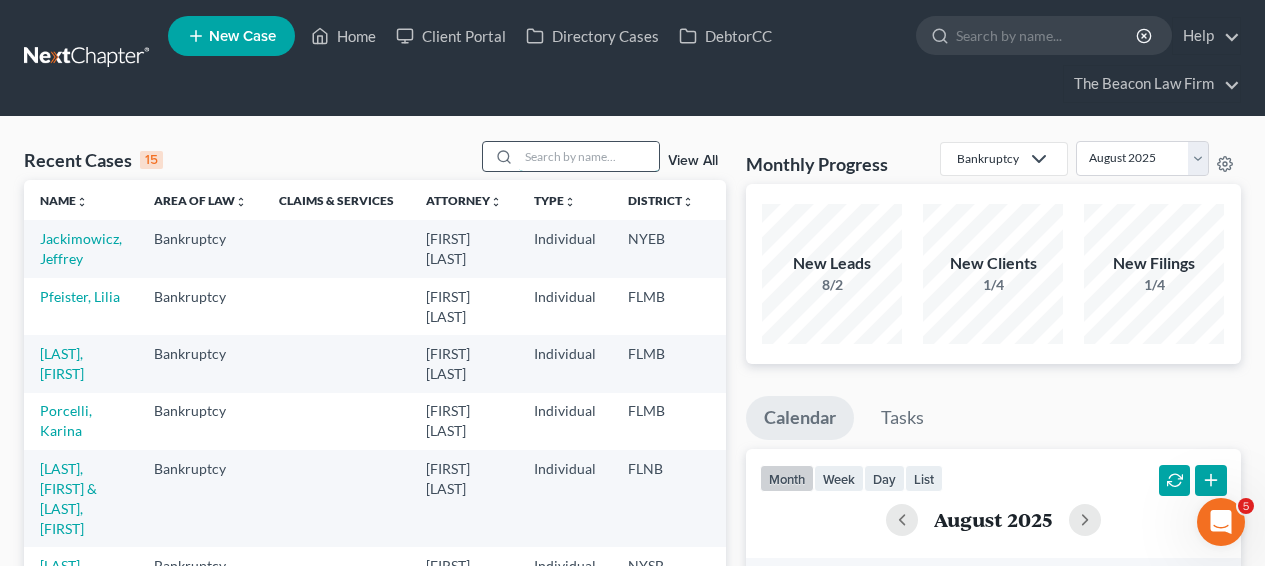 click at bounding box center (589, 156) 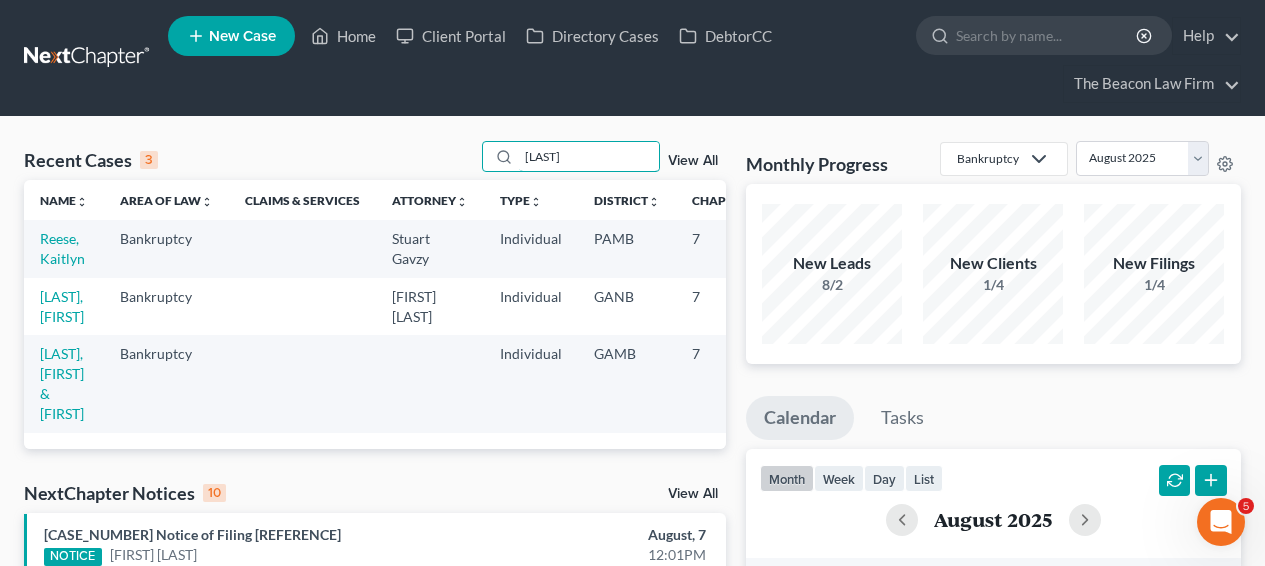 type on "[LAST]" 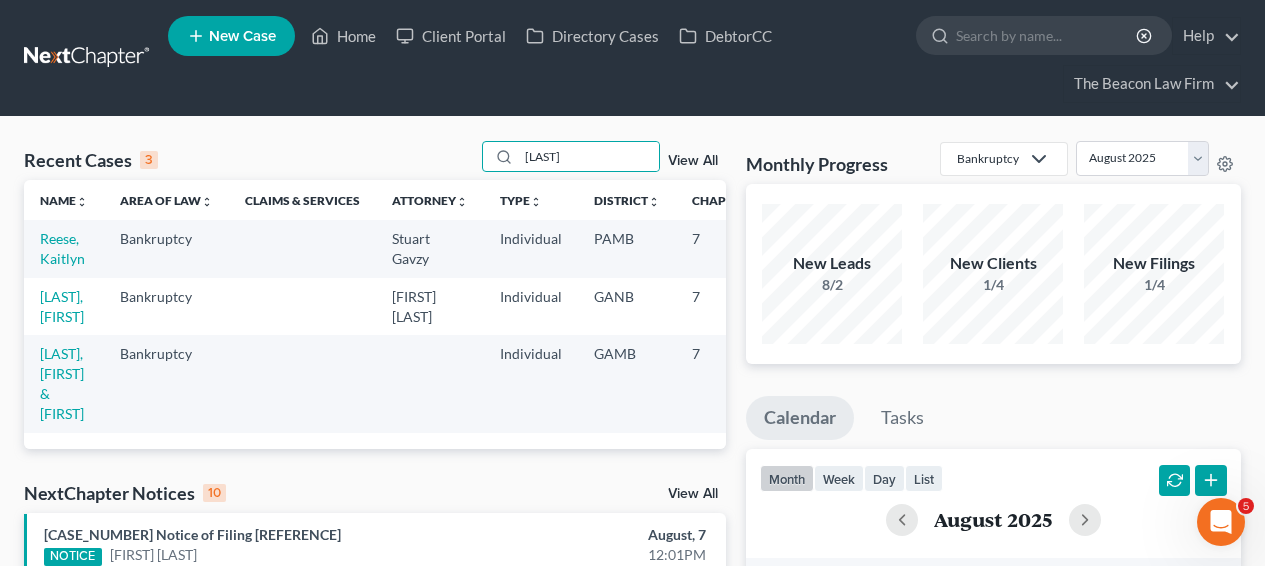 click on "Reese, Kaitlyn" at bounding box center (64, 248) 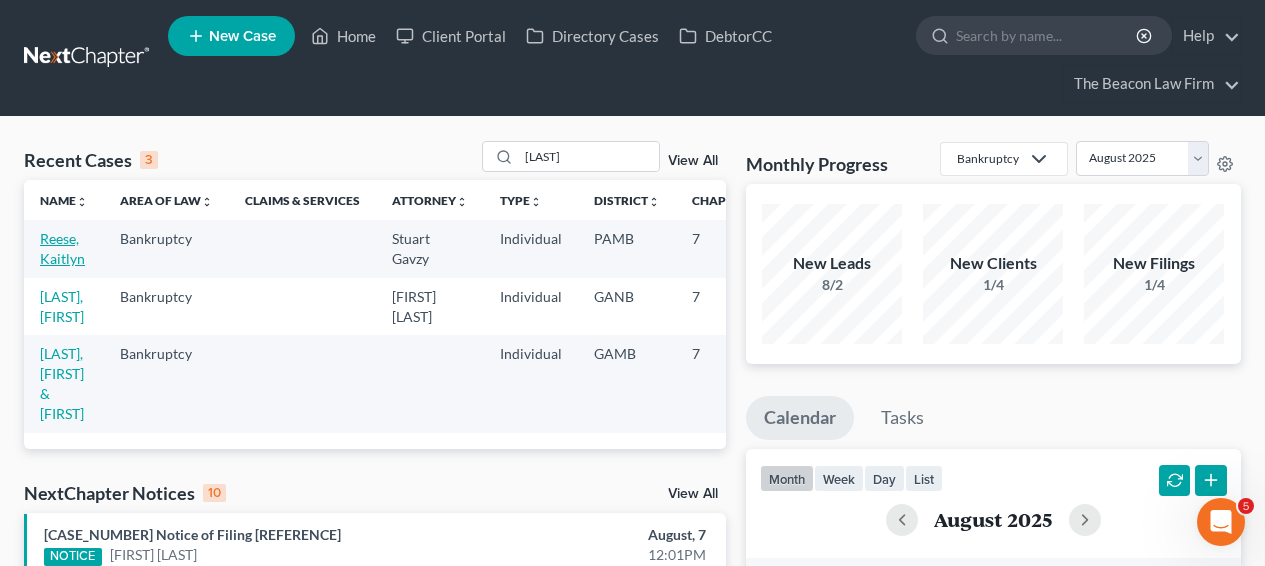 click on "Reese, Kaitlyn" at bounding box center (62, 248) 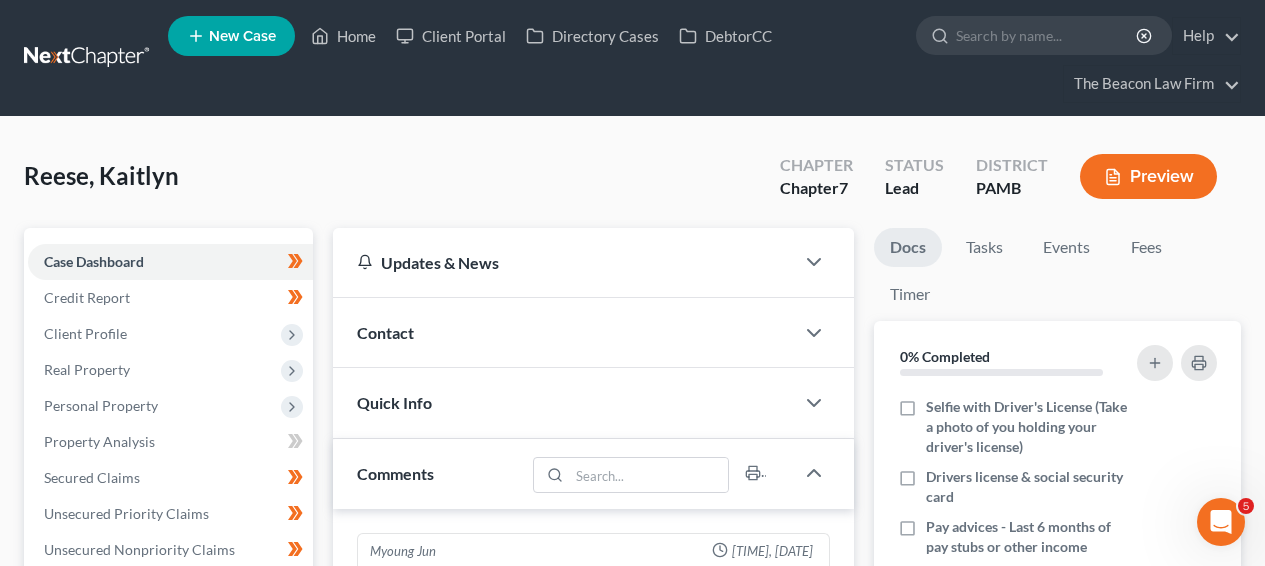 scroll, scrollTop: 534, scrollLeft: 0, axis: vertical 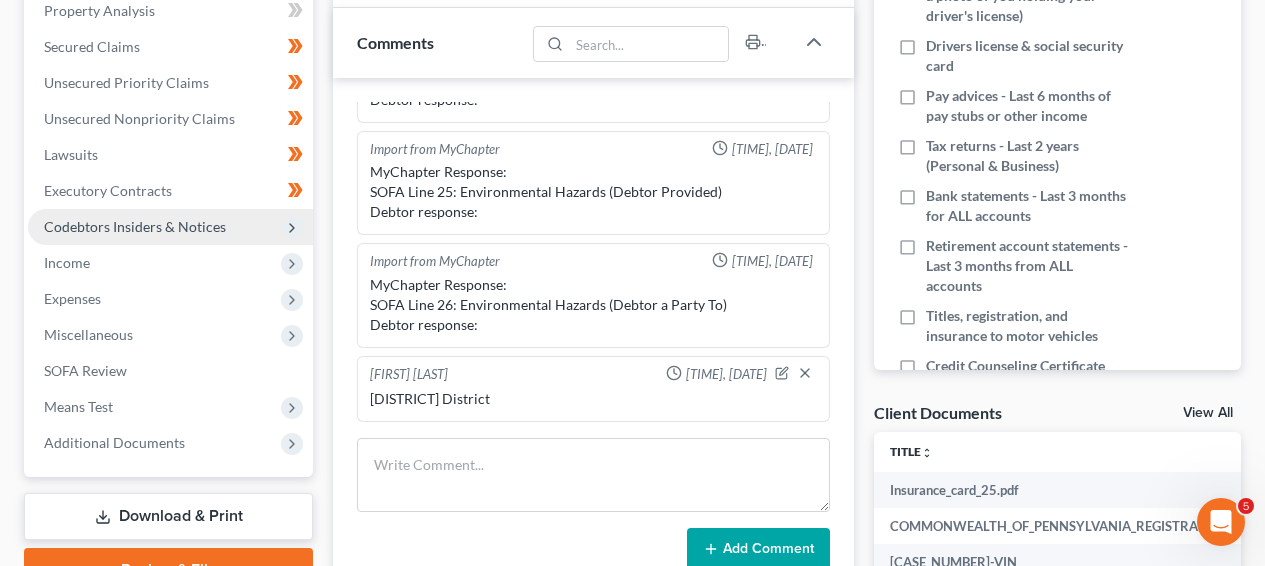 click on "Codebtors Insiders & Notices" at bounding box center (135, 226) 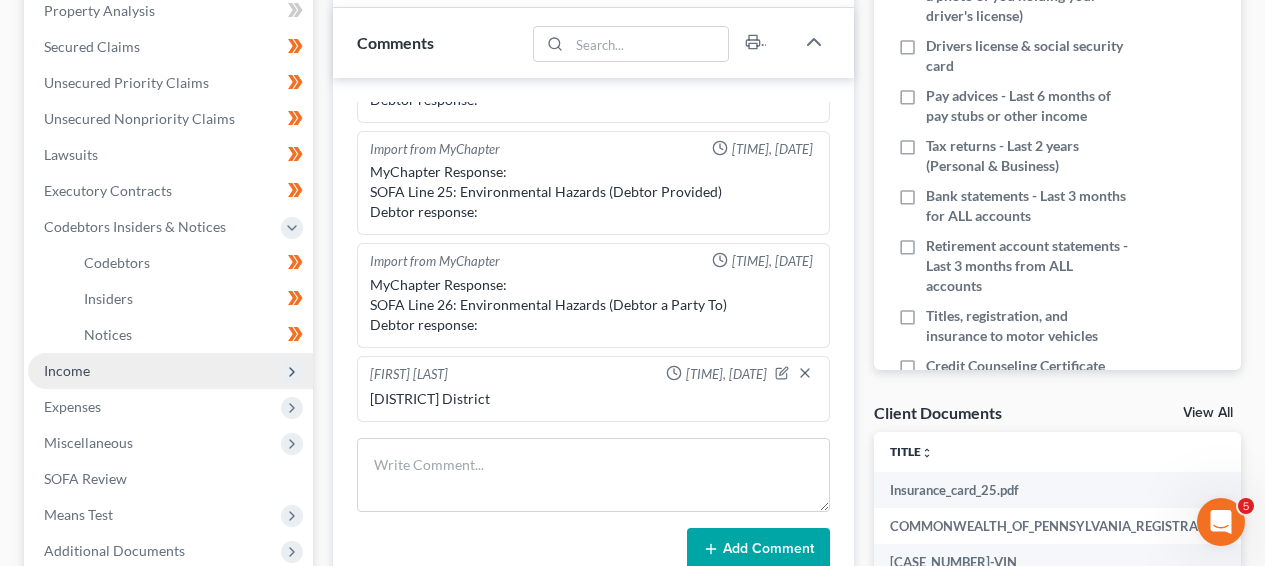 click on "Income" at bounding box center [170, 371] 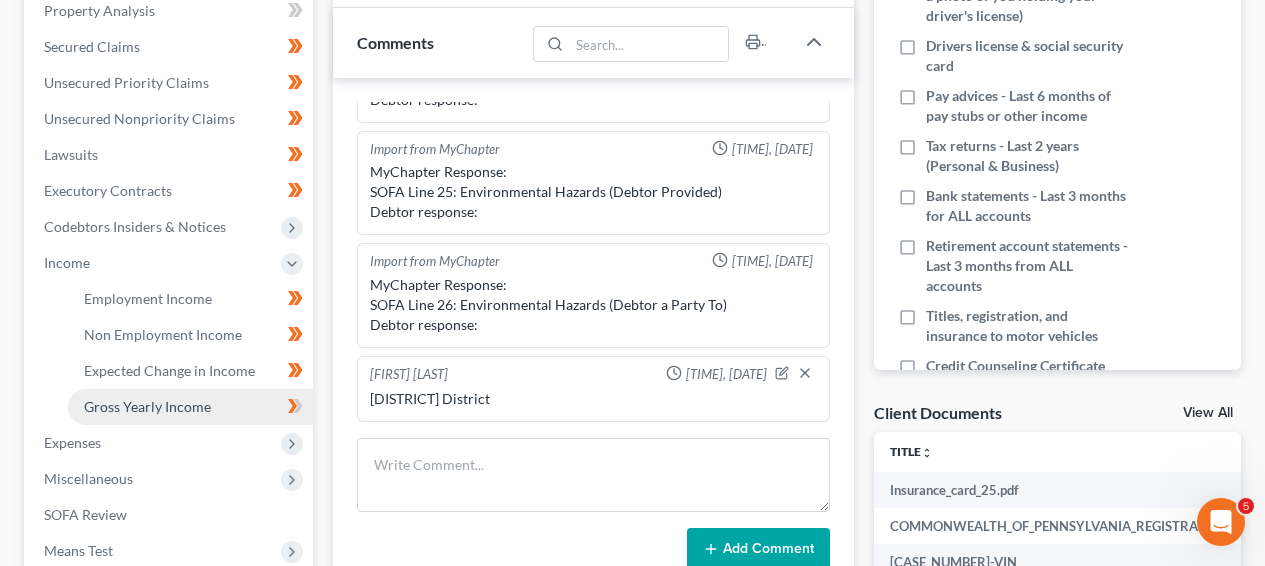 click on "Gross Yearly Income" at bounding box center (147, 406) 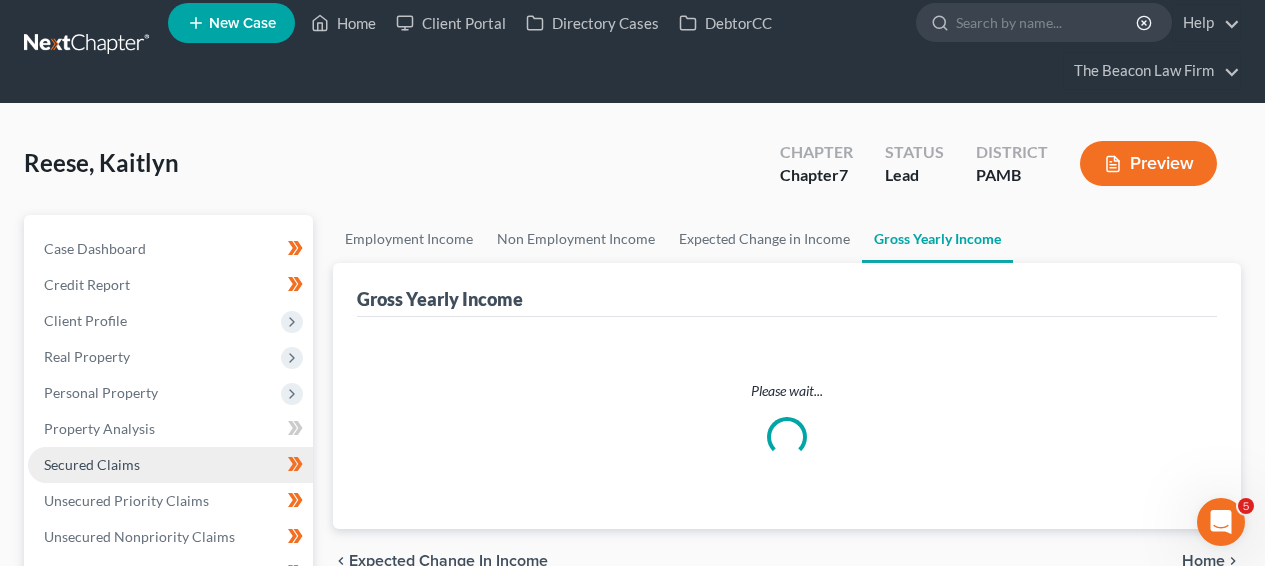 scroll, scrollTop: 0, scrollLeft: 0, axis: both 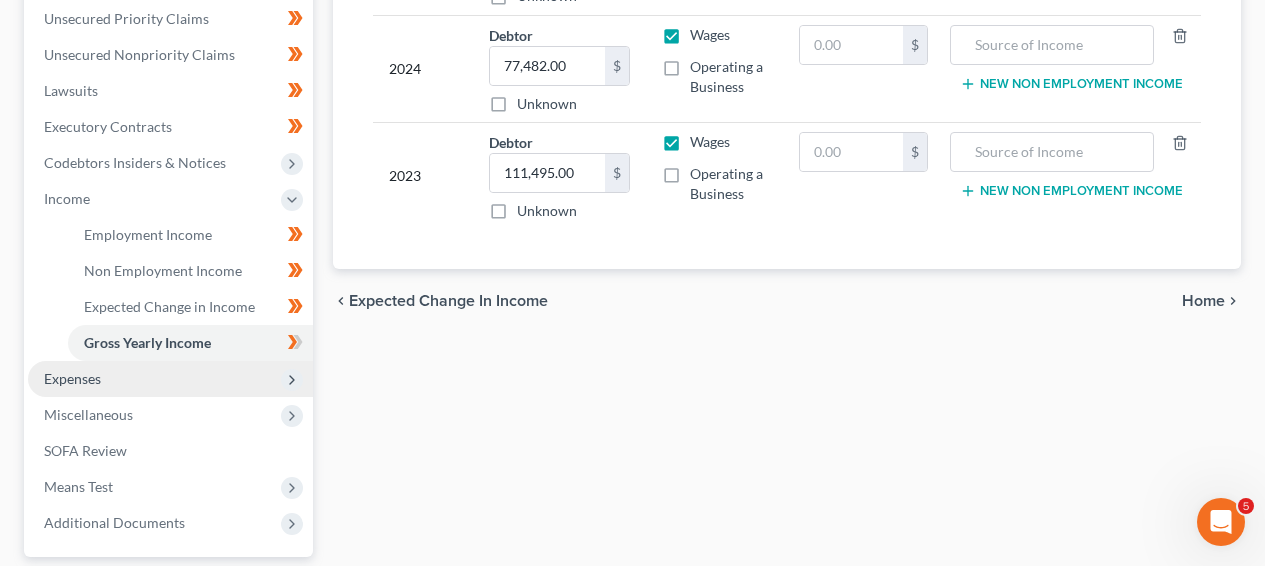 click on "Expenses" at bounding box center [170, 379] 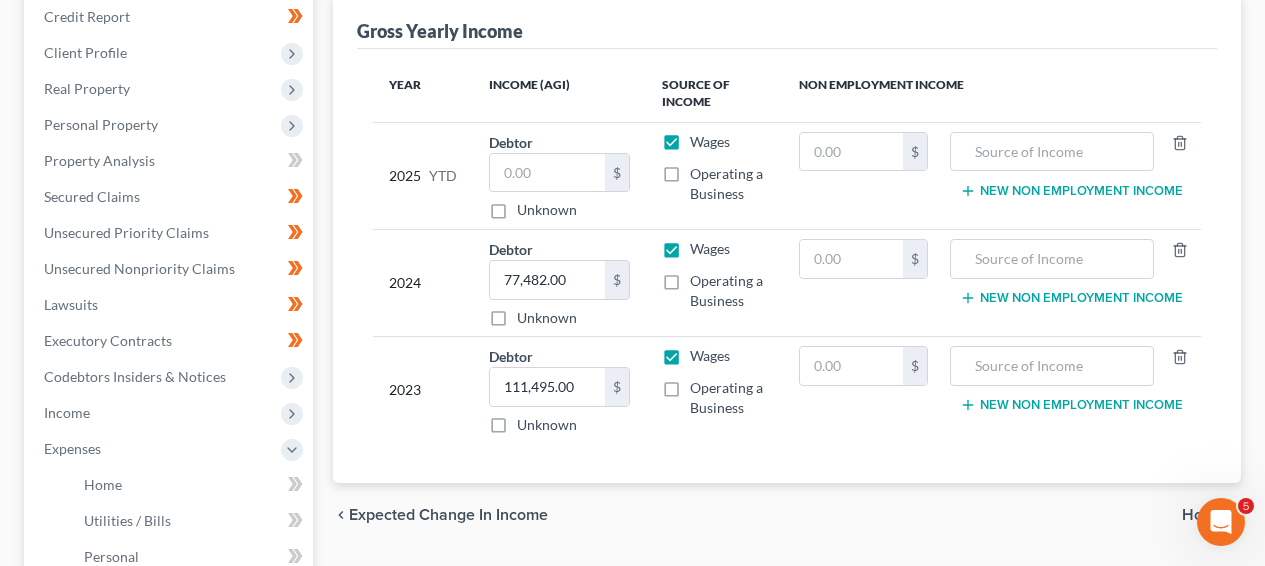 scroll, scrollTop: 122, scrollLeft: 0, axis: vertical 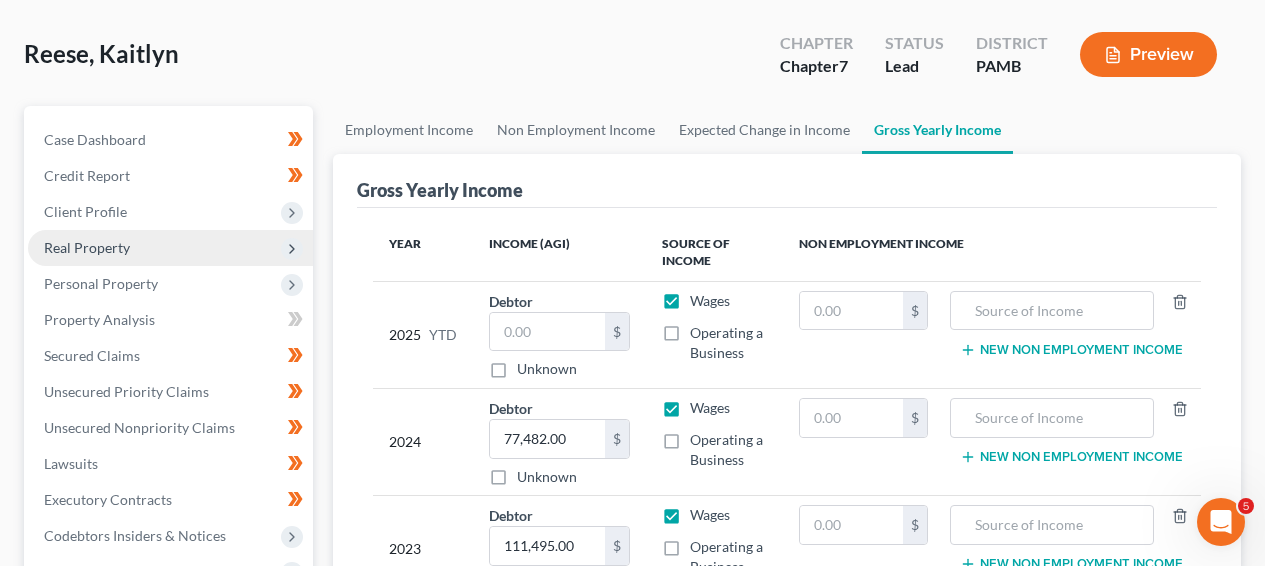 click on "Real Property" at bounding box center (87, 247) 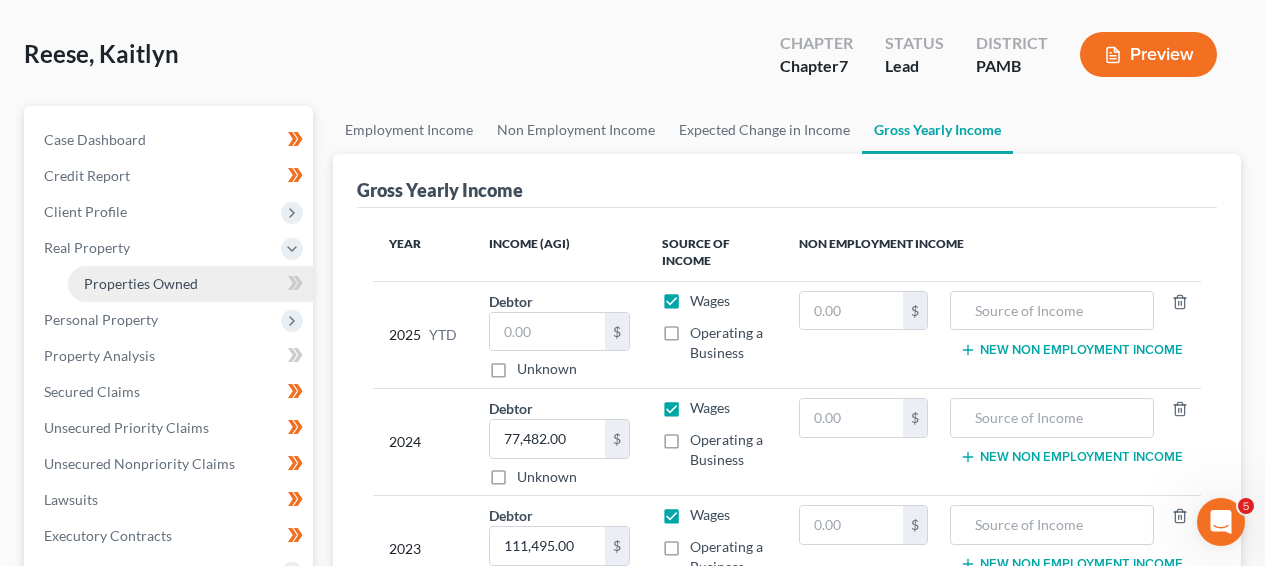 click on "Properties Owned" at bounding box center [141, 283] 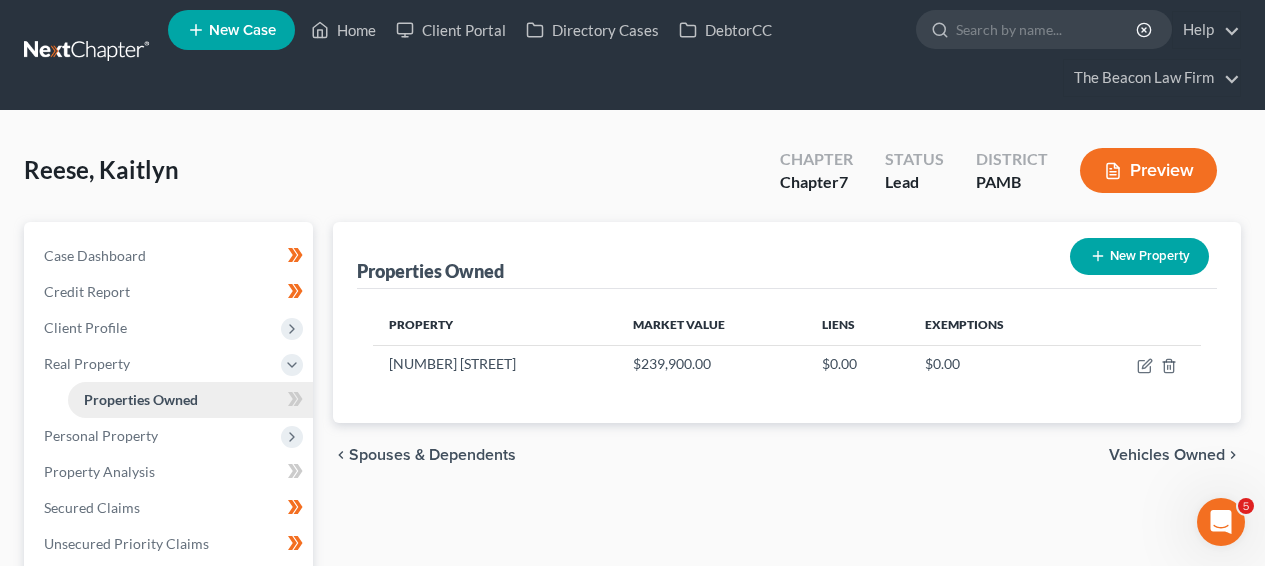 scroll, scrollTop: 0, scrollLeft: 0, axis: both 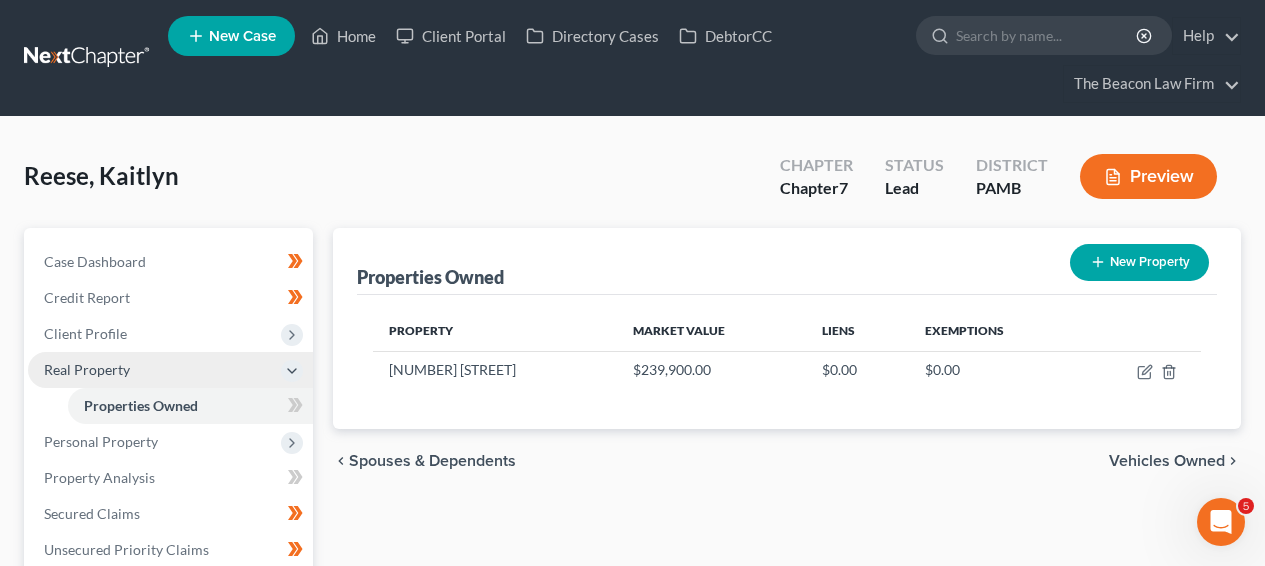 click on "Real Property" at bounding box center [170, 370] 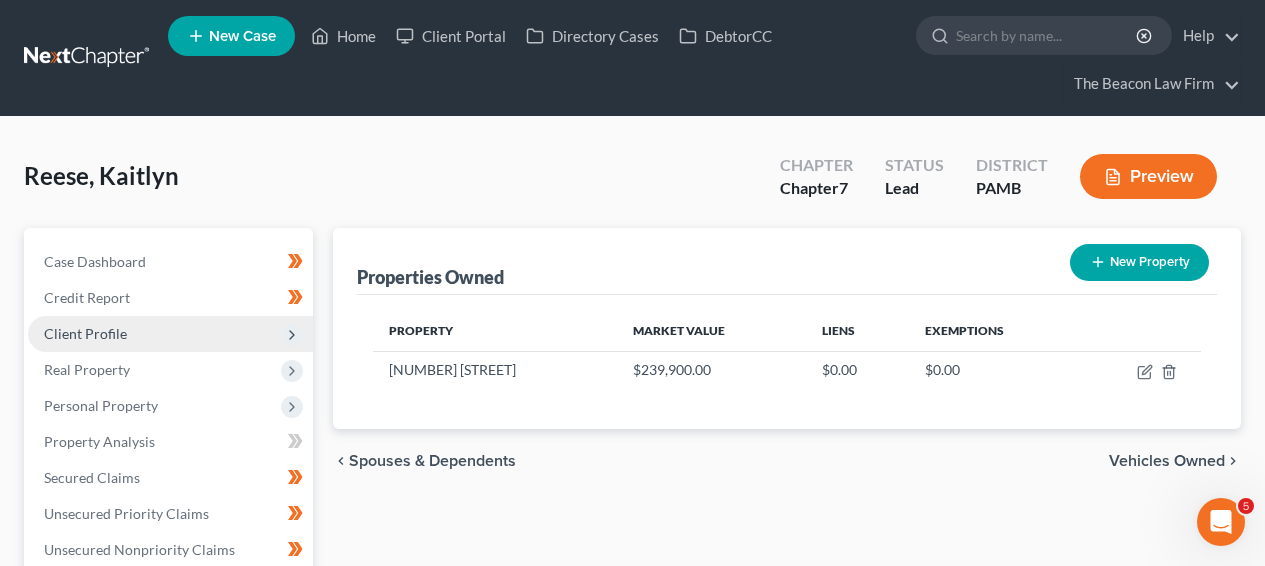 click on "Client Profile" at bounding box center [170, 334] 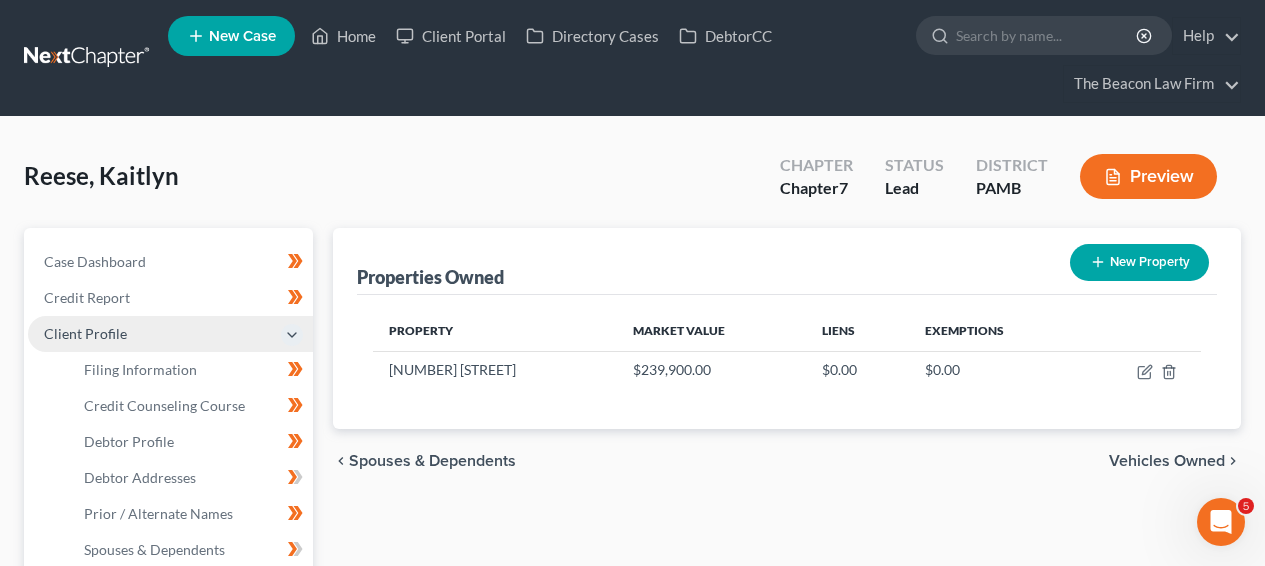 click on "Client Profile" at bounding box center (170, 334) 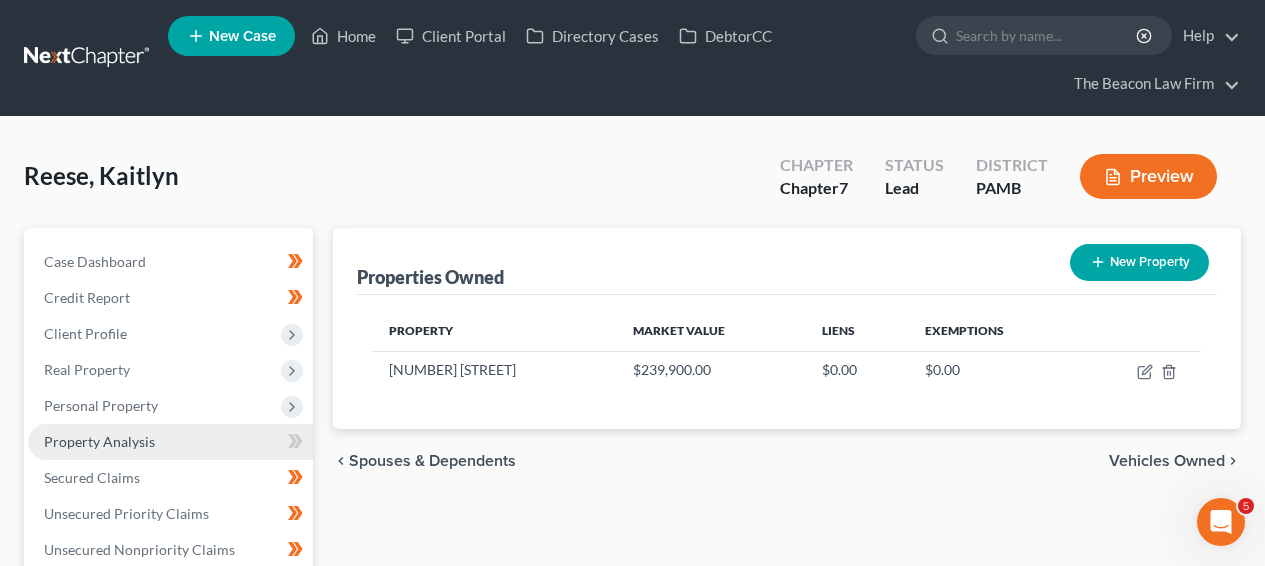 click on "Property Analysis" at bounding box center (170, 442) 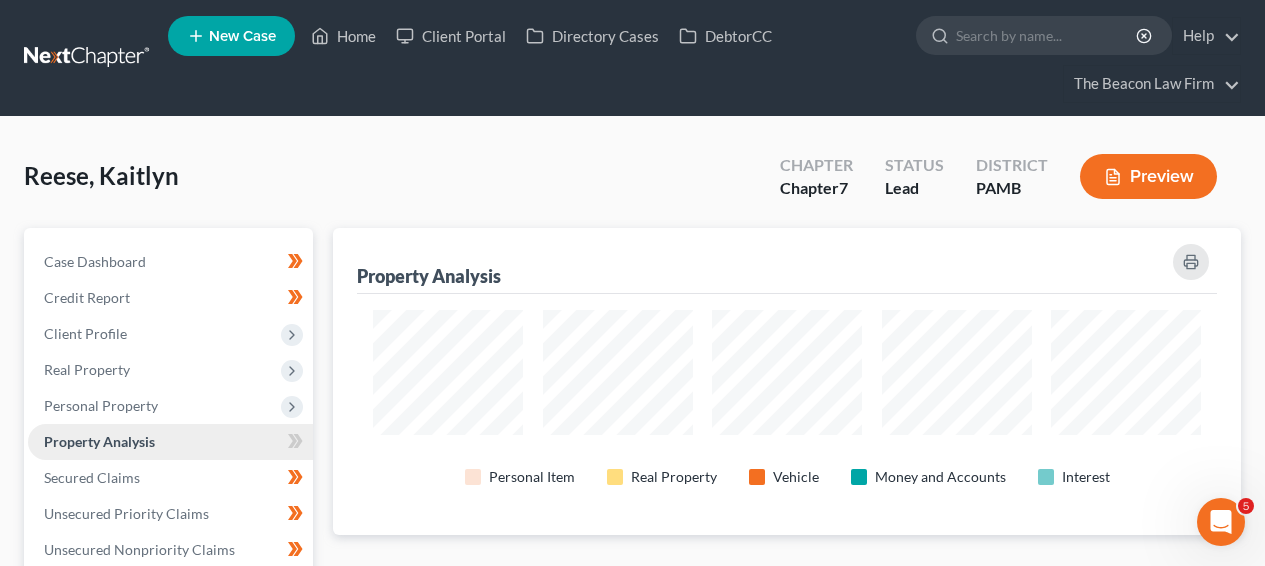 scroll, scrollTop: 999693, scrollLeft: 999092, axis: both 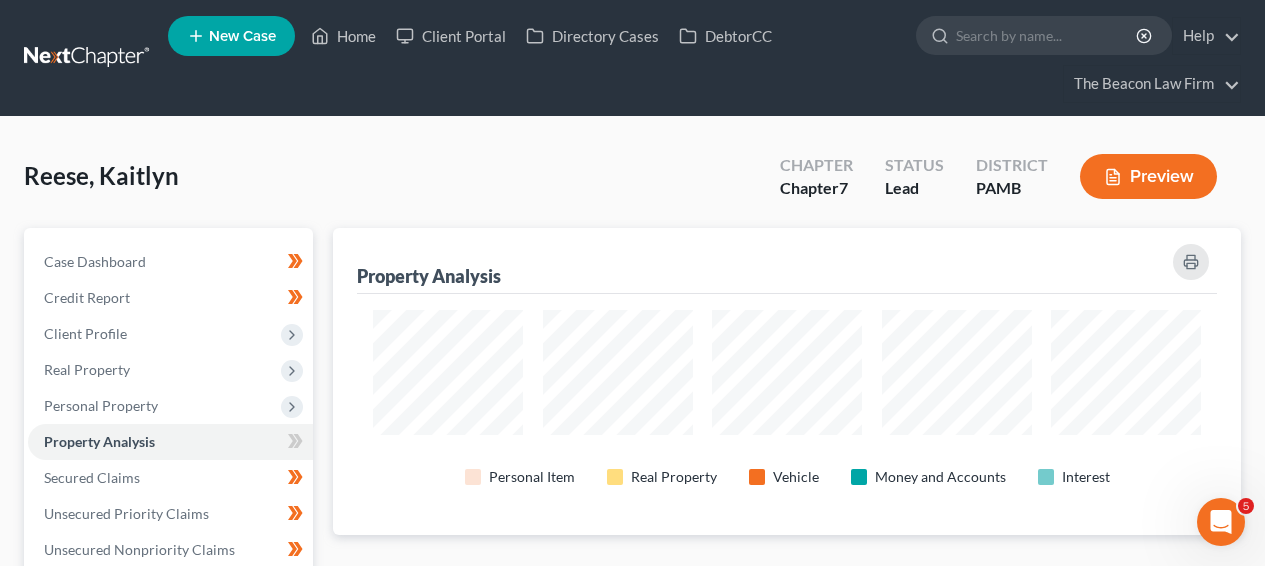 click on "Home New Case Client Portal Directory Cases DebtorCC The Beacon Law Firm prenn@beaconlawyer.com My Account Settings Plan + Billing Account Add-Ons Upgrade to Whoa Help Center Webinars Training Videos What's new Log out New Case Home Client Portal Directory Cases DebtorCC         - No Result - See all results Or Press Enter... Help Help Center Webinars Training Videos What's new The Beacon Law Firm The Beacon Law Firm prenn@beaconlawyer.com My Account Settings Plan + Billing Account Add-Ons Upgrade to Whoa Log out 	 Reese, Kaitlyn Upgraded Chapter Chapter  7 Status Lead District PAMB Preview Petition Navigation
Case Dashboard
Payments
Invoices" at bounding box center [632, 606] 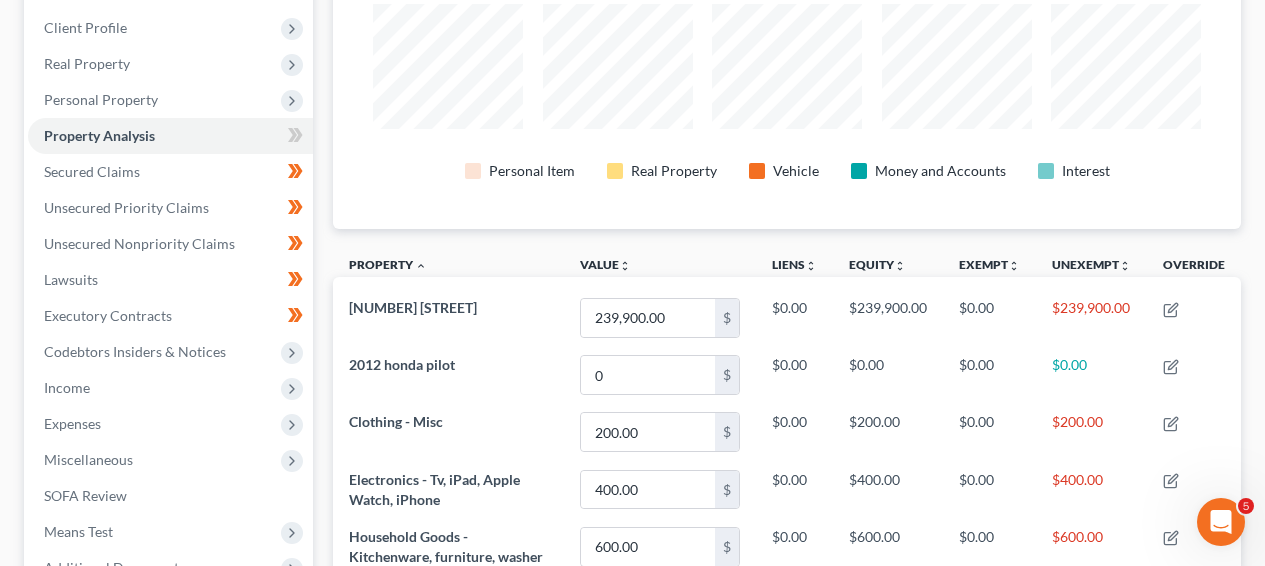 scroll, scrollTop: 221, scrollLeft: 0, axis: vertical 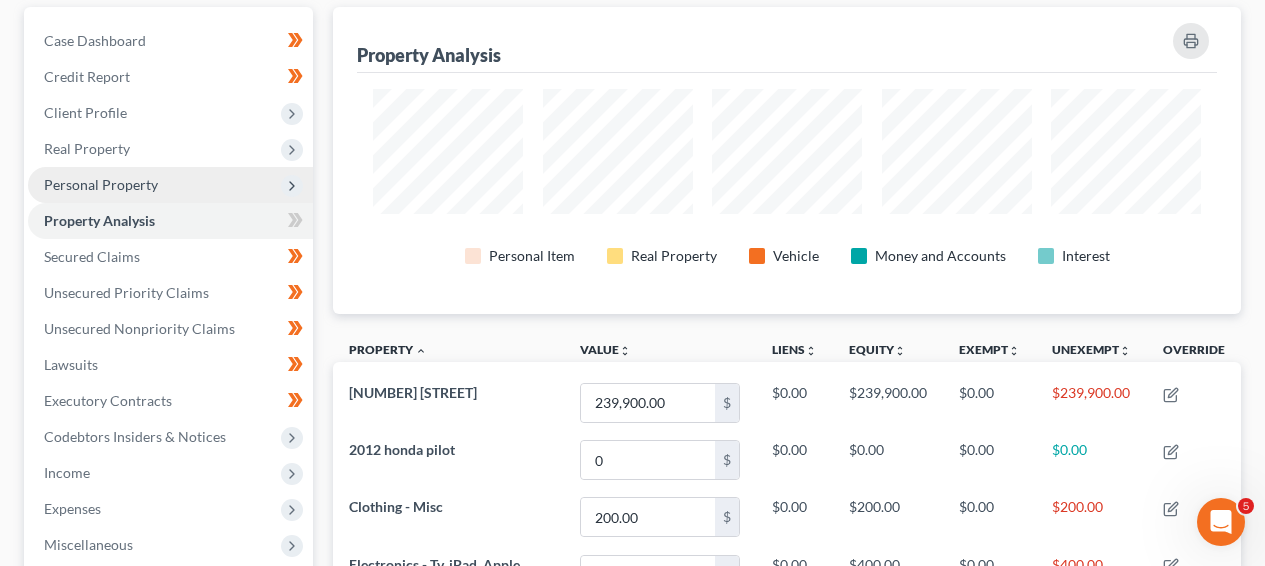 click on "Personal Property" at bounding box center [170, 185] 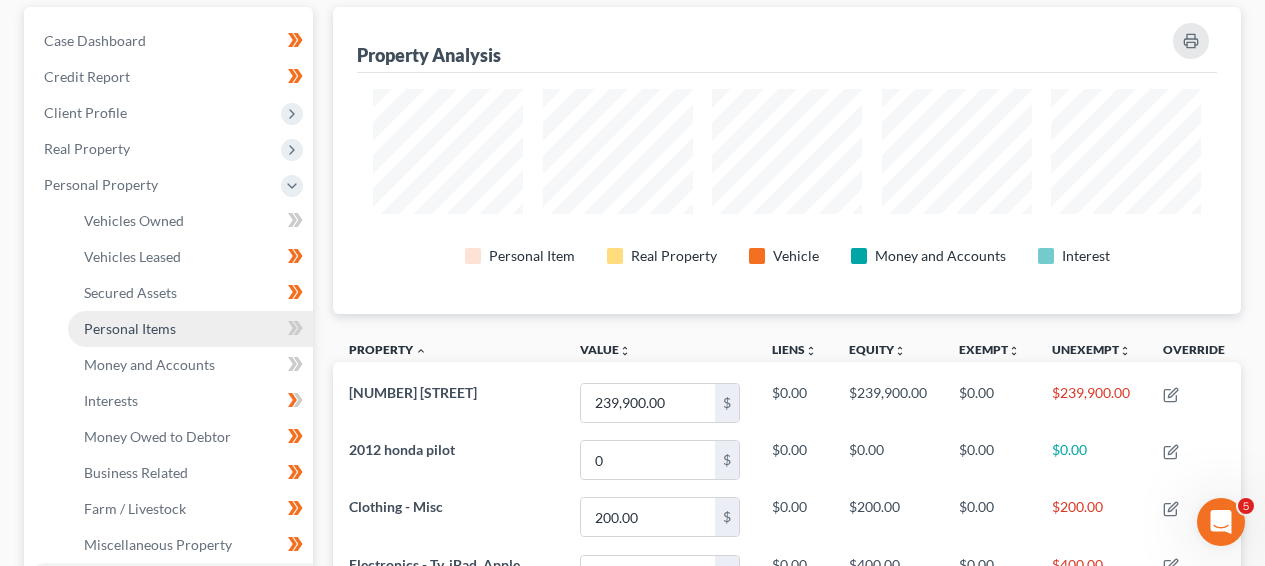 click on "Personal Items" at bounding box center [190, 329] 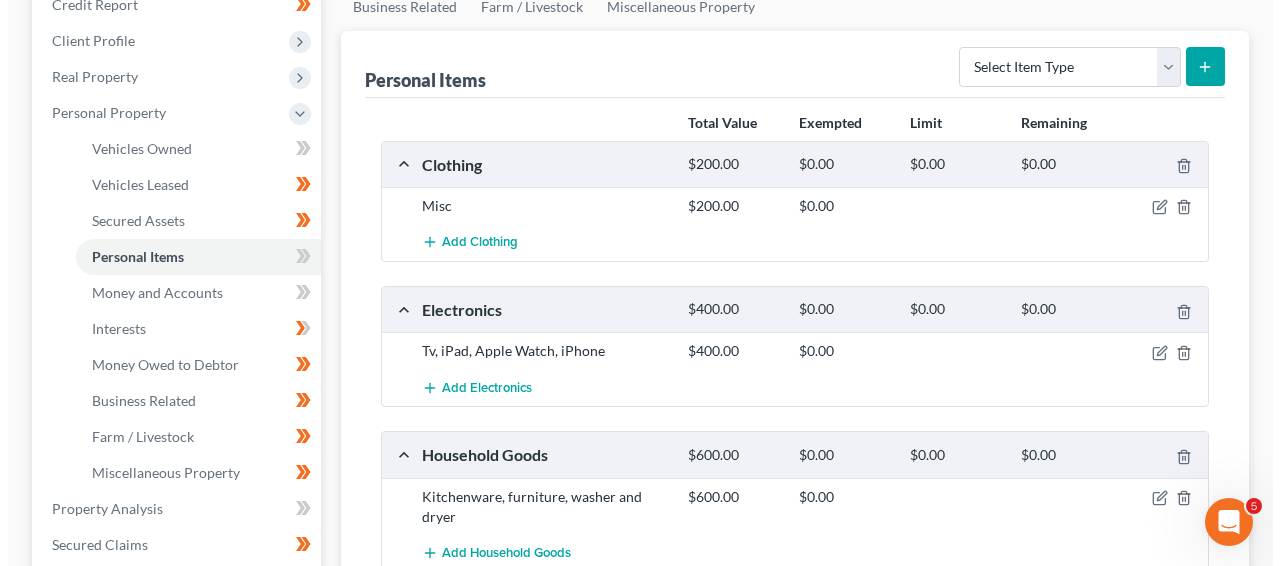 scroll, scrollTop: 405, scrollLeft: 0, axis: vertical 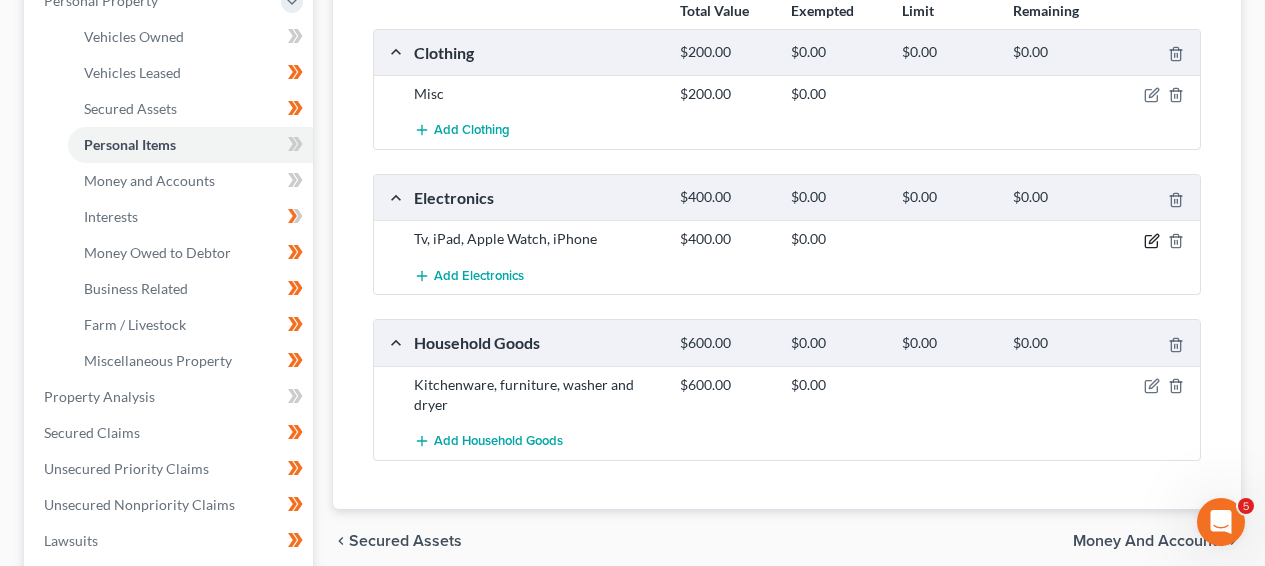 click 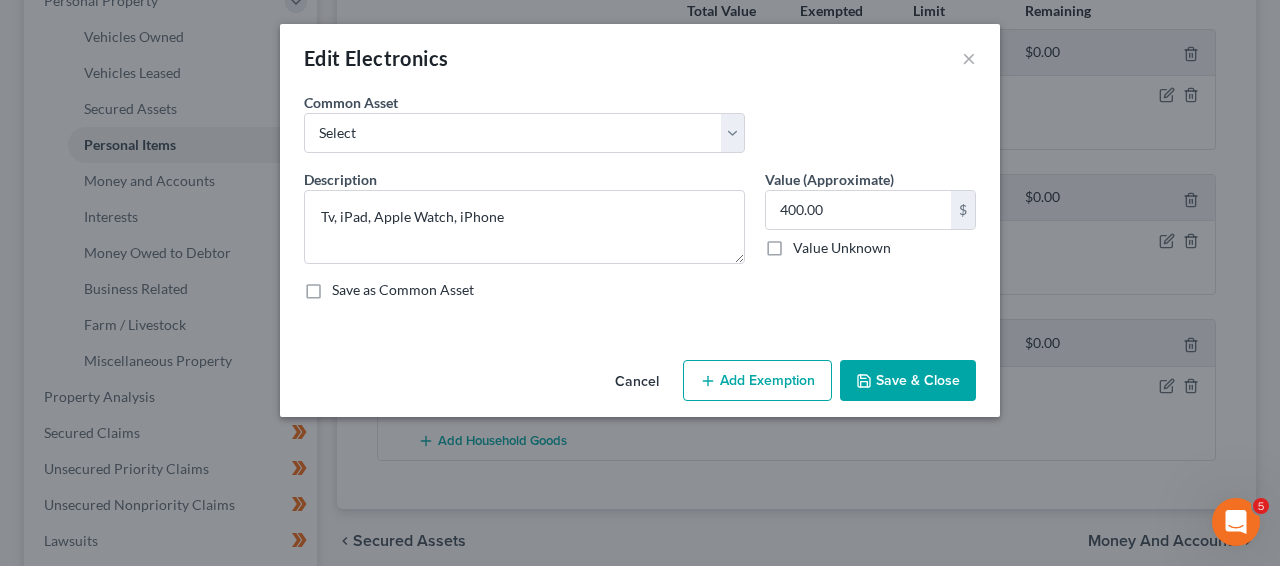 click on "Add Exemption" at bounding box center (757, 381) 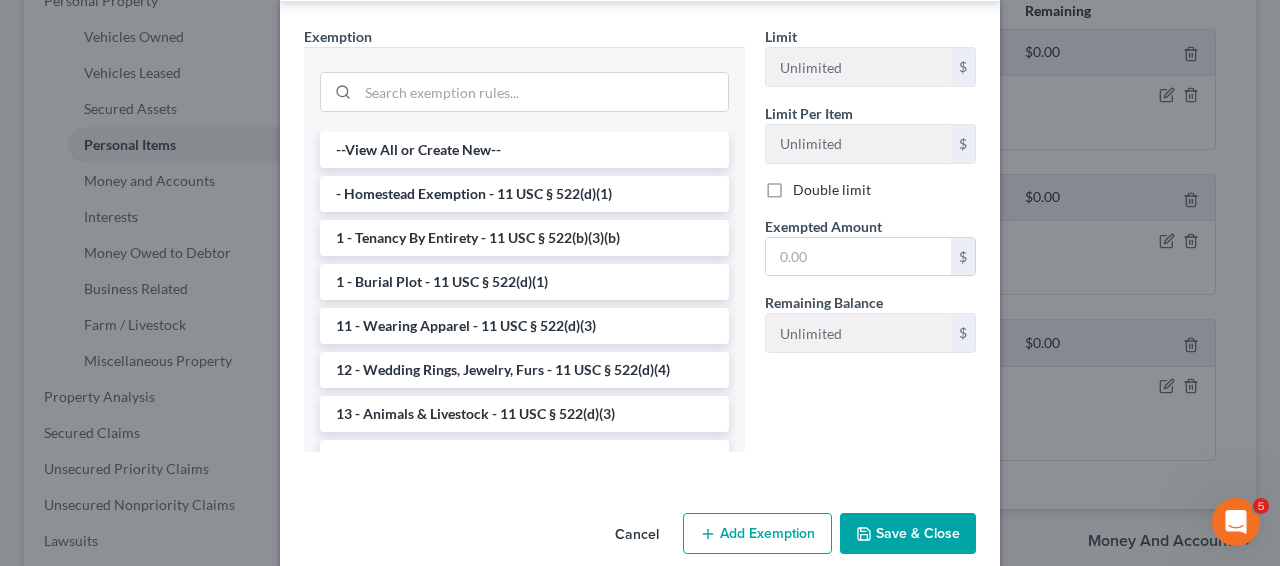 drag, startPoint x: 1270, startPoint y: 288, endPoint x: 26, endPoint y: 11, distance: 1274.4666 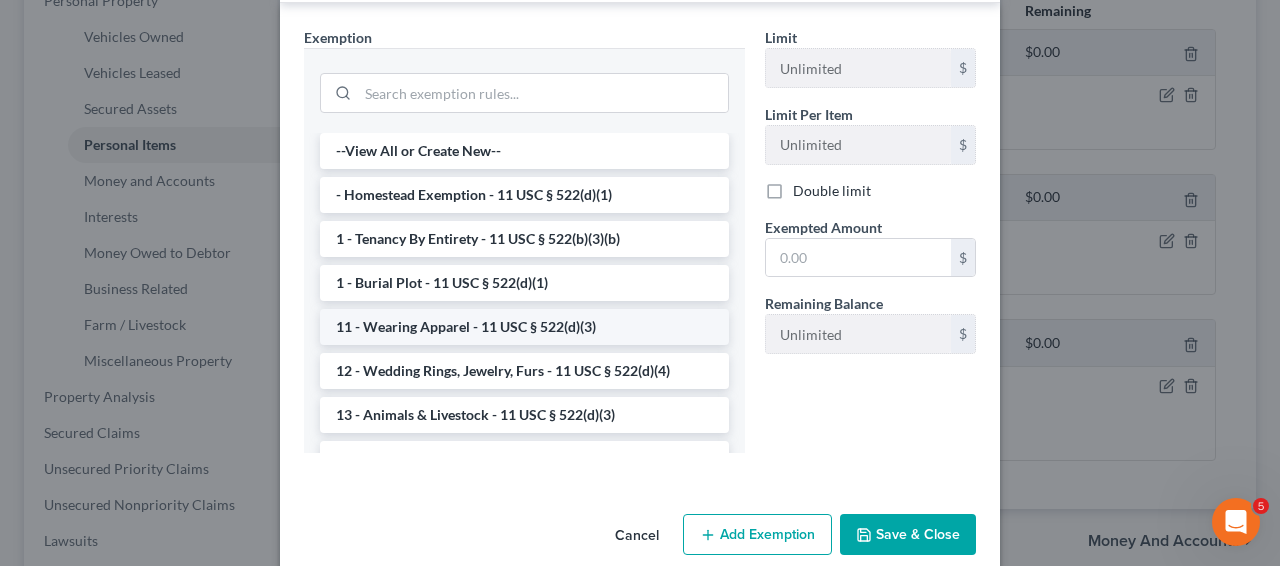click on "11 - Wearing Apparel - 11 USC § 522(d)(3)" at bounding box center (524, 327) 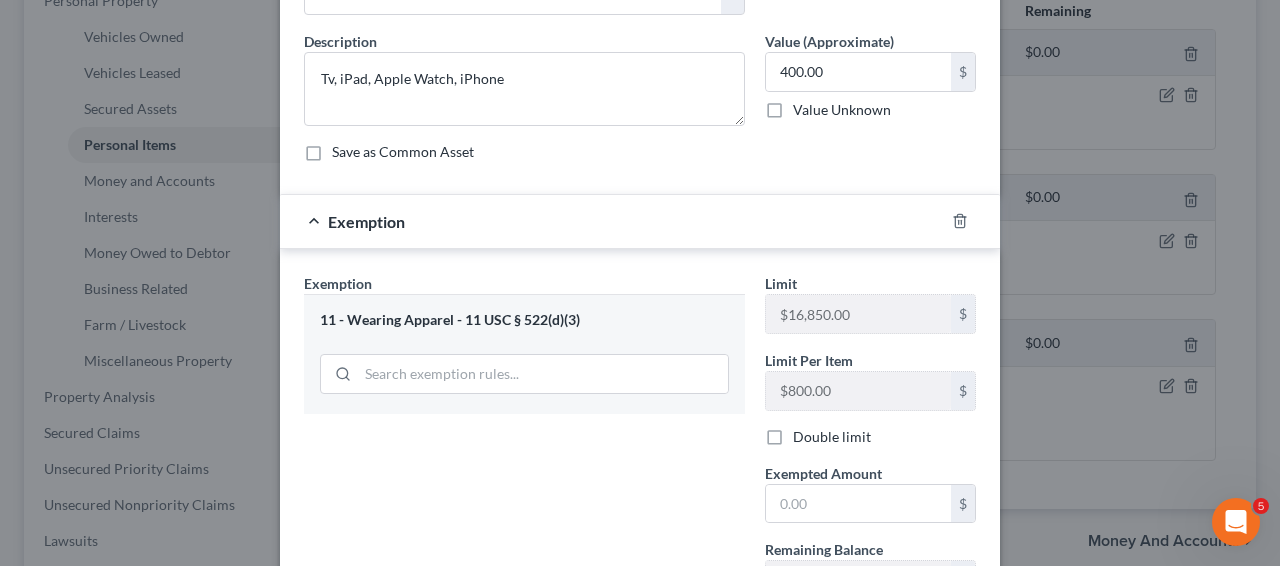 scroll, scrollTop: 0, scrollLeft: 0, axis: both 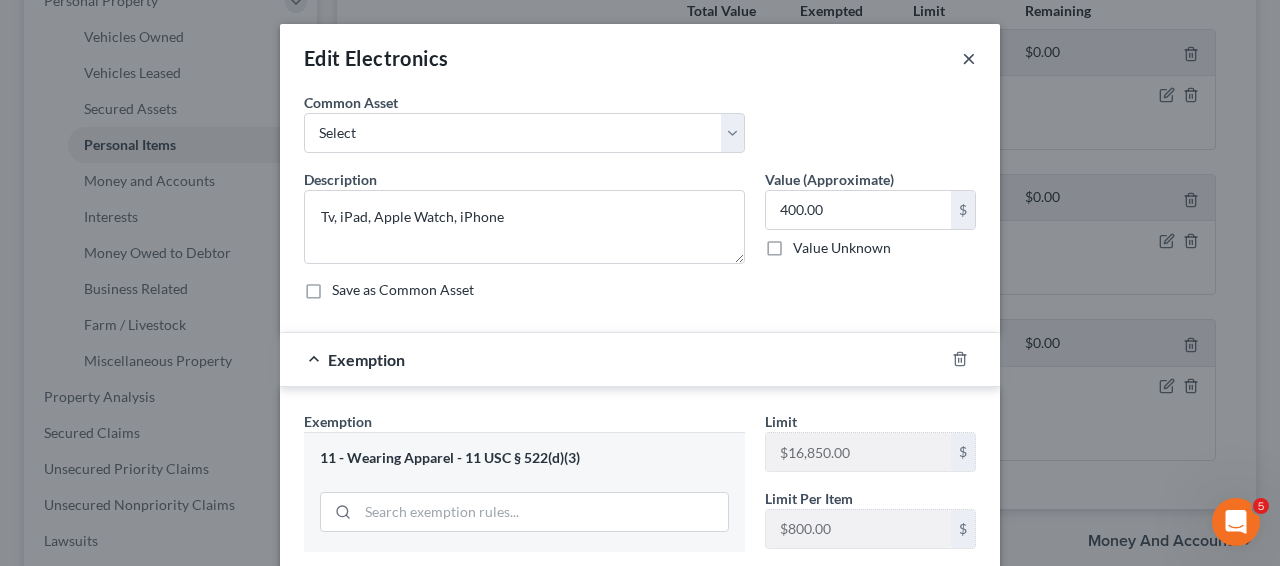 click on "×" at bounding box center (969, 58) 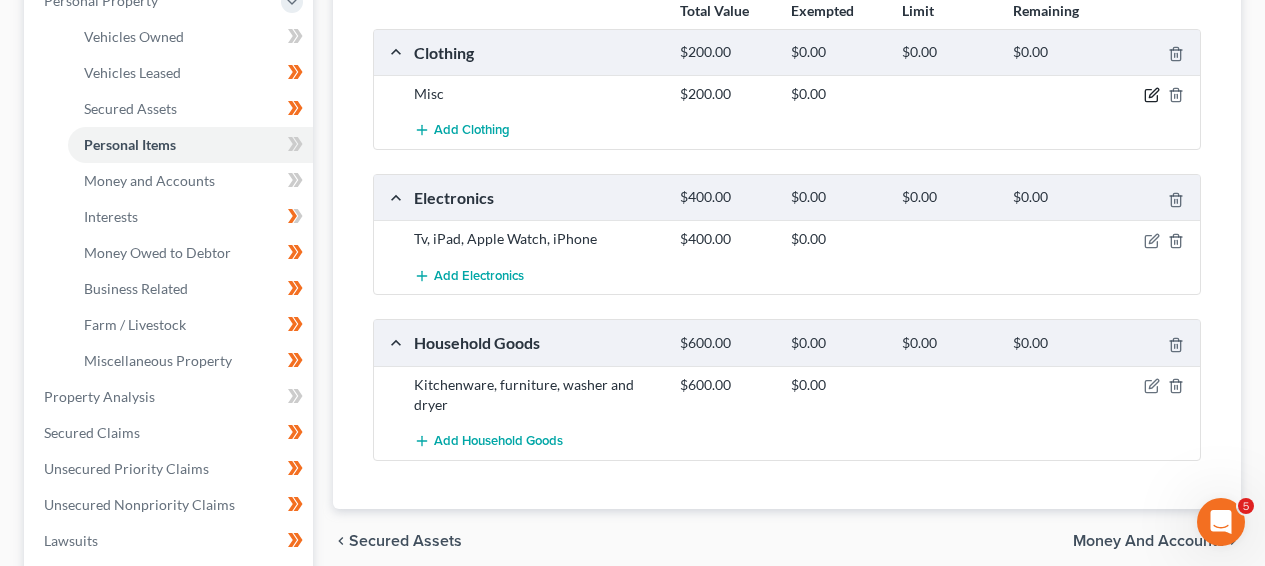 click 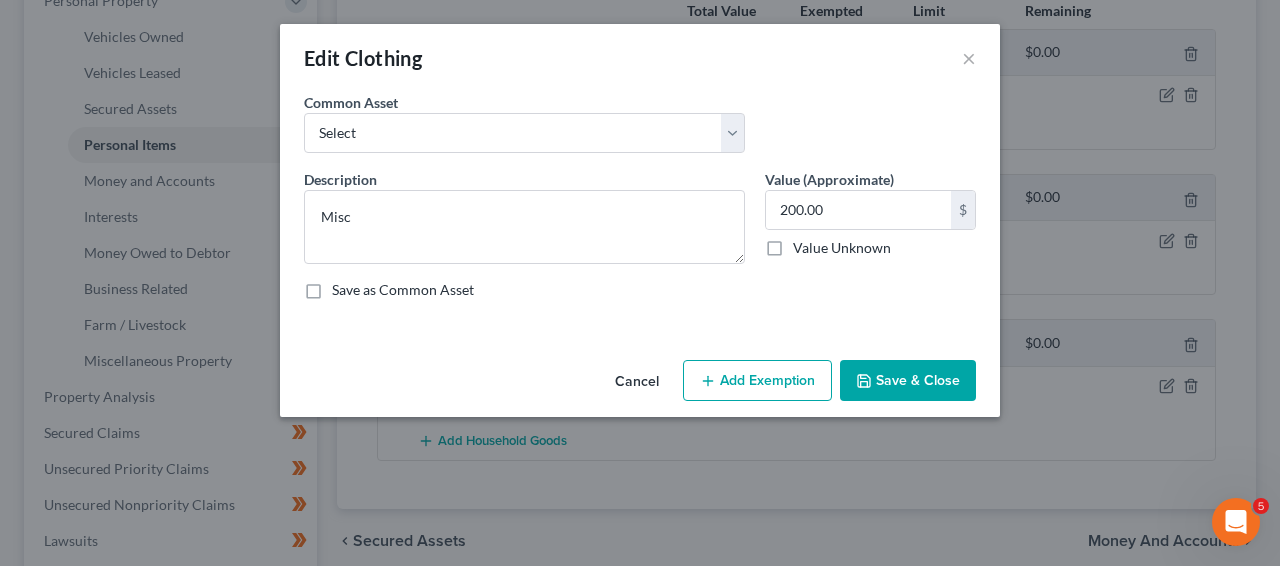 click on "Cancel Add Exemption Save & Close" at bounding box center [640, 385] 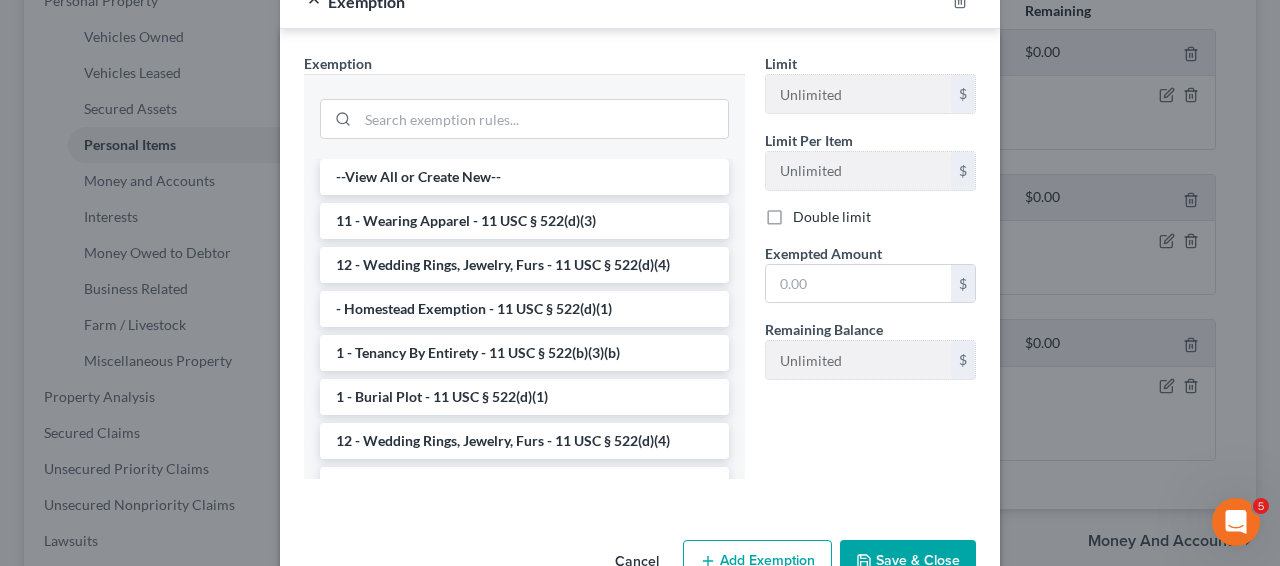 scroll, scrollTop: 368, scrollLeft: 0, axis: vertical 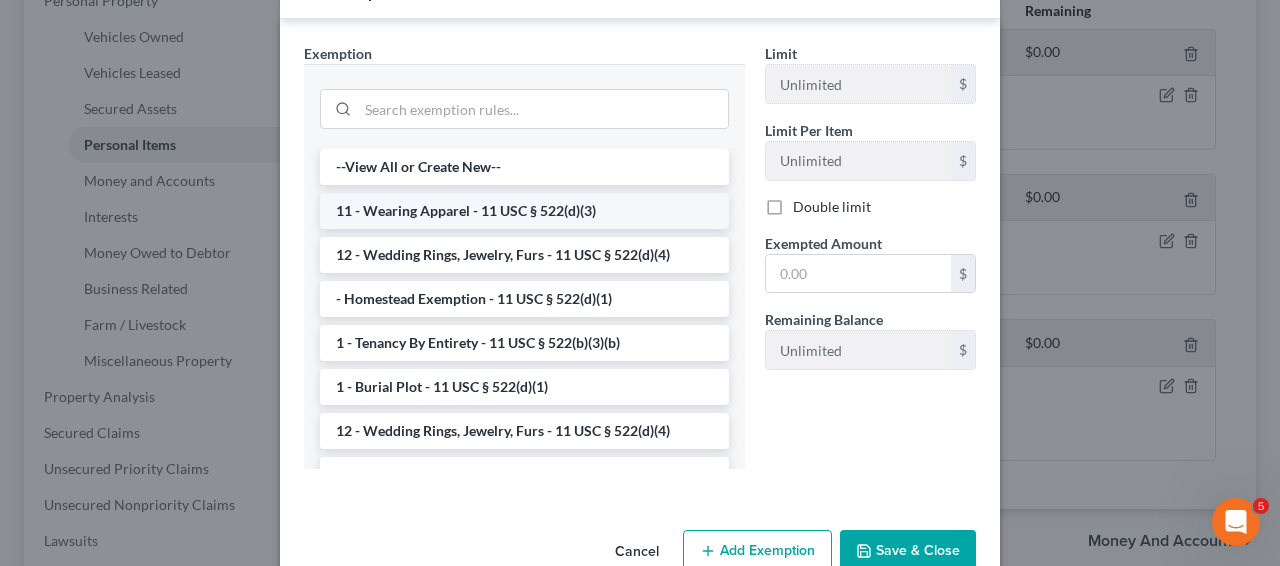 click on "11 - Wearing Apparel - 11 USC § 522(d)(3)" at bounding box center [524, 211] 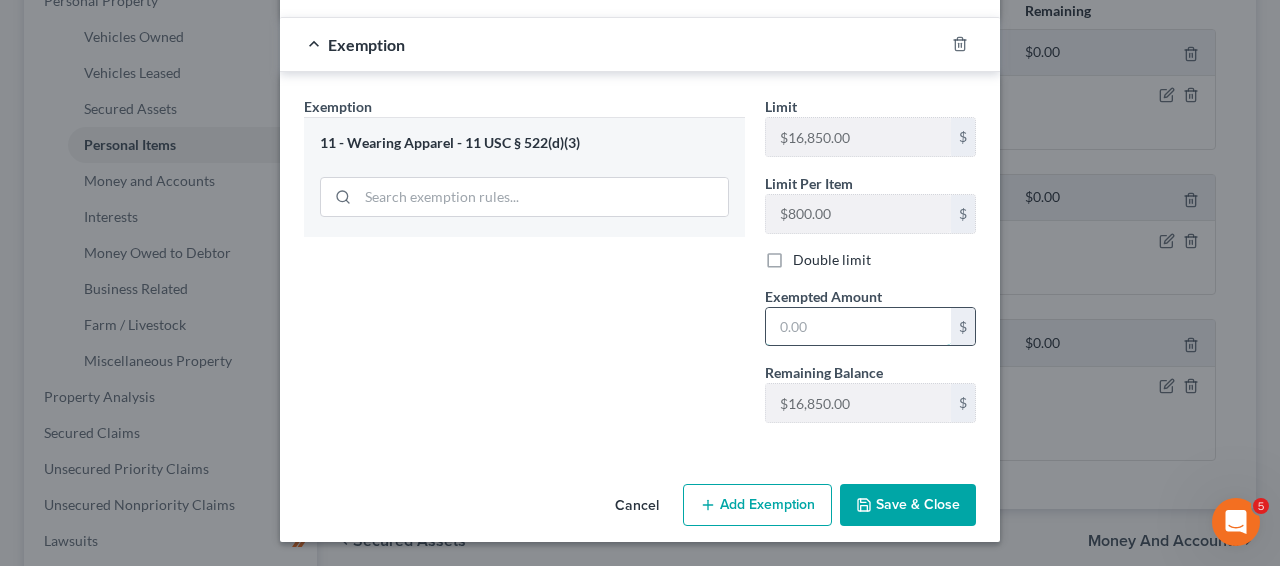 click at bounding box center (858, 327) 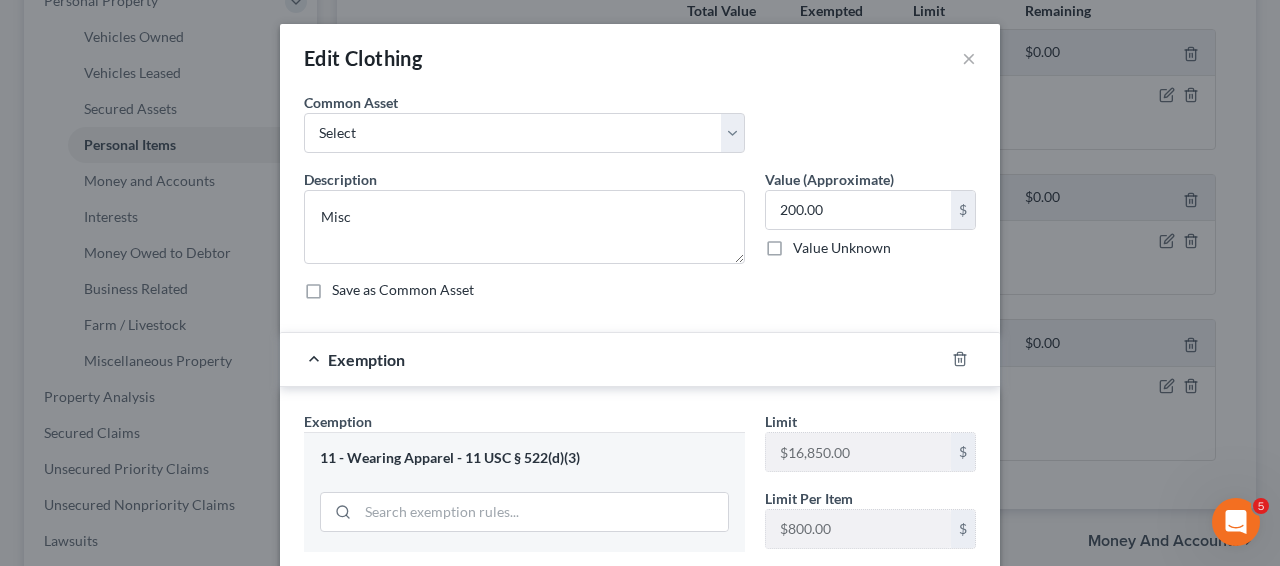 scroll, scrollTop: 315, scrollLeft: 0, axis: vertical 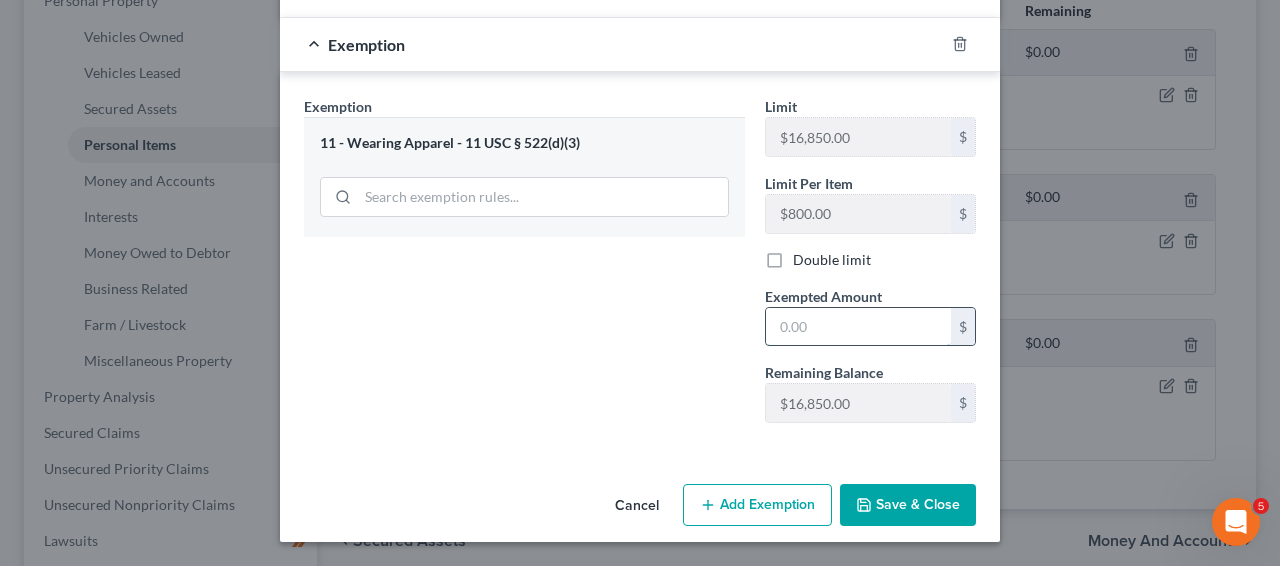 click at bounding box center (858, 327) 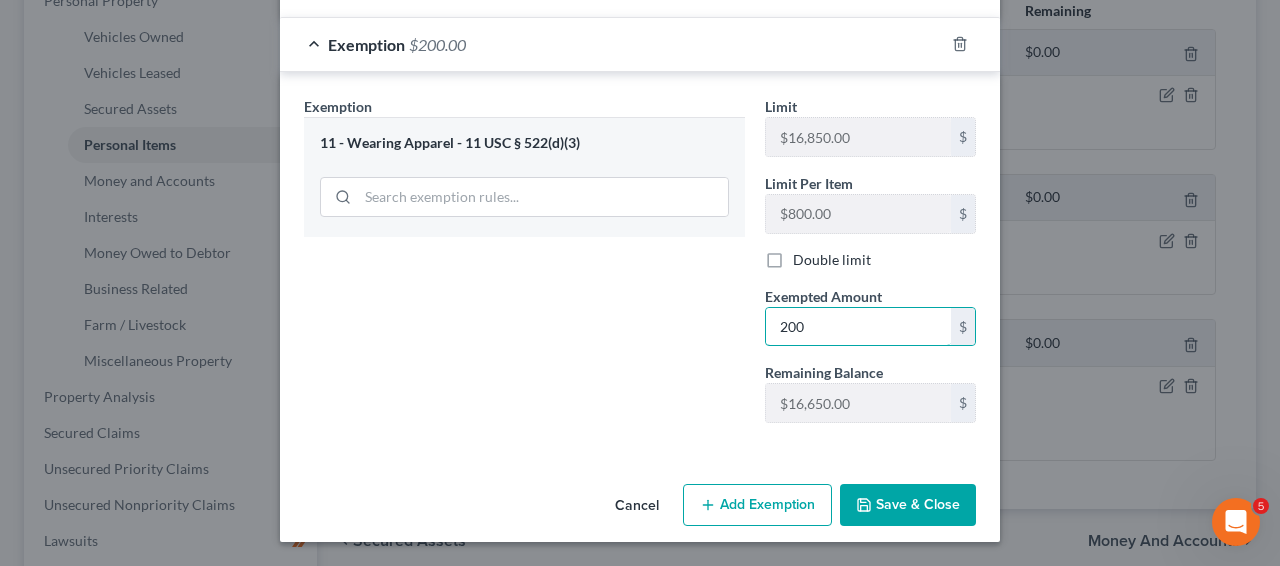 type on "200" 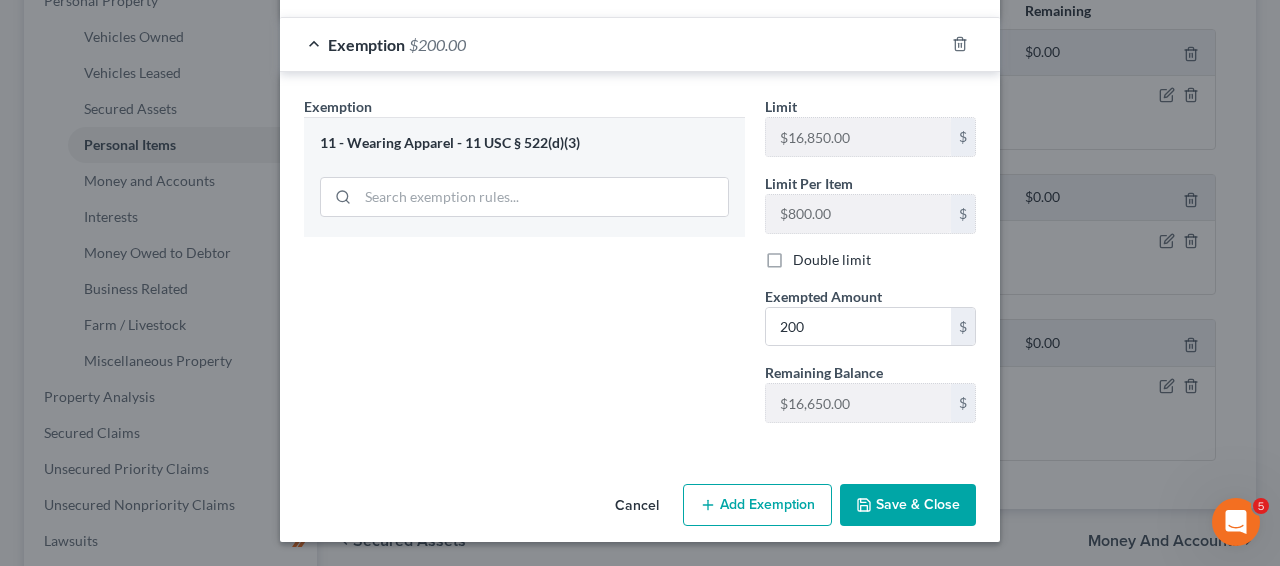 click on "Save & Close" at bounding box center (908, 505) 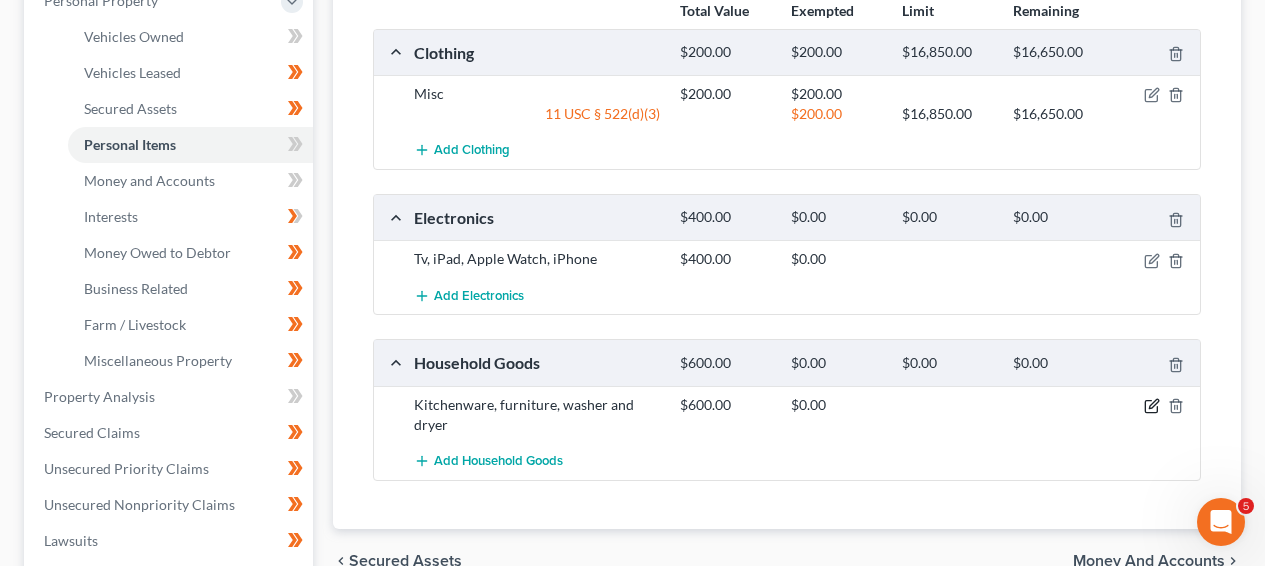 click 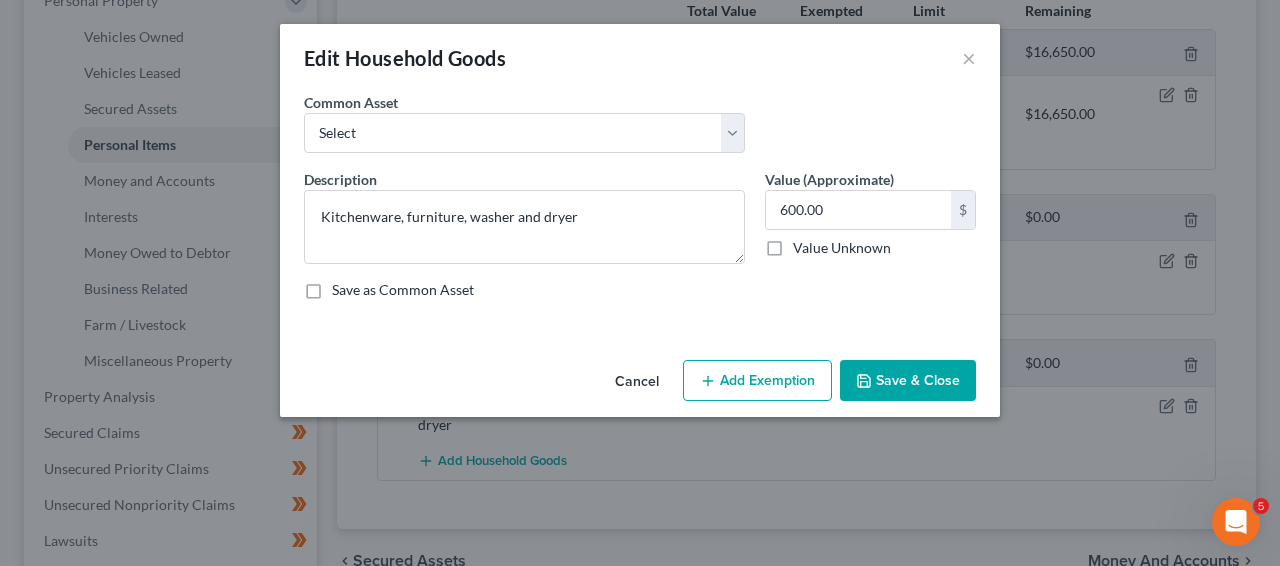 click on "Add Exemption" at bounding box center [757, 381] 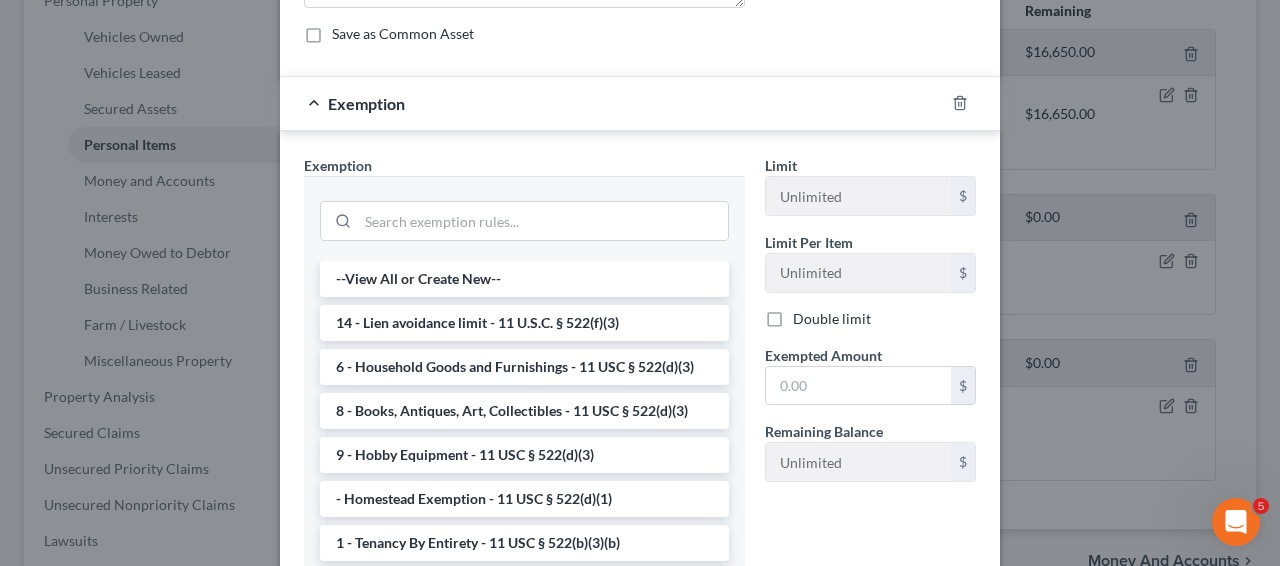 scroll, scrollTop: 258, scrollLeft: 0, axis: vertical 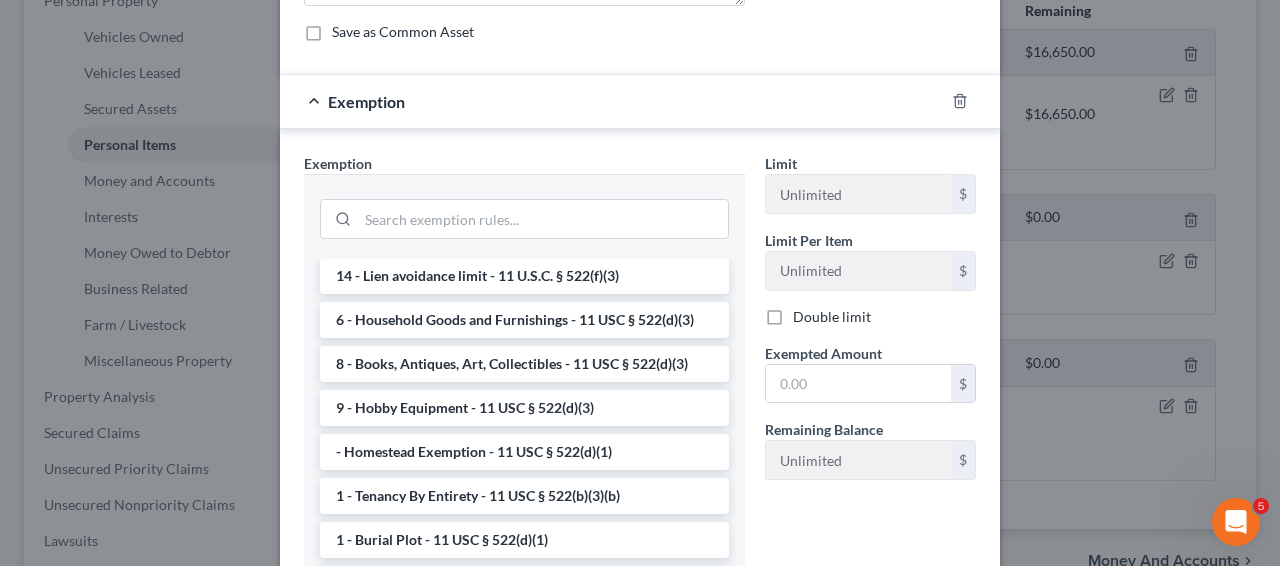 click on "--View All or Create New-- 14 - Lien avoidance limit  - 11 U.S.C. § 522(f)(3) 6 - Household Goods and Furnishings - 11 USC § 522(d)(3) 8 - Books, Antiques, Art, Collectibles - 11 USC § 522(d)(3) 9 - Hobby Equipment  - 11 USC § 522(d)(3)  - Homestead Exemption - 11 USC § 522(d)(1) 1 - Tenancy By Entirety - 11 USC § 522(b)(3)(b) 1 - Burial Plot  - 11 USC § 522(d)(1) 11 - Wearing Apparel - 11 USC § 522(d)(3) 12 - Wedding Rings, Jewelry, Furs - 11 USC § 522(d)(4) 13 - Animals & Livestock - 11 USC § 522(d)(3) 14 - Health Aids - 11 USC § 522(d)(9) 14 - Lien avoidance limit  - 11 U.S.C. § 522(f)(3) 14 - Wildcard Exemption - 11 USC § 522(d)(5) 14 - Wildcard Exemption (unused homestead) - 11 U.S.C. § 522 (d)(5) 14 - Crops: Growing or Harvested - 11 USC § 522(d)(3) 17 - Public Student Loan - 20 U.S.C. 1095(a)(d) 21 - Tax Exempt Retirement Accounts - 11 USC § 522(d)(12) 21 - Stock Bonus, Pension, Annuity, etc. - 11 USC § 522(d)(10)(e)  21 - Education IRA  - 11 U.S.C. § 541(b)(5)(C)" at bounding box center [524, 1508] 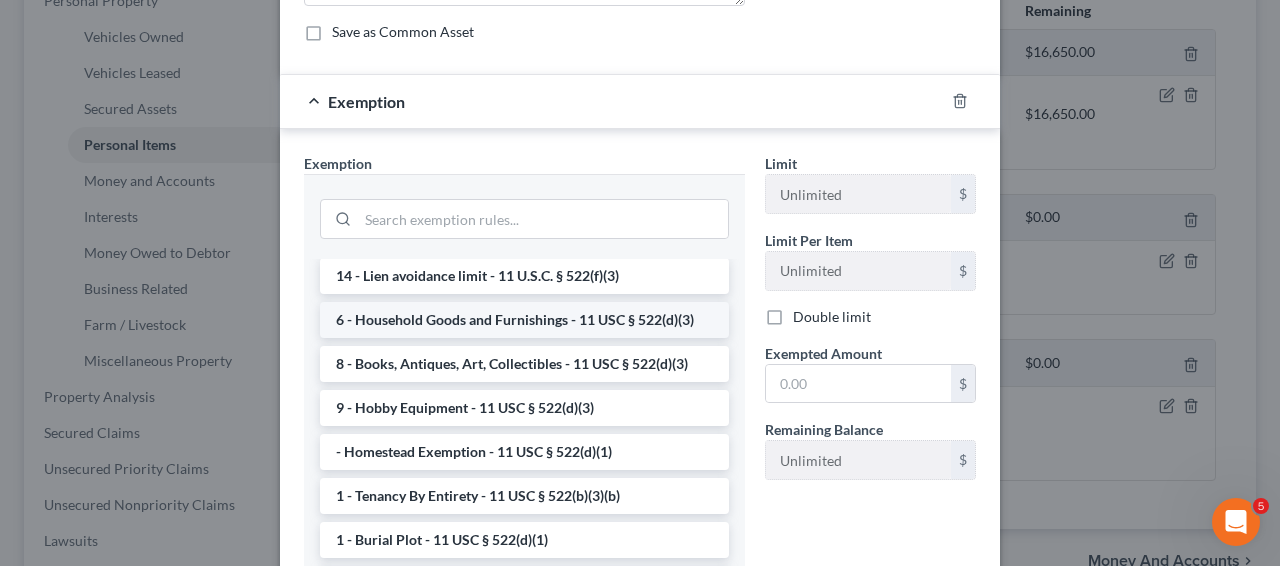 click on "6 - Household Goods and Furnishings - 11 USC § 522(d)(3)" at bounding box center [524, 320] 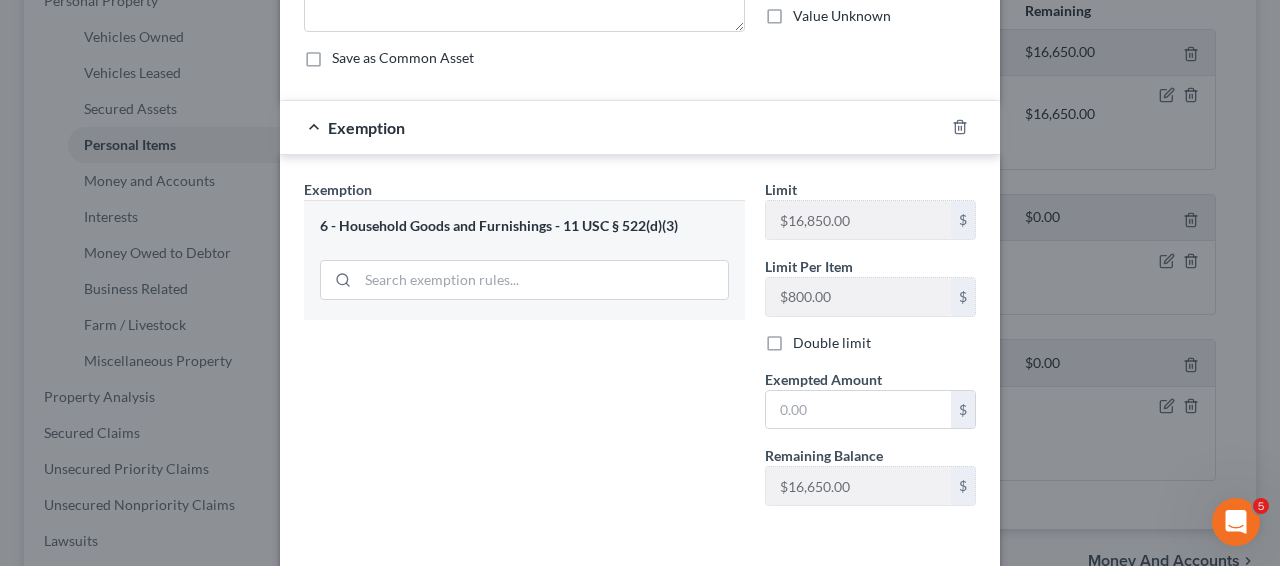scroll, scrollTop: 315, scrollLeft: 0, axis: vertical 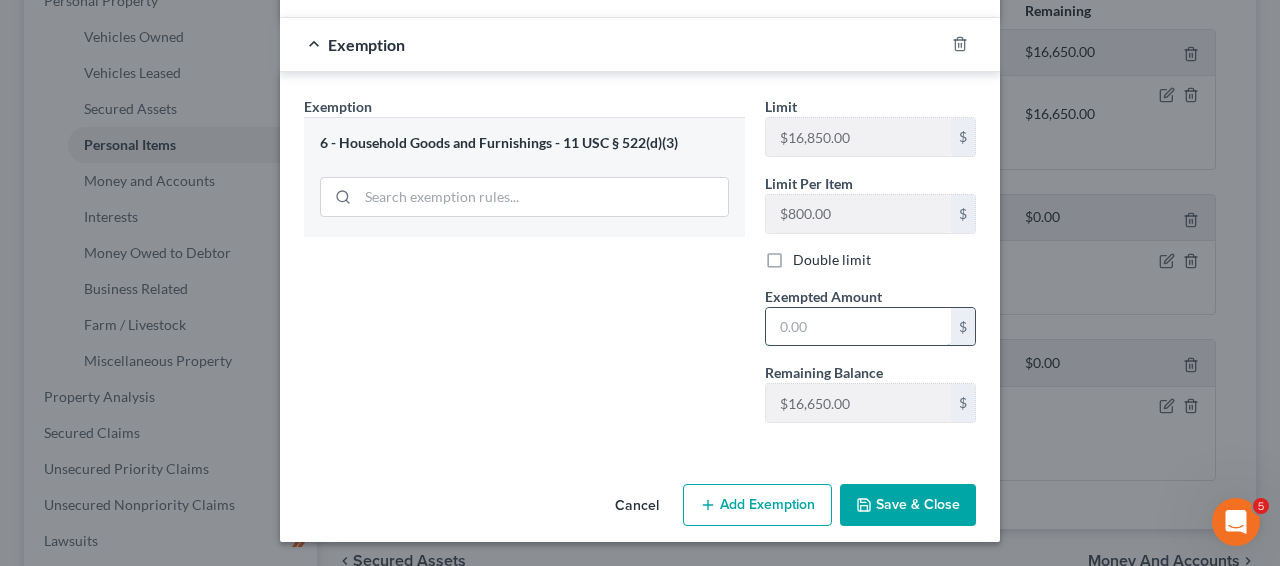 click at bounding box center [858, 327] 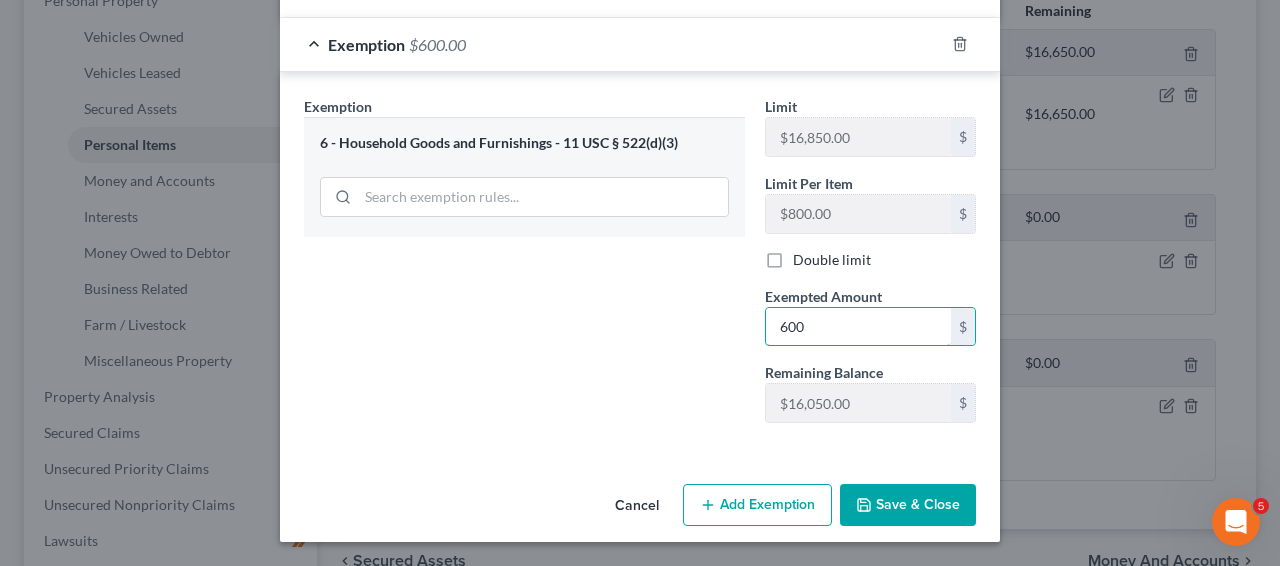 type on "600" 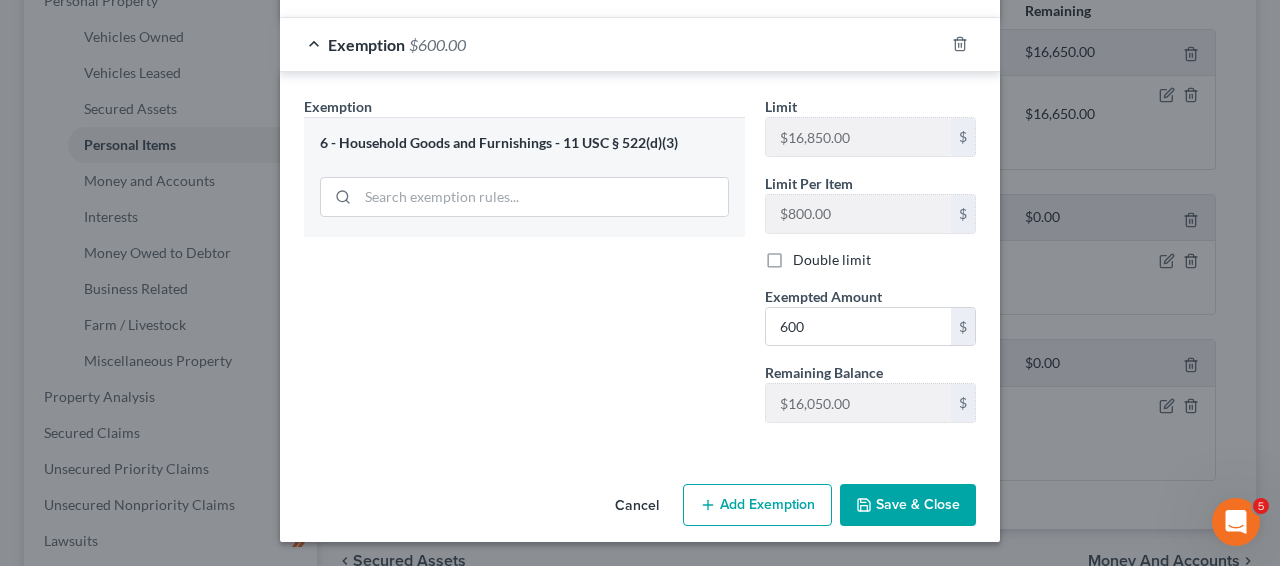 click 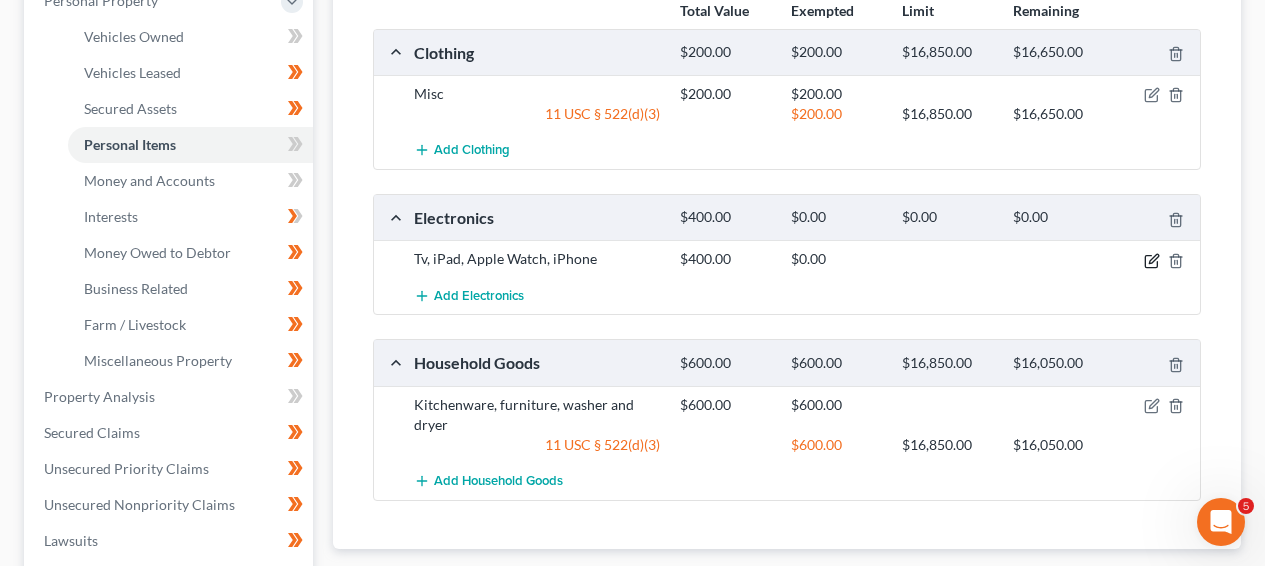 click 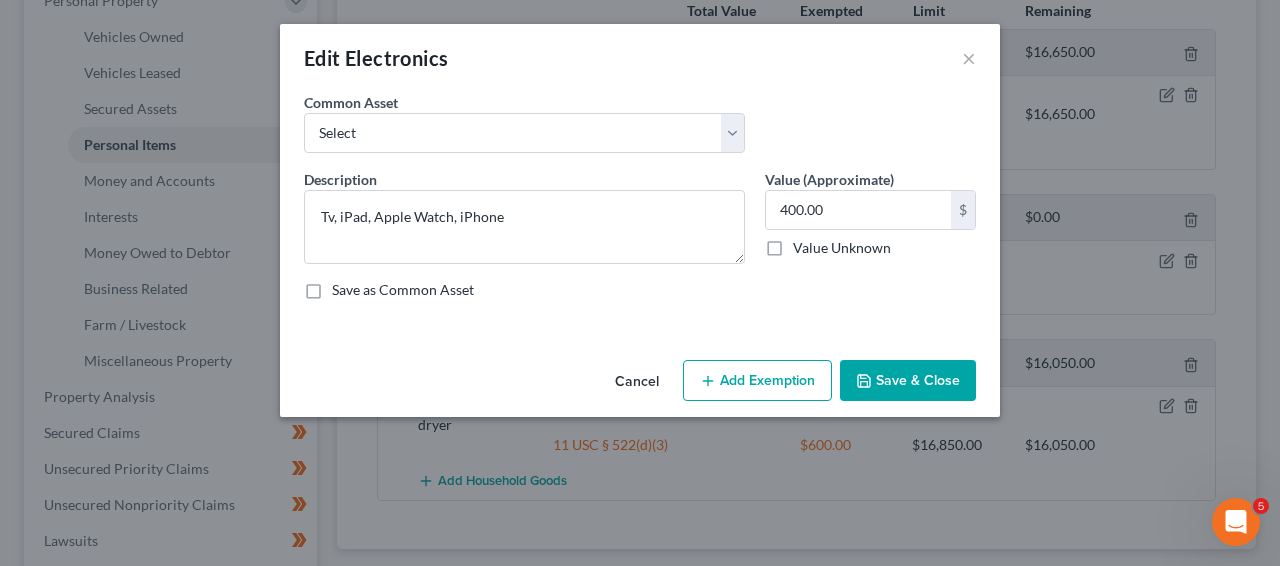 click on "Add Exemption" at bounding box center [757, 381] 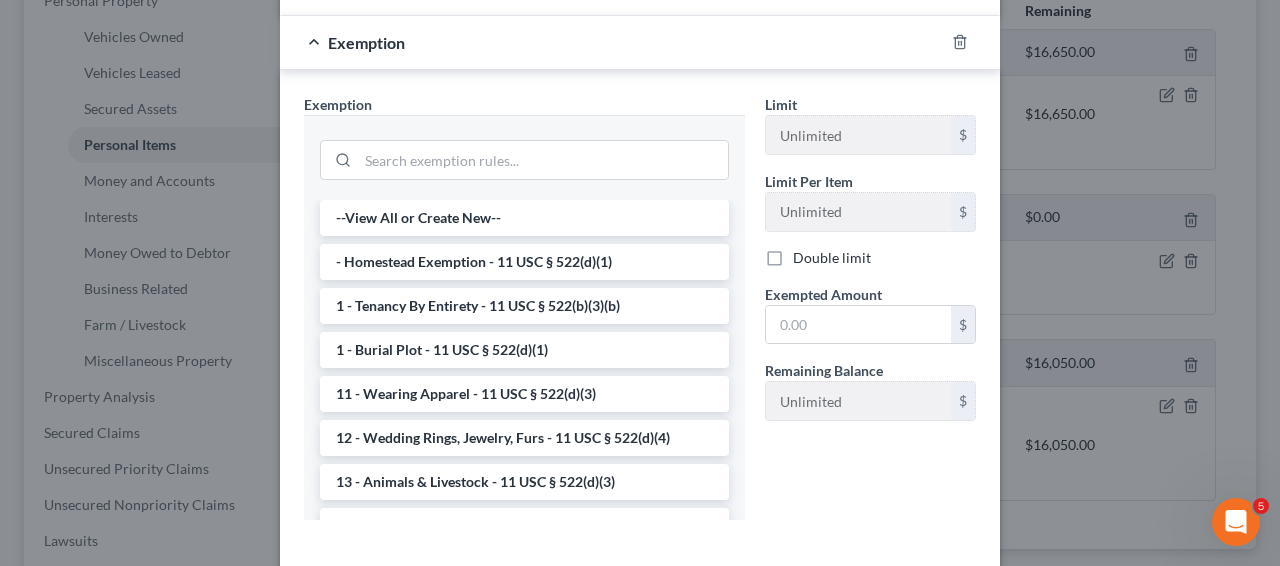 scroll, scrollTop: 319, scrollLeft: 0, axis: vertical 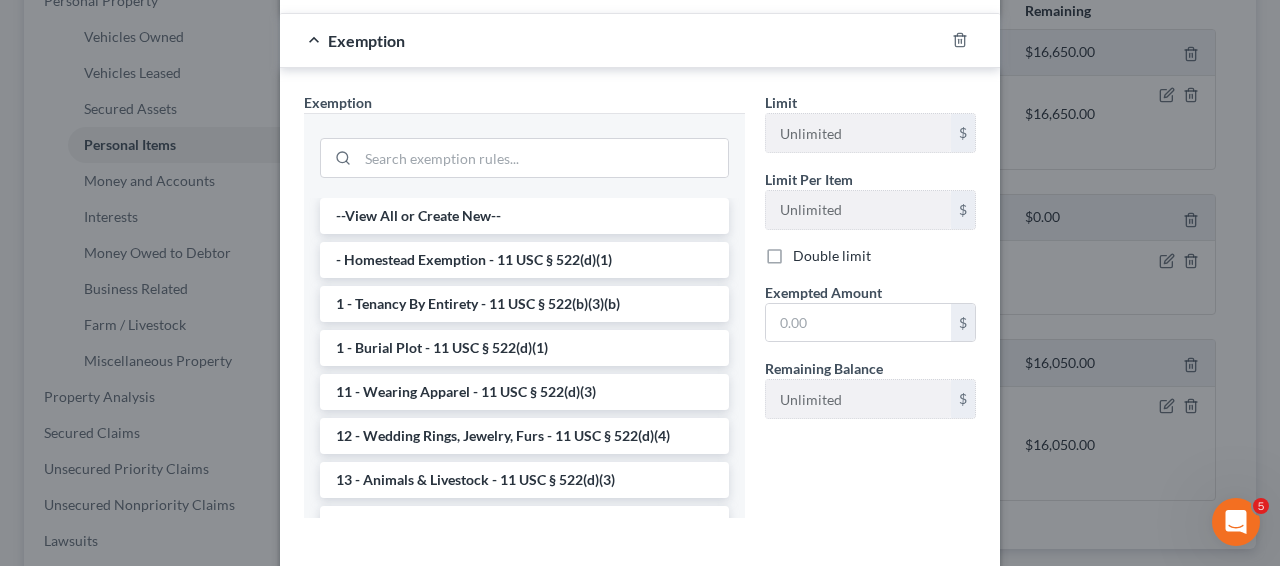 click on "Edit Electronics  × An exemption set must first be selected from the Filing Information section. Common Asset Select Computer TV, iPad, Apple TV washer and dryer one stove one deep freezer one microwave TV, Cell Phone, Tablet XBOX One, associated games and controllers, 55" Samsung TV, 32" Roku TV,  Television Computer, printer, cellphones
Description
*
Tv, iPad, Apple Watch, iPhone Value (Approximate)
400.00 $
Value Unknown
Balance Undetermined
400.00 $
Value Unknown
Save as Common Asset
Exemption
Exemption Set must be selected for CA.
Exemption
*
--View All or Create New--  - Homestead Exemption - 11 USC § 522(d)(1) 1 - Tenancy By Entirety - 11 USC § 522(b)(3)(b) 1 - Burial Plot  - 11 USC § 522(d)(1) 11 - Wearing Apparel - 11 USC § 522(d)(3) 12 - Wedding Rings, Jewelry, Furs - 11 USC § 522(d)(4) Limit     Unlimited $ $ *" at bounding box center (640, 283) 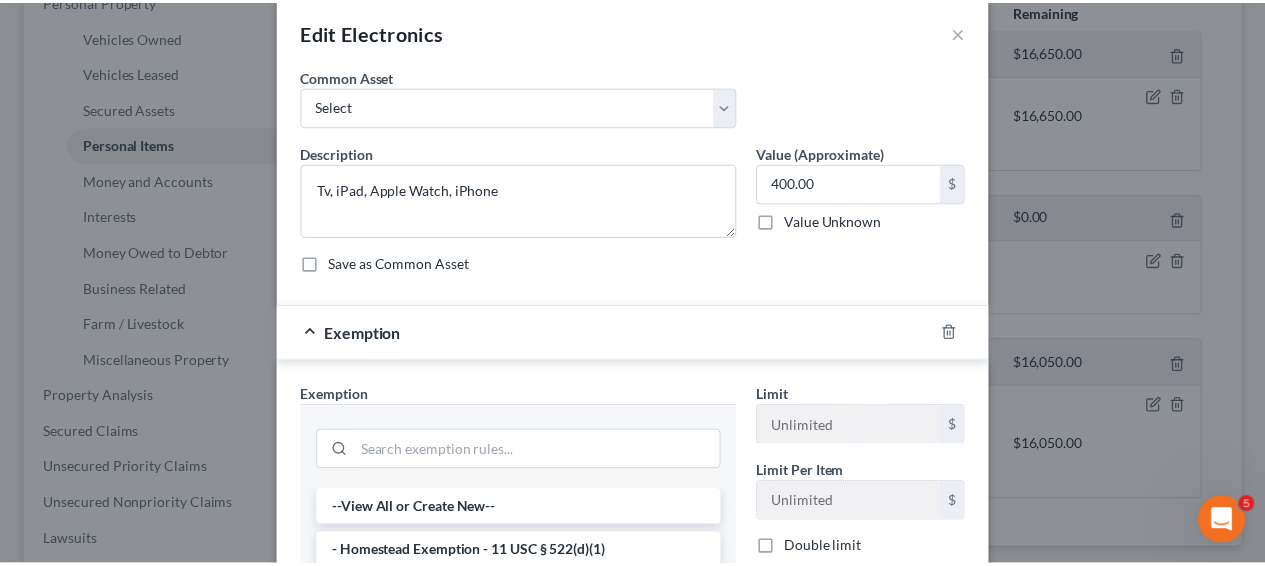 scroll, scrollTop: 0, scrollLeft: 0, axis: both 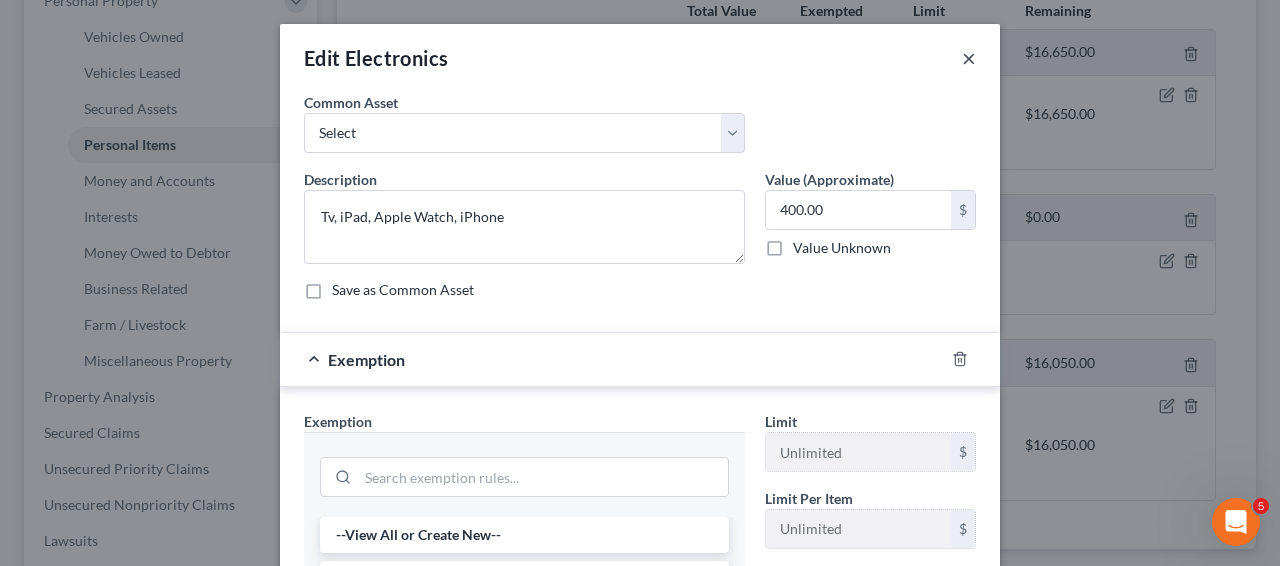 click on "×" at bounding box center [969, 58] 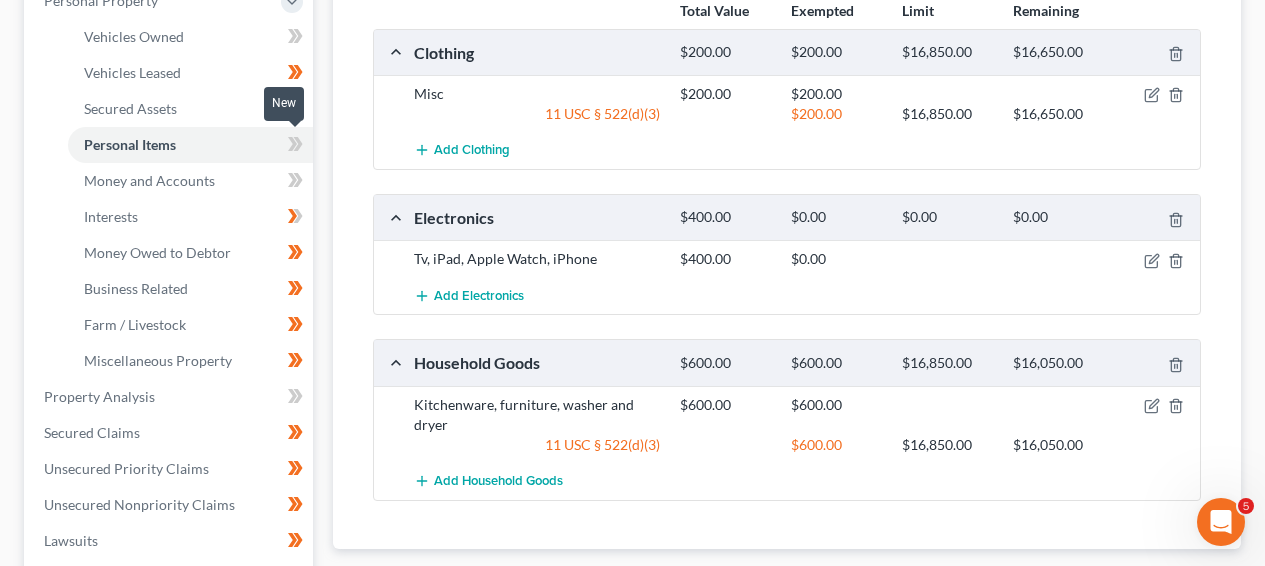 click at bounding box center [295, 147] 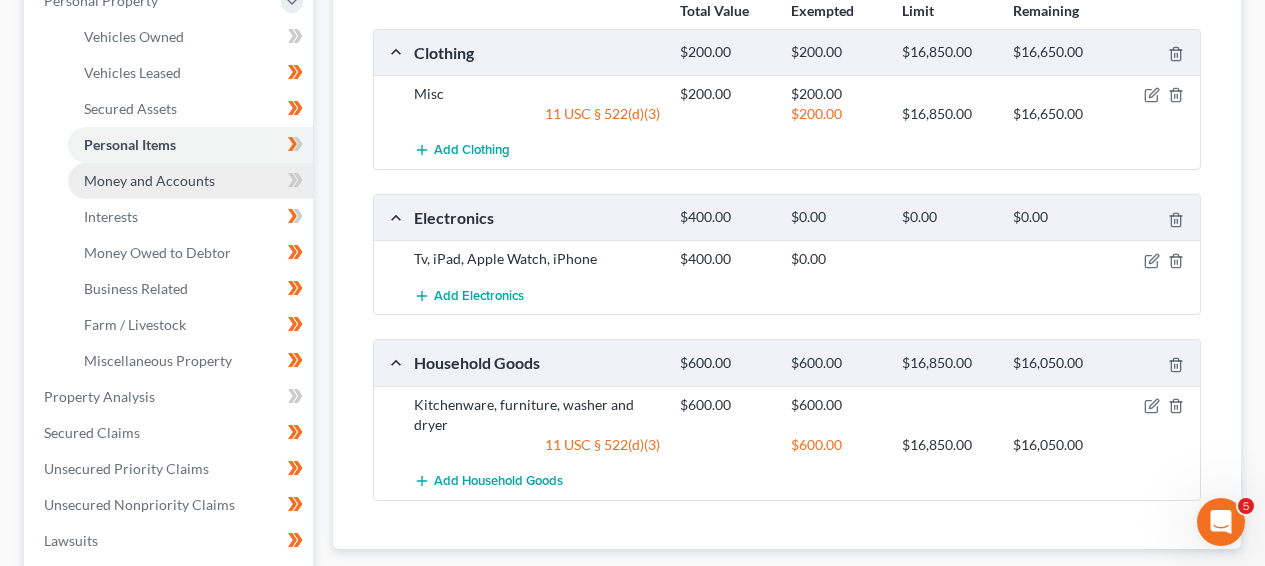 click on "Money and Accounts" at bounding box center (190, 181) 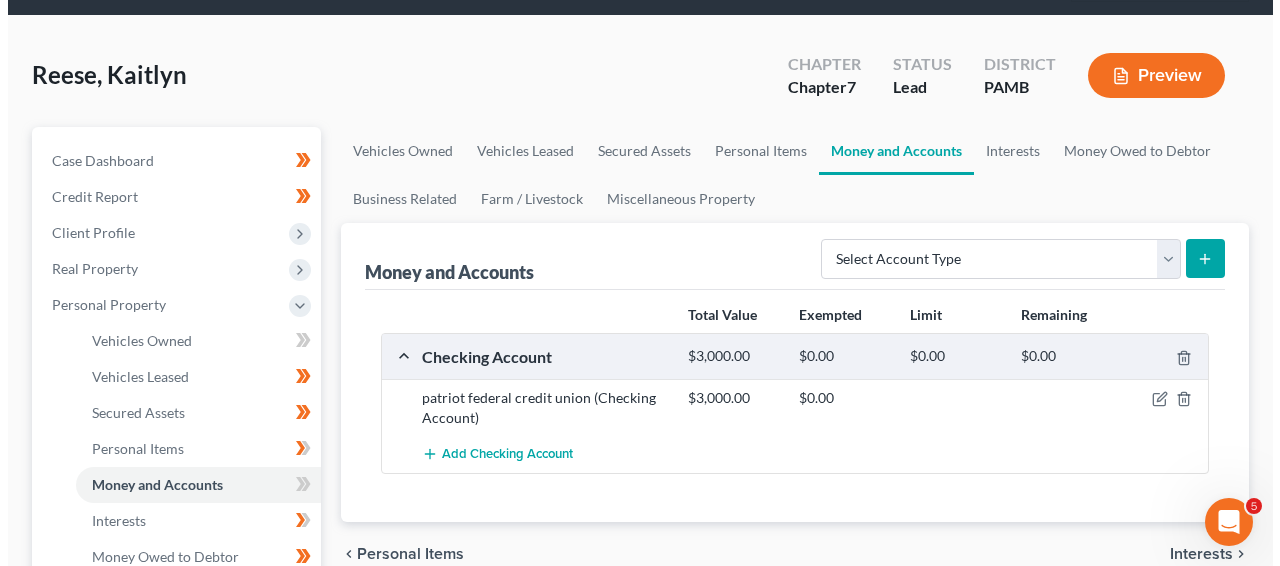 scroll, scrollTop: 175, scrollLeft: 0, axis: vertical 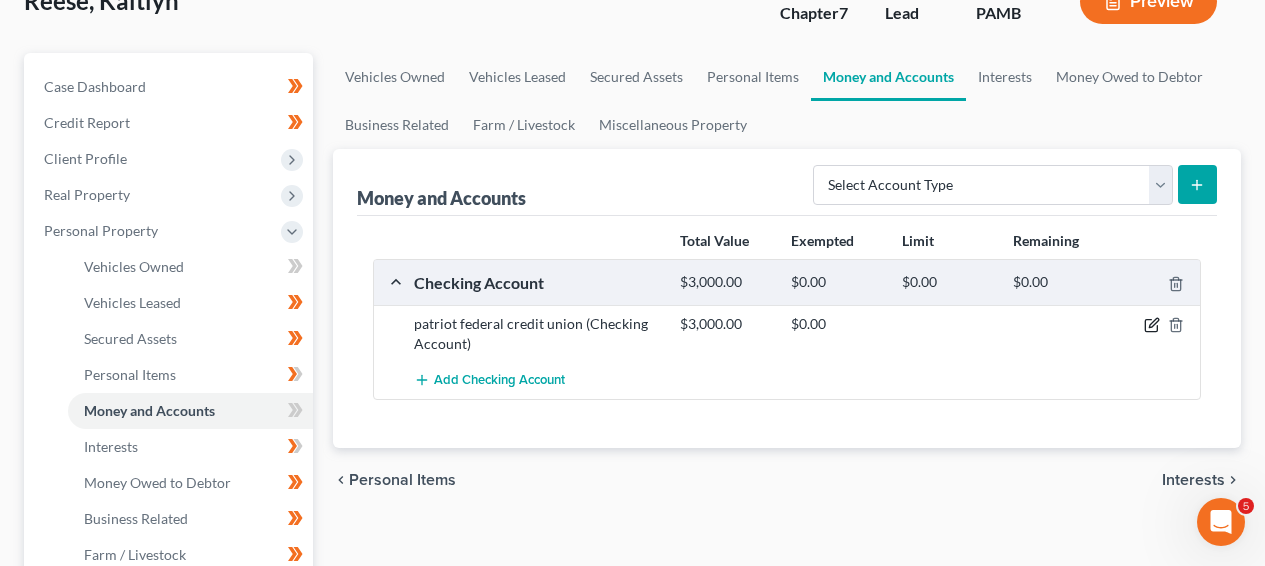 click 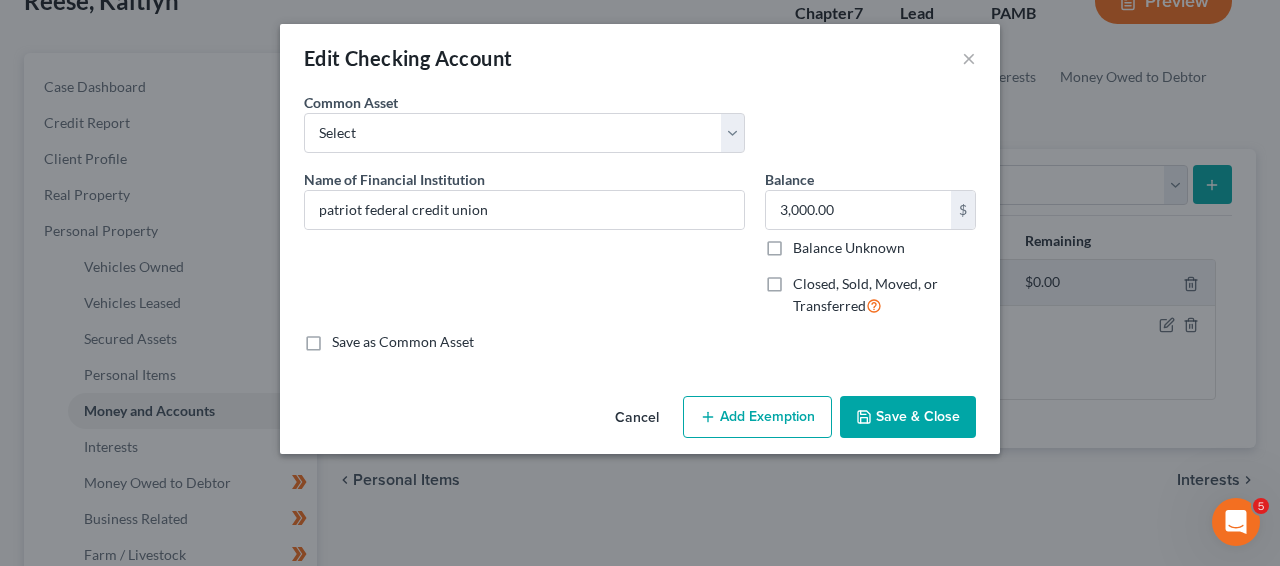 click on "Add Exemption" at bounding box center [757, 417] 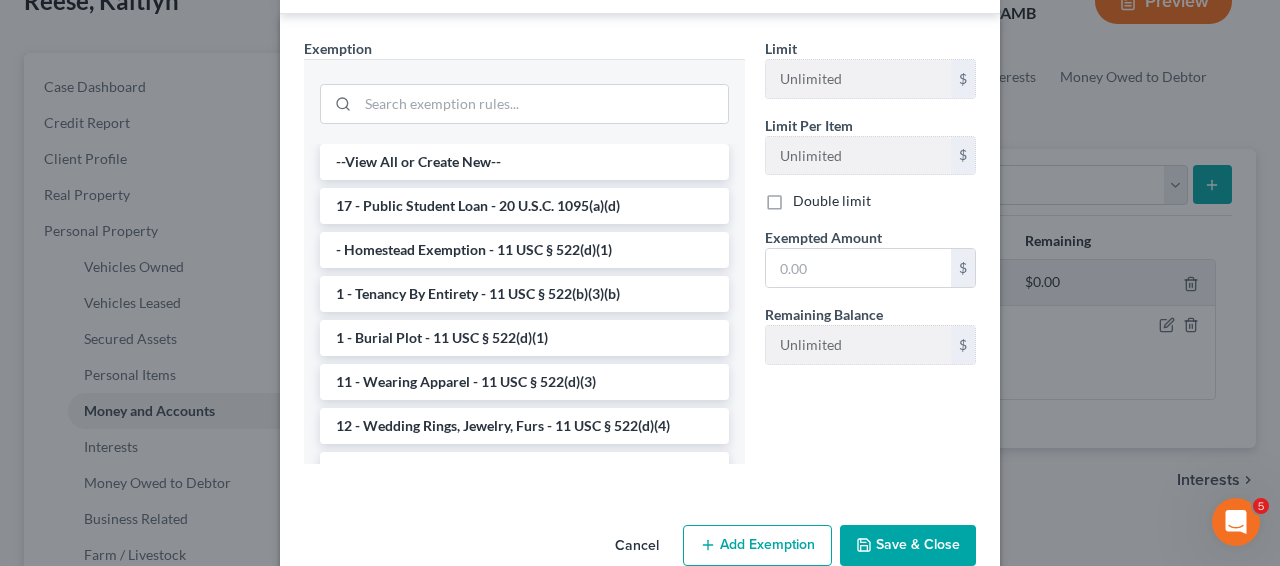 scroll, scrollTop: 411, scrollLeft: 0, axis: vertical 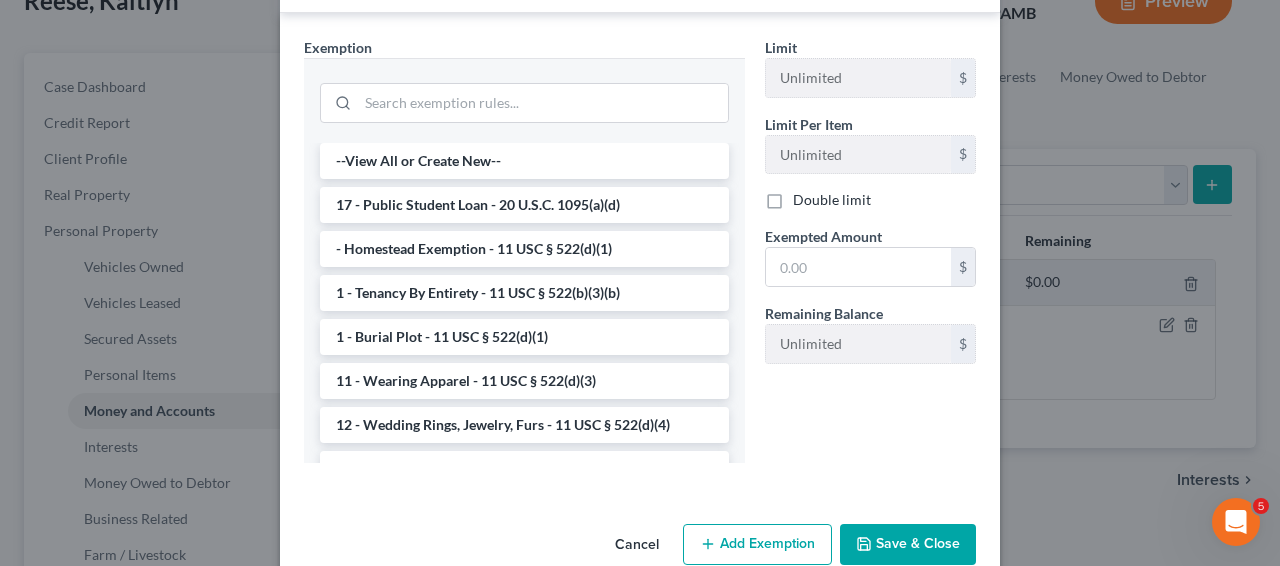 click on "Edit Checking Account  × An exemption set must first be selected from the Filing Information section. Common Asset Select USAA Federal Savings Bank Bank Of America First Tennessee Bank Checking USAA Federal Savings Bank SEFCU USAA Federal Savings Bank JPMorgan Chase Bank, N.A.  (Account 3595) Golden One Credit Union Bethpage Federal Credit Union Desert Financial Credit Union M & T Bank - co-owned with wife Wells Fargo Cash App
Name of Financial Institution
*
patriot federal credit union Balance
3,000.00 $
Balance Unknown
Balance Undetermined
3,000.00 $
Balance Unknown
Closed, Sold, Moved, or Transferred  Save as Common Asset
Exemption
Exemption Set must be selected for CA.
Exemption
*
--View All or Create New-- 17 - Public Student Loan - 20 U.S.C. 1095(a)(d)  - Homestead Exemption - 11 USC § 522(d)(1) Limit     Unlimited $ $" at bounding box center [640, 283] 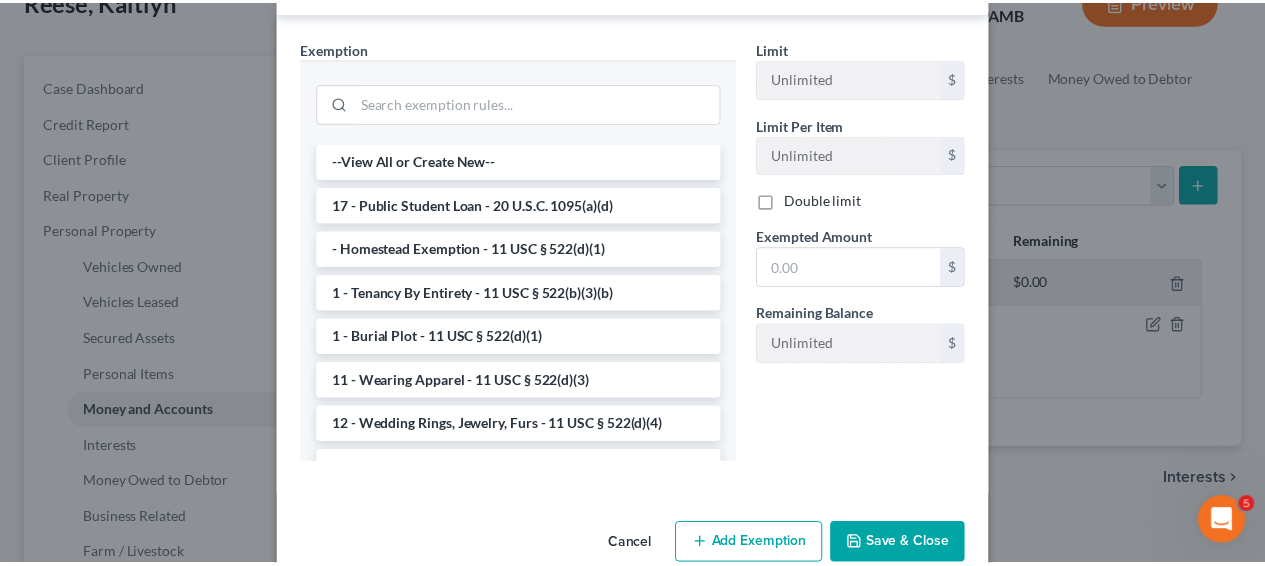 scroll, scrollTop: 0, scrollLeft: 0, axis: both 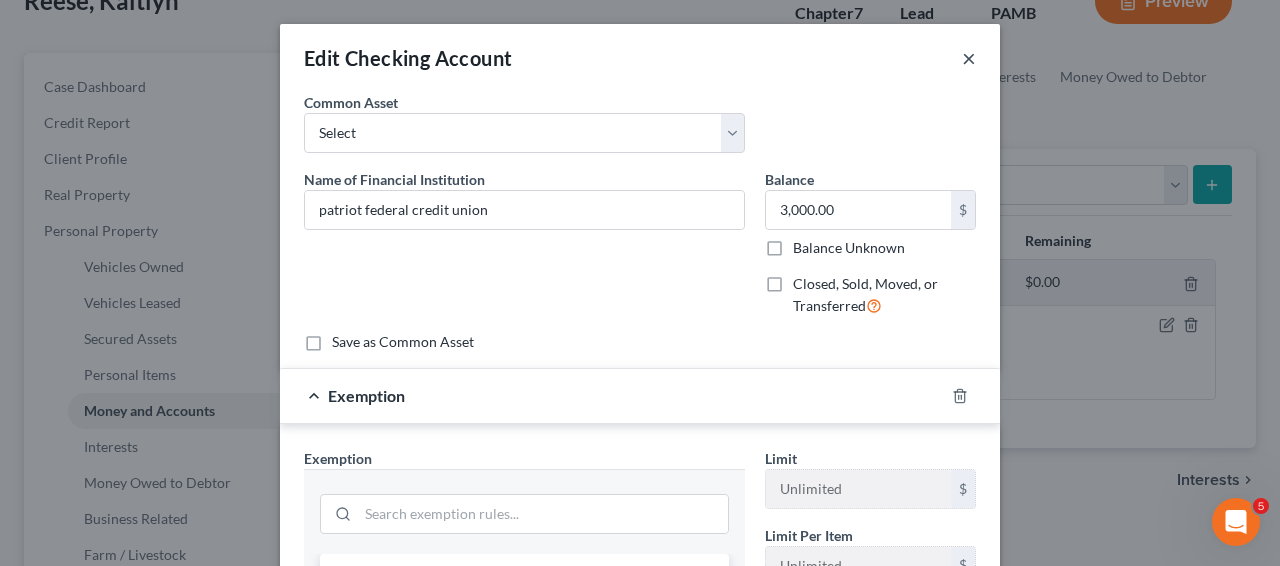 click on "×" at bounding box center [969, 58] 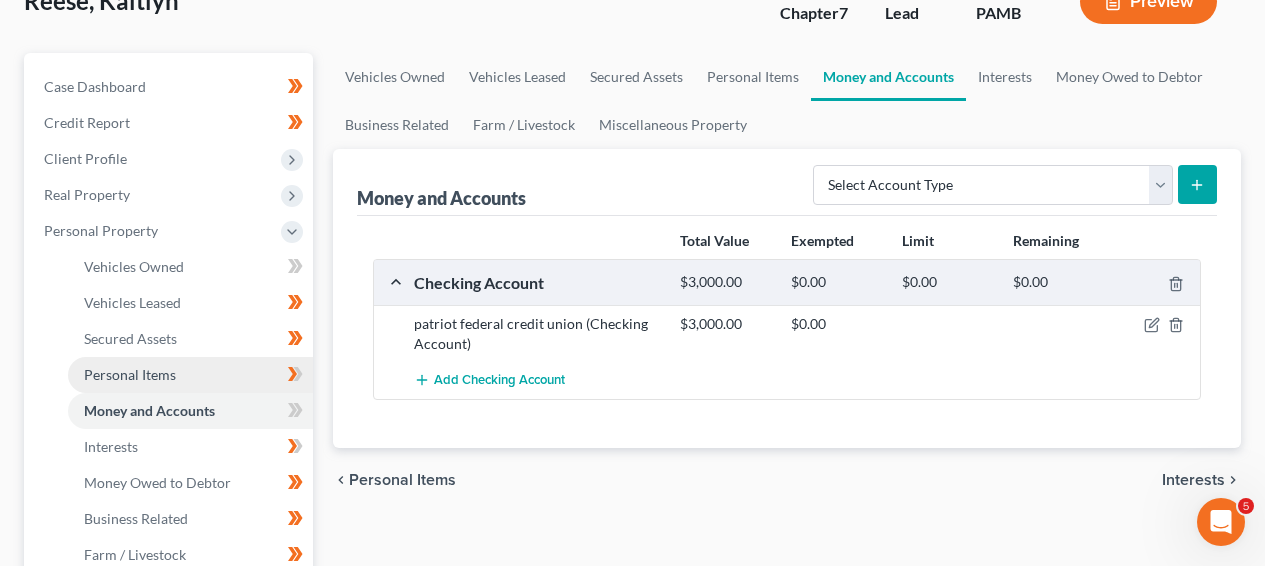 click on "Personal Items" at bounding box center (190, 375) 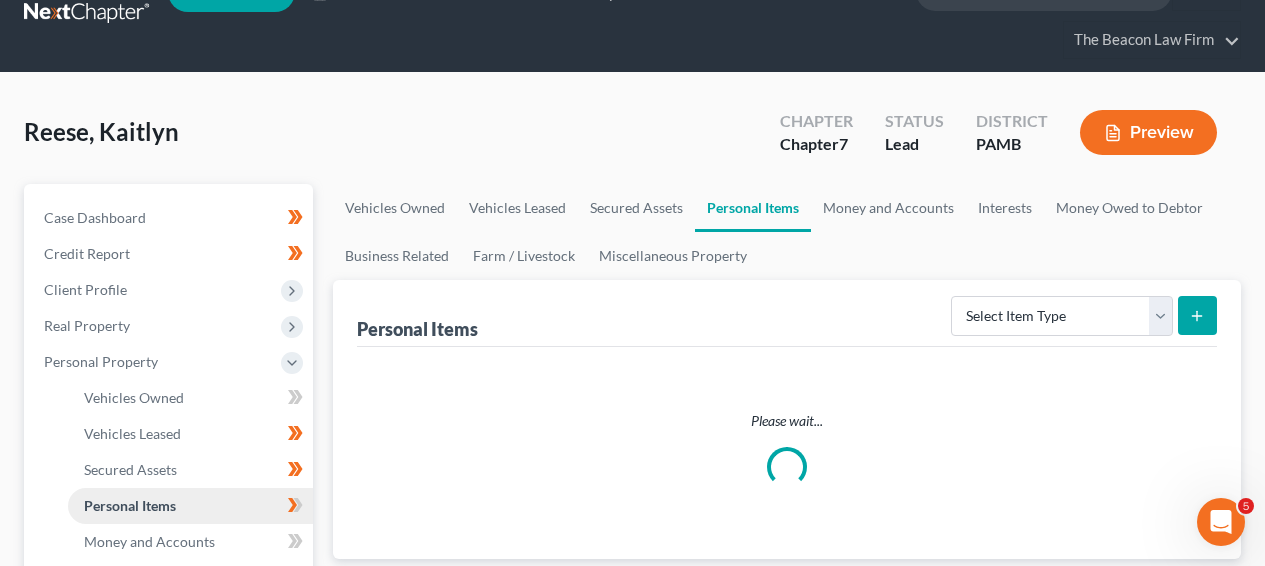 scroll, scrollTop: 0, scrollLeft: 0, axis: both 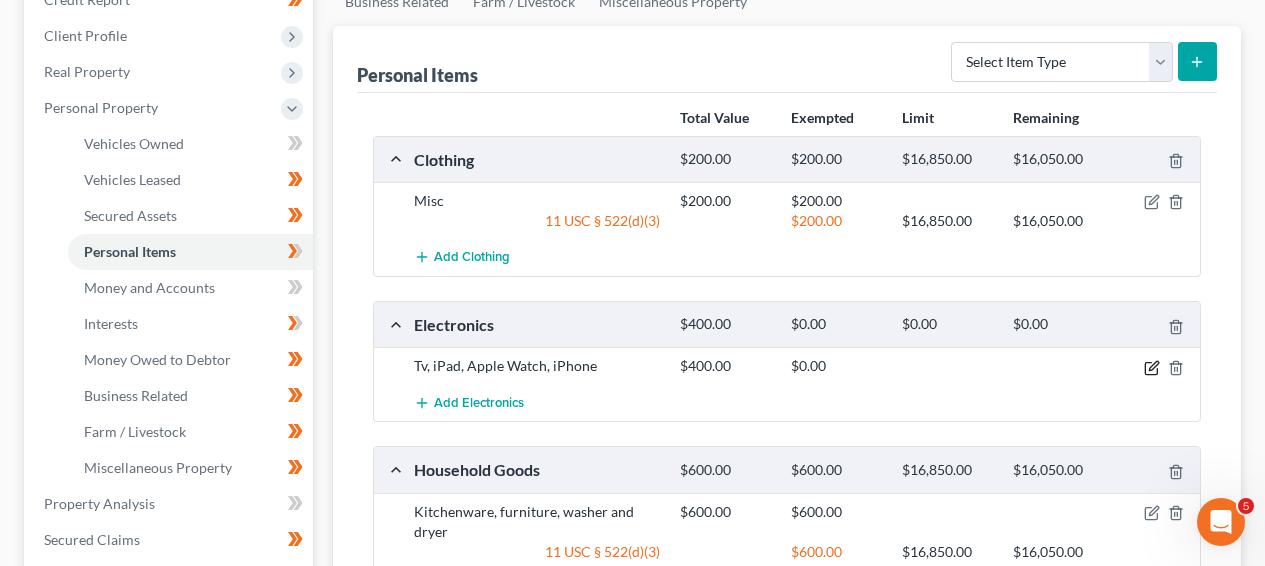 click 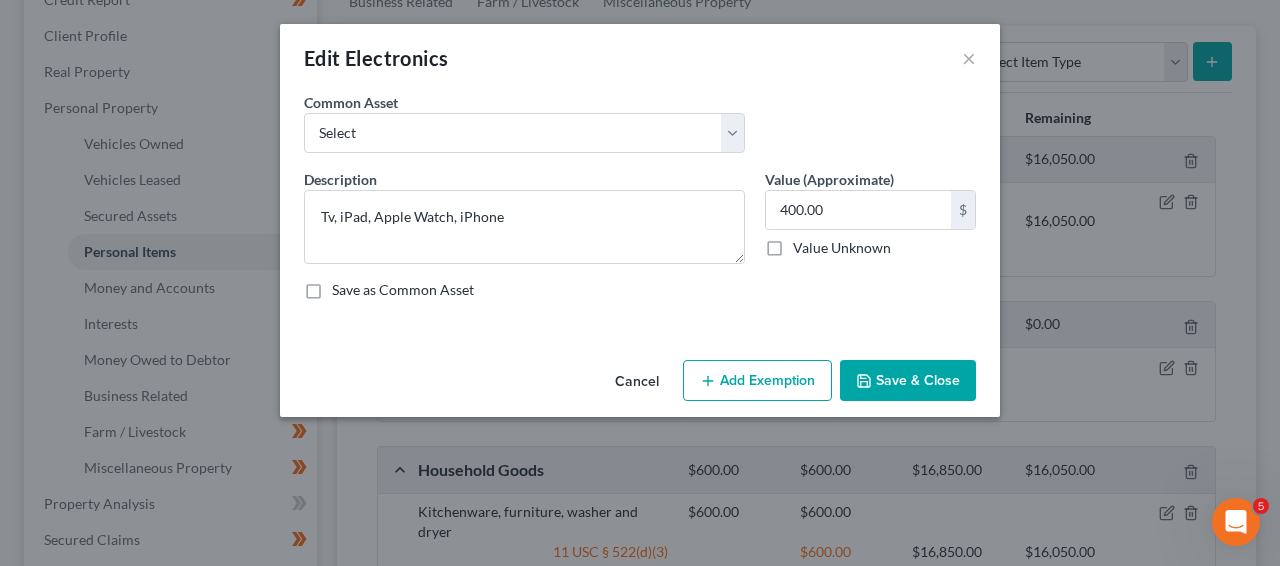 click on "Add Exemption" at bounding box center [757, 381] 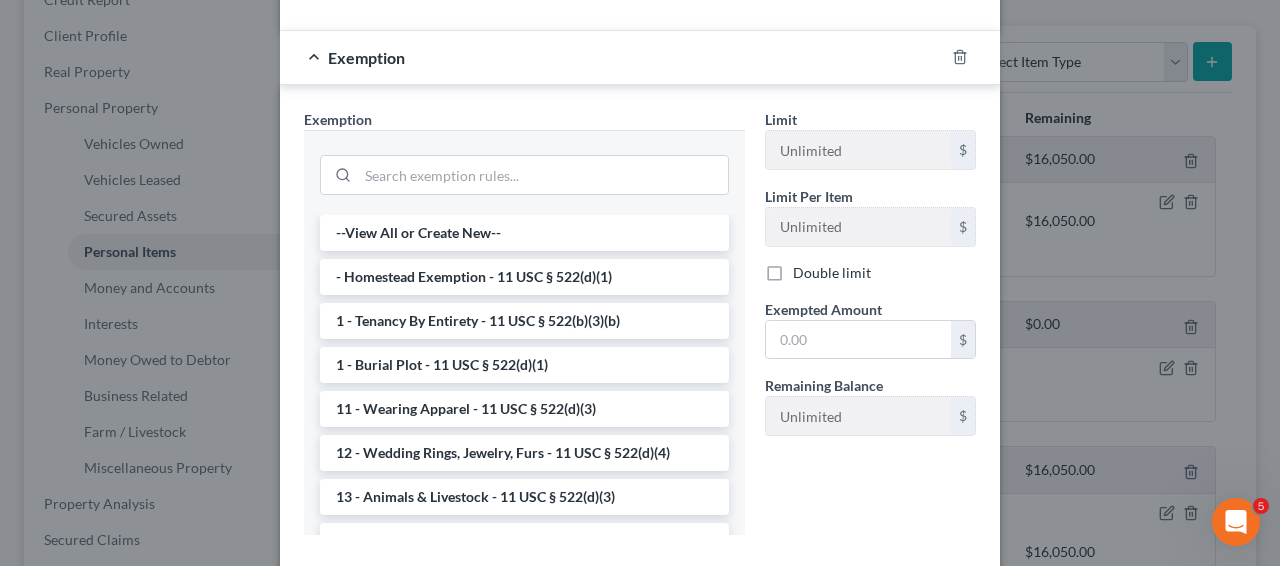 scroll, scrollTop: 356, scrollLeft: 0, axis: vertical 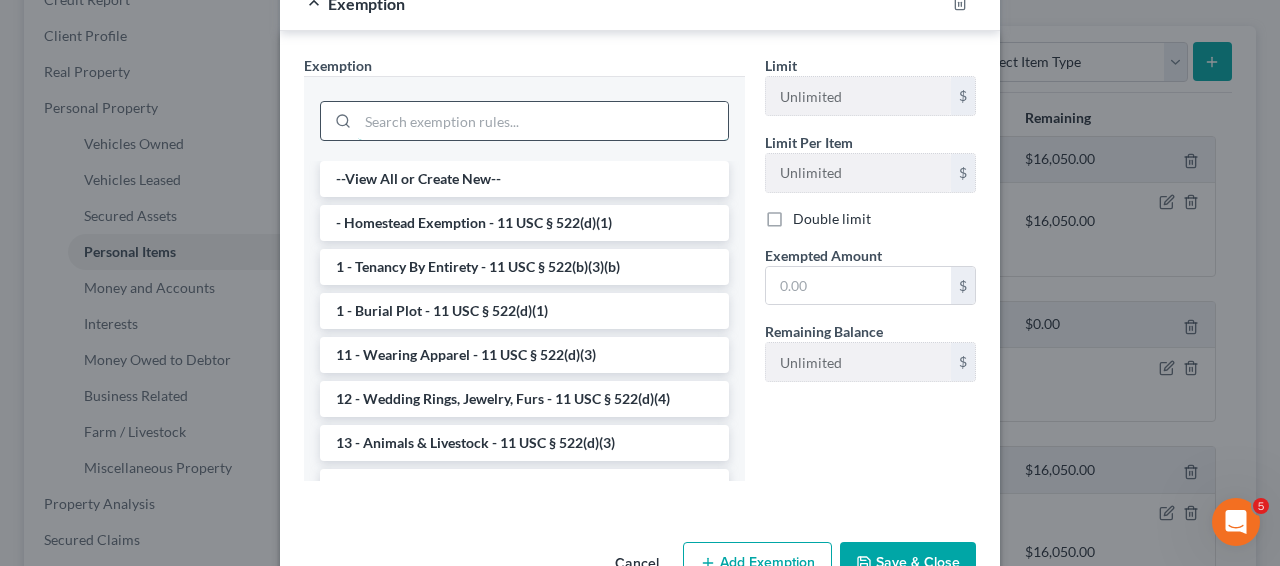 click at bounding box center (543, 121) 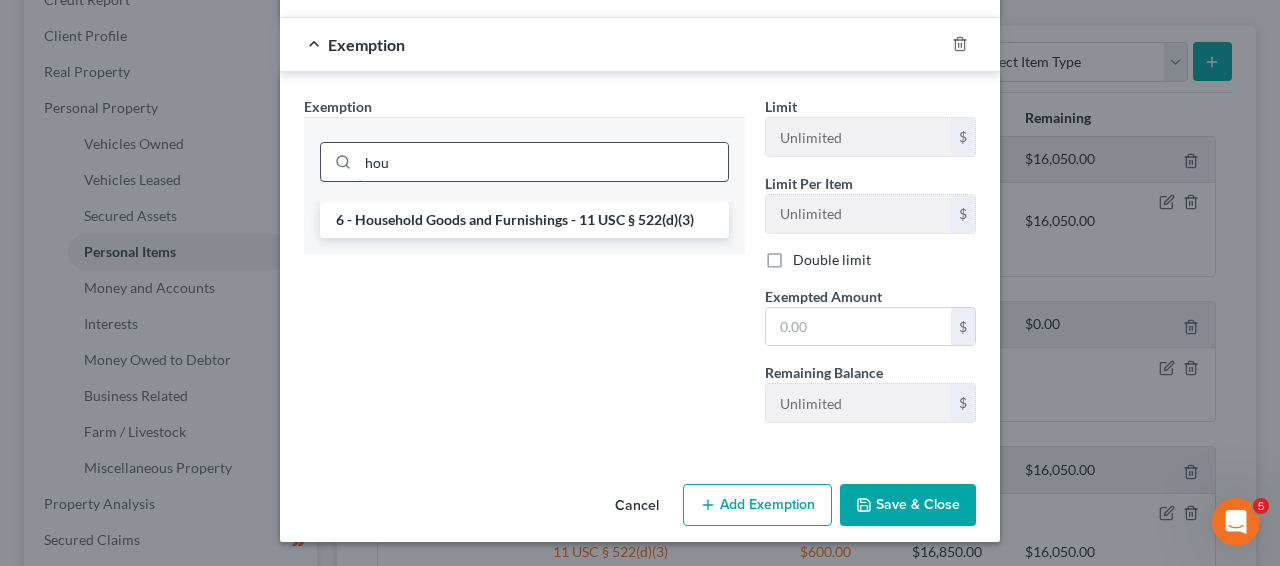 scroll, scrollTop: 315, scrollLeft: 0, axis: vertical 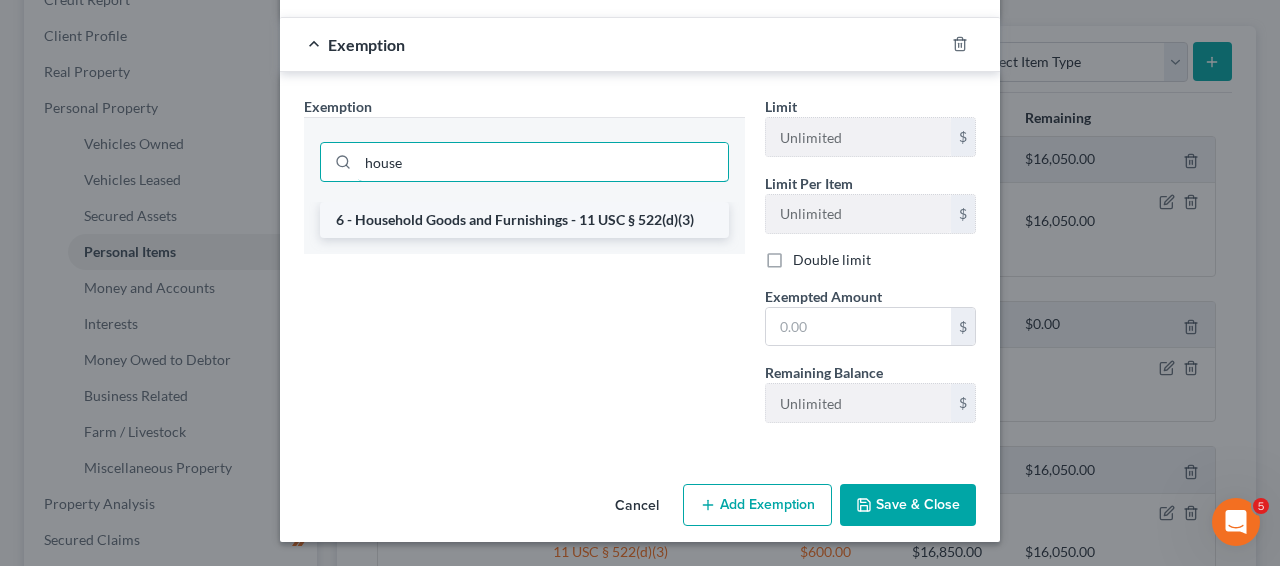 type on "house" 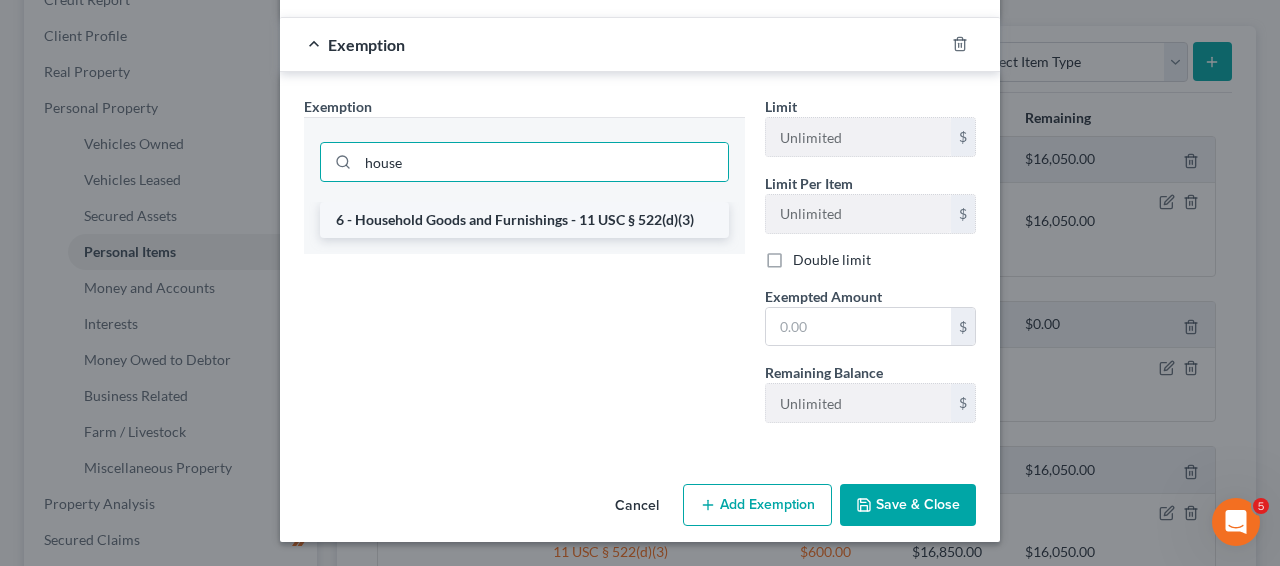 click on "6 - Household Goods and Furnishings - 11 USC § 522(d)(3)" at bounding box center [524, 220] 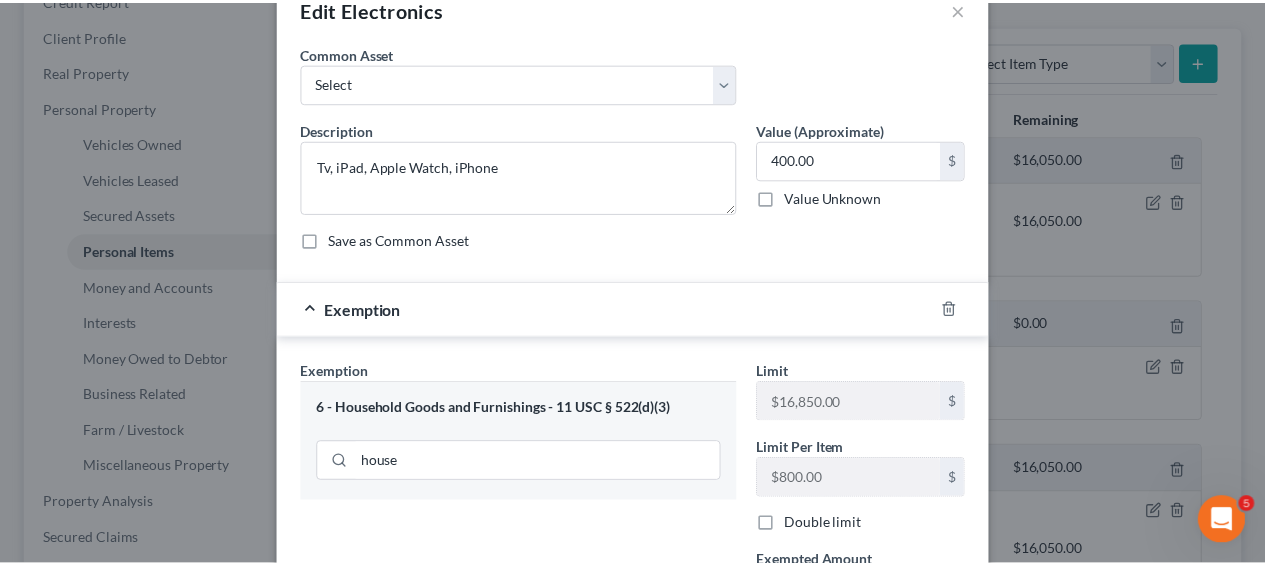 scroll, scrollTop: 315, scrollLeft: 0, axis: vertical 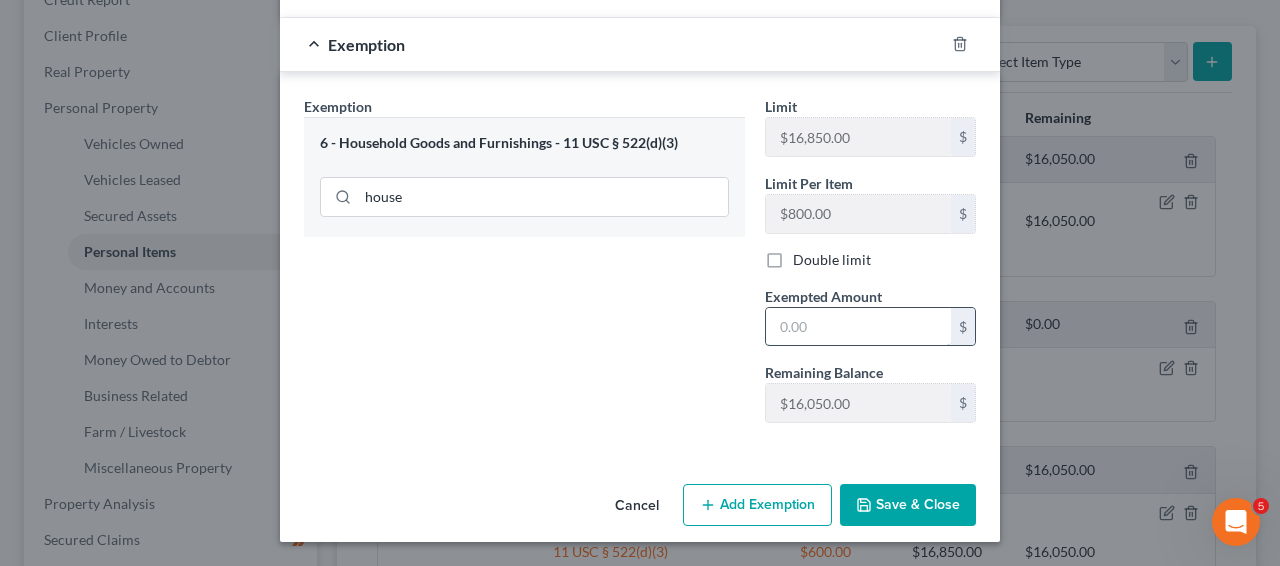 click at bounding box center [858, 327] 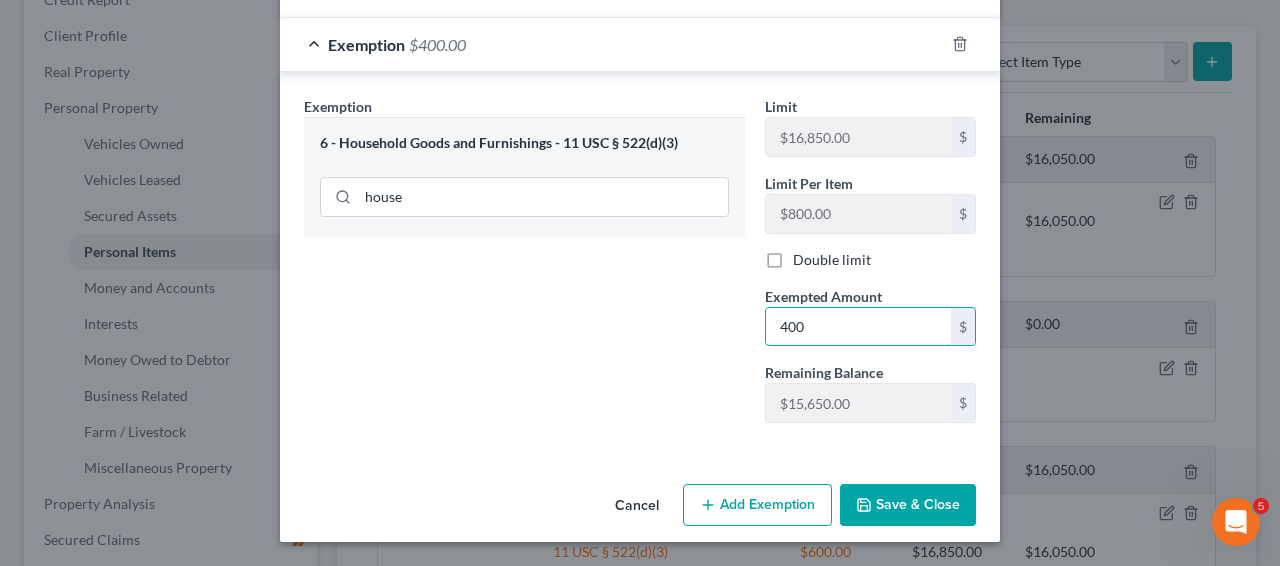 type on "400" 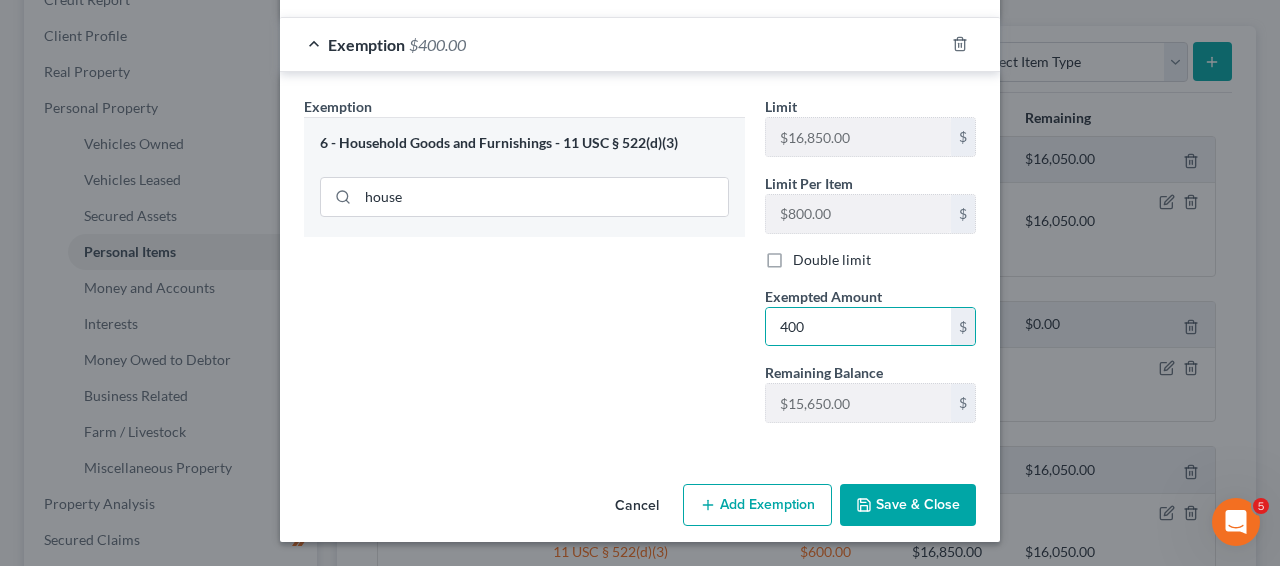 click 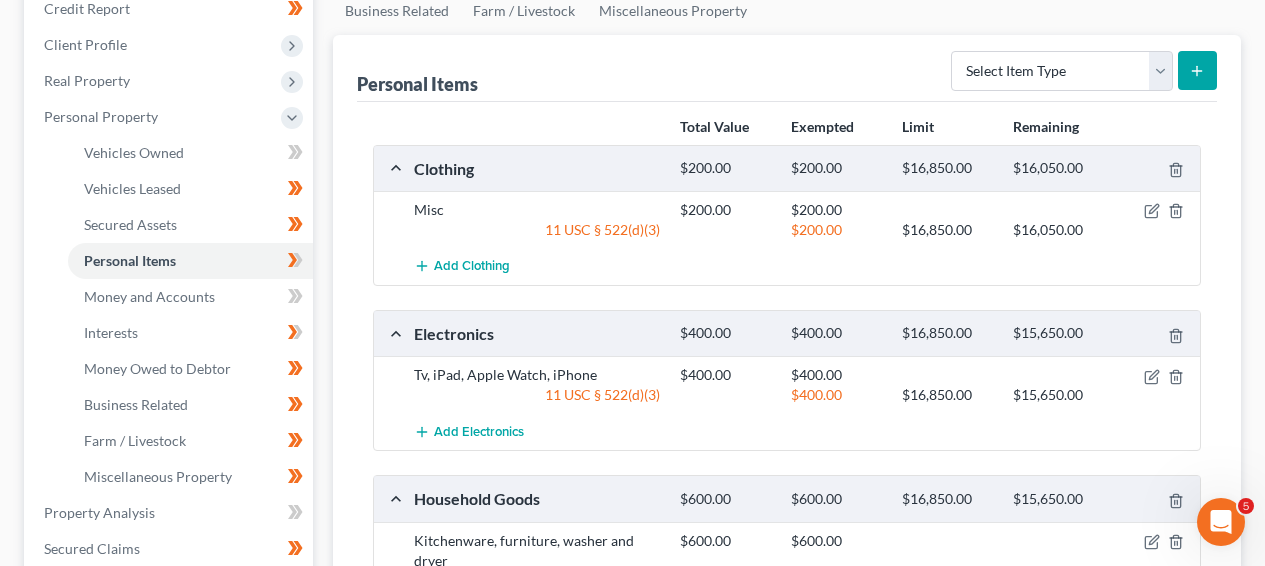 scroll, scrollTop: 265, scrollLeft: 0, axis: vertical 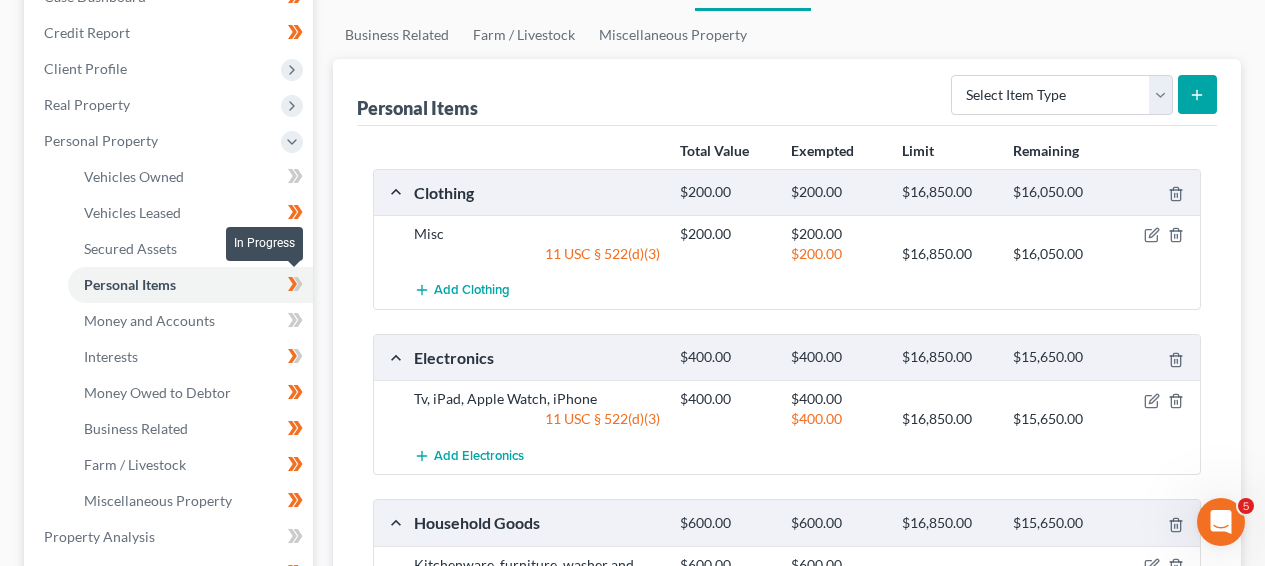 click 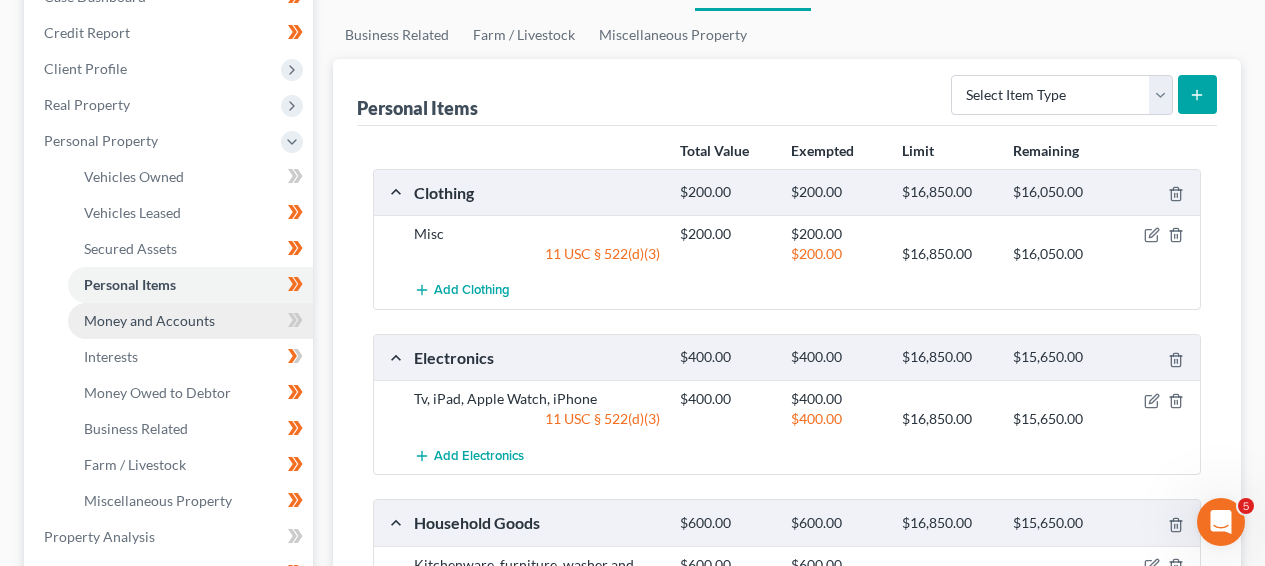 click on "Money and Accounts" at bounding box center [190, 321] 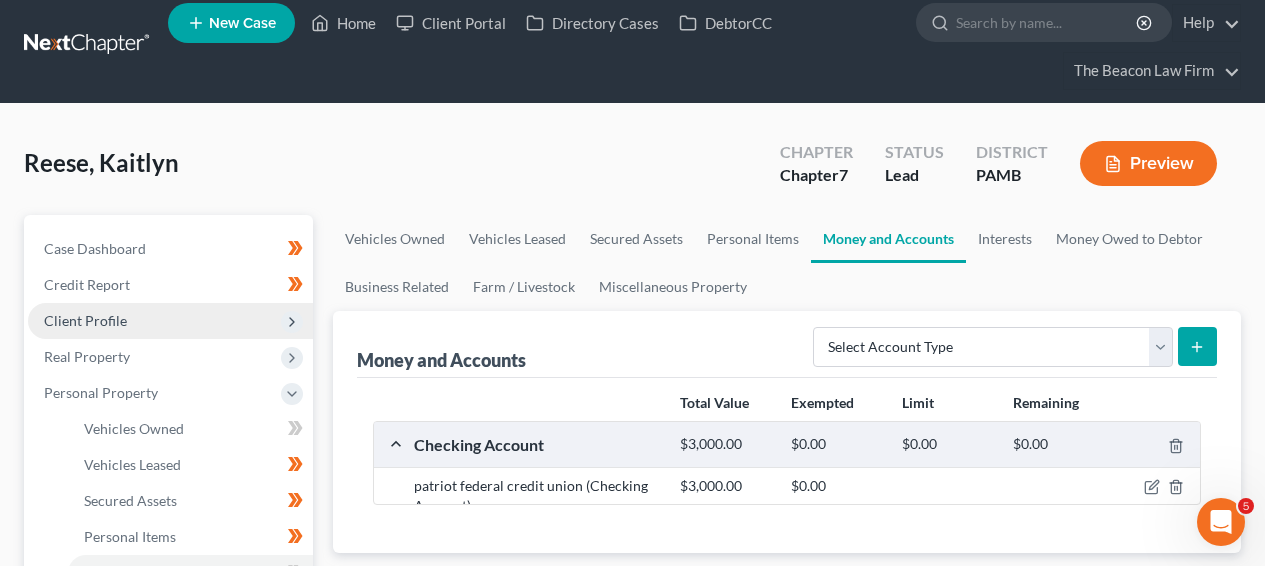 scroll, scrollTop: 0, scrollLeft: 0, axis: both 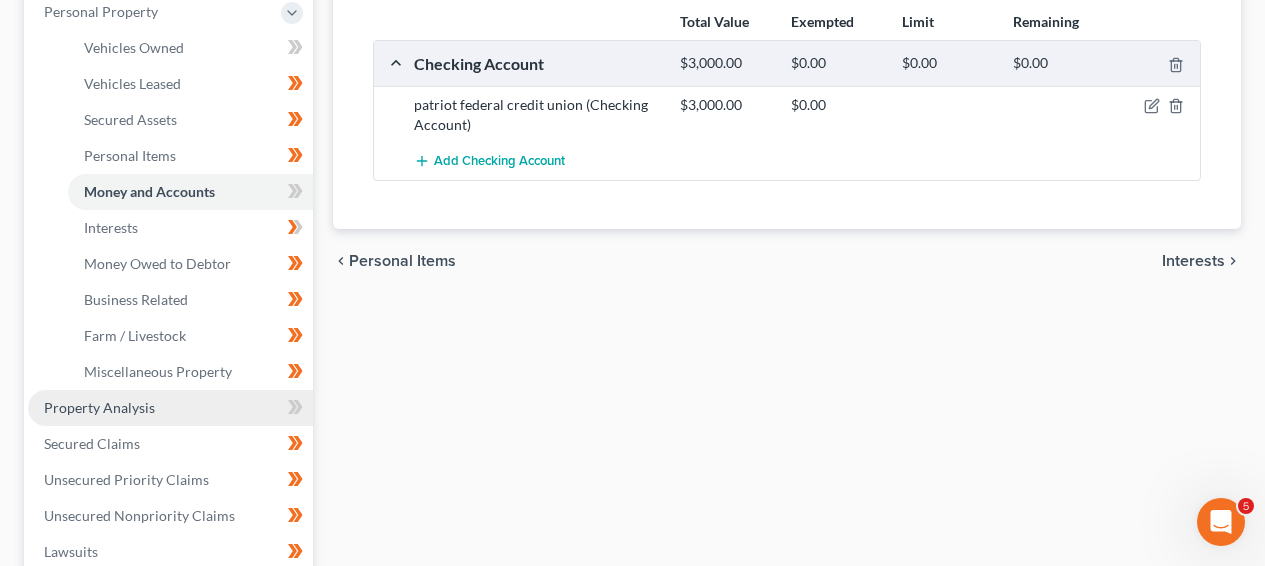 click on "Property Analysis" at bounding box center (99, 407) 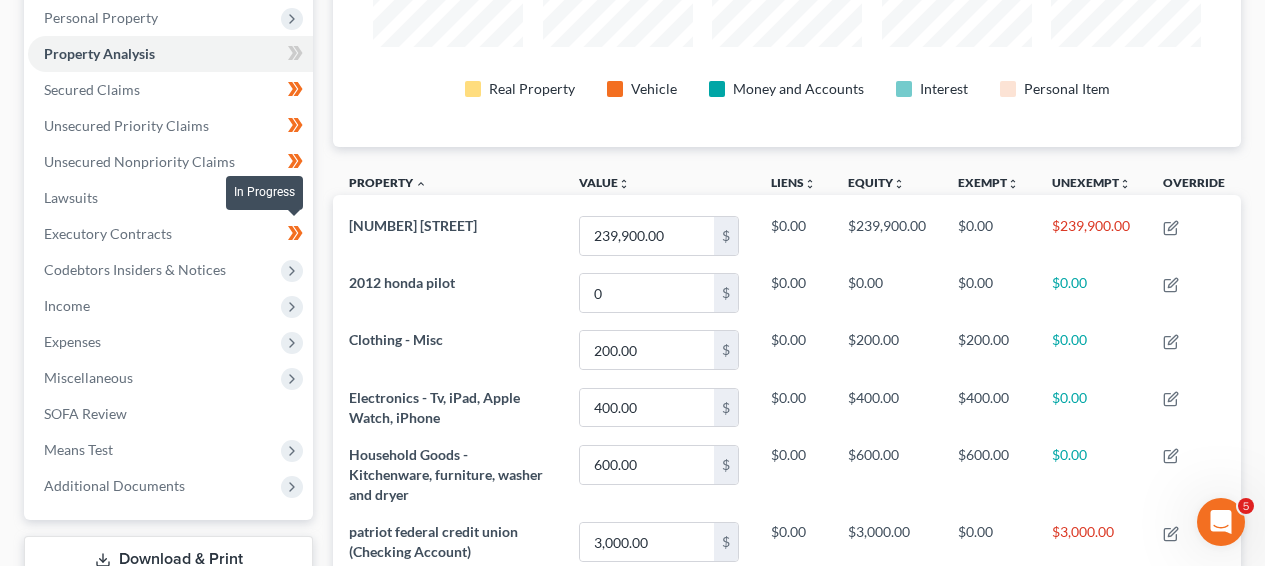 scroll, scrollTop: 0, scrollLeft: 0, axis: both 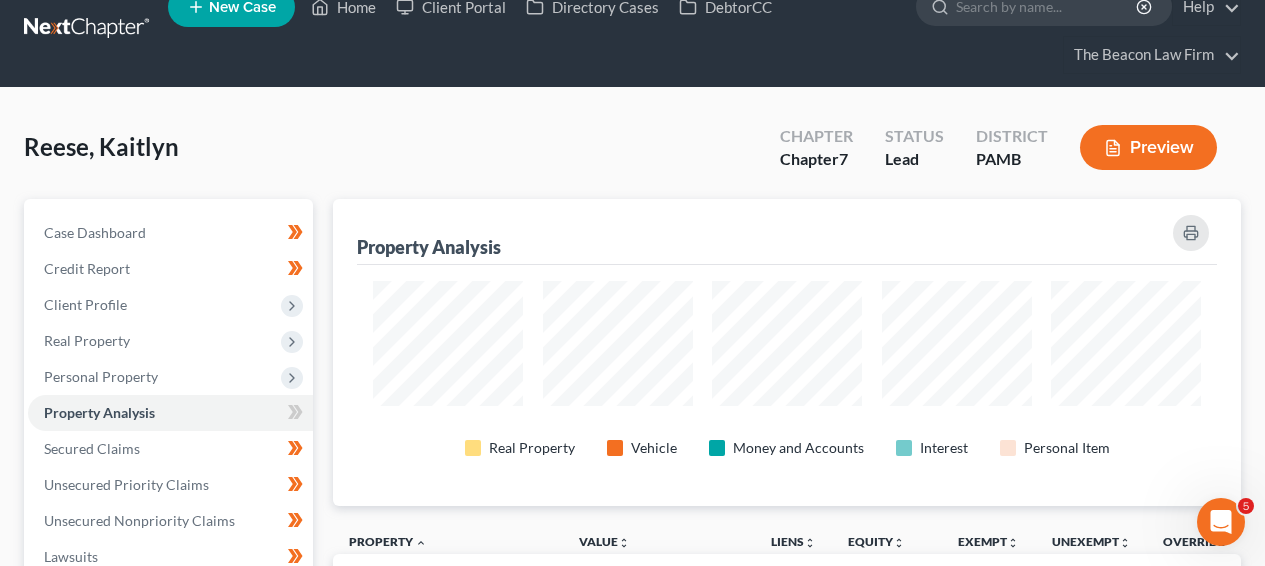 click on "Reese, Kaitlyn Upgraded Chapter Chapter  7 Status Lead District PAMB Preview Petition Navigation
Case Dashboard
Payments
Invoices
Payments
Payments
Credit Report
Home" at bounding box center [632, 617] 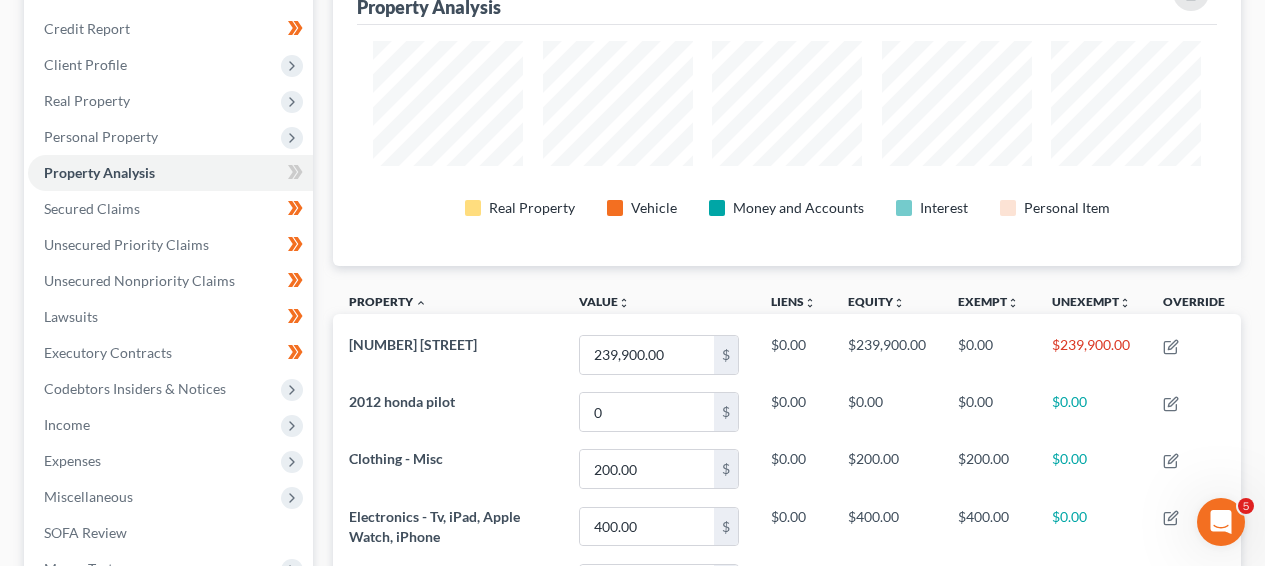 scroll, scrollTop: 337, scrollLeft: 0, axis: vertical 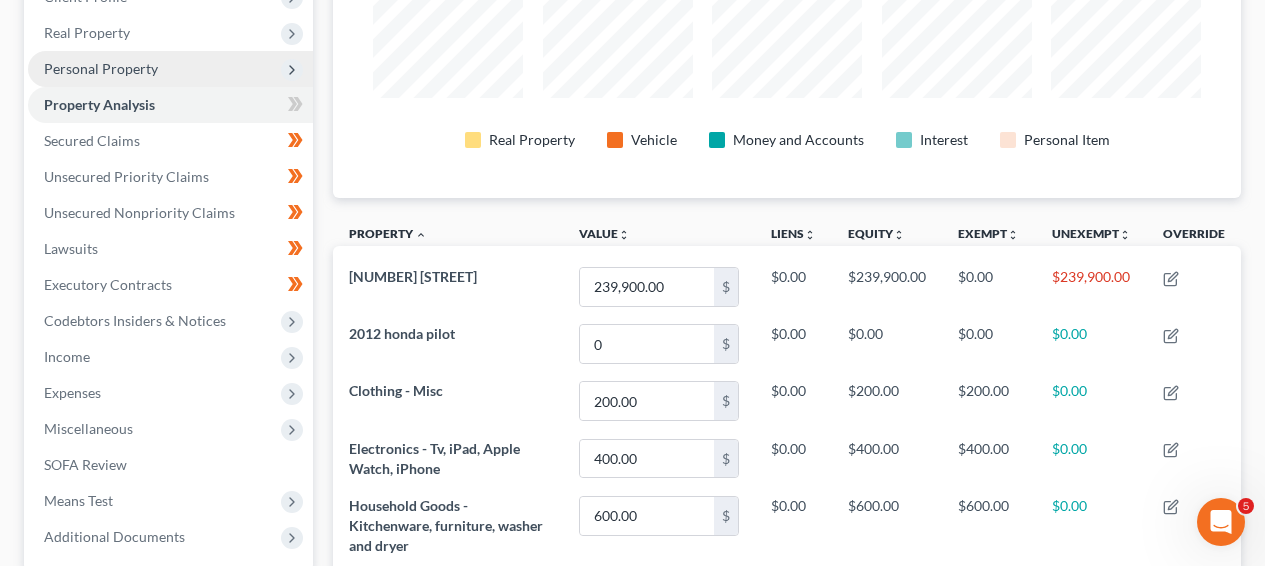 click on "Personal Property" at bounding box center (170, 69) 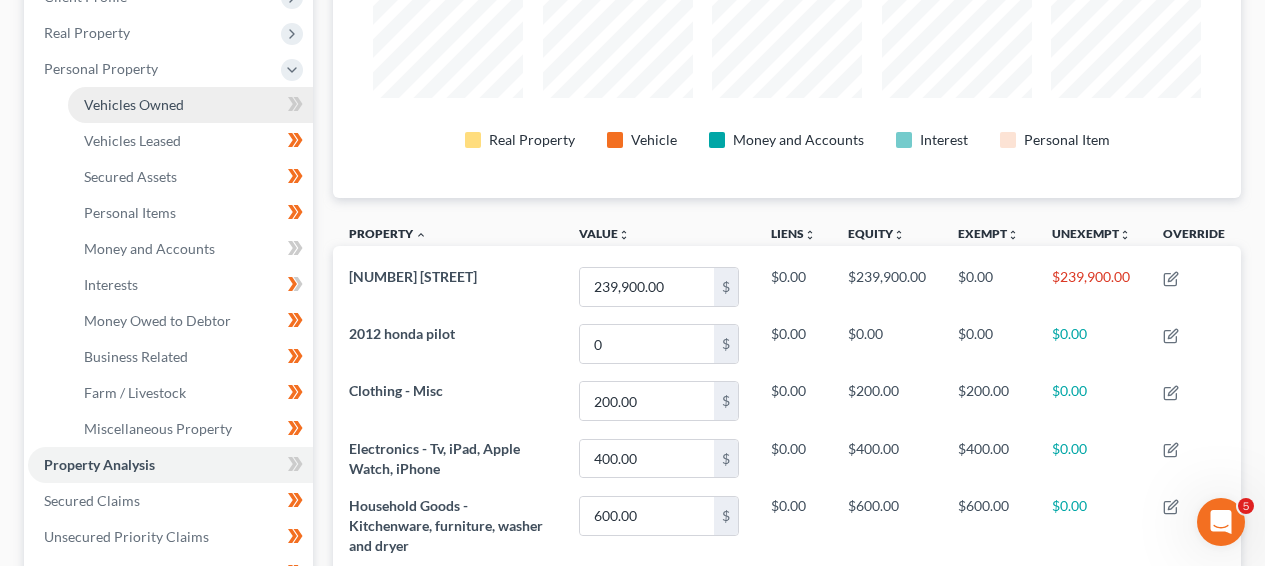 click on "Vehicles Owned" at bounding box center (190, 105) 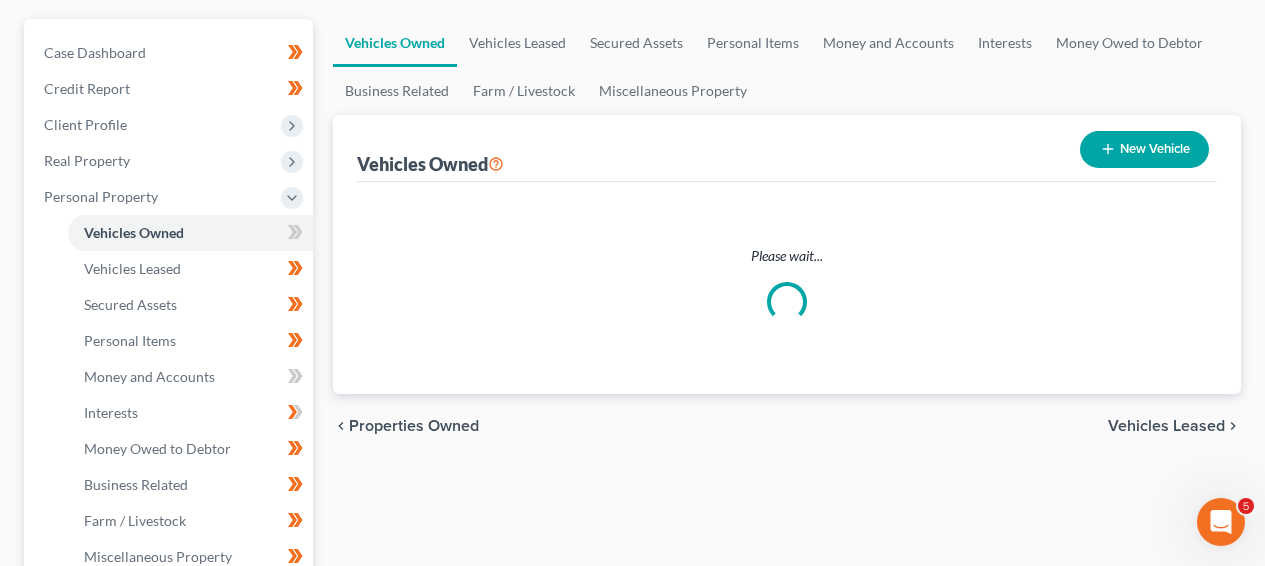 scroll, scrollTop: 0, scrollLeft: 0, axis: both 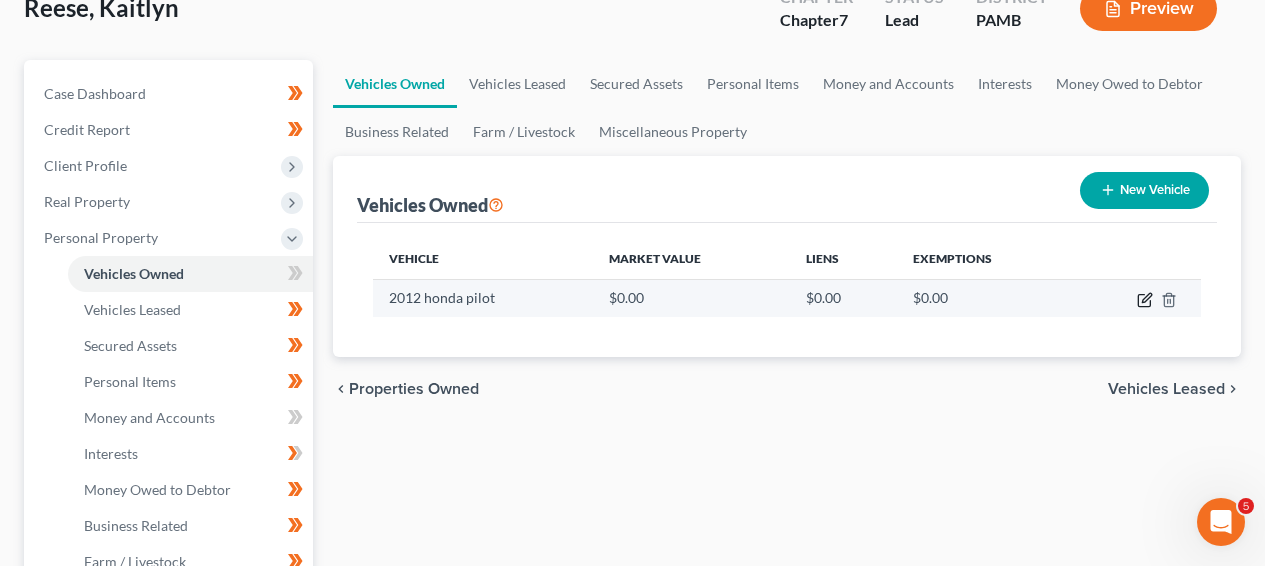 click 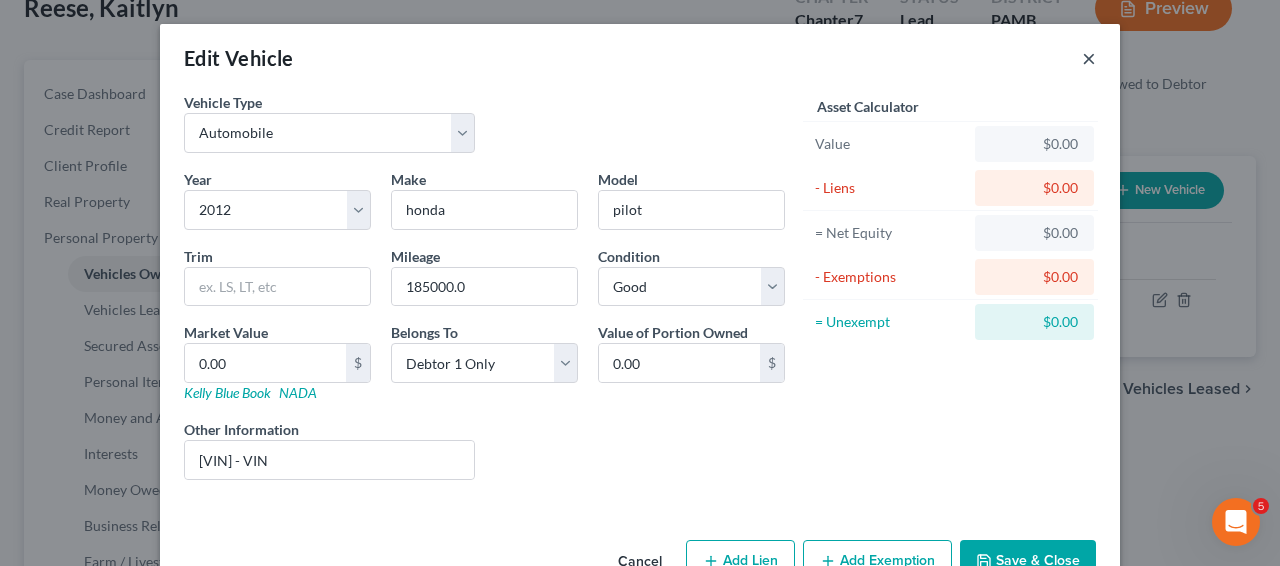 click on "×" at bounding box center [1089, 58] 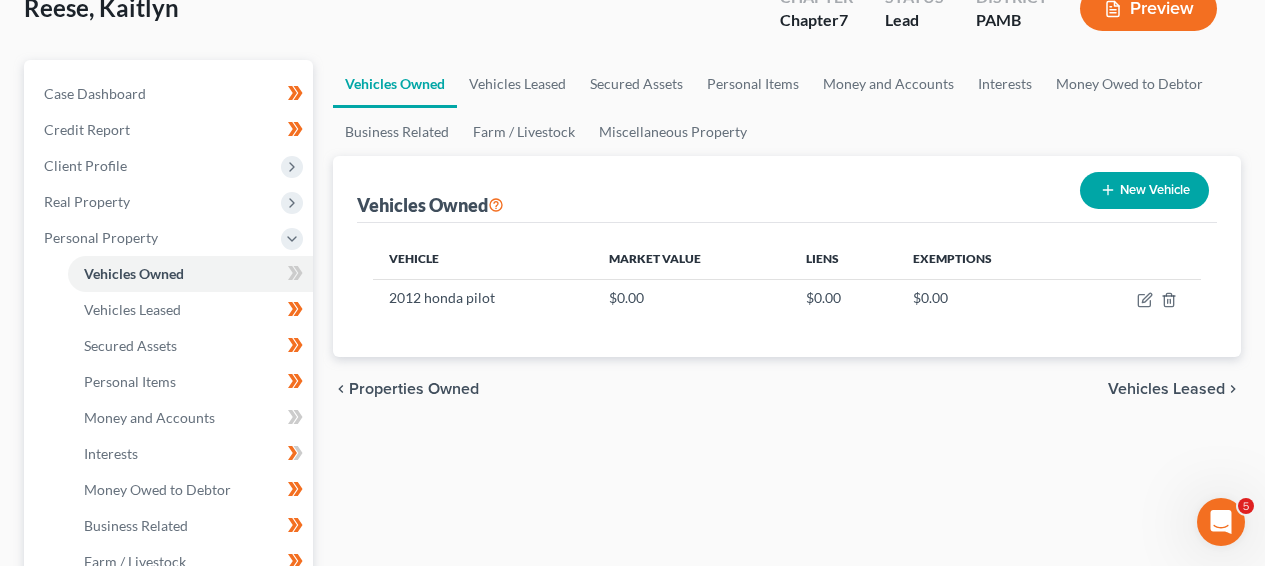 click on "chevron_left
Properties Owned
Vehicles Leased
chevron_right" at bounding box center [787, 389] 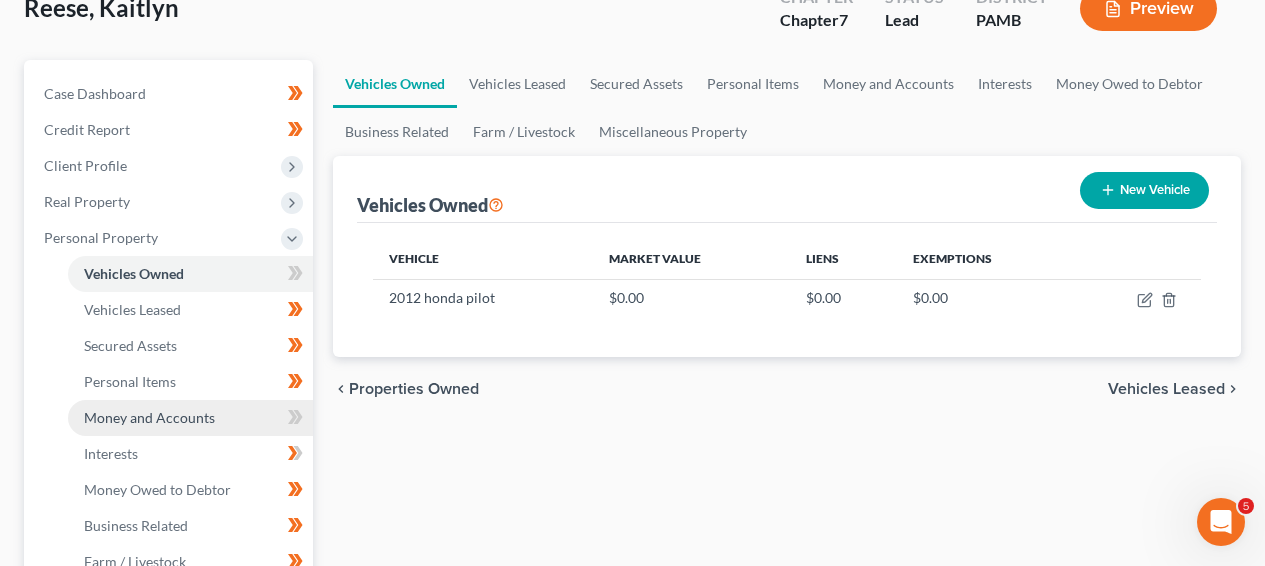 click on "Money and Accounts" at bounding box center [190, 418] 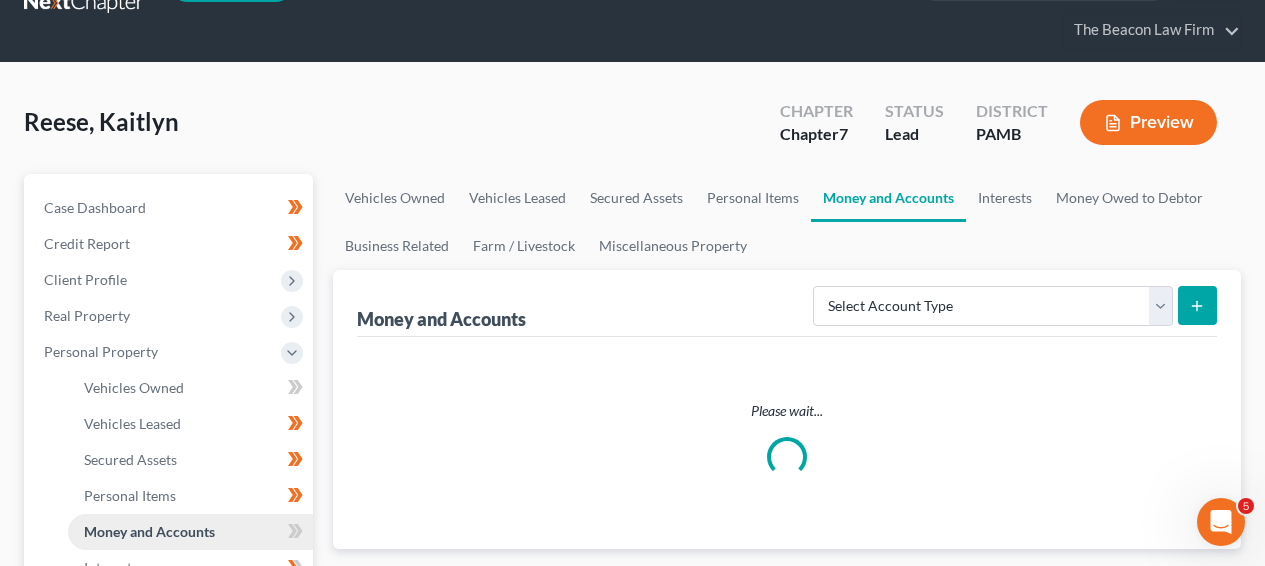 scroll, scrollTop: 0, scrollLeft: 0, axis: both 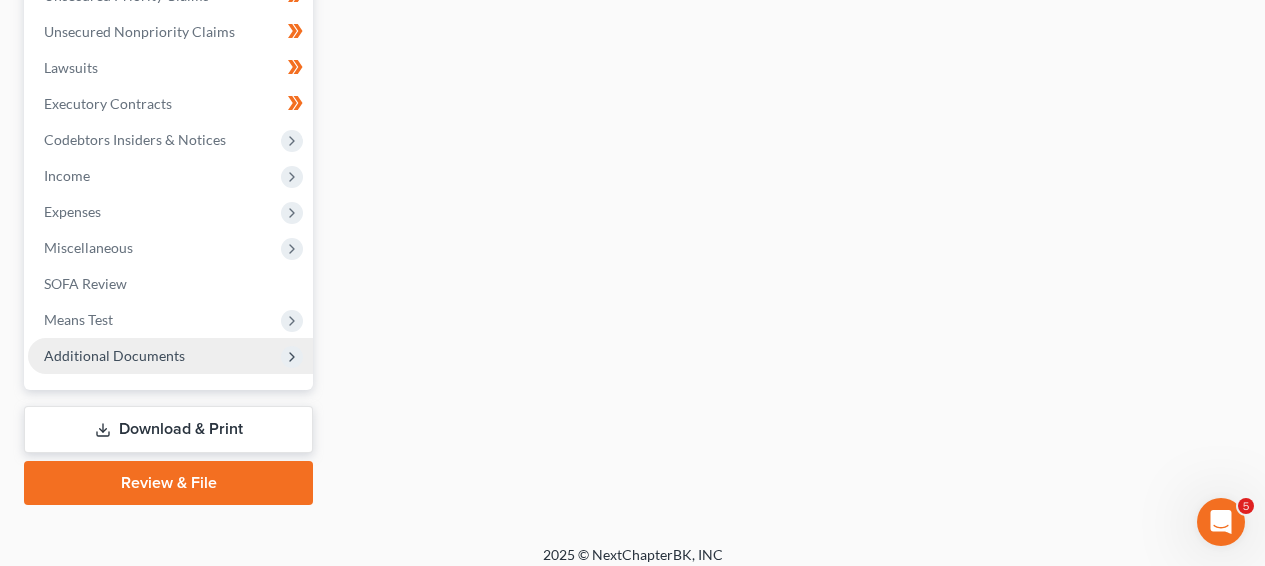click on "Additional Documents" at bounding box center (170, 356) 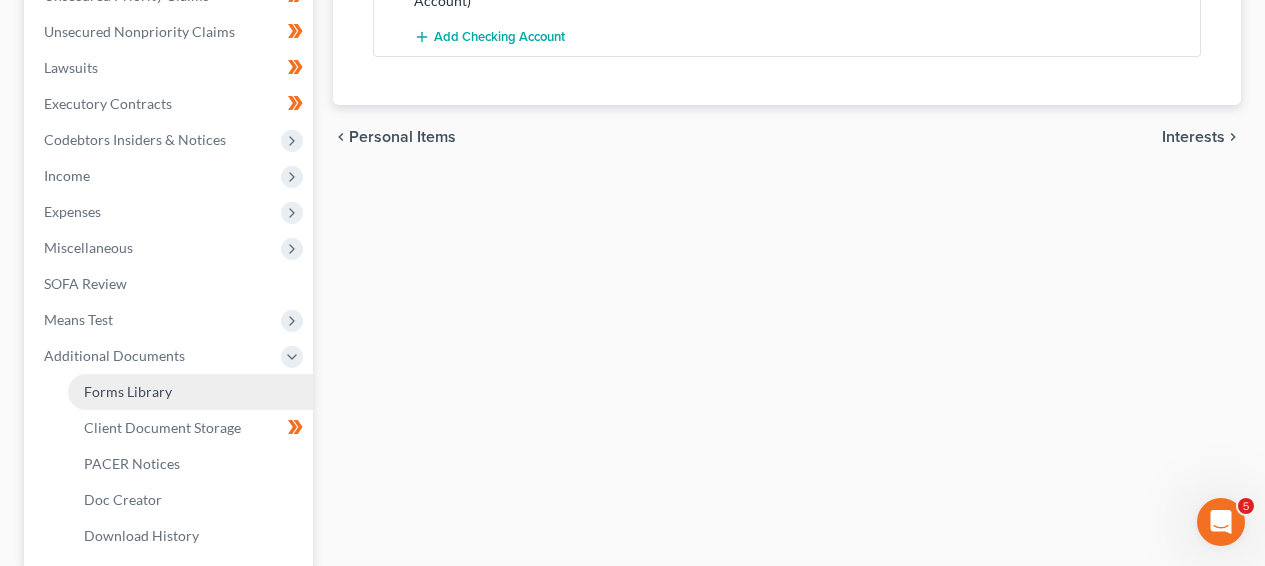 click on "Forms Library" at bounding box center (190, 392) 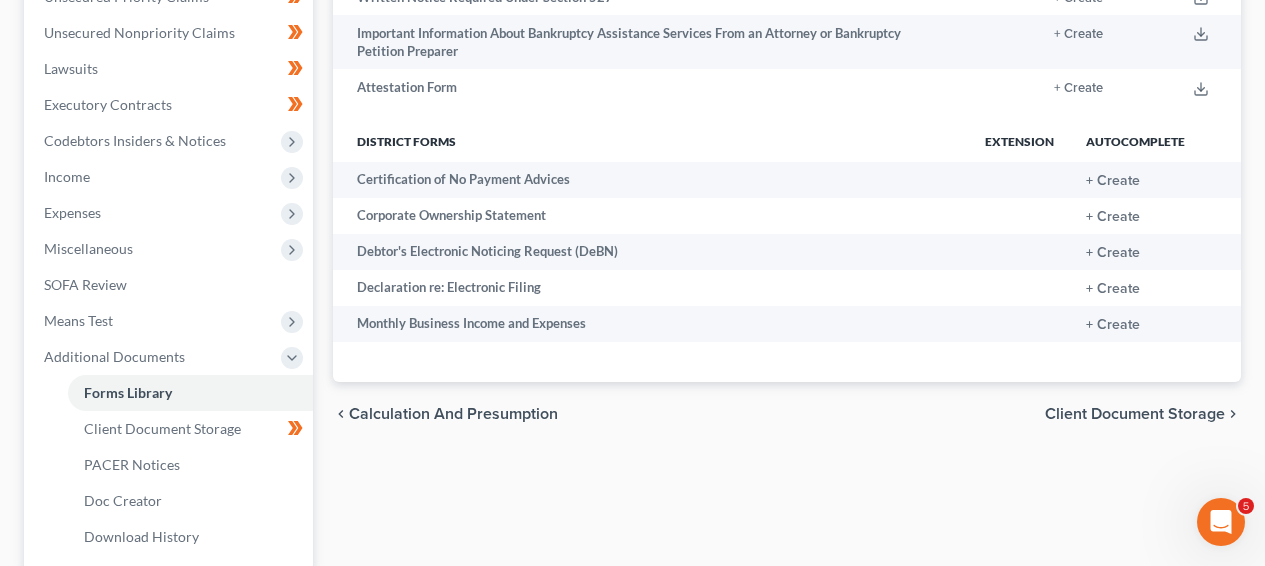 scroll, scrollTop: 0, scrollLeft: 0, axis: both 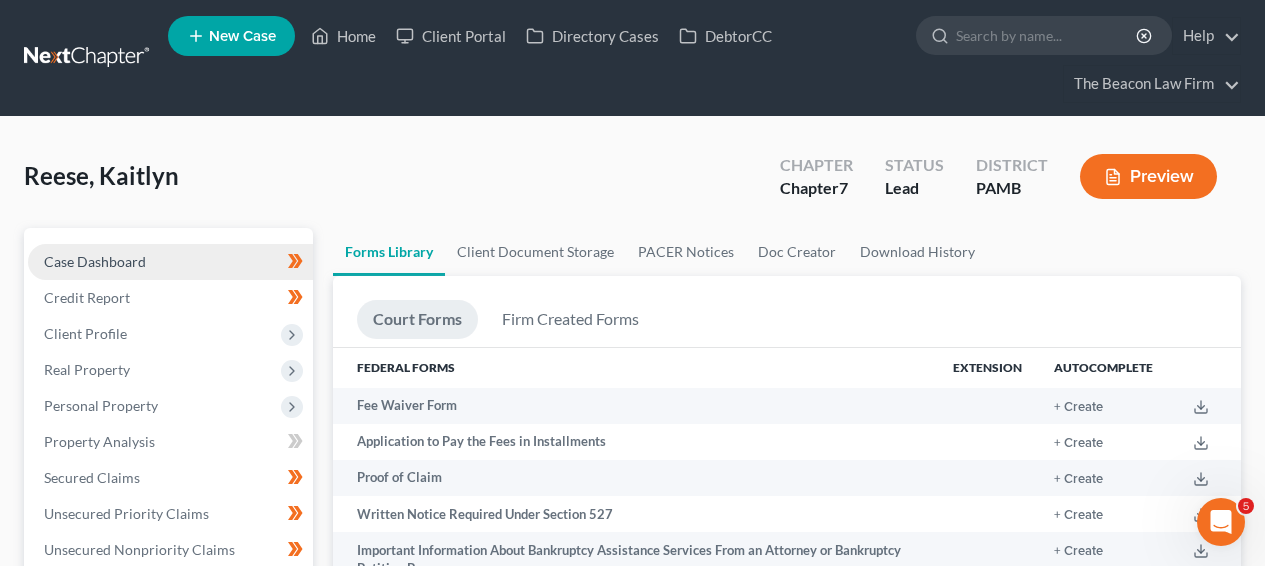 click on "Case Dashboard" at bounding box center (95, 261) 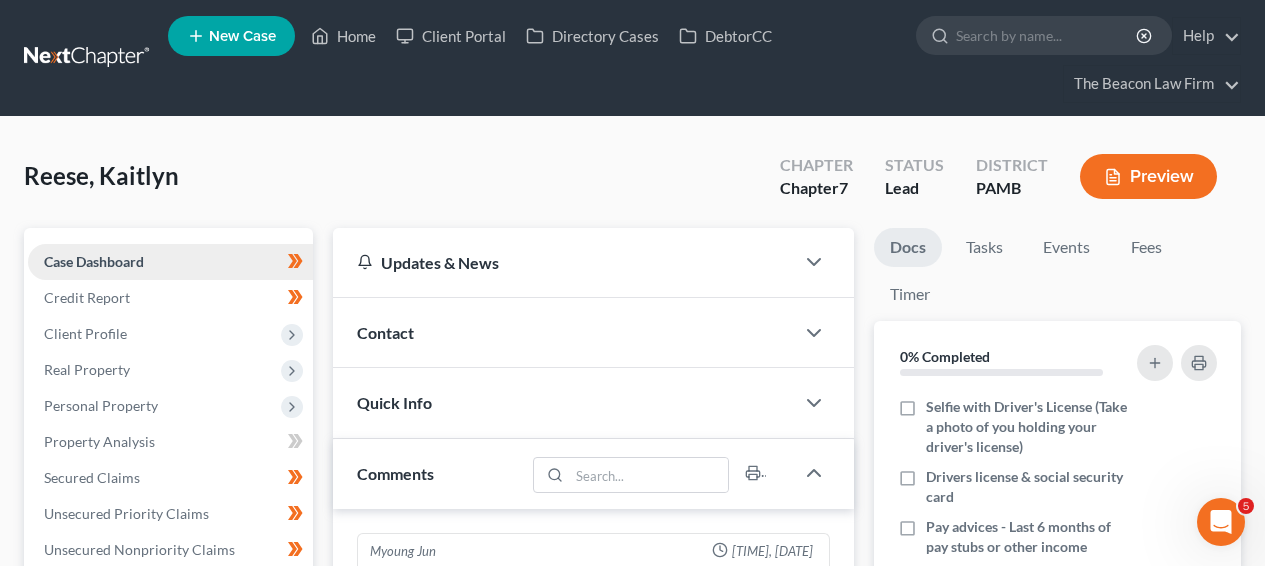 scroll, scrollTop: 534, scrollLeft: 0, axis: vertical 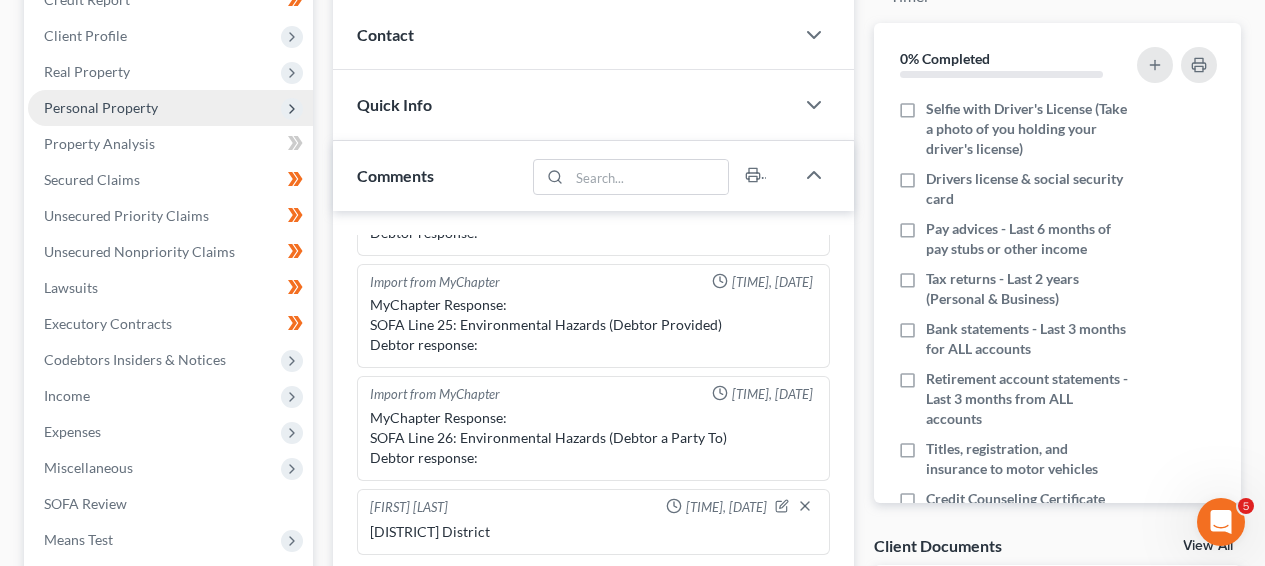 click on "Personal Property" at bounding box center [170, 108] 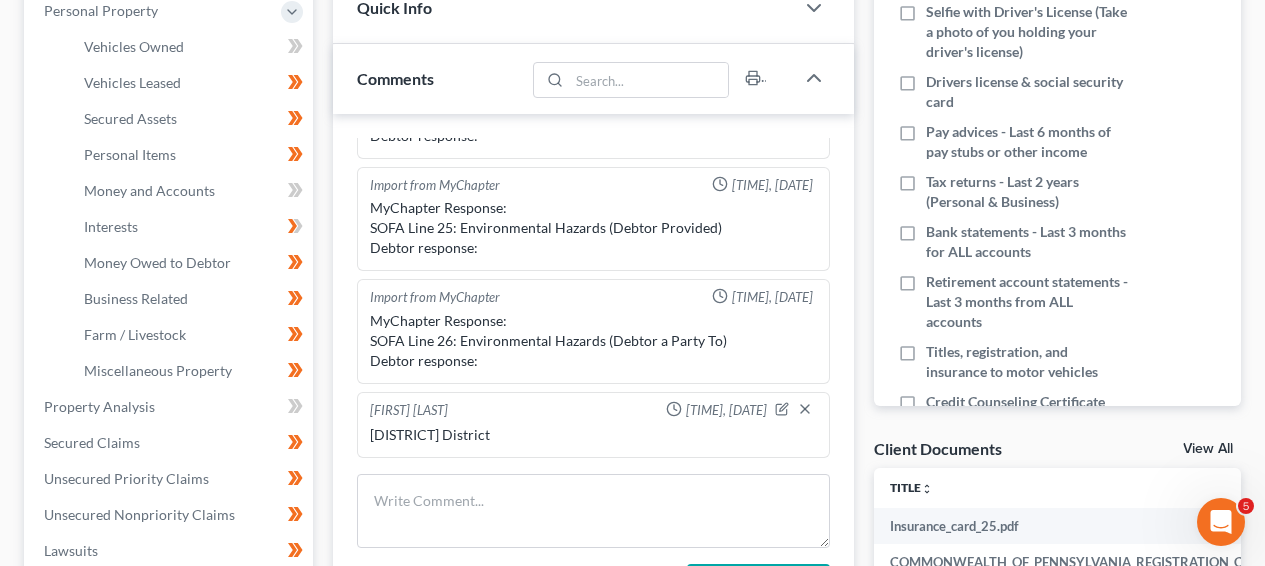 scroll, scrollTop: 546, scrollLeft: 0, axis: vertical 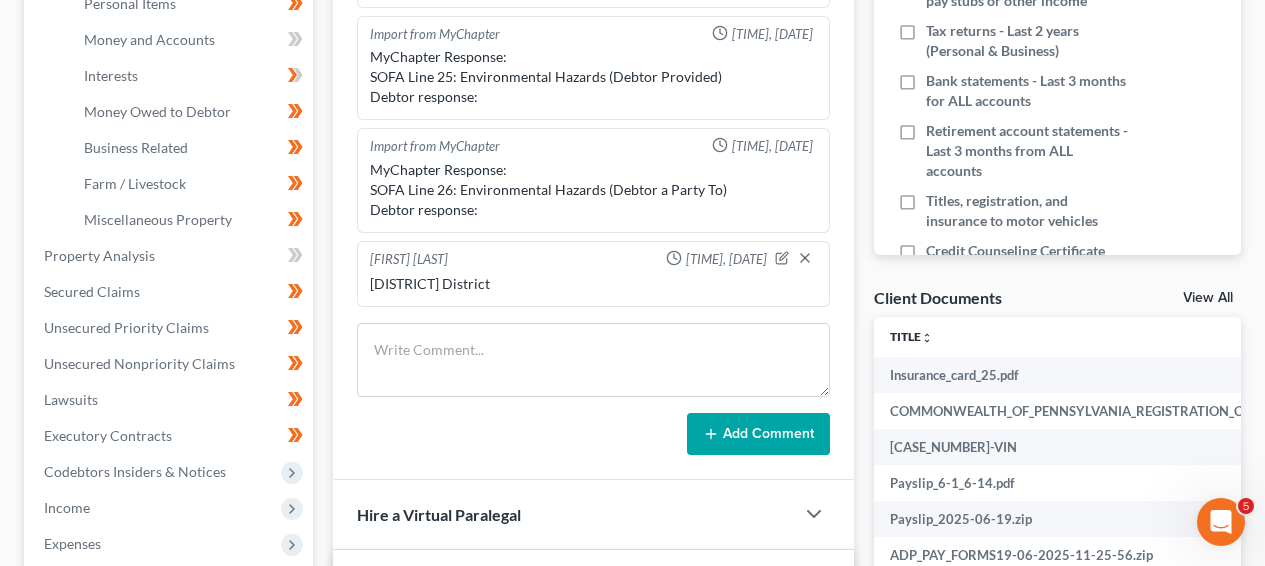 click on "Home New Case Client Portal Directory Cases DebtorCC The Beacon Law Firm prenn@beaconlawyer.com My Account Settings Plan + Billing Account Add-Ons Upgrade to Whoa Help Center Webinars Training Videos What's new Log out New Case Home Client Portal Directory Cases DebtorCC         - No Result - See all results Or Press Enter... Help Help Center Webinars Training Videos What's new The Beacon Law Firm The Beacon Law Firm prenn@beaconlawyer.com My Account Settings Plan + Billing Account Add-Ons Upgrade to Whoa Log out 	 Reese, Kaitlyn Upgraded Chapter Chapter  7 Status Lead District PAMB Preview Petition Navigation
Case Dashboard
Payments
Invoices" at bounding box center [632, 217] 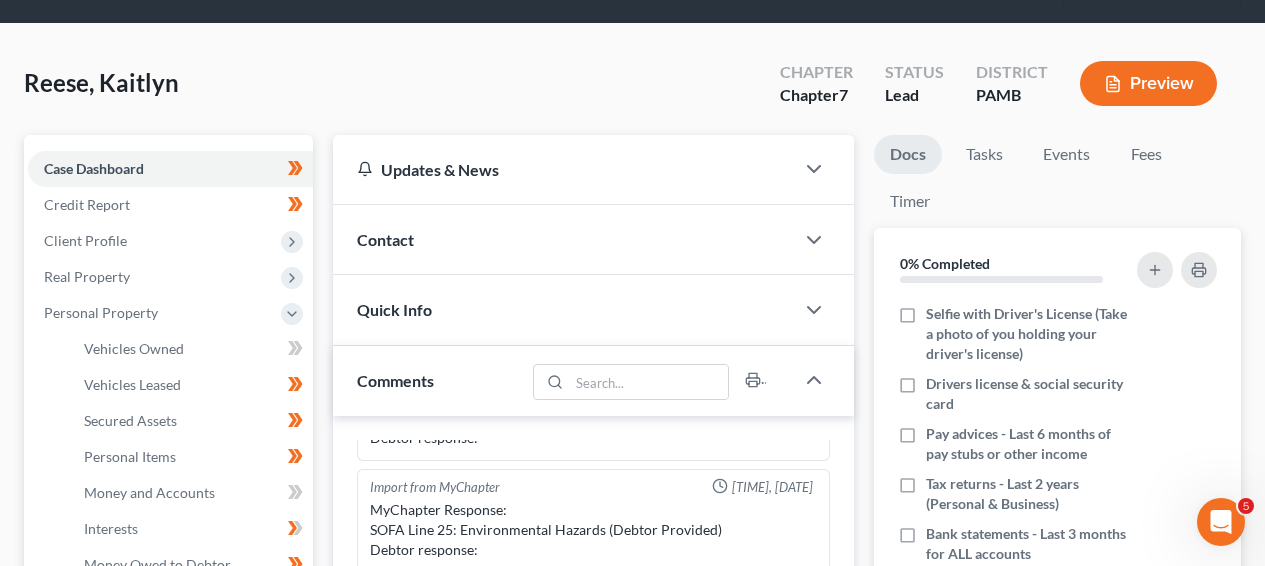 scroll, scrollTop: 270, scrollLeft: 0, axis: vertical 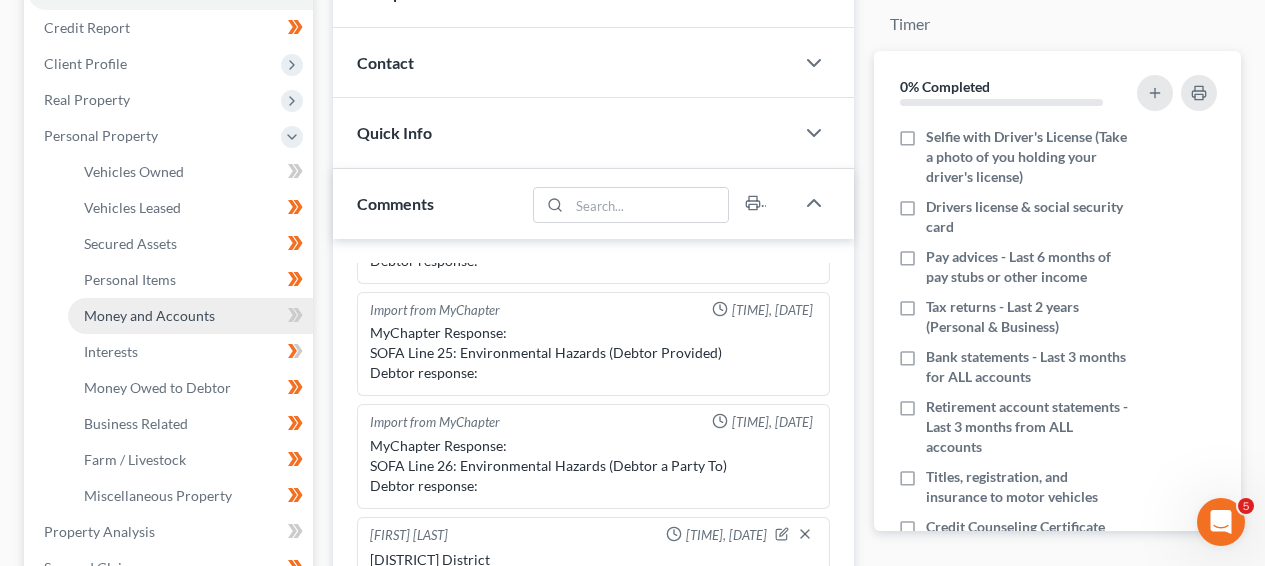click on "Money and Accounts" at bounding box center (190, 316) 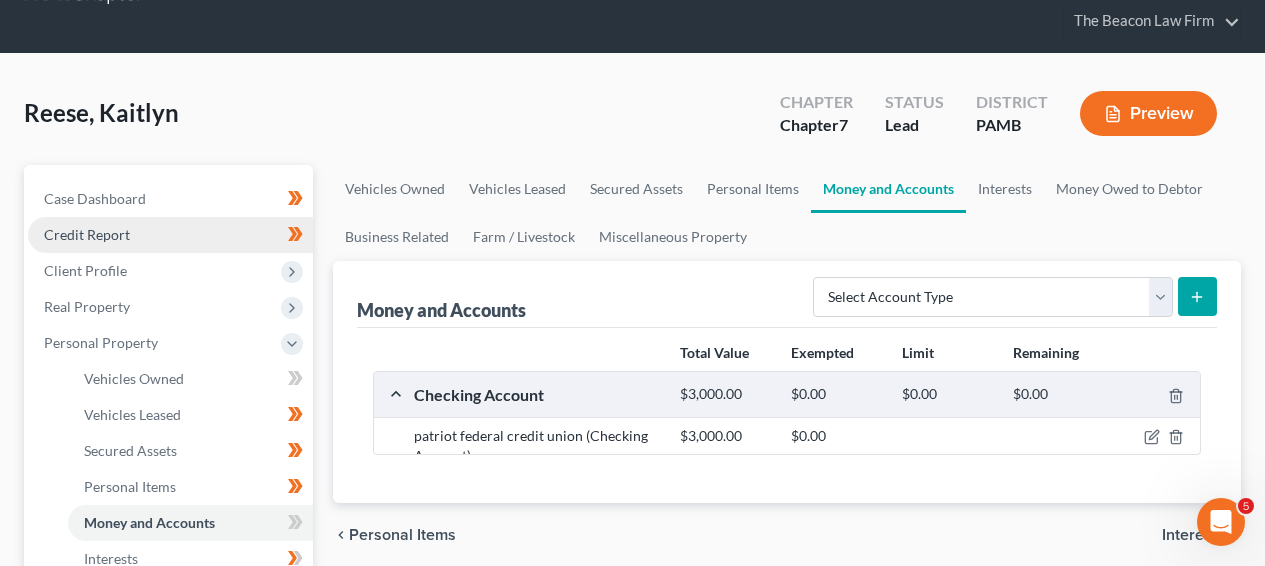 scroll, scrollTop: 0, scrollLeft: 0, axis: both 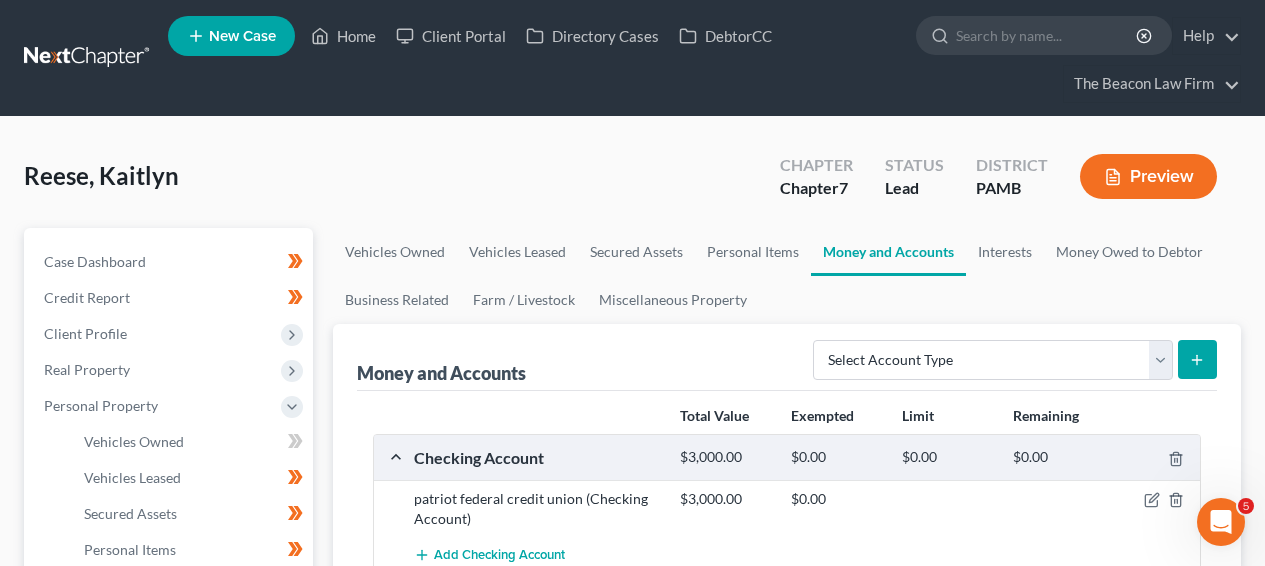 click on "Home New Case Client Portal Directory Cases DebtorCC The Beacon Law Firm prenn@beaconlawyer.com My Account Settings Plan + Billing Account Add-Ons Upgrade to Whoa Help Center Webinars Training Videos What's new Log out New Case Home Client Portal Directory Cases DebtorCC         - No Result - See all results Or Press Enter... Help Help Center Webinars Training Videos What's new The Beacon Law Firm The Beacon Law Firm prenn@beaconlawyer.com My Account Settings Plan + Billing Account Add-Ons Upgrade to Whoa Log out 	 Reese, Kaitlyn Upgraded Chapter Chapter  7 Status Lead District PAMB Preview Petition Navigation
Case Dashboard
Payments
Invoices" at bounding box center (632, 729) 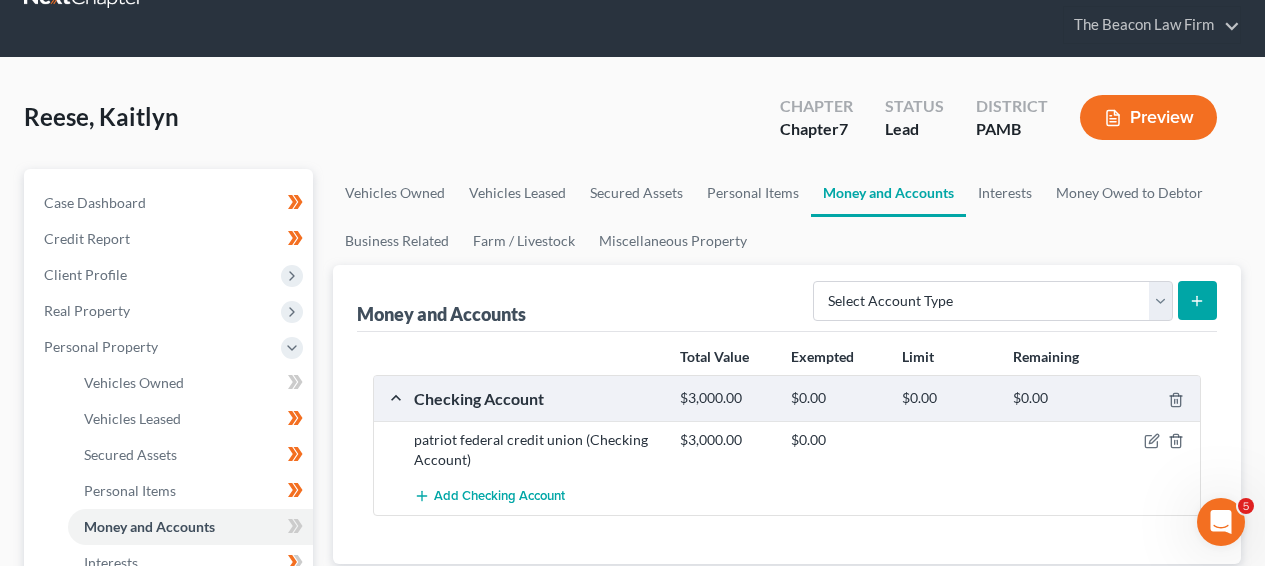 scroll, scrollTop: 191, scrollLeft: 0, axis: vertical 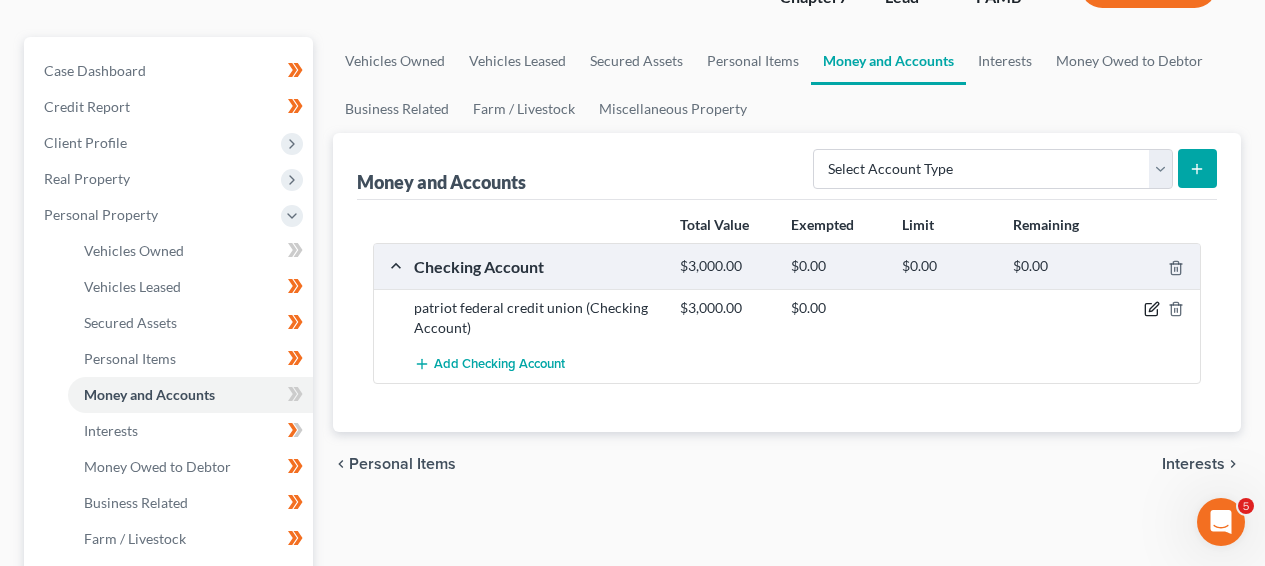 click 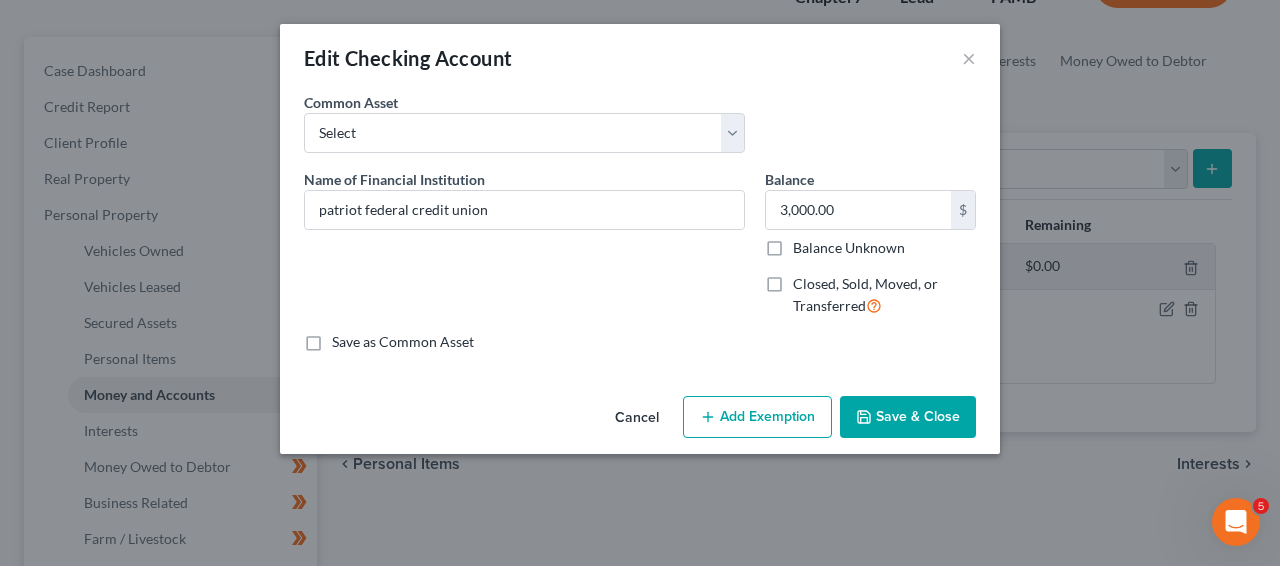 click on "Cancel" at bounding box center (637, 418) 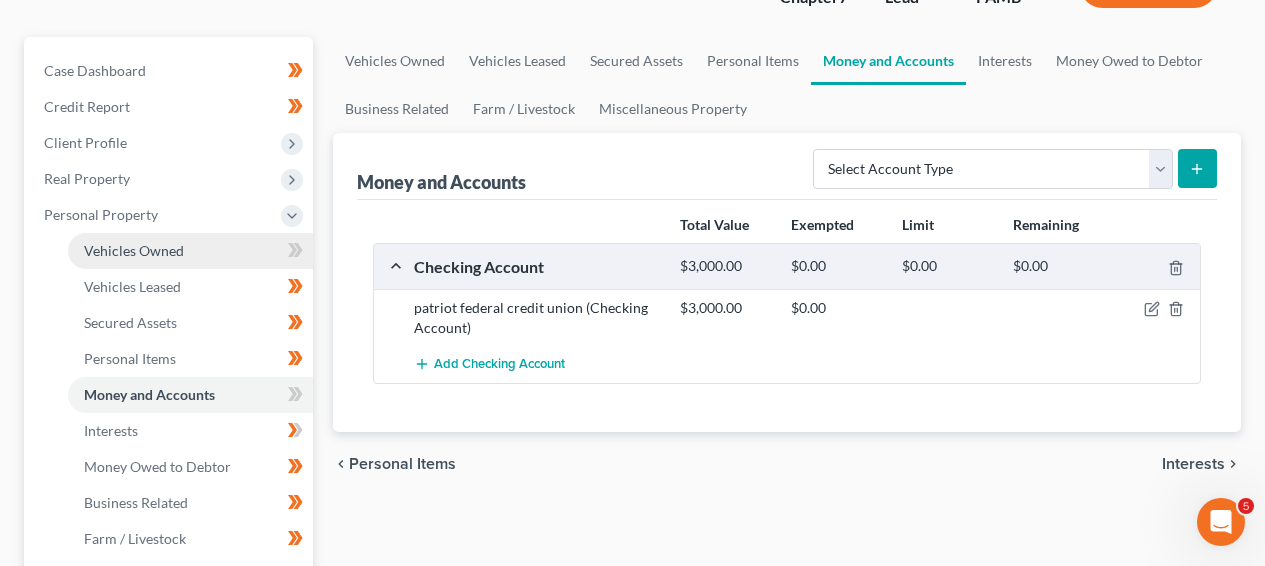 click on "Vehicles Owned" at bounding box center [134, 250] 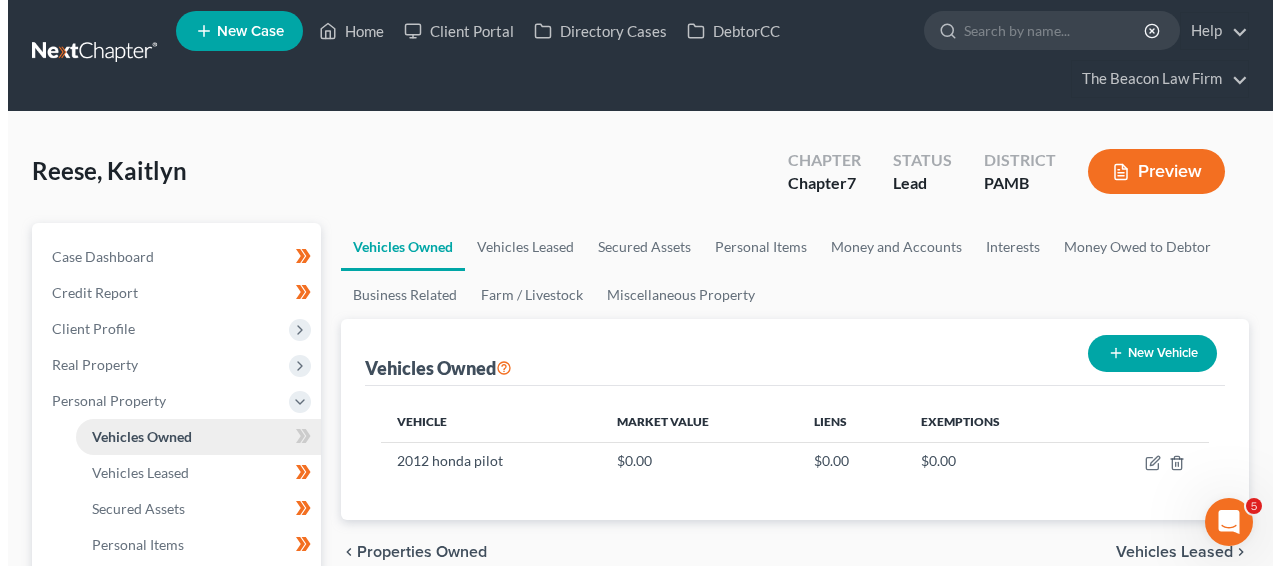 scroll, scrollTop: 0, scrollLeft: 0, axis: both 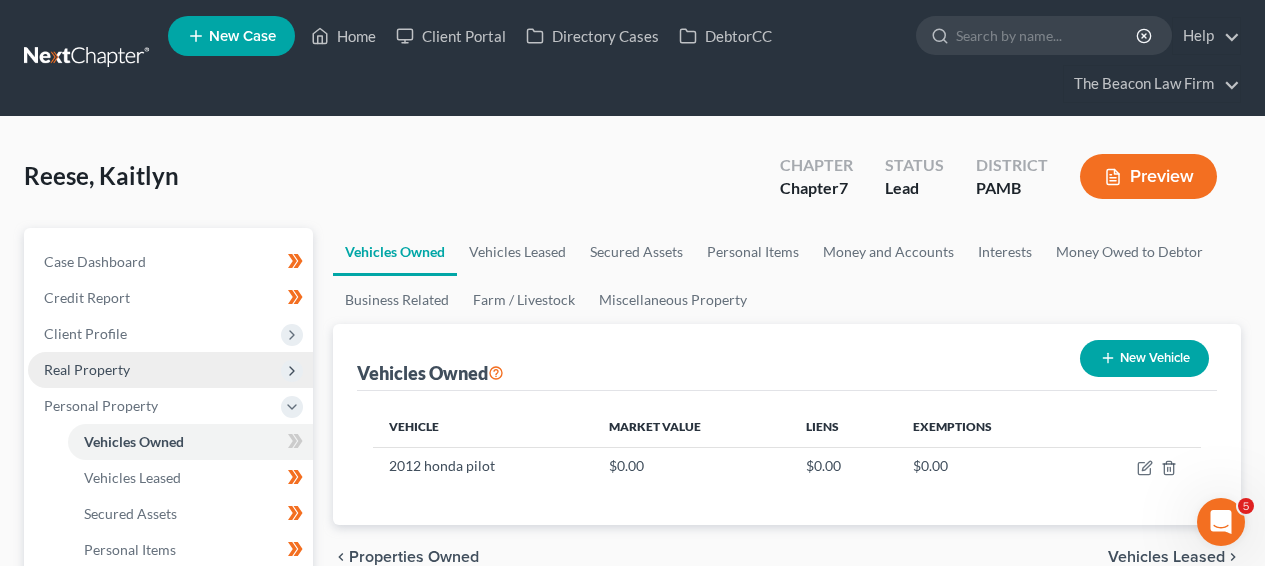 click on "Real Property" at bounding box center [170, 370] 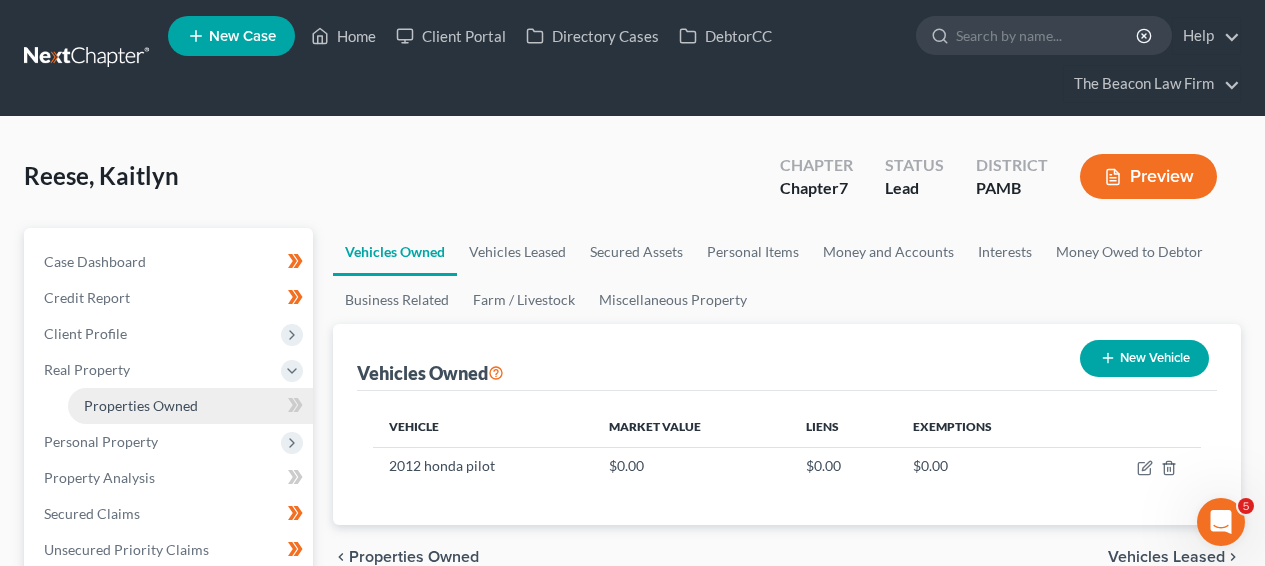 click on "Properties Owned" at bounding box center [190, 406] 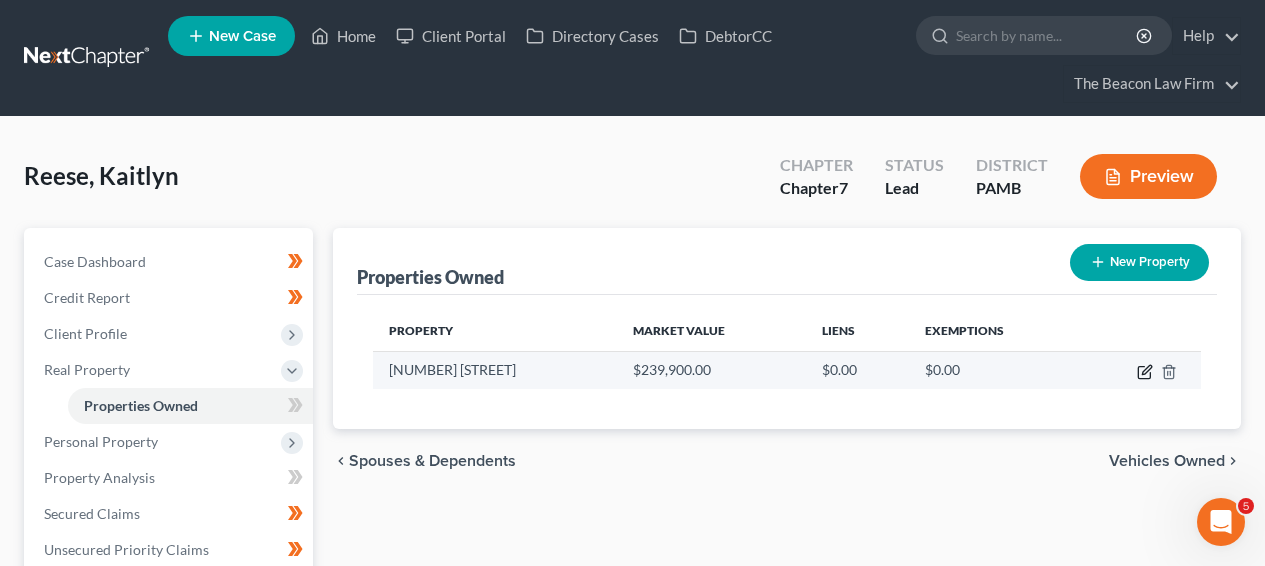 click 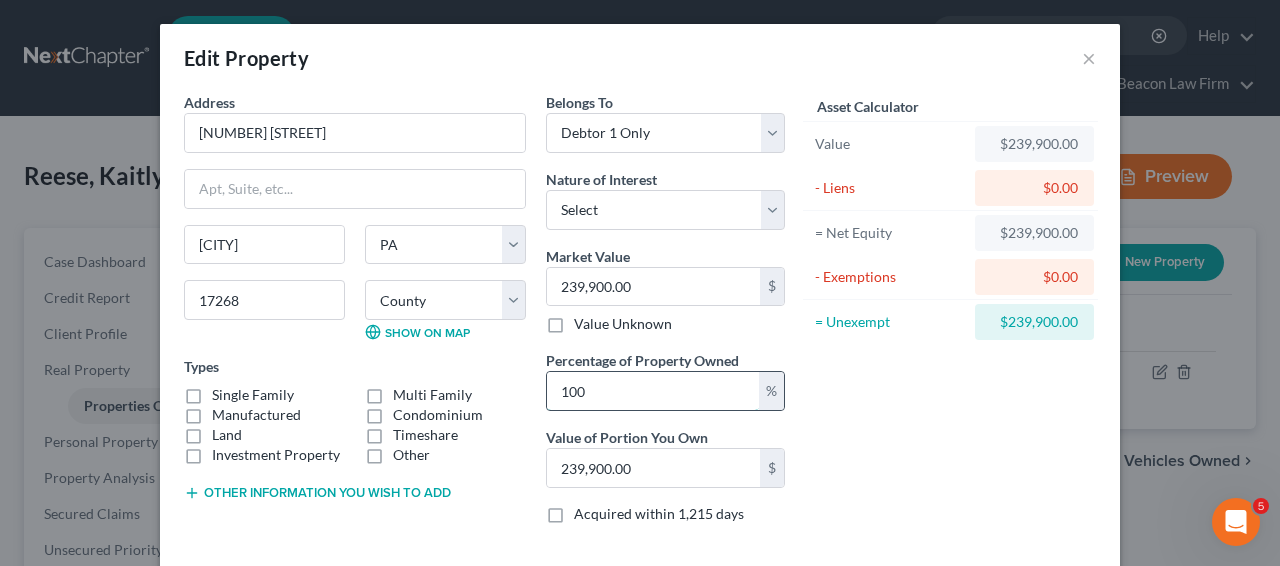 click on "100" at bounding box center [653, 391] 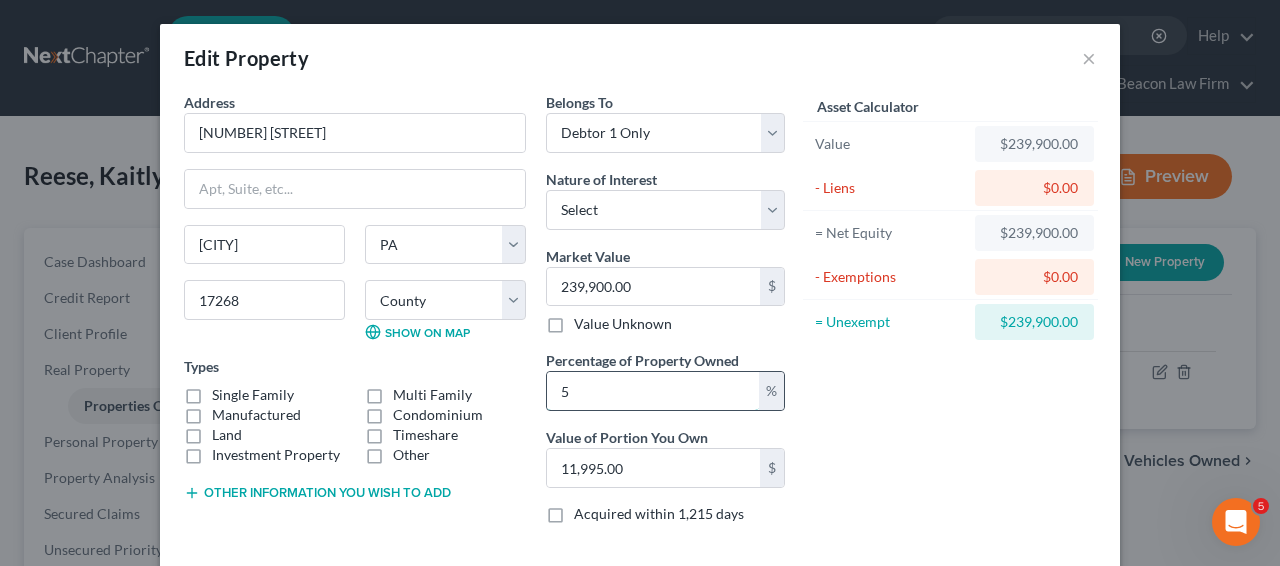 type on "50" 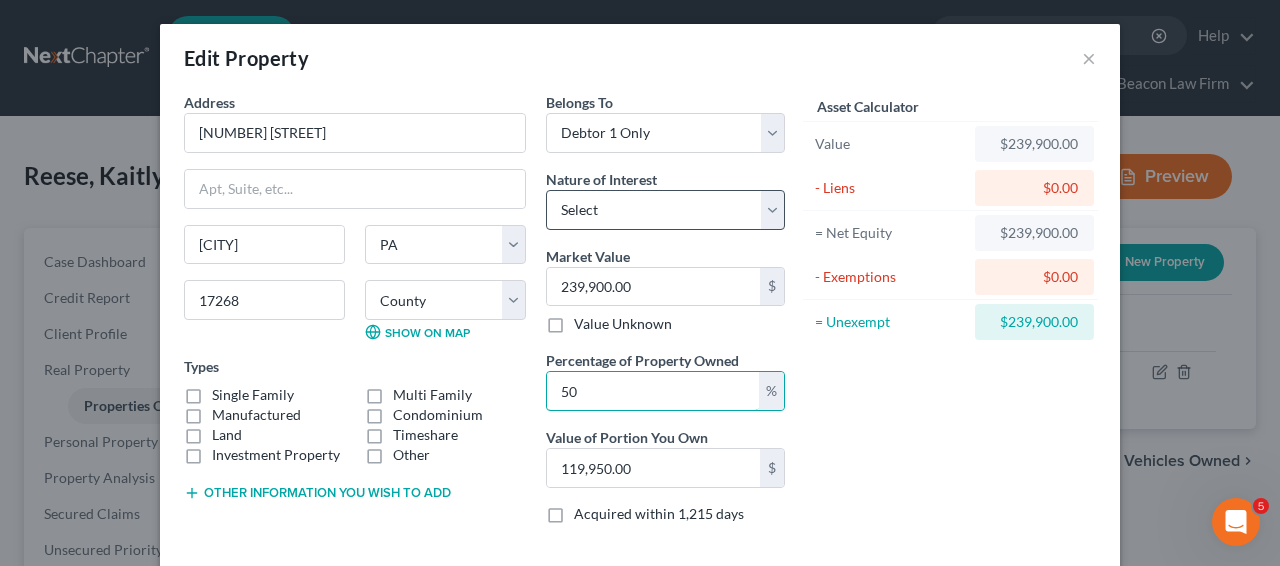 type on "50" 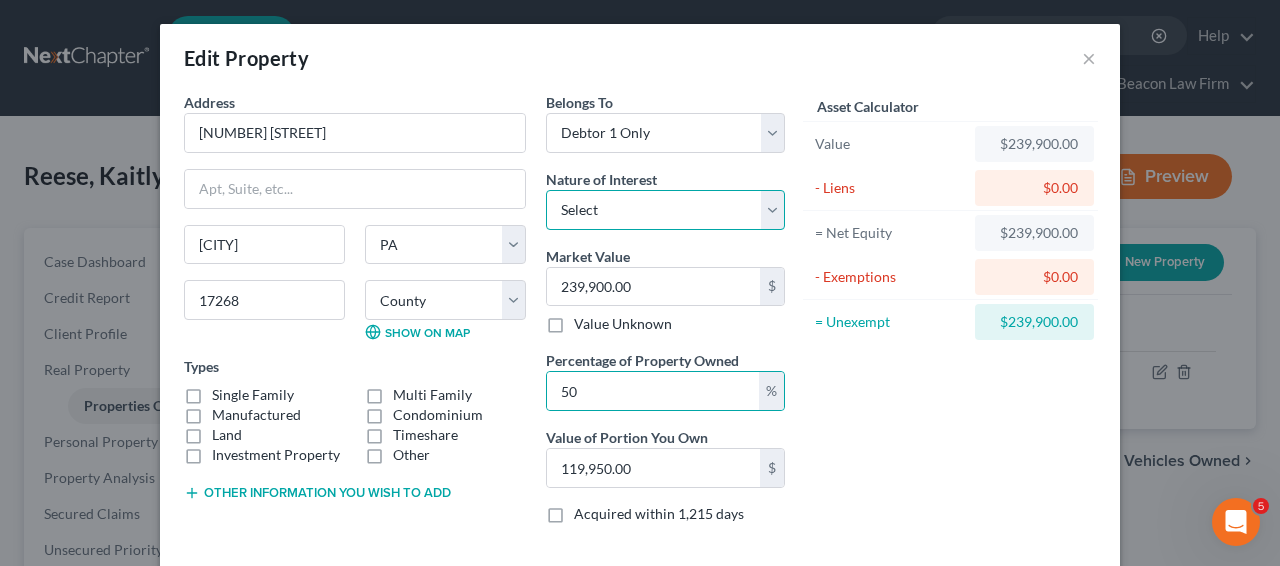click on "Select Fee Simple Joint Tenant Life Estate Equitable Interest Future Interest Tenancy By The Entireties Tenants In Common Other" at bounding box center (665, 210) 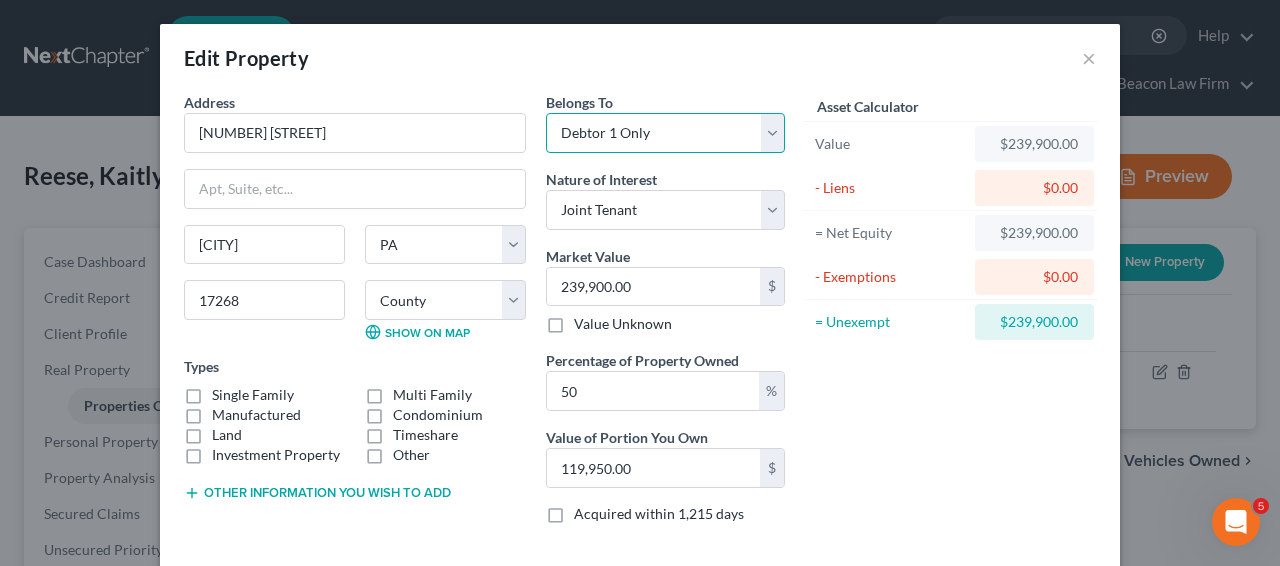 click on "Select Debtor 1 Only Debtor 2 Only Debtor 1 And Debtor 2 Only At Least One Of The Debtors And Another Community Property" at bounding box center [665, 133] 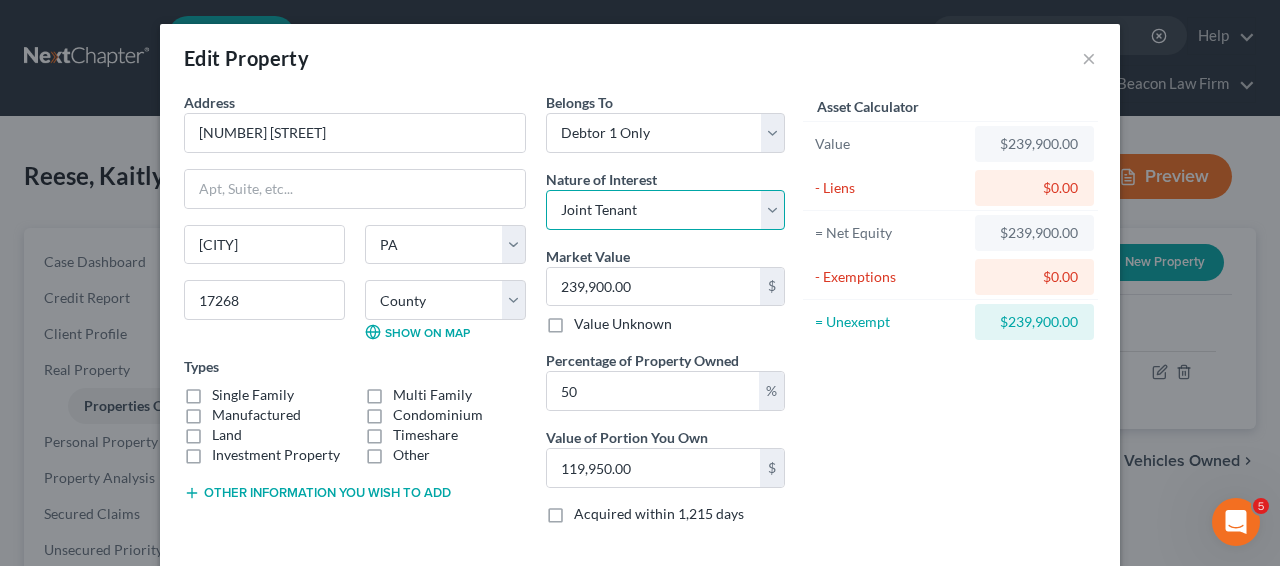 click on "Select Fee Simple Joint Tenant Life Estate Equitable Interest Future Interest Tenancy By The Entireties Tenants In Common Other" at bounding box center [665, 210] 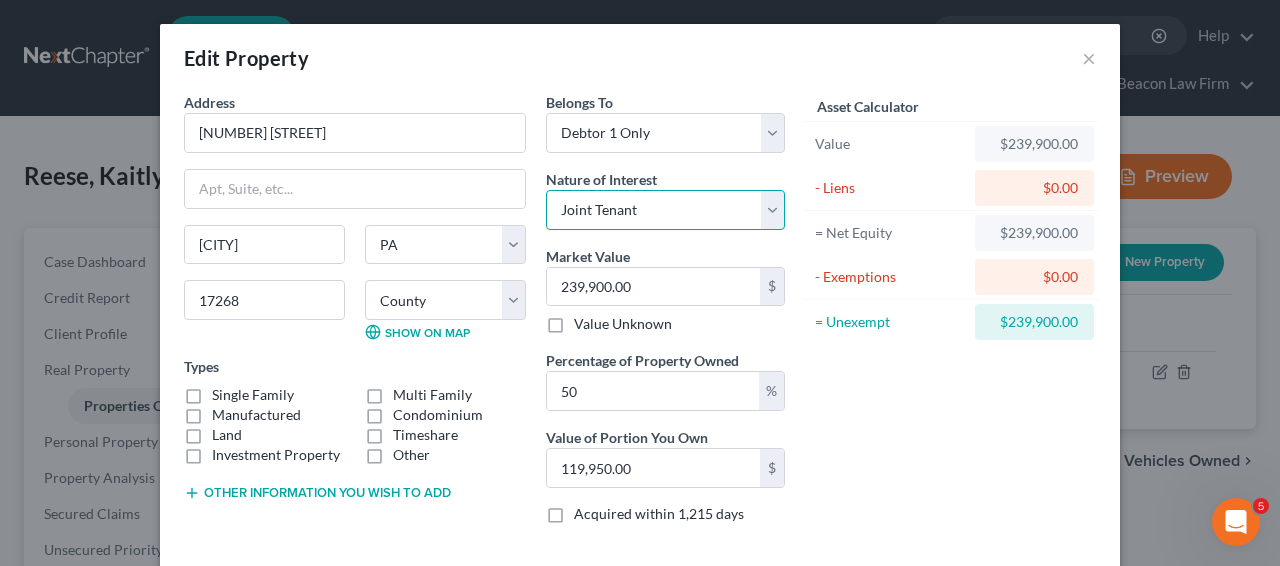select on "0" 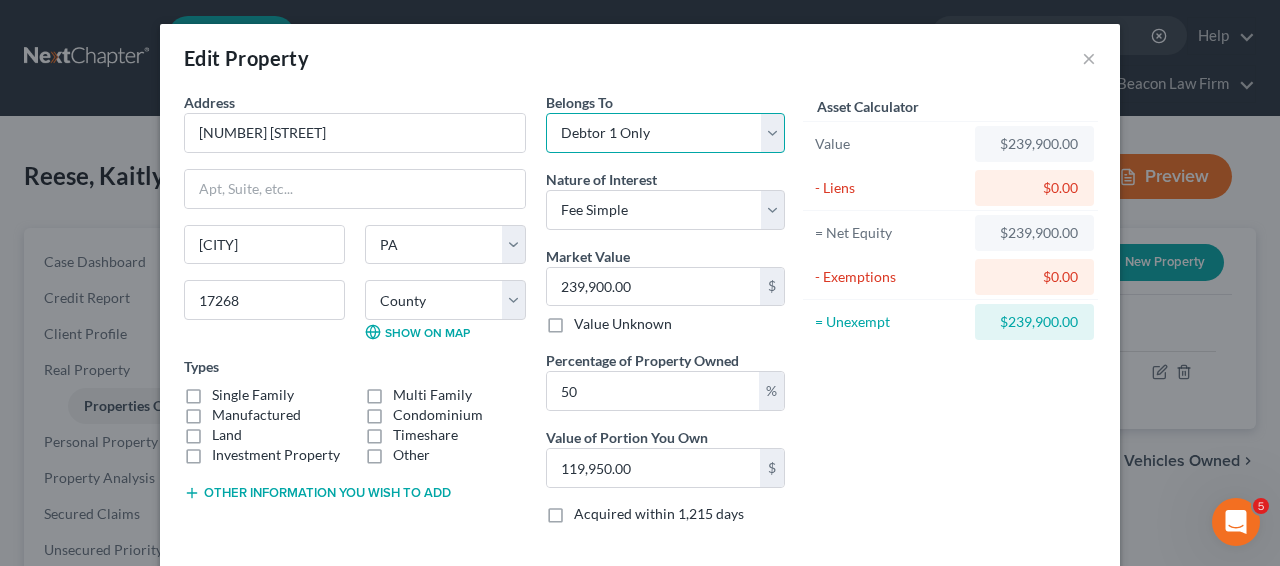 click on "Select Debtor 1 Only Debtor 2 Only Debtor 1 And Debtor 2 Only At Least One Of The Debtors And Another Community Property" at bounding box center (665, 133) 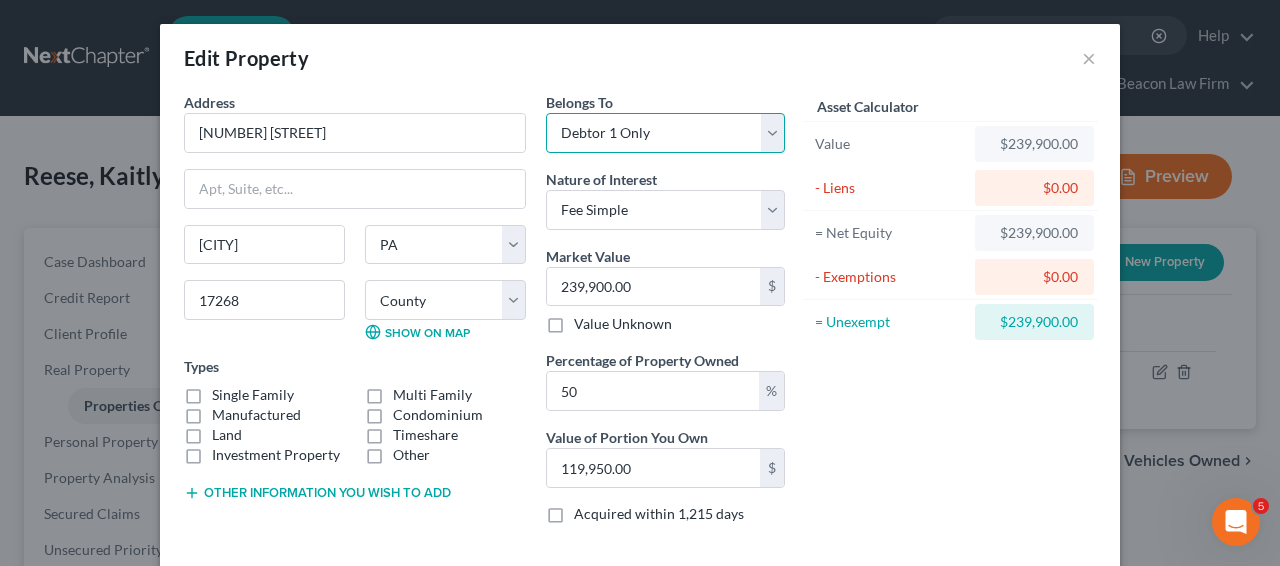 select on "3" 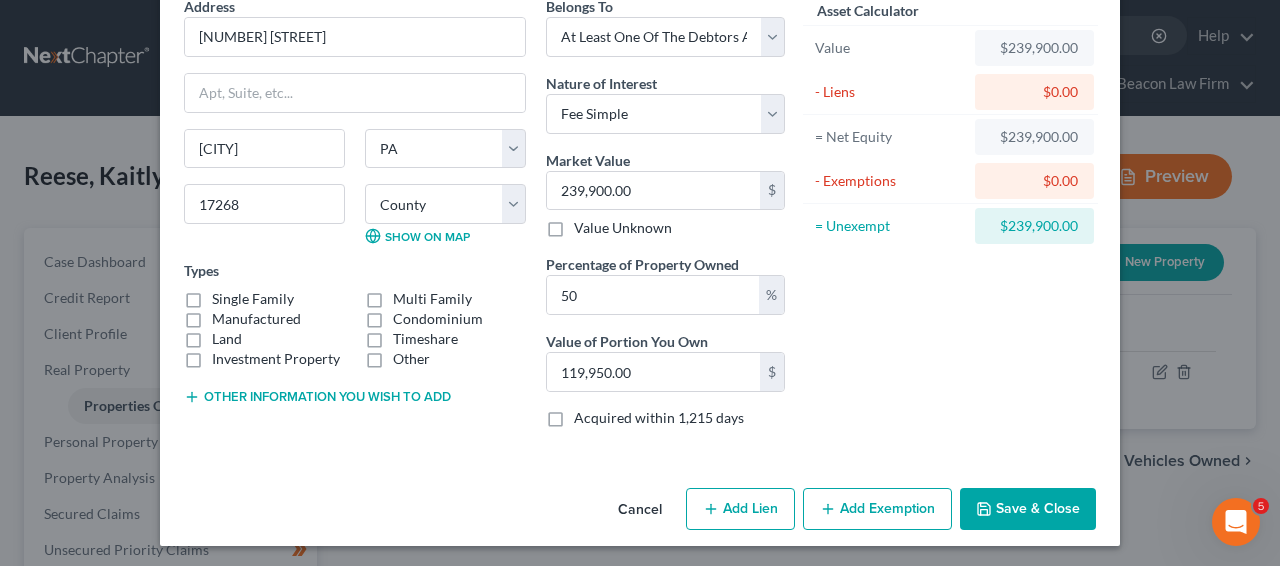 scroll, scrollTop: 99, scrollLeft: 0, axis: vertical 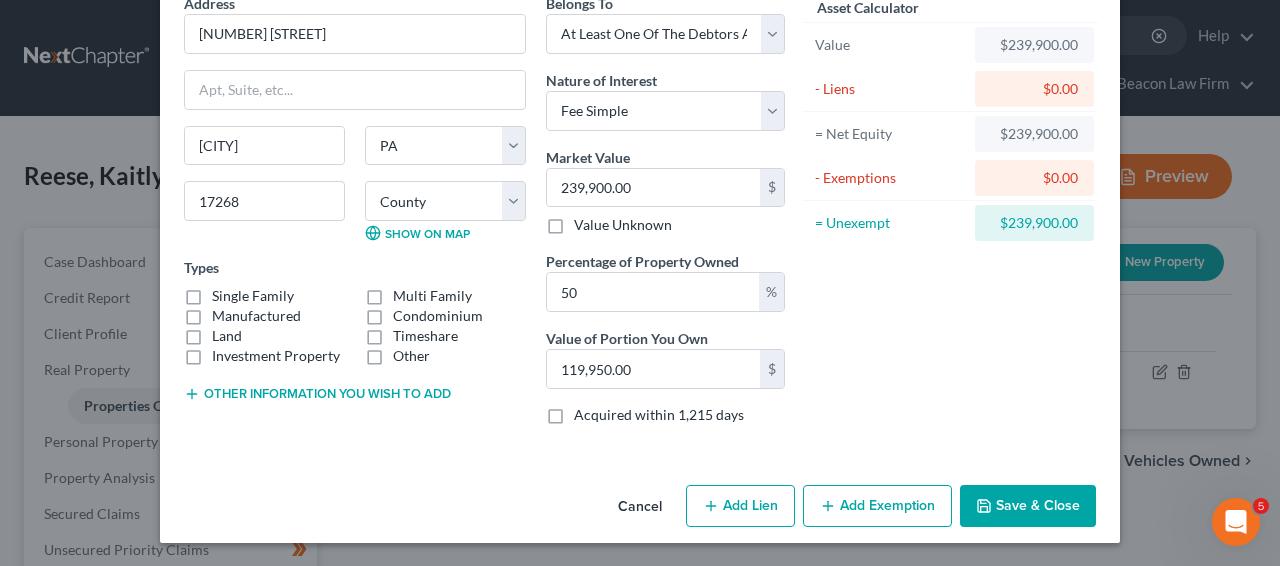 click on "Save & Close" at bounding box center [1028, 506] 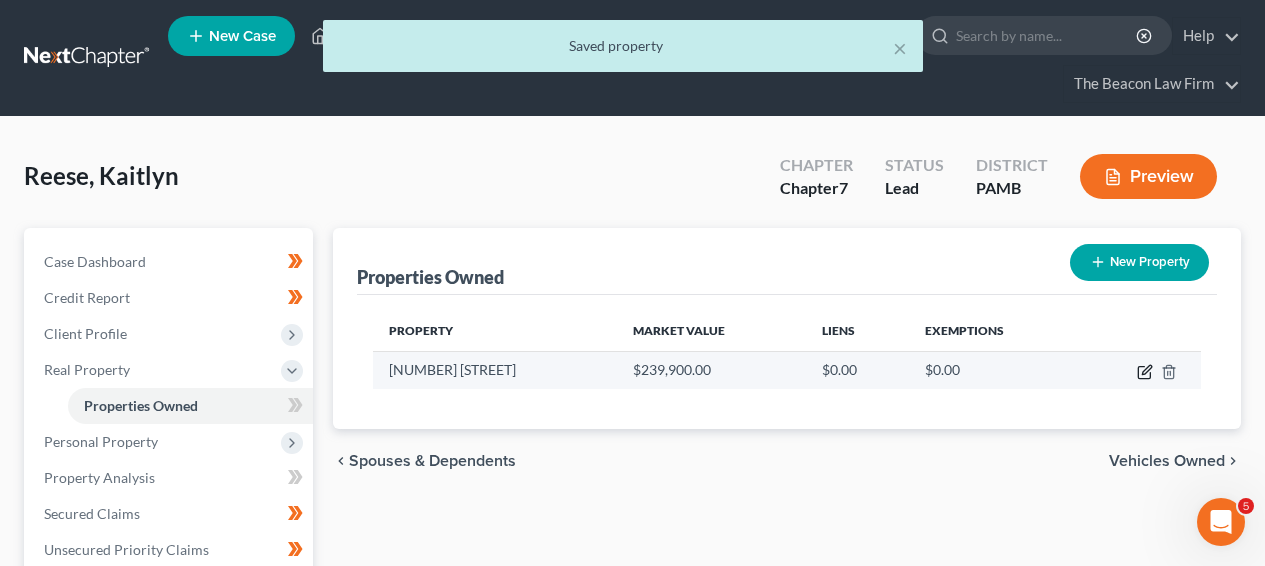 click 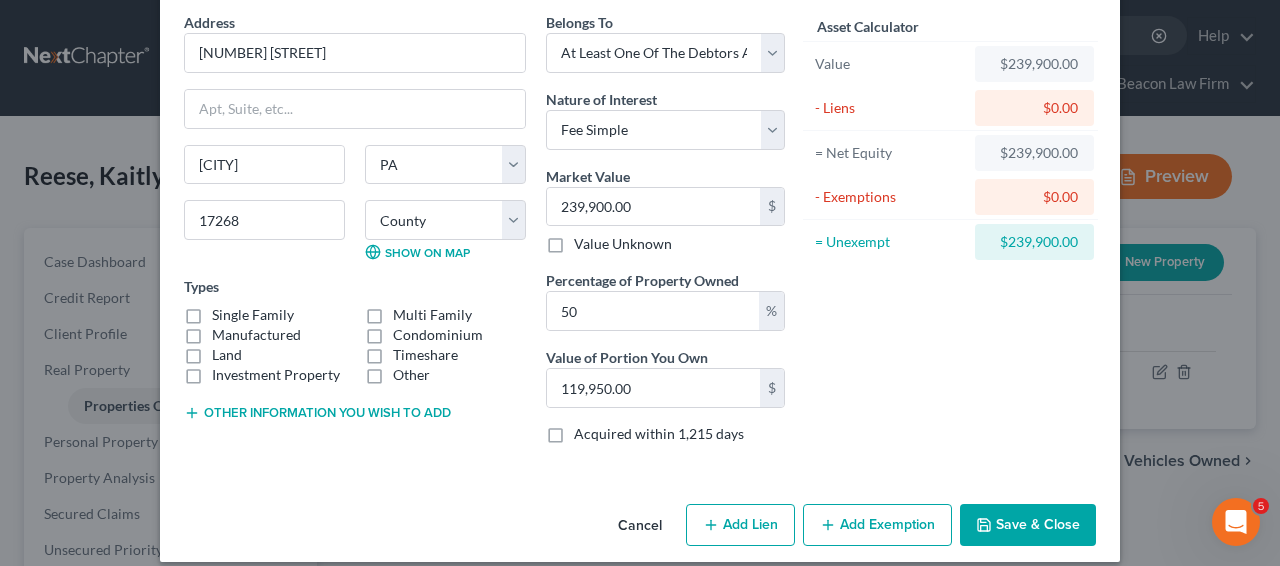 scroll, scrollTop: 69, scrollLeft: 0, axis: vertical 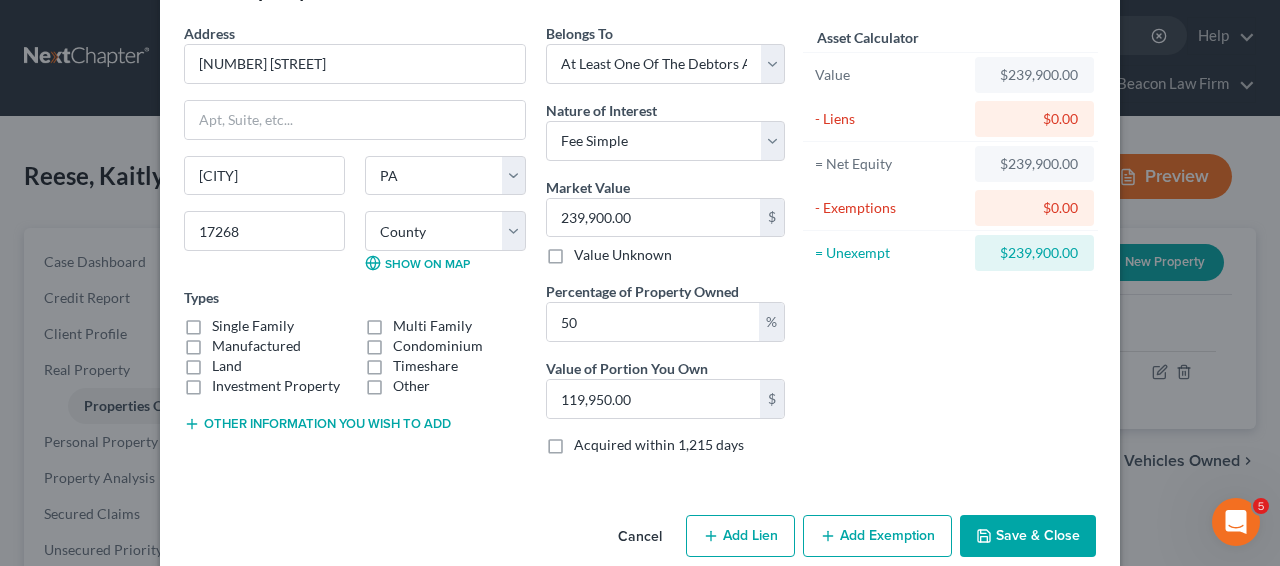 click on "Cancel" at bounding box center (640, 537) 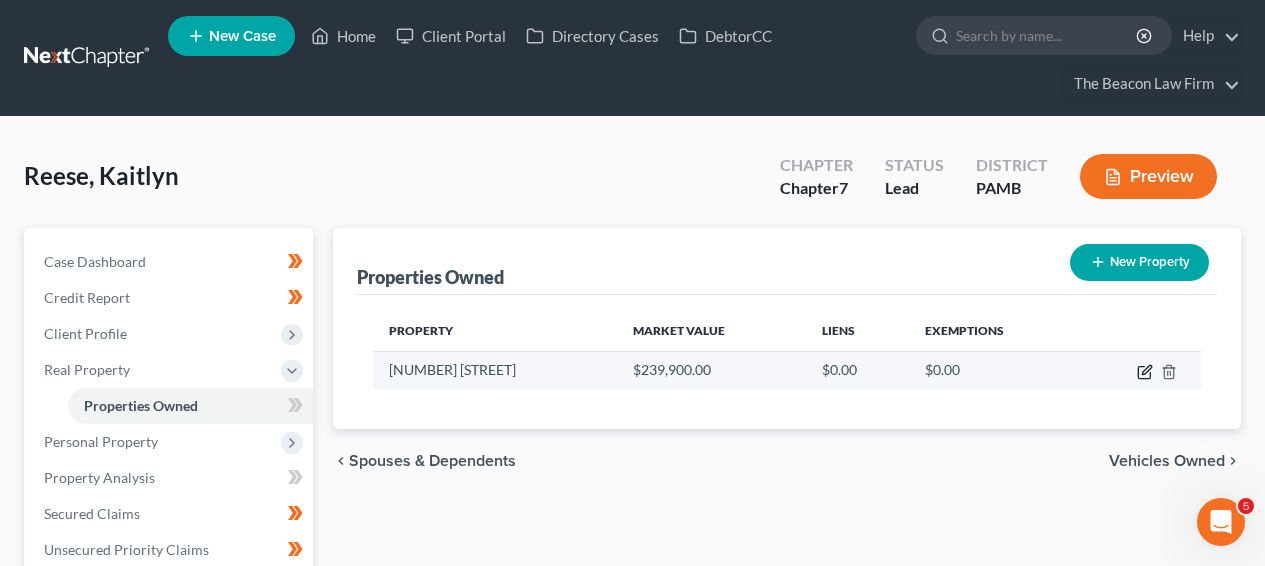 click 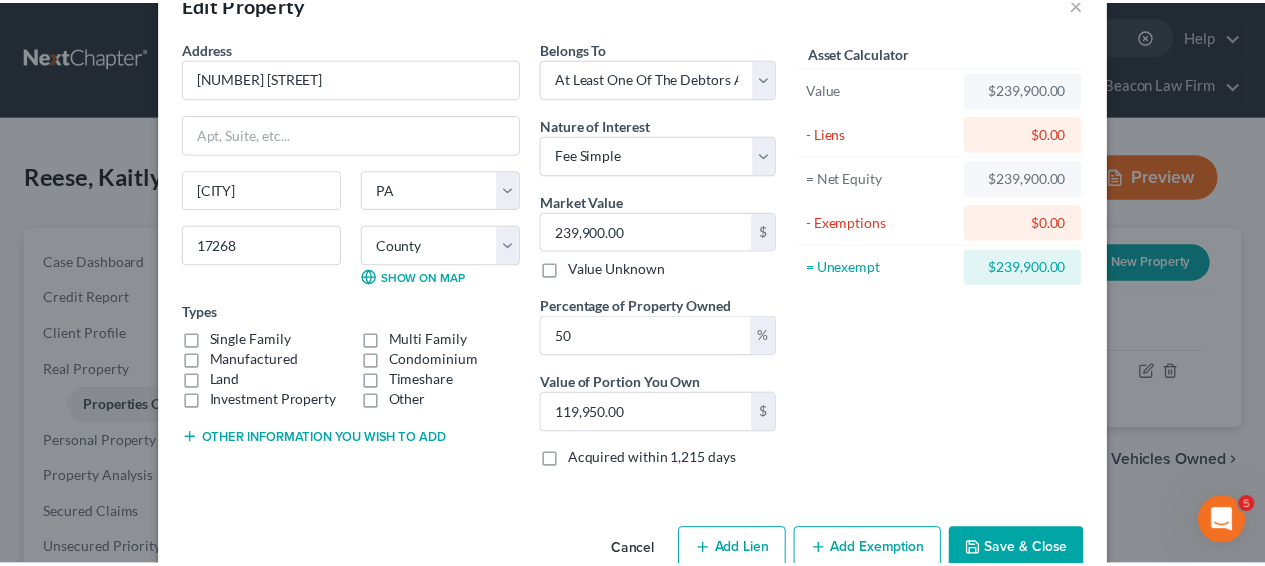 scroll, scrollTop: 99, scrollLeft: 0, axis: vertical 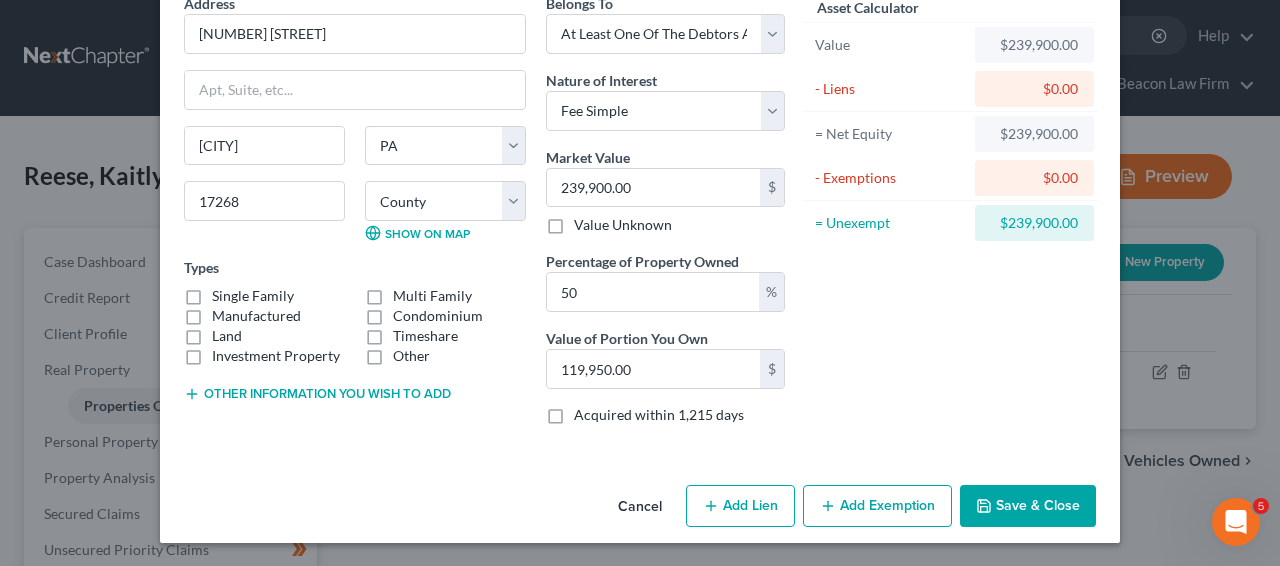click on "Edit Property ×
Address
*
114 Harrison Ave Waynesboro State AL AK AR AZ CA CO CT DE DC FL GA GU HI ID IL IN IA KS KY LA ME MD MA MI MN MS MO MT NC ND NE NV NH NJ NM NY OH OK OR PA PR RI SC SD TN TX UT VI VA VT WA WV WI WY 17268 County Adams County Allegheny County Armstrong County Beaver County Bedford County Berks County Blair County Bradford County Bucks County Butler County Cambria County Cameron County Carbon County Centre County Chester County Clarion County Clearfield County Clinton County Columbia County Crawford County Cumberland County Dauphin County Delaware County Elk County Erie County Fayette County Forest County Franklin County Fulton County Greene County Huntingdon County Indiana County Jefferson County Juniata County Lackawanna County Lancaster County Lawrence County Lebanon County Lehigh County Luzerne County Lycoming County McKean County Mercer County Mifflin County Monroe County Montgomery County Montour County Northampton County Northumberland County Perry County Types" at bounding box center [640, 283] 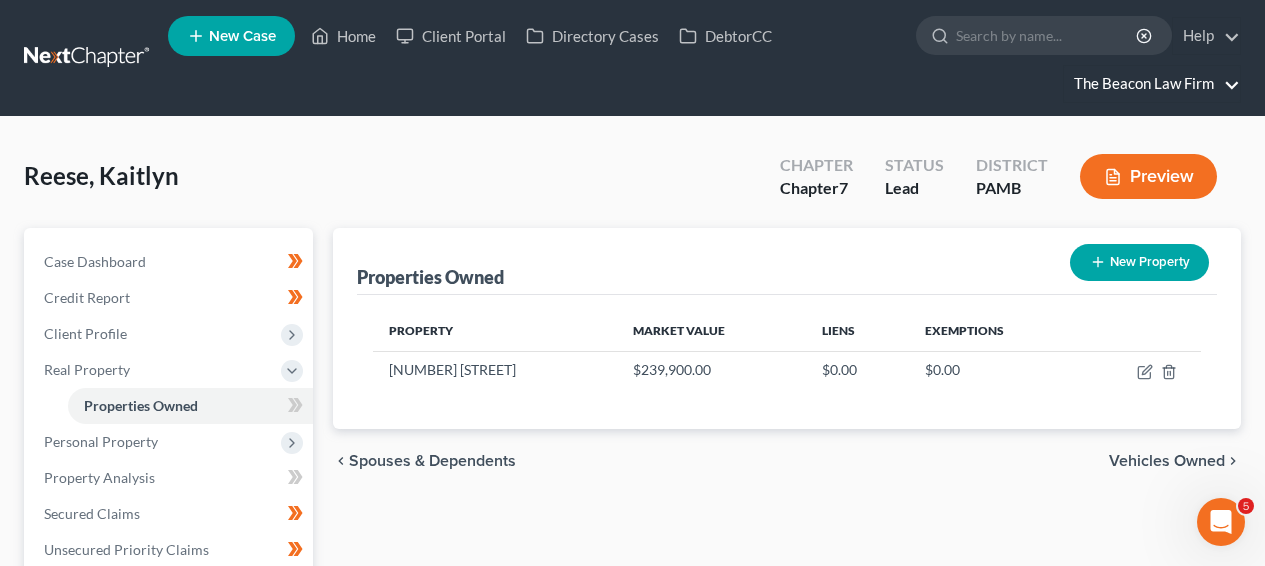 click on "The Beacon Law Firm" at bounding box center (1152, 84) 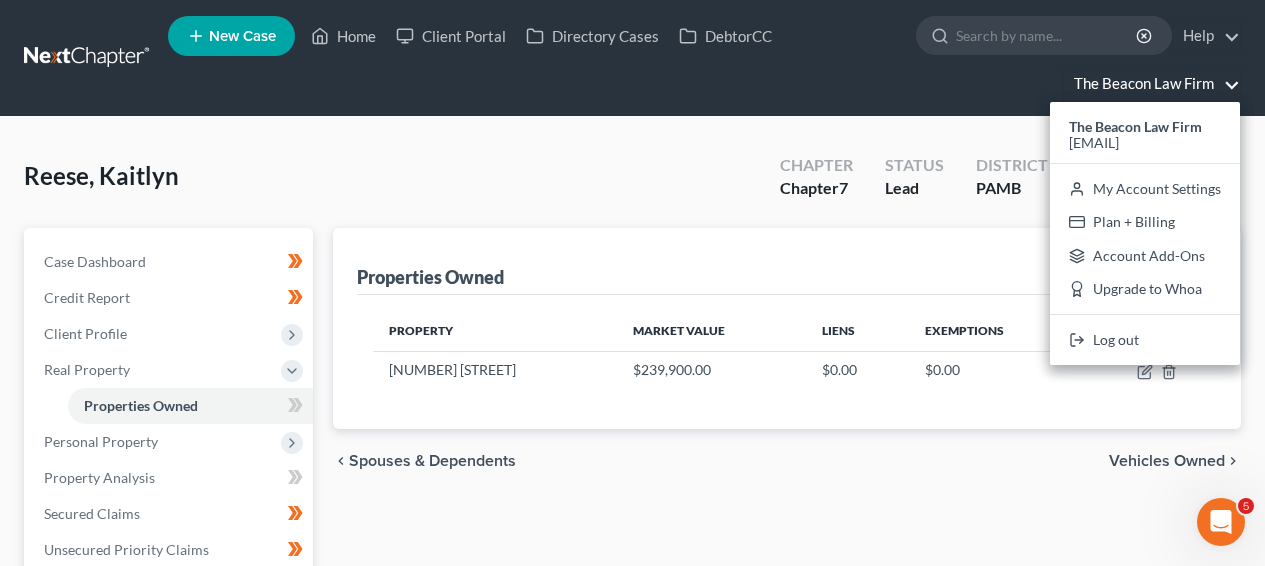 click on "Reese, Kaitlyn Upgraded Chapter Chapter  7 Status Lead District PAMB Preview" at bounding box center (632, 184) 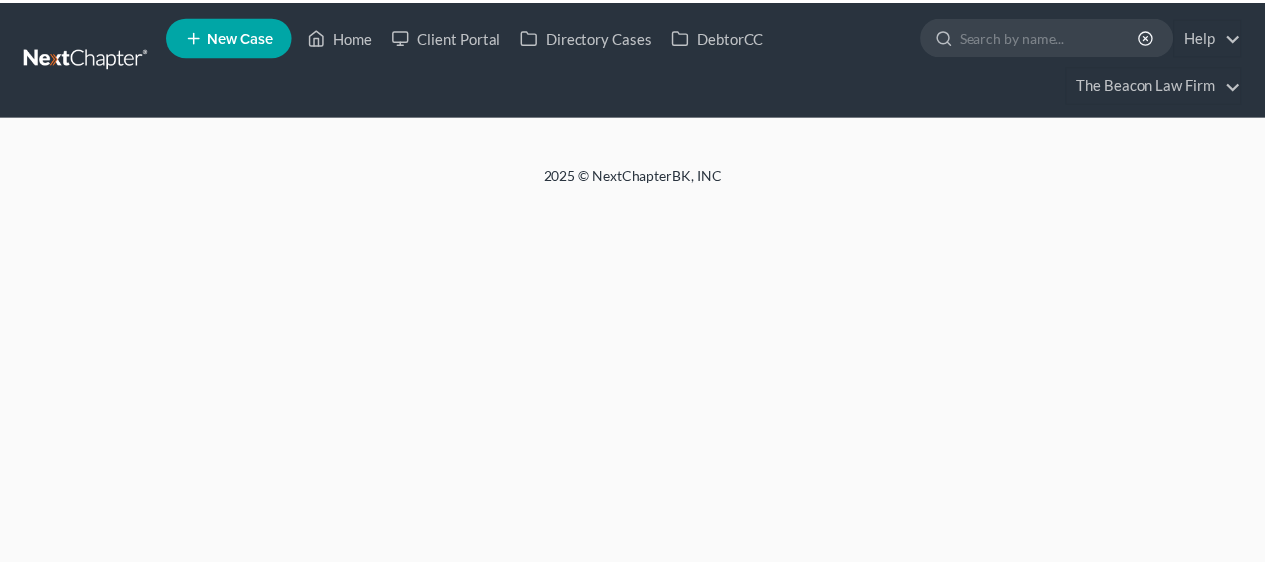 scroll, scrollTop: 0, scrollLeft: 0, axis: both 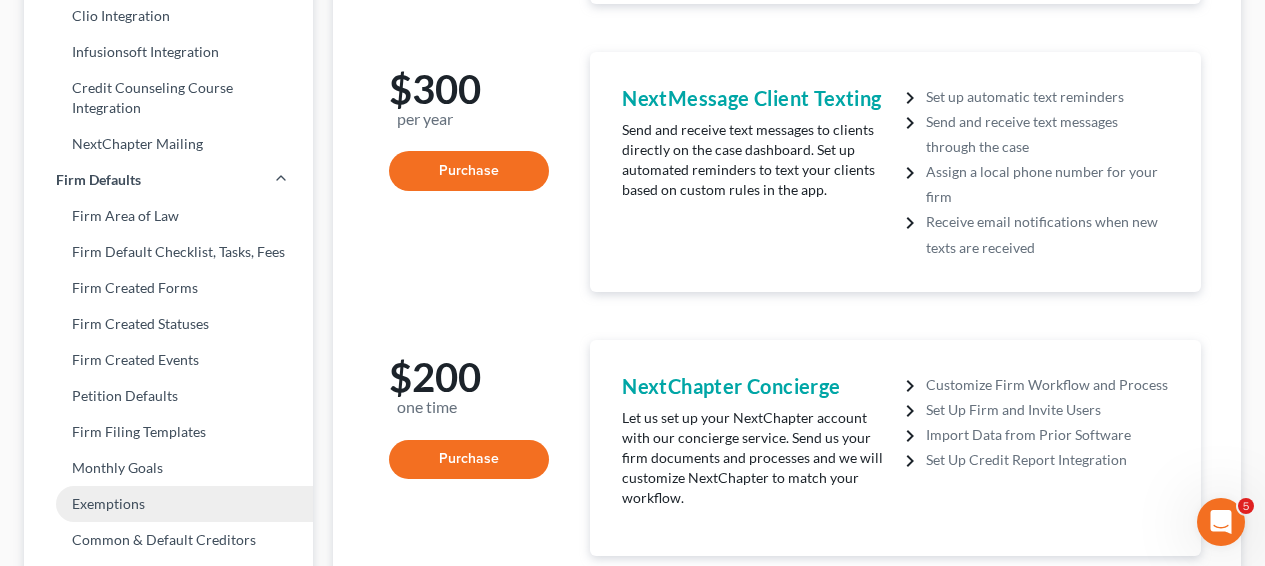 click on "Exemptions" at bounding box center (168, 504) 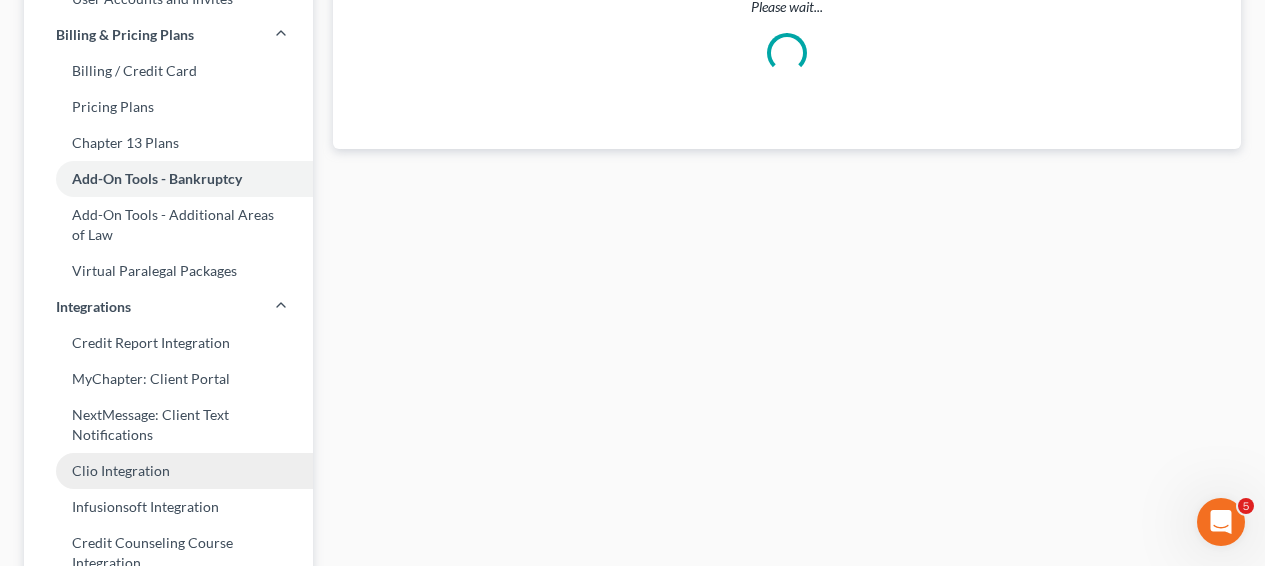 select on "0" 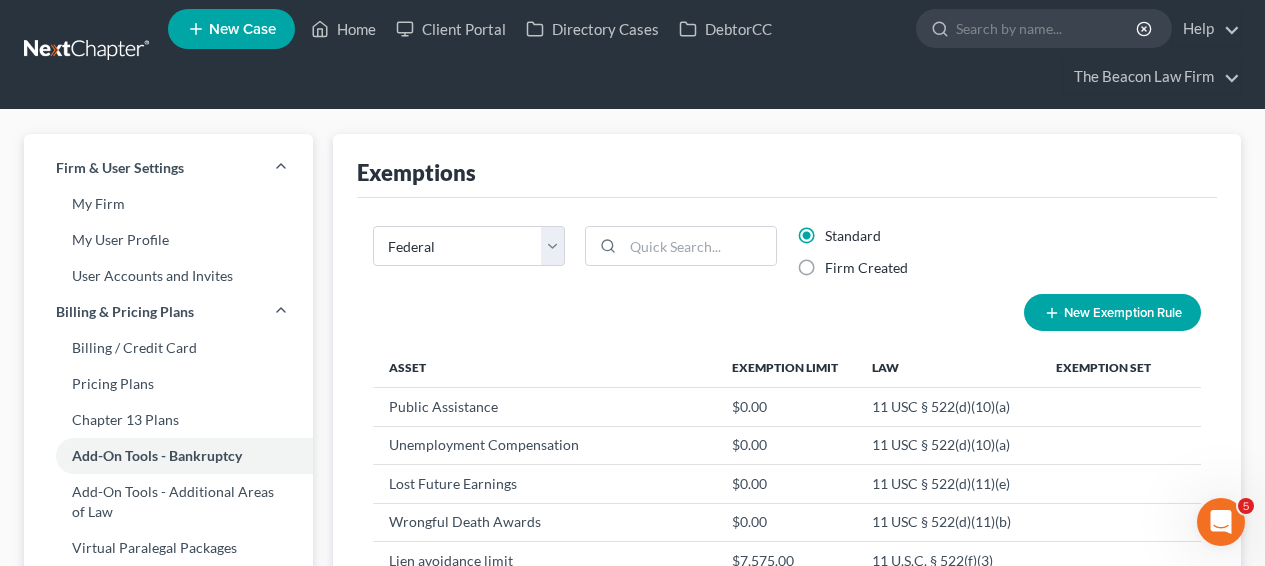 scroll, scrollTop: 0, scrollLeft: 0, axis: both 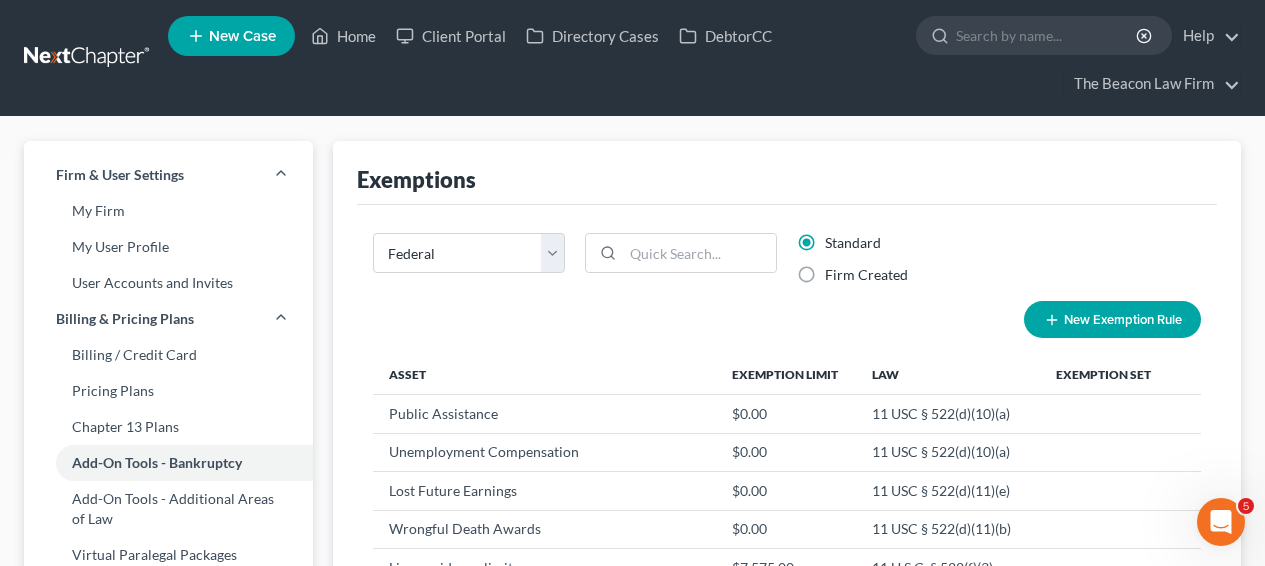 click at bounding box center [88, 58] 